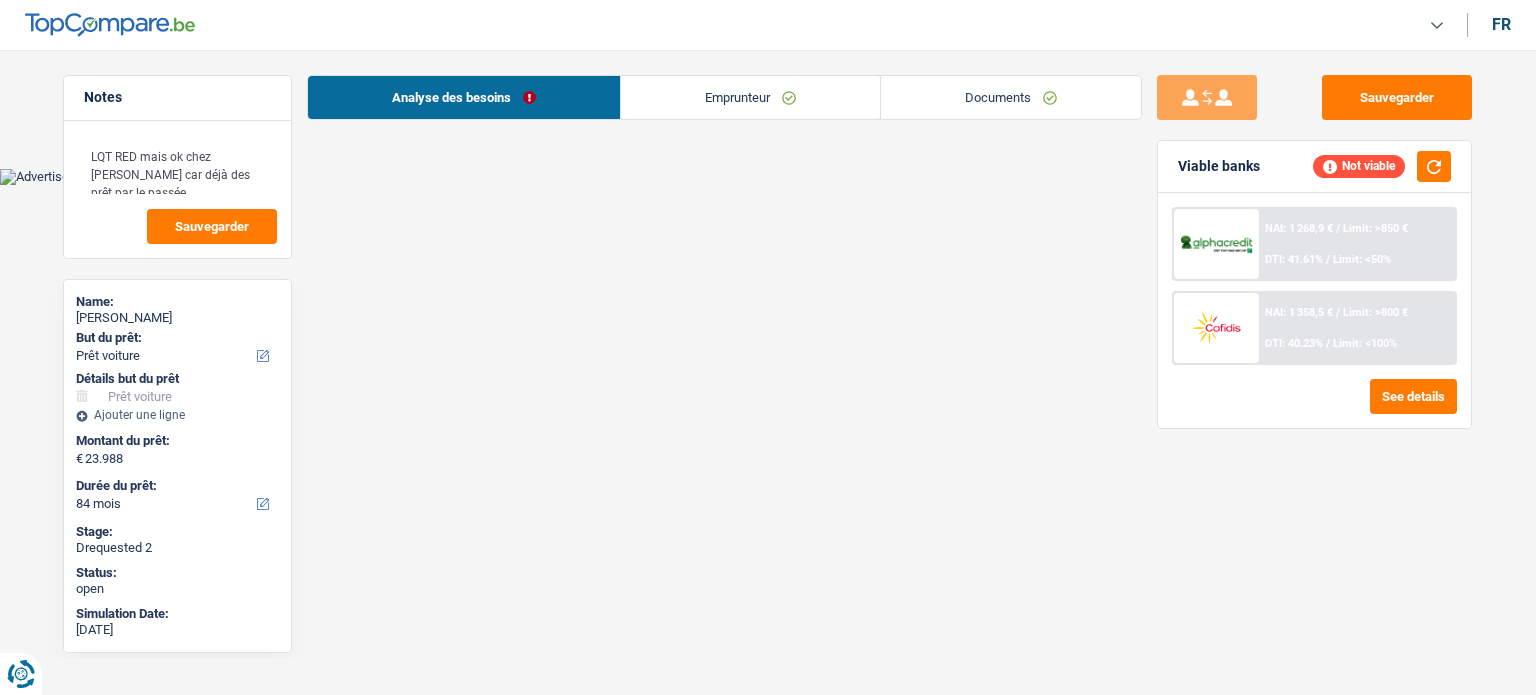 select on "car" 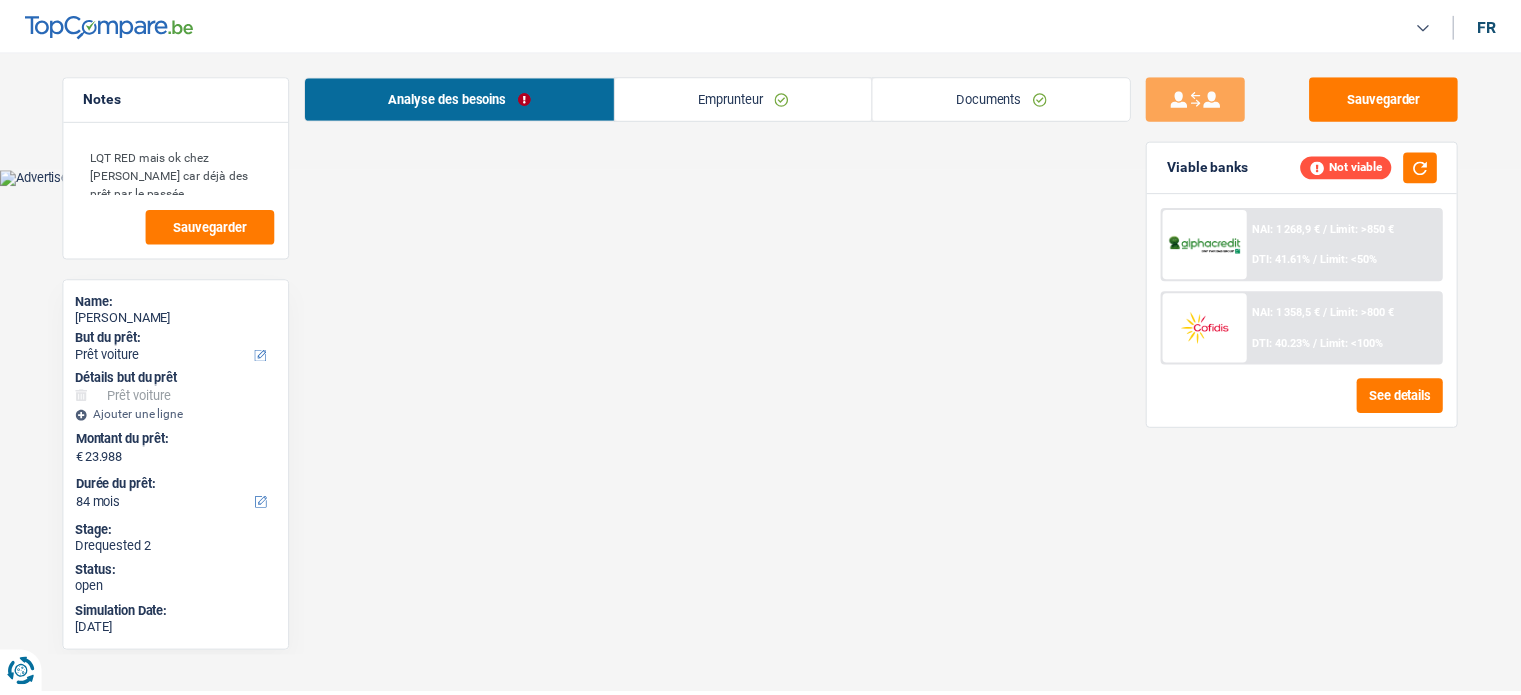 scroll, scrollTop: 0, scrollLeft: 0, axis: both 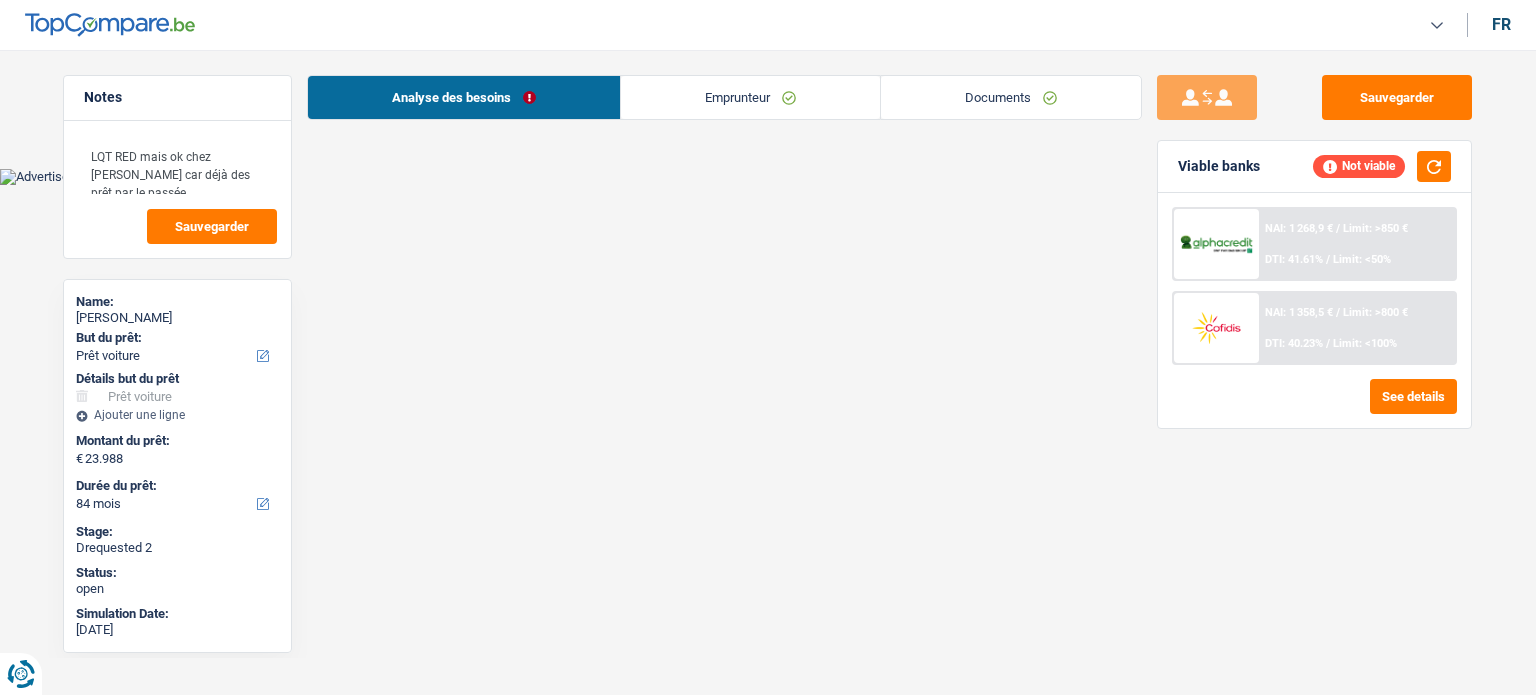 select on "quoteInvoiceOfferPurchaseOrder" 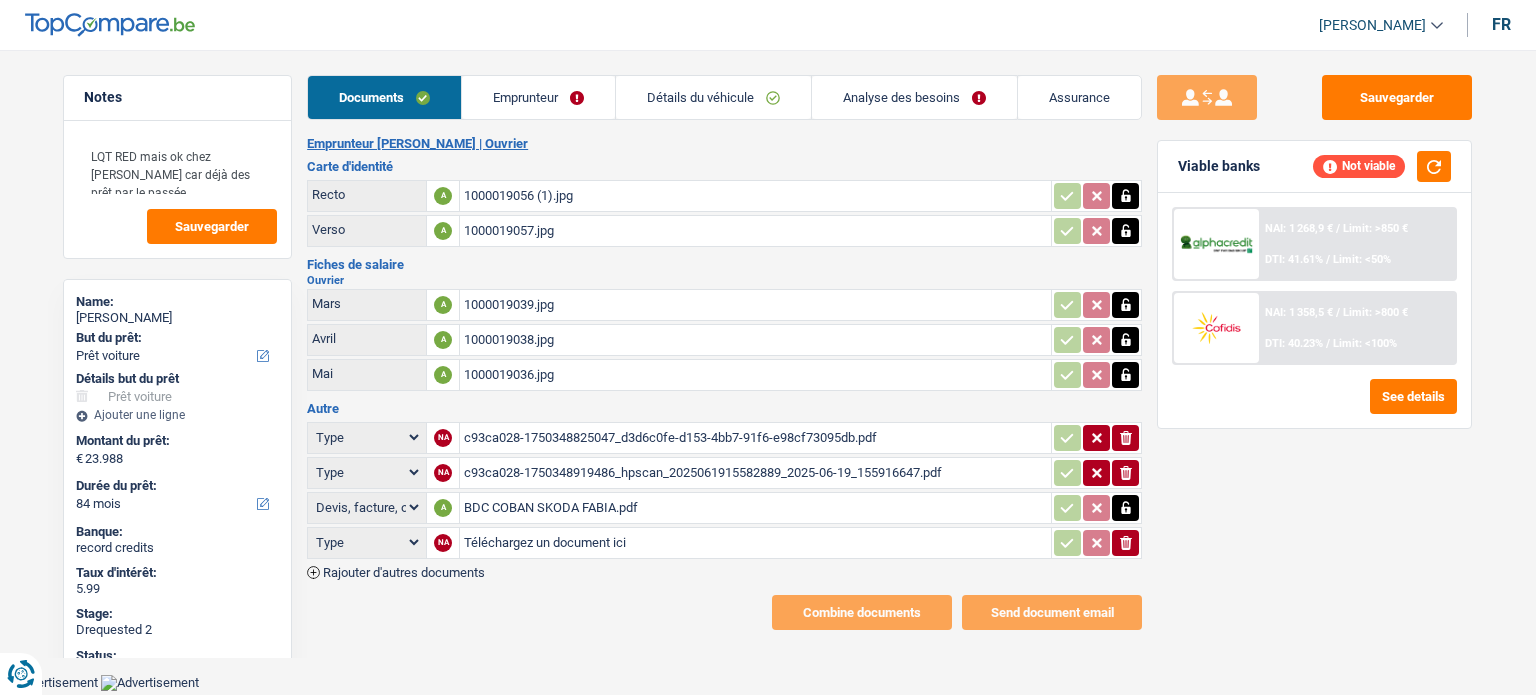 click on "Emprunteur" at bounding box center [538, 97] 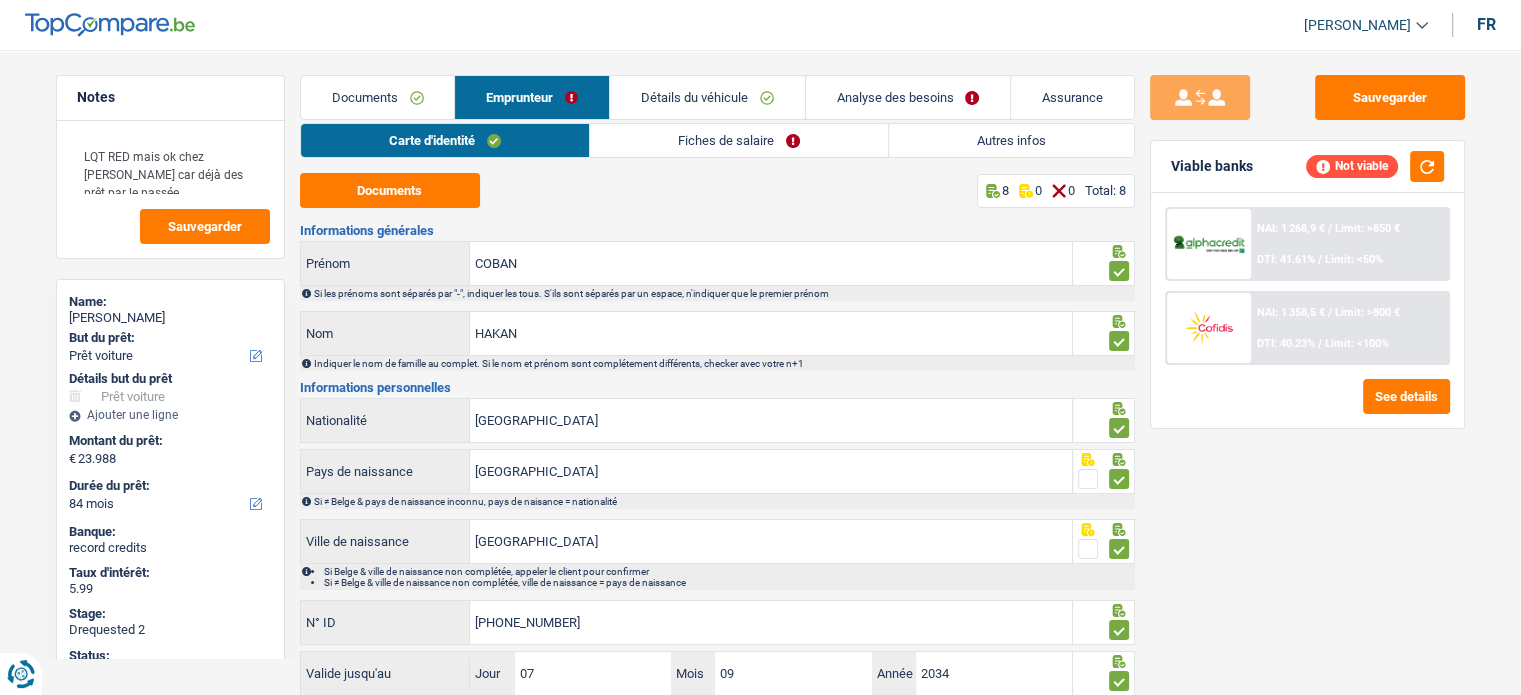 click on "Fiches de salaire" at bounding box center [739, 140] 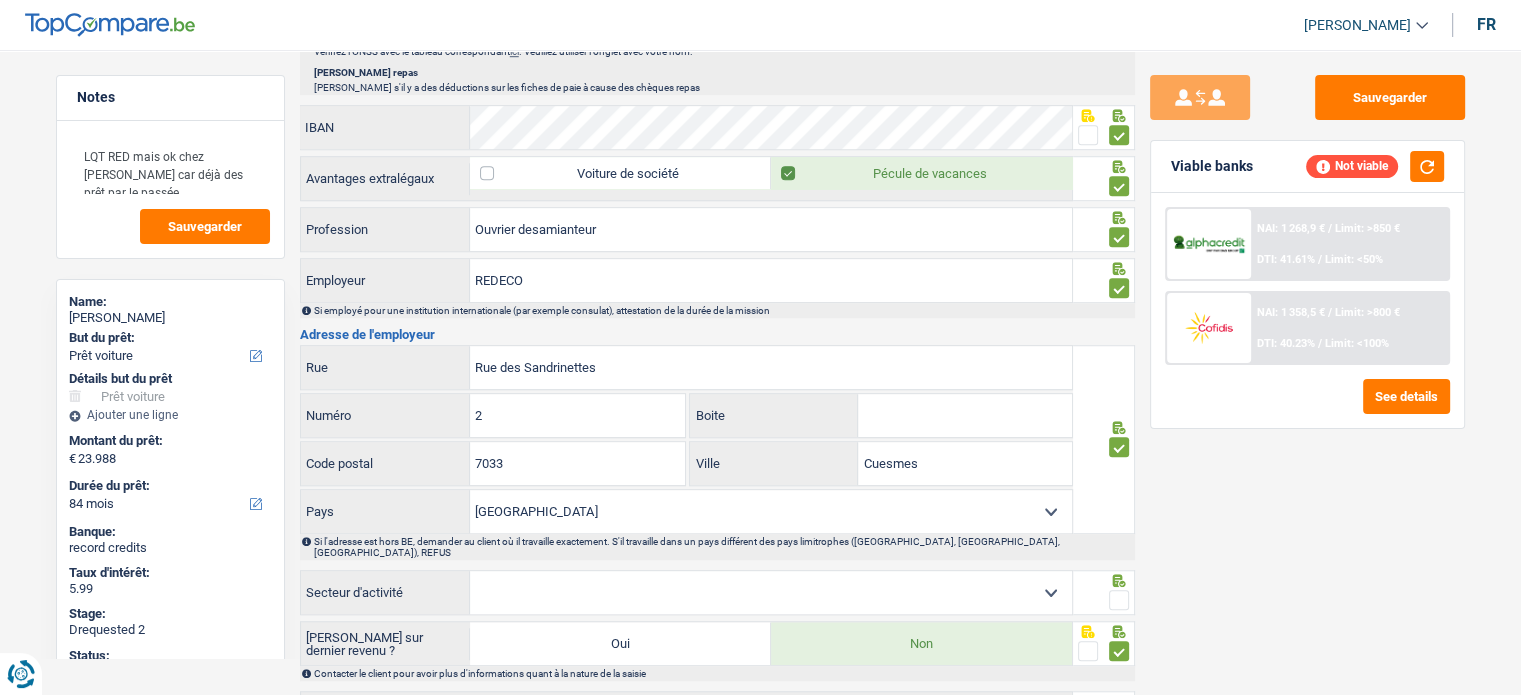 scroll, scrollTop: 1452, scrollLeft: 0, axis: vertical 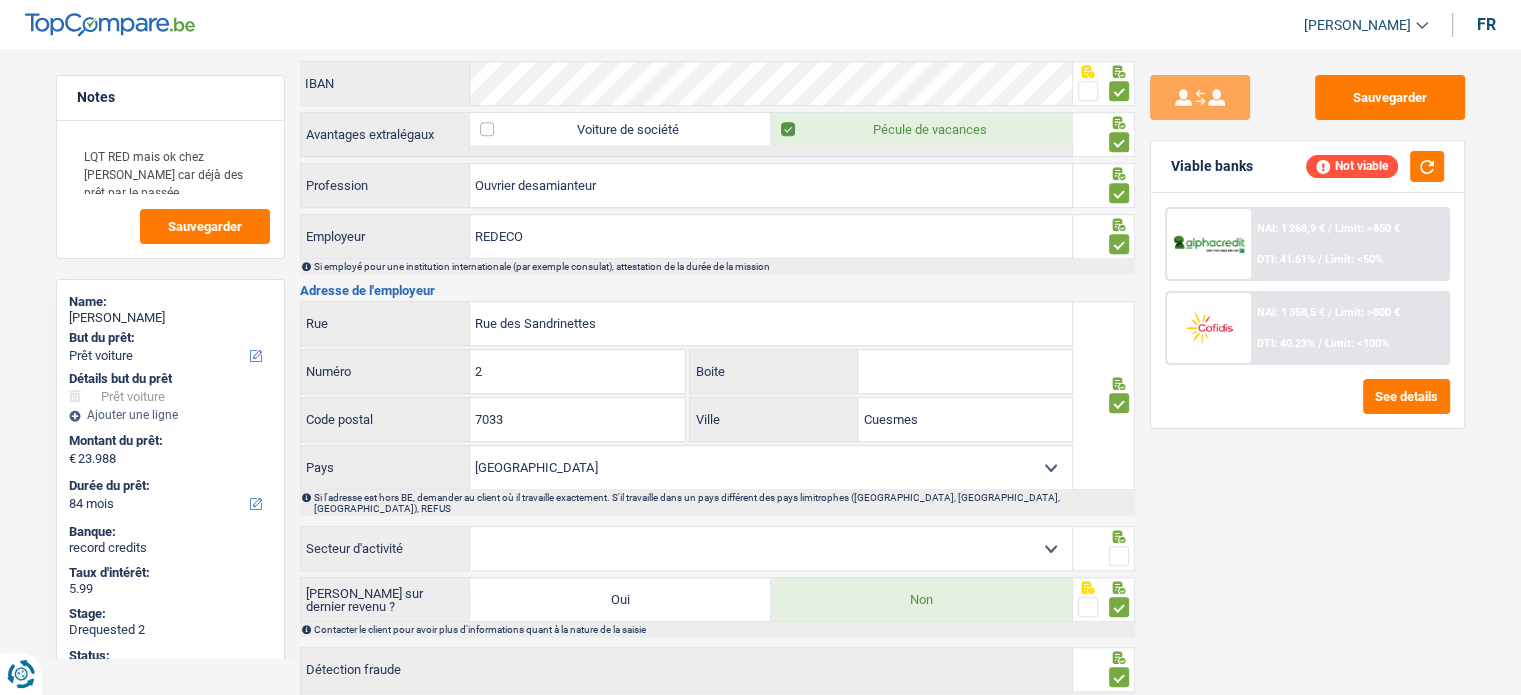click on "Agriculture/Pêche Industrie Horeca Courier/Fitness/Taxi Construction Banques/Assurances Etat/Université ou Union Européenne Petites entreprises (-50pers) Grandes entreprises (+50pers) Autres institutions internationales
Sélectionner une option" at bounding box center (771, 548) 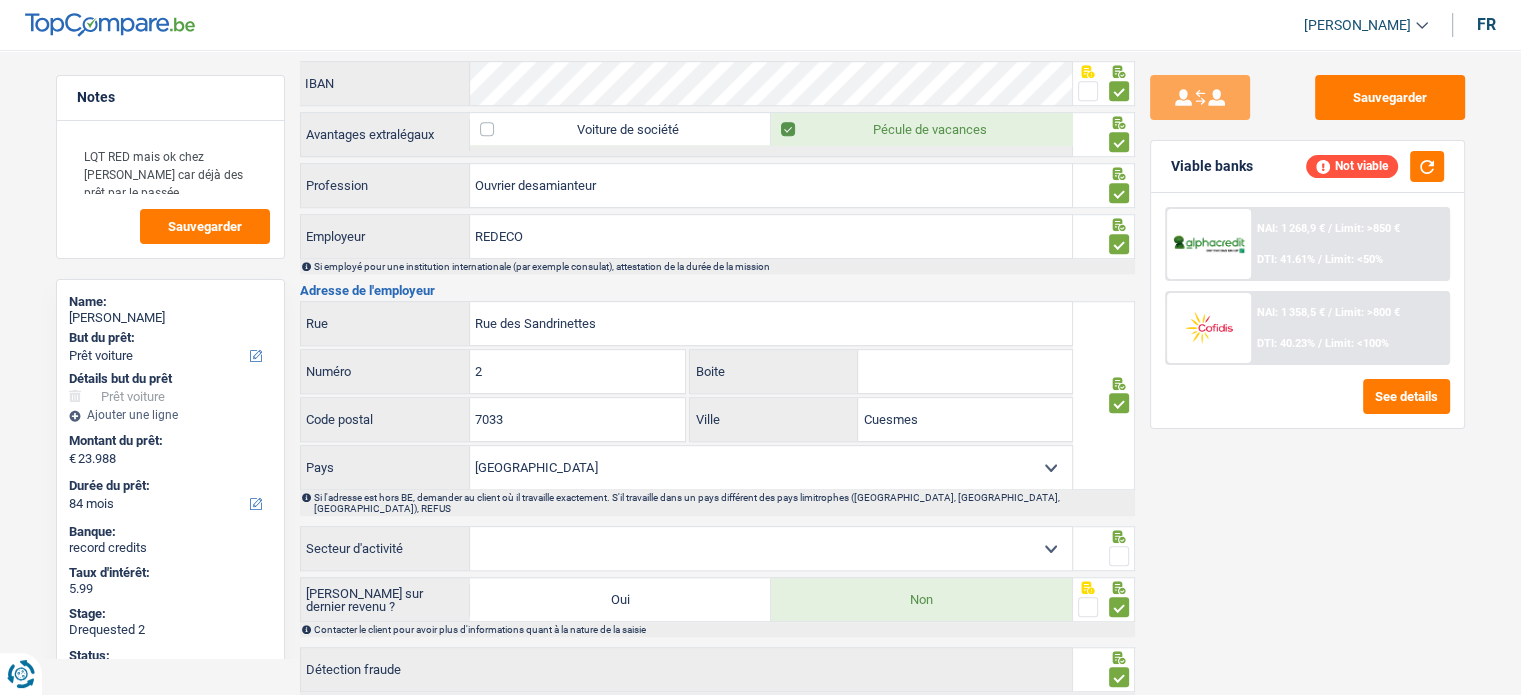 select on "smallCompanies" 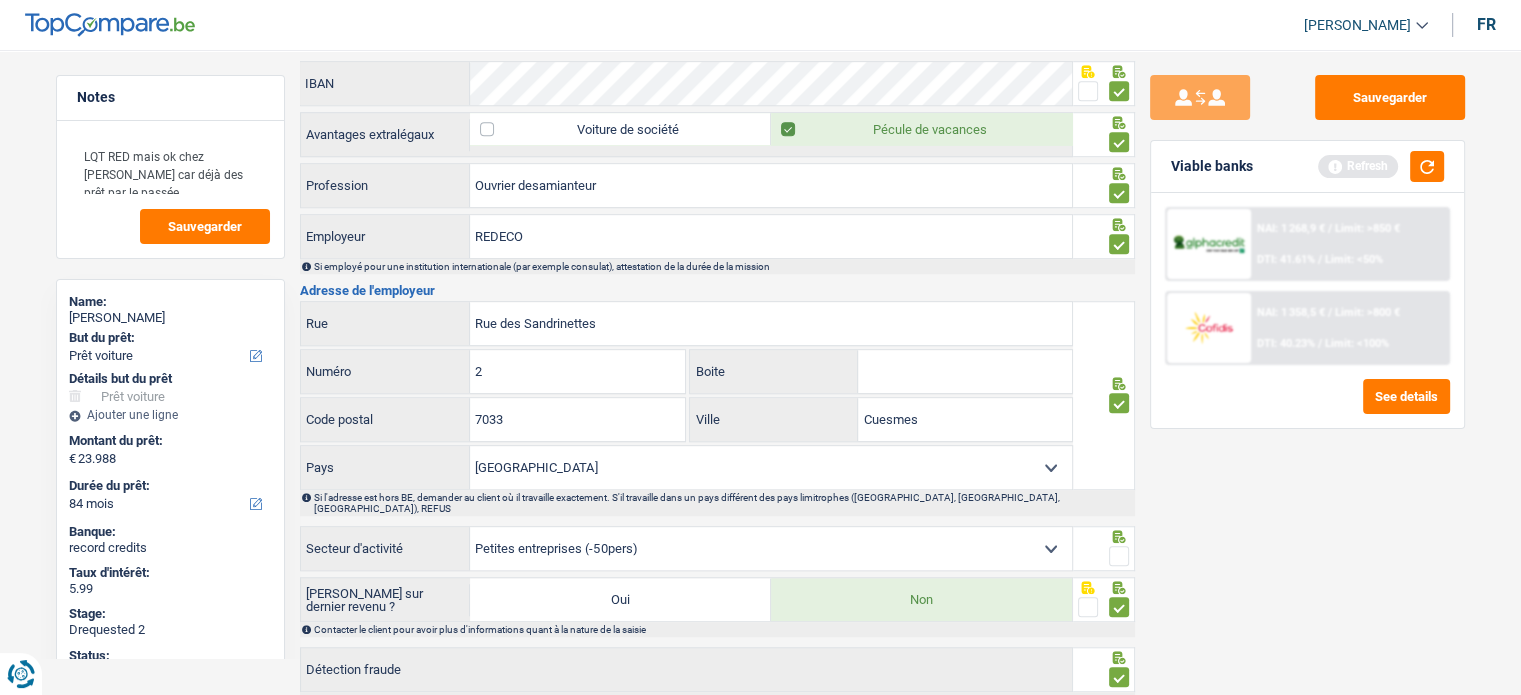 click at bounding box center [1119, 556] 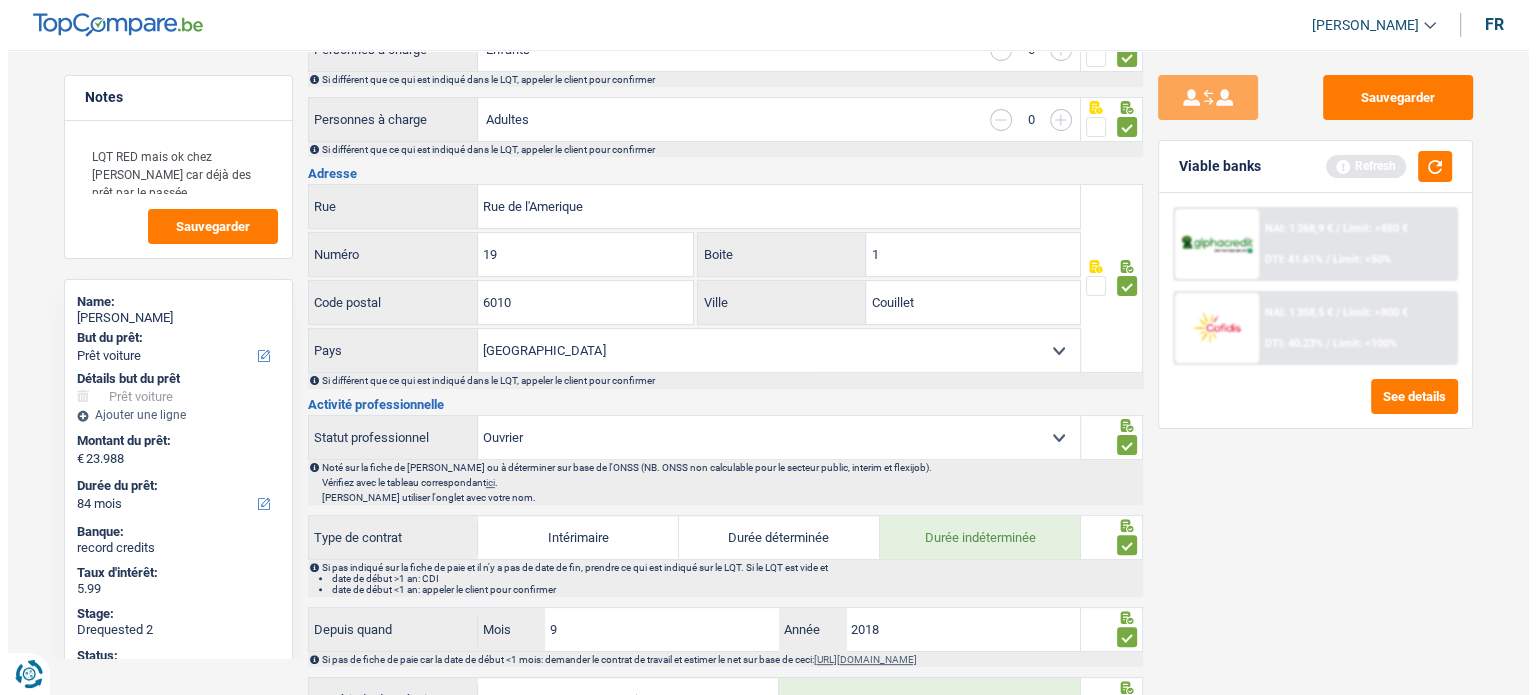 scroll, scrollTop: 0, scrollLeft: 0, axis: both 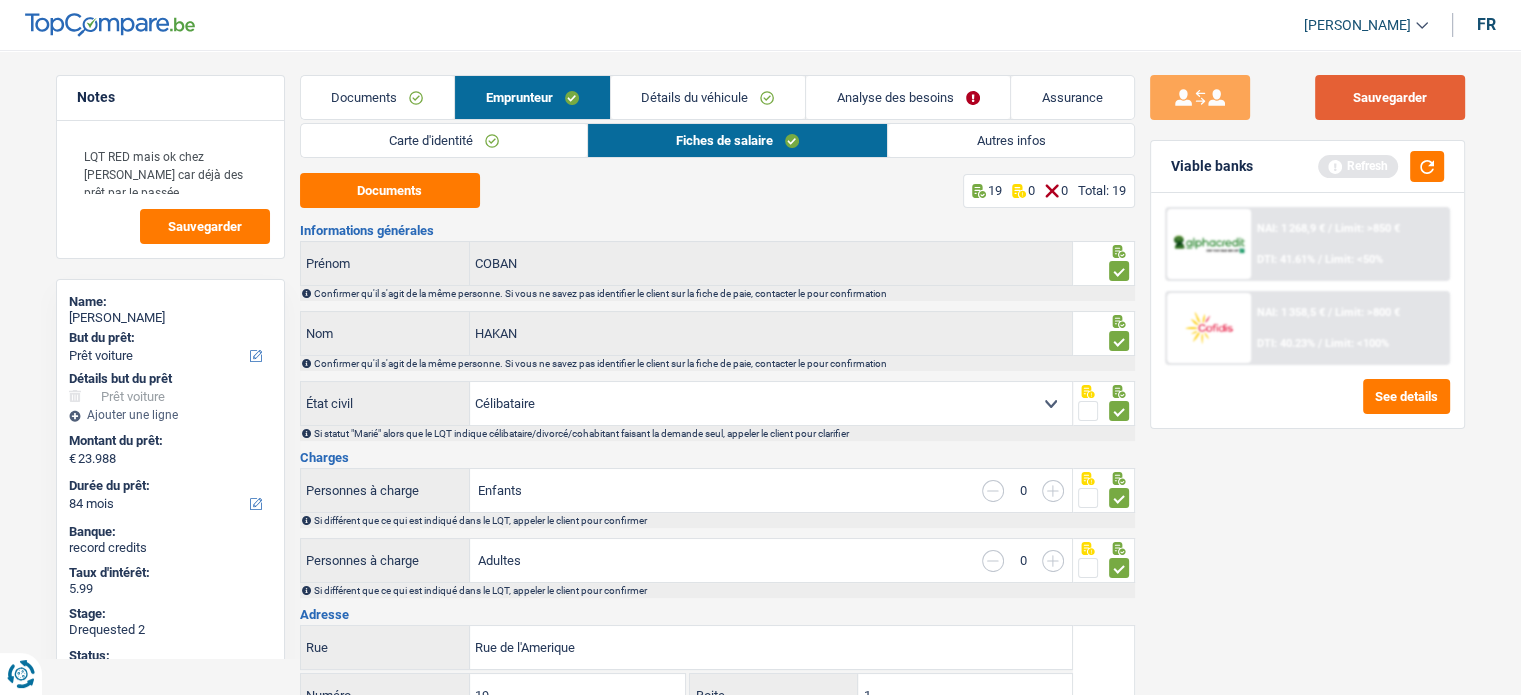 drag, startPoint x: 1393, startPoint y: 109, endPoint x: 1374, endPoint y: 107, distance: 19.104973 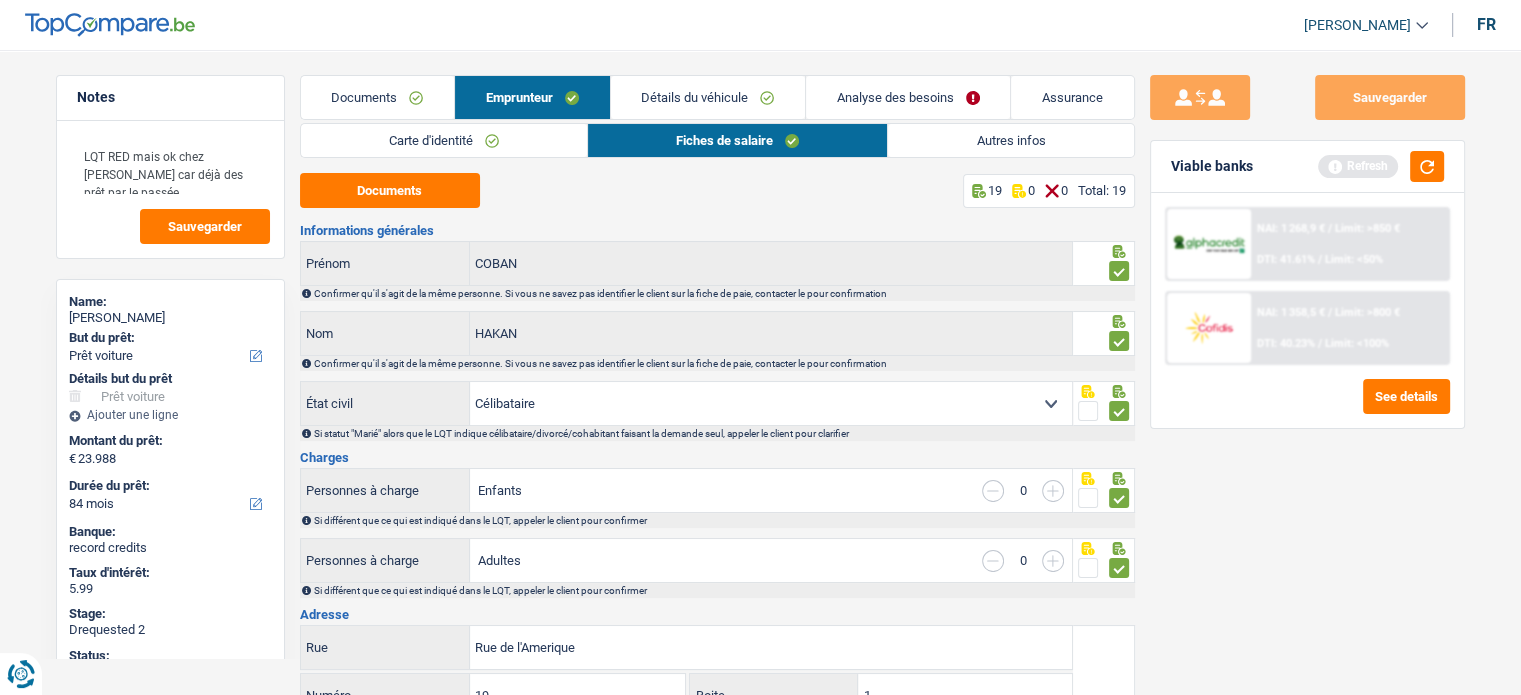 click on "Documents" at bounding box center [377, 97] 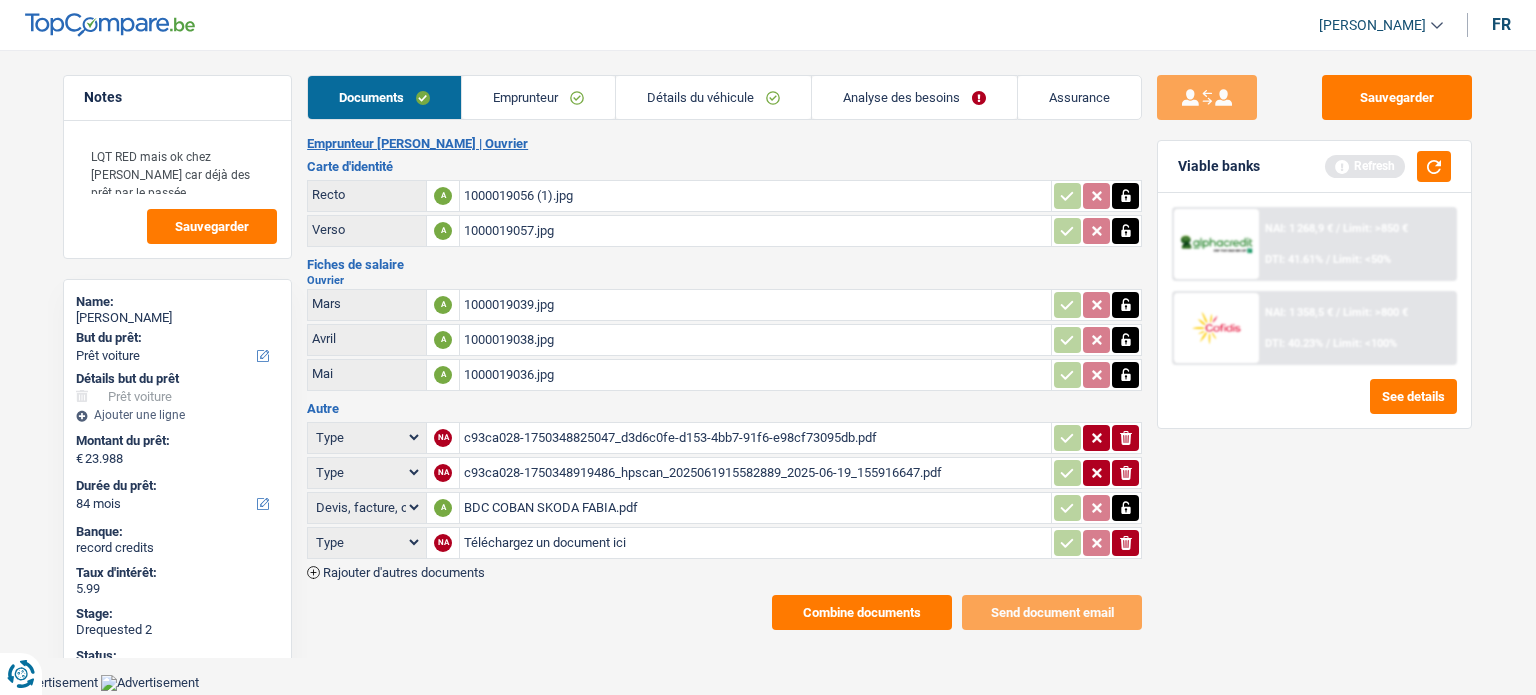 click on "Combine documents" at bounding box center [862, 612] 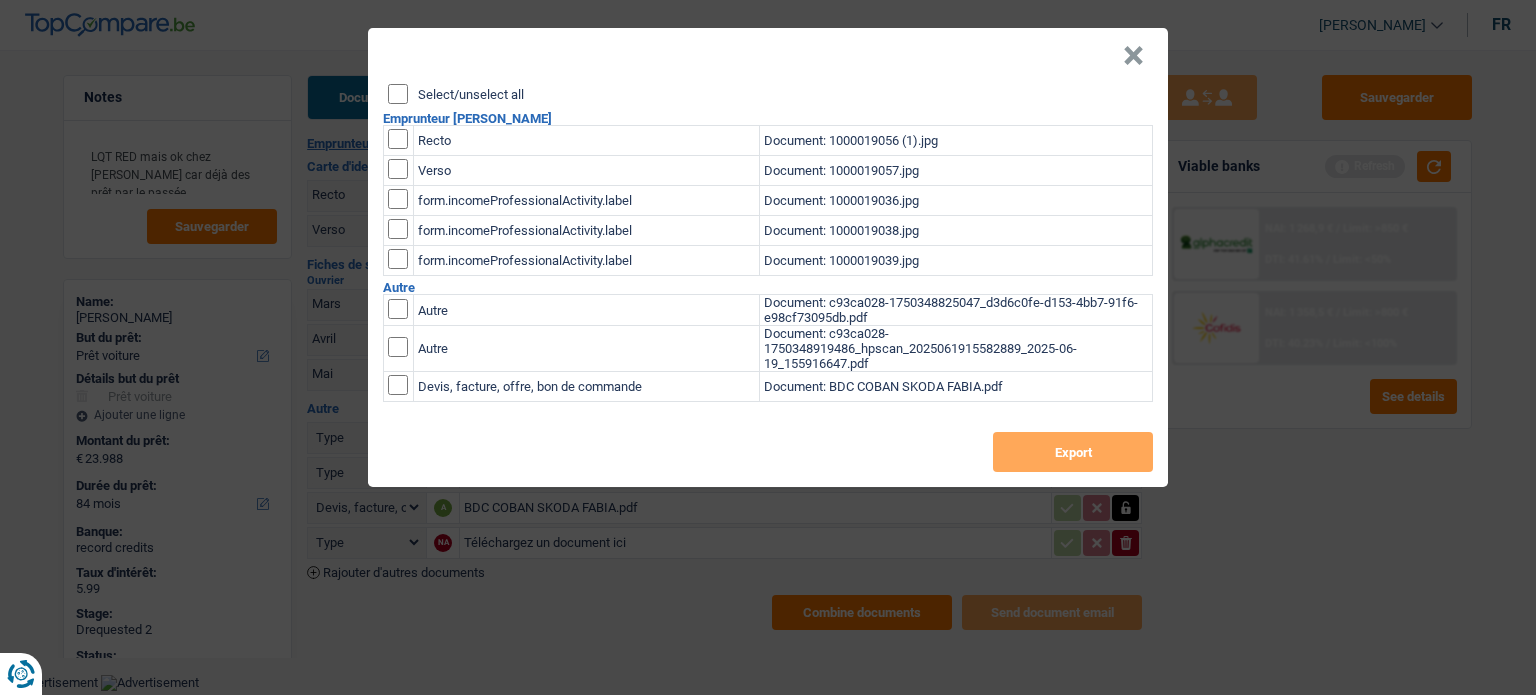 click on "Select/unselect all" at bounding box center (398, 94) 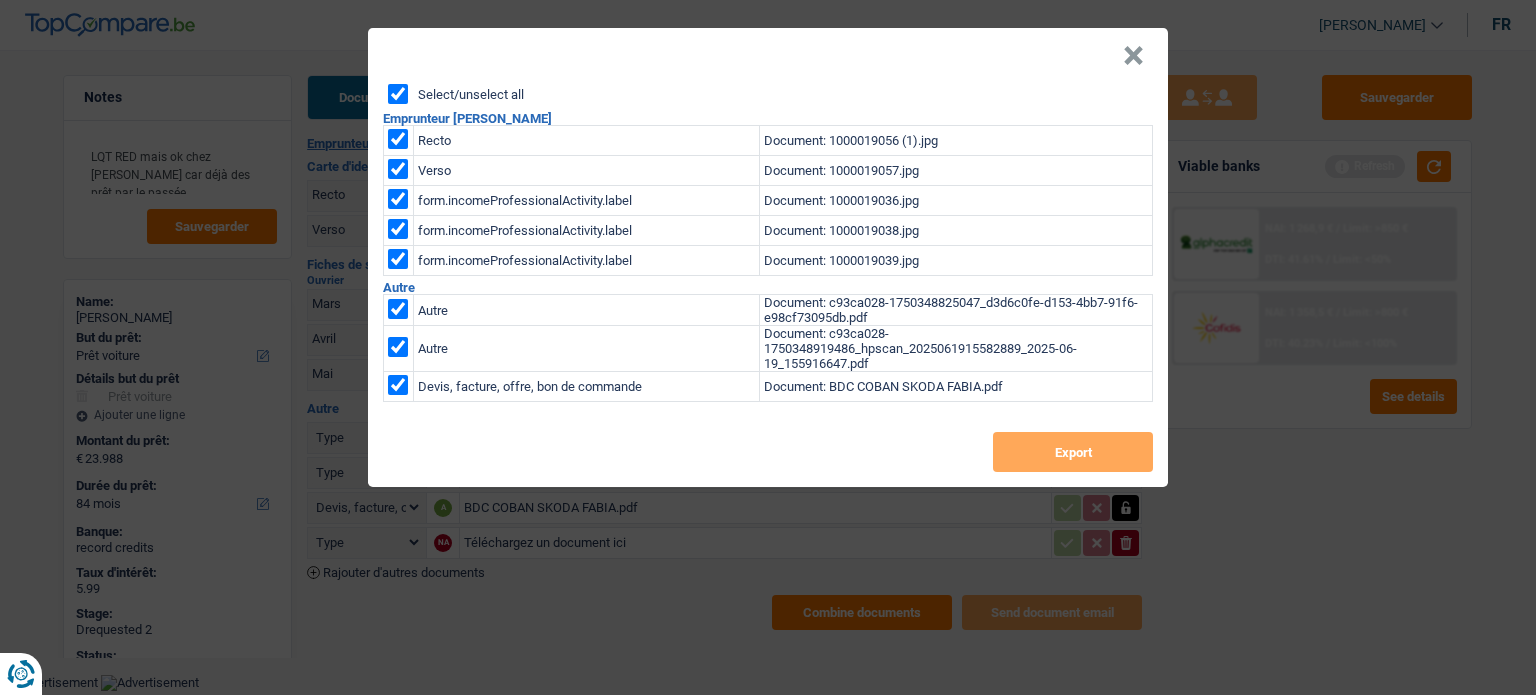 checkbox on "true" 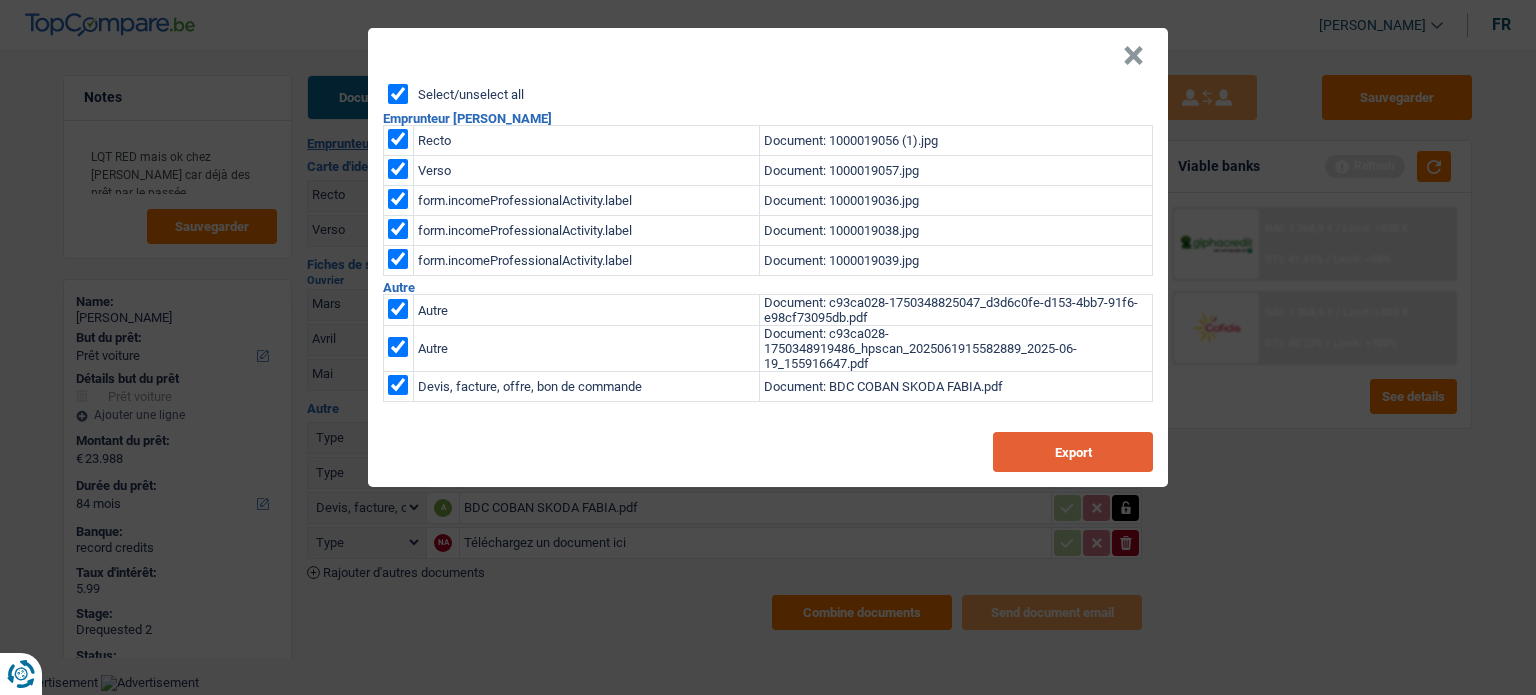 click on "Export" at bounding box center [1073, 452] 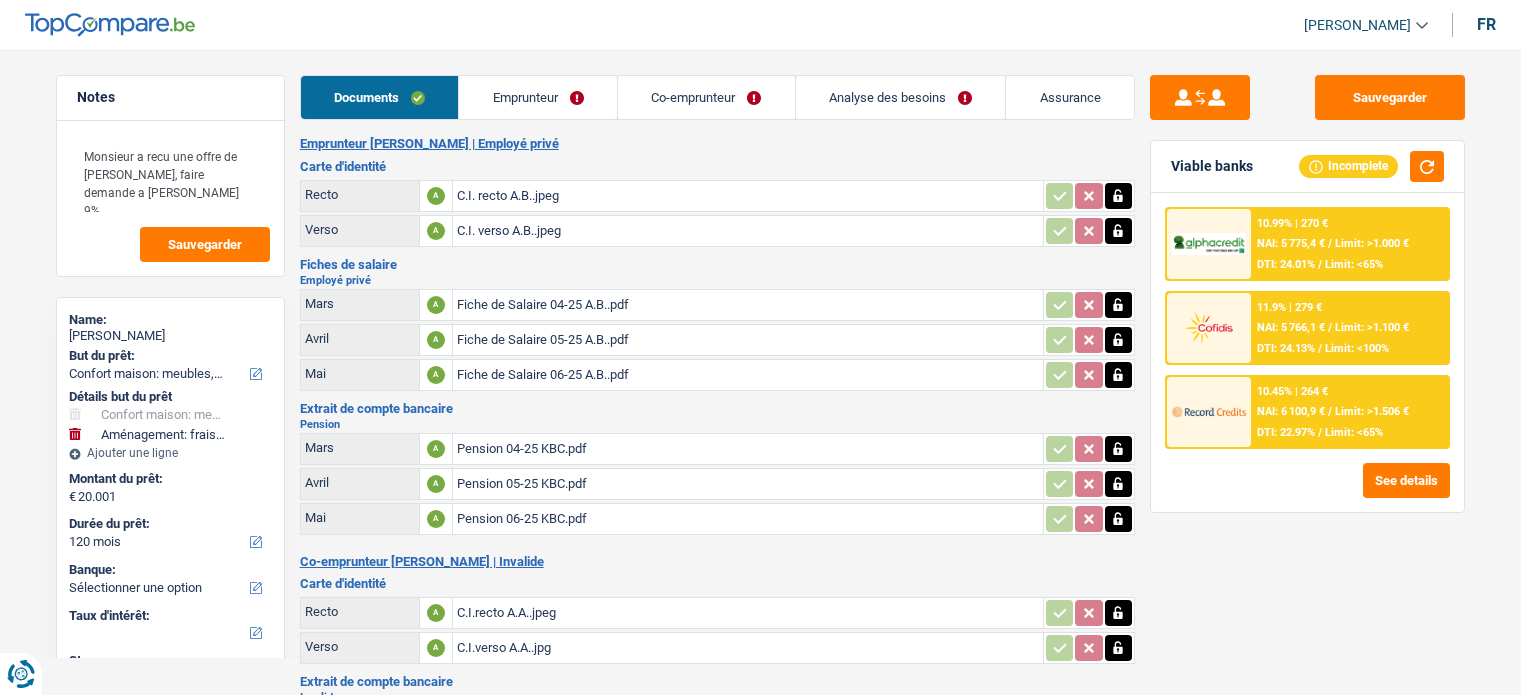 select on "household" 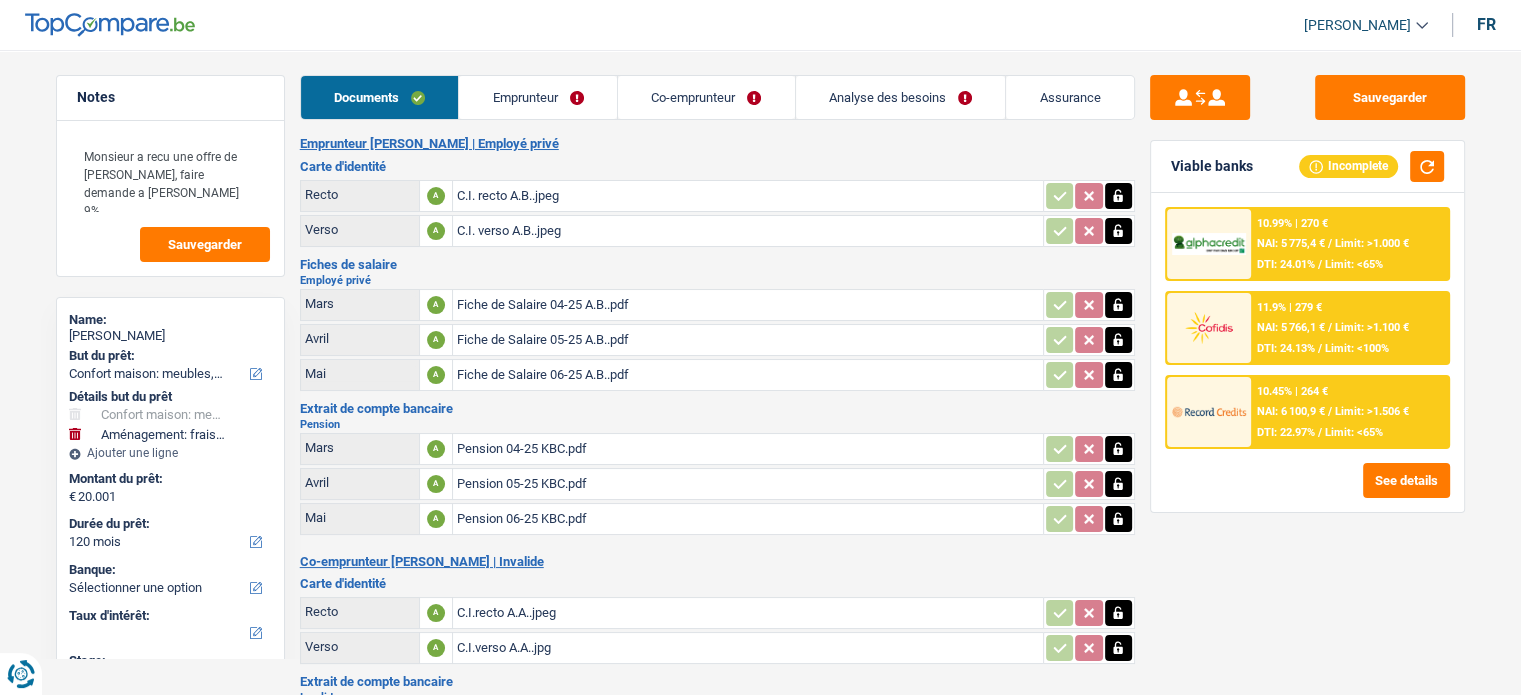 scroll, scrollTop: 0, scrollLeft: 0, axis: both 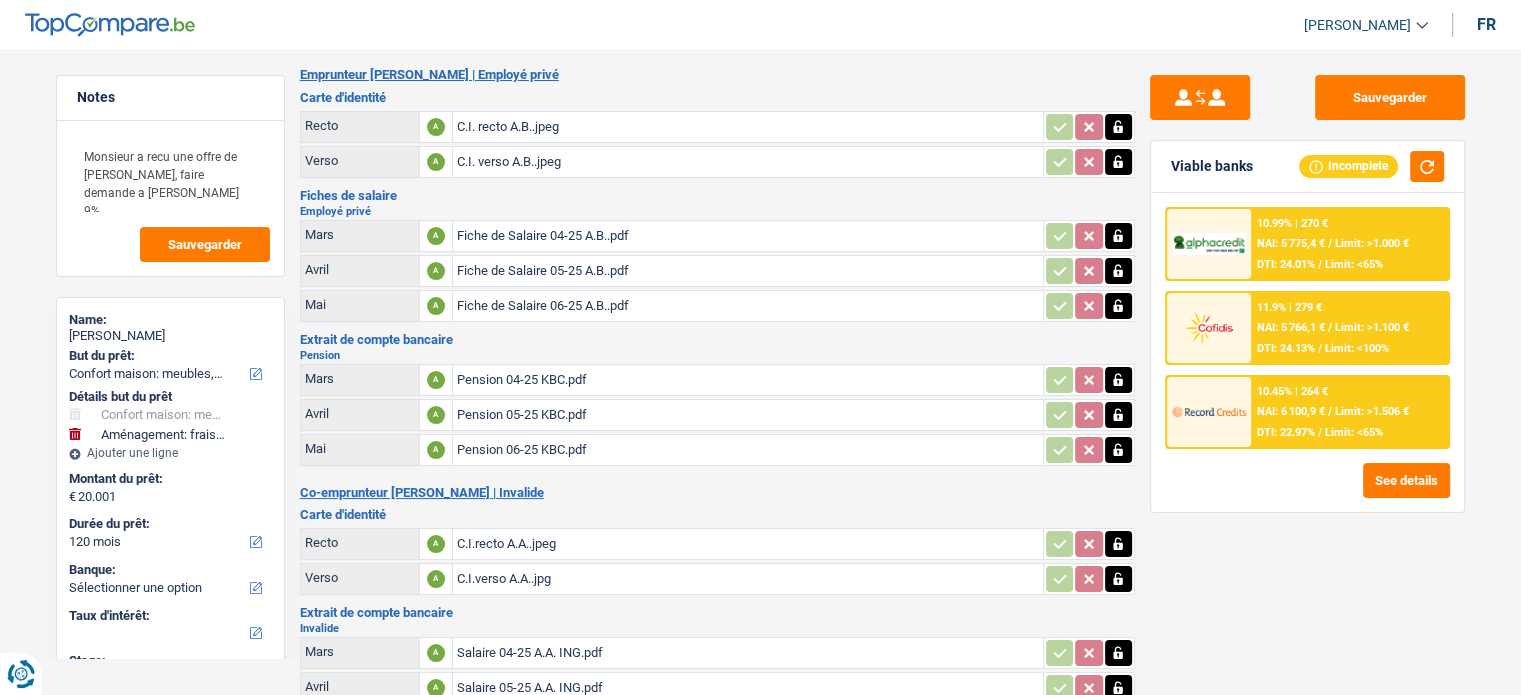 click on "Fiche de Salaire 04-25 A.B..pdf" at bounding box center (748, 236) 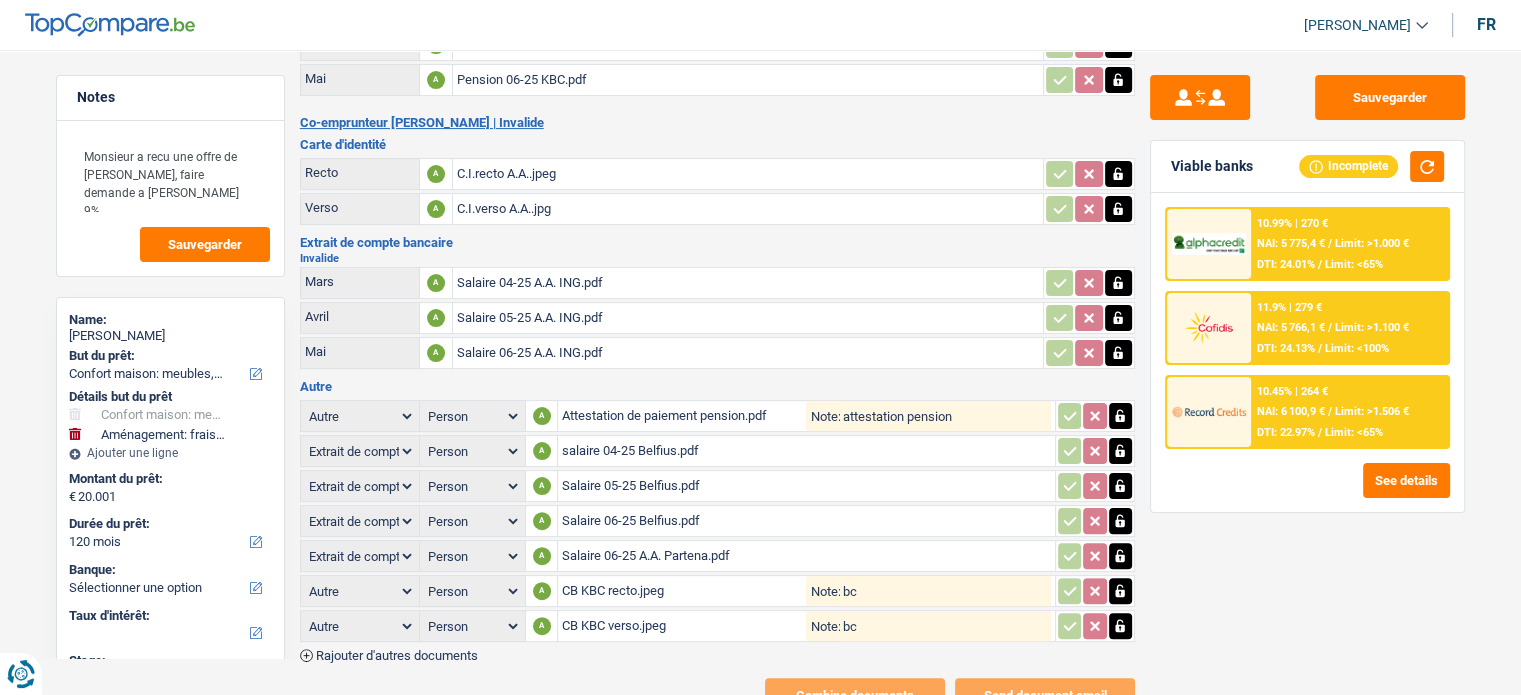 scroll, scrollTop: 469, scrollLeft: 0, axis: vertical 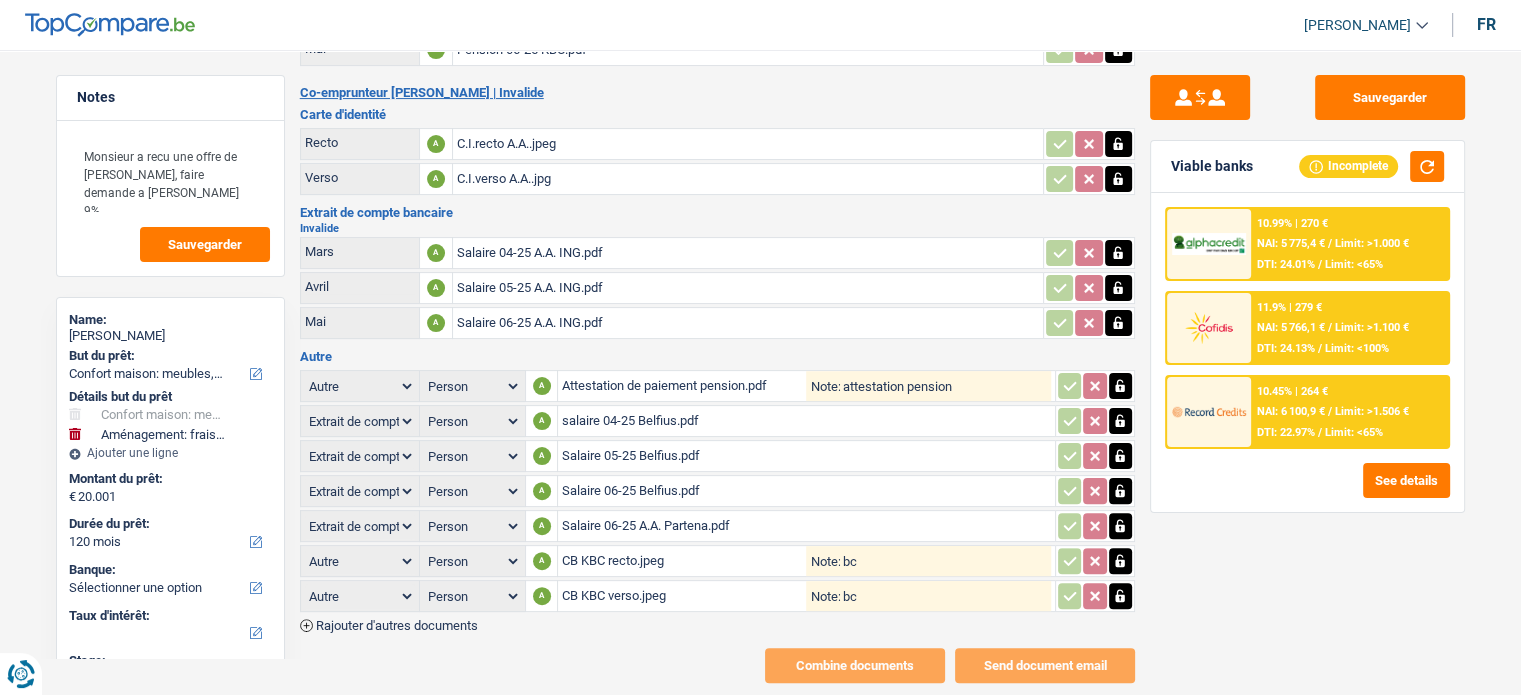 click on "salaire 04-25 Belfius.pdf" at bounding box center [806, 421] 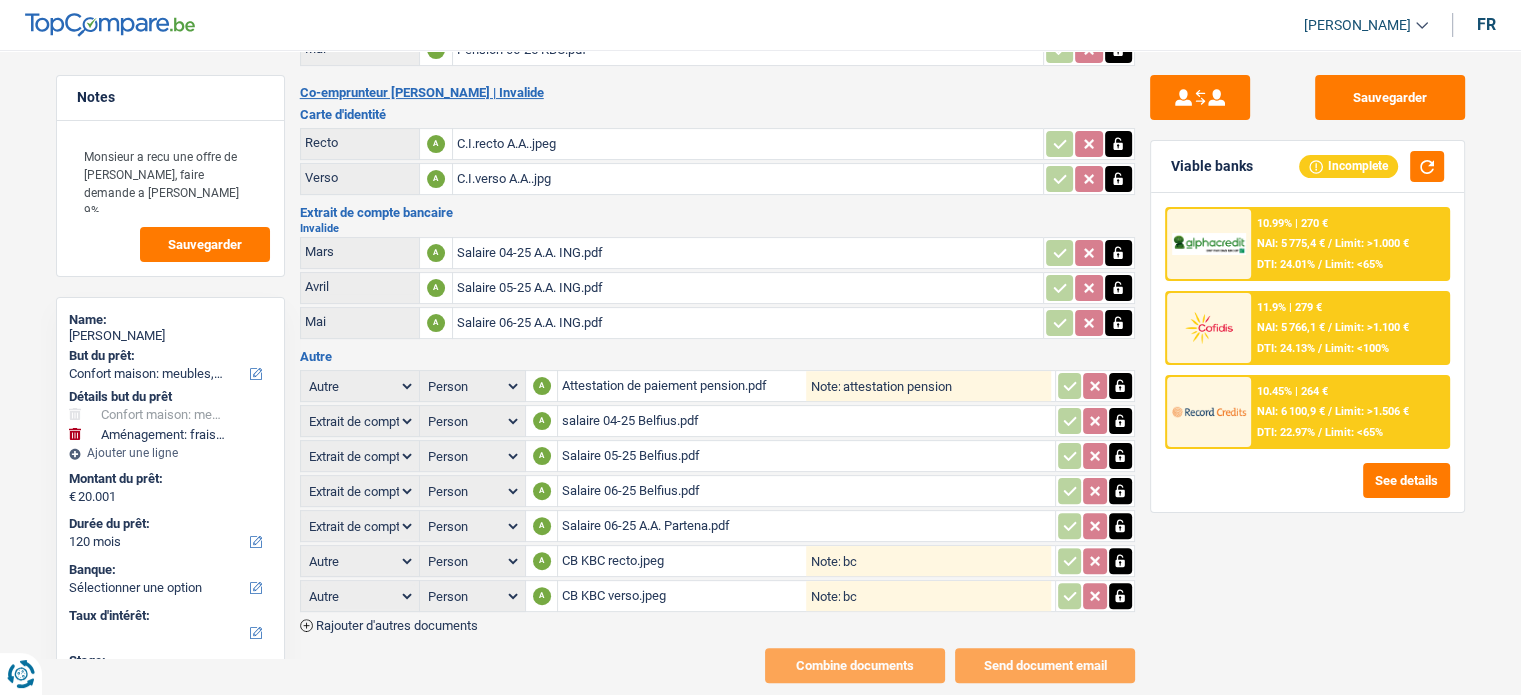 click on "10.99% | 270 €
NAI: 5 775,4 €
/
Limit: >1.000 €
DTI: 24.01%
/
Limit: <65%" at bounding box center [1349, 244] 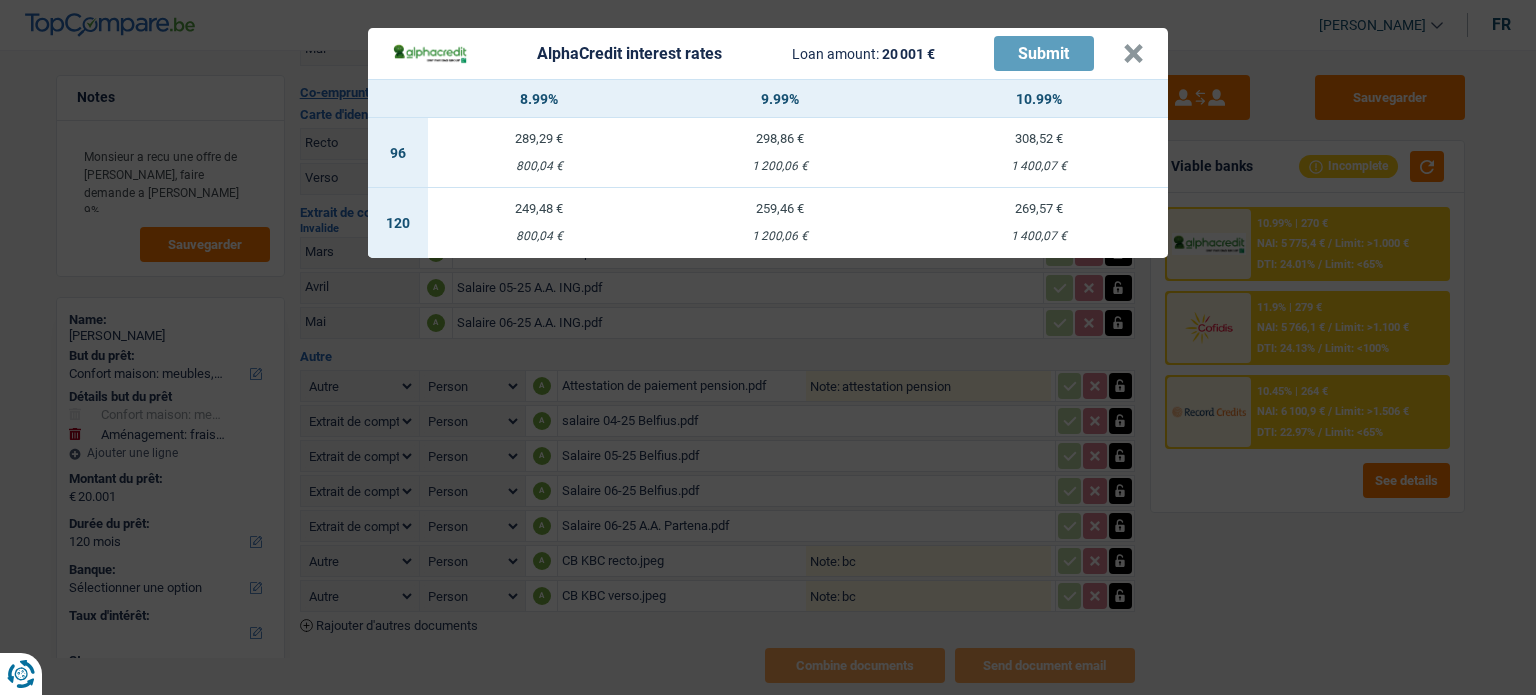 click on "AlphaCredit interest rates
Loan amount:
20 001 €
Submit
×" at bounding box center (768, 53) 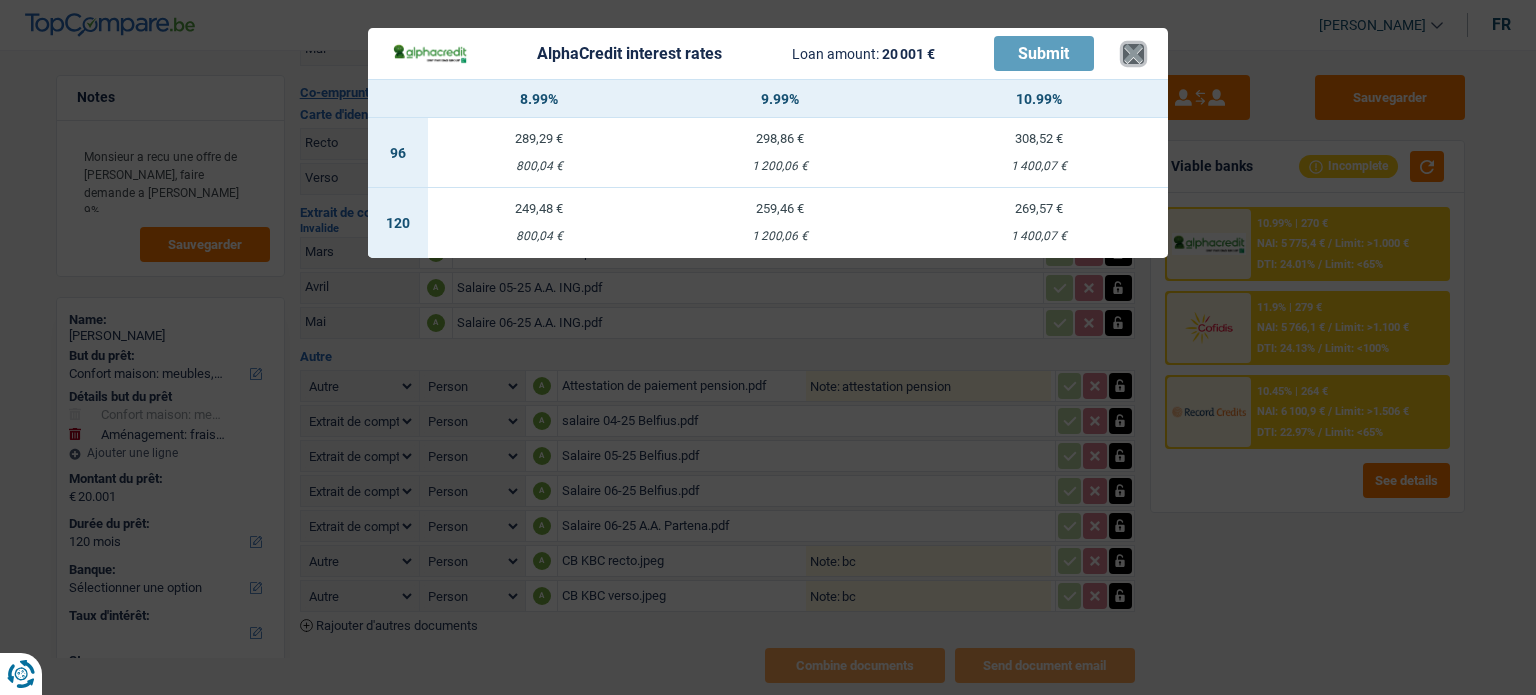 click on "×" at bounding box center [1133, 54] 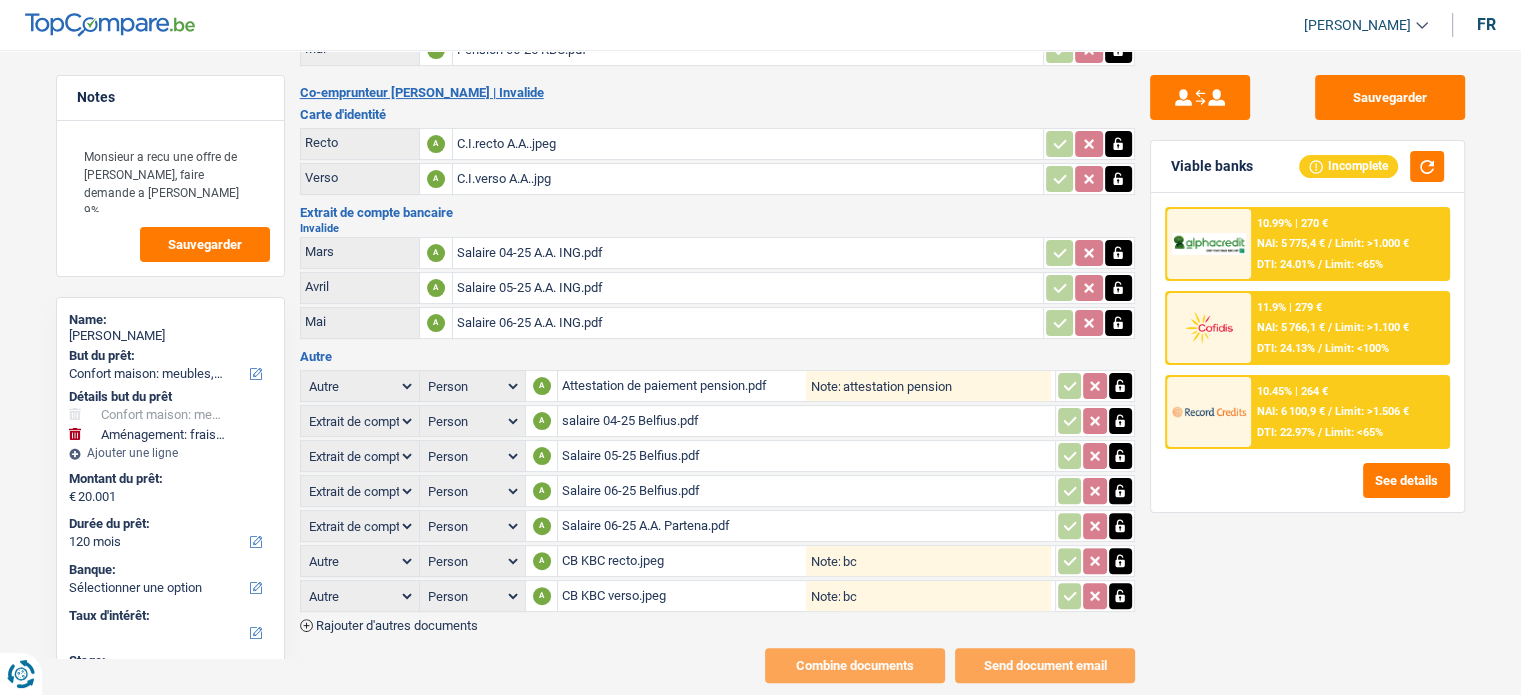 click on "11.9% | 279 €
NAI: 5 766,1 €
/
Limit: >1.100 €
DTI: 24.13%
/
Limit: <100%" at bounding box center [1349, 328] 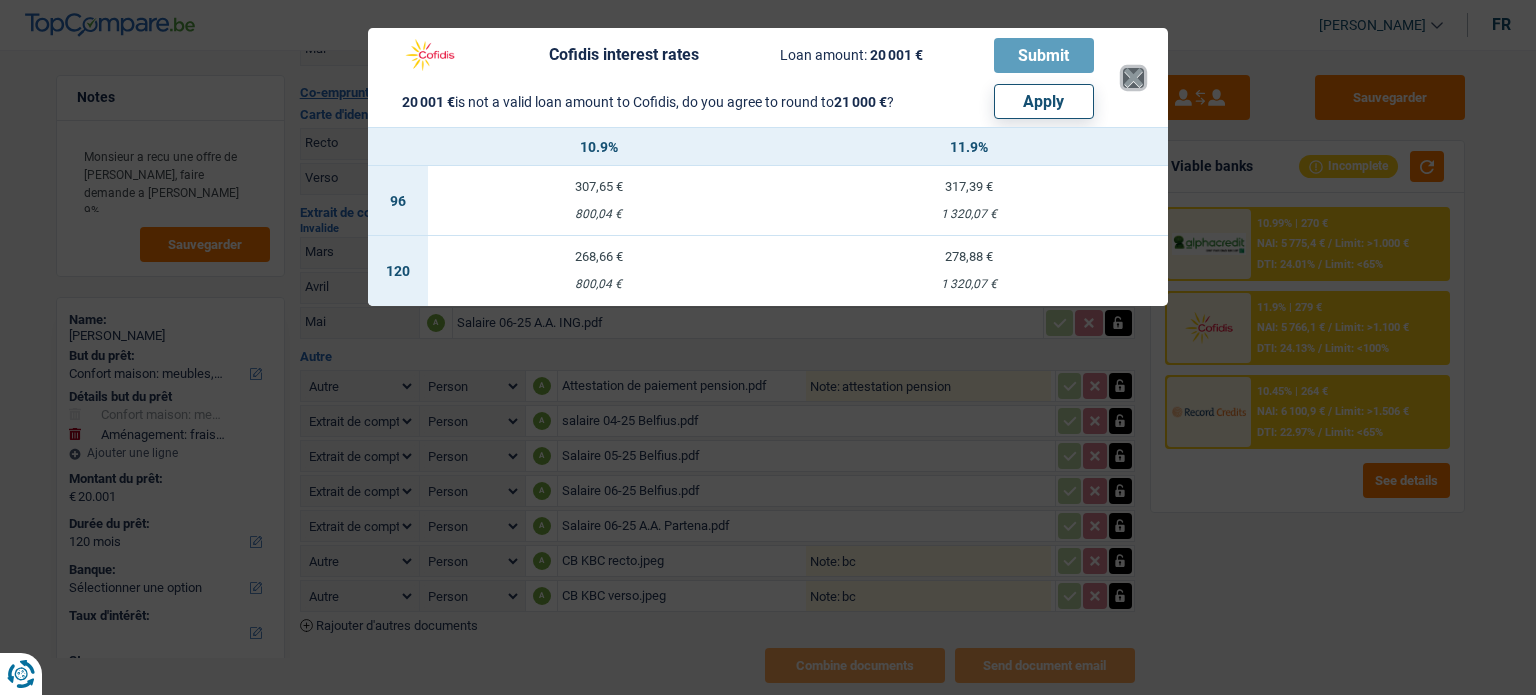 click on "×" at bounding box center [1133, 78] 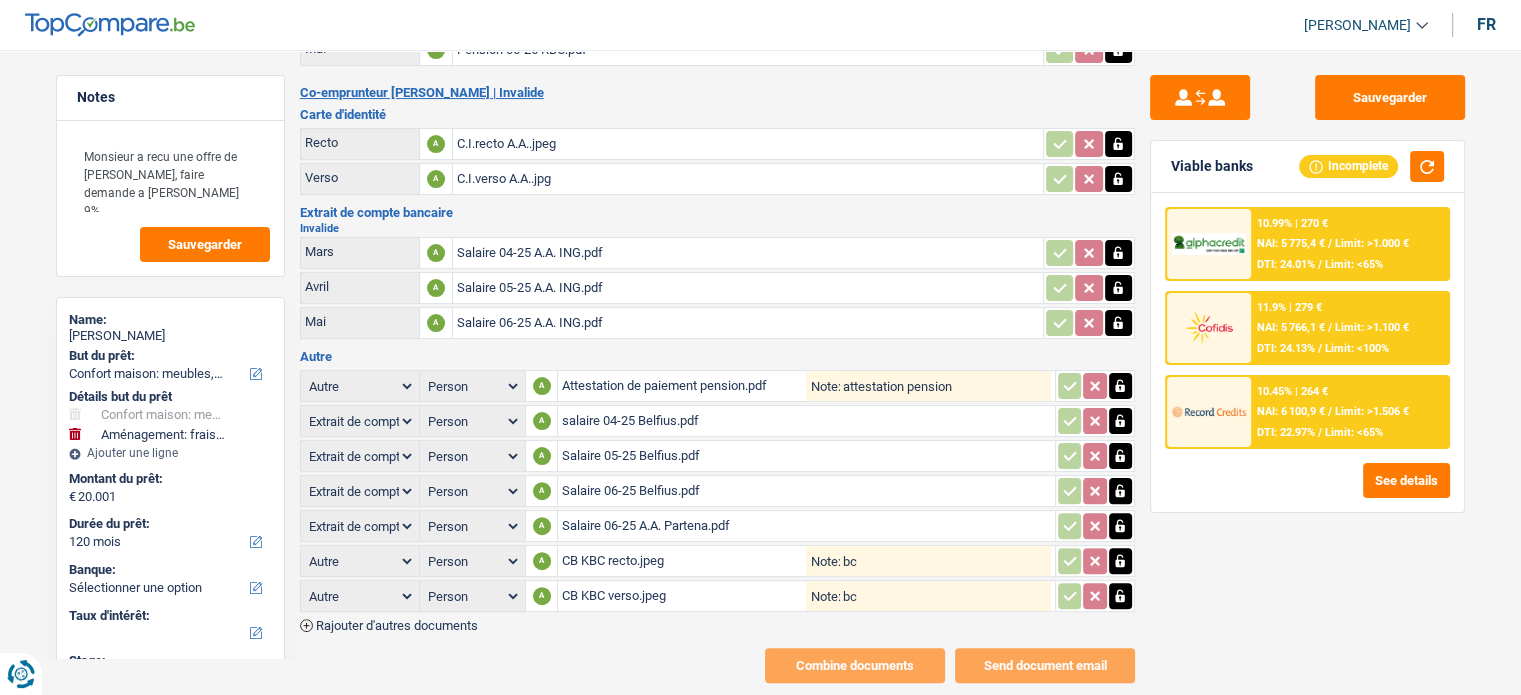 click on "Limit: >1.506 €" at bounding box center (1372, 411) 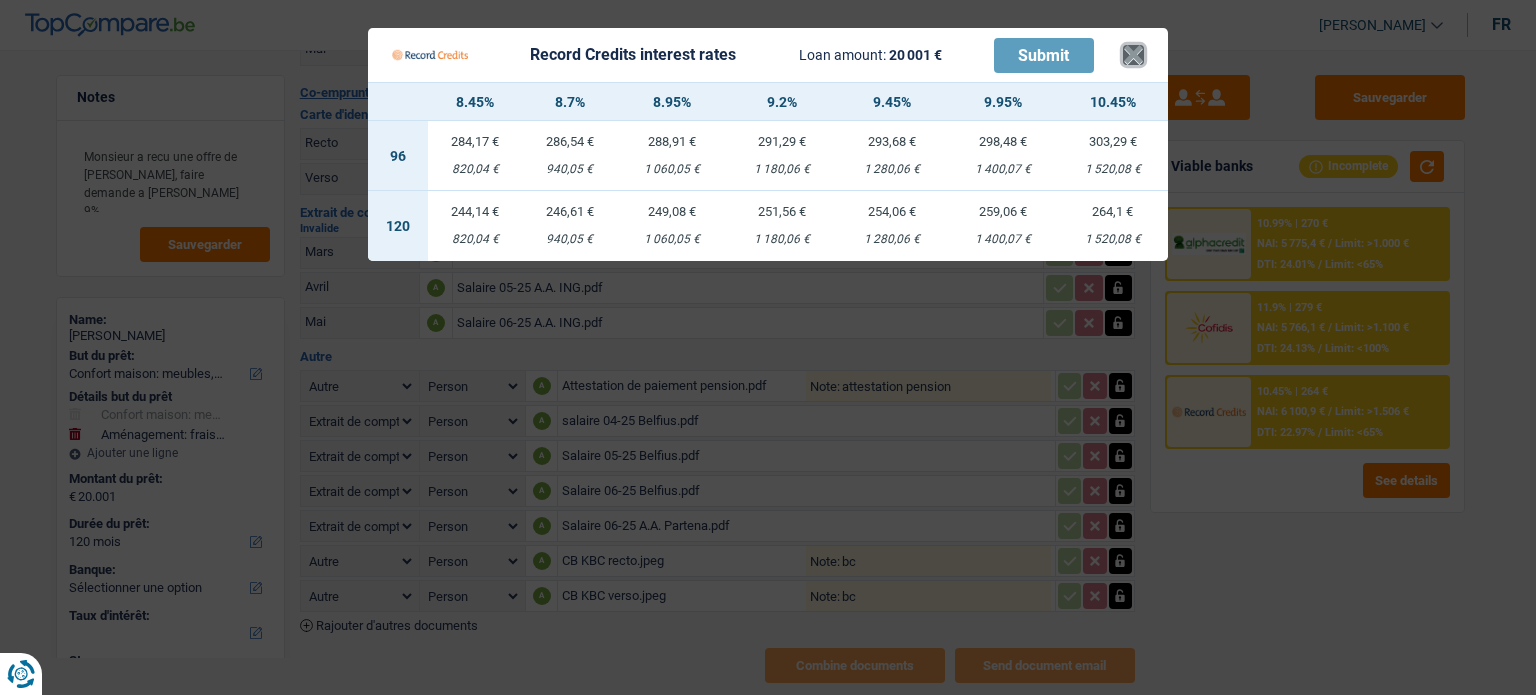 click on "×" at bounding box center (1133, 55) 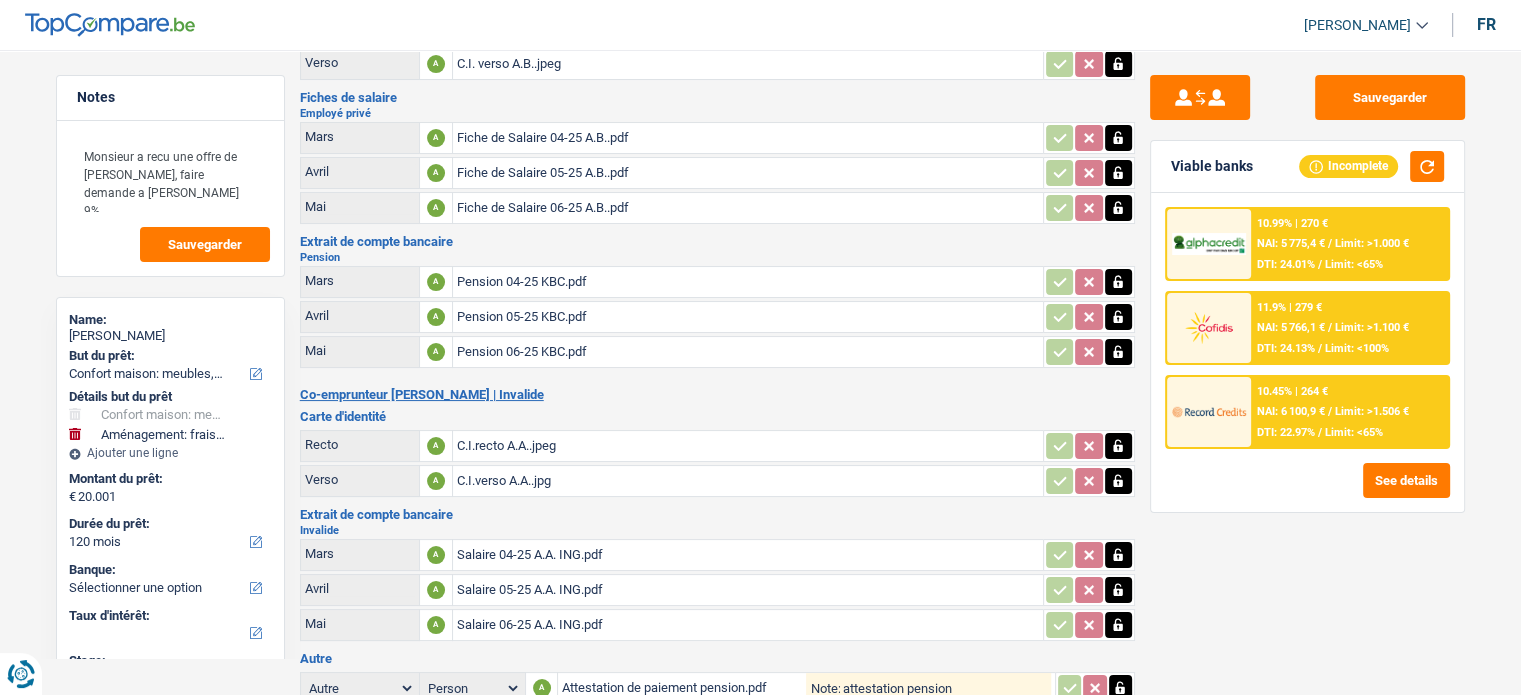 scroll, scrollTop: 0, scrollLeft: 0, axis: both 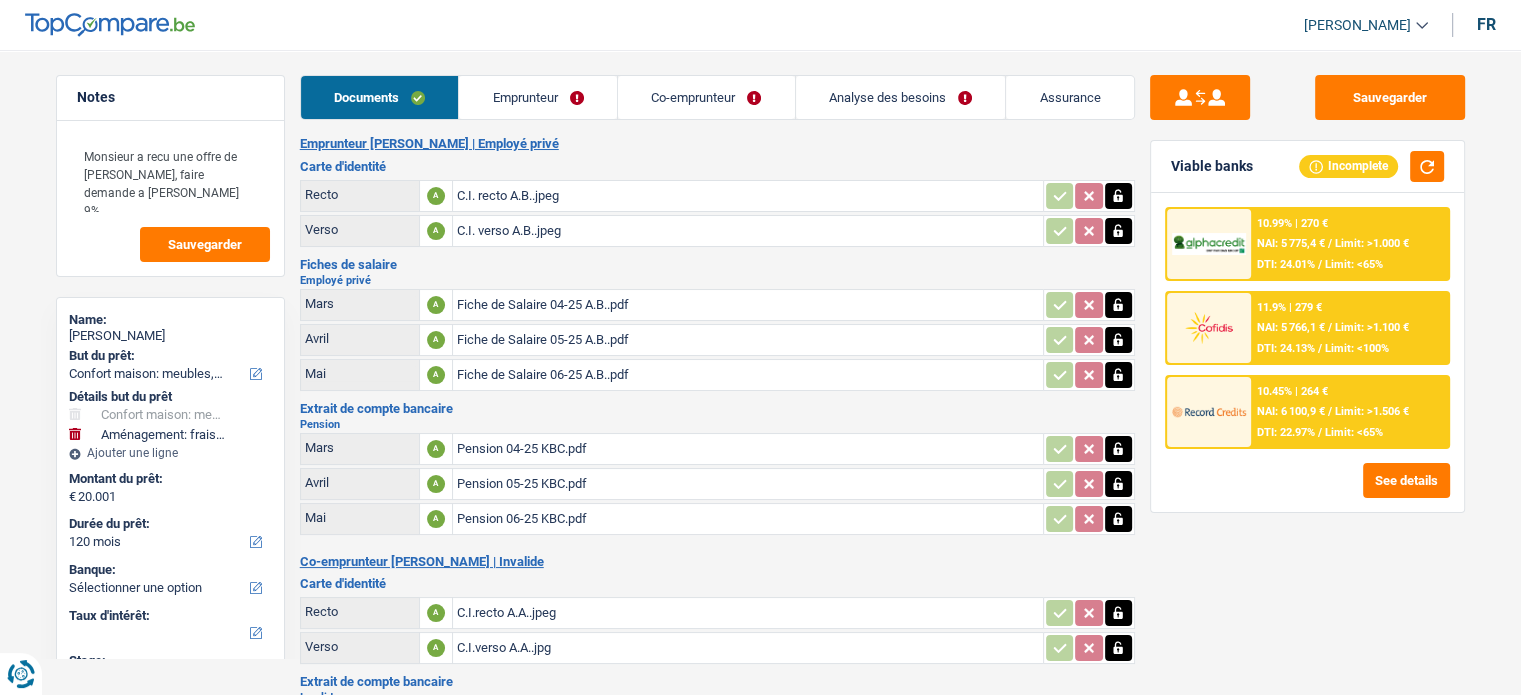 click on "Emprunteur" at bounding box center (538, 97) 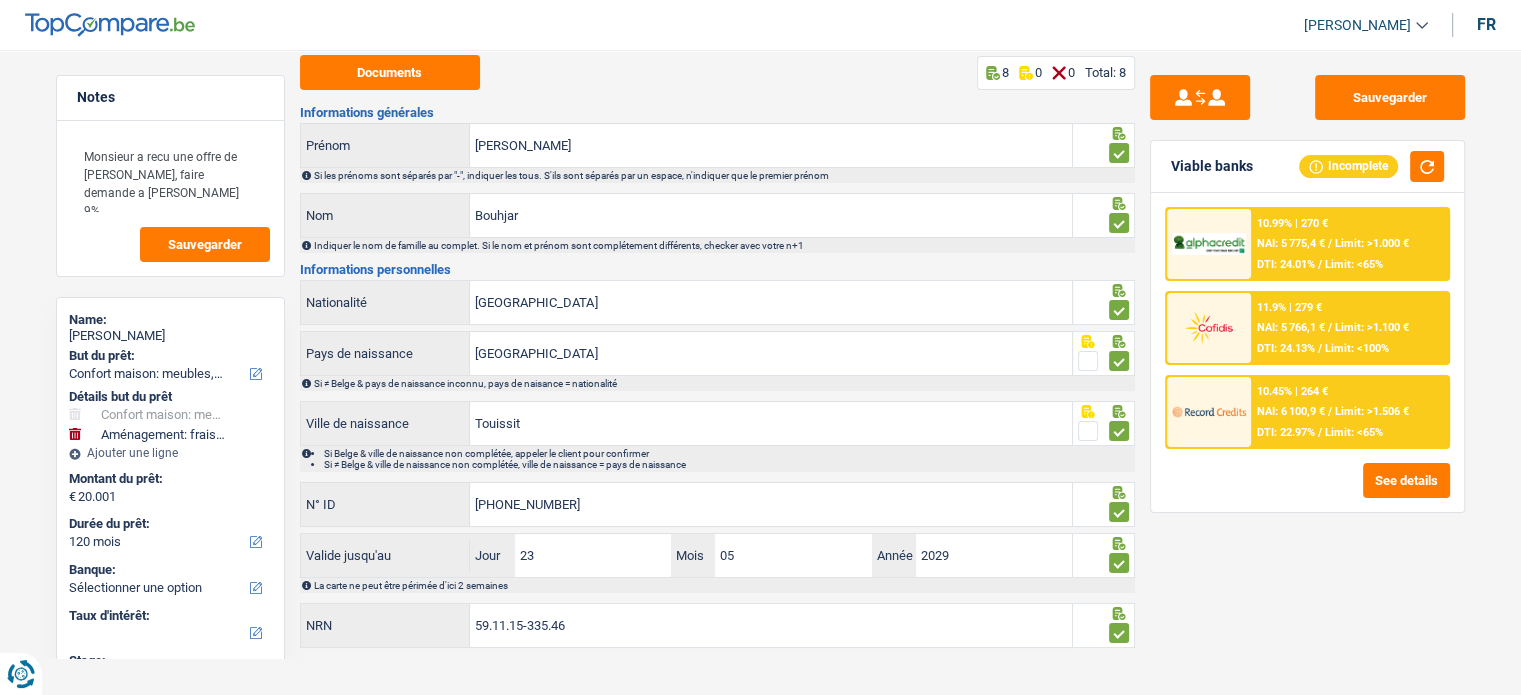 scroll, scrollTop: 0, scrollLeft: 0, axis: both 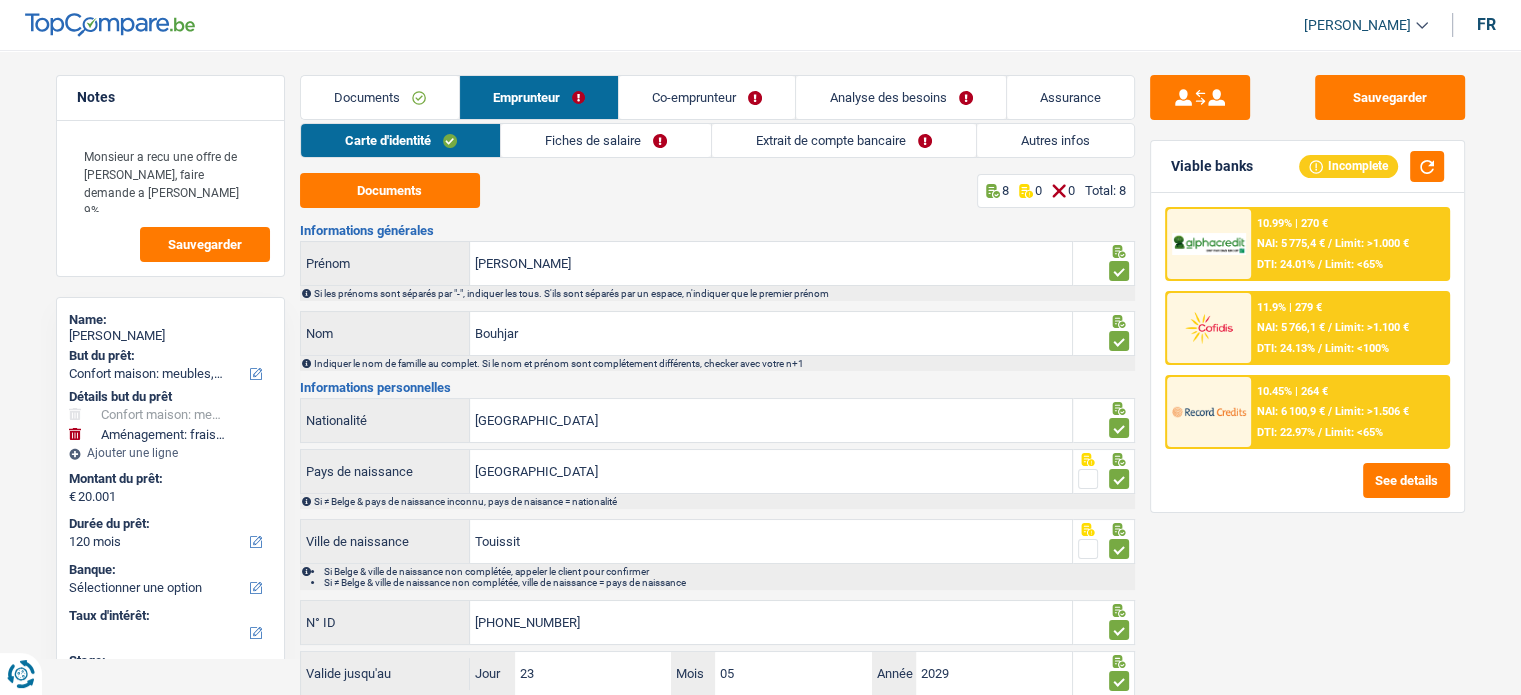 click on "Fiches de salaire" at bounding box center (606, 140) 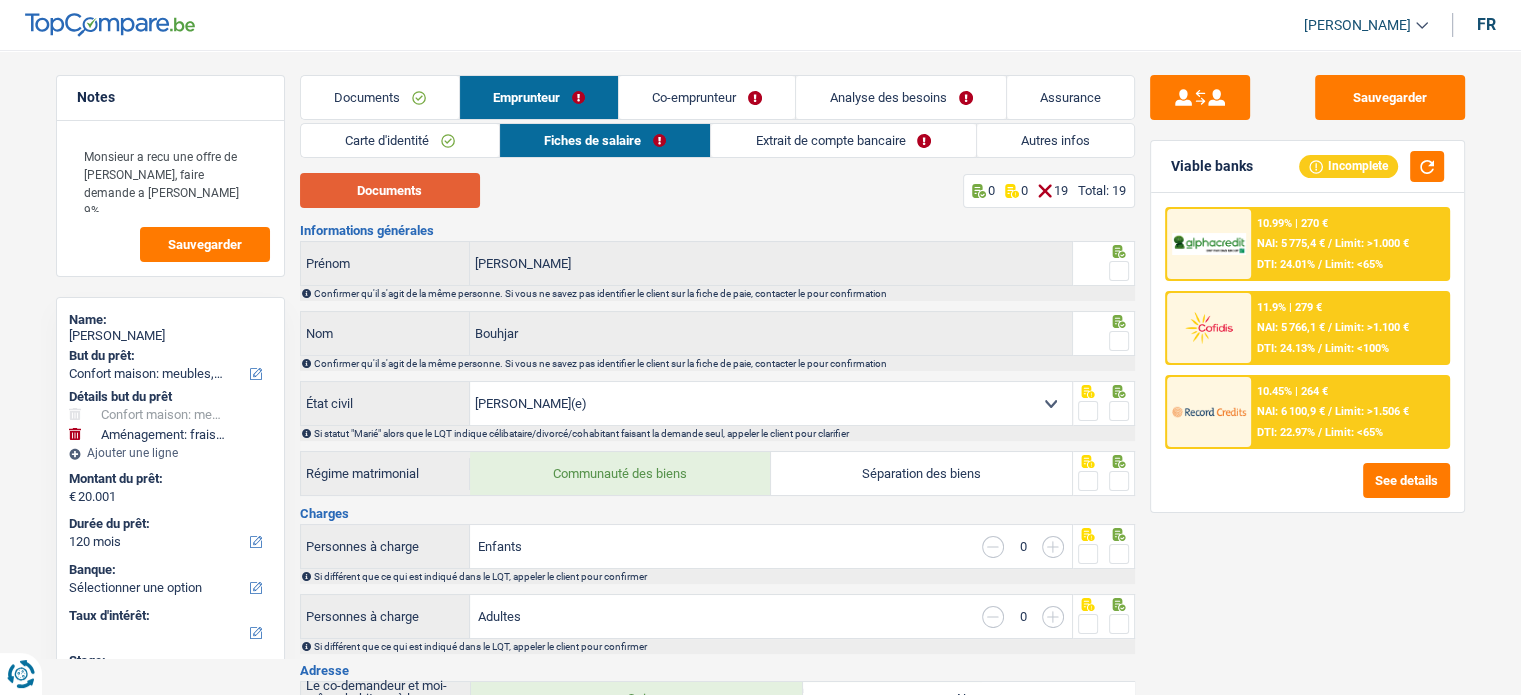 click on "Documents" at bounding box center [390, 190] 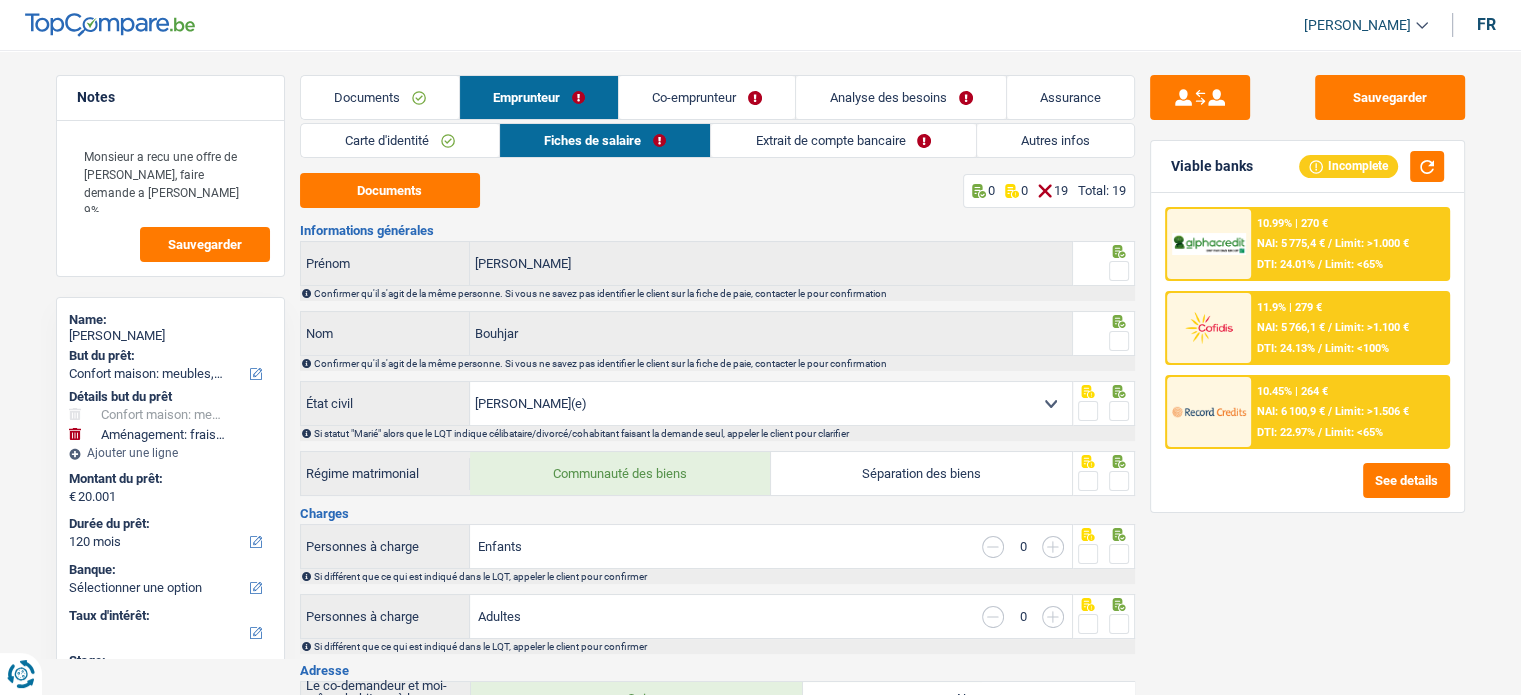 click at bounding box center [1119, 341] 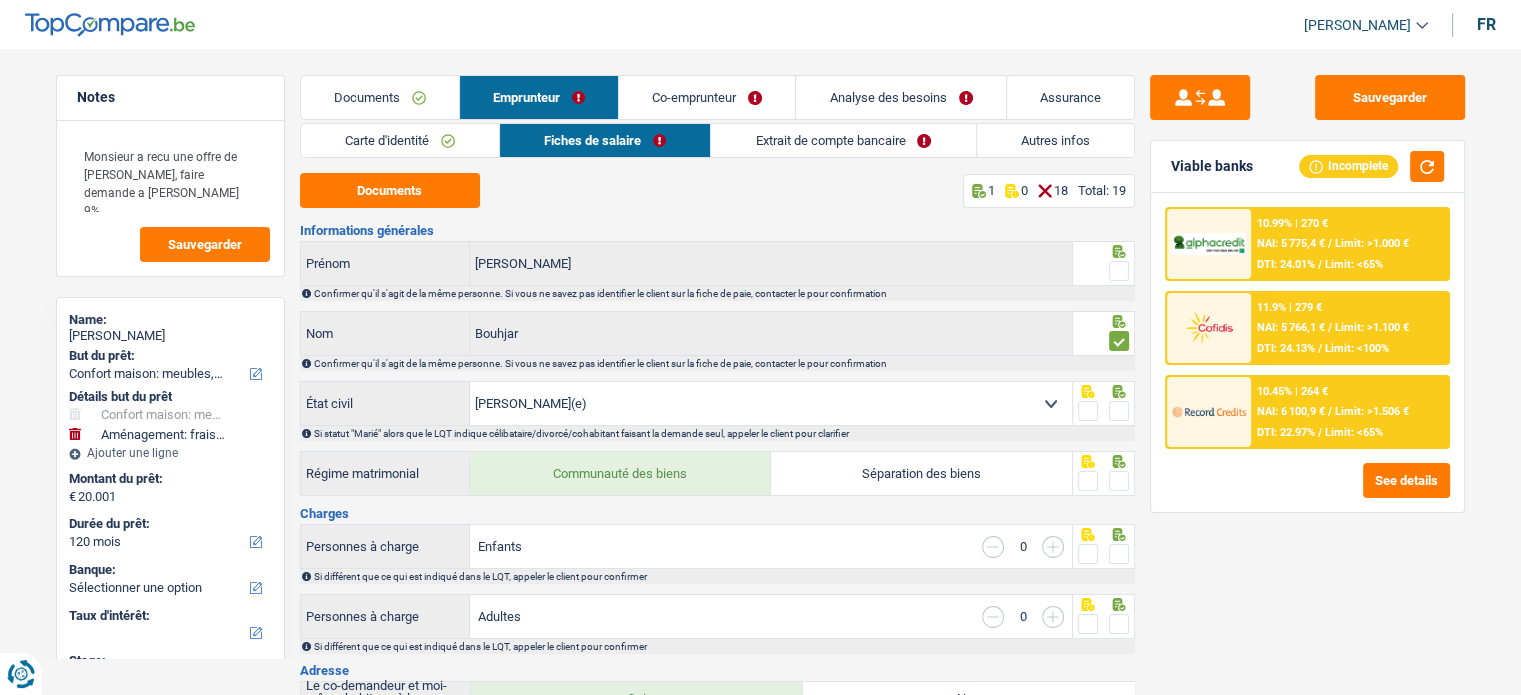 click 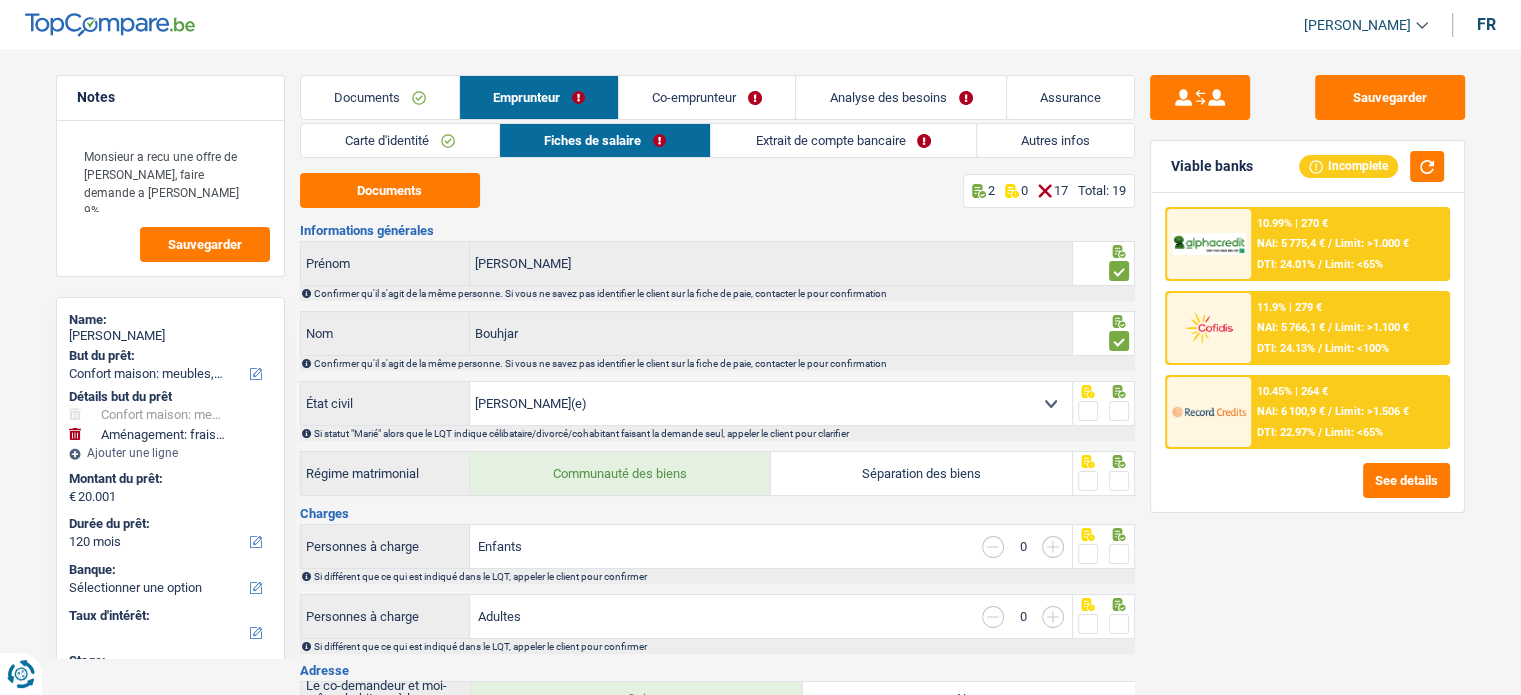 click at bounding box center (1119, 411) 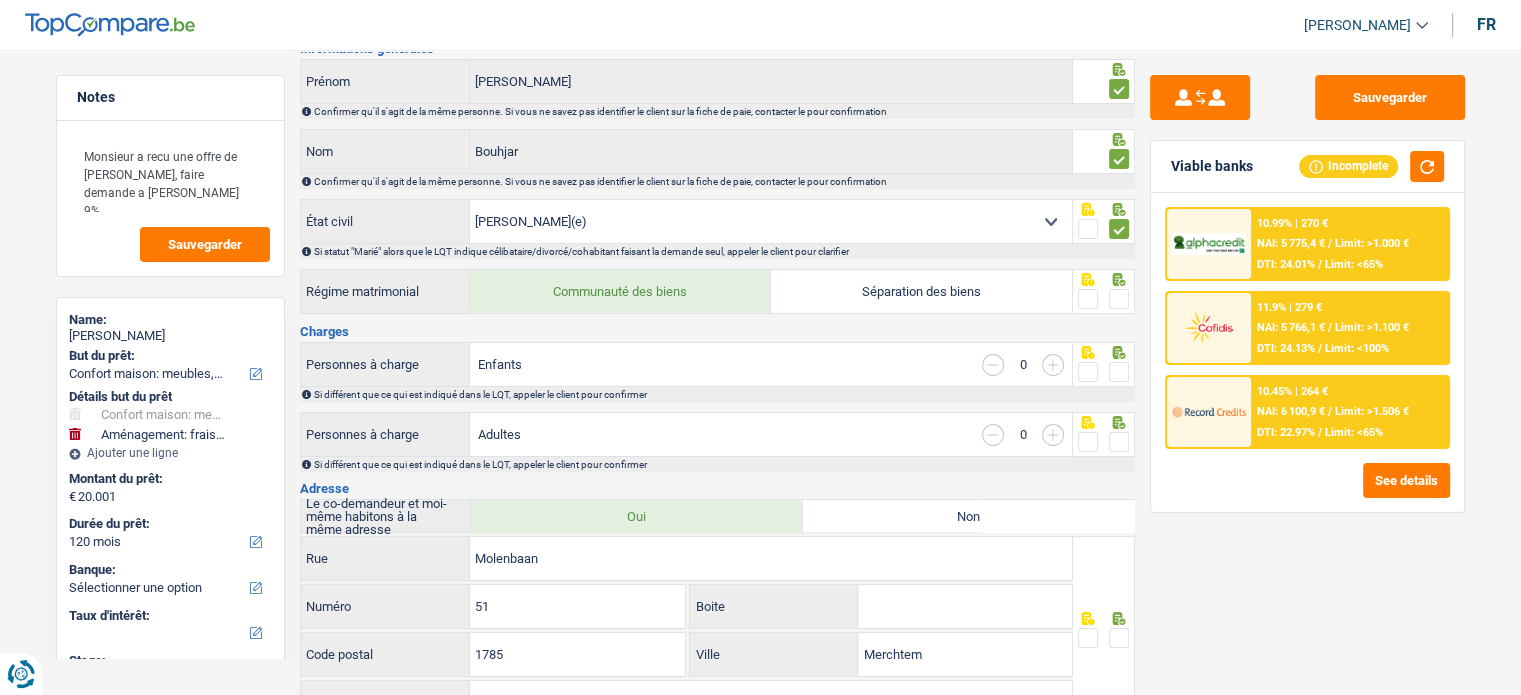 scroll, scrollTop: 200, scrollLeft: 0, axis: vertical 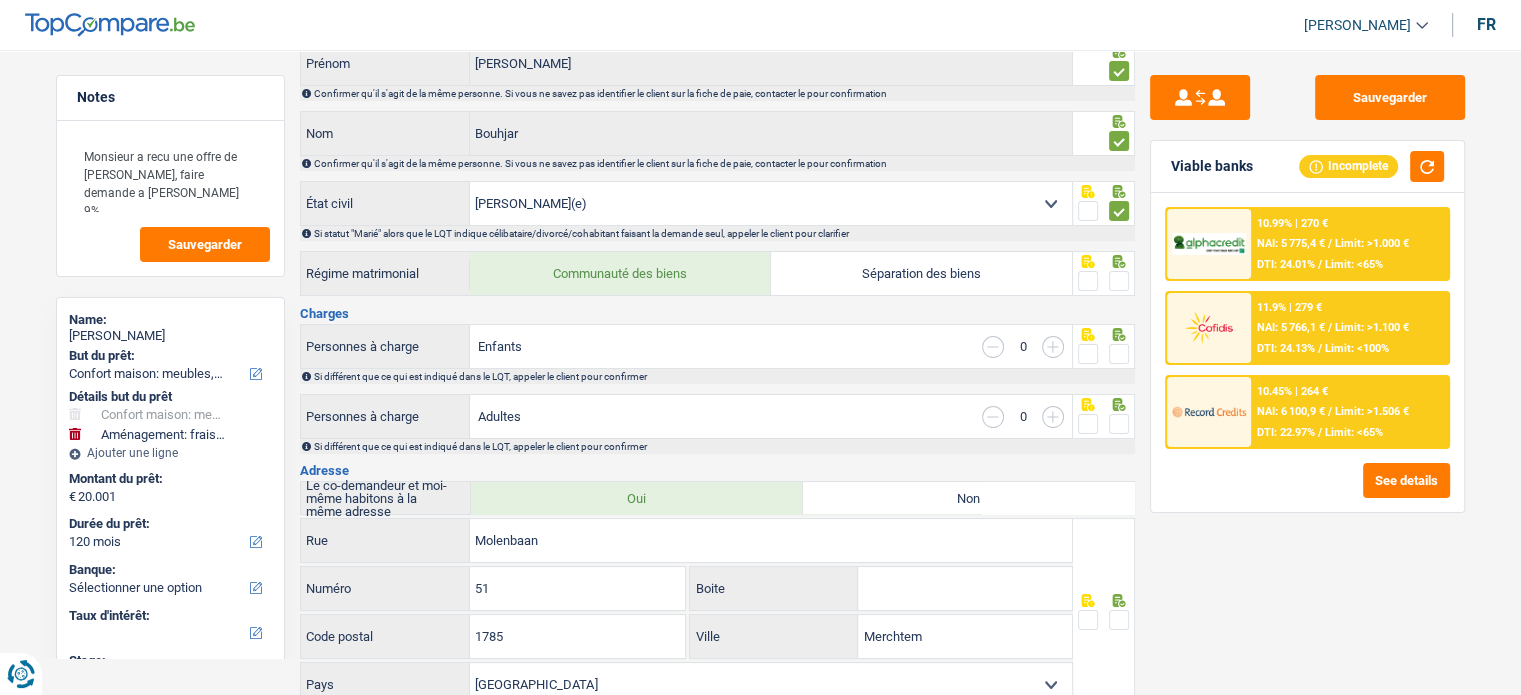 click at bounding box center [1119, 281] 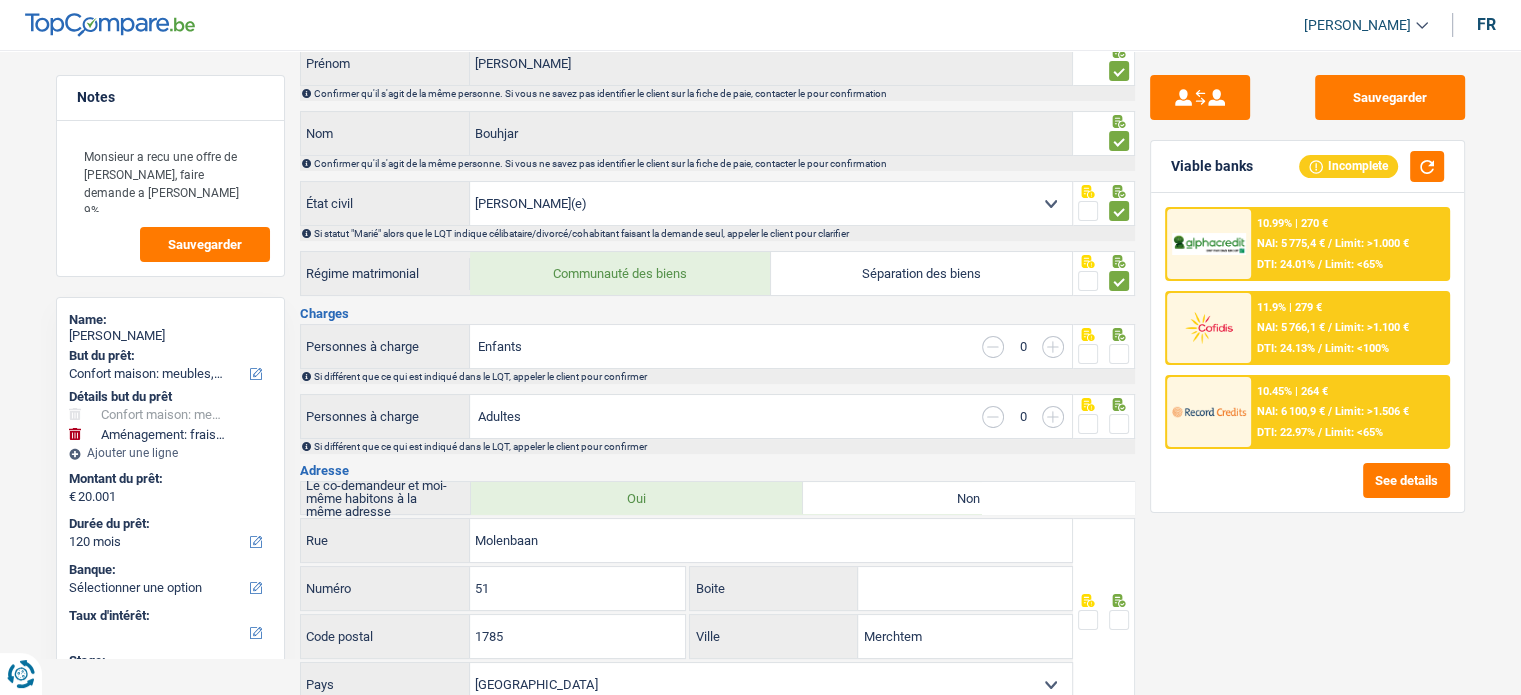 click at bounding box center [1119, 354] 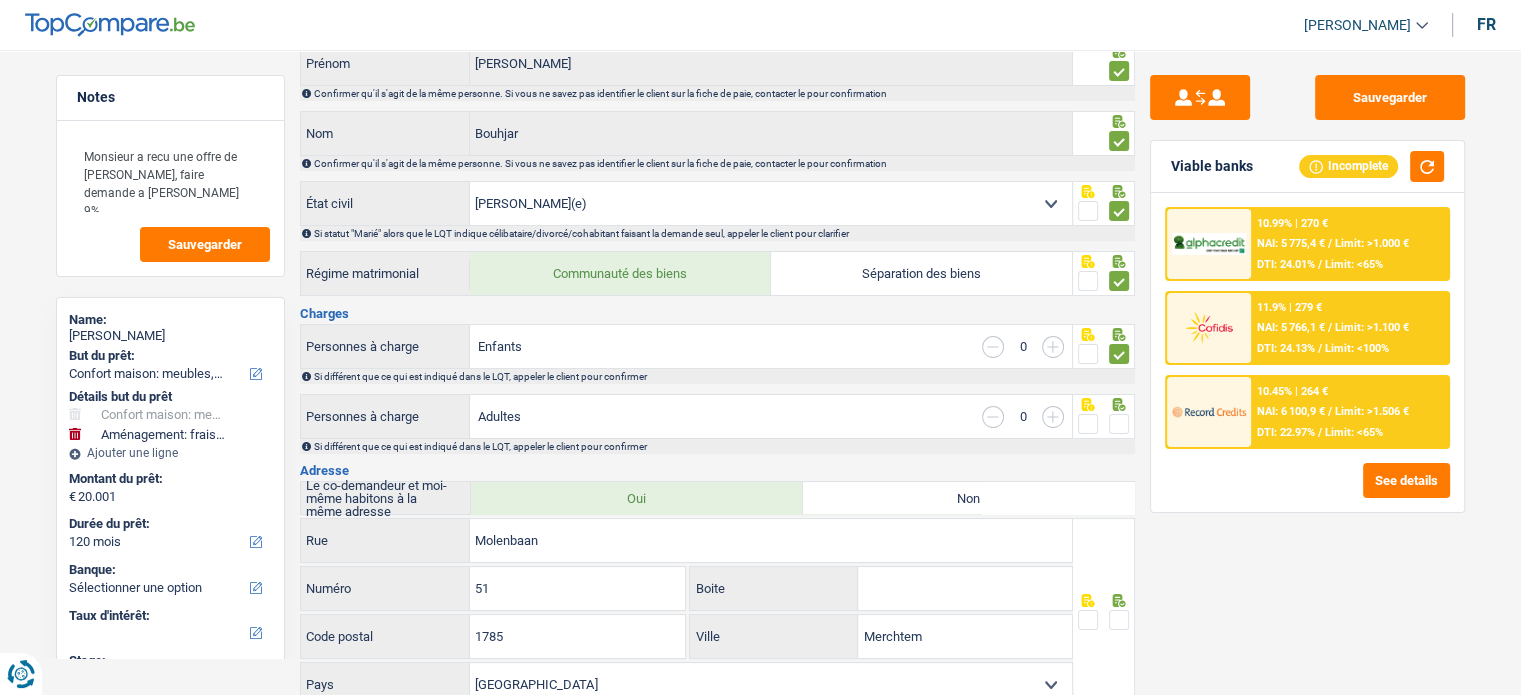 click at bounding box center [1119, 424] 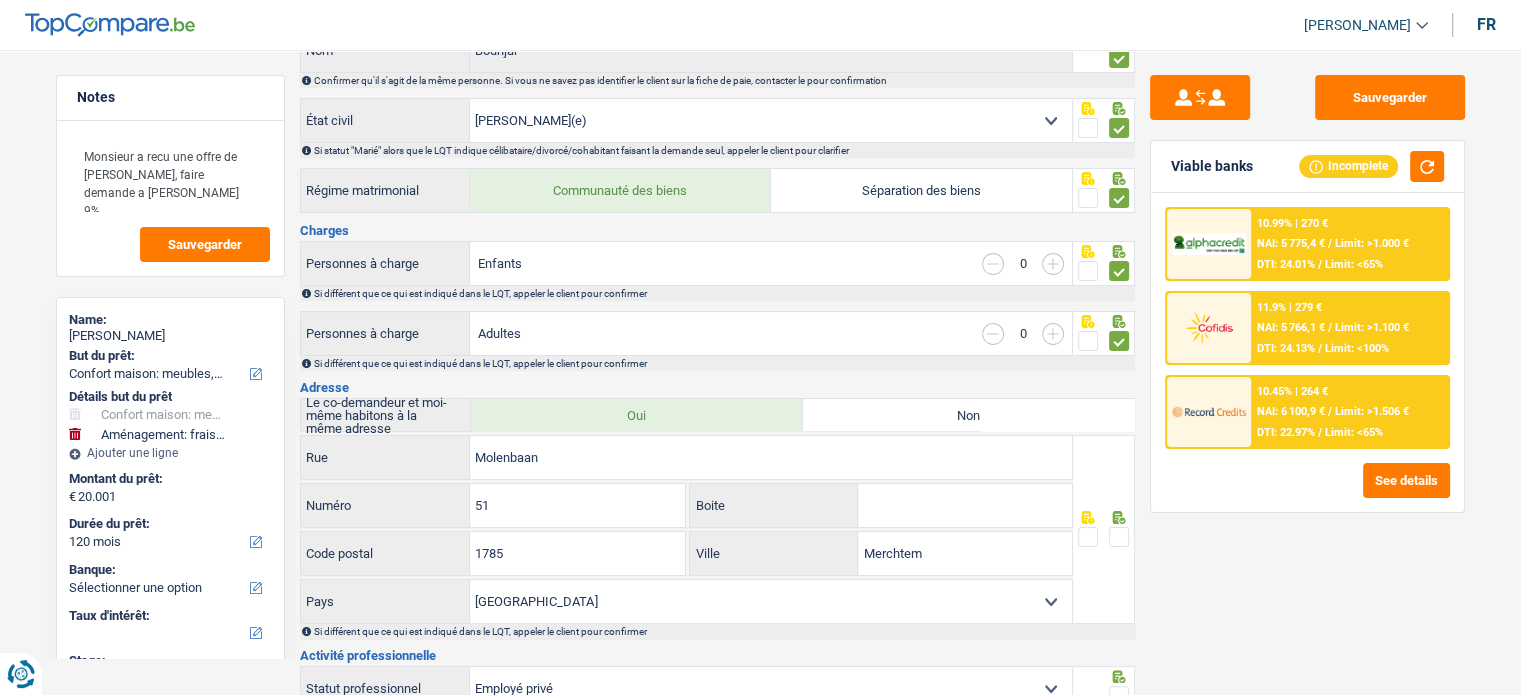 scroll, scrollTop: 500, scrollLeft: 0, axis: vertical 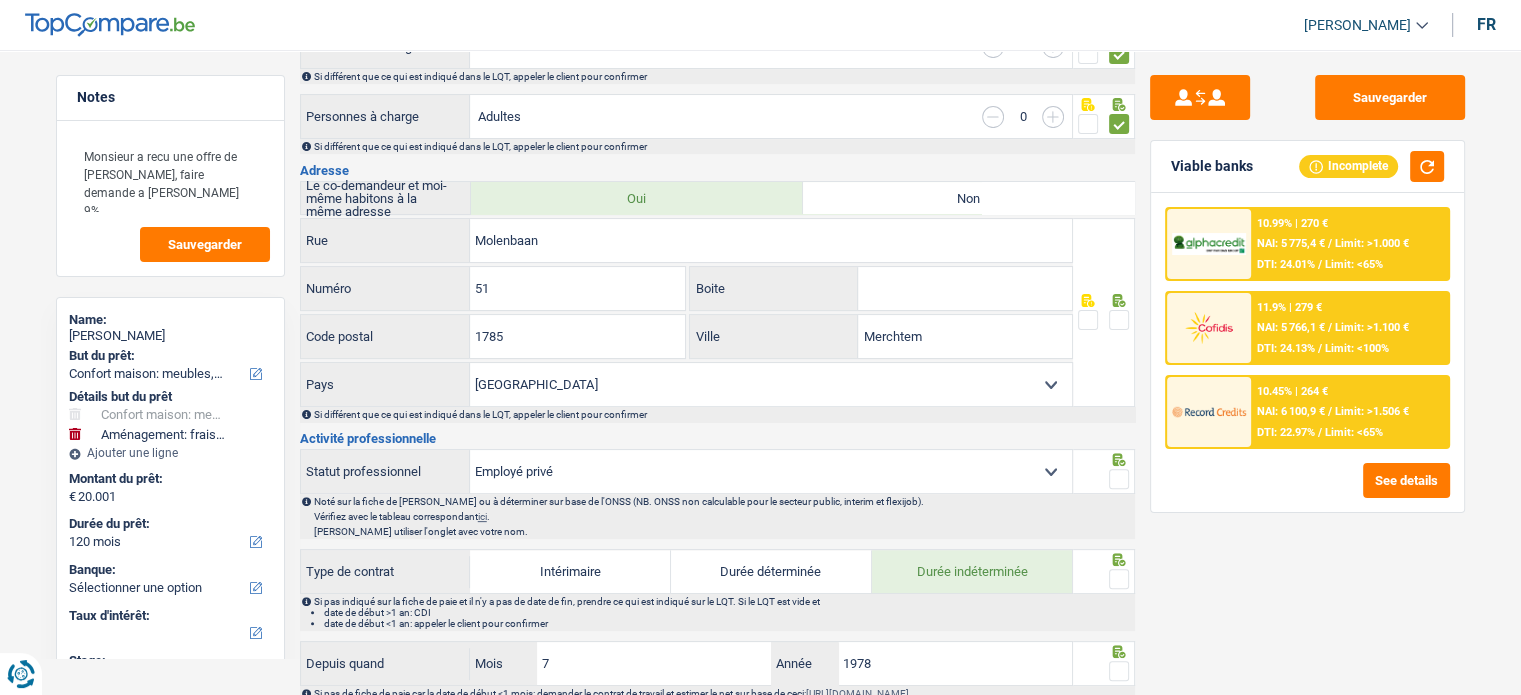 click at bounding box center [1119, 320] 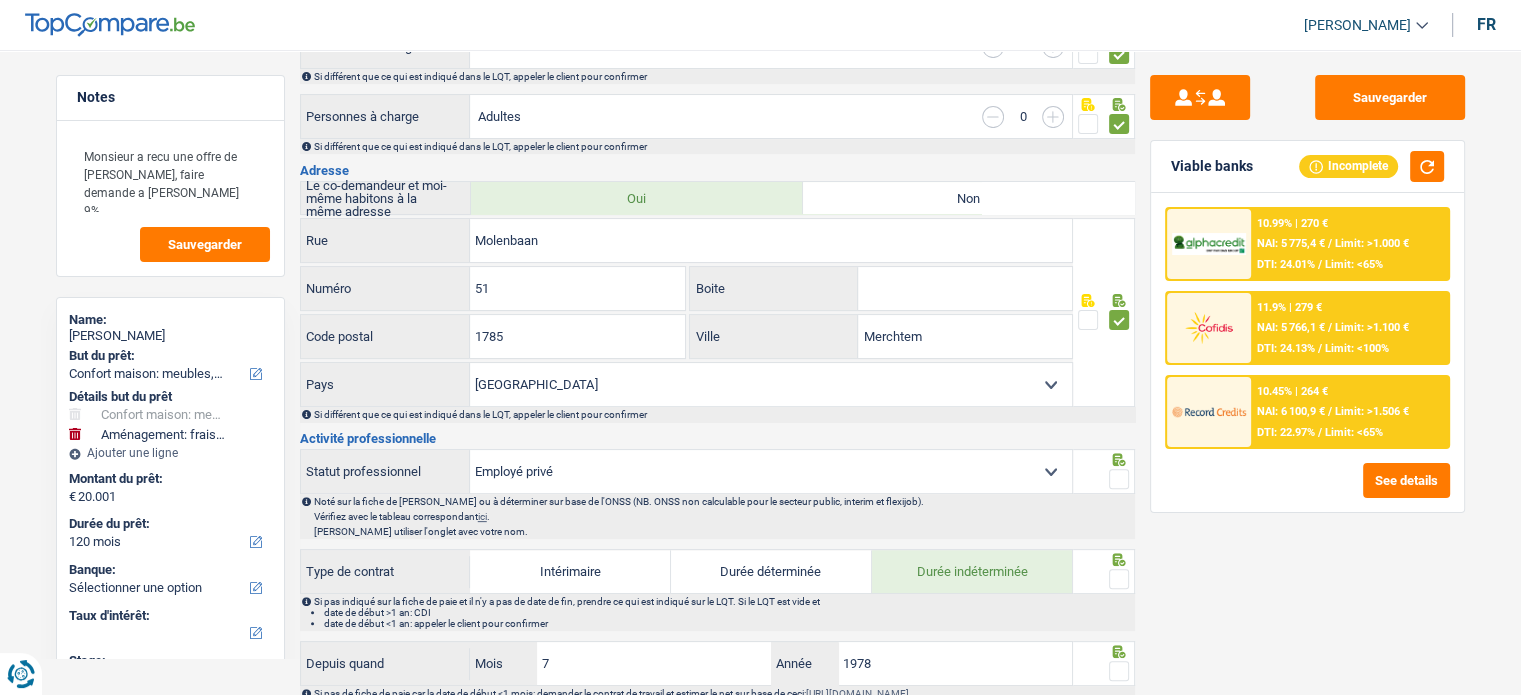 click at bounding box center [1119, 479] 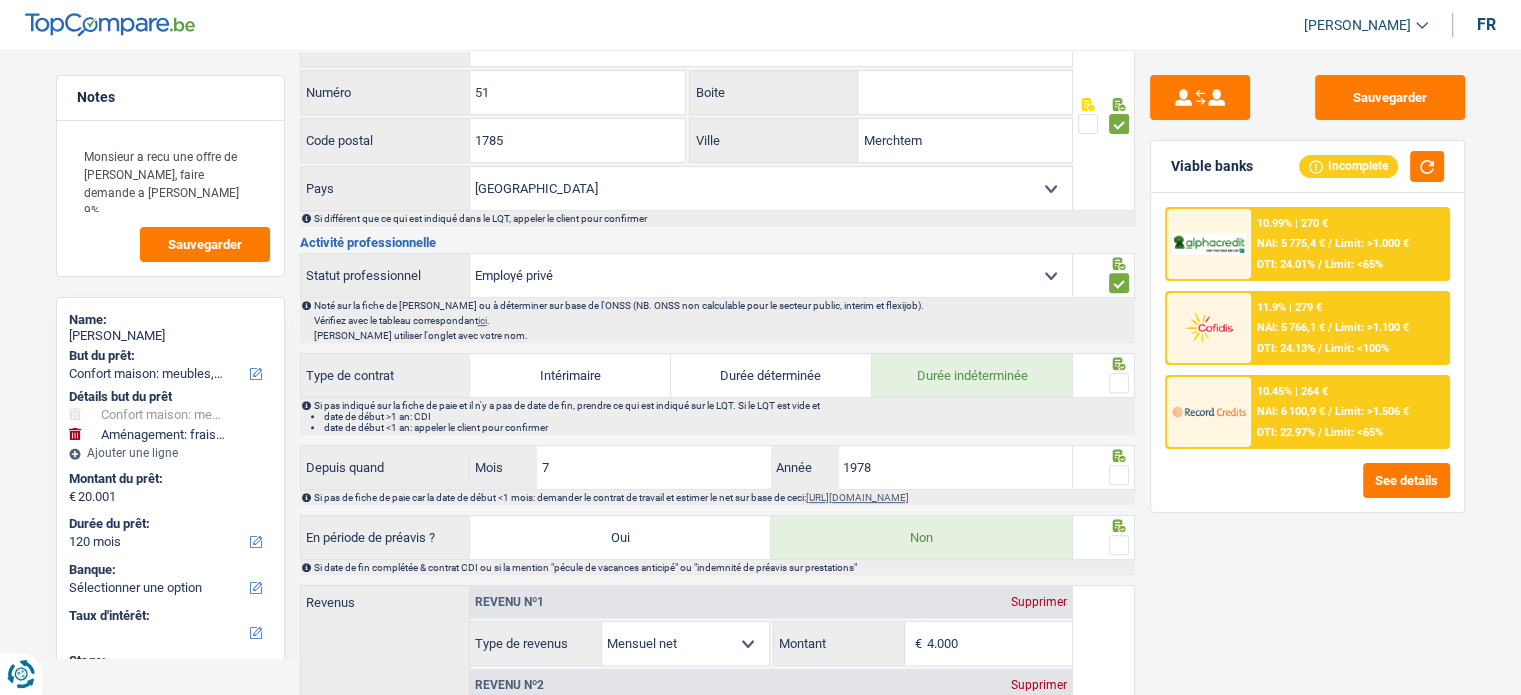 scroll, scrollTop: 700, scrollLeft: 0, axis: vertical 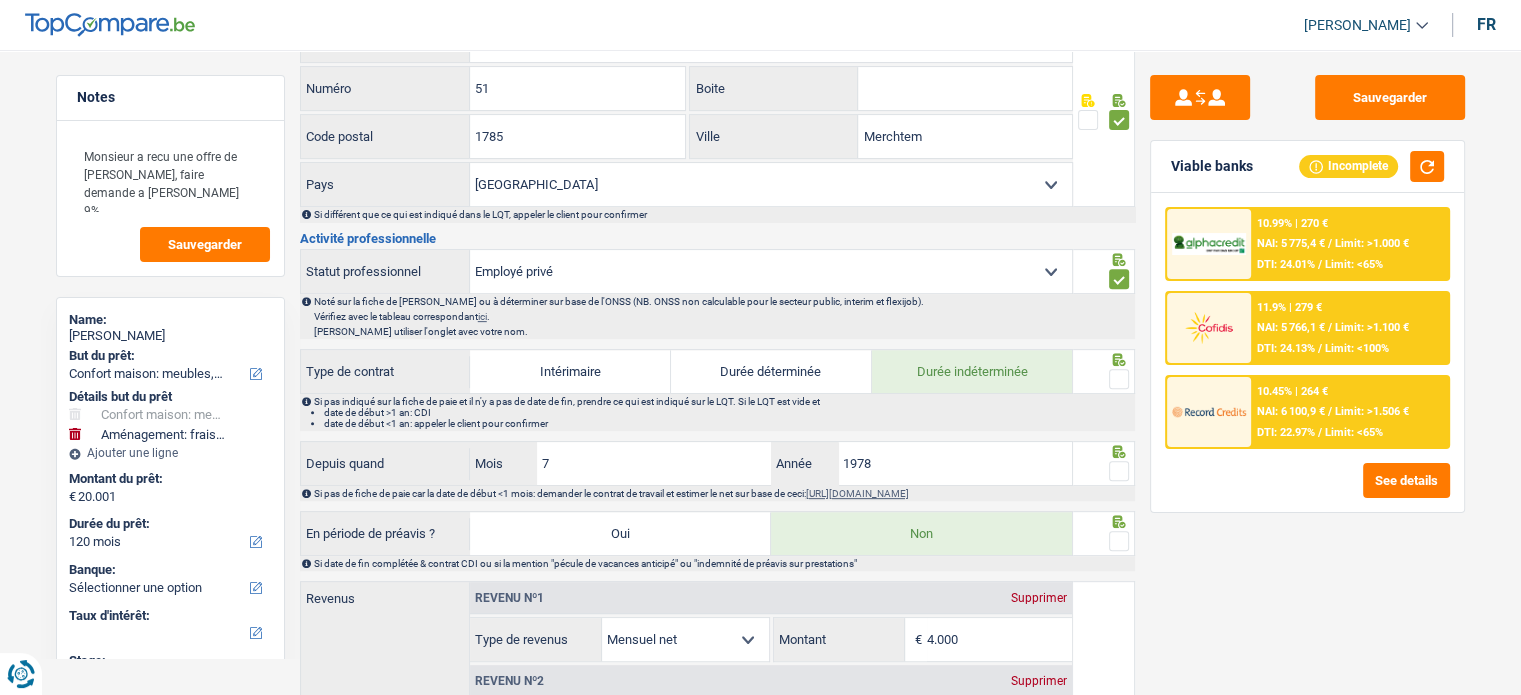 drag, startPoint x: 1111, startPoint y: 359, endPoint x: 1112, endPoint y: 399, distance: 40.012497 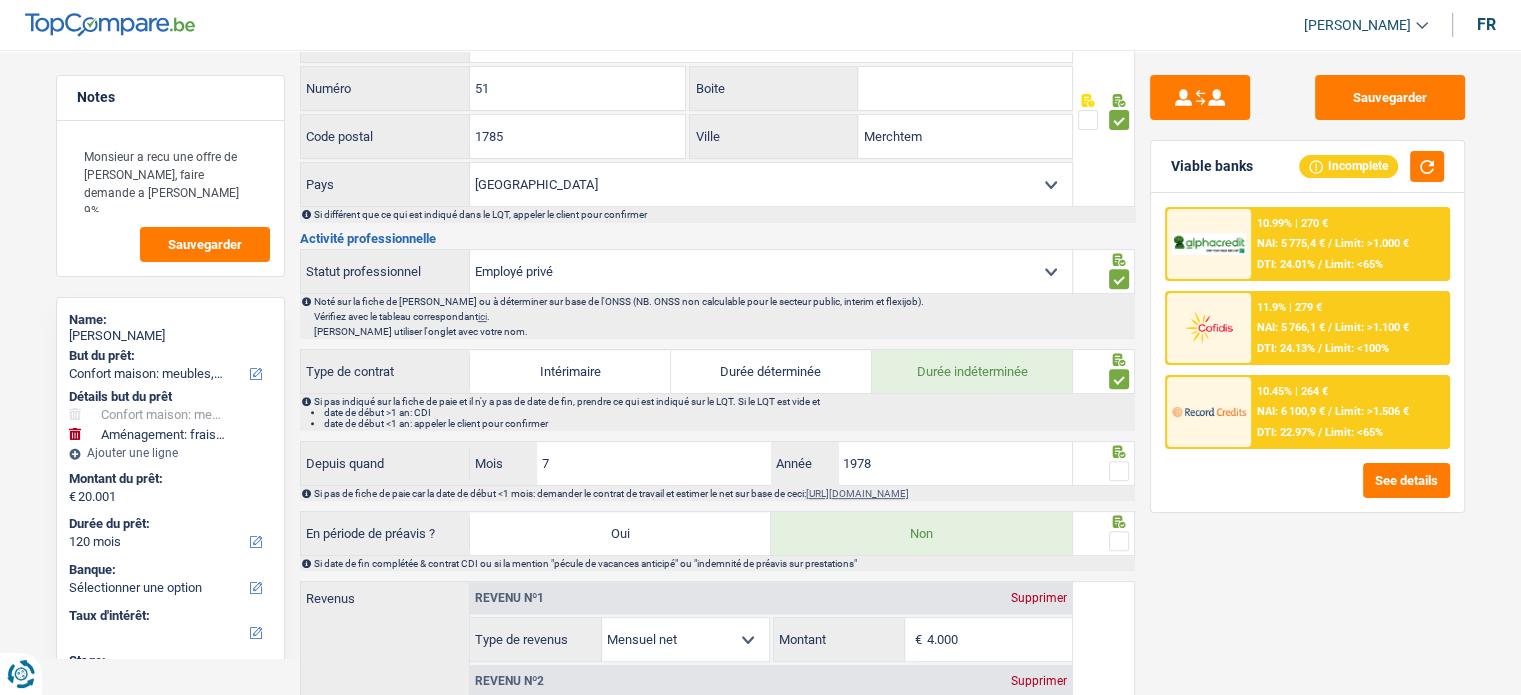 click at bounding box center [1119, 471] 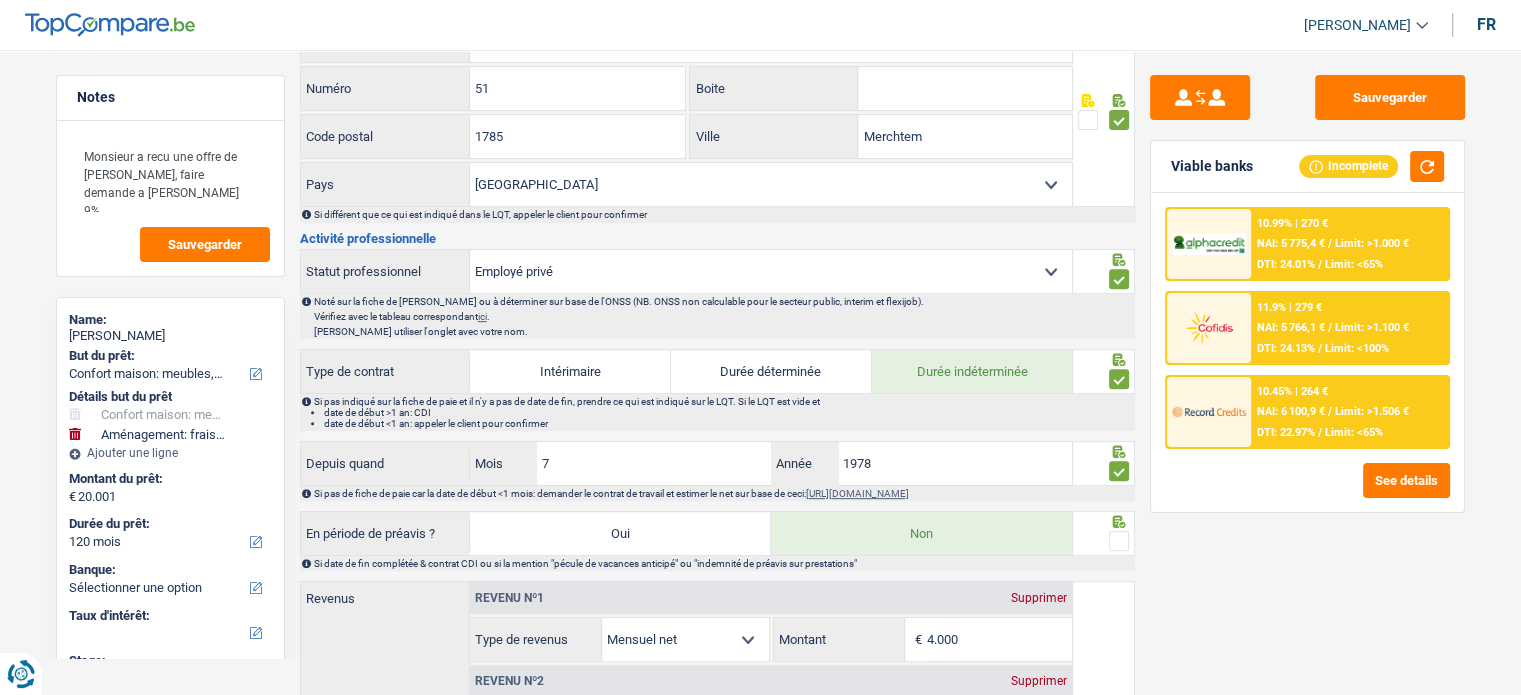 click at bounding box center (1119, 541) 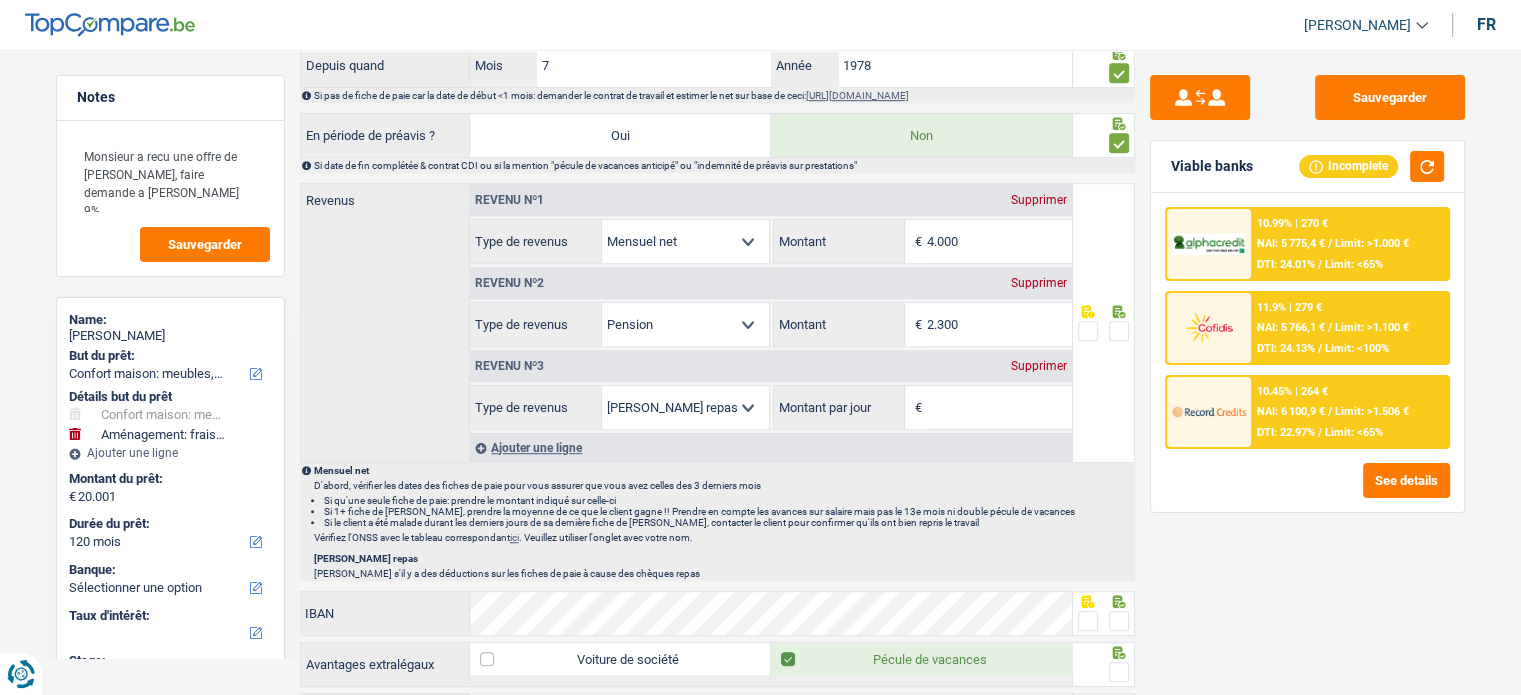 scroll, scrollTop: 1100, scrollLeft: 0, axis: vertical 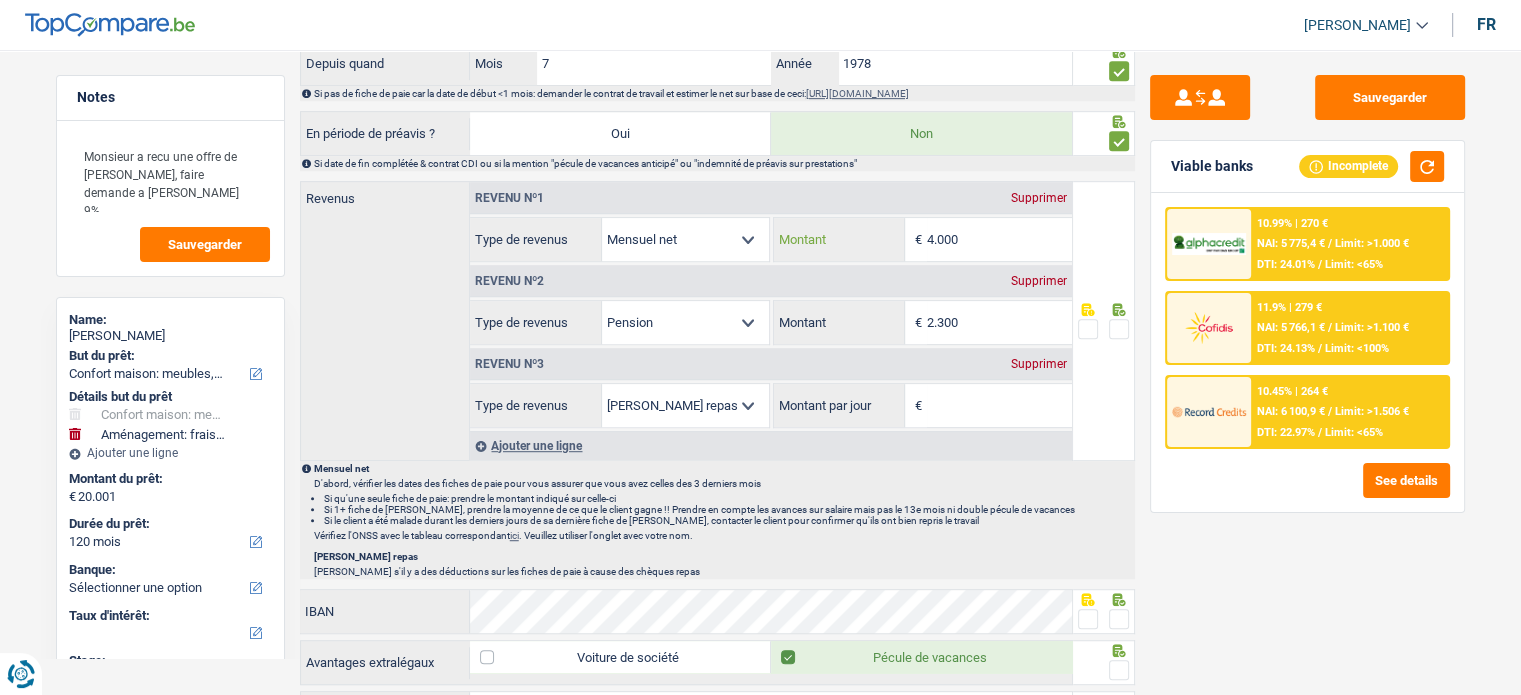 drag, startPoint x: 967, startPoint y: 228, endPoint x: 940, endPoint y: 227, distance: 27.018513 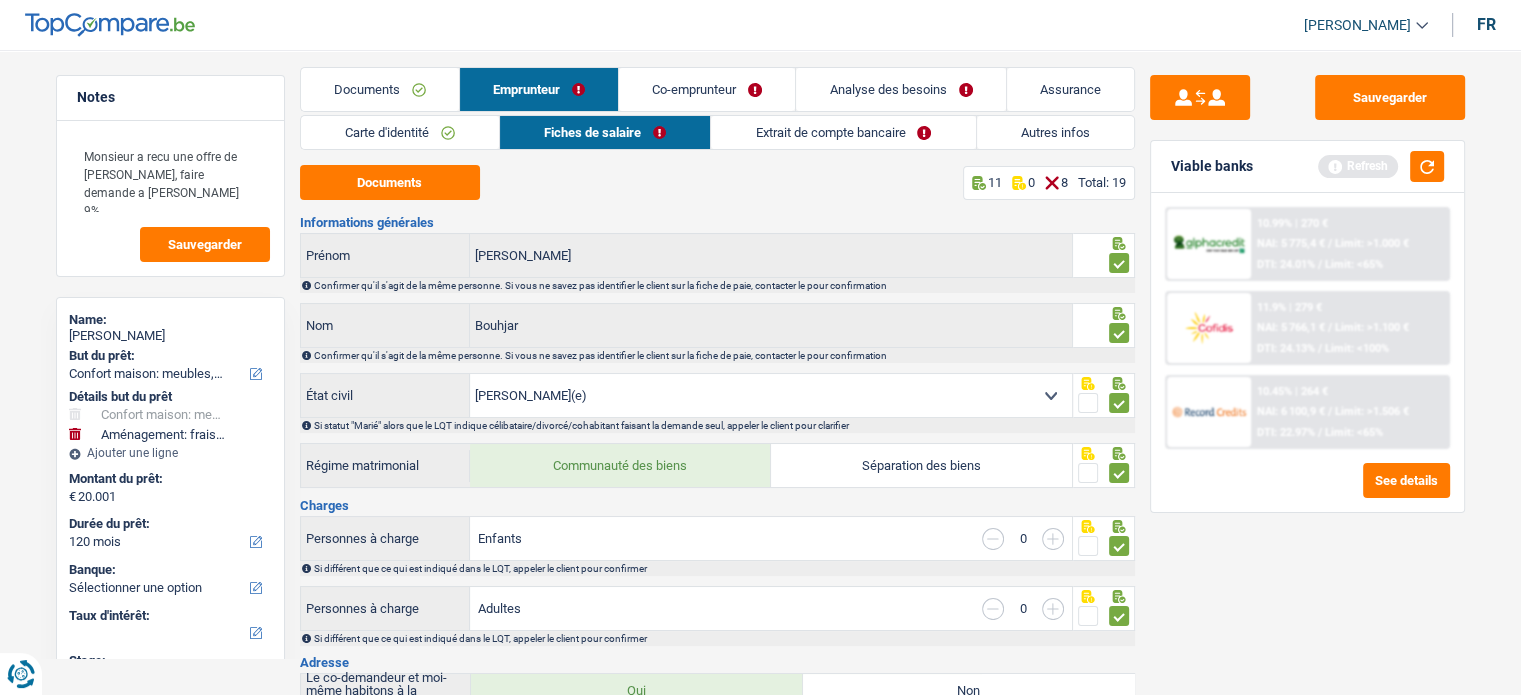 scroll, scrollTop: 0, scrollLeft: 0, axis: both 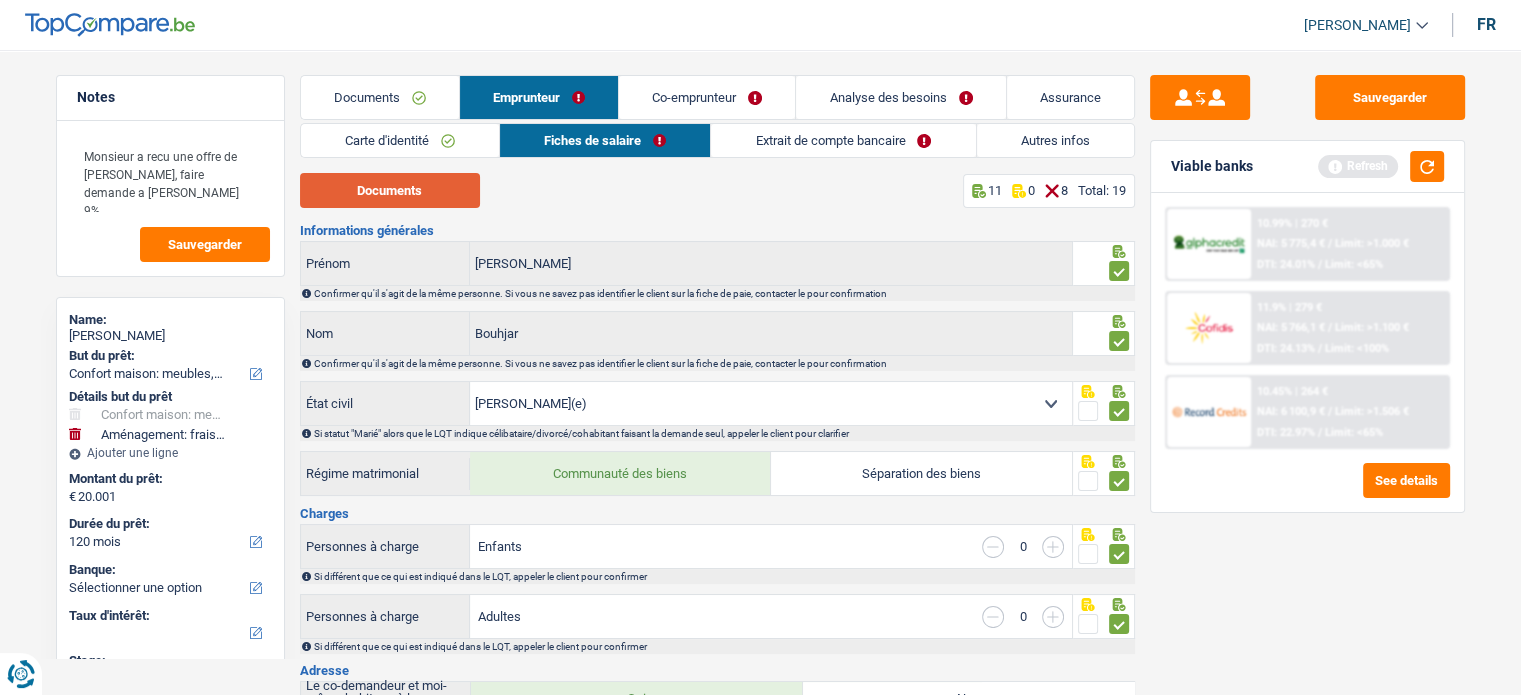 type on "4.400" 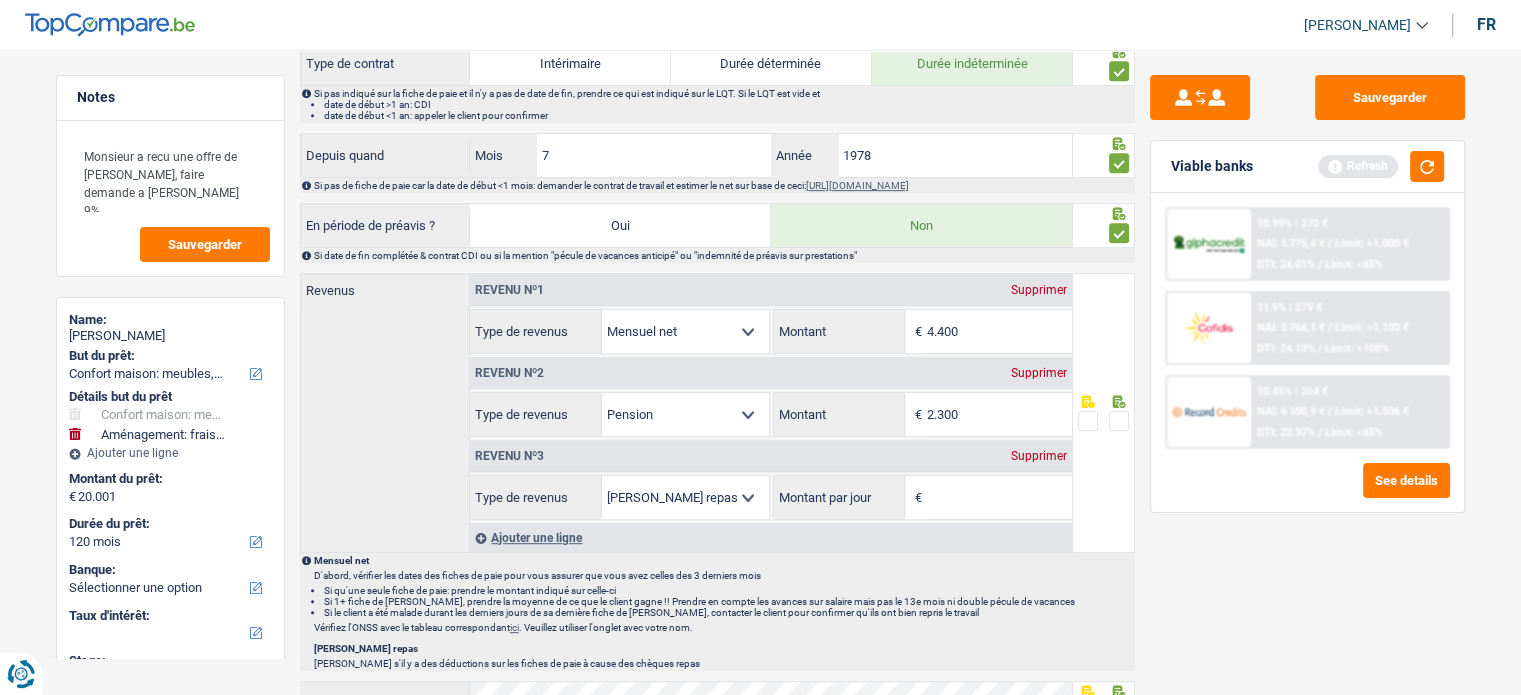 scroll, scrollTop: 1000, scrollLeft: 0, axis: vertical 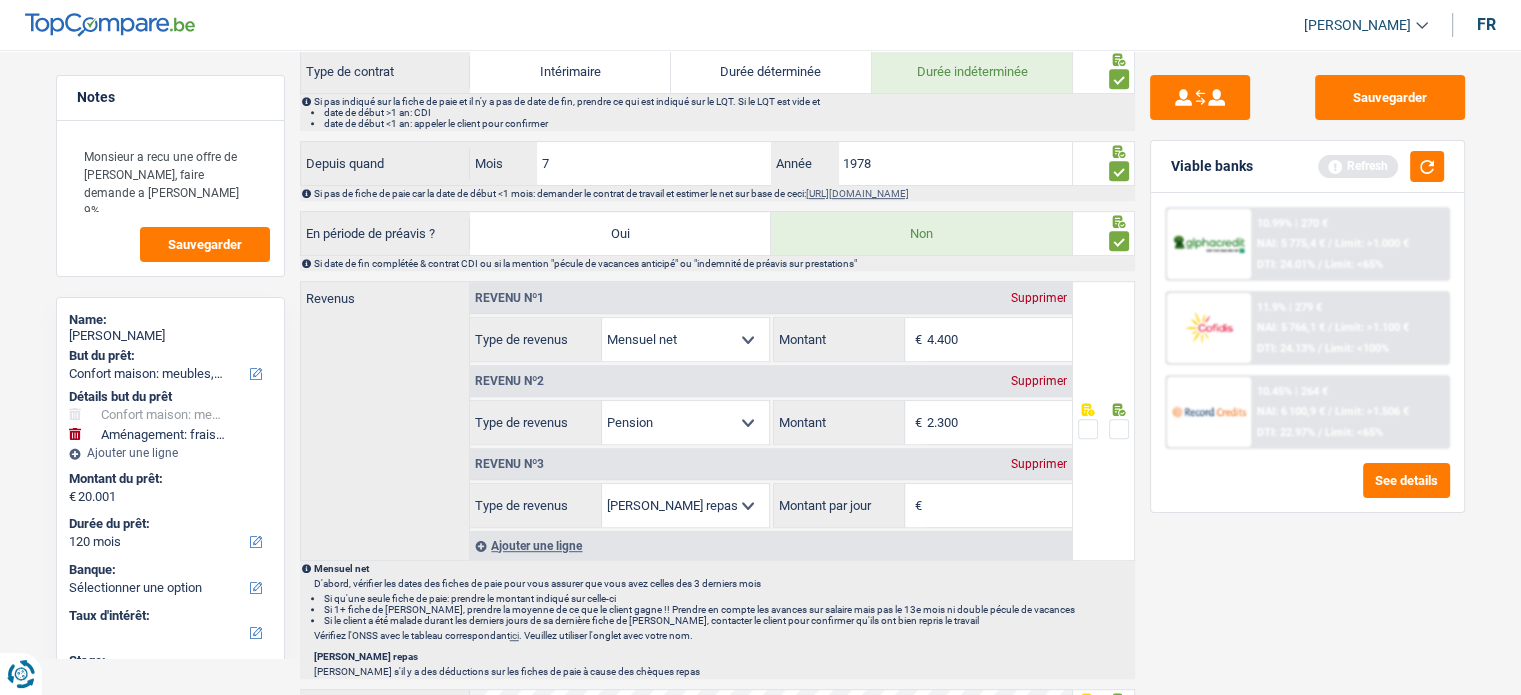 click at bounding box center [1119, 429] 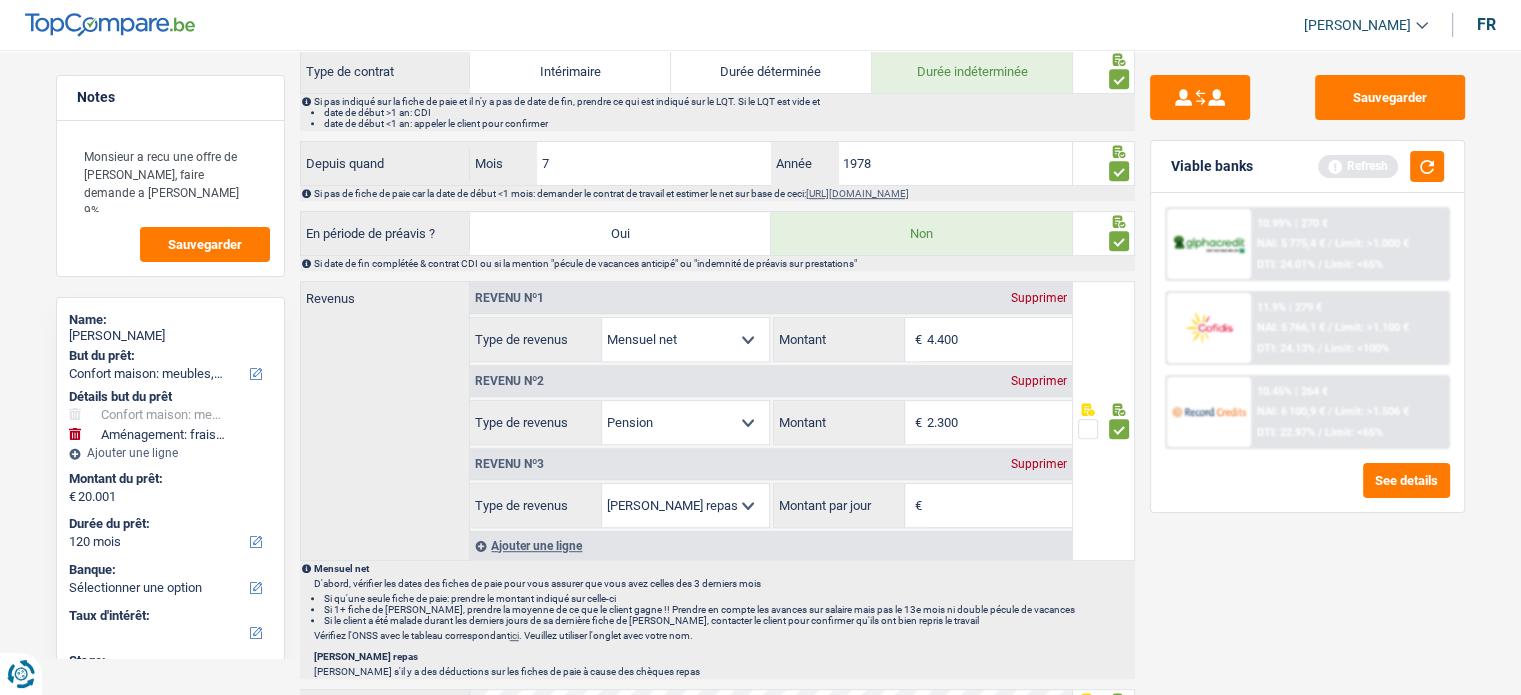 click on "Montant par jour" at bounding box center [999, 505] 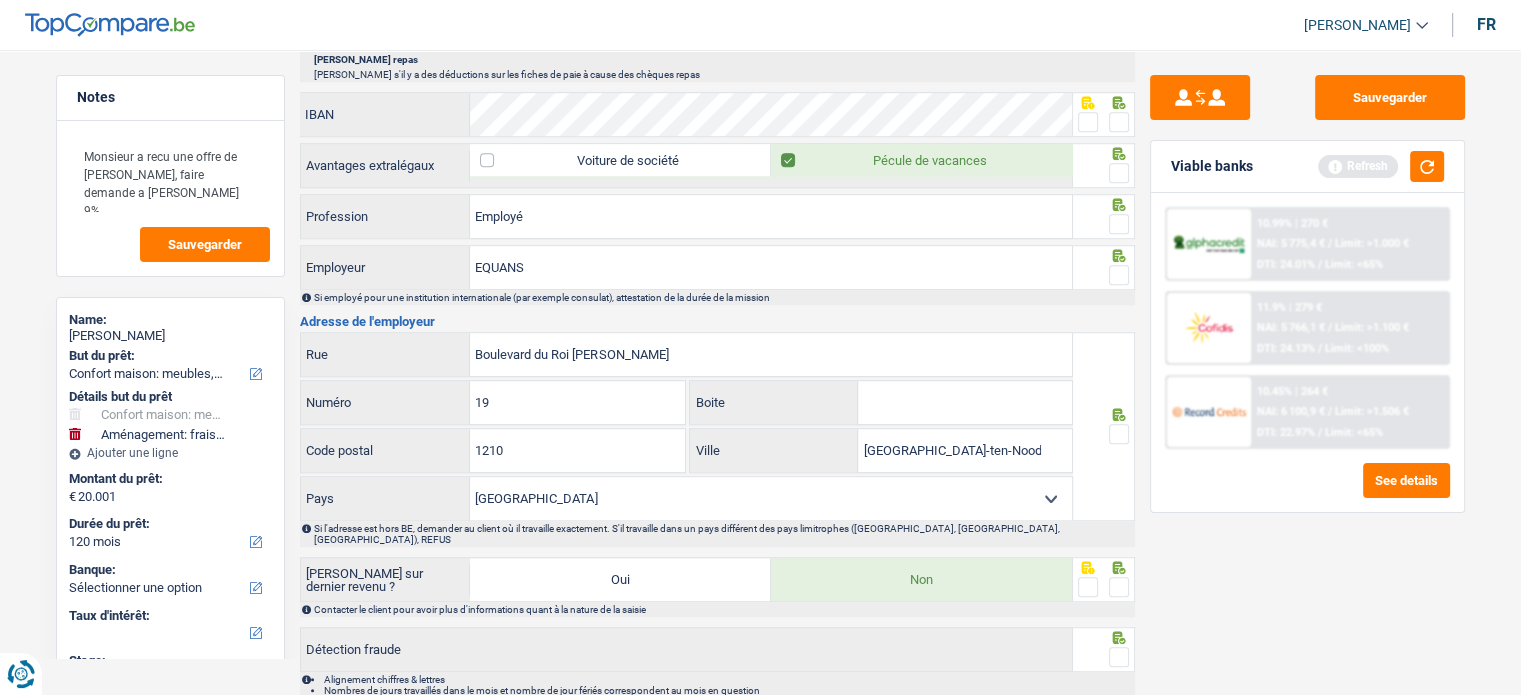 scroll, scrollTop: 1600, scrollLeft: 0, axis: vertical 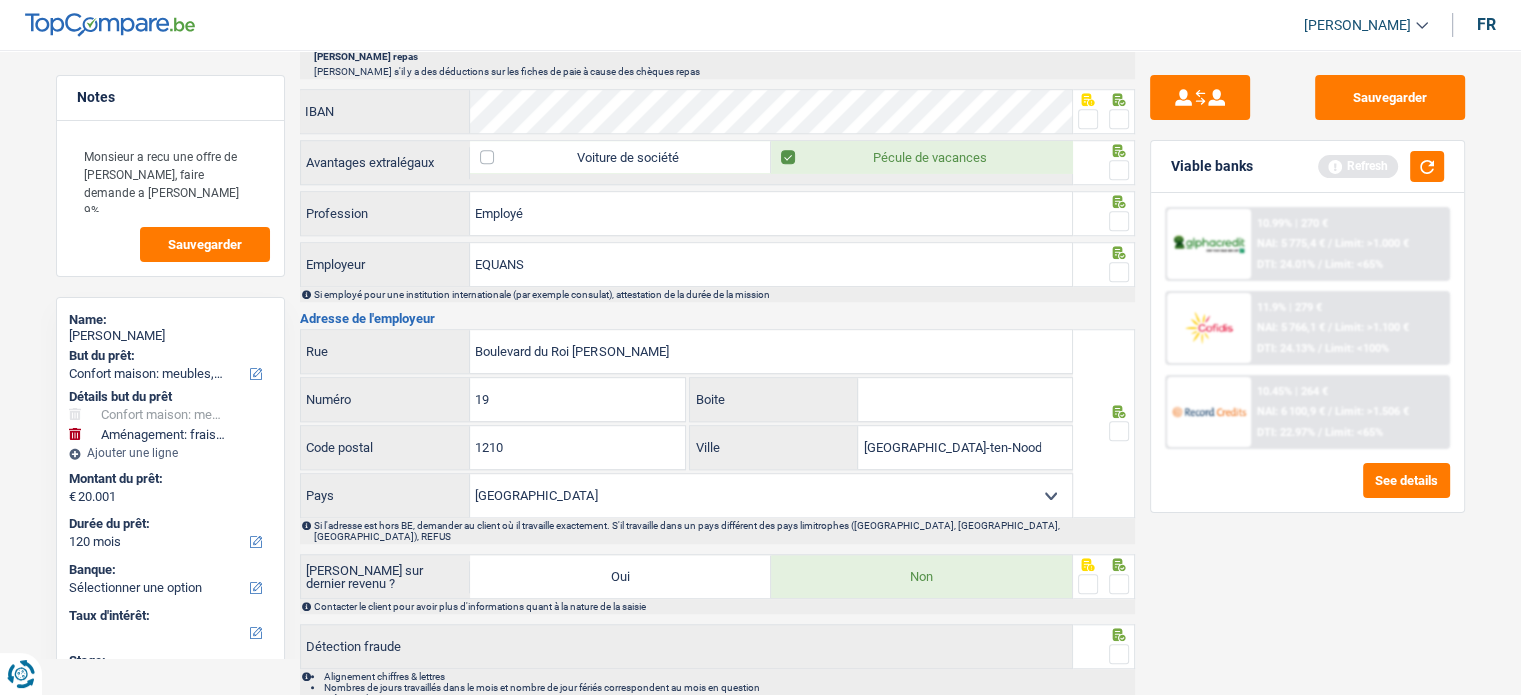 type on "4,0" 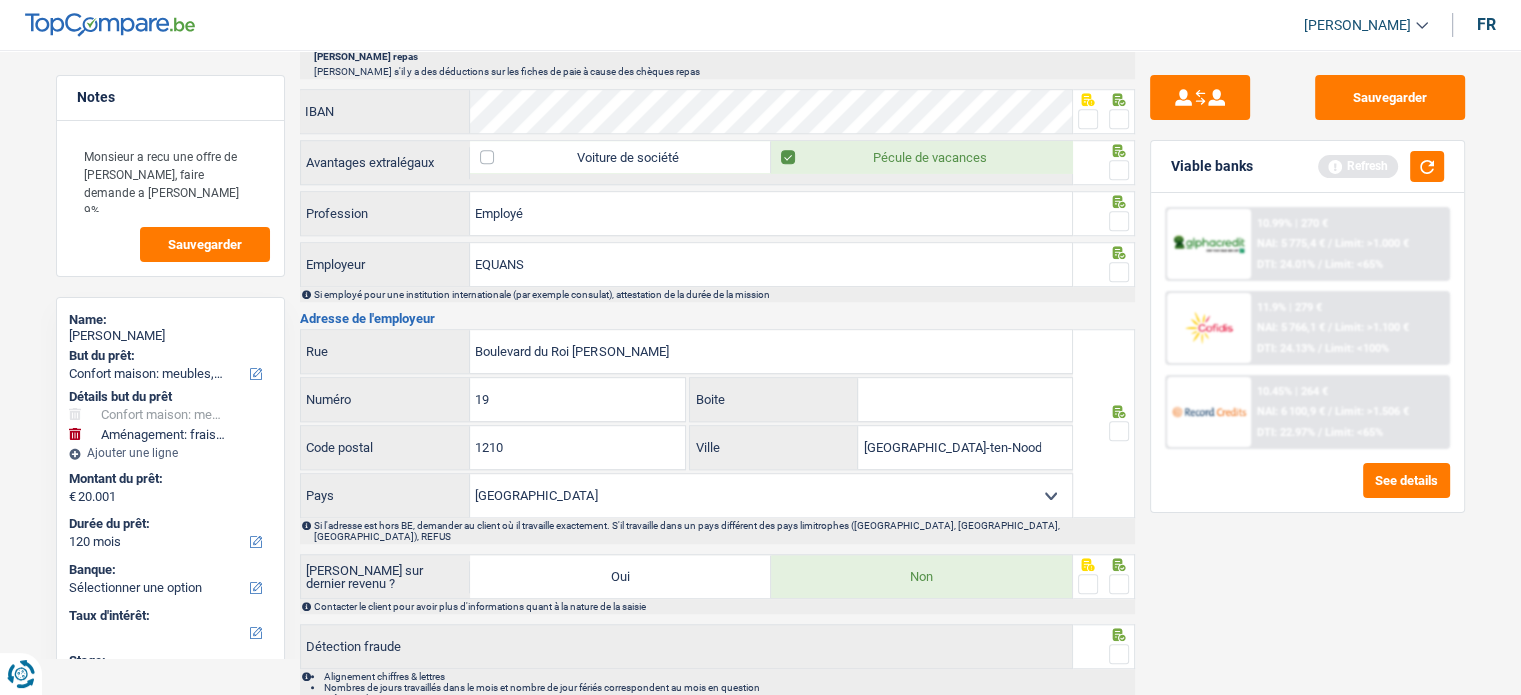 drag, startPoint x: 1117, startPoint y: 103, endPoint x: 1102, endPoint y: 148, distance: 47.434166 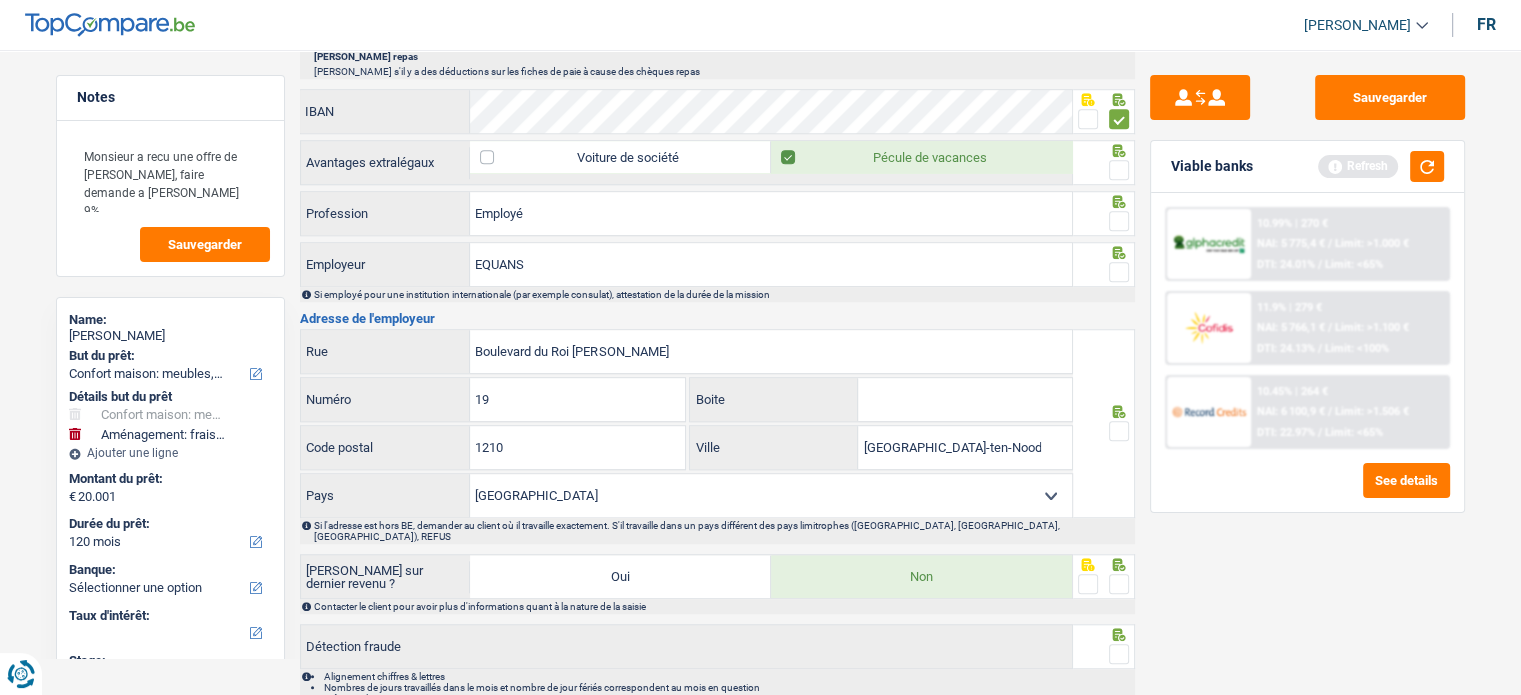 click at bounding box center (1119, 170) 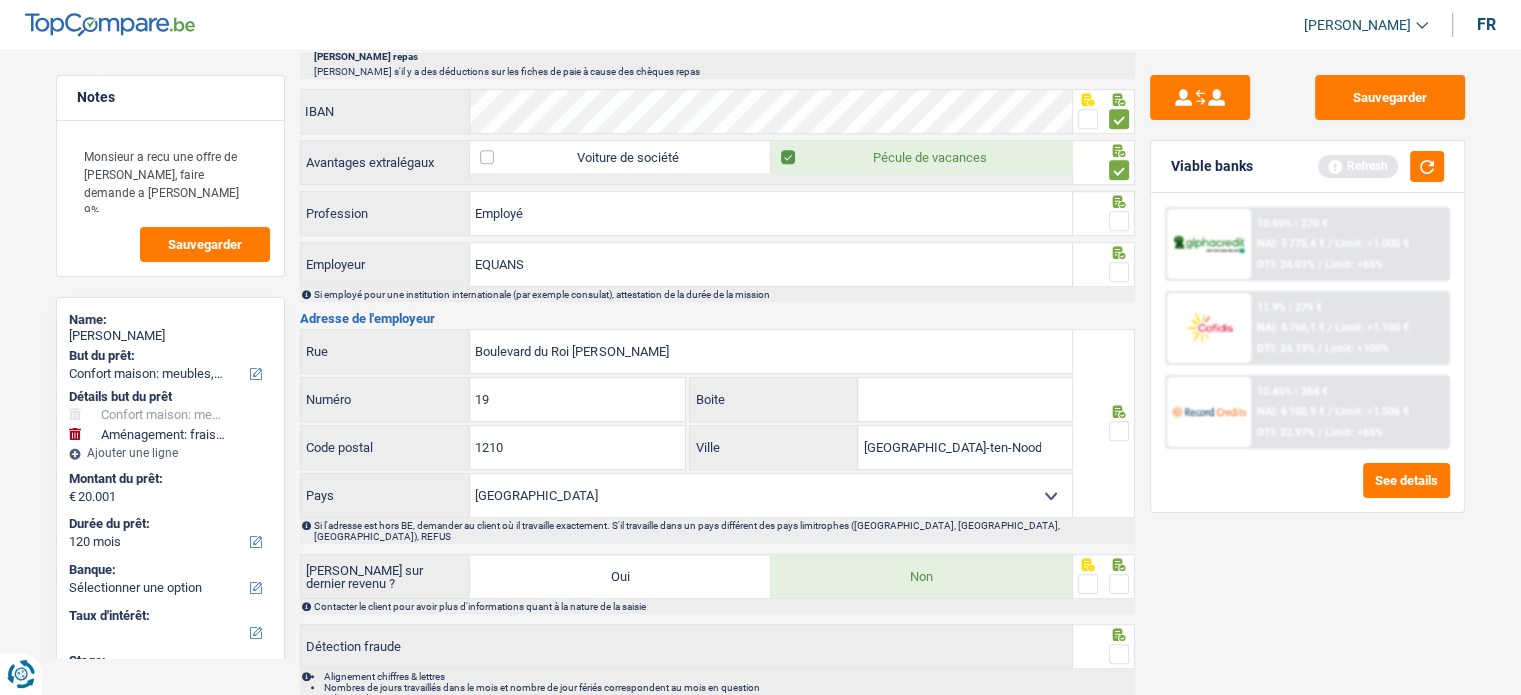 click at bounding box center (1119, 221) 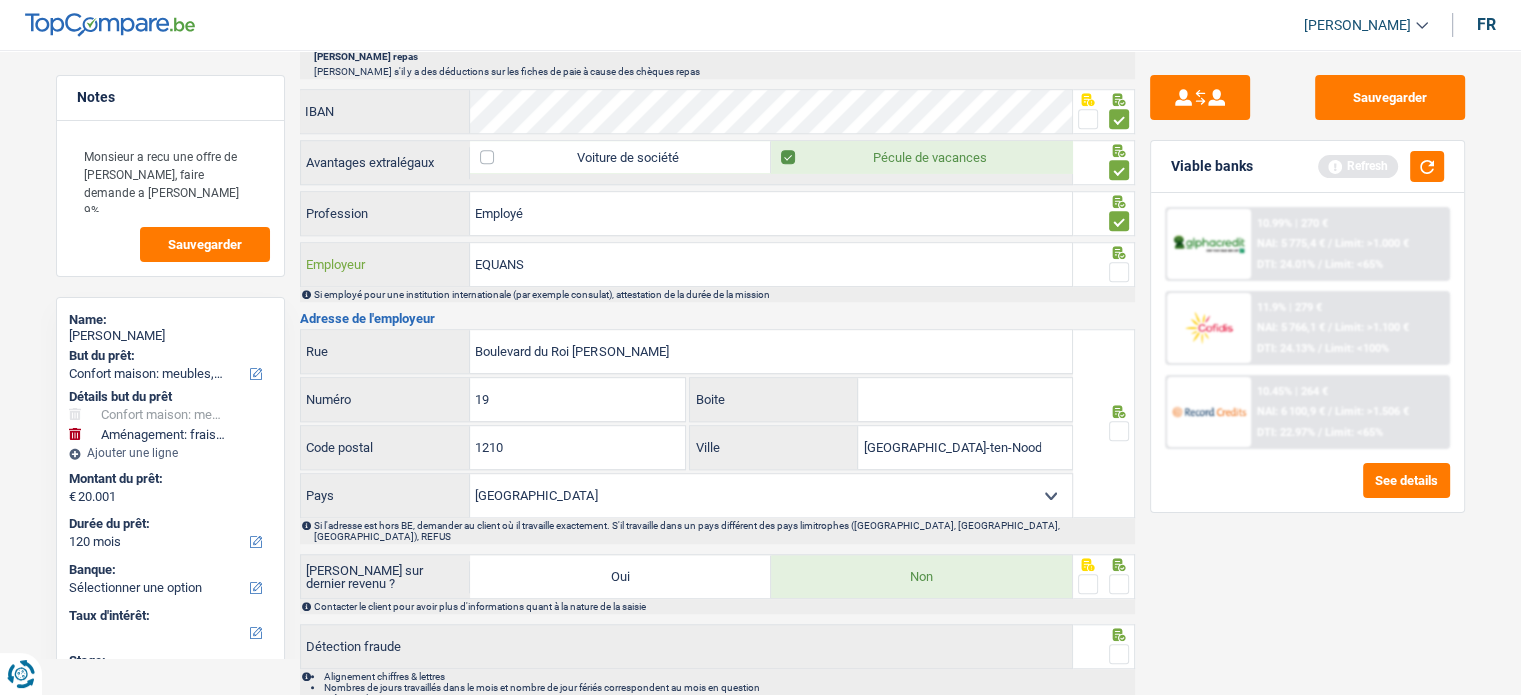 click on "EQUANS" at bounding box center (771, 264) 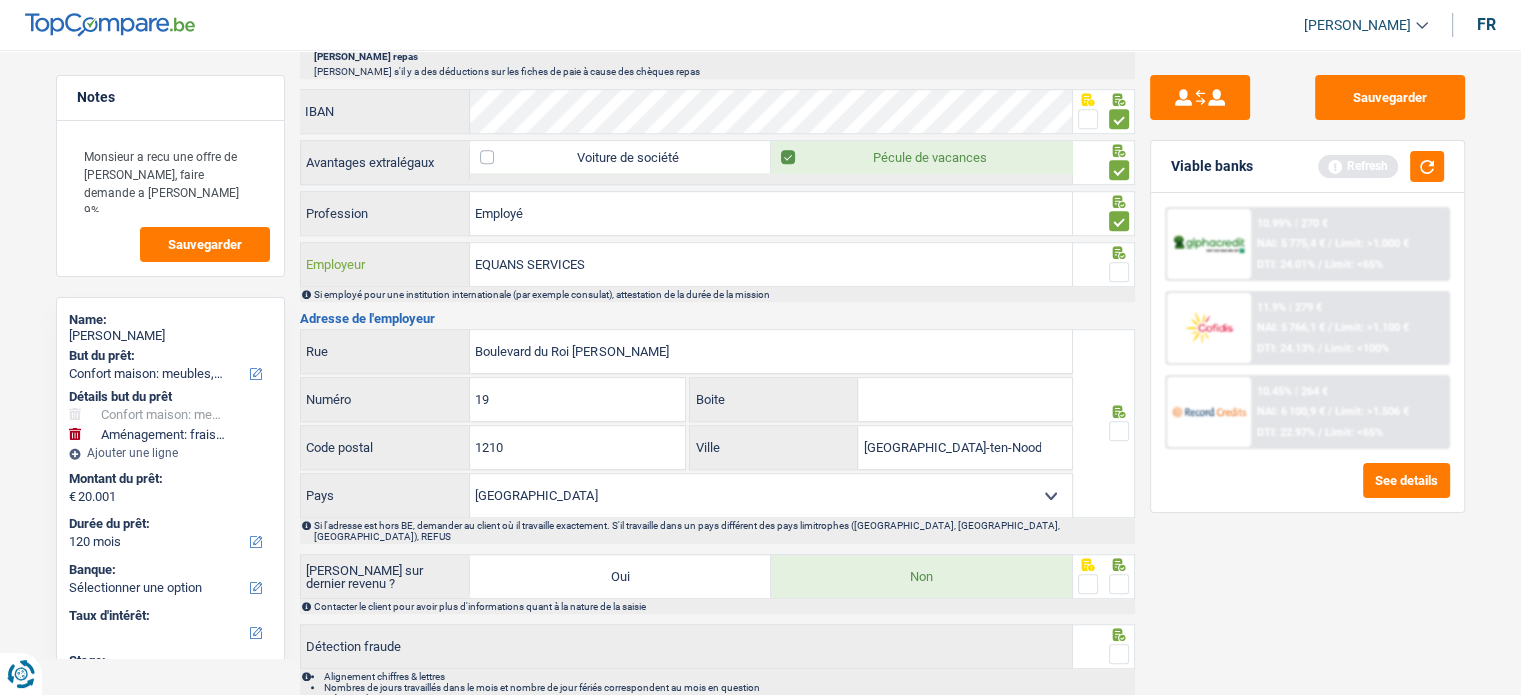 type on "EQUANS SERVICES" 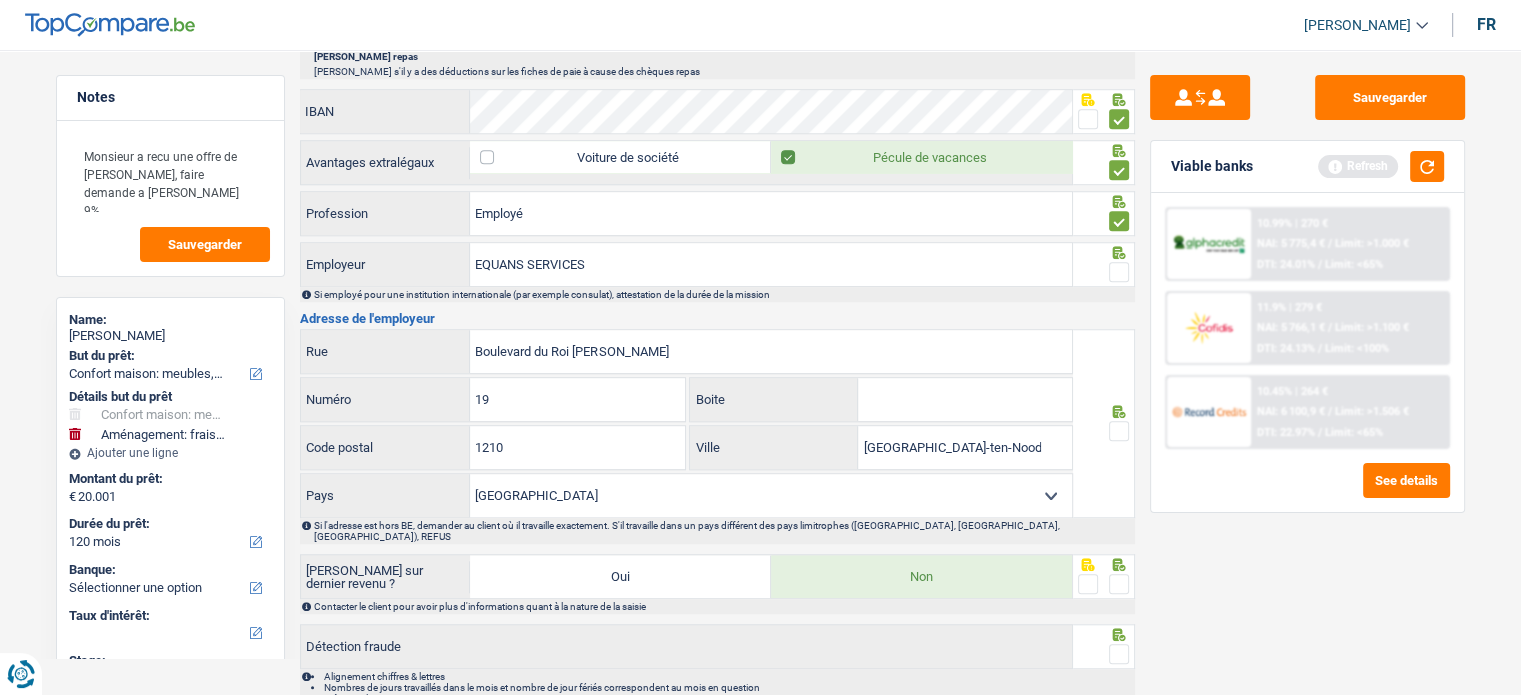 drag, startPoint x: 1112, startPoint y: 248, endPoint x: 1114, endPoint y: 260, distance: 12.165525 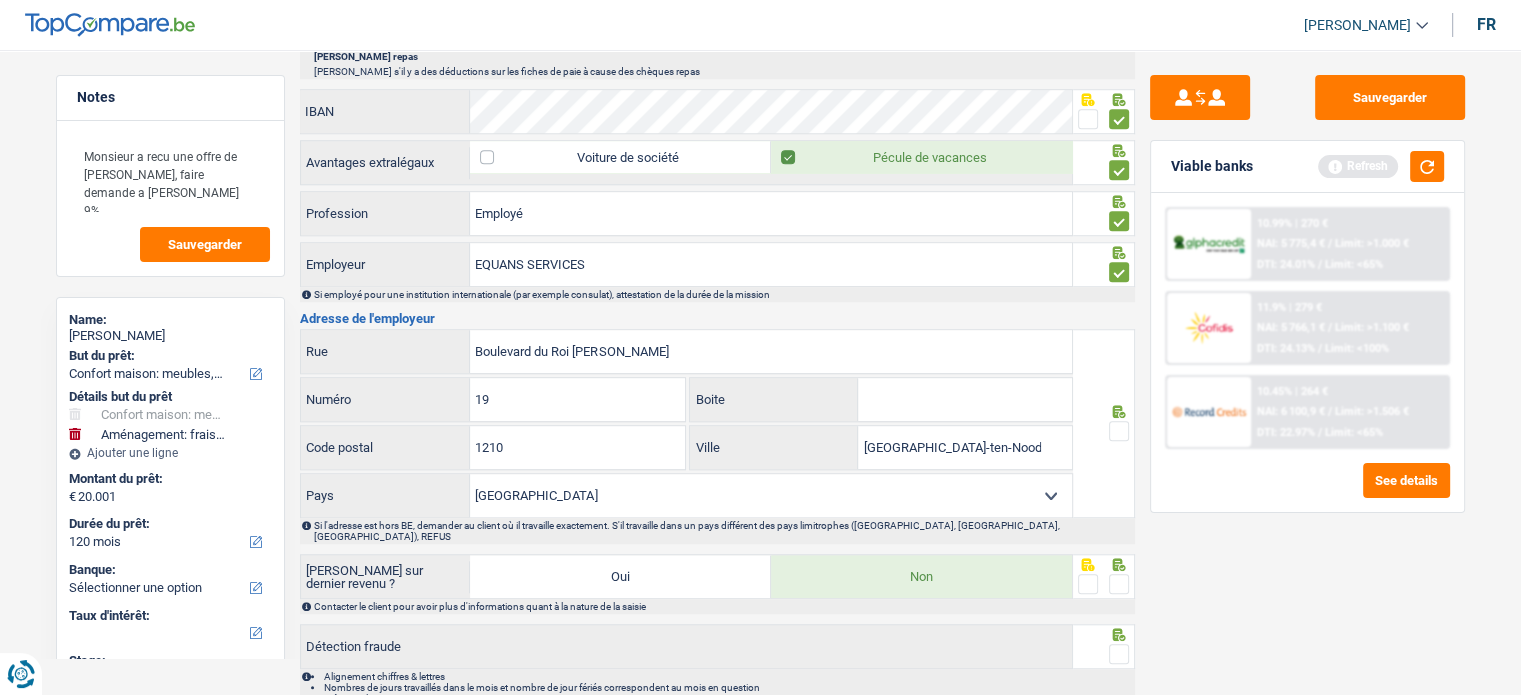 click at bounding box center [1119, 431] 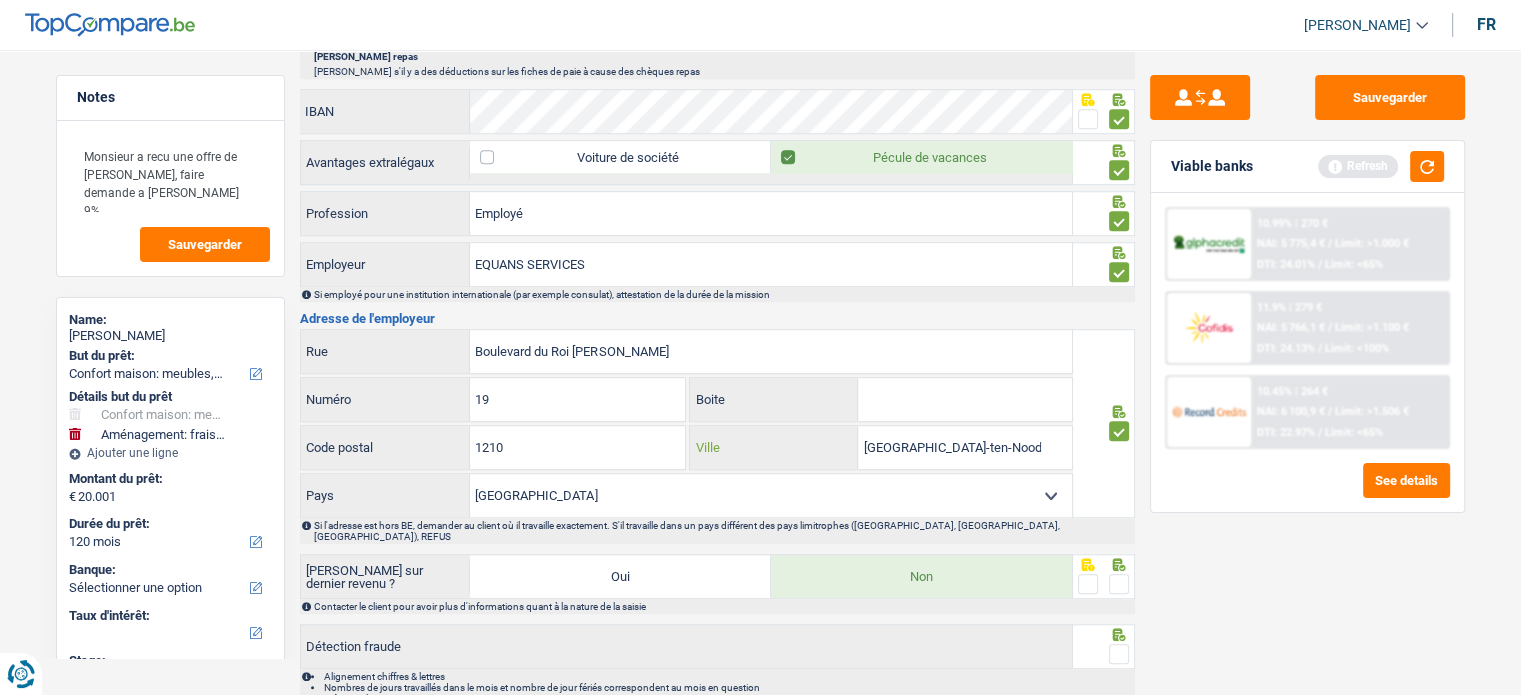 drag, startPoint x: 1012, startPoint y: 427, endPoint x: 832, endPoint y: 429, distance: 180.01111 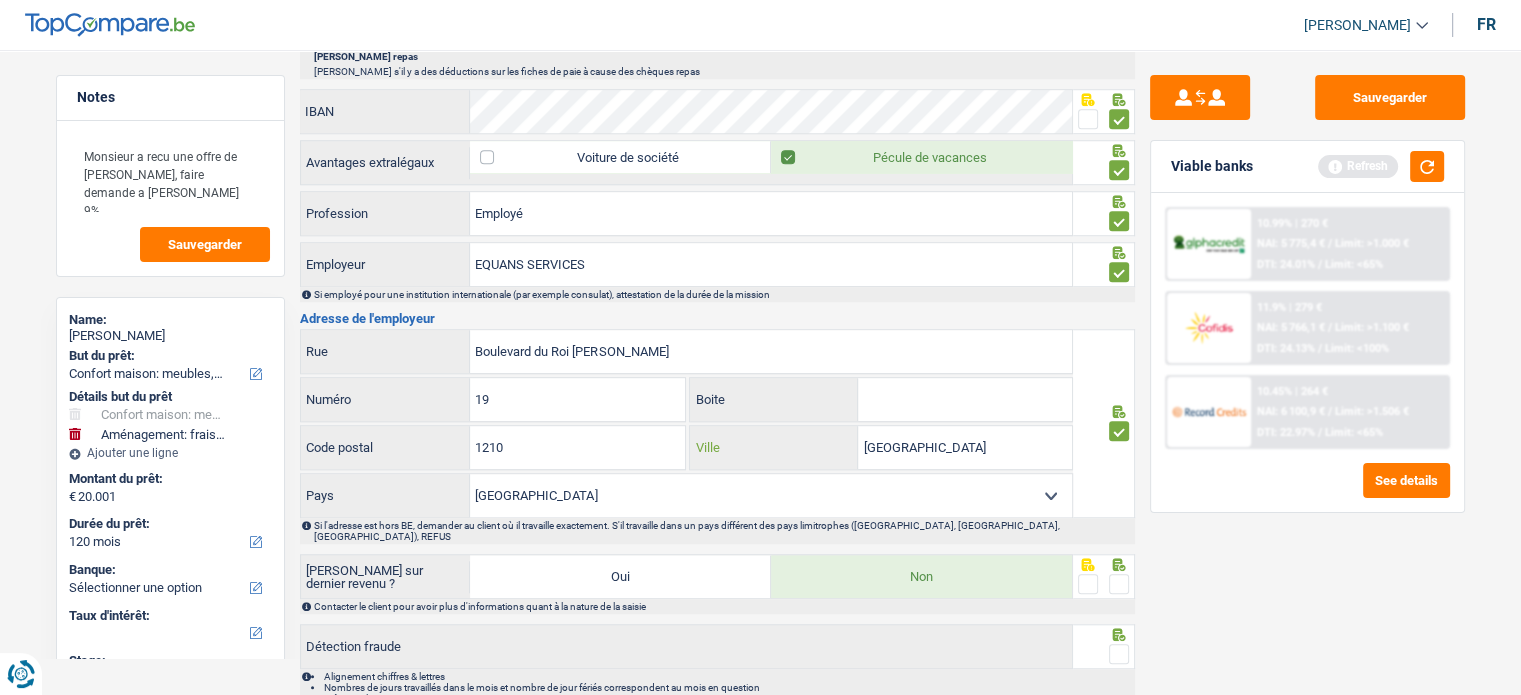 type on "Bruxelles" 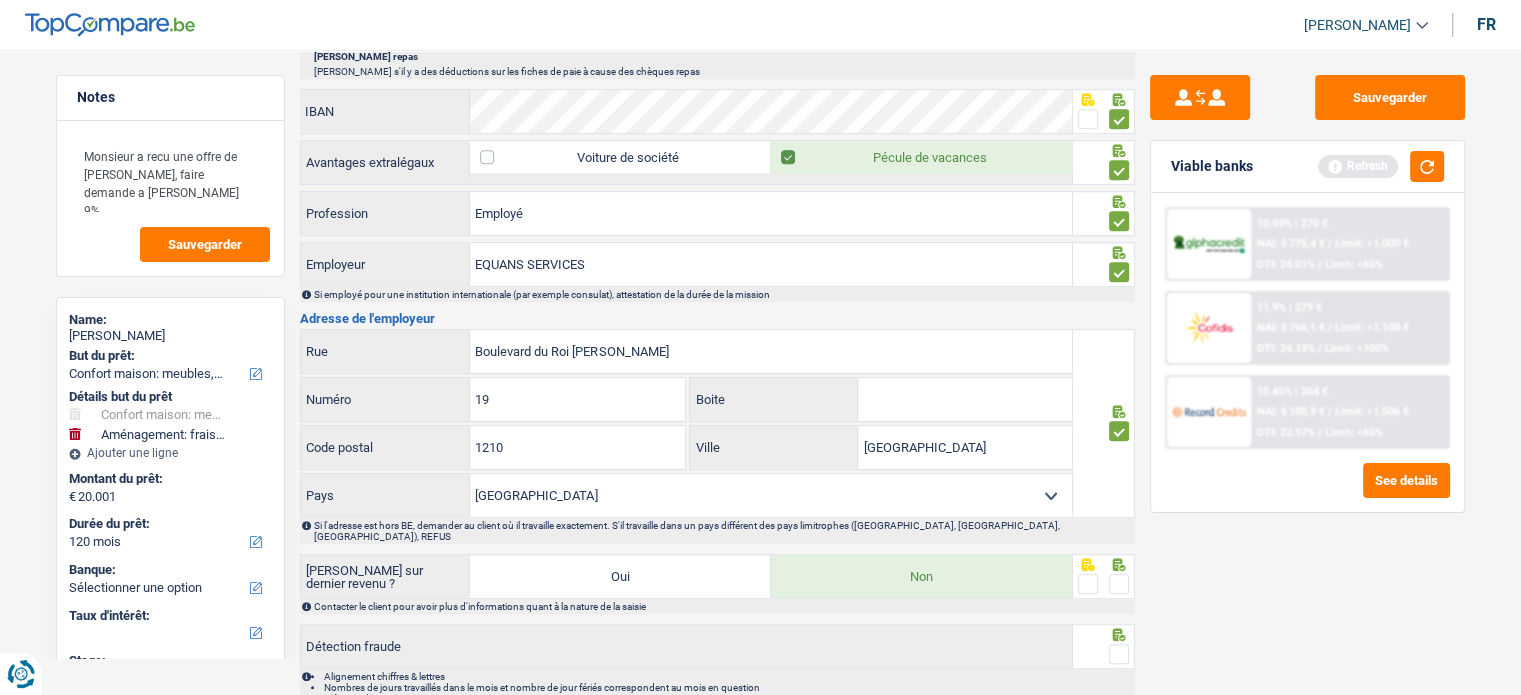 click at bounding box center (1119, 584) 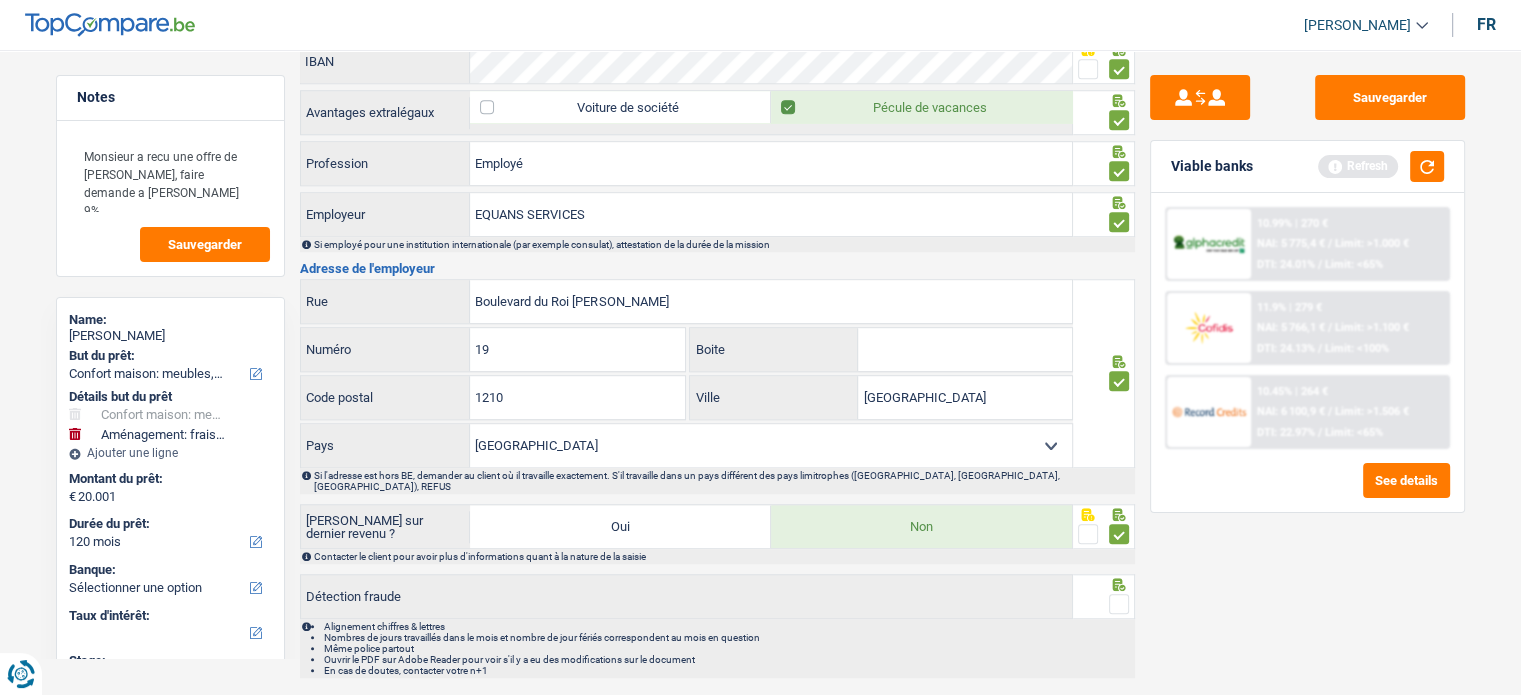 scroll, scrollTop: 1674, scrollLeft: 0, axis: vertical 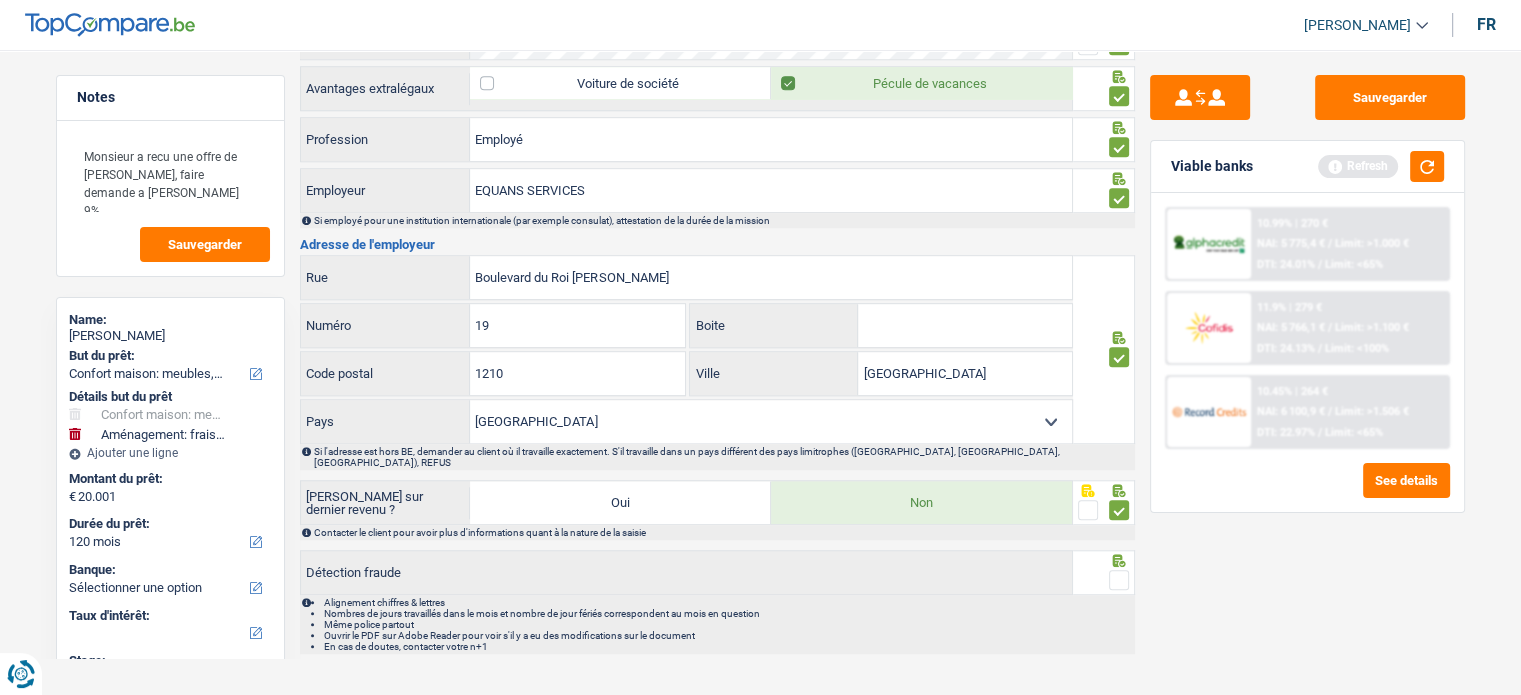 drag, startPoint x: 1116, startPoint y: 547, endPoint x: 1135, endPoint y: 506, distance: 45.188496 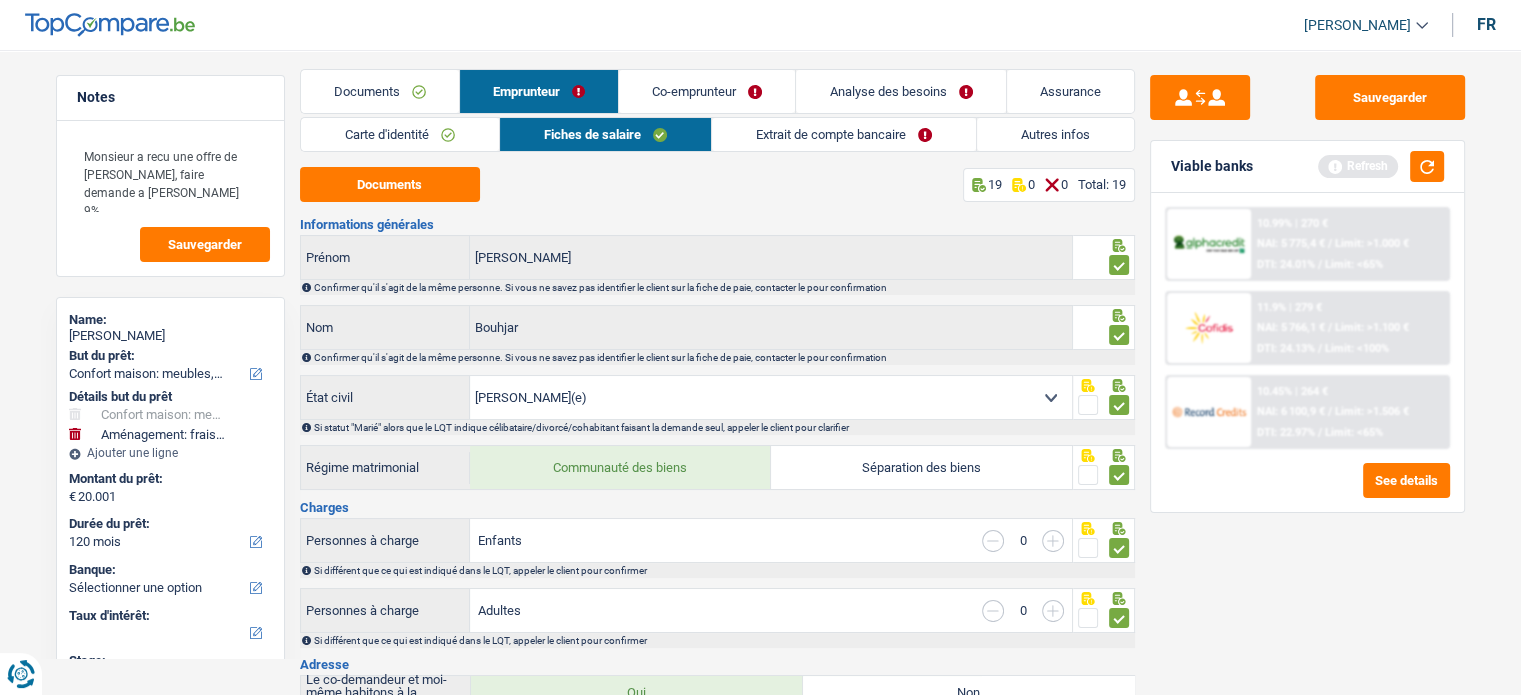 scroll, scrollTop: 0, scrollLeft: 0, axis: both 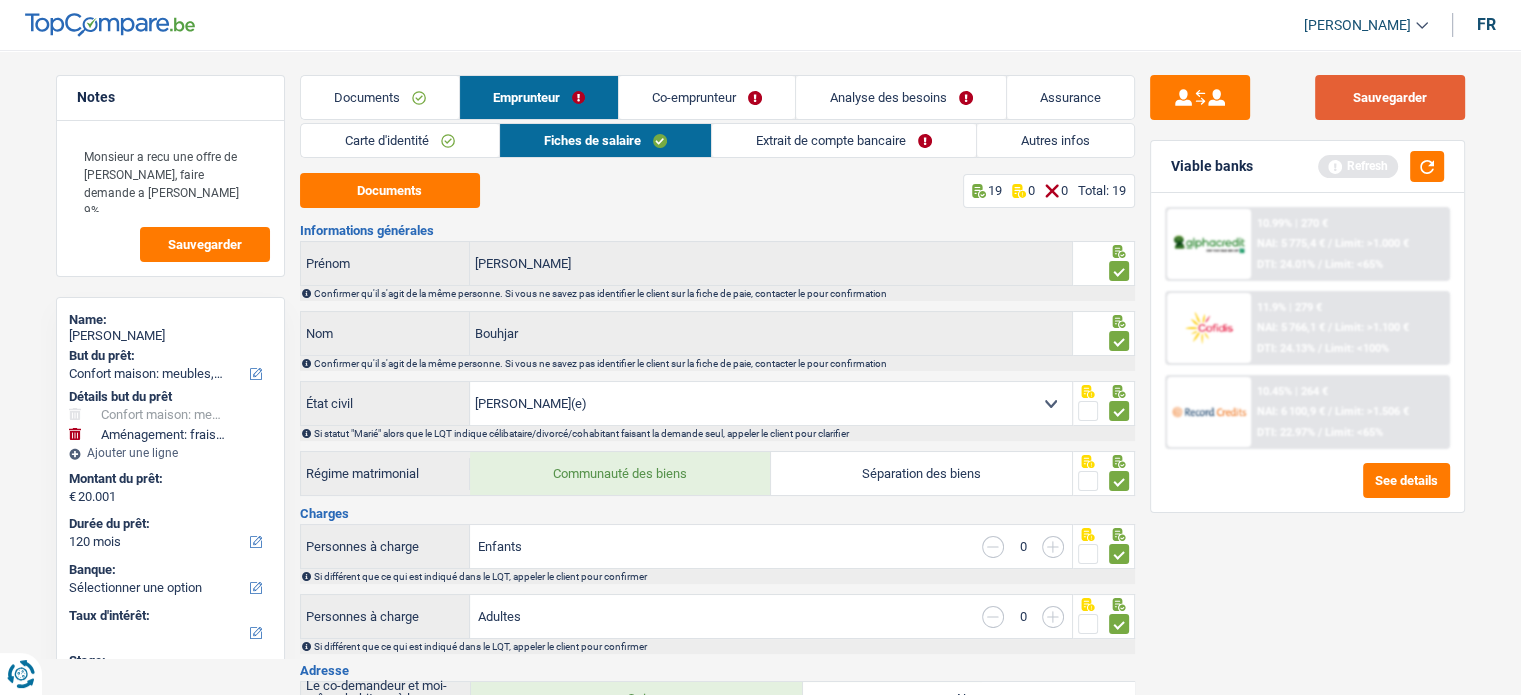 drag, startPoint x: 1356, startPoint y: 100, endPoint x: 1042, endPoint y: 103, distance: 314.01434 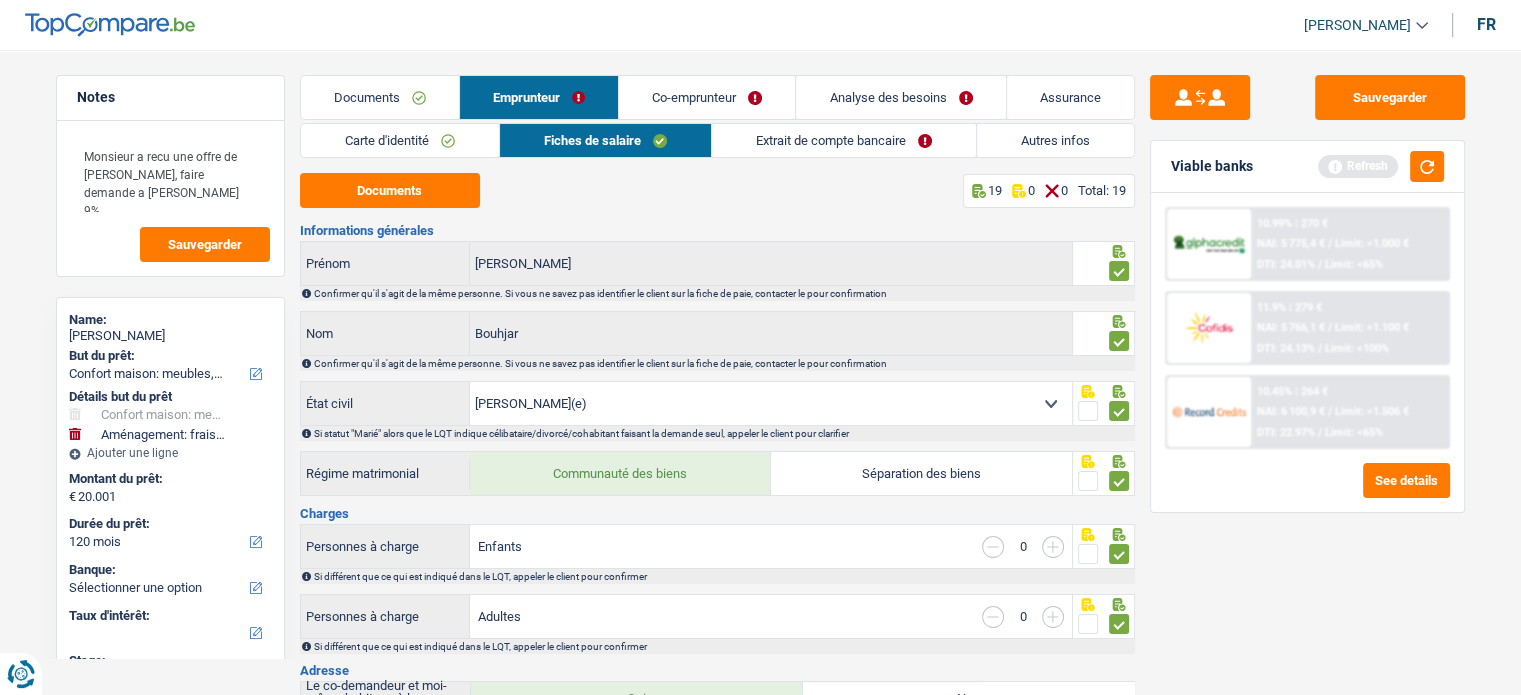 click on "Extrait de compte bancaire" at bounding box center (844, 140) 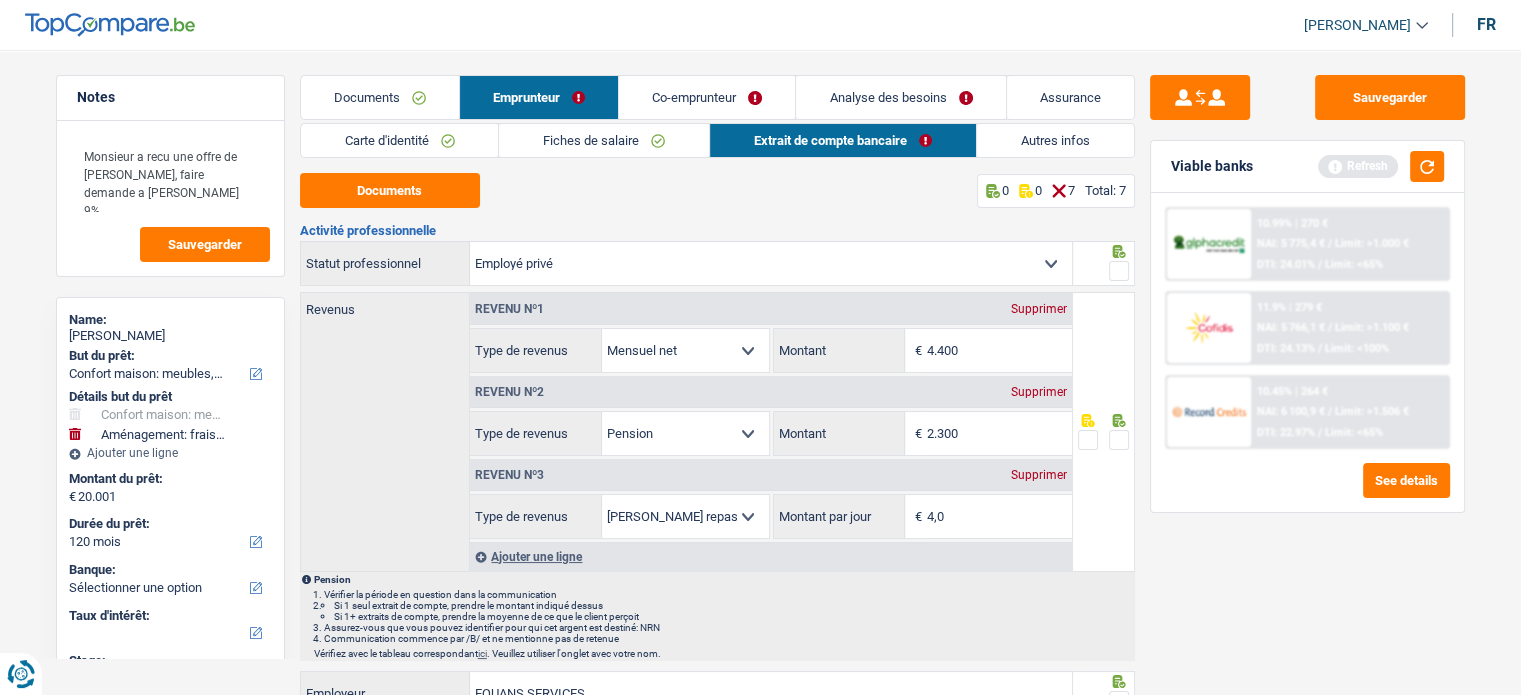 click at bounding box center [1119, 271] 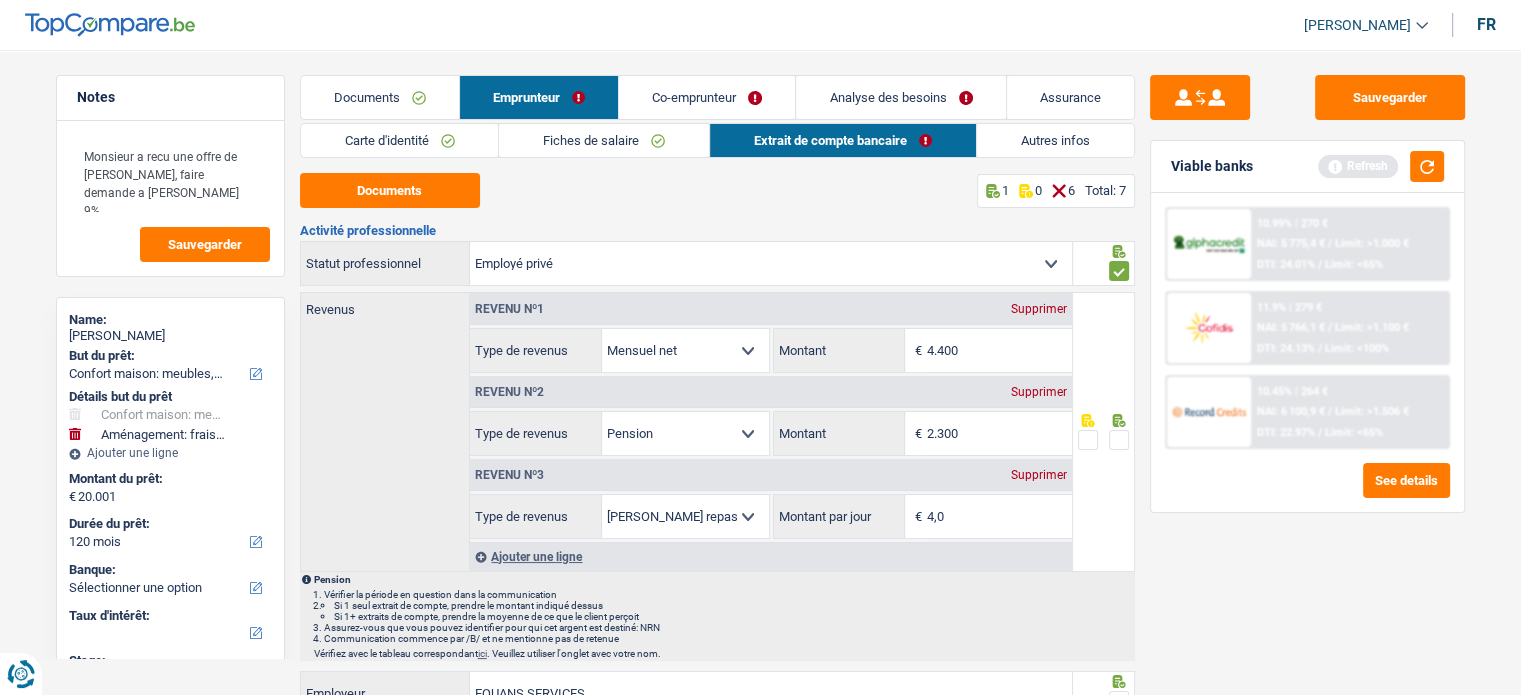 click at bounding box center (1119, 440) 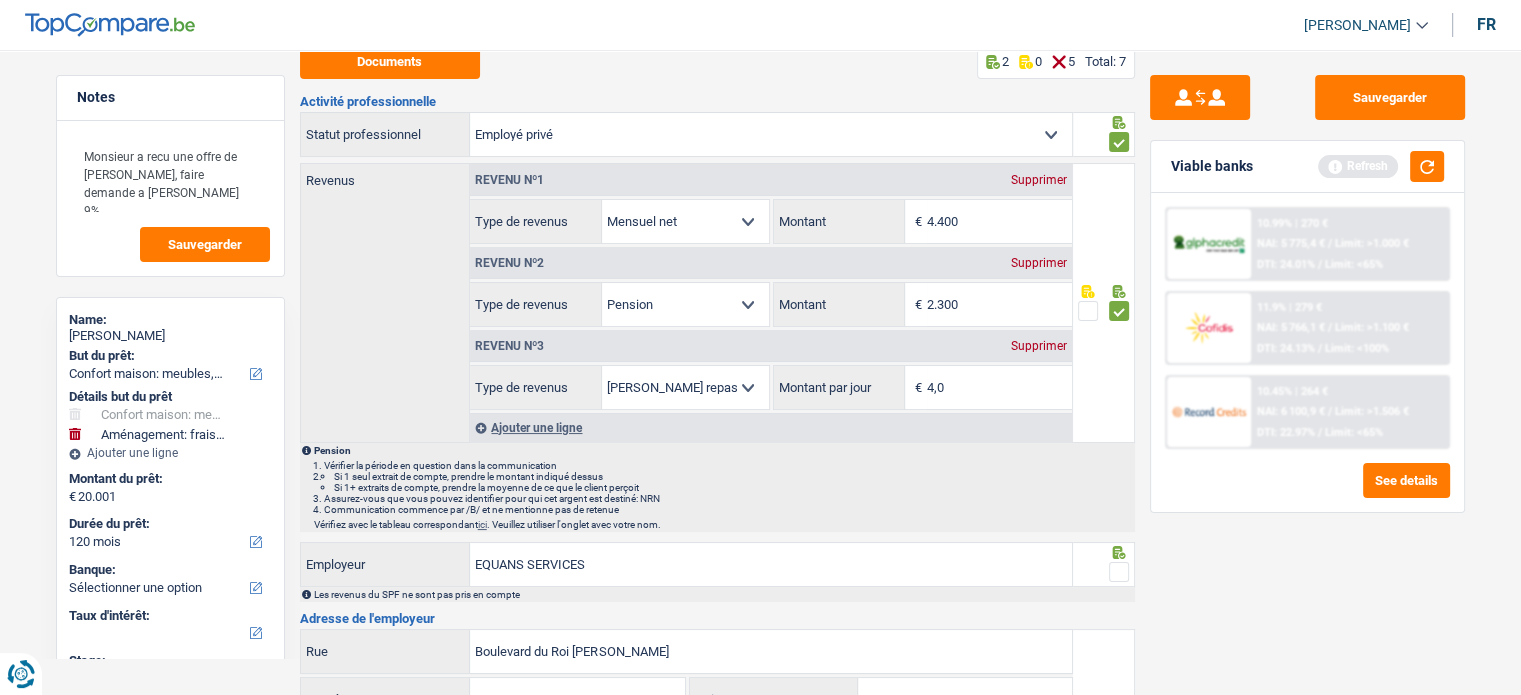 scroll, scrollTop: 400, scrollLeft: 0, axis: vertical 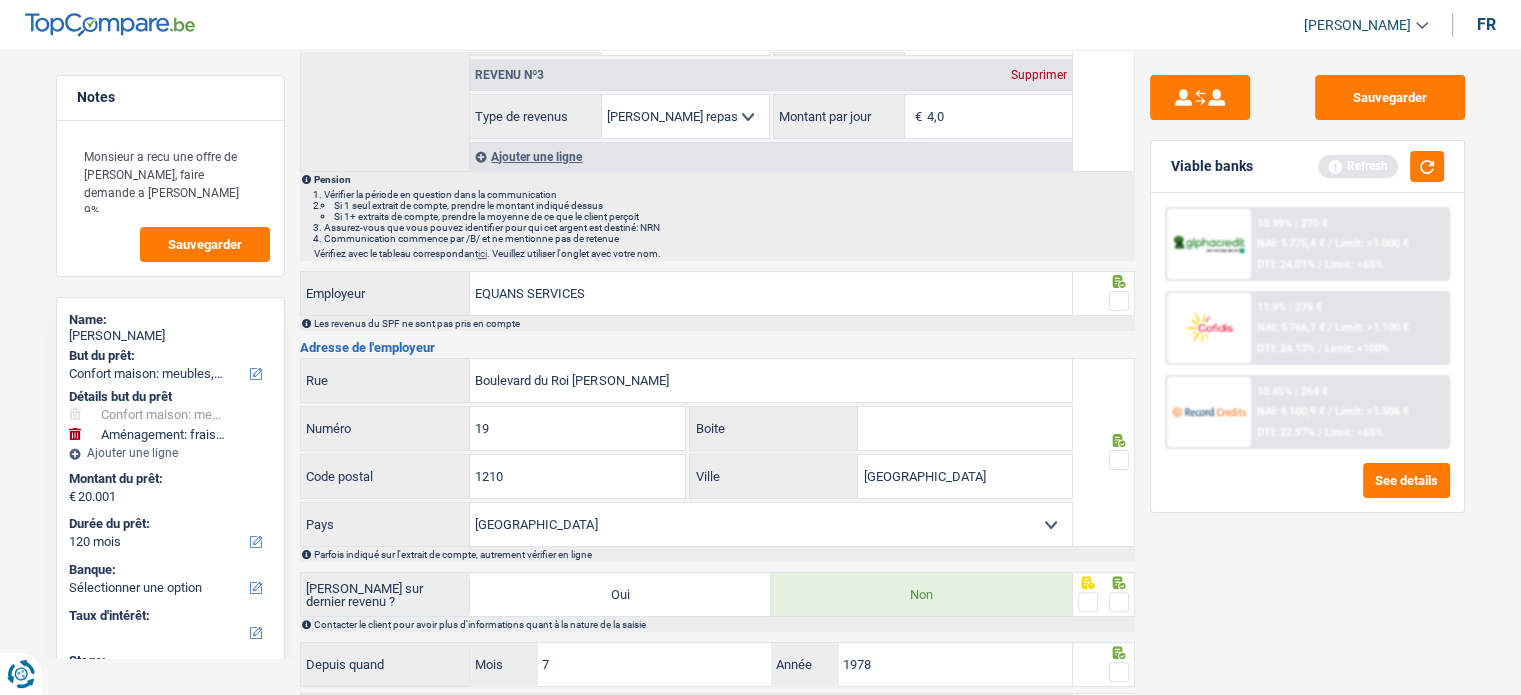 click at bounding box center (1119, 301) 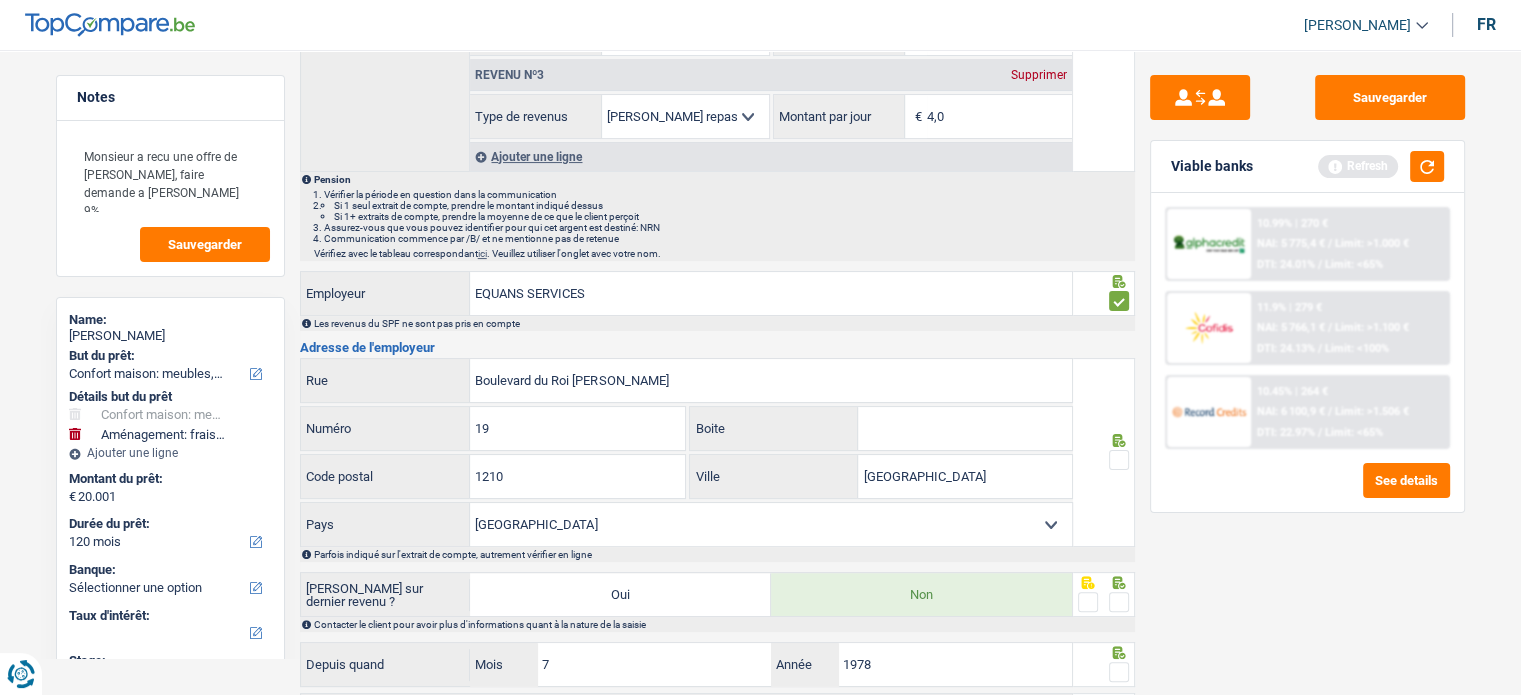 click at bounding box center (1119, 460) 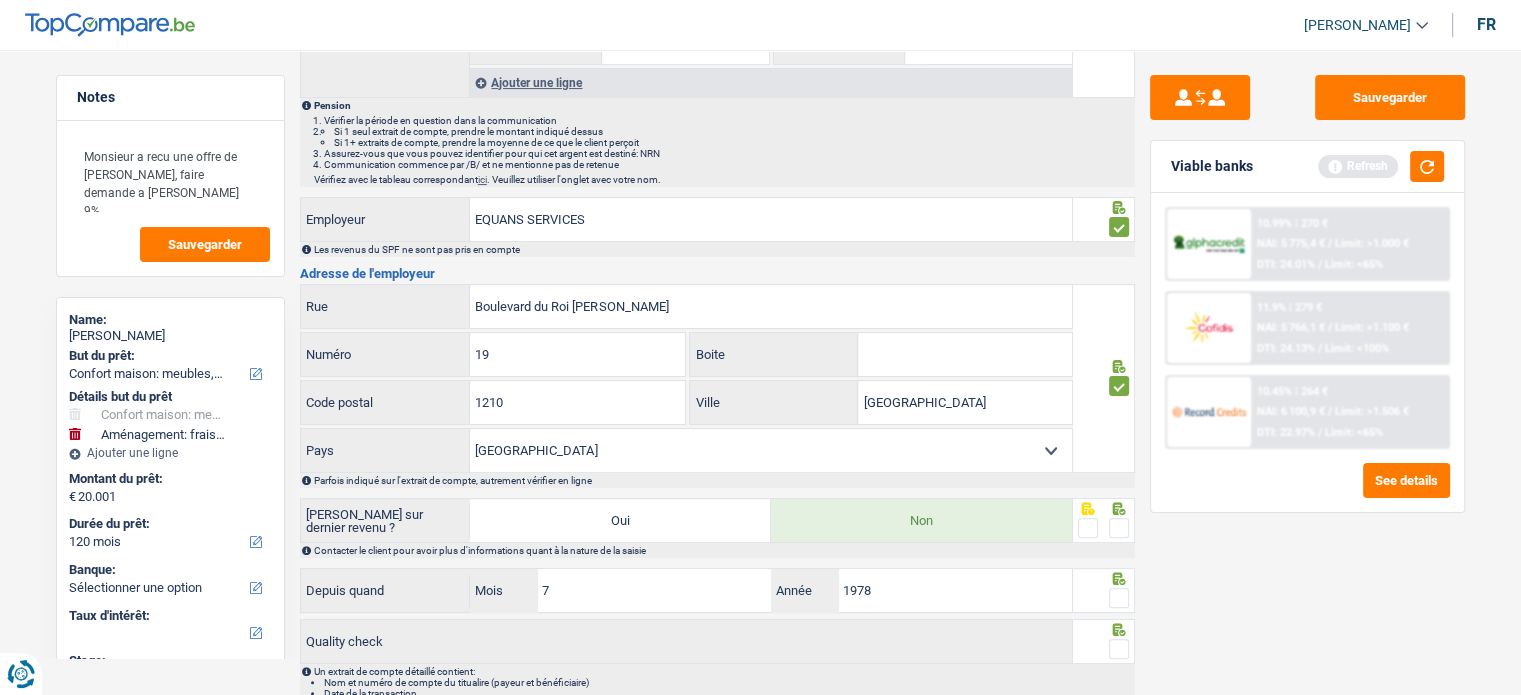 scroll, scrollTop: 574, scrollLeft: 0, axis: vertical 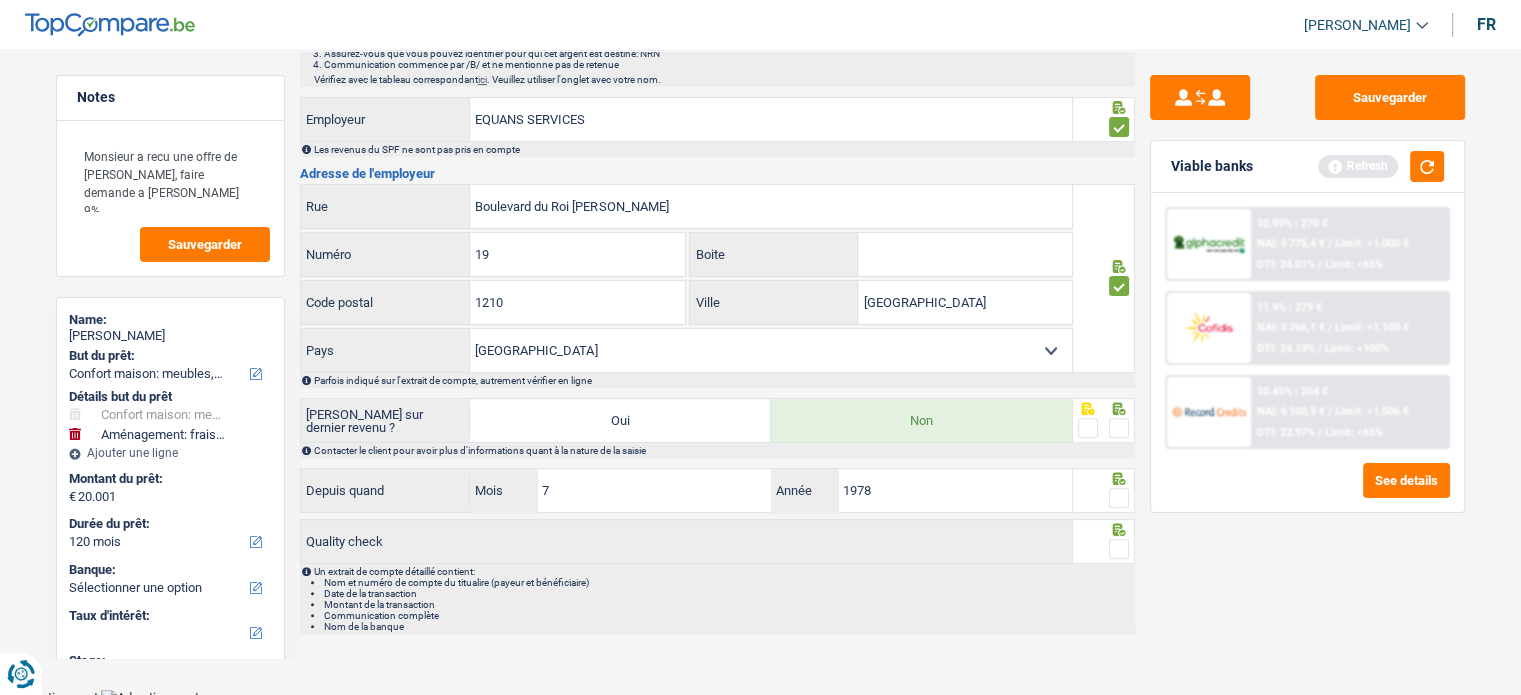 click at bounding box center [1119, 428] 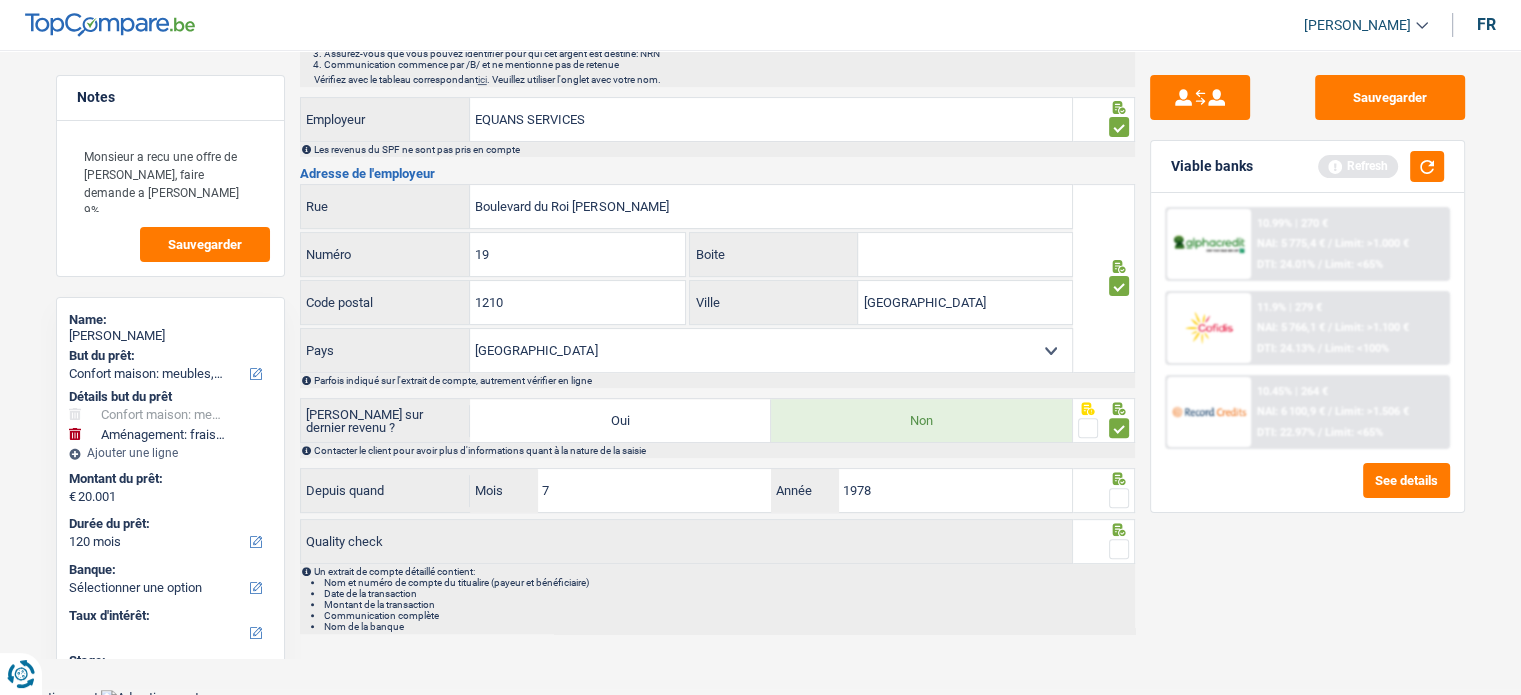 click at bounding box center (1119, 498) 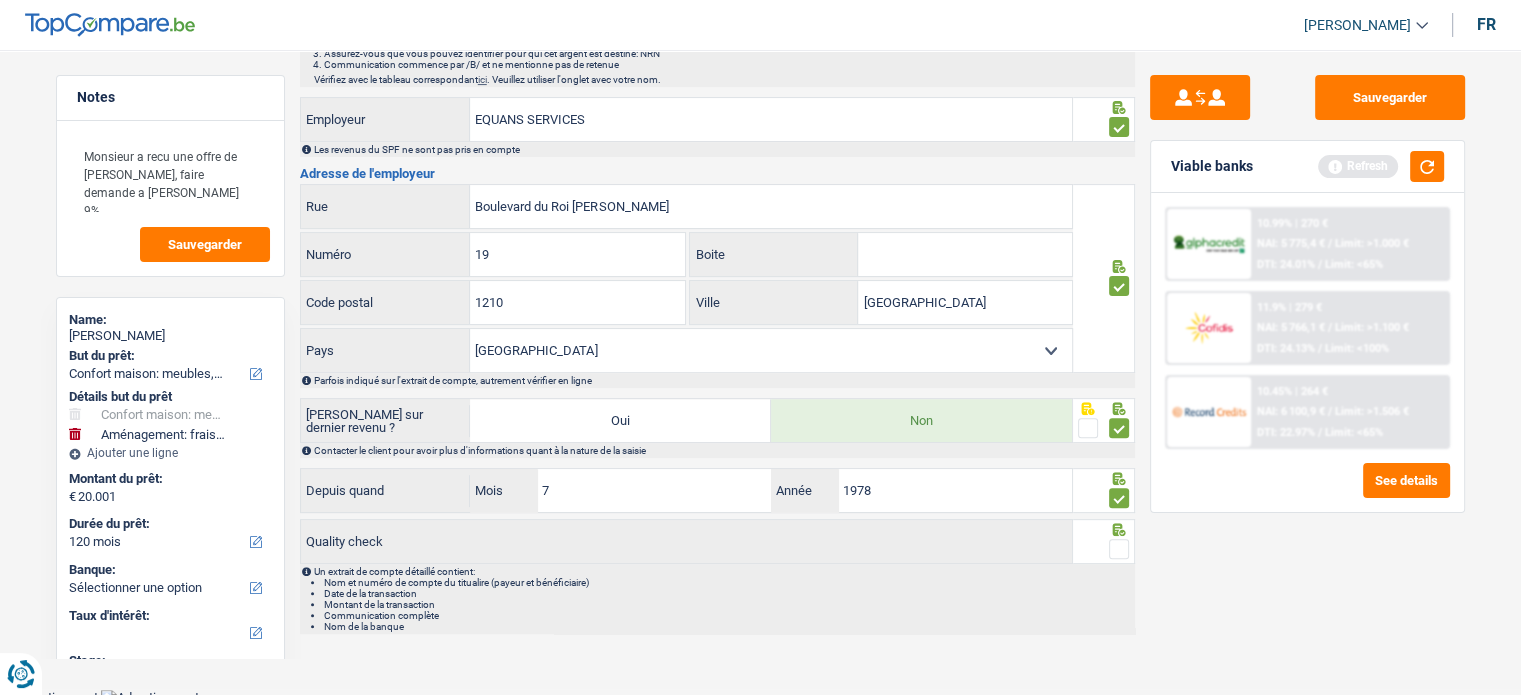 click at bounding box center (1119, 549) 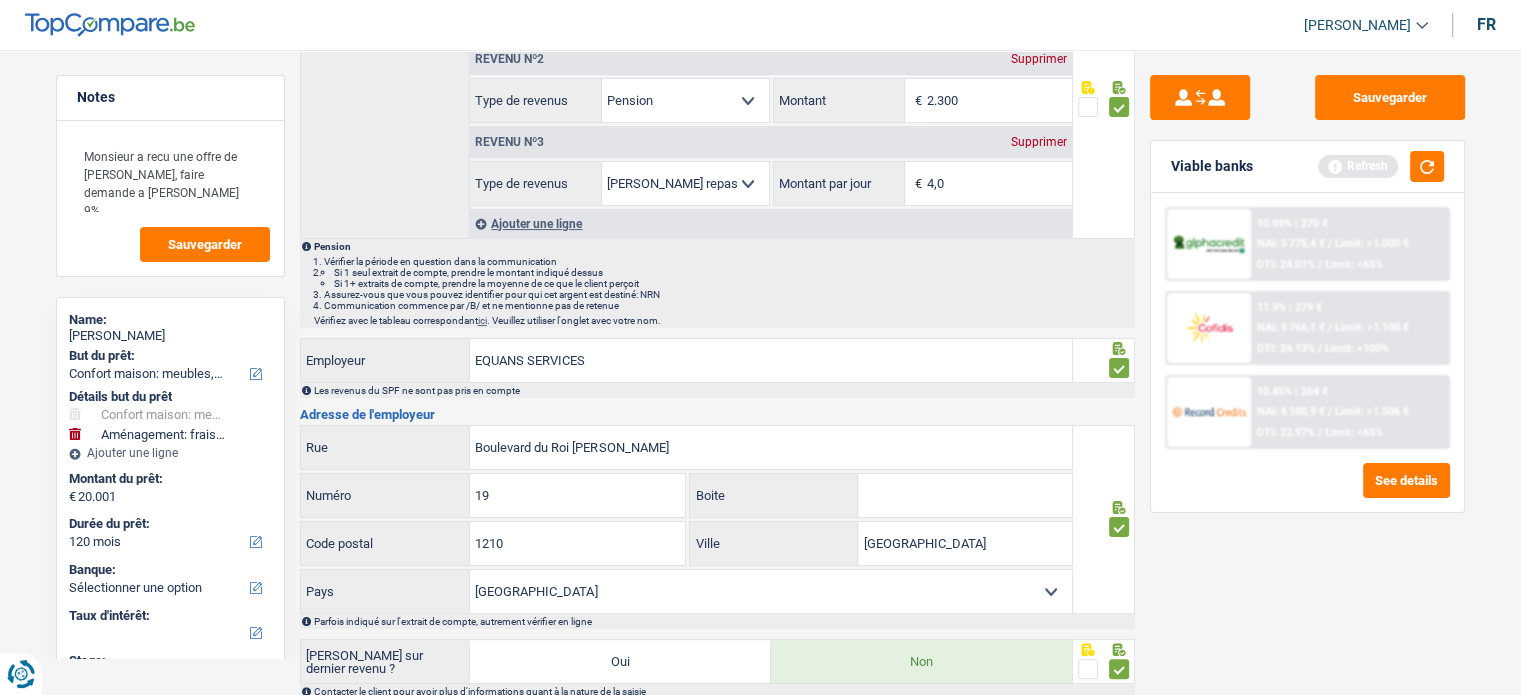 scroll, scrollTop: 0, scrollLeft: 0, axis: both 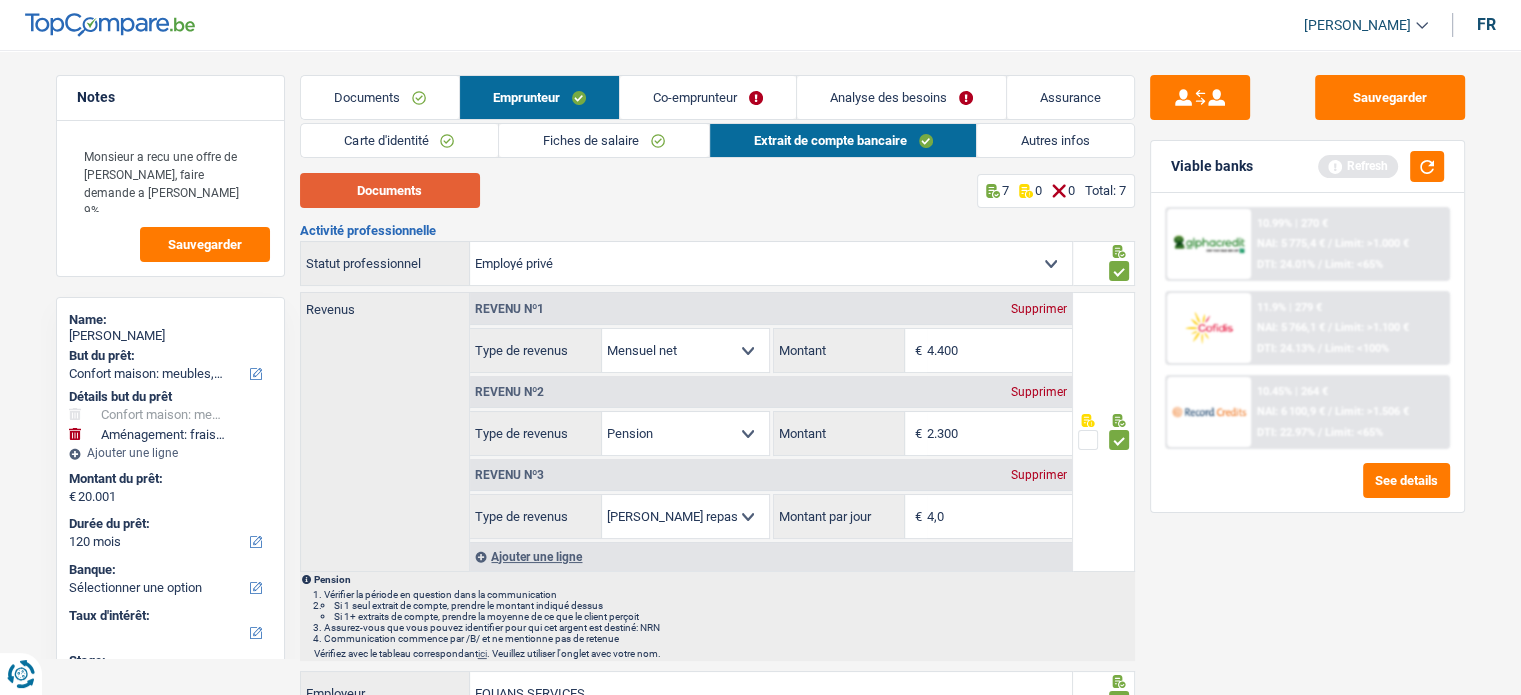 click on "Documents" at bounding box center [390, 190] 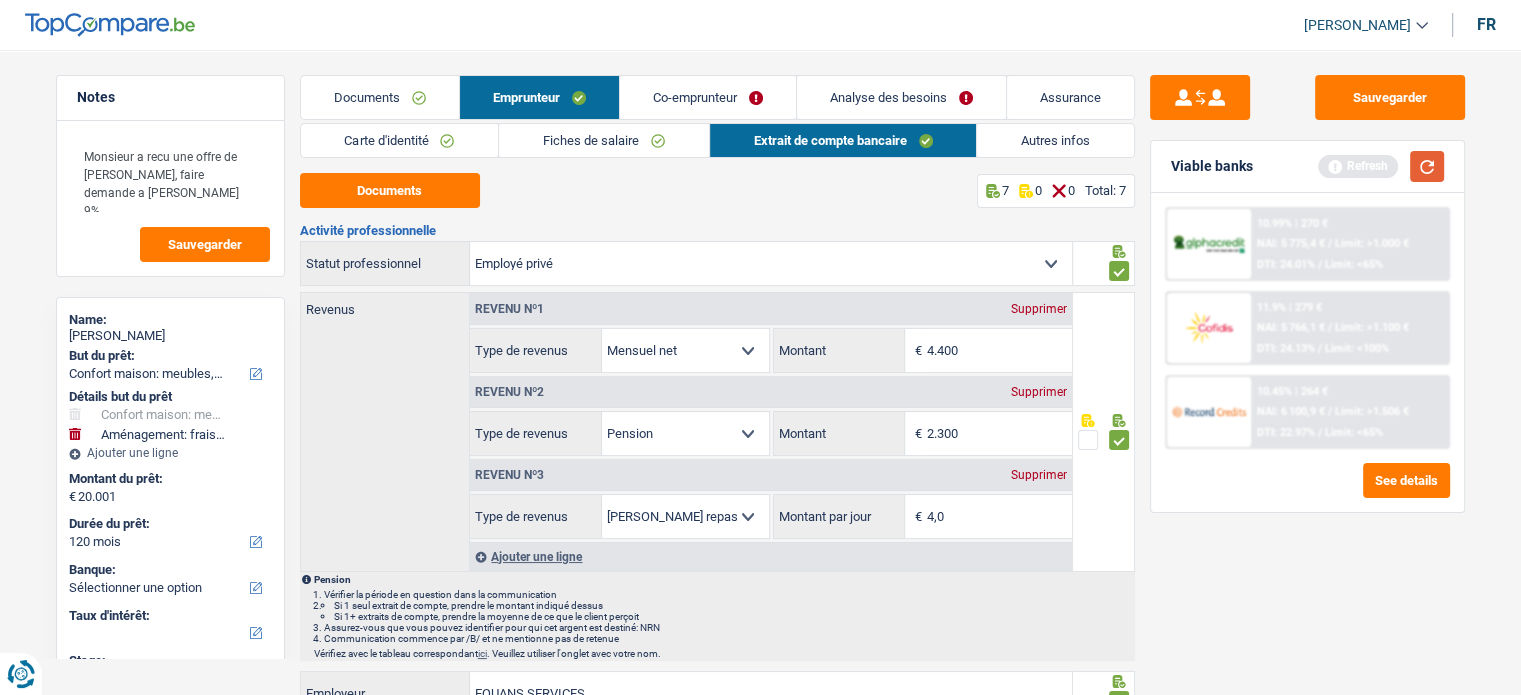 click at bounding box center (1427, 166) 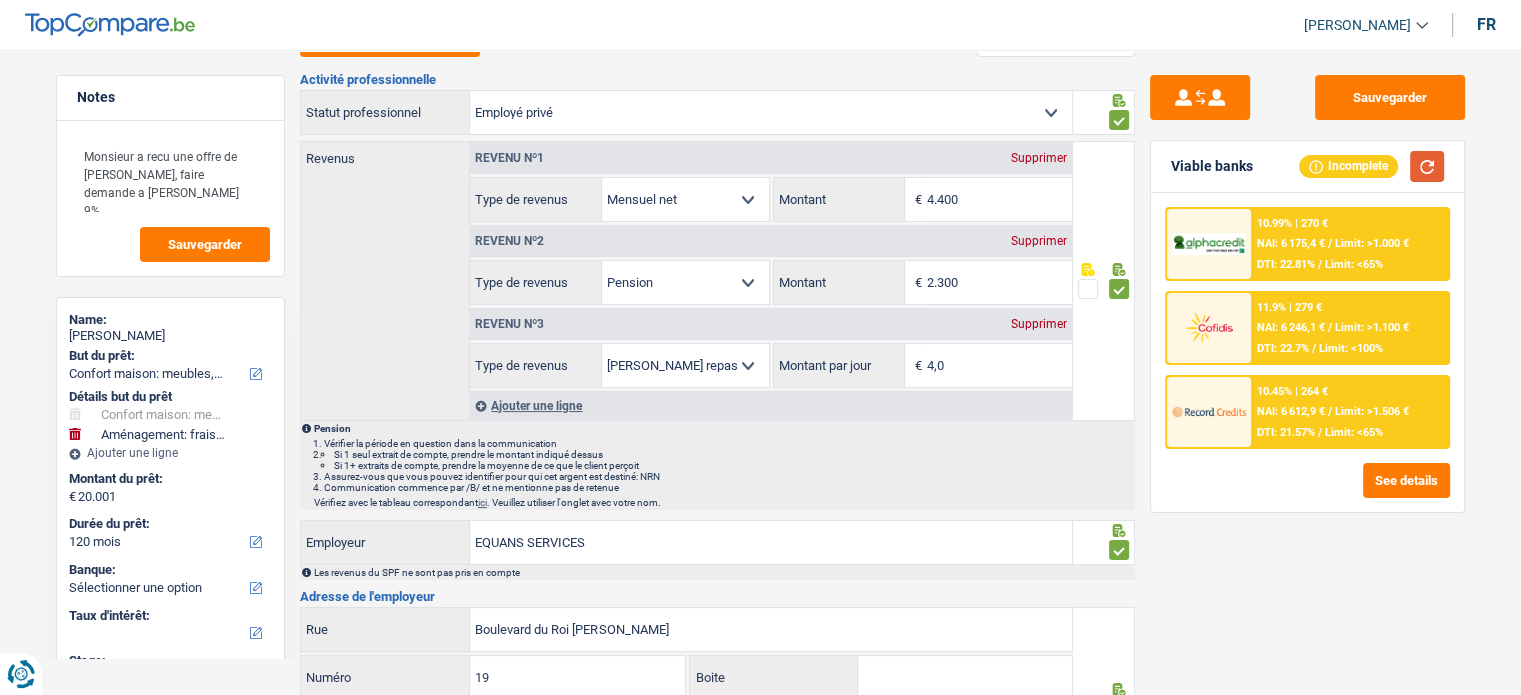 scroll, scrollTop: 0, scrollLeft: 0, axis: both 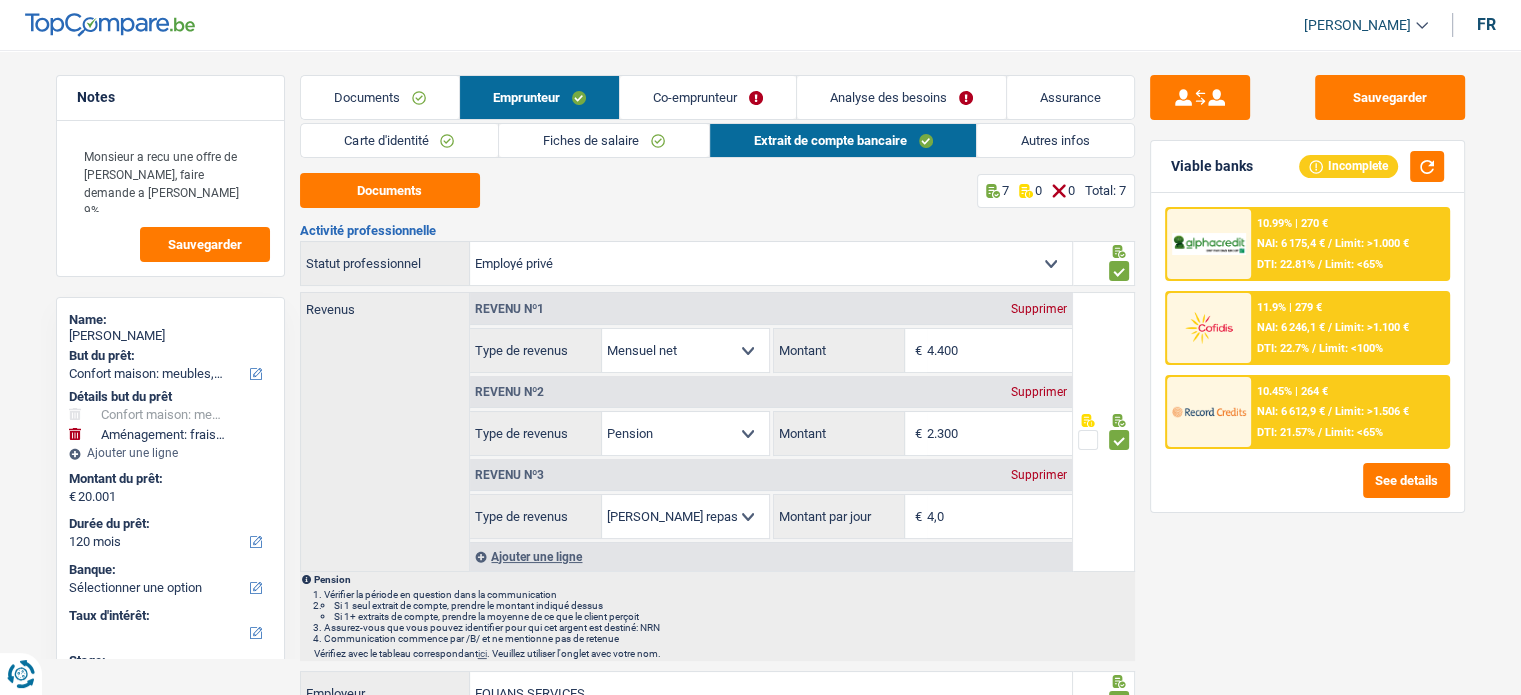 click on "Co-emprunteur" at bounding box center (708, 97) 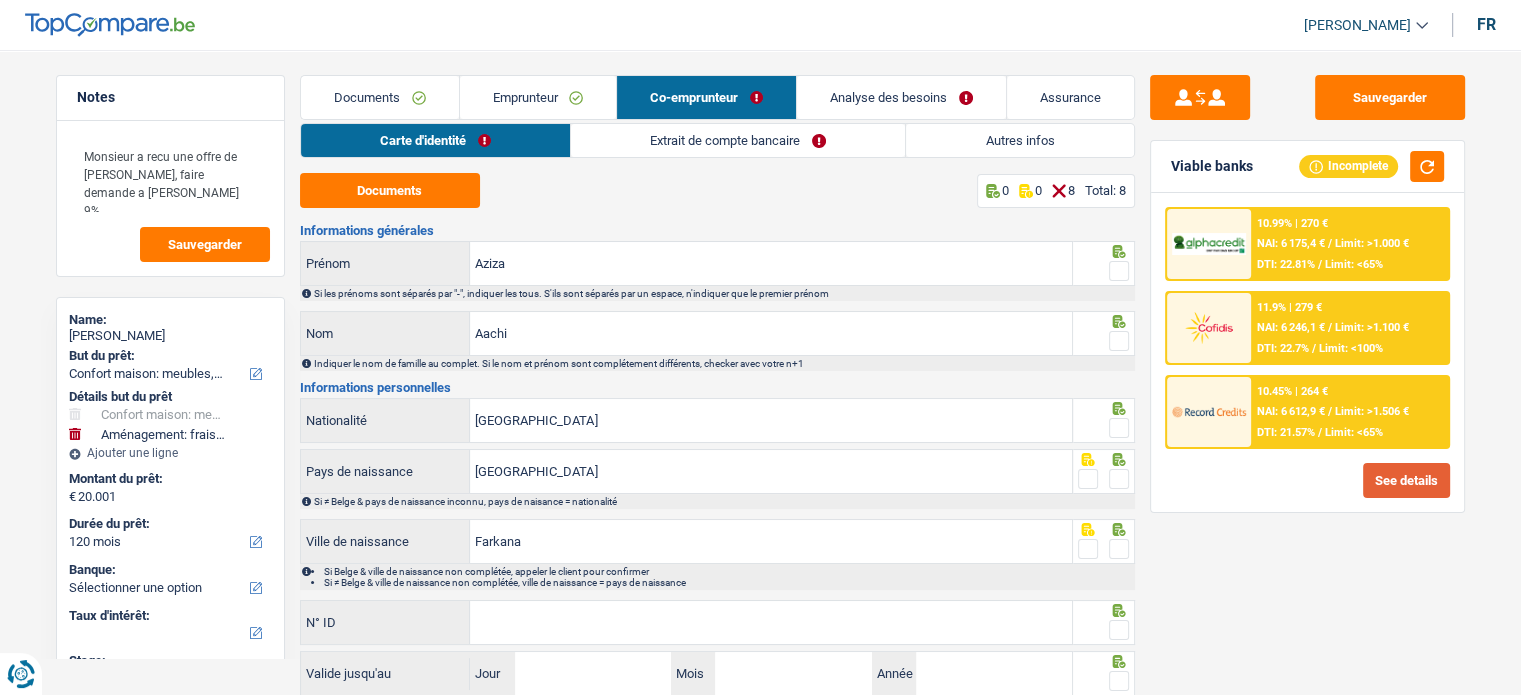 click on "See details" at bounding box center [1406, 480] 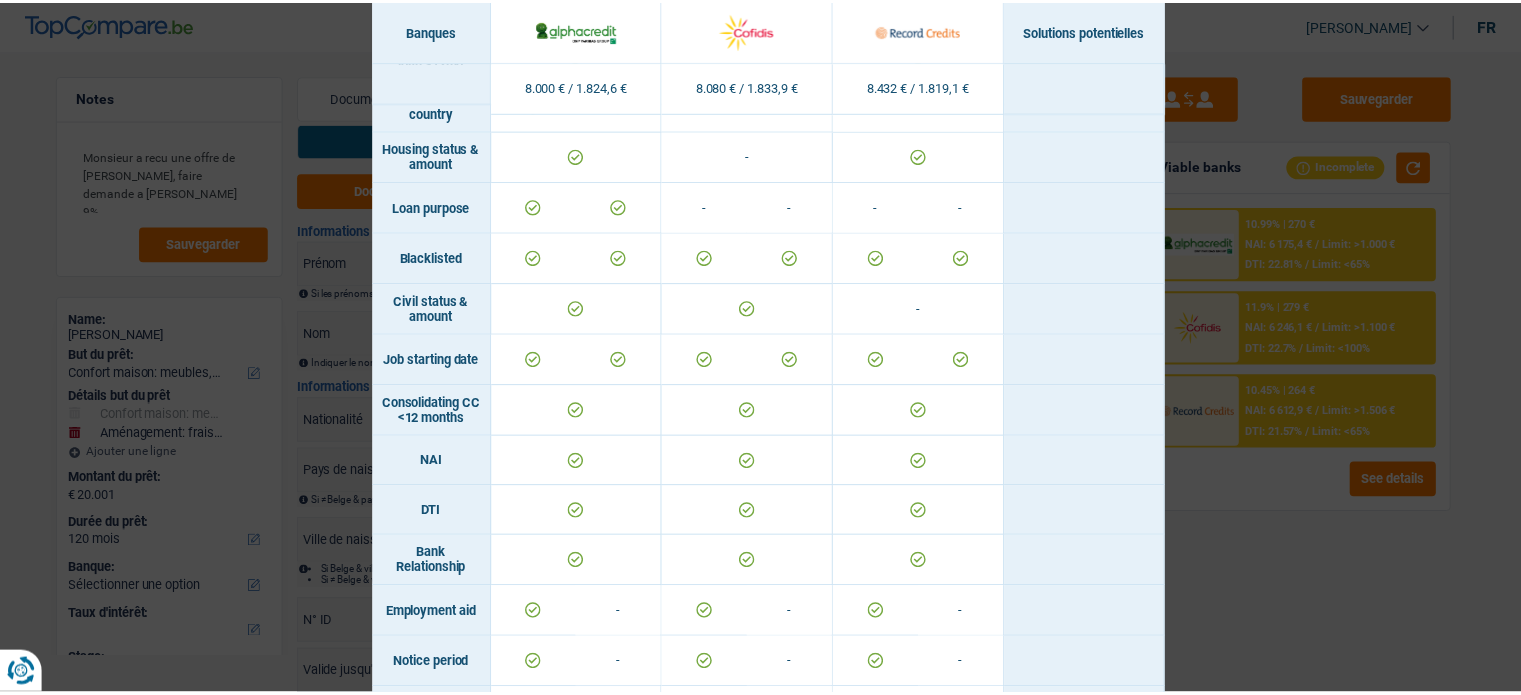 scroll, scrollTop: 506, scrollLeft: 0, axis: vertical 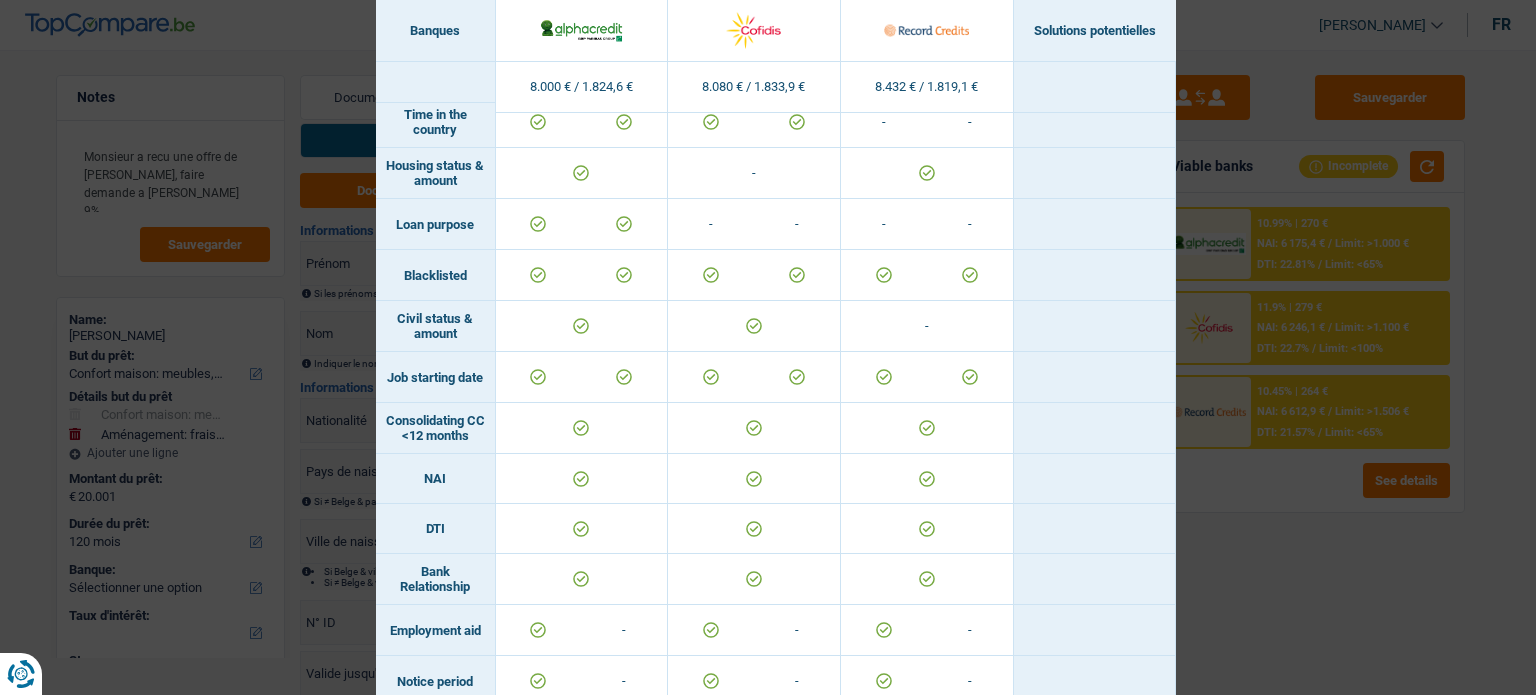 click on "Banks conditions ×
Banques
Solutions potentielles
Revenus / Charges
8.000 € / 1.824,6 €
8.080 € / 1.833,9 €
8.432 € / 1.819,1 €
Professional activity
ID card type" at bounding box center (768, 347) 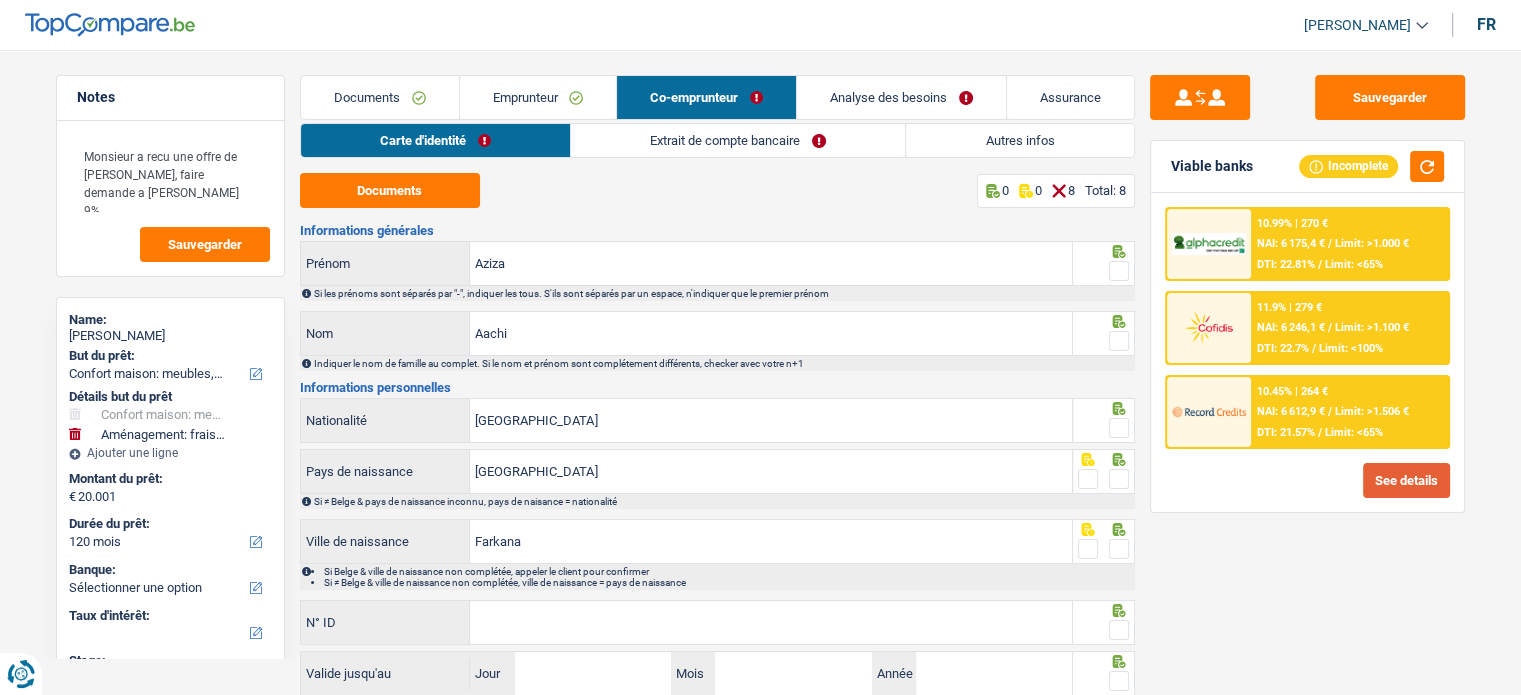 scroll, scrollTop: 0, scrollLeft: 0, axis: both 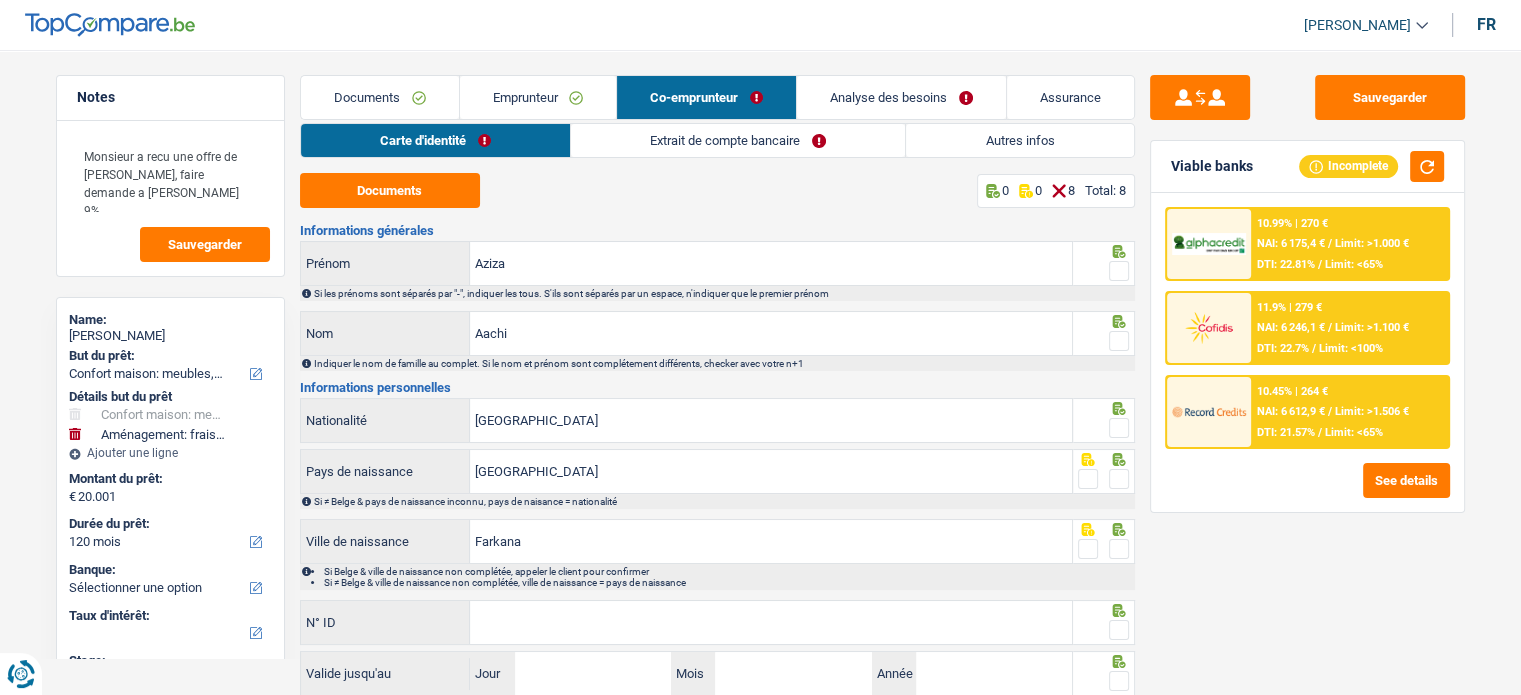 click on "Analyse des besoins" at bounding box center [901, 97] 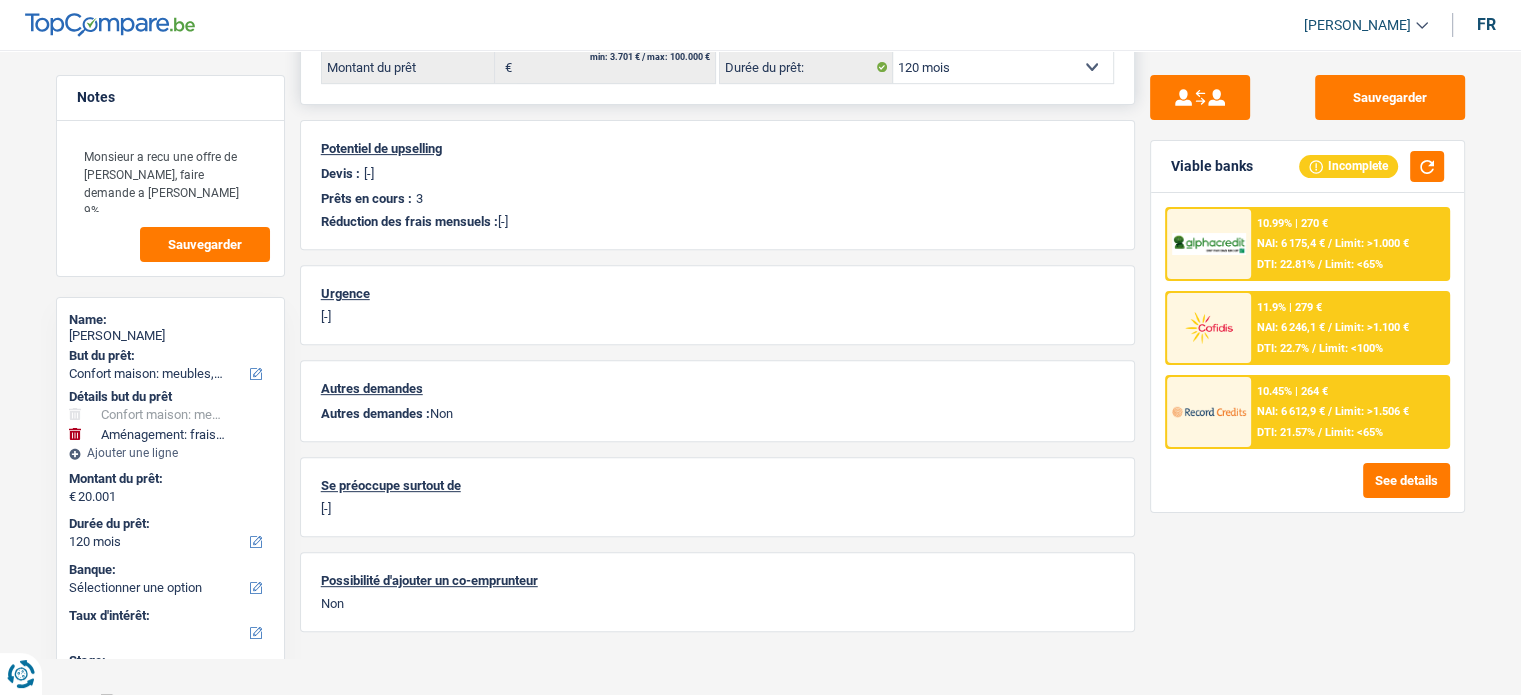 scroll, scrollTop: 121, scrollLeft: 0, axis: vertical 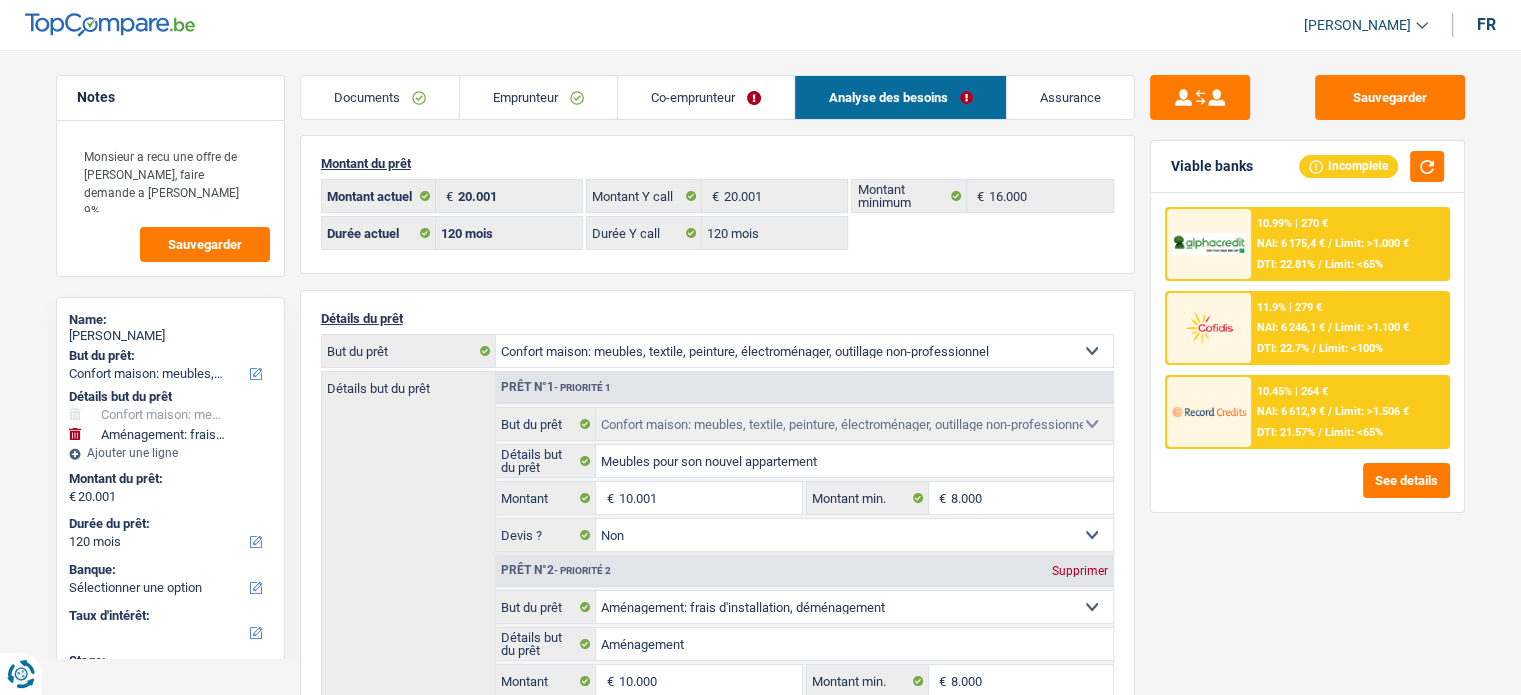 click on "Co-emprunteur" at bounding box center [706, 97] 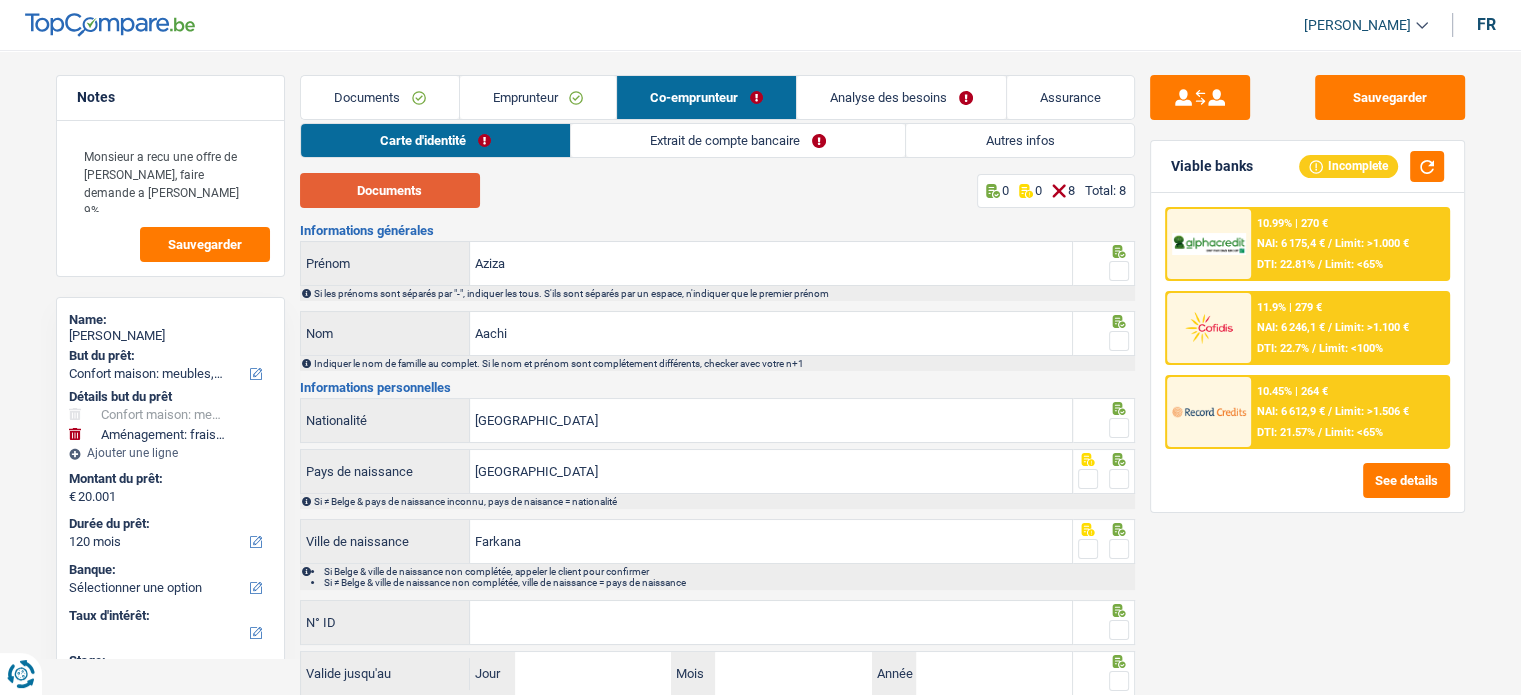 click on "Documents" at bounding box center (390, 190) 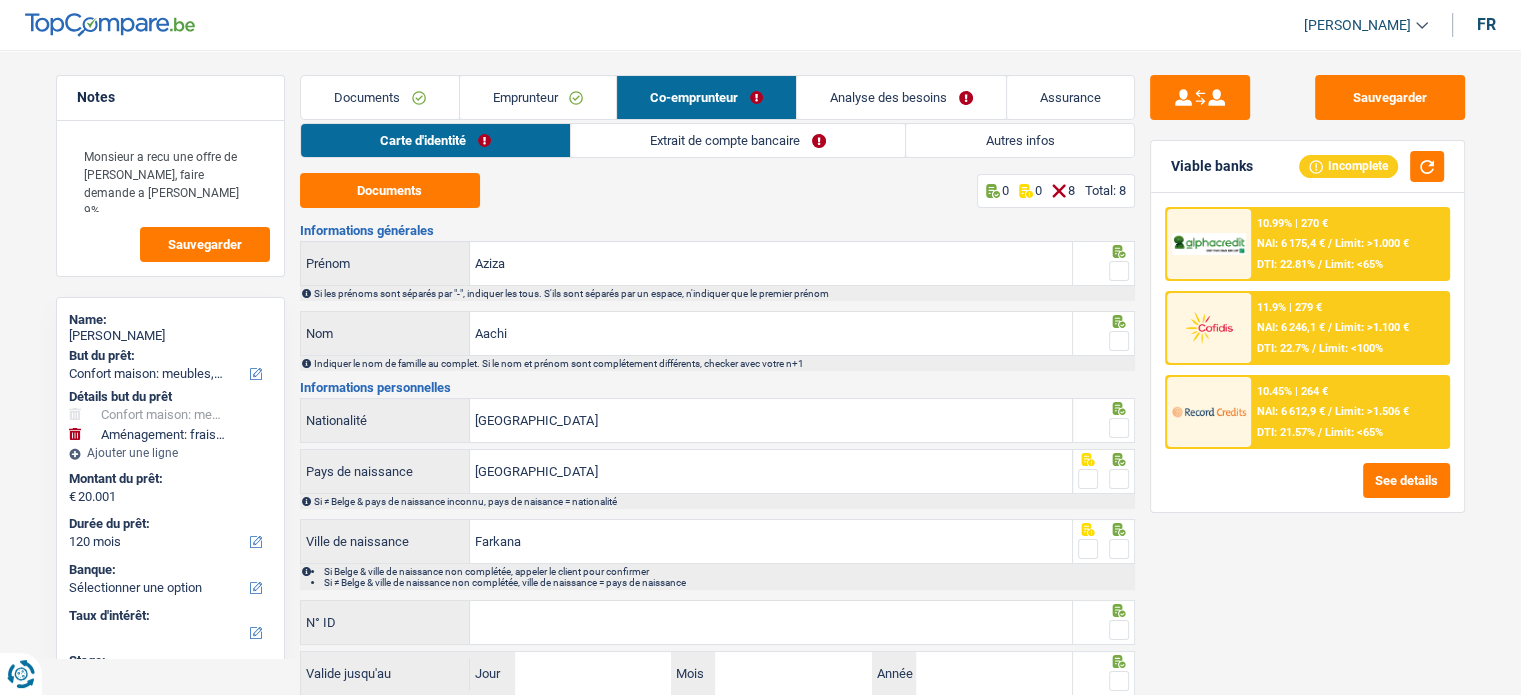 click at bounding box center [1119, 341] 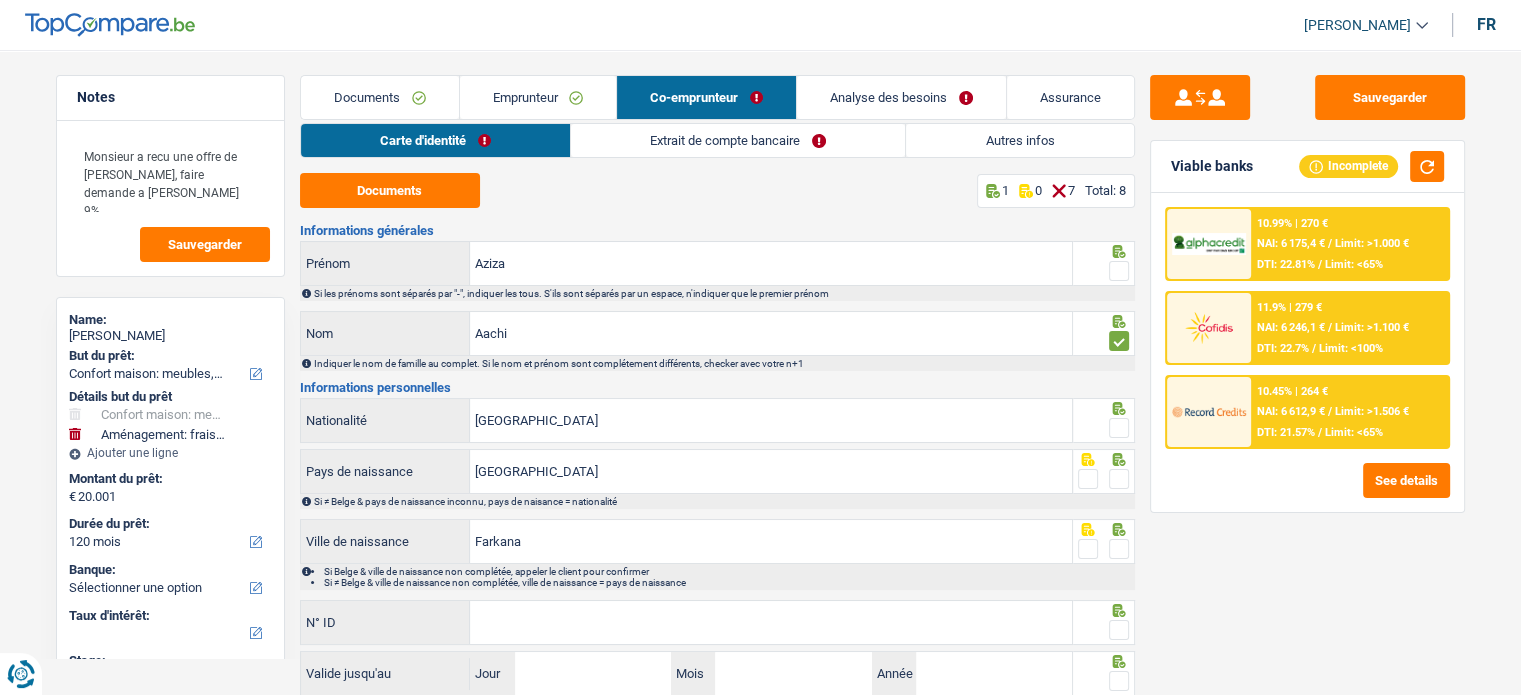 click at bounding box center [1119, 271] 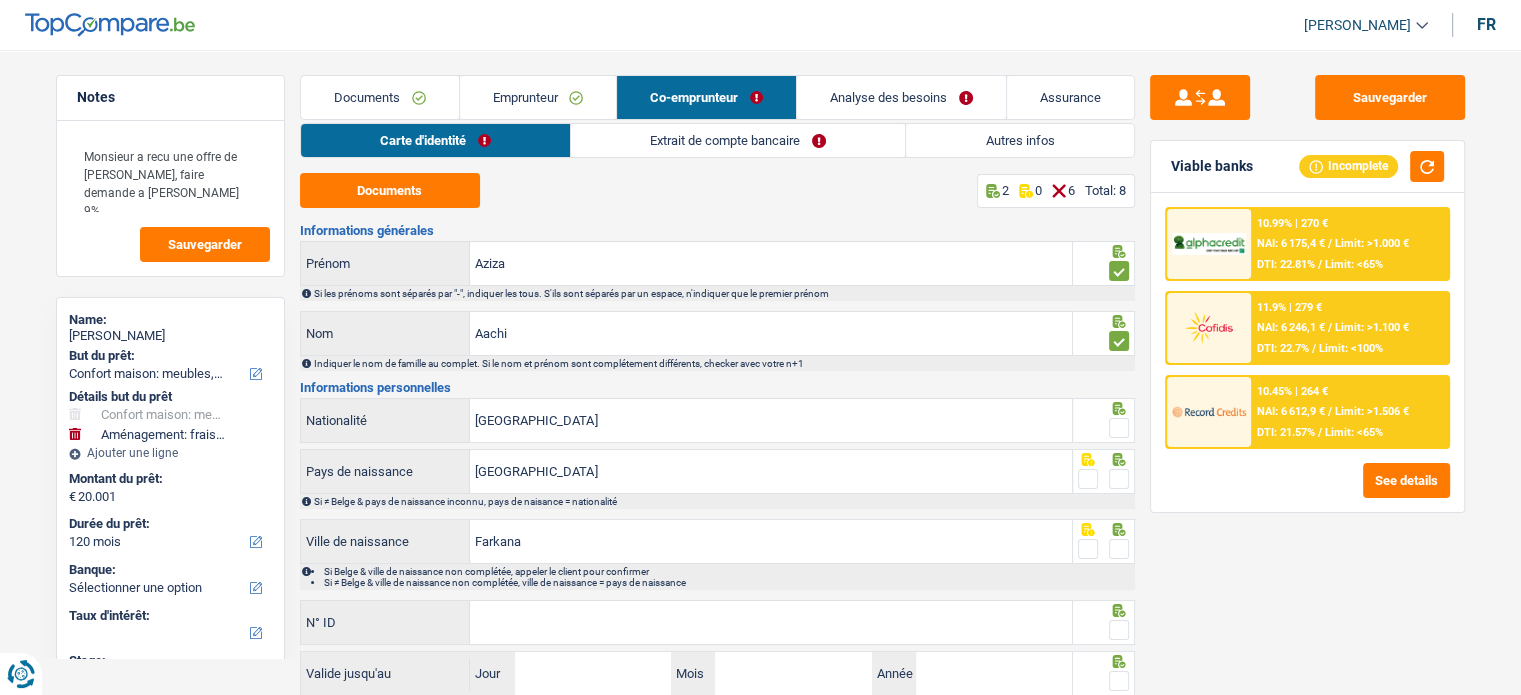 click at bounding box center (1119, 428) 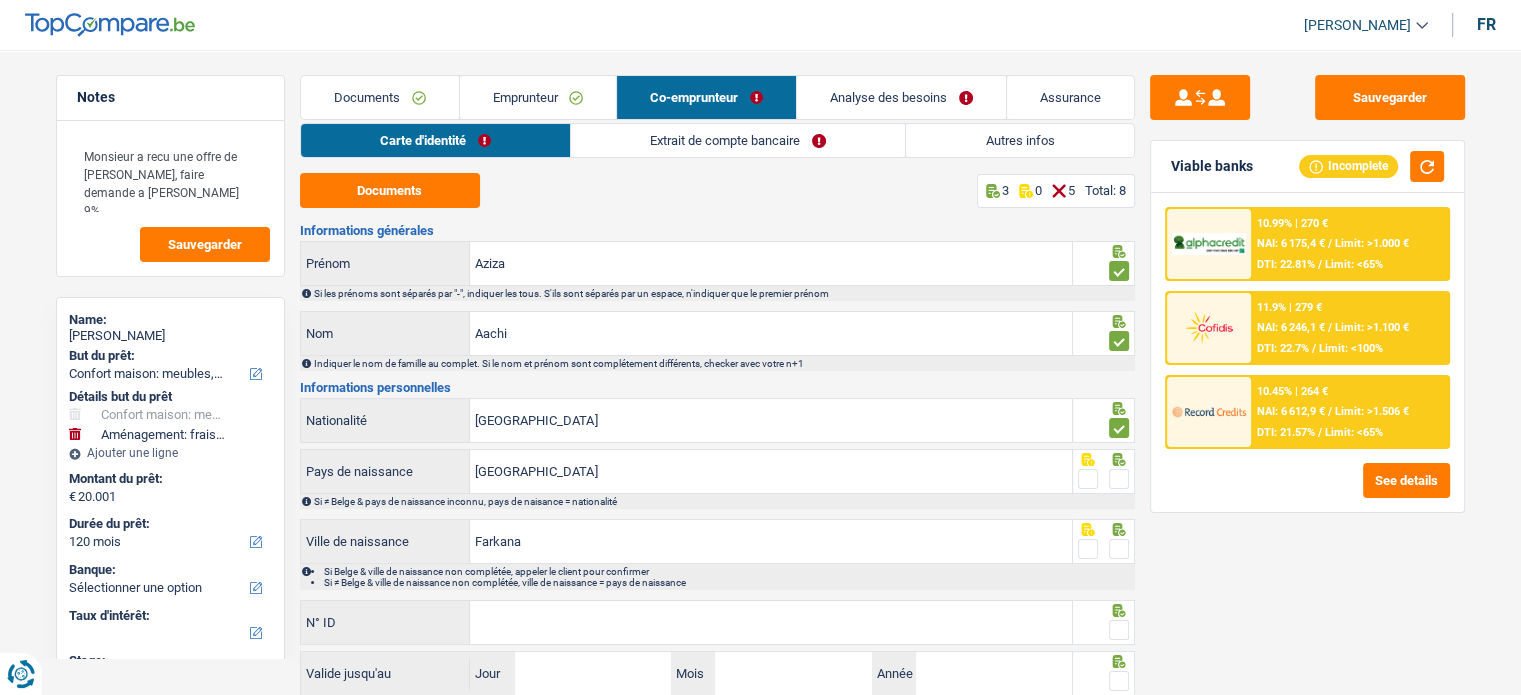 click at bounding box center [1119, 479] 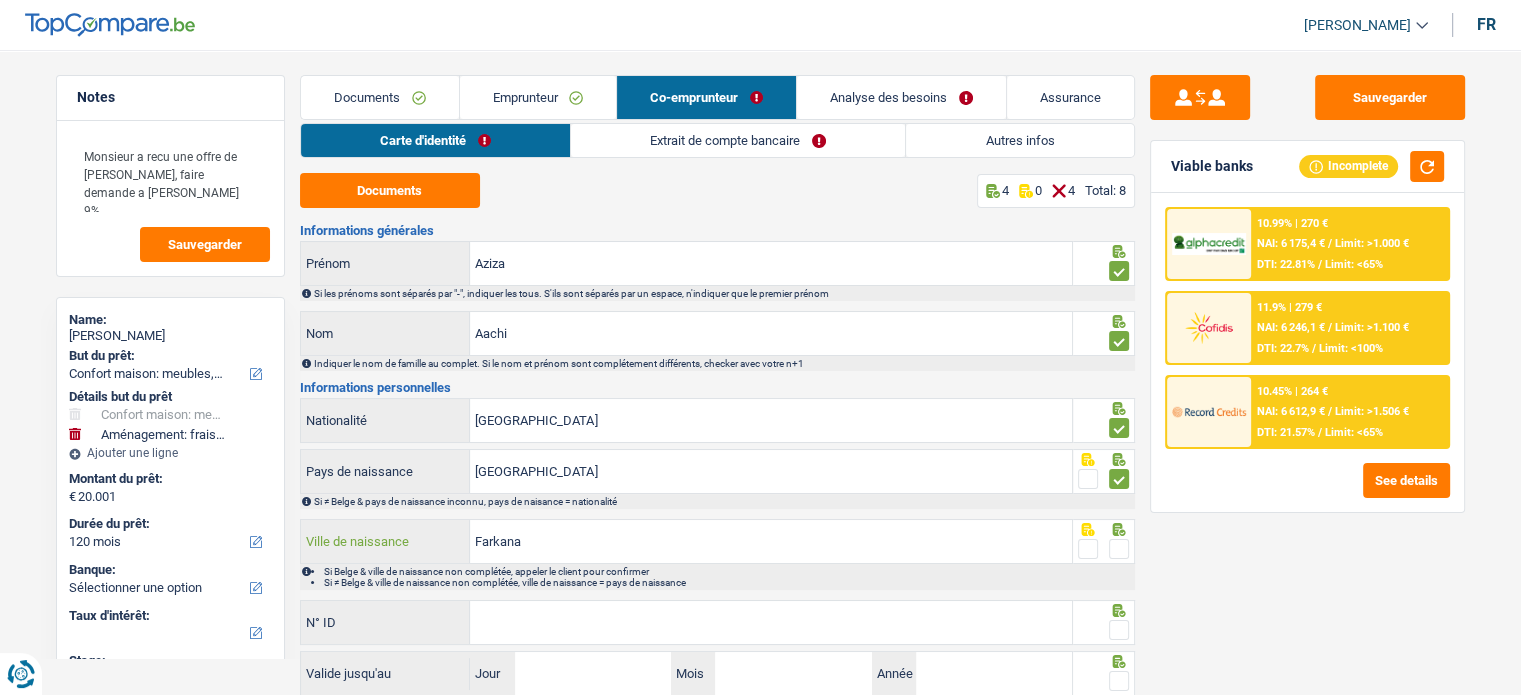 click on "Farkana" at bounding box center [771, 541] 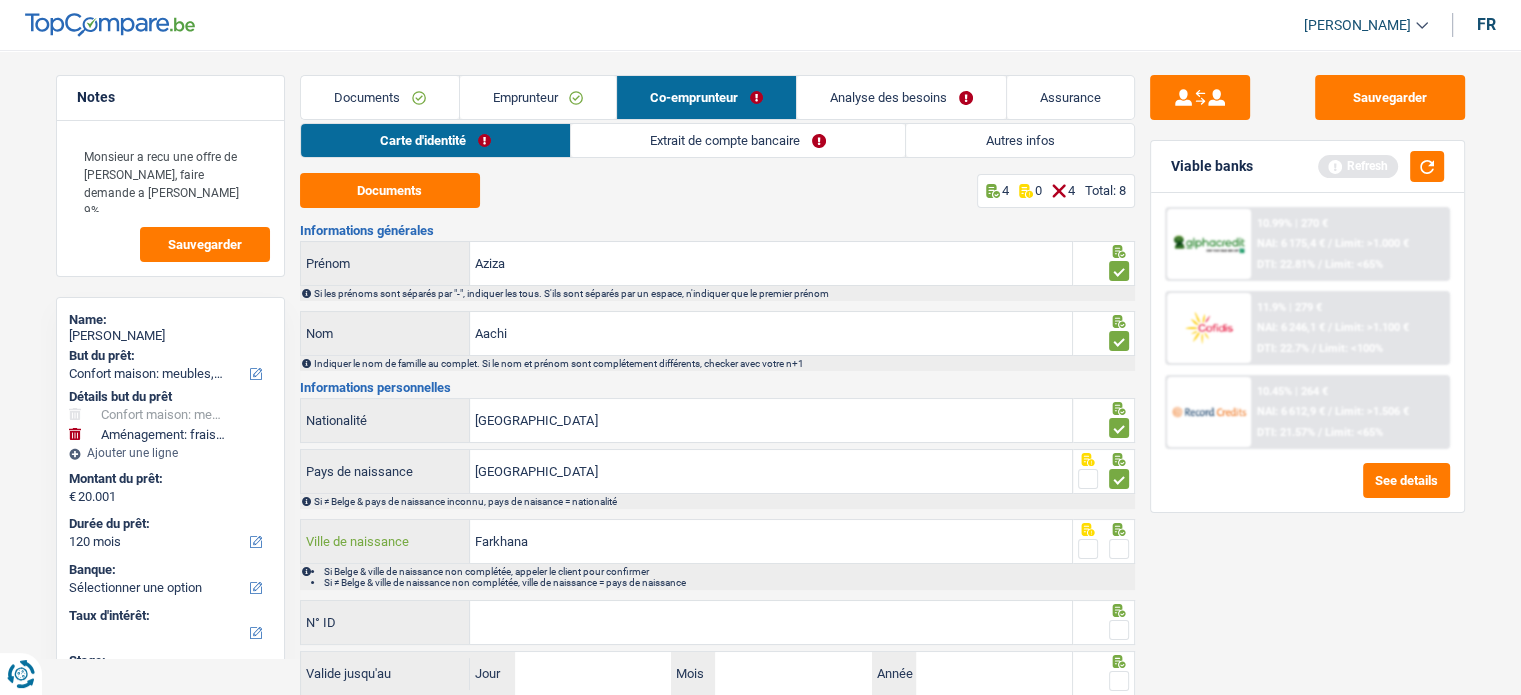 type on "Farkhana" 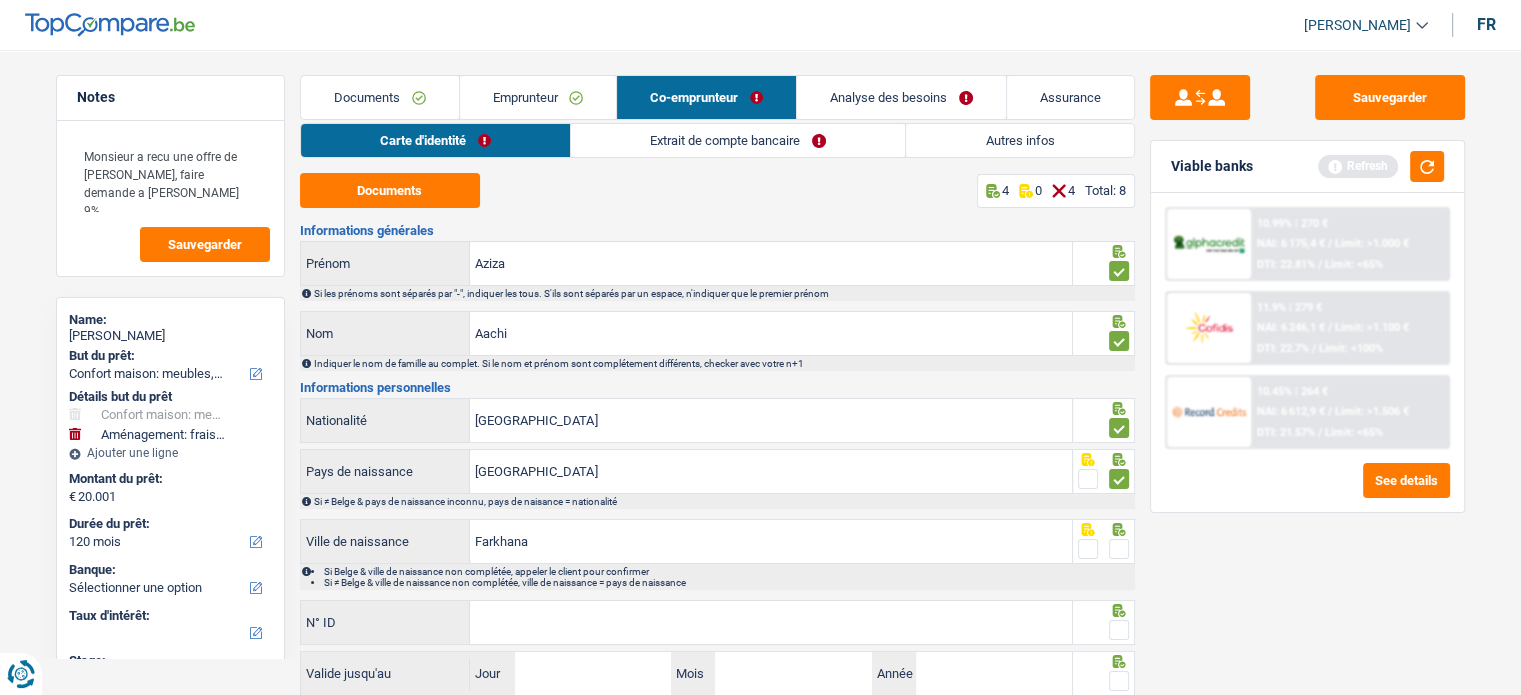 click at bounding box center [1119, 549] 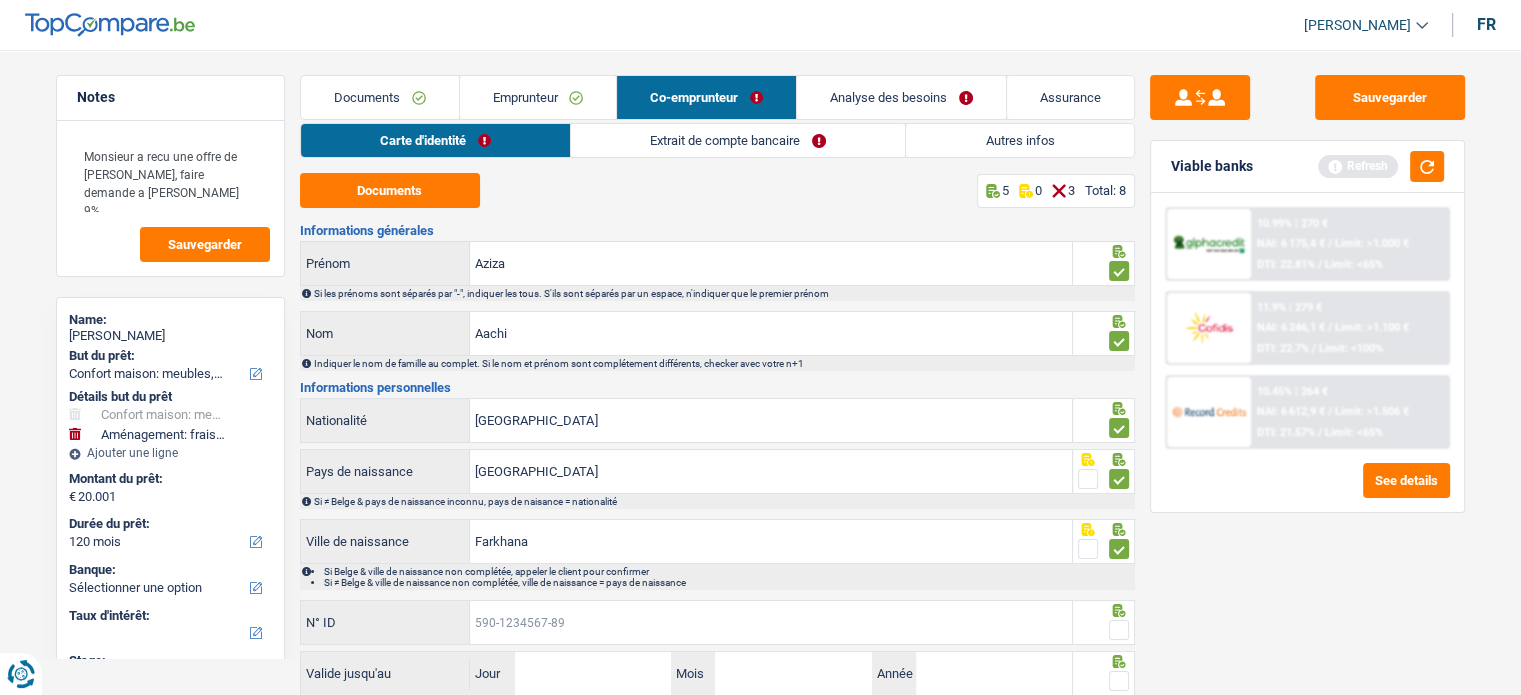 click on "N° ID" at bounding box center [771, 622] 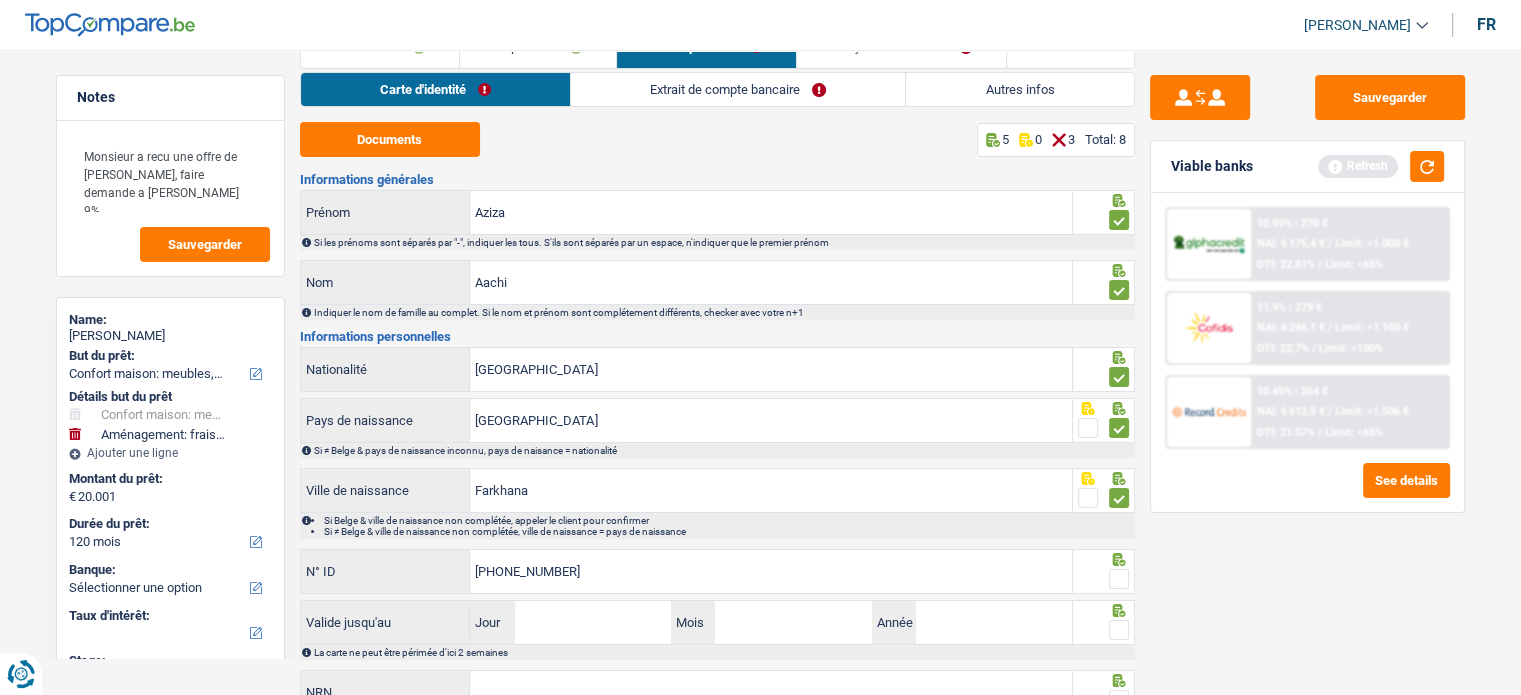 scroll, scrollTop: 129, scrollLeft: 0, axis: vertical 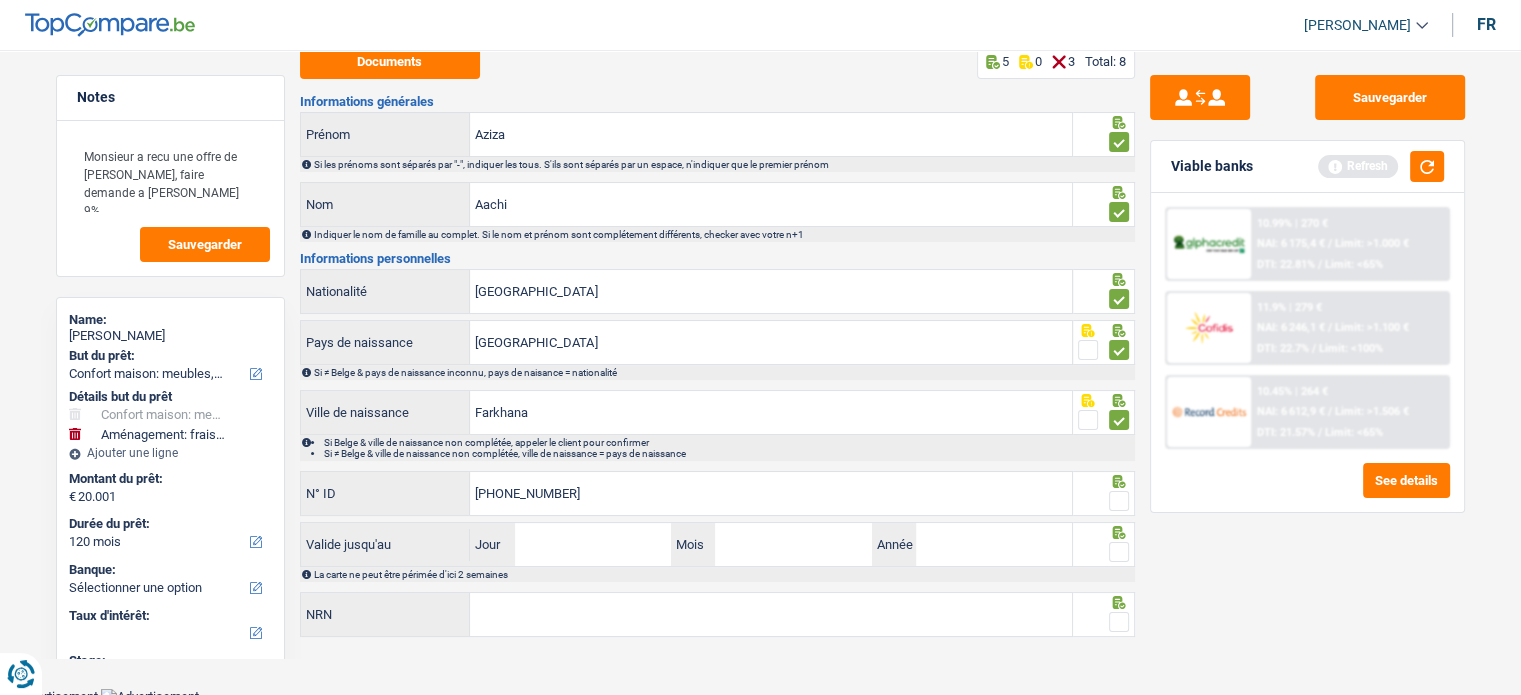 type on "592-6917436-59" 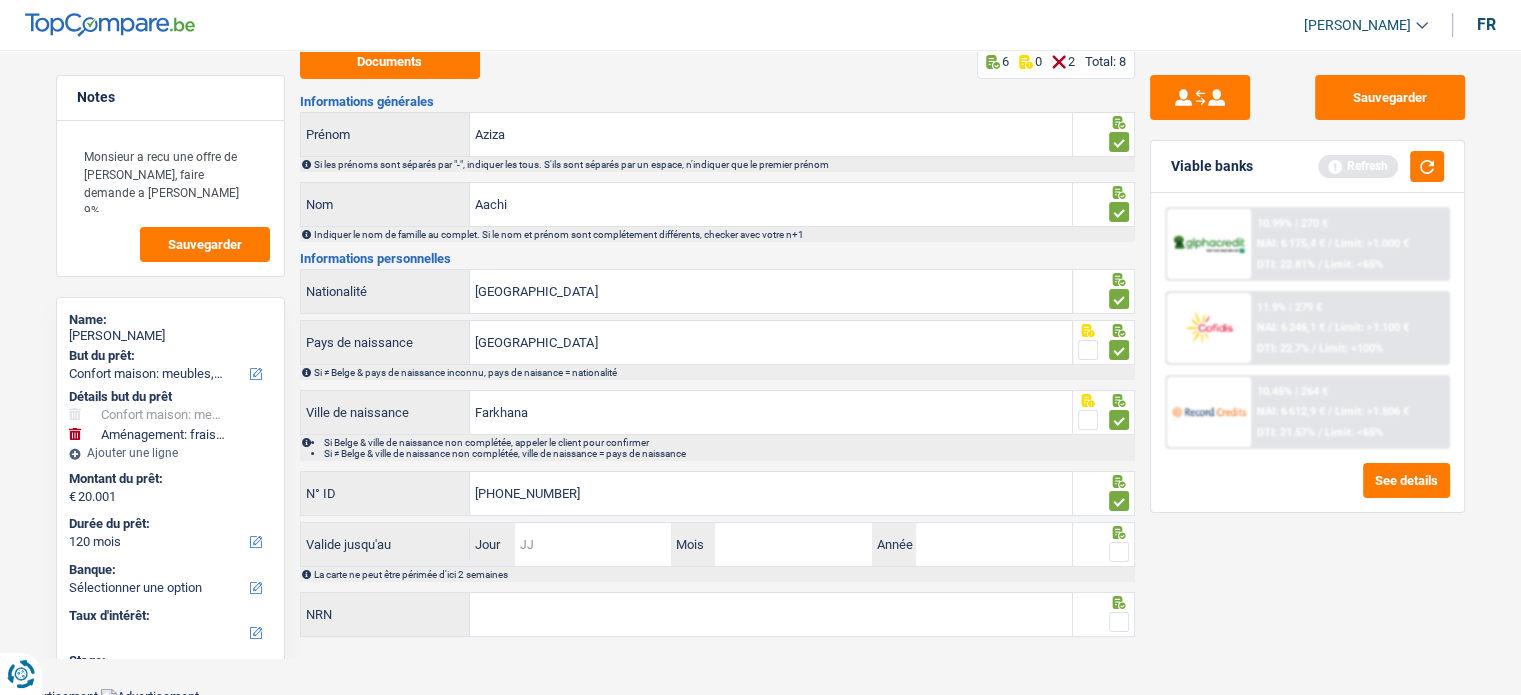 click on "Jour" at bounding box center [593, 544] 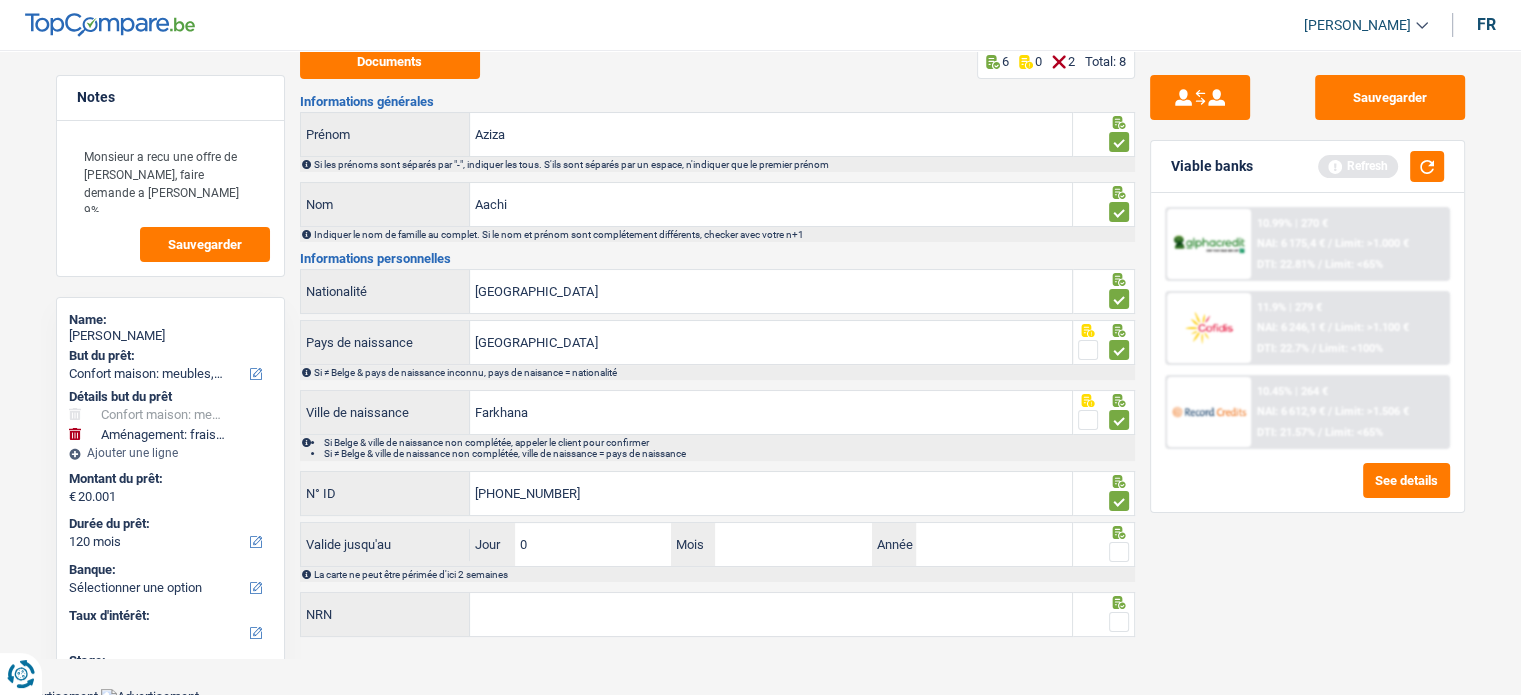 type on "03" 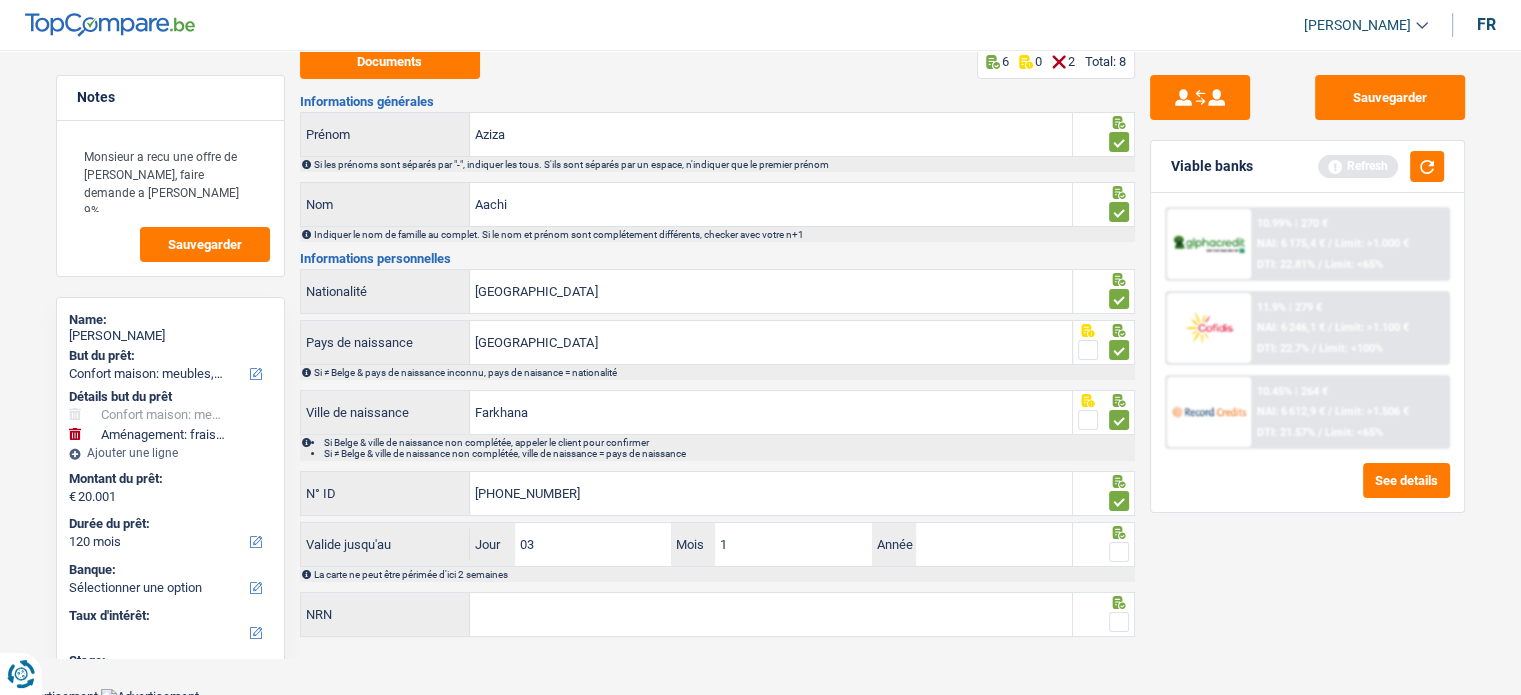 type on "11" 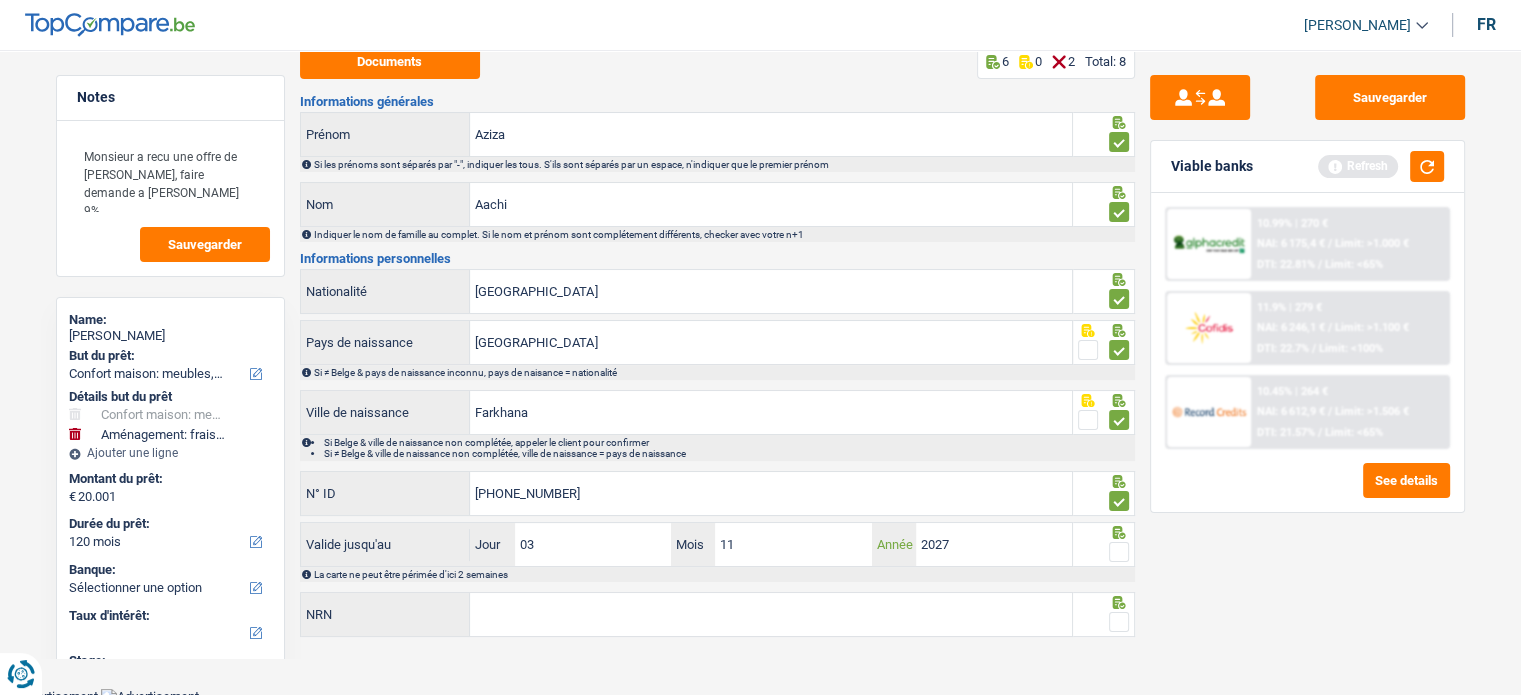 type on "2027" 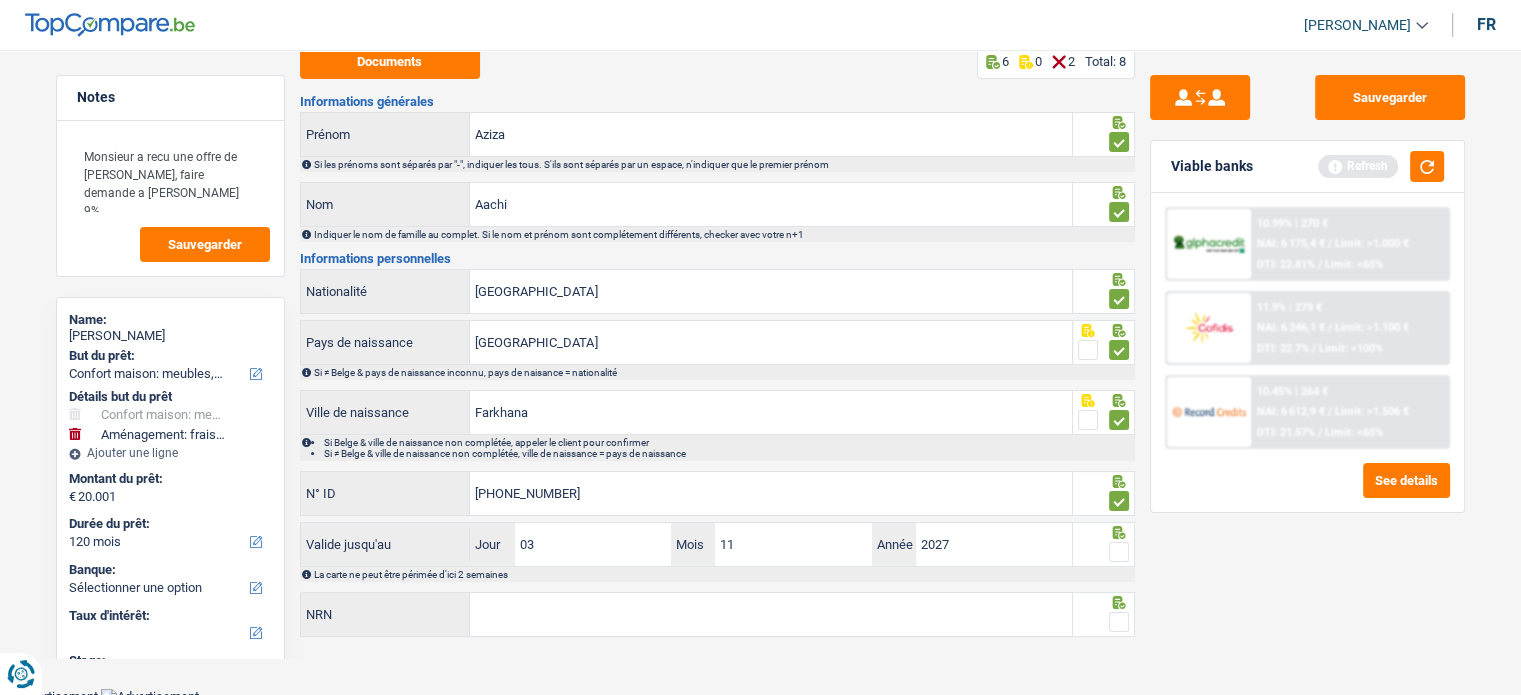drag, startPoint x: 1116, startPoint y: 538, endPoint x: 1114, endPoint y: 590, distance: 52.03845 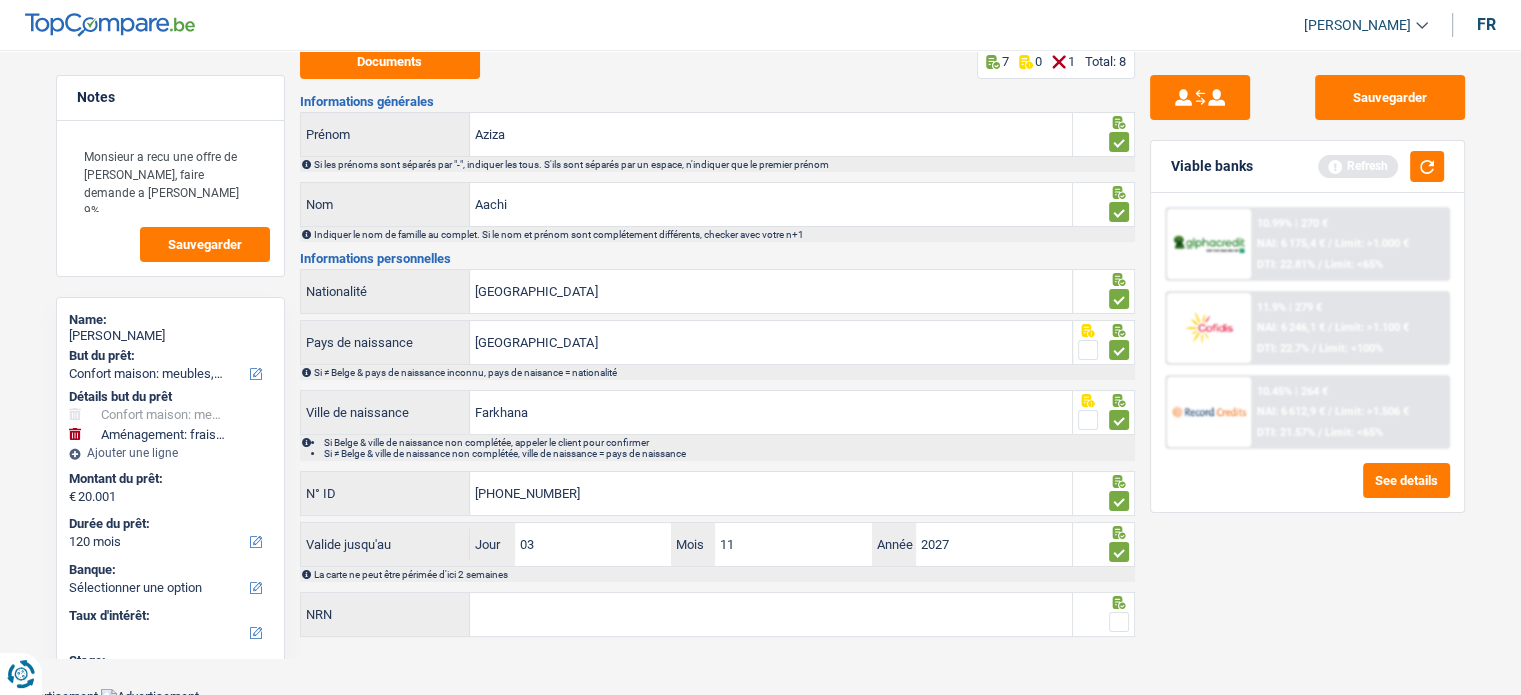 click at bounding box center [1119, 622] 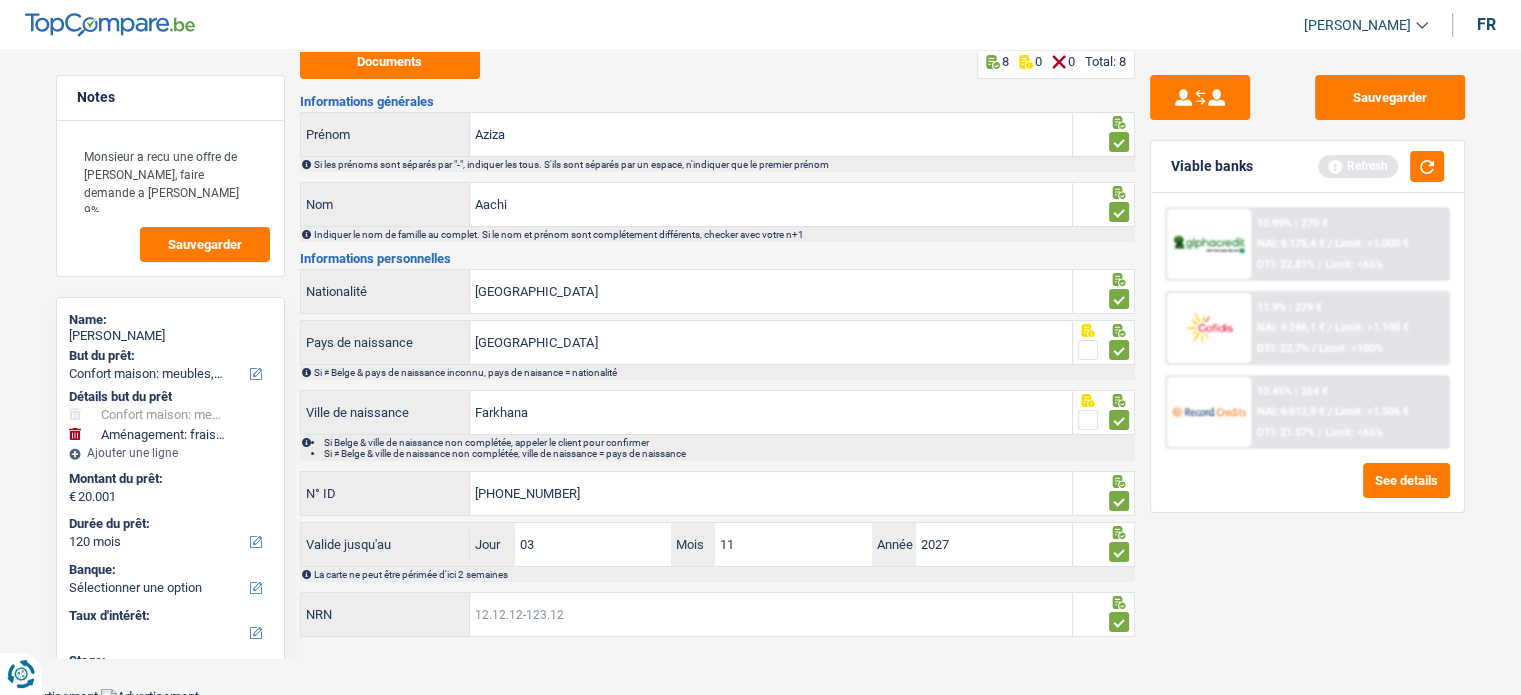 click on "NRN" at bounding box center (771, 614) 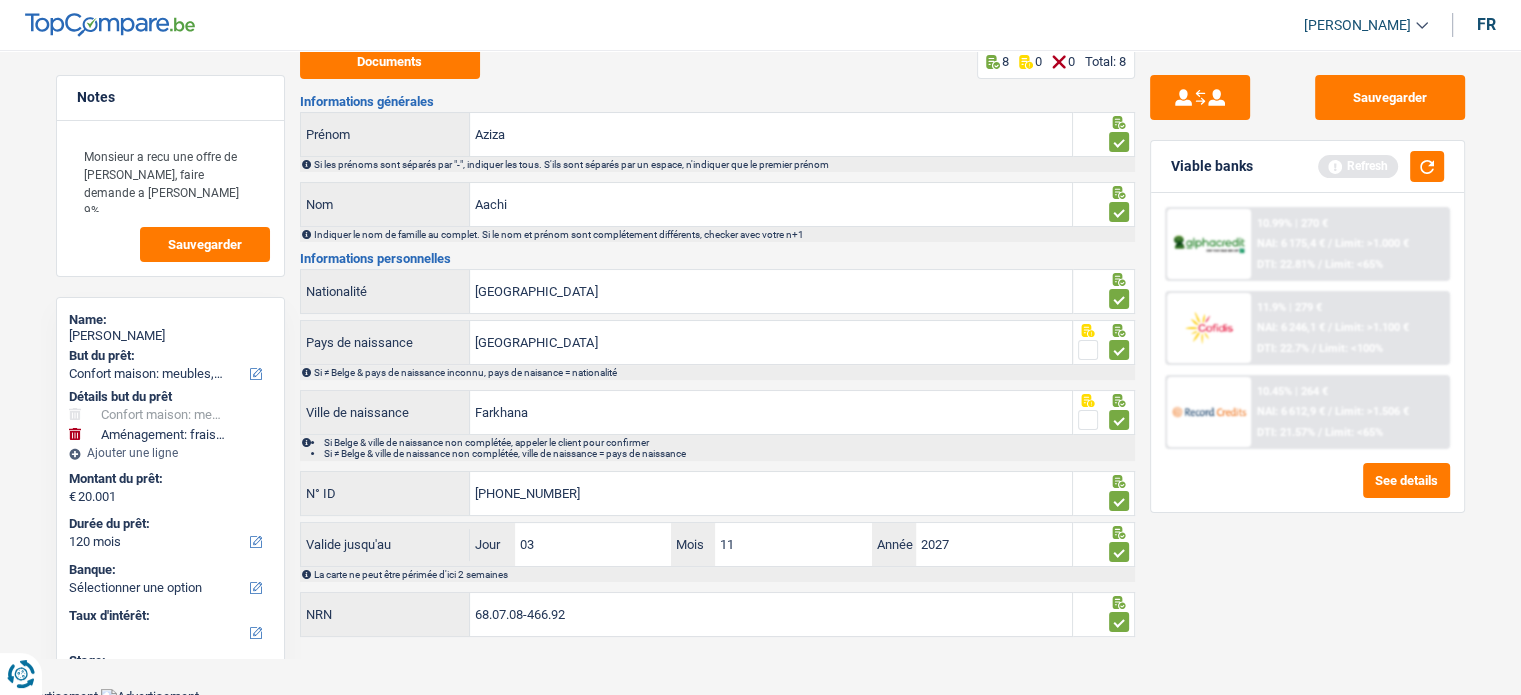 type on "68.07.08-466.92" 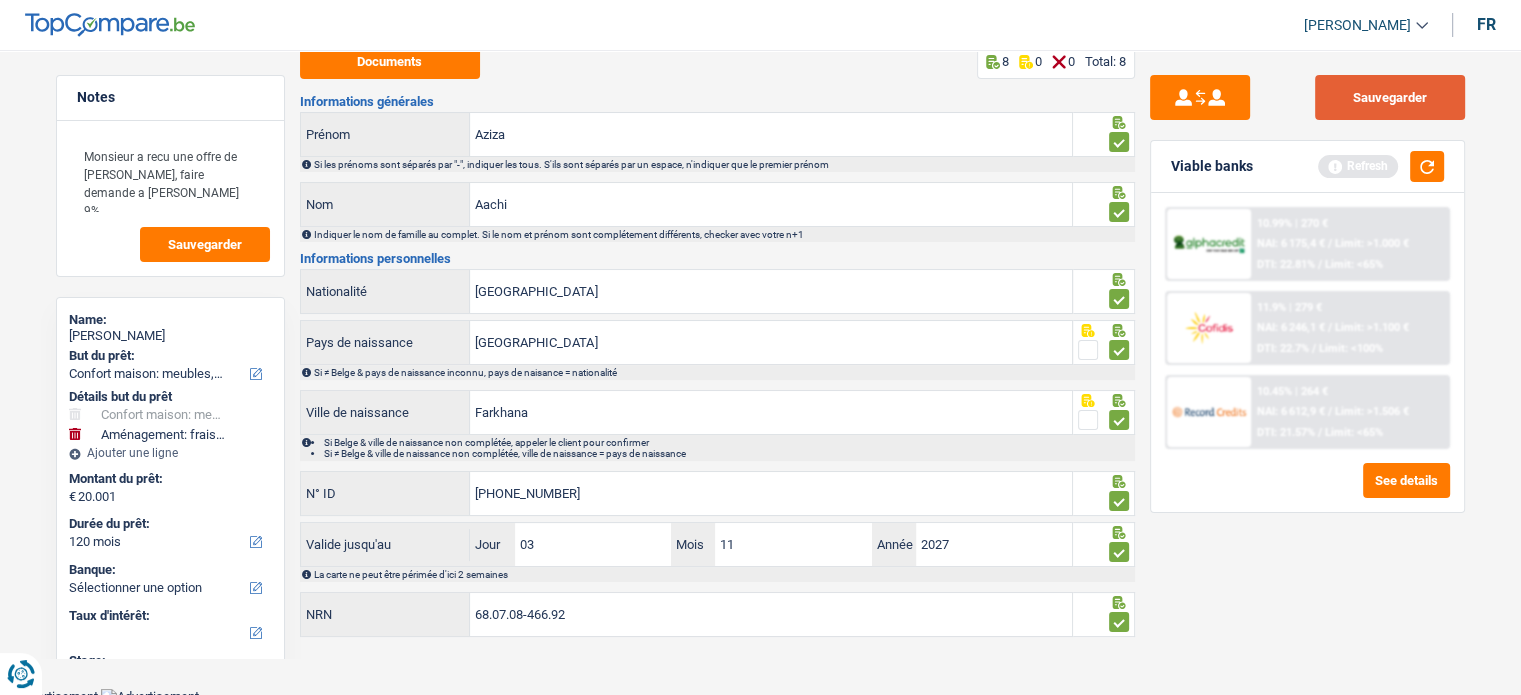 click on "Sauvegarder" at bounding box center (1390, 97) 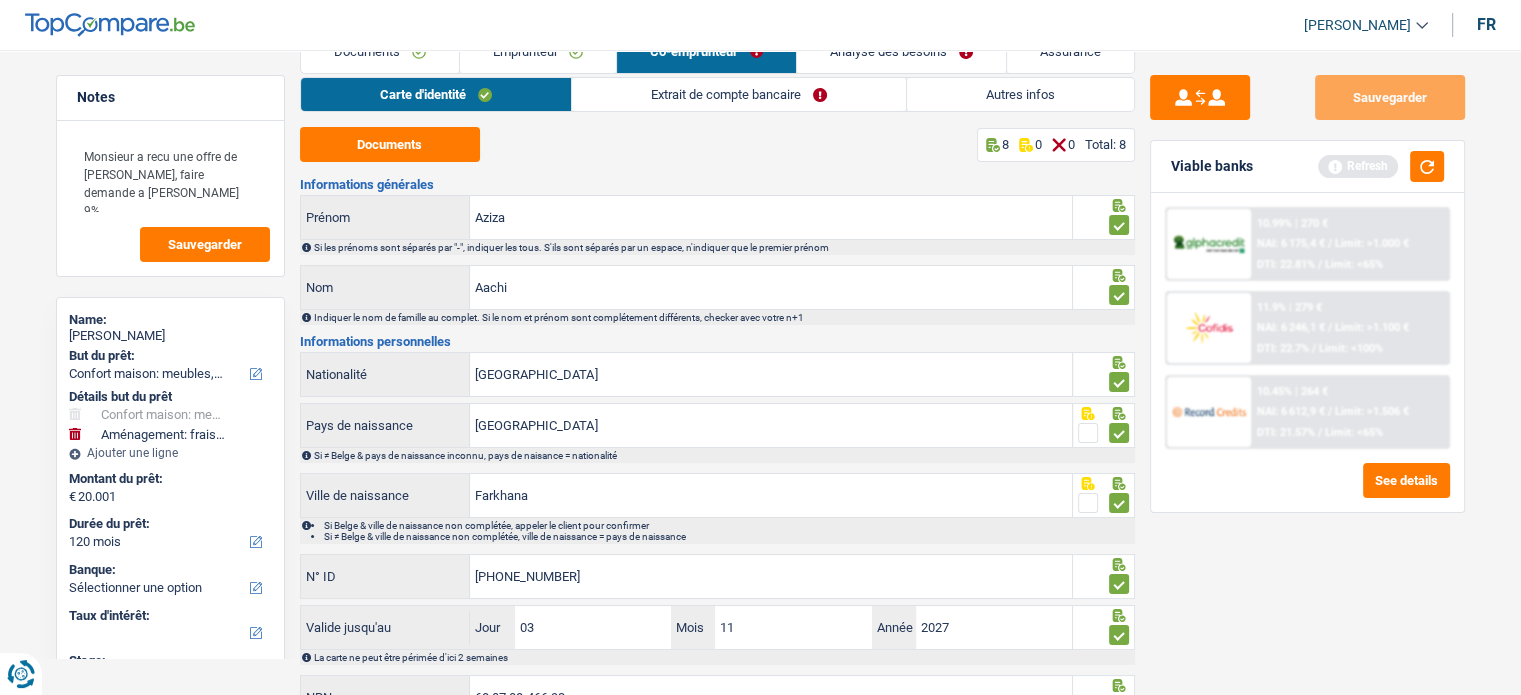 scroll, scrollTop: 0, scrollLeft: 0, axis: both 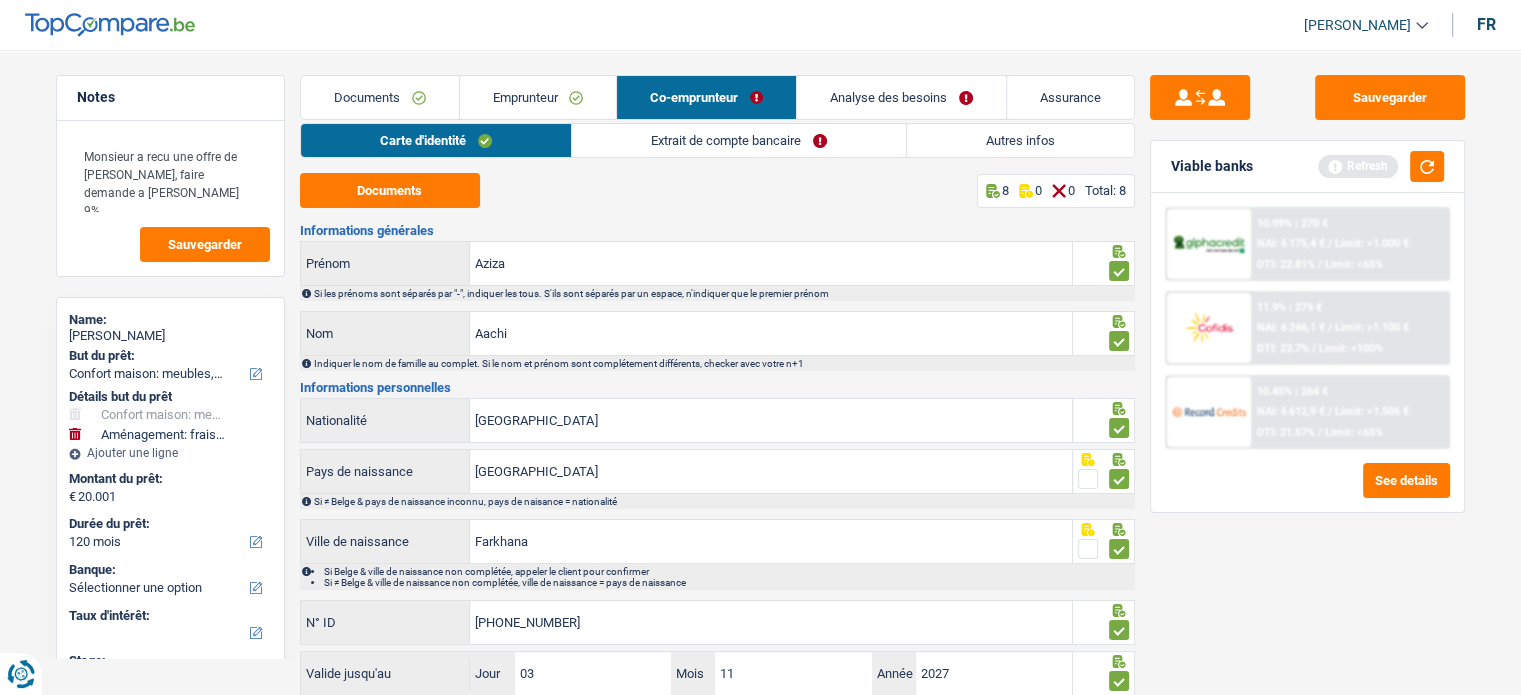 click on "Extrait de compte bancaire" at bounding box center (739, 140) 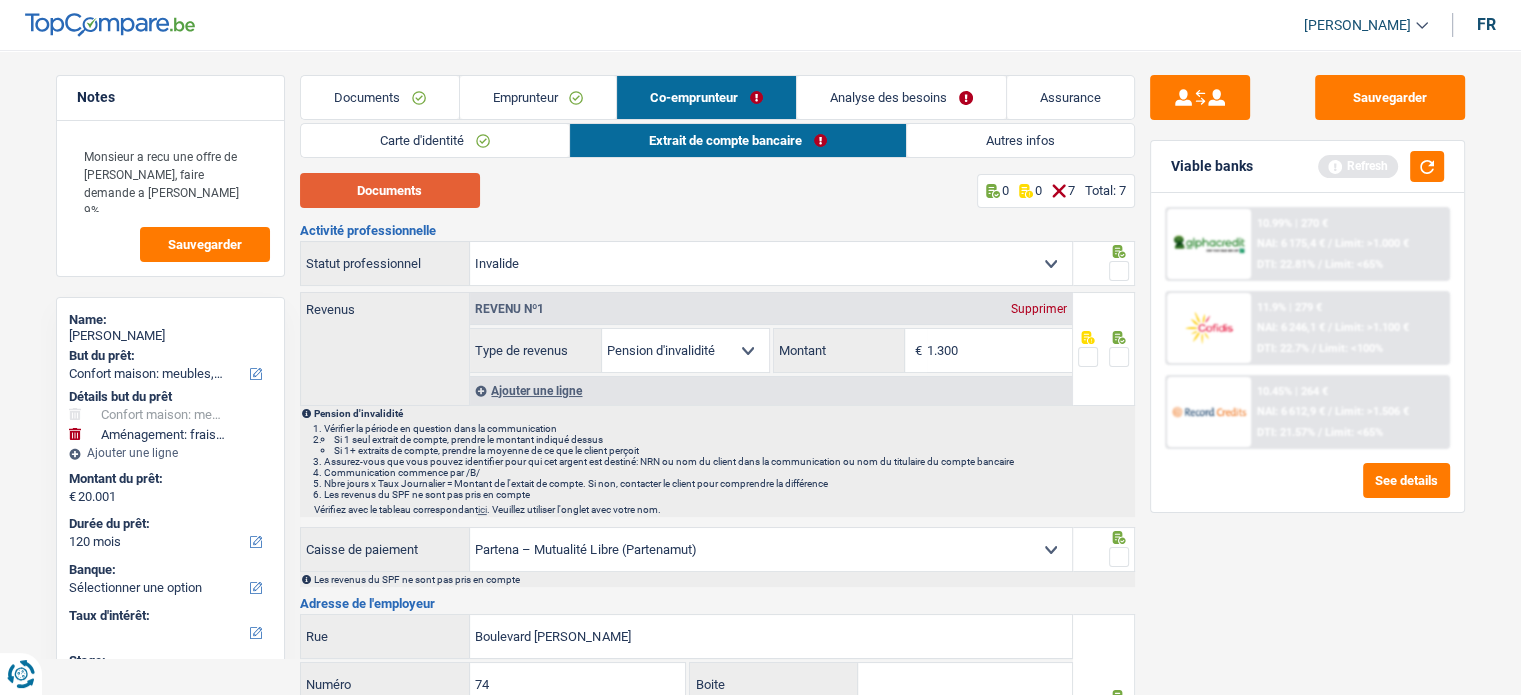 click on "Documents" at bounding box center [390, 190] 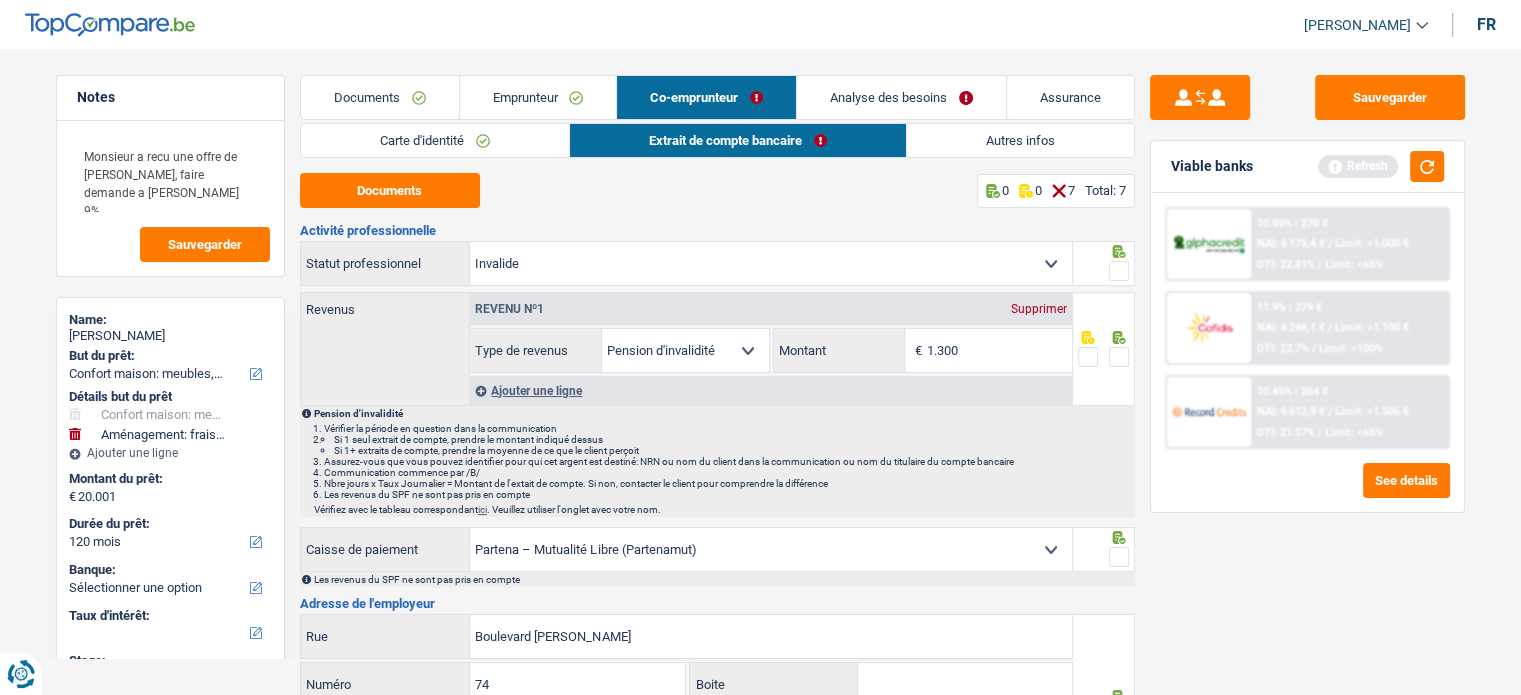 drag, startPoint x: 1114, startPoint y: 265, endPoint x: 1126, endPoint y: 278, distance: 17.691807 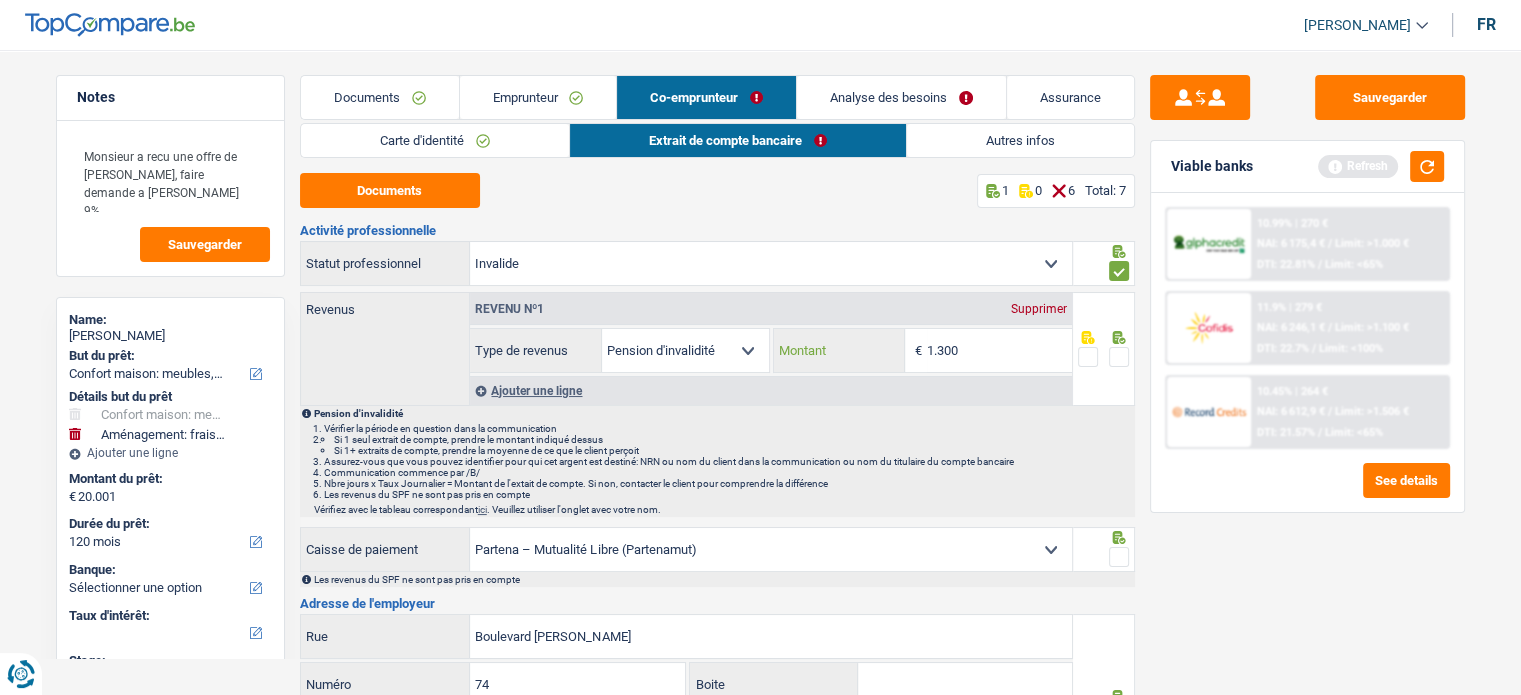 drag, startPoint x: 1003, startPoint y: 348, endPoint x: 905, endPoint y: 352, distance: 98.0816 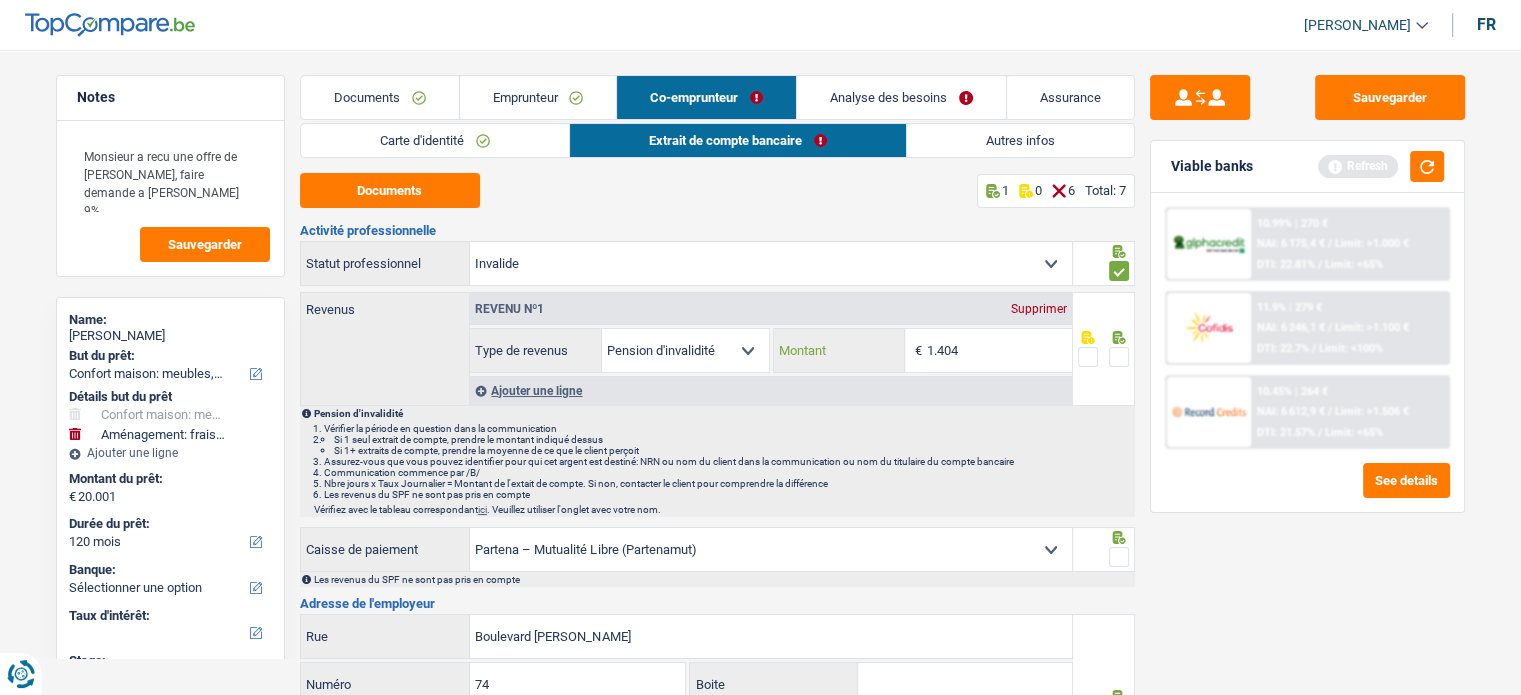type on "1.404" 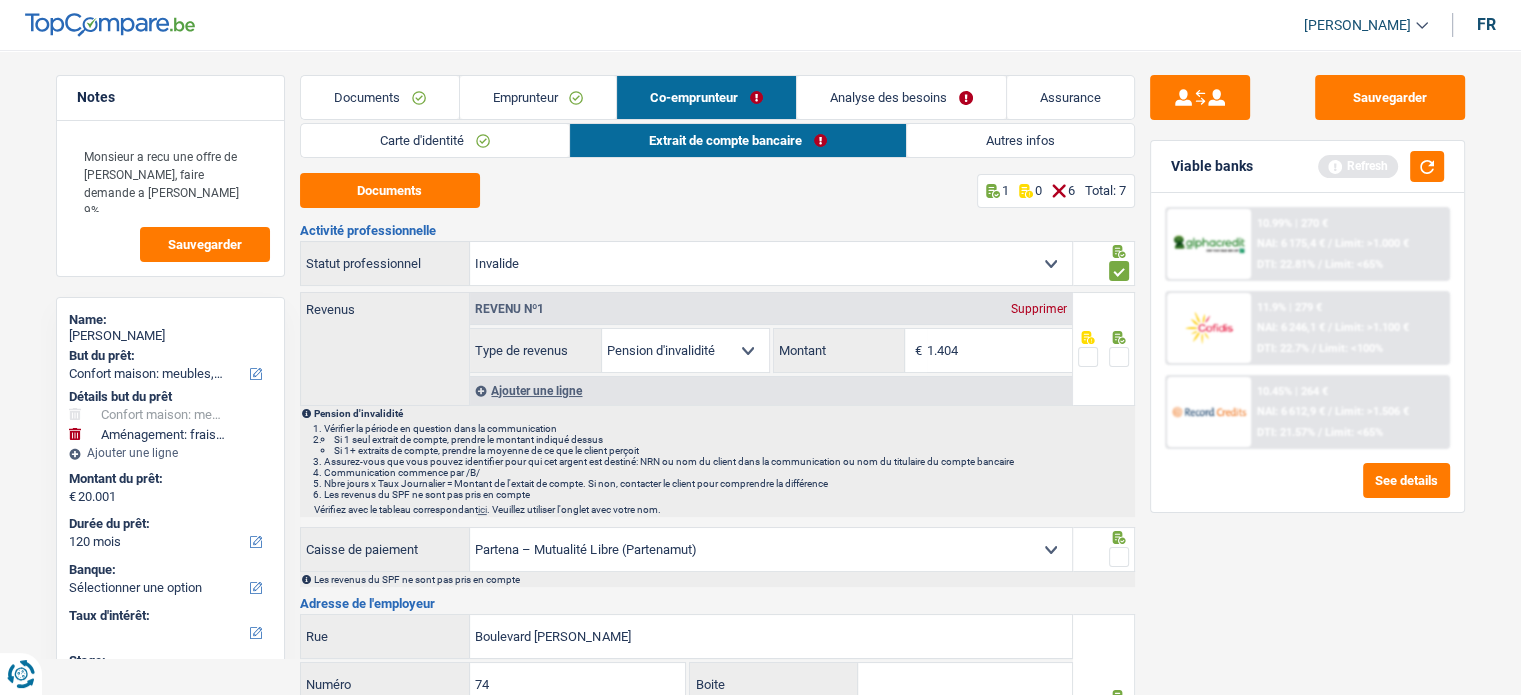 drag, startPoint x: 1121, startPoint y: 350, endPoint x: 1119, endPoint y: 360, distance: 10.198039 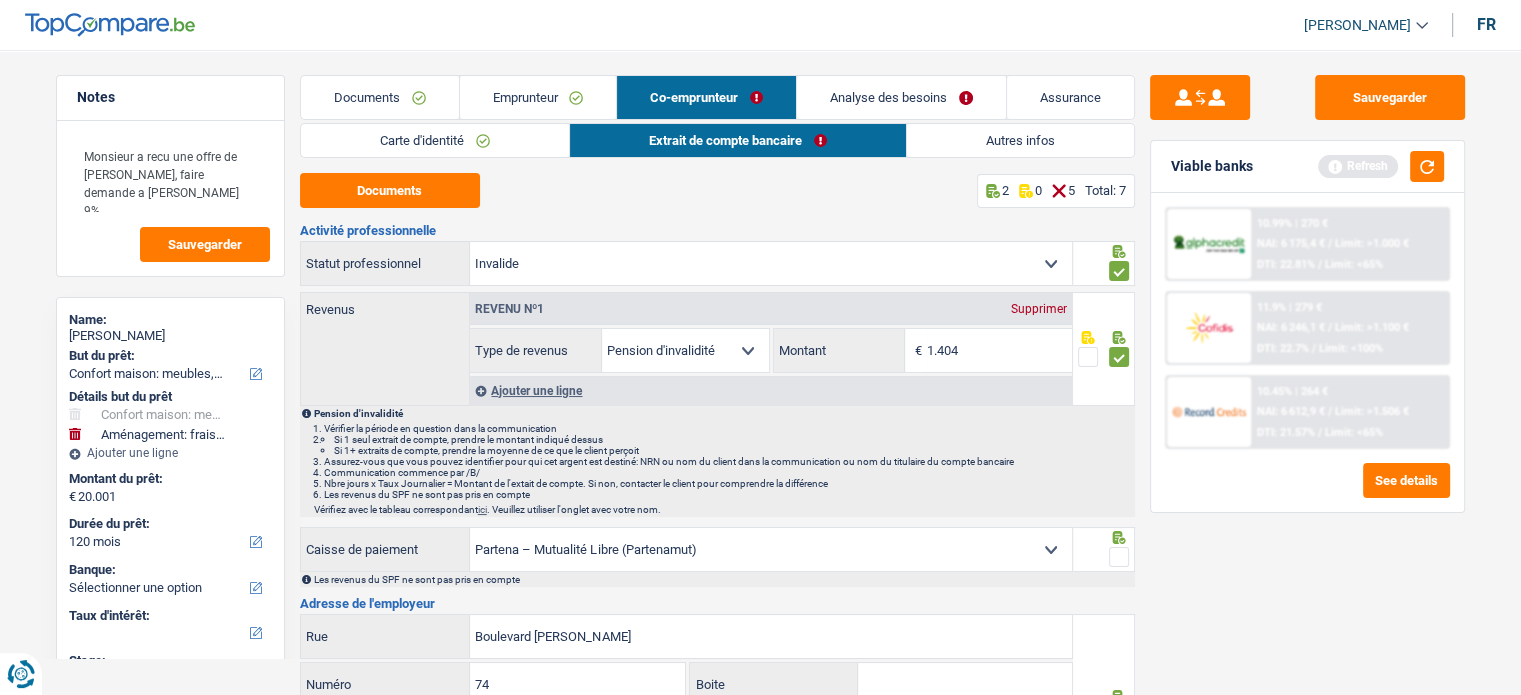 click at bounding box center (1119, 557) 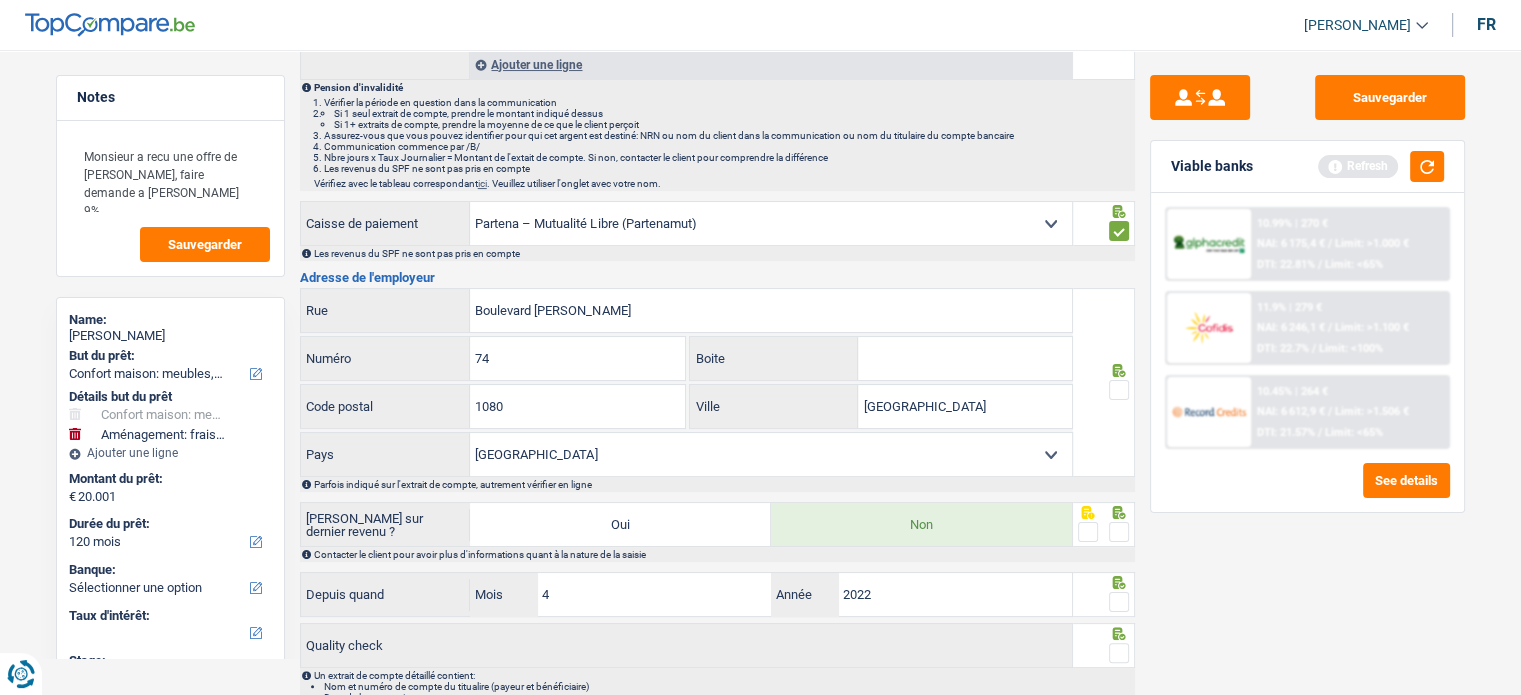 scroll, scrollTop: 400, scrollLeft: 0, axis: vertical 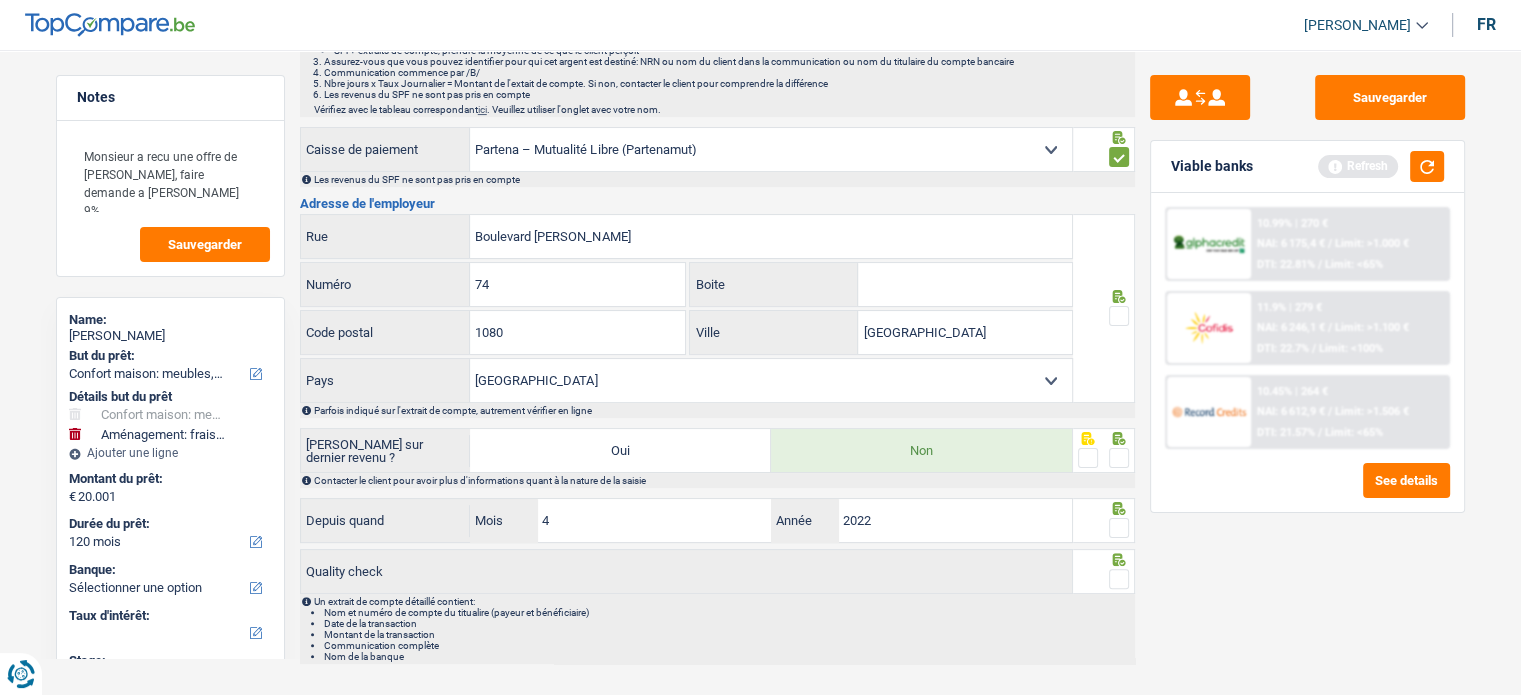 click at bounding box center (1119, 316) 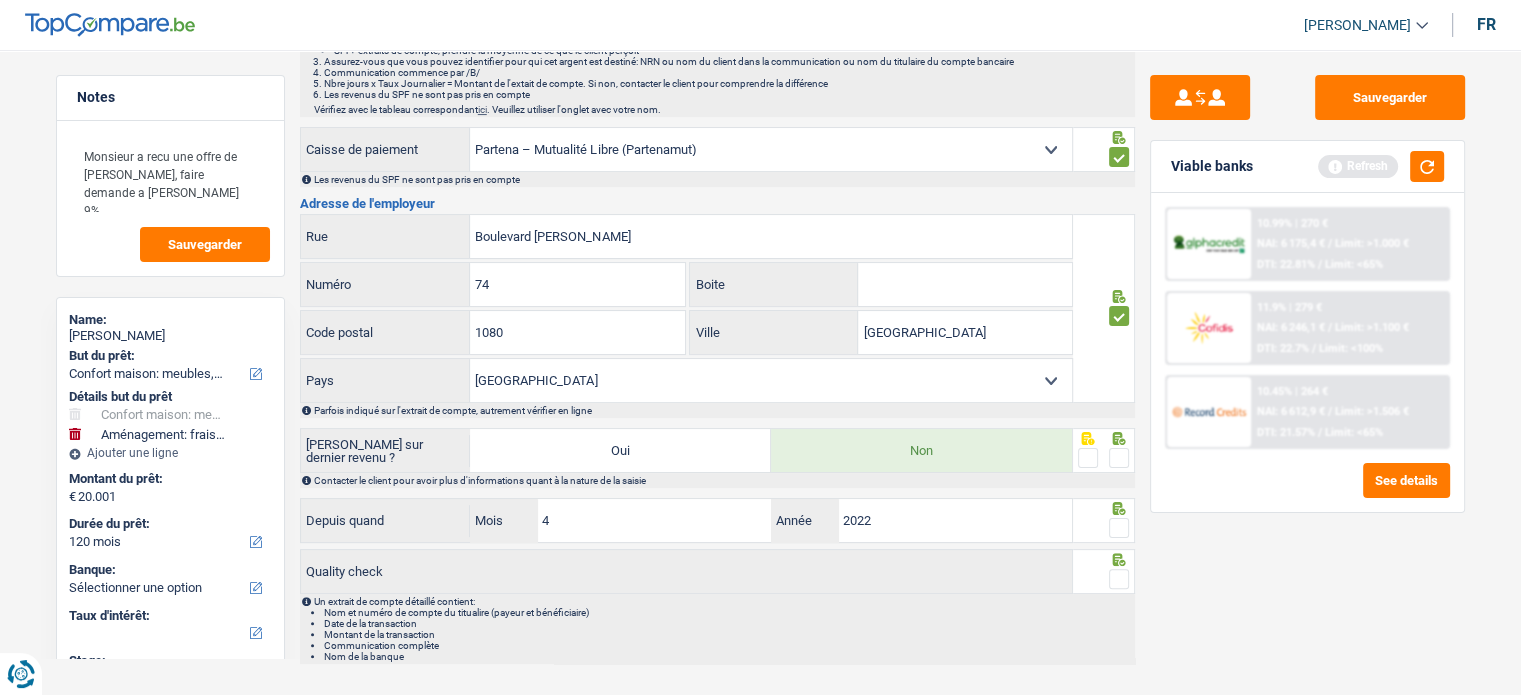 click at bounding box center [1119, 458] 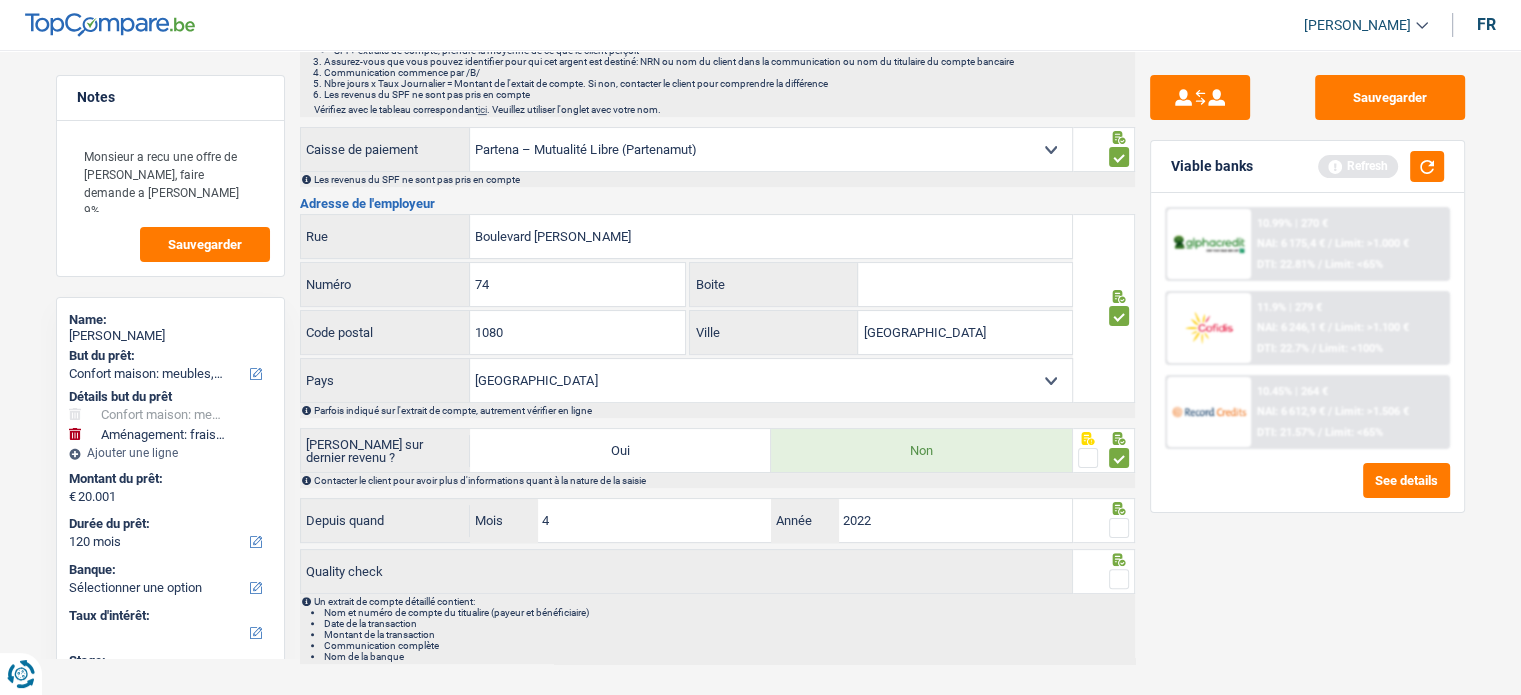 click at bounding box center (1119, 528) 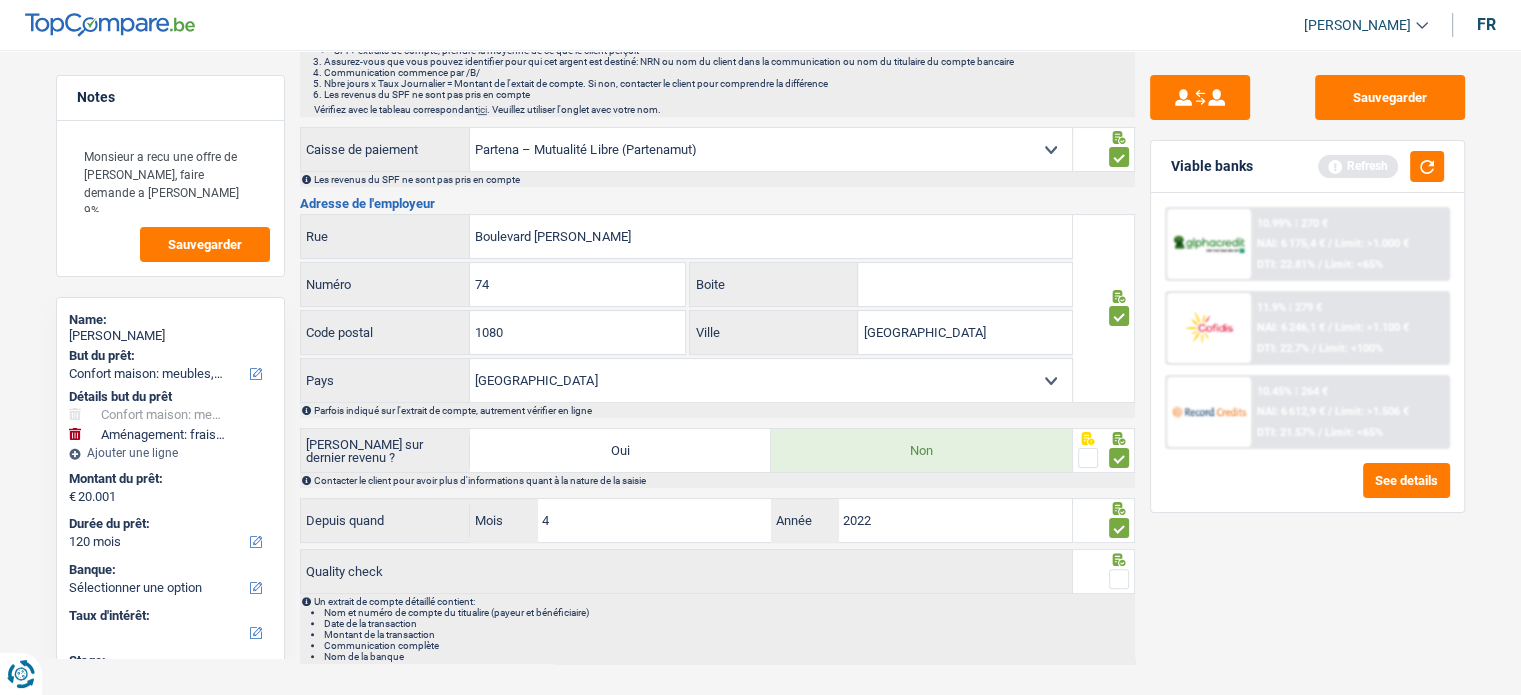 click at bounding box center [1119, 579] 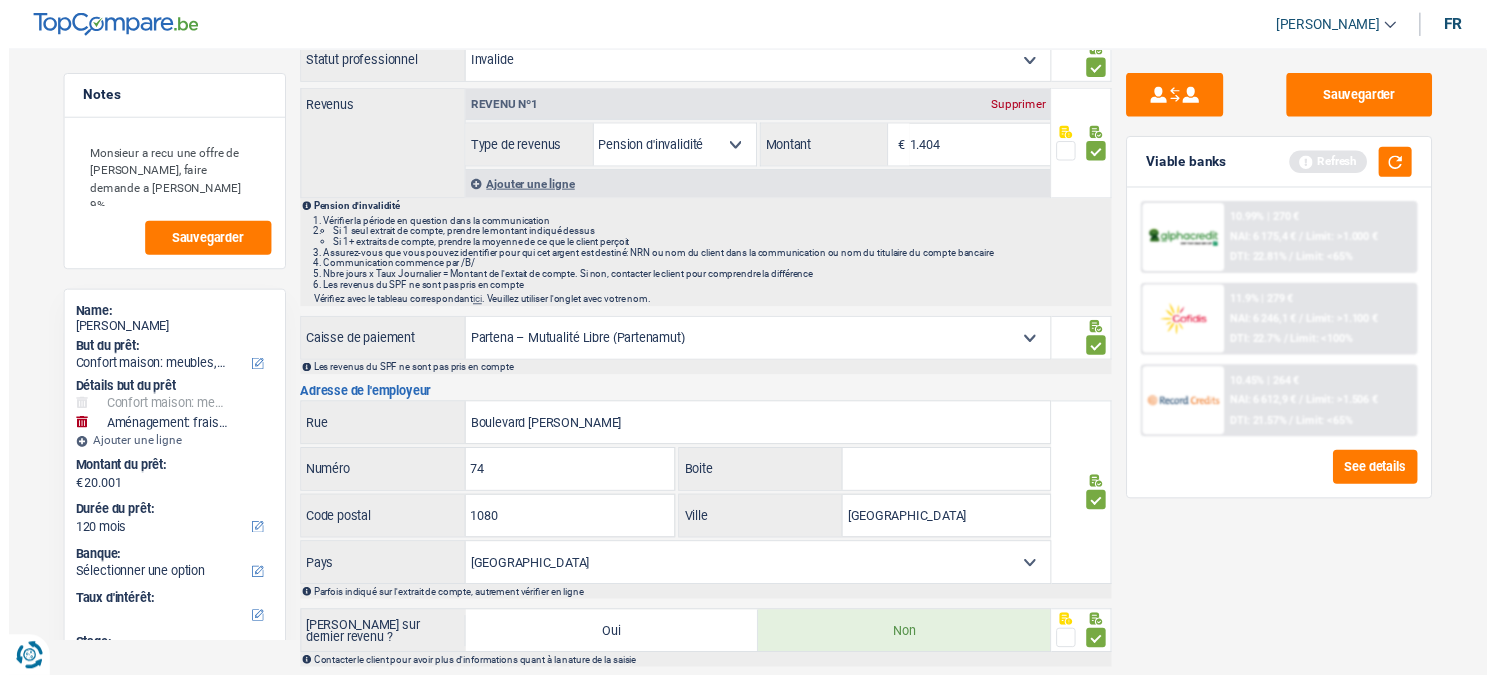 scroll, scrollTop: 0, scrollLeft: 0, axis: both 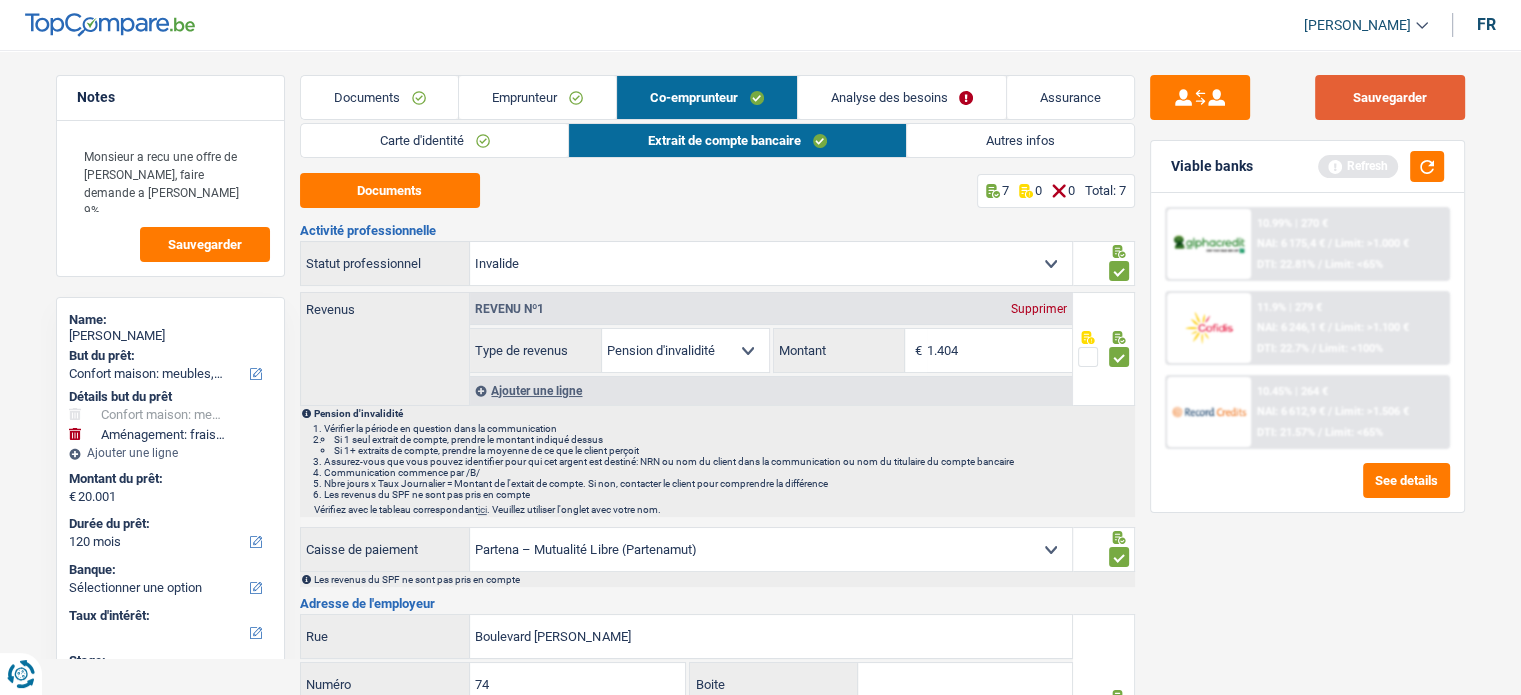 click on "Sauvegarder" at bounding box center (1390, 97) 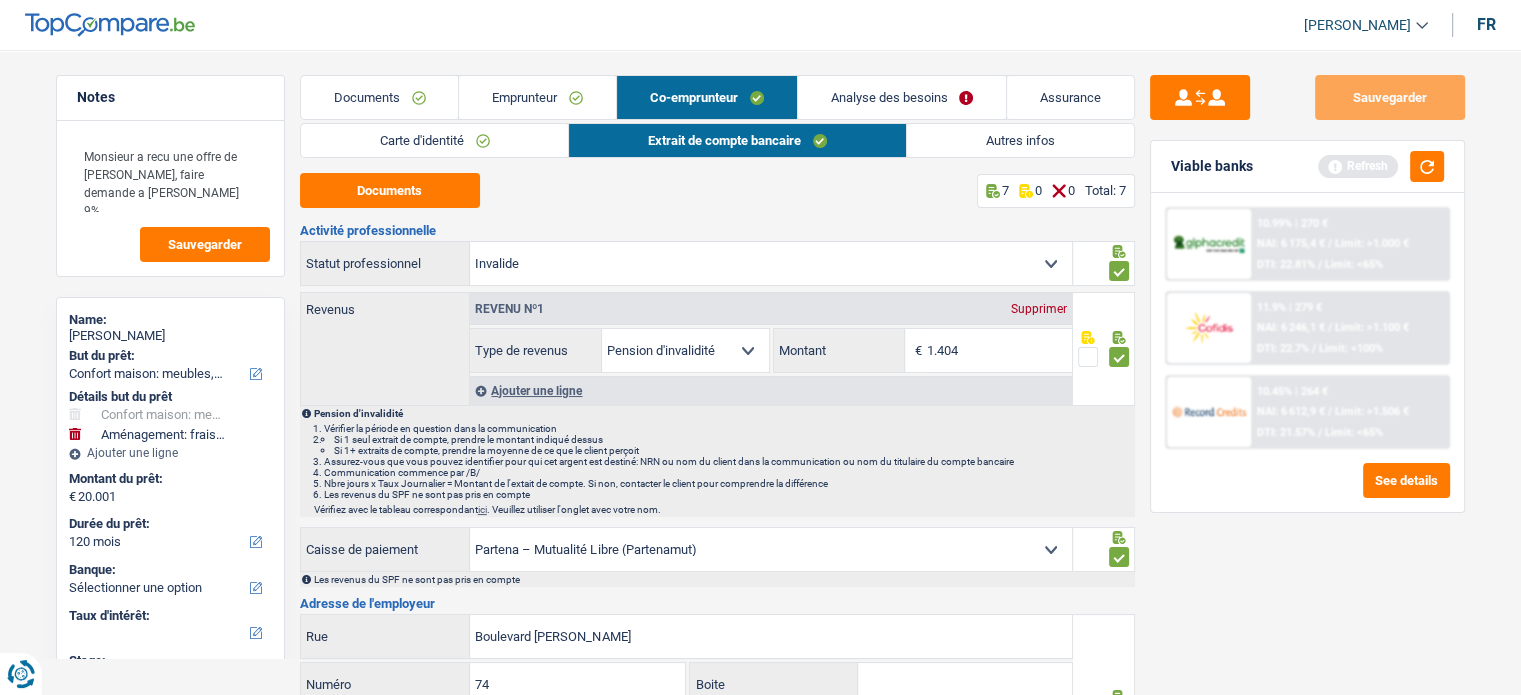 click on "Analyse des besoins" at bounding box center (902, 97) 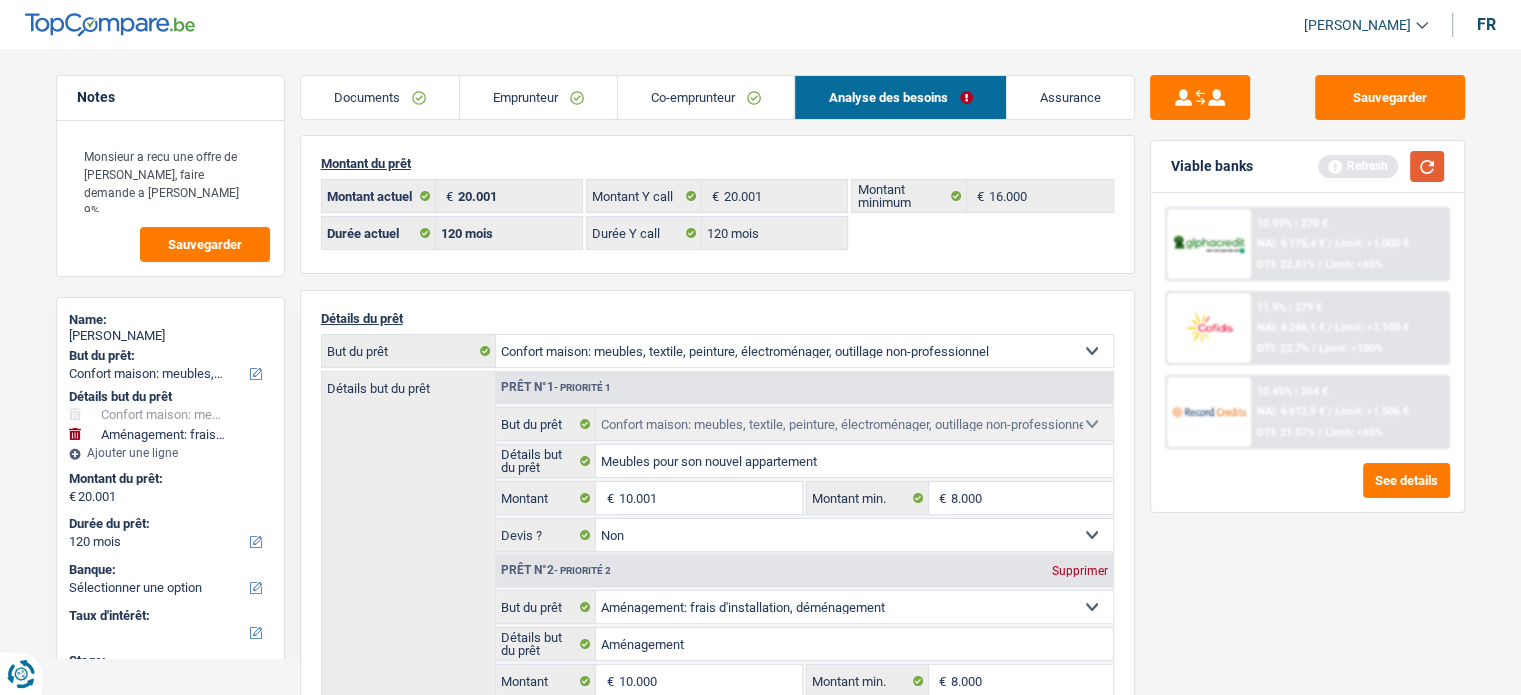 click at bounding box center [1427, 166] 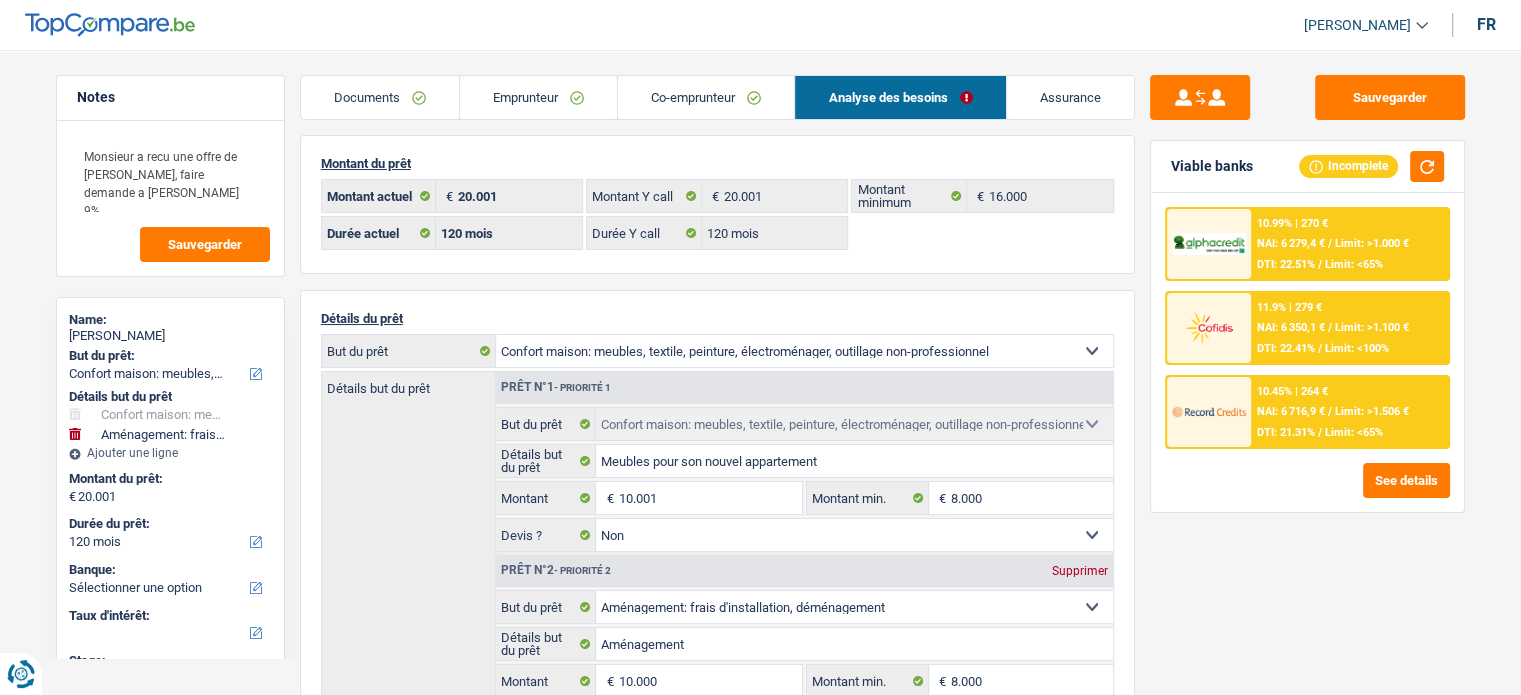 click on "10.45% | 264 €
NAI: 6 716,9 €
/
Limit: >1.506 €
DTI: 21.31%
/
Limit: <65%" at bounding box center [1349, 412] 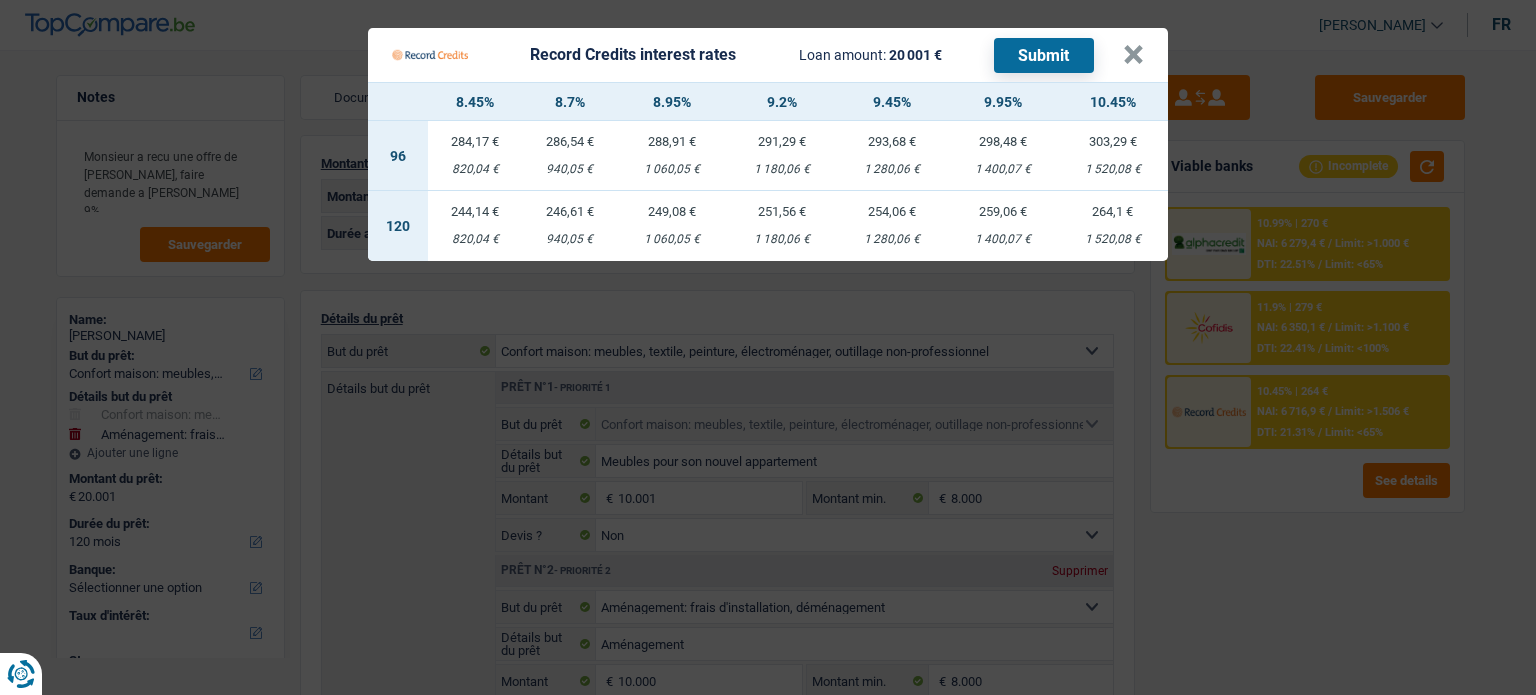click on "246,61 €" at bounding box center (569, 211) 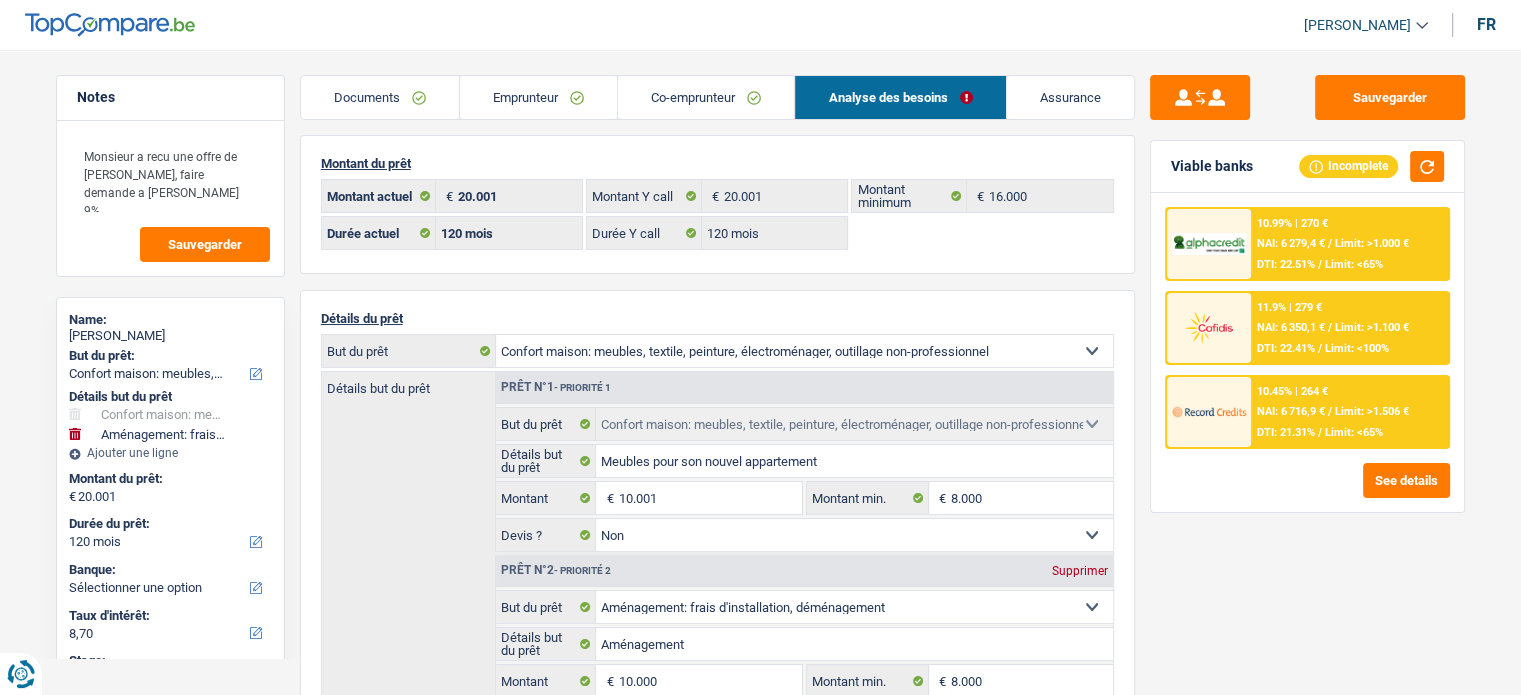 click on "10.45% | 264 €
NAI: 6 716,9 €
/
Limit: >1.506 €
DTI: 21.31%
/
Limit: <65%" at bounding box center (1349, 412) 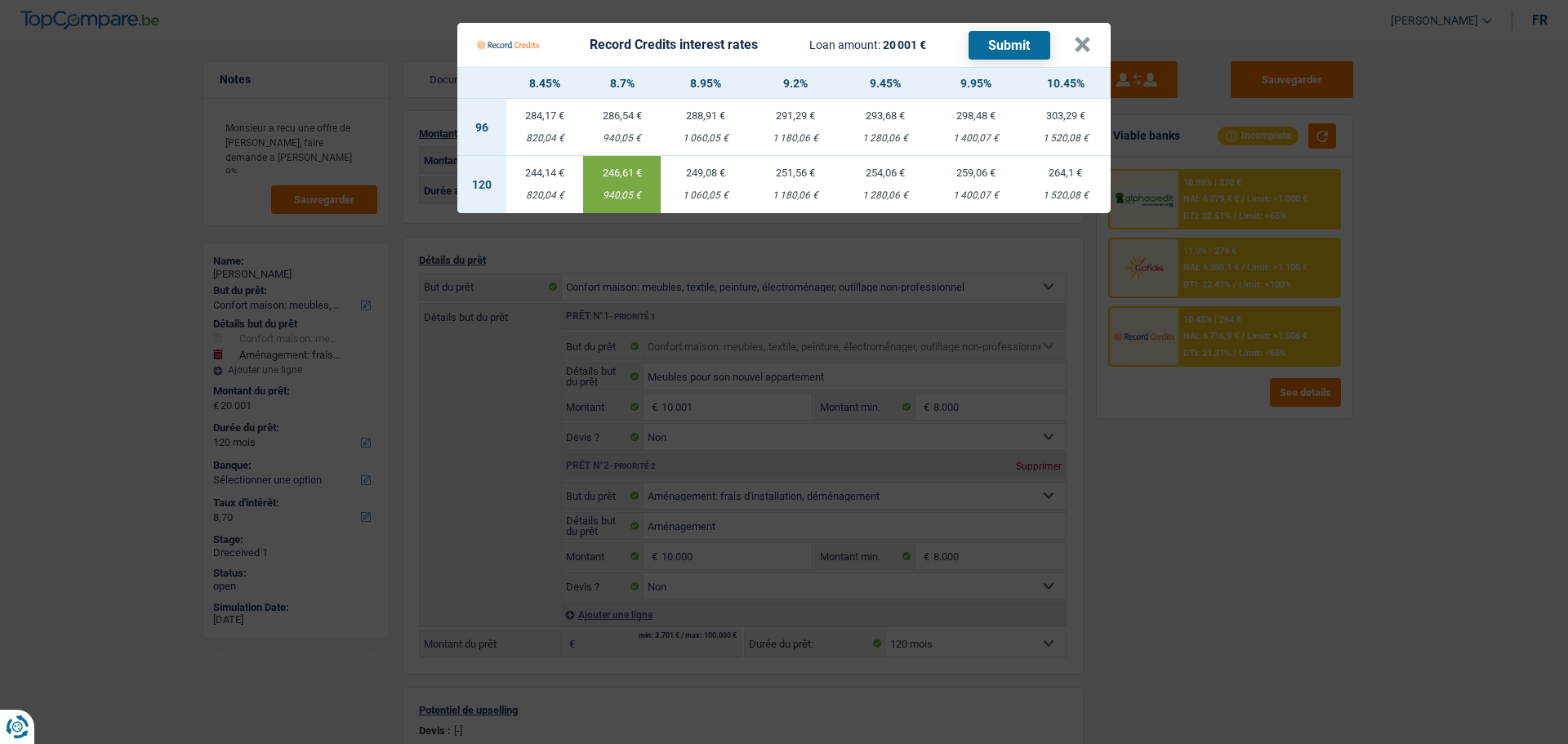 click on "Submit" at bounding box center [1009, 45] 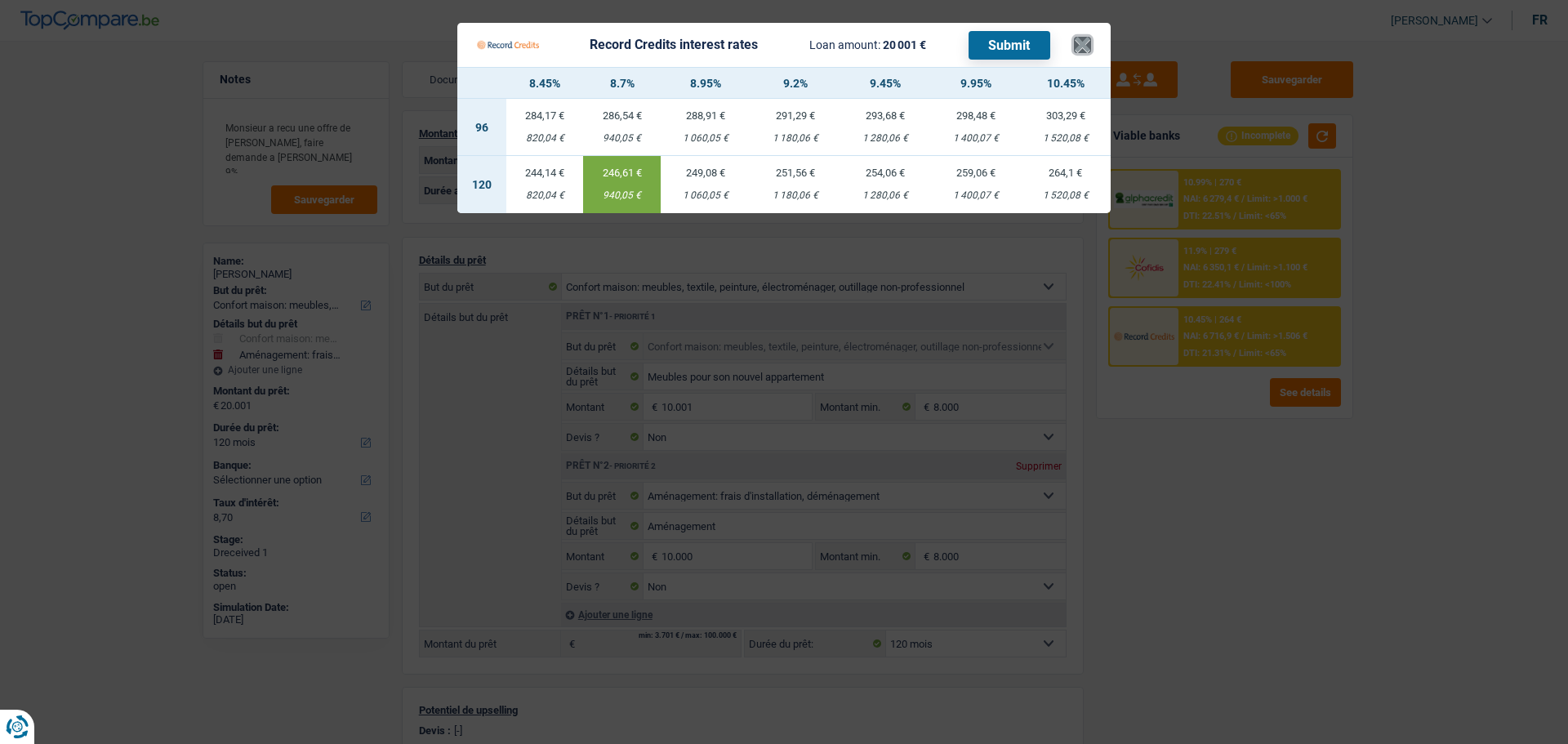 click on "×" at bounding box center [1082, 45] 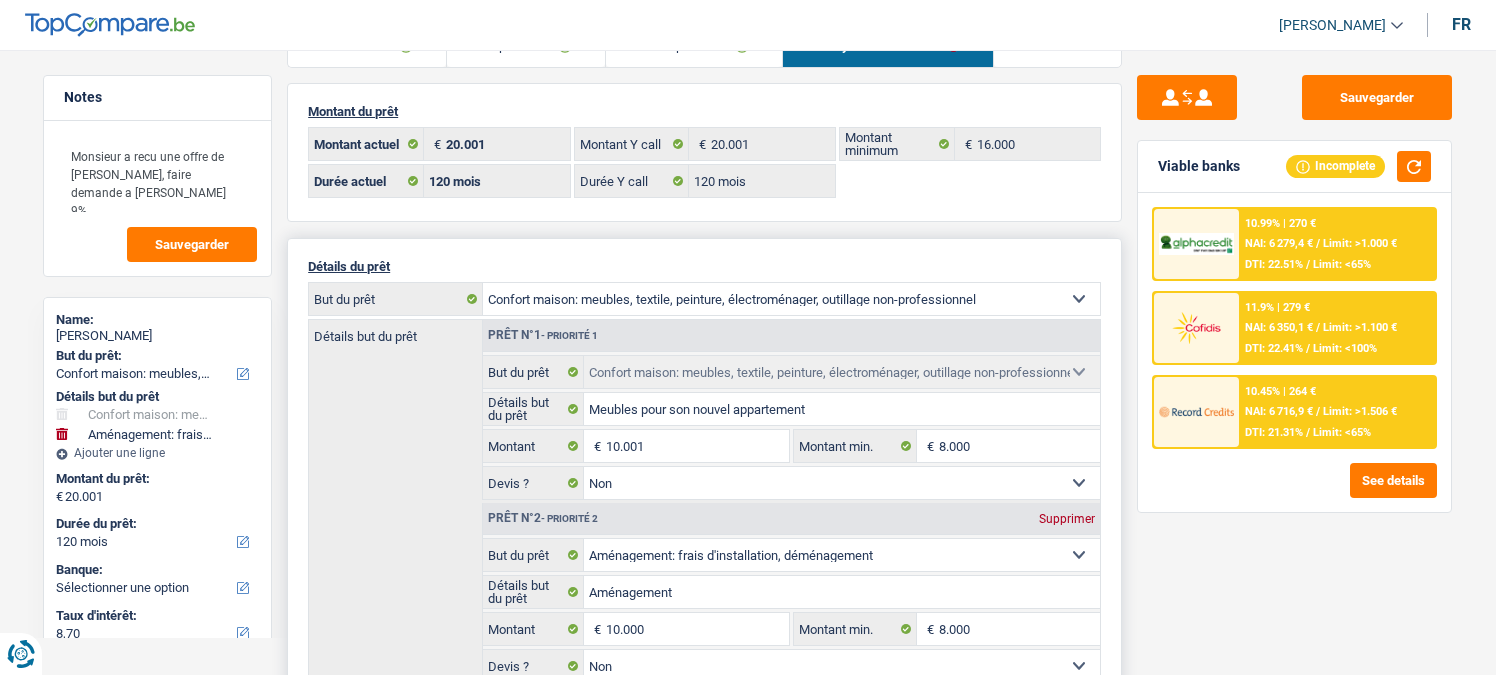 scroll, scrollTop: 100, scrollLeft: 0, axis: vertical 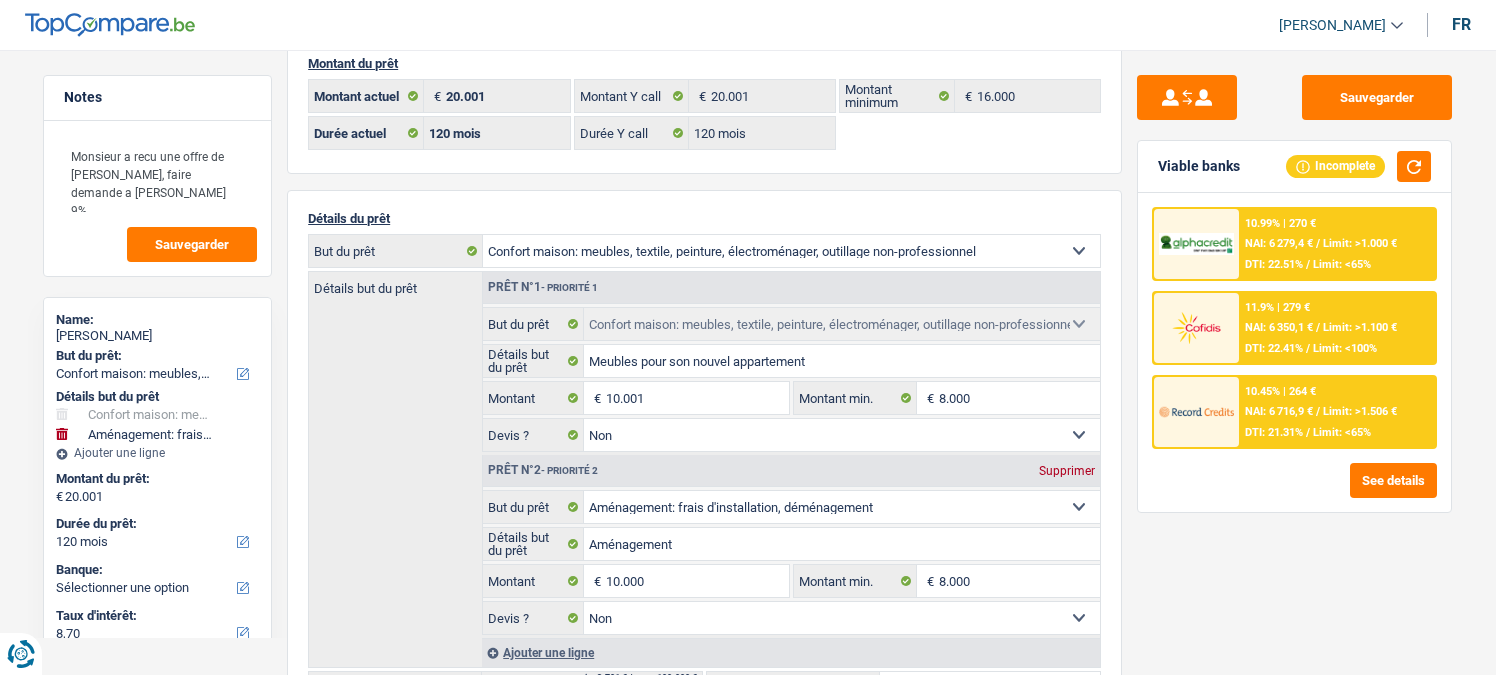 click on "10.45% | 264 €
NAI: 6 716,9 €
/
Limit: >1.506 €
DTI: 21.31%
/
Limit: <65%" at bounding box center (1337, 412) 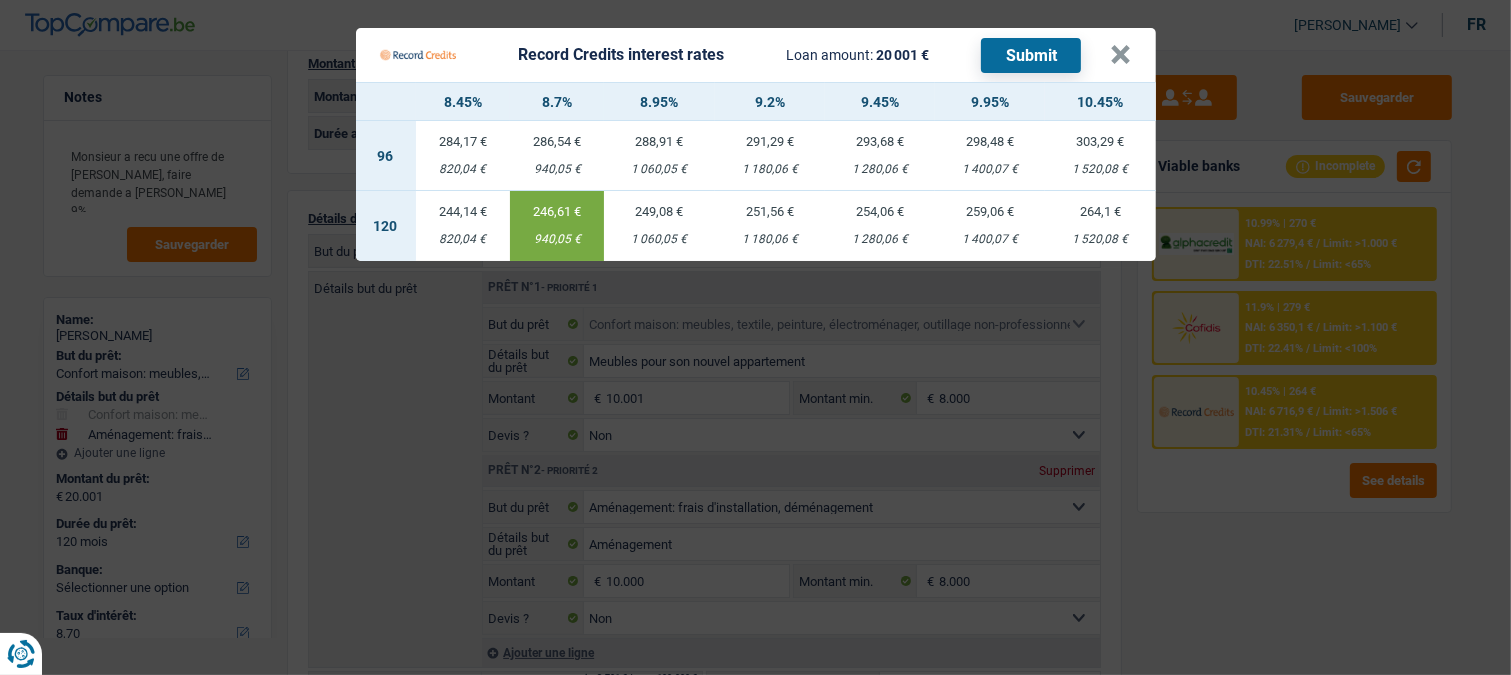 click on "Record Credits interest rates
Loan amount:
20 001 €
Submit" at bounding box center (745, 55) 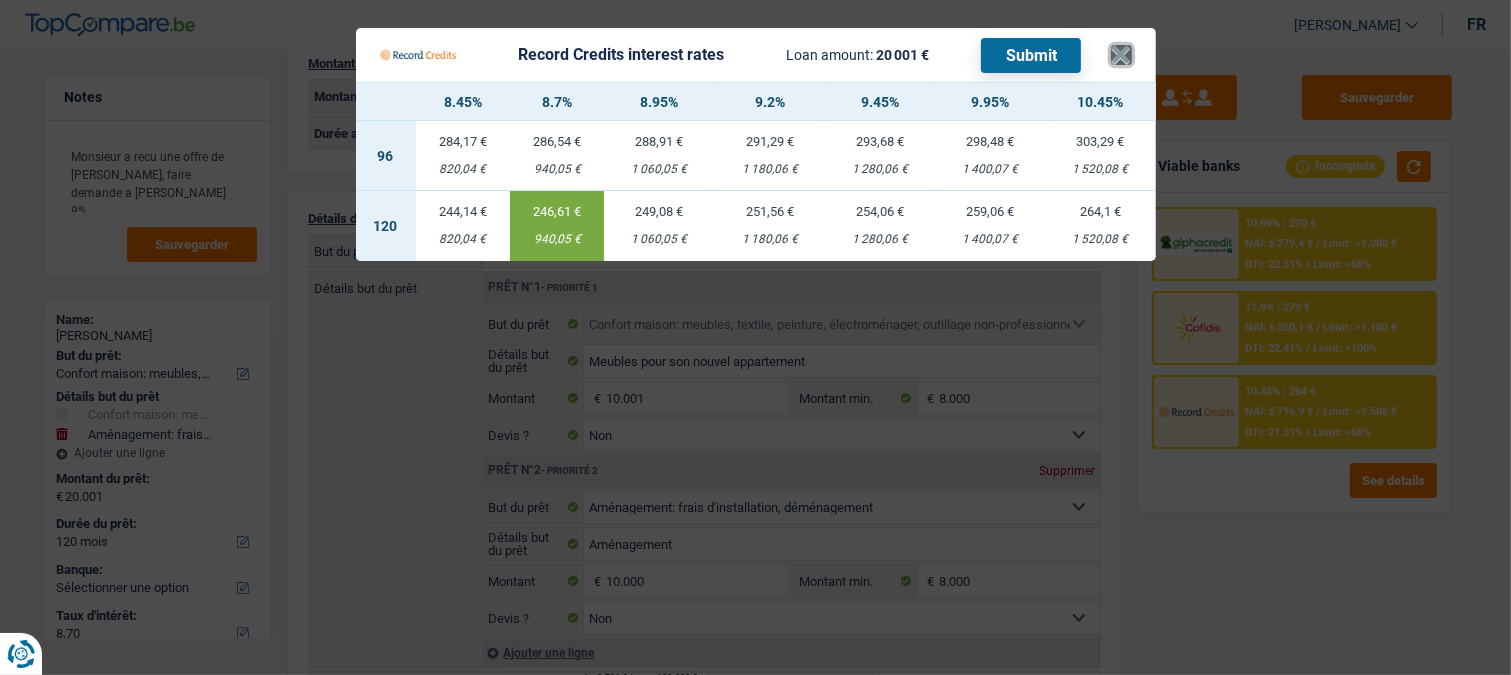 click on "×" at bounding box center (1121, 55) 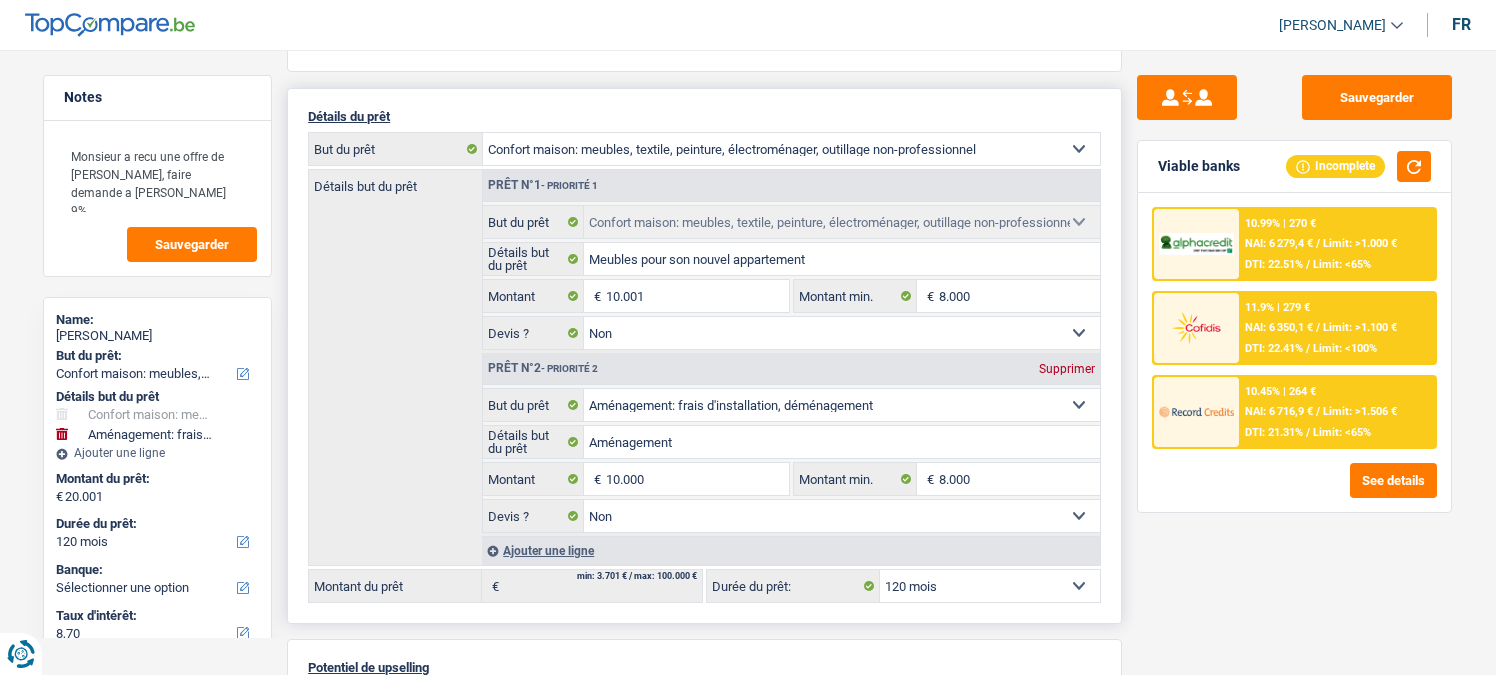 scroll, scrollTop: 400, scrollLeft: 0, axis: vertical 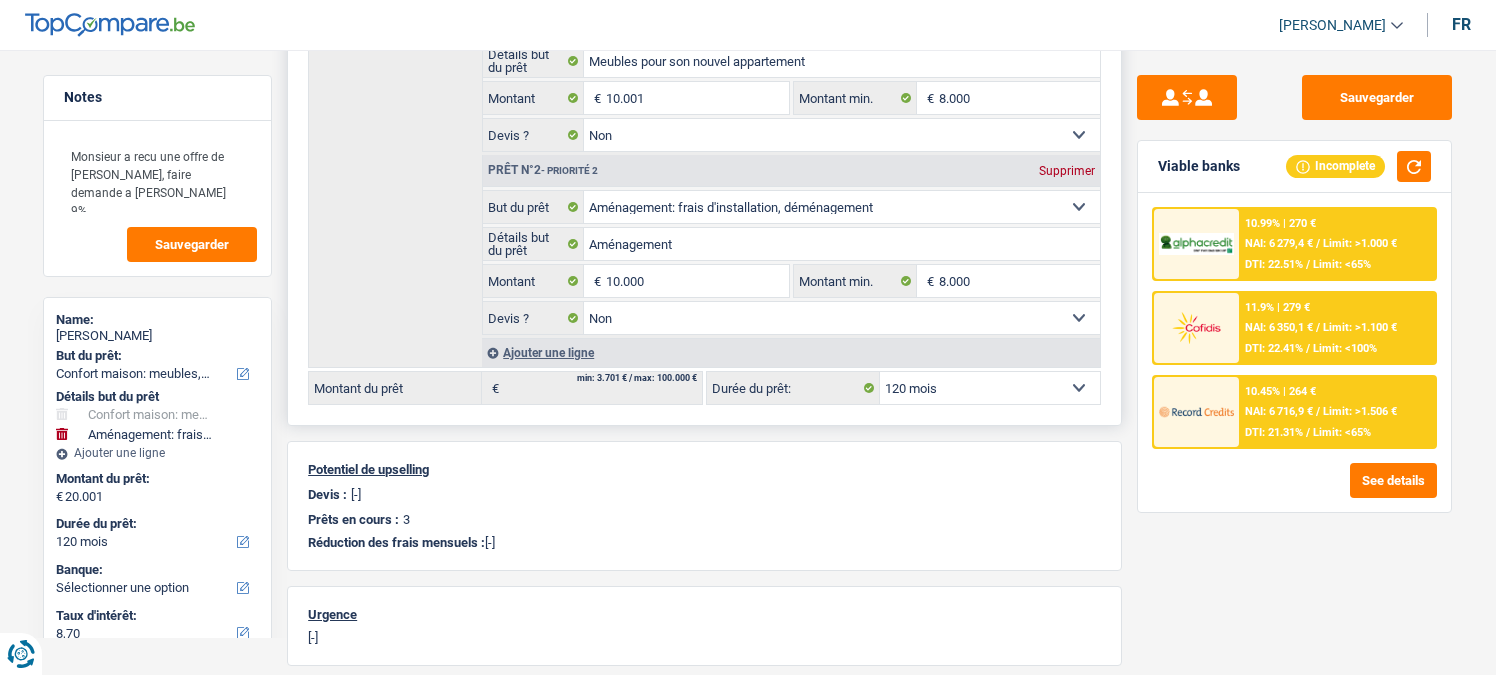 click on "12 mois 18 mois 24 mois 30 mois 36 mois 42 mois 48 mois 60 mois 72 mois 84 mois 96 mois 120 mois
Sélectionner une option" at bounding box center (990, 388) 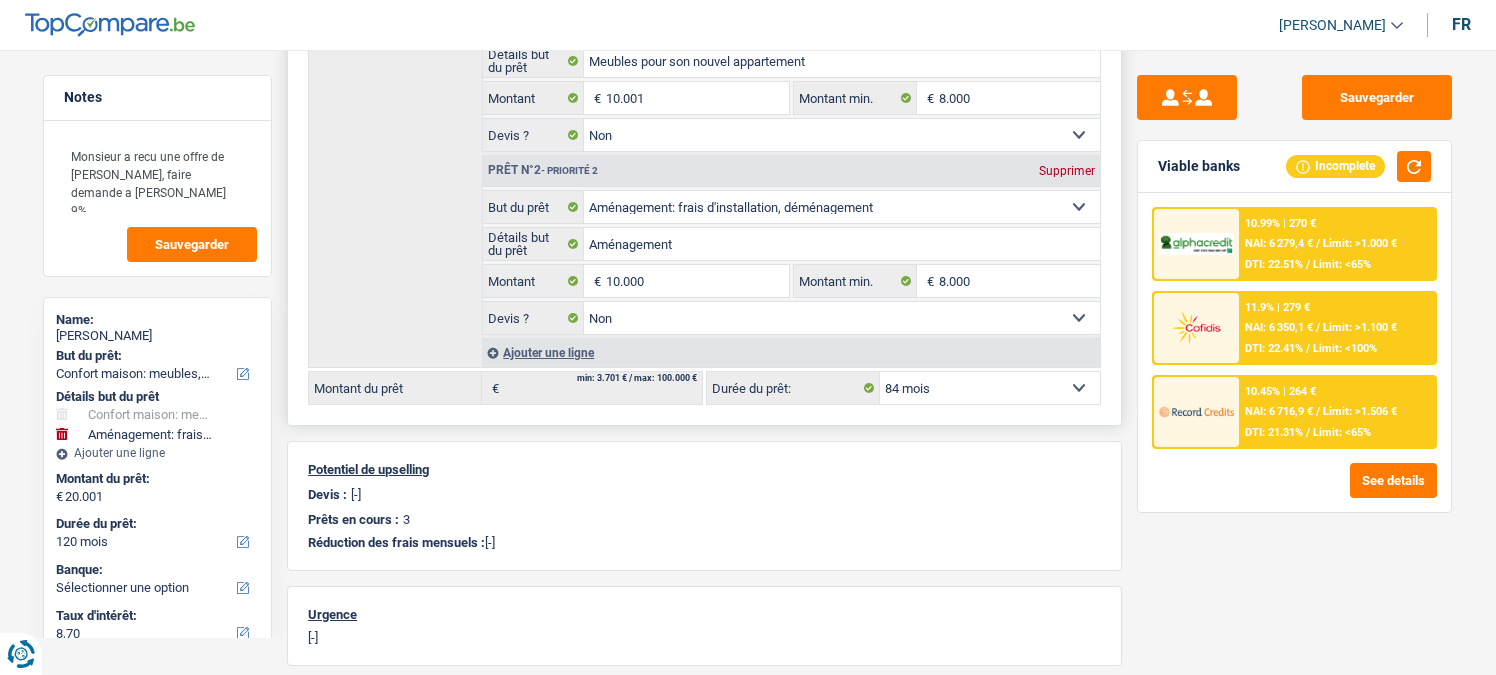 click on "12 mois 18 mois 24 mois 30 mois 36 mois 42 mois 48 mois 60 mois 72 mois 84 mois 96 mois 120 mois
Sélectionner une option" at bounding box center [990, 388] 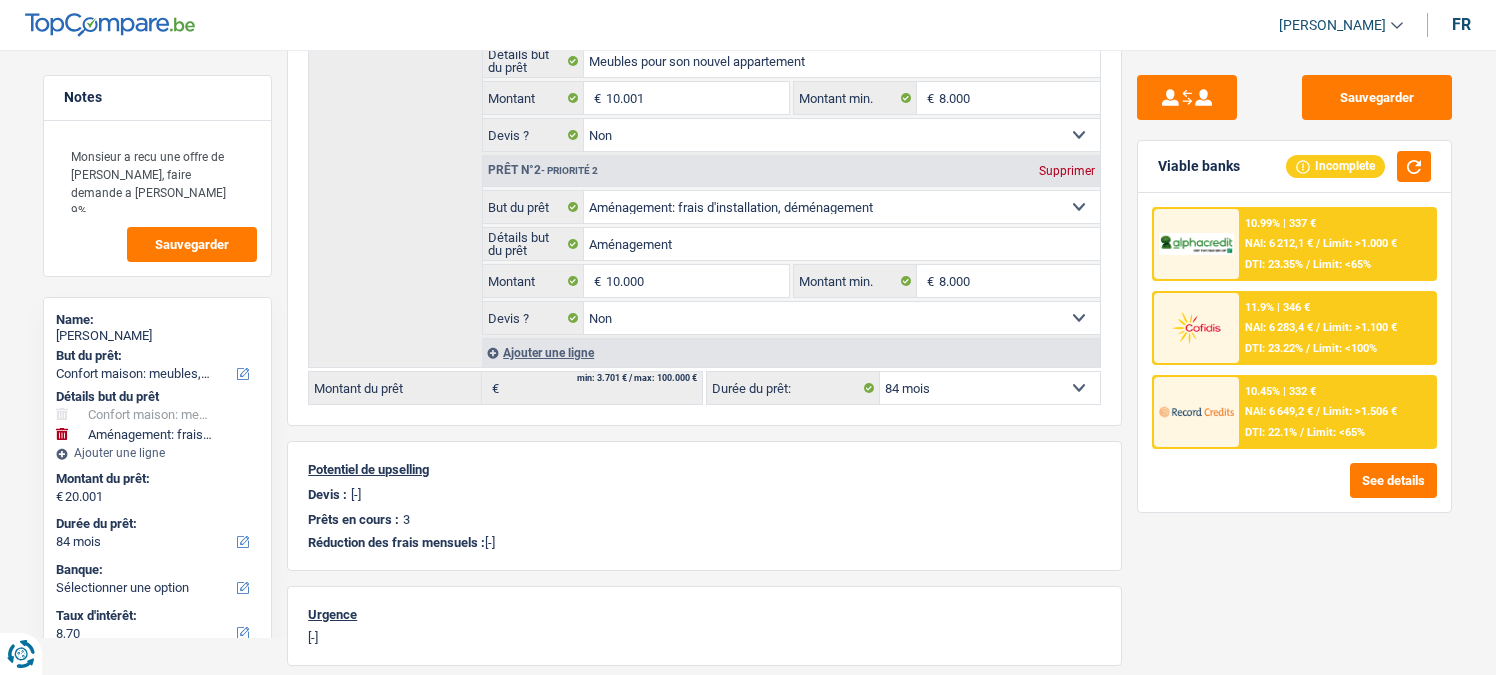 click on "Limit: >1.506 €" at bounding box center [1360, 411] 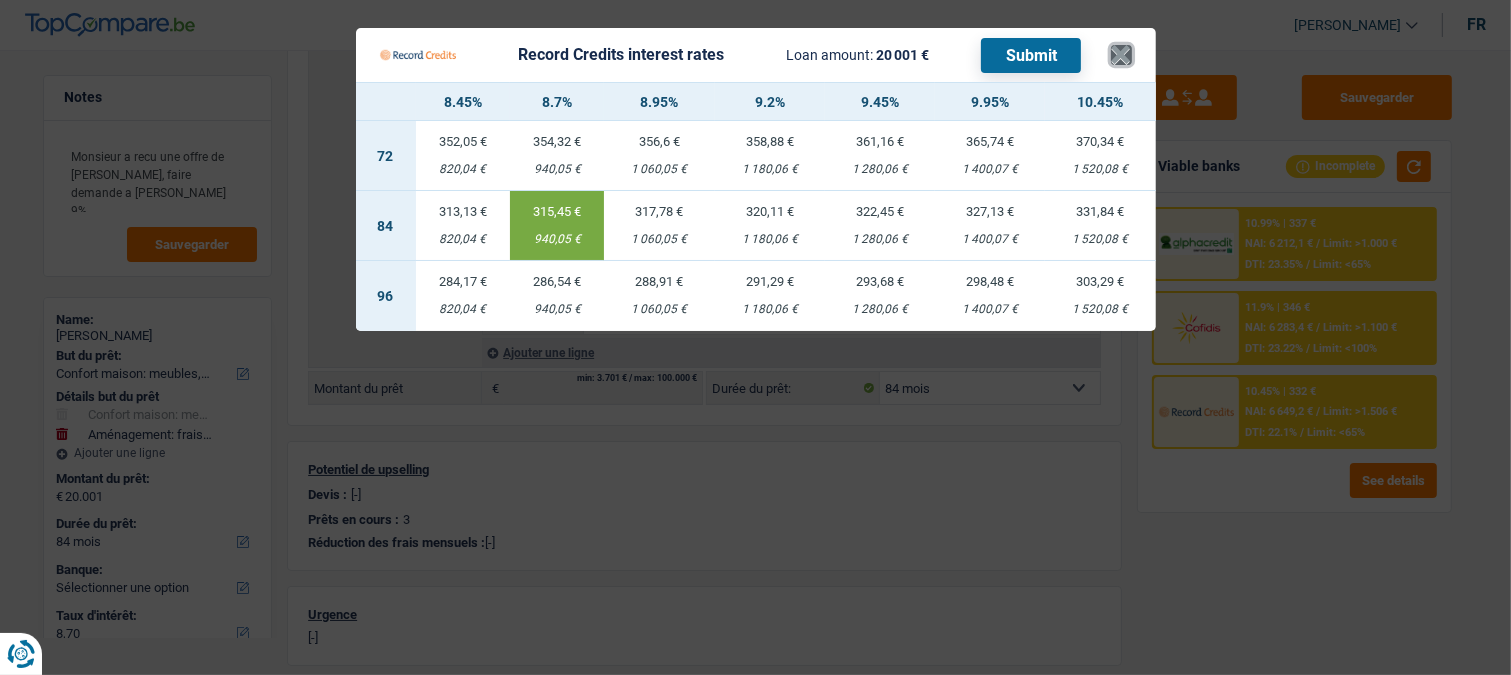 click on "×" at bounding box center (1121, 55) 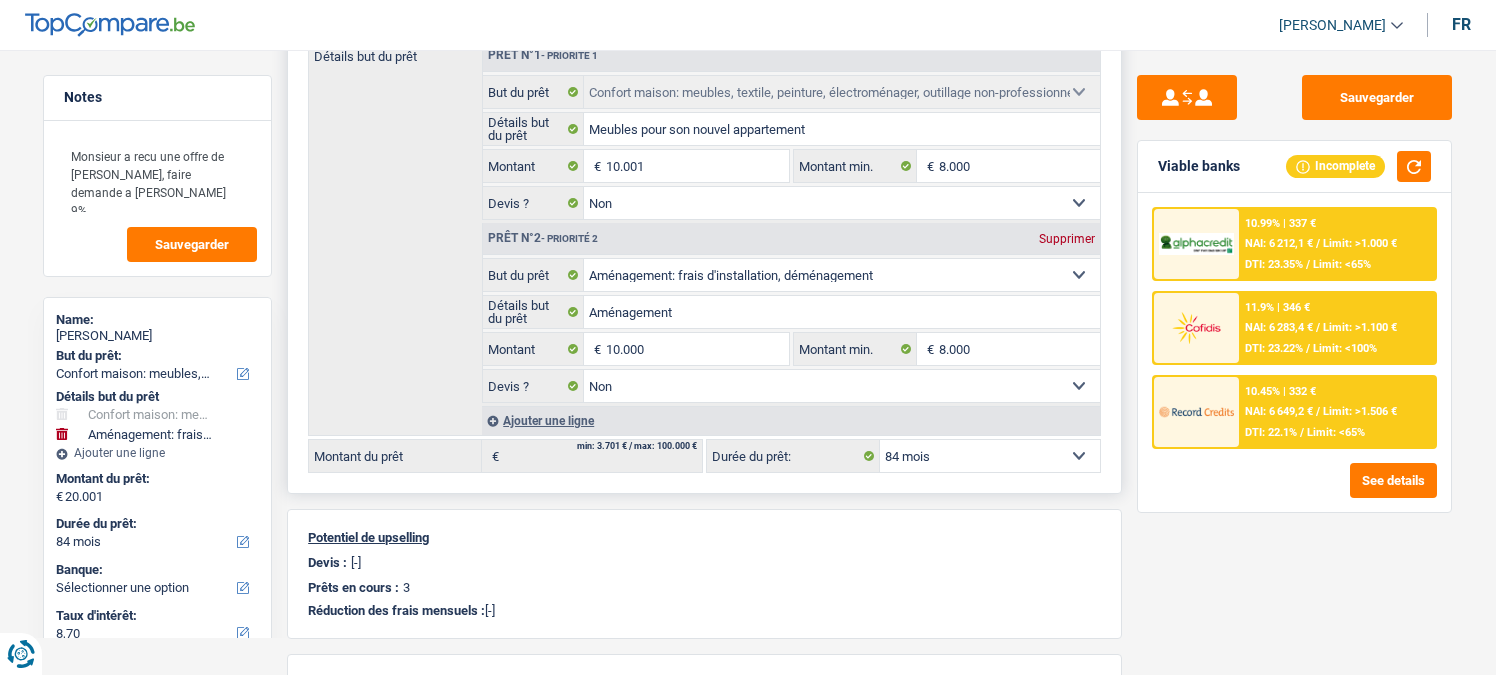 scroll, scrollTop: 0, scrollLeft: 0, axis: both 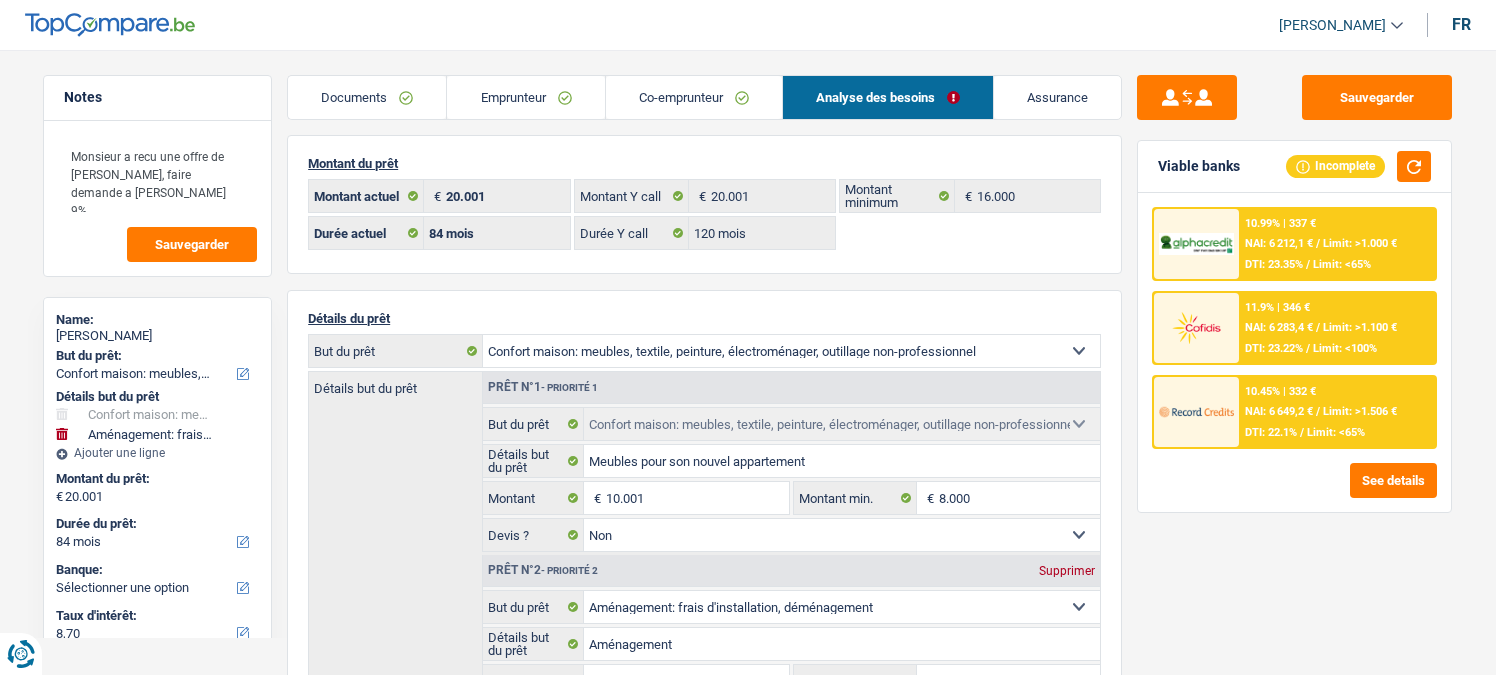 click on "Emprunteur" at bounding box center [525, 97] 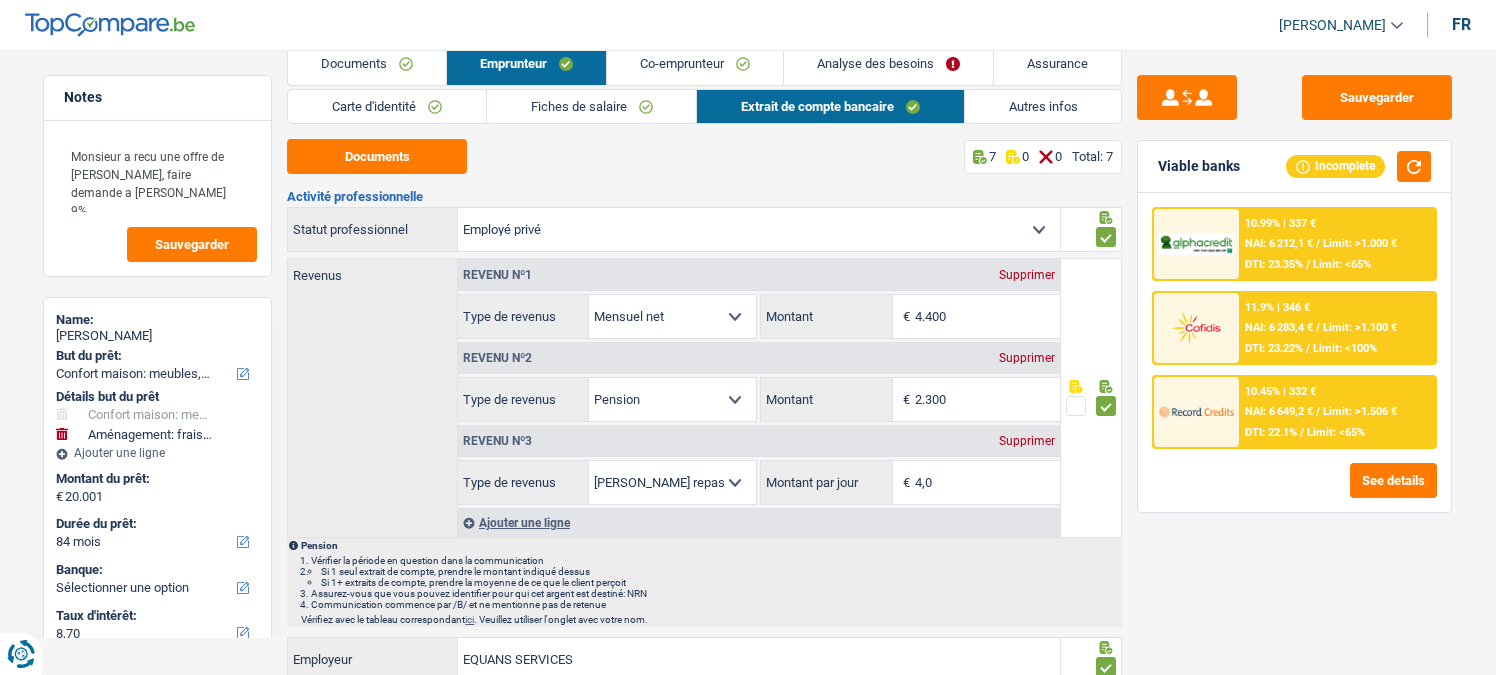 scroll, scrollTop: 0, scrollLeft: 0, axis: both 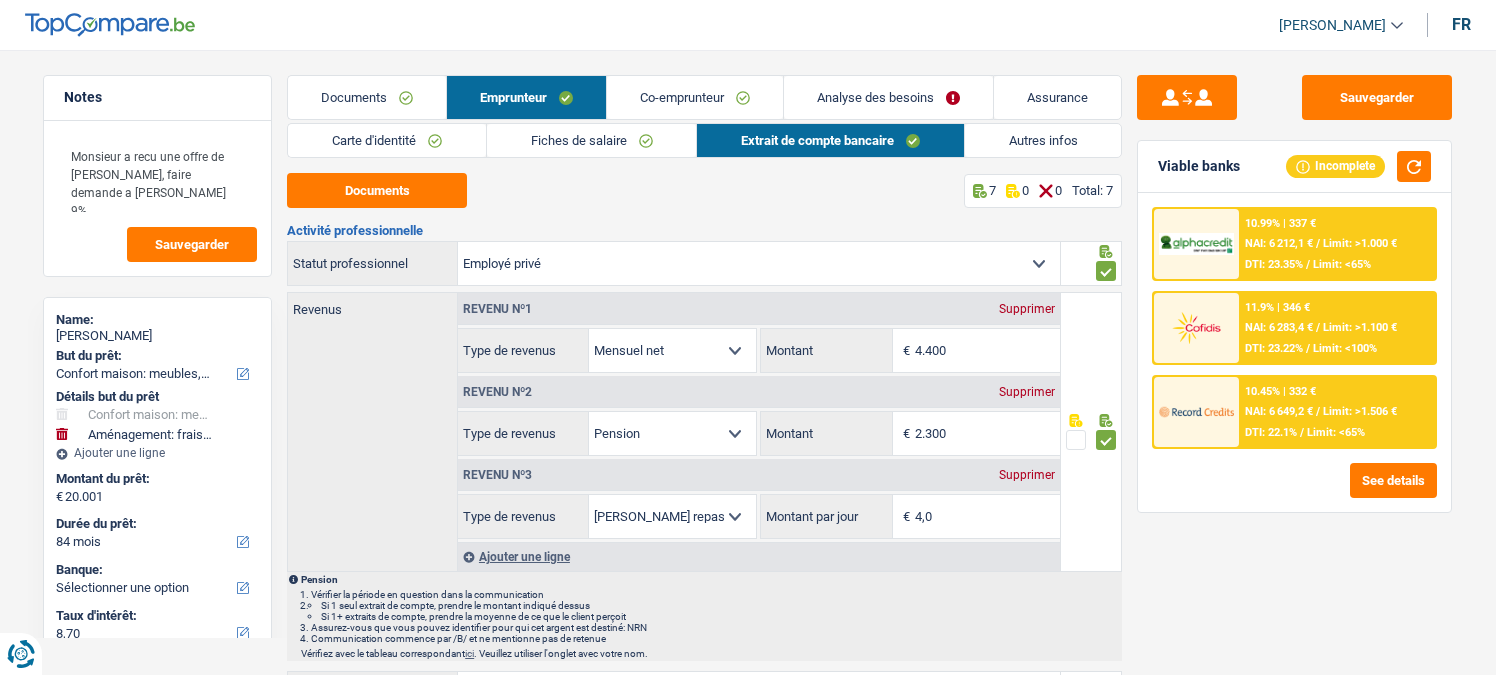 click on "Co-emprunteur" at bounding box center (695, 97) 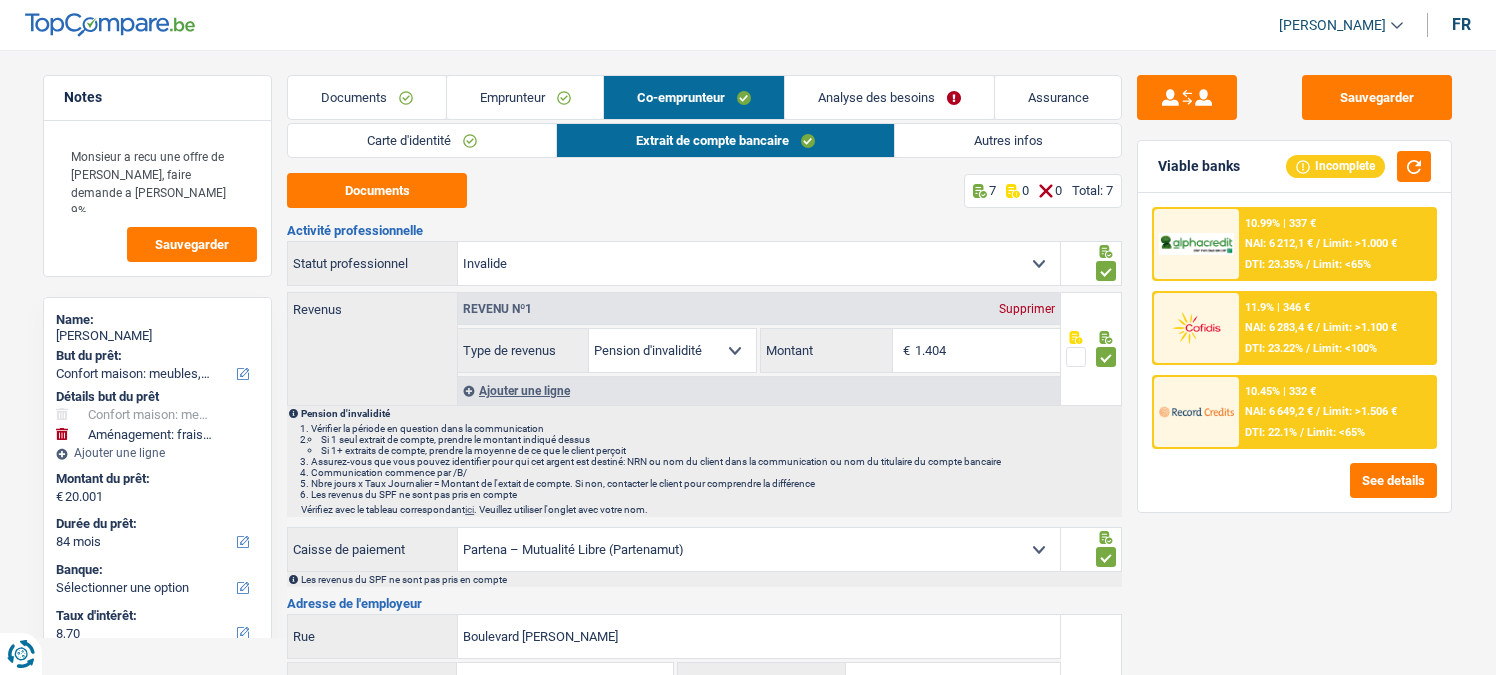 click on "Autres infos" at bounding box center [1008, 140] 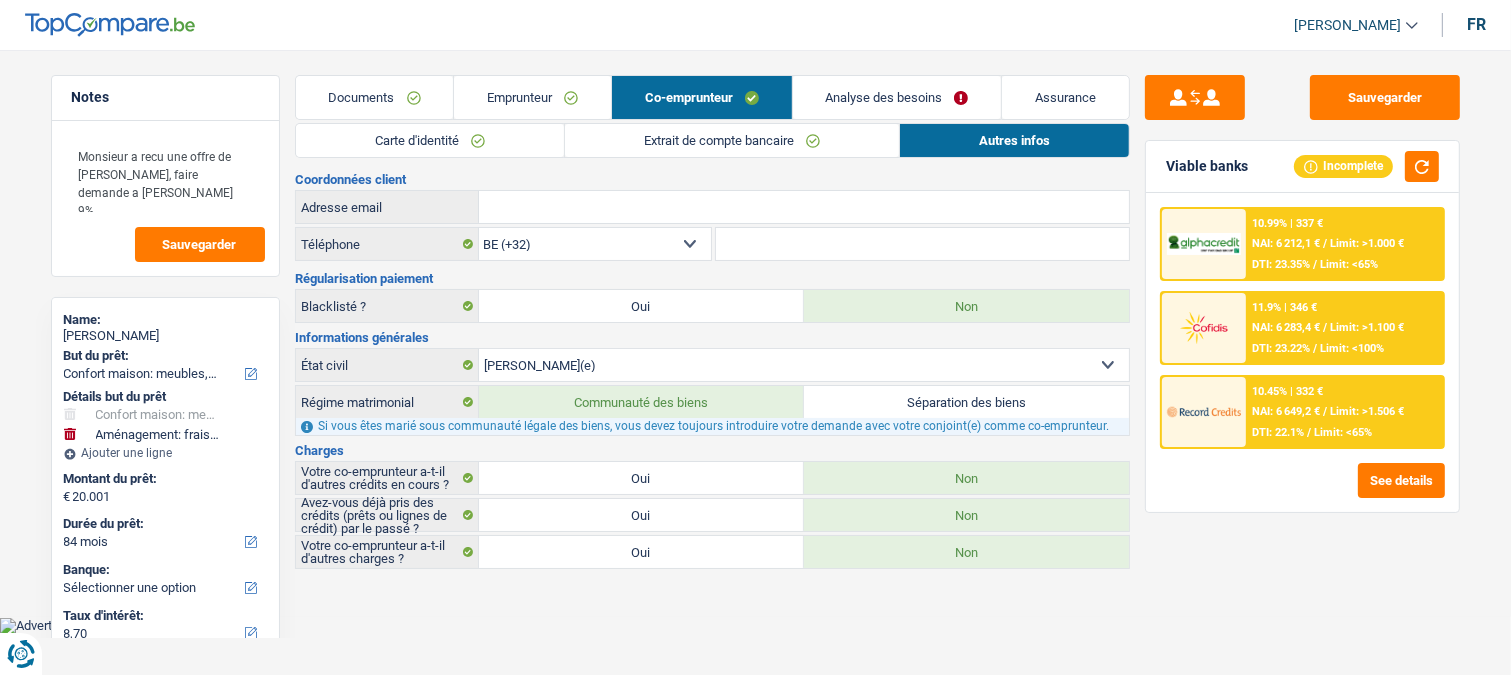 click on "Emprunteur" at bounding box center (532, 97) 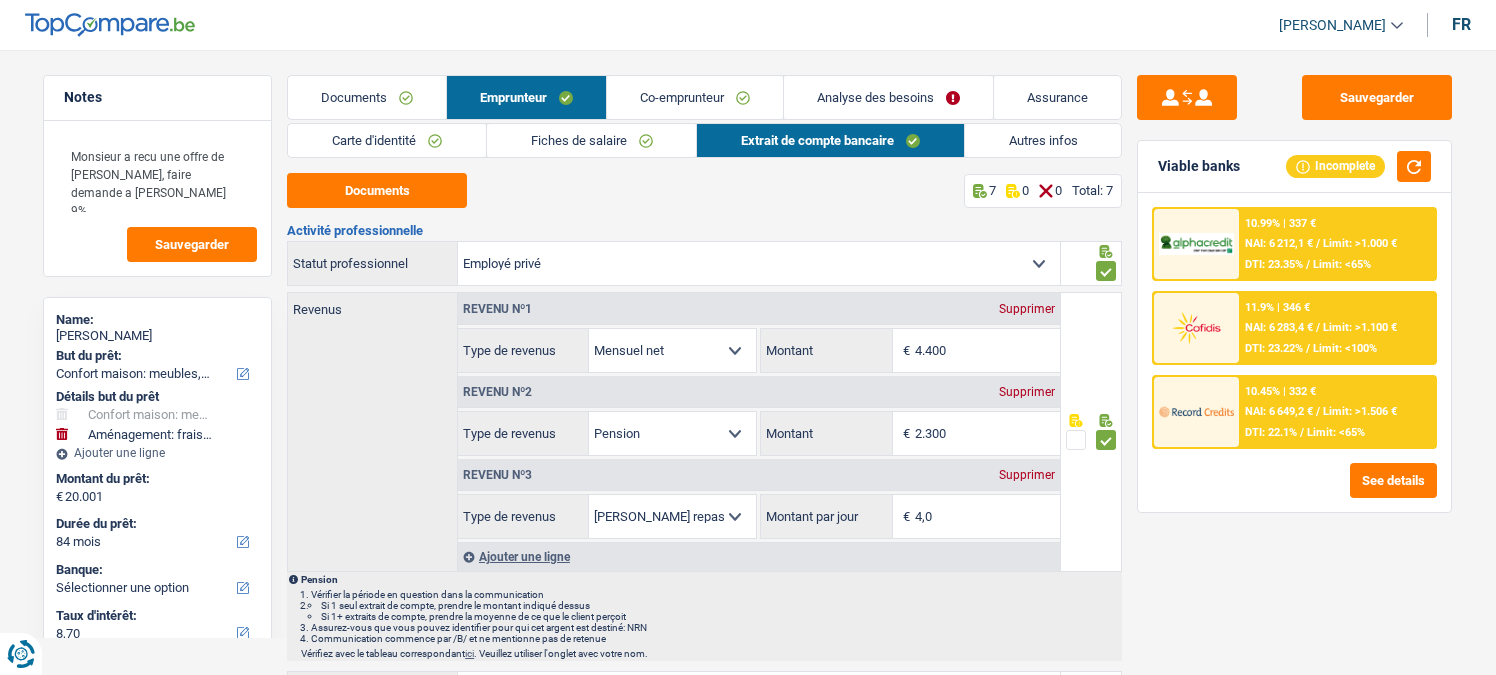 click on "Autres infos" at bounding box center (1043, 140) 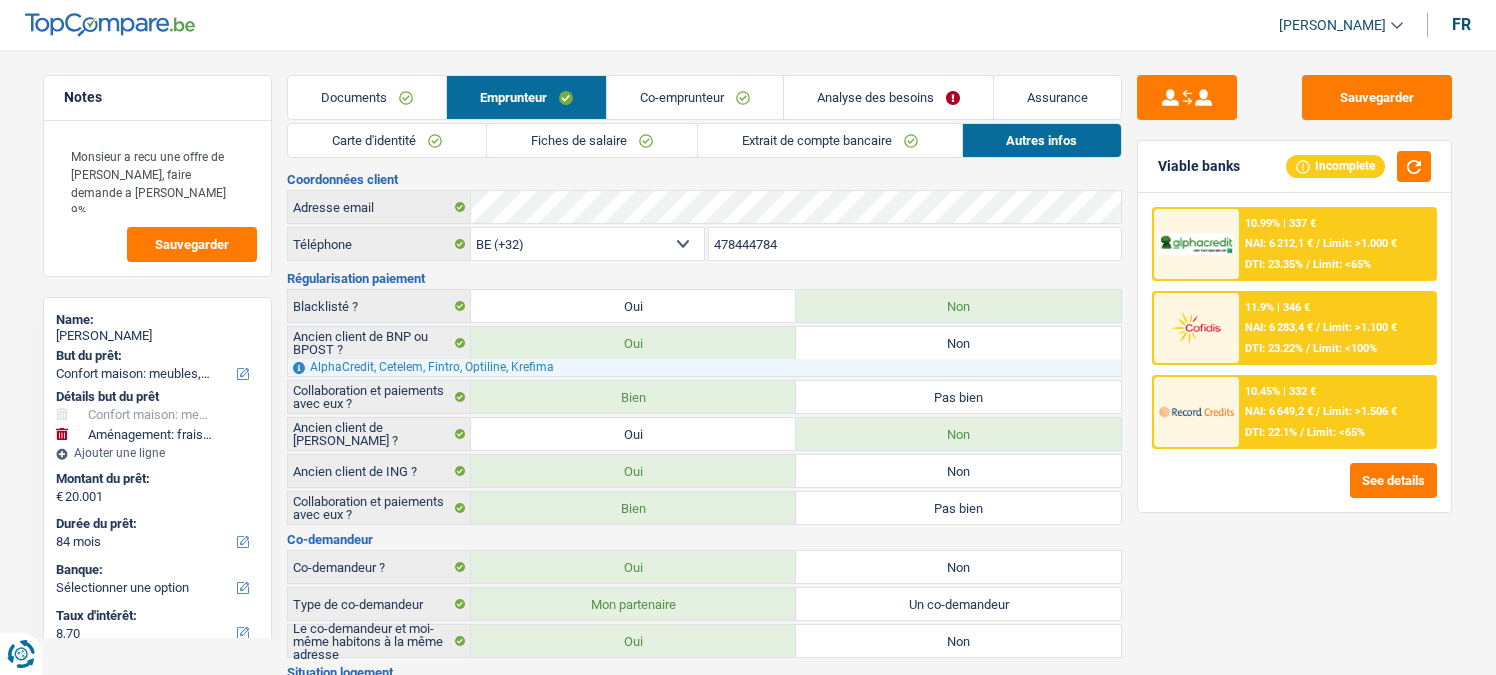 click on "Documents" at bounding box center [367, 97] 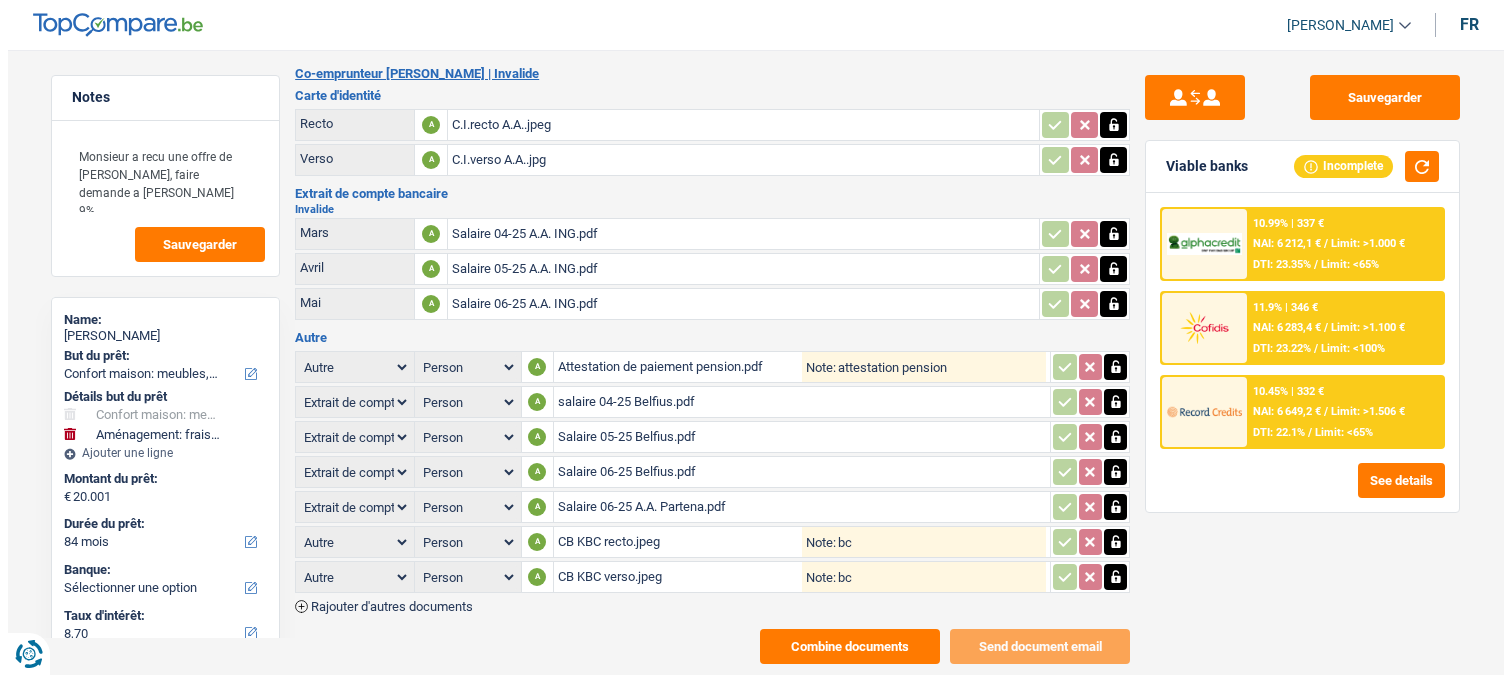 scroll, scrollTop: 489, scrollLeft: 0, axis: vertical 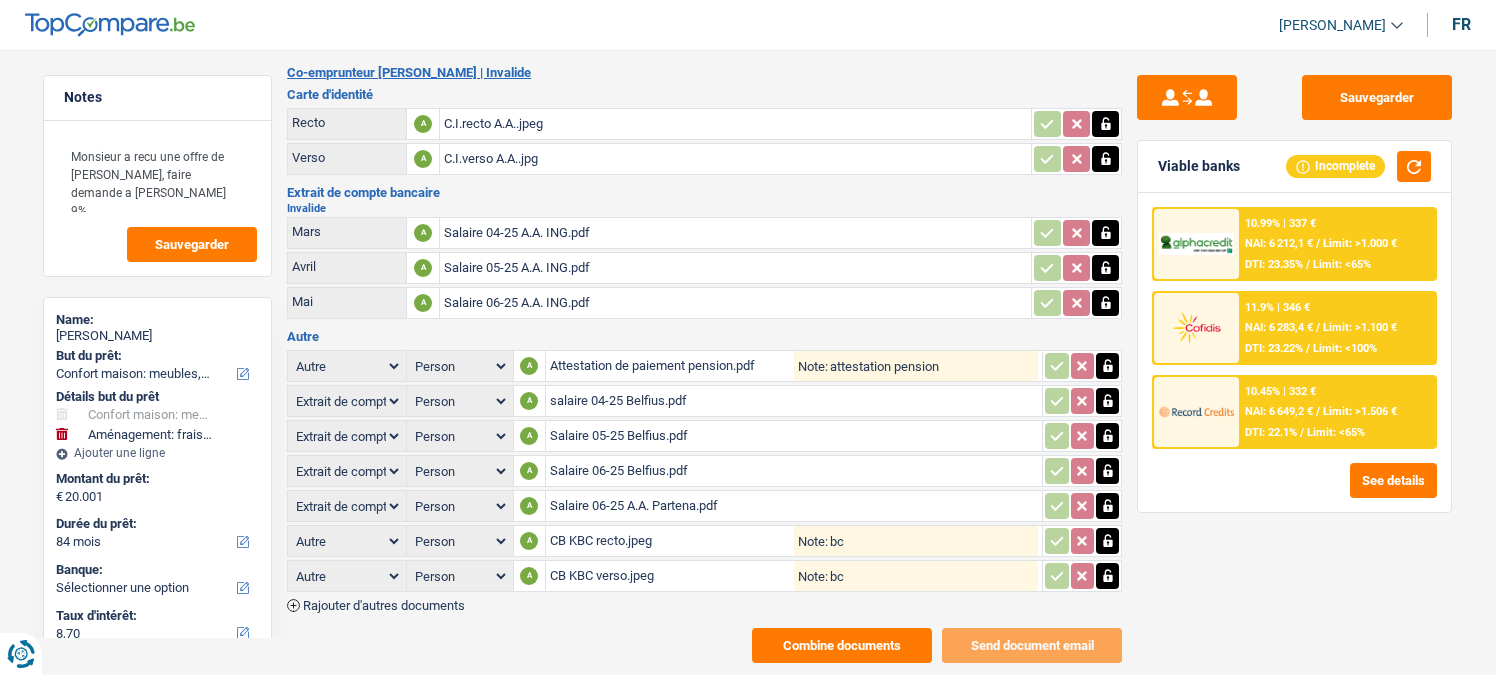 click on "Combine documents" at bounding box center (842, 645) 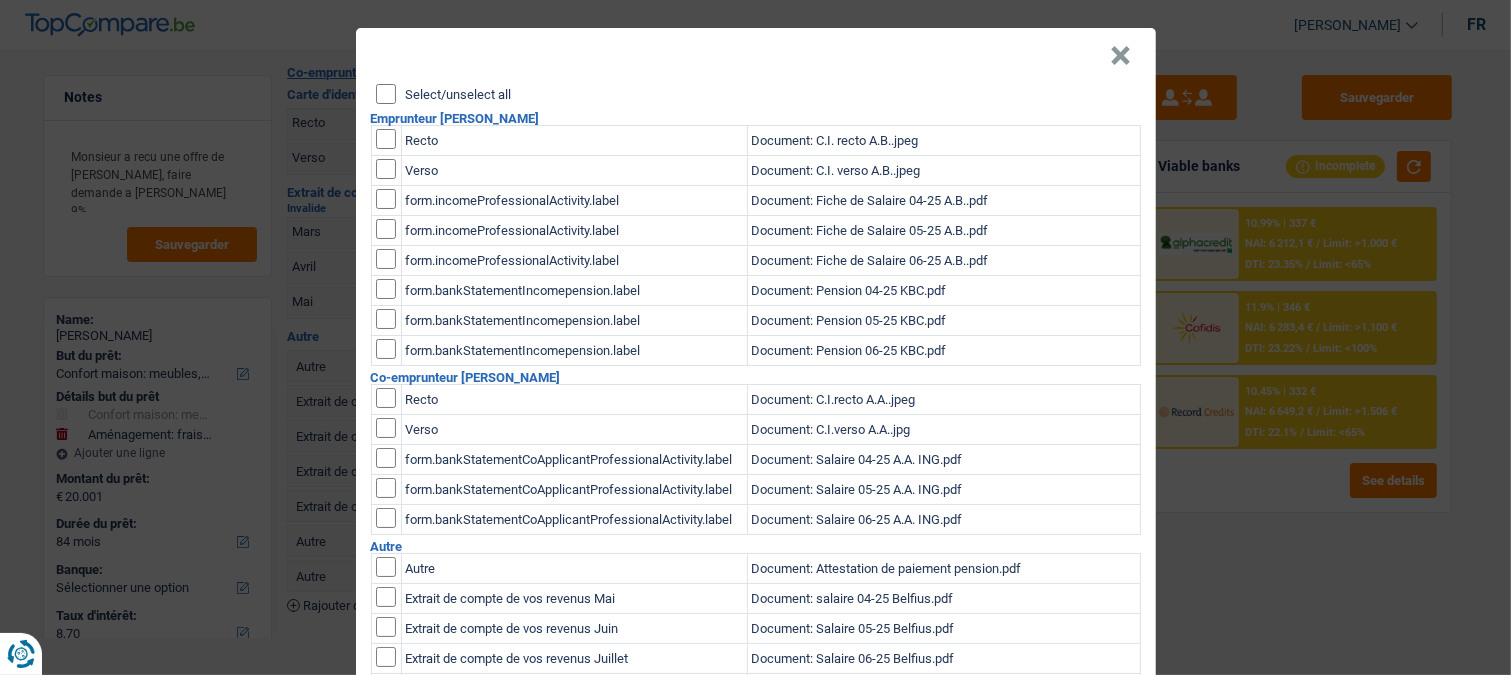 scroll, scrollTop: 0, scrollLeft: 0, axis: both 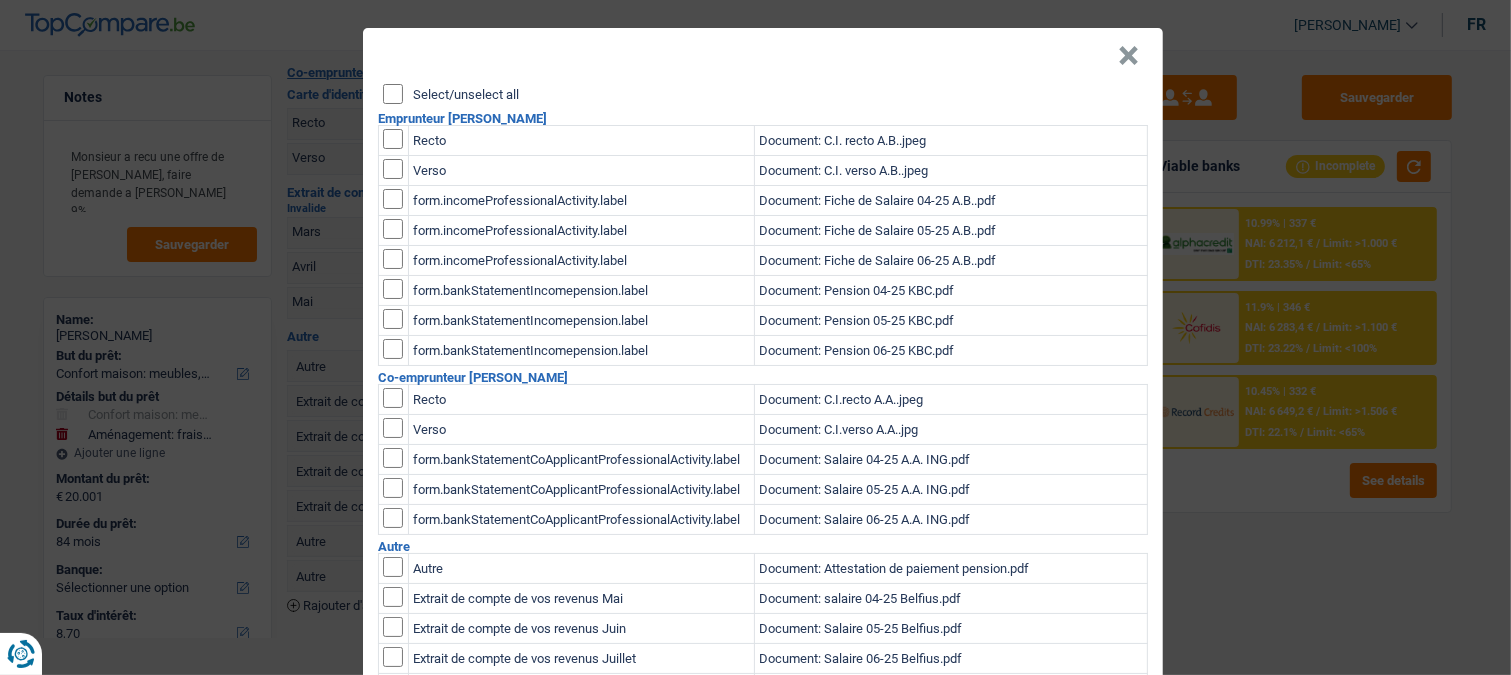 click on "Select/unselect all" at bounding box center [393, 94] 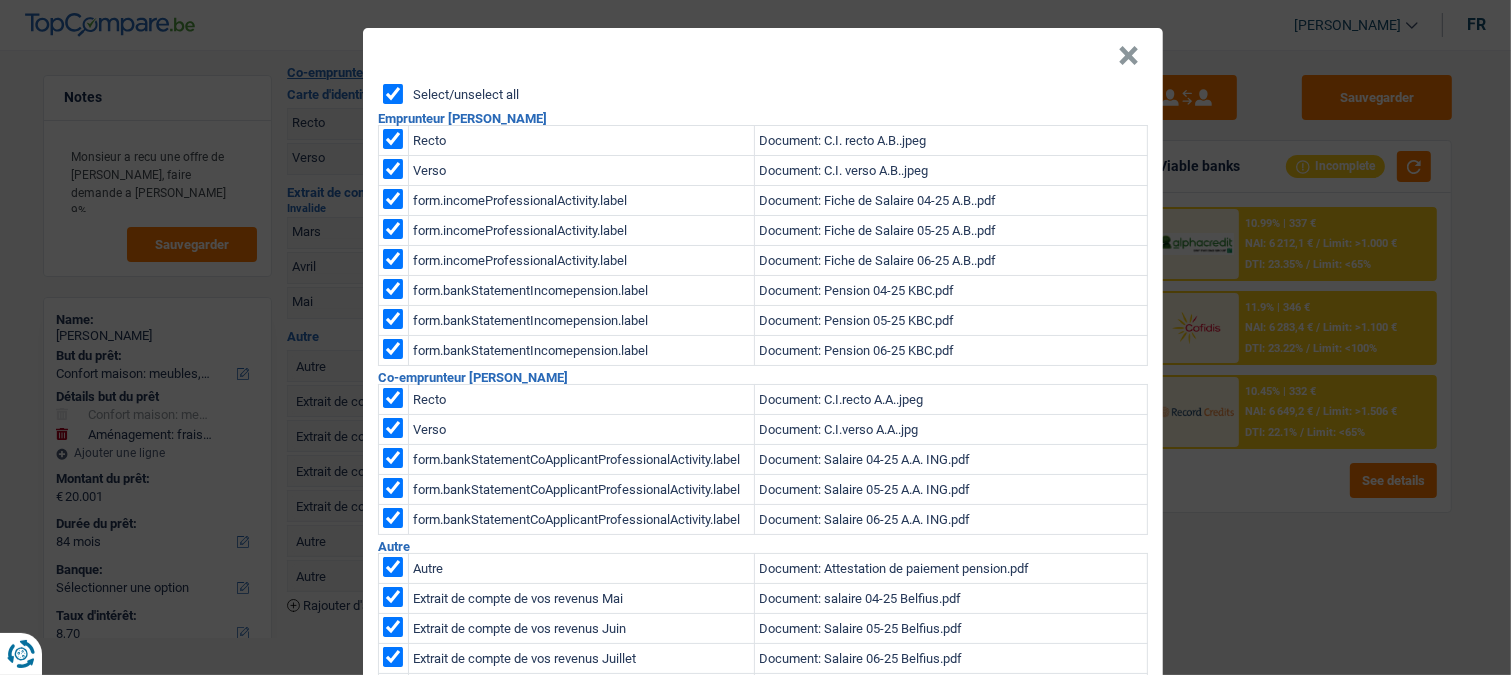 checkbox on "true" 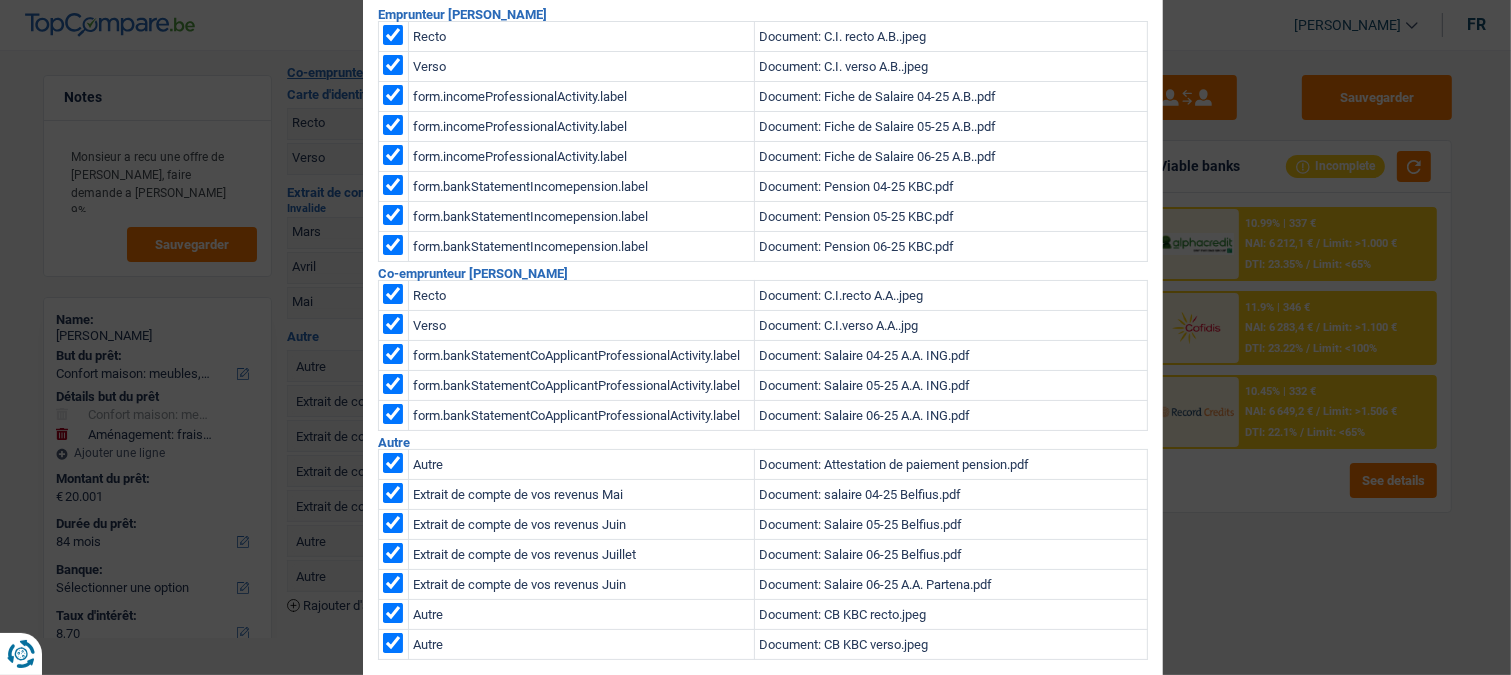 scroll, scrollTop: 185, scrollLeft: 0, axis: vertical 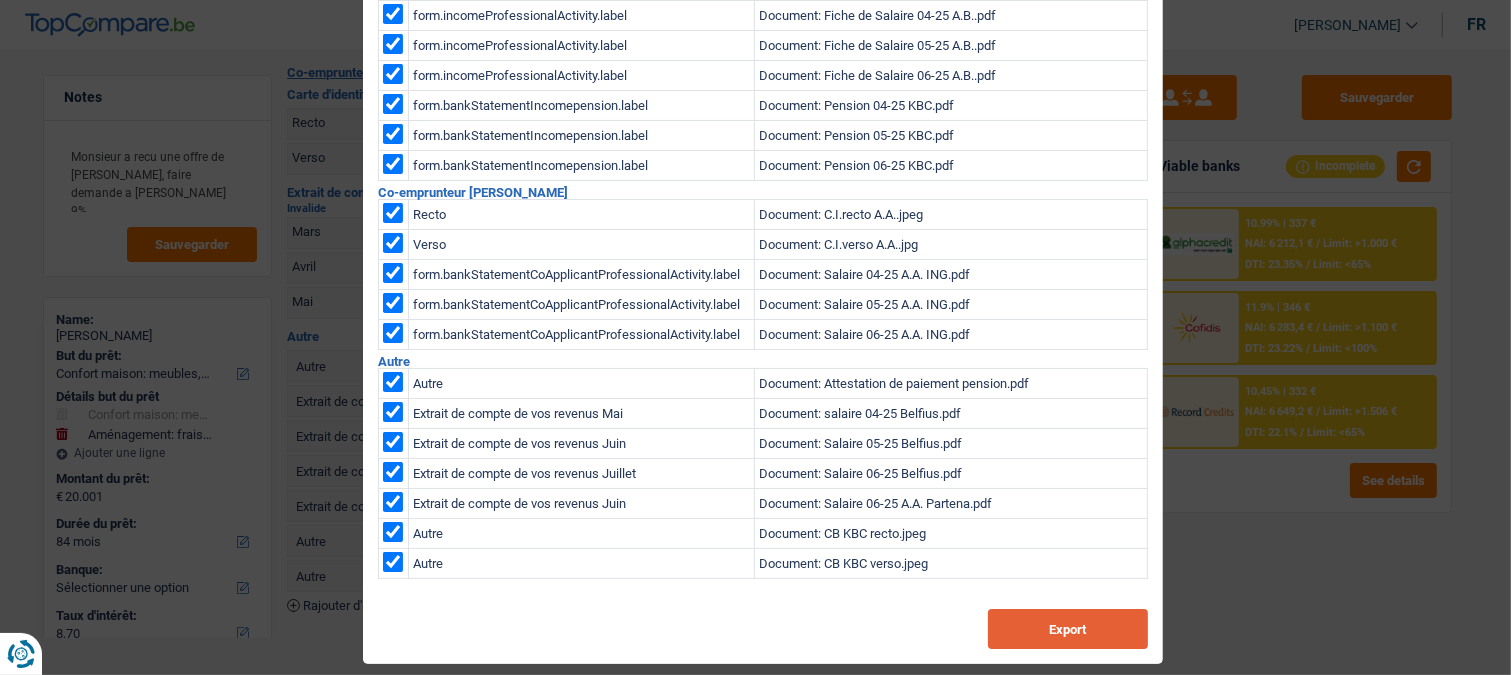 click on "Export" at bounding box center (1068, 629) 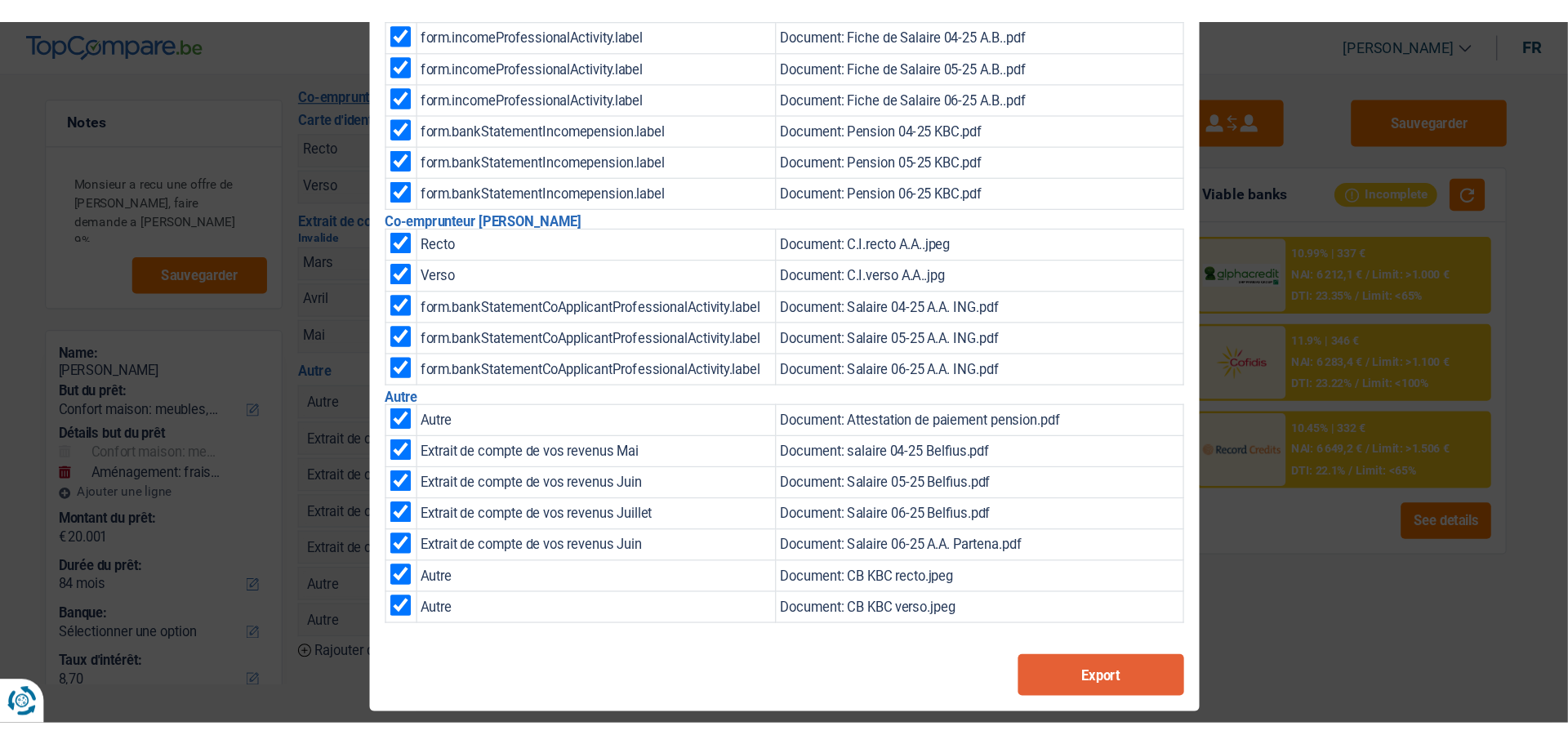 scroll, scrollTop: 226, scrollLeft: 0, axis: vertical 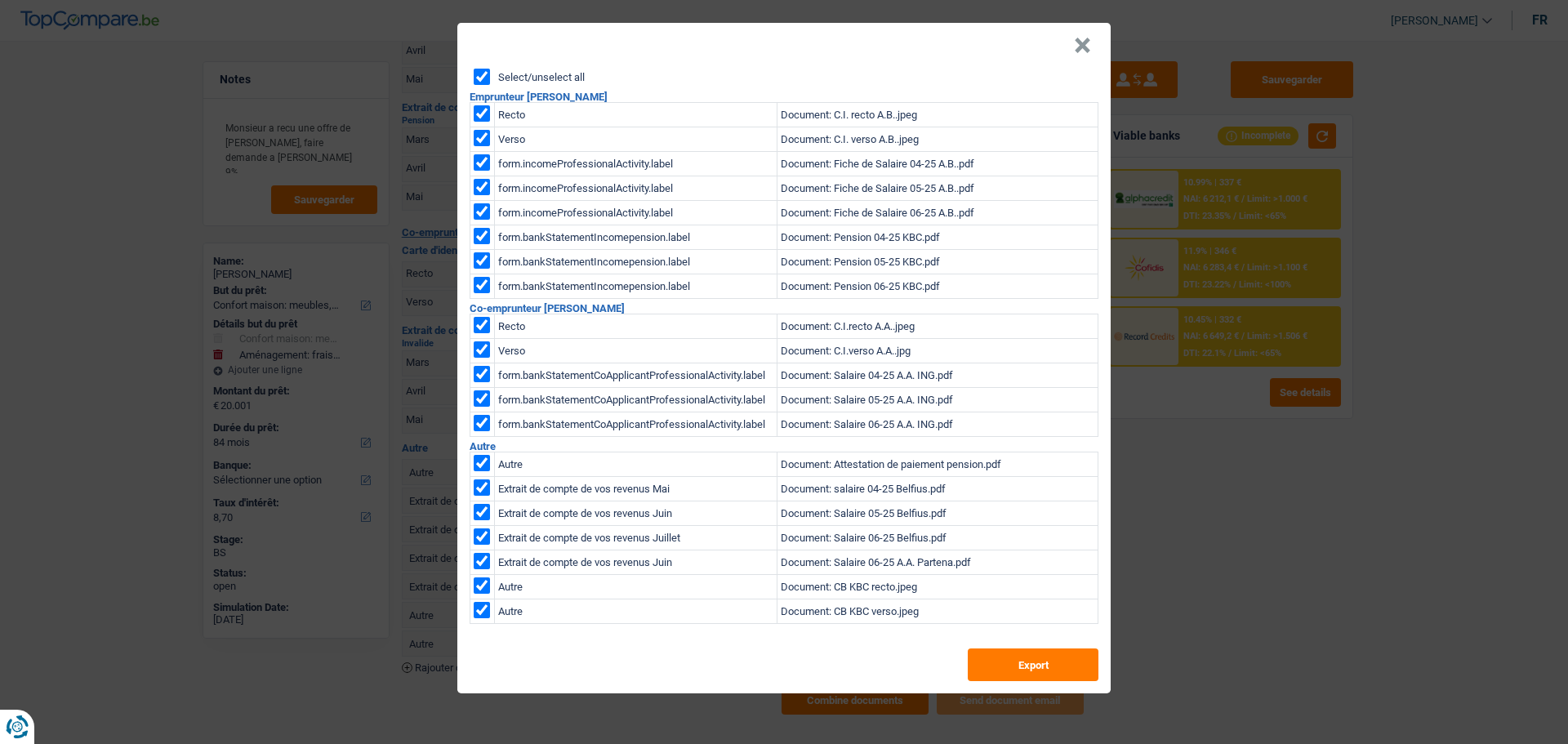 click on "×" at bounding box center [1082, 46] 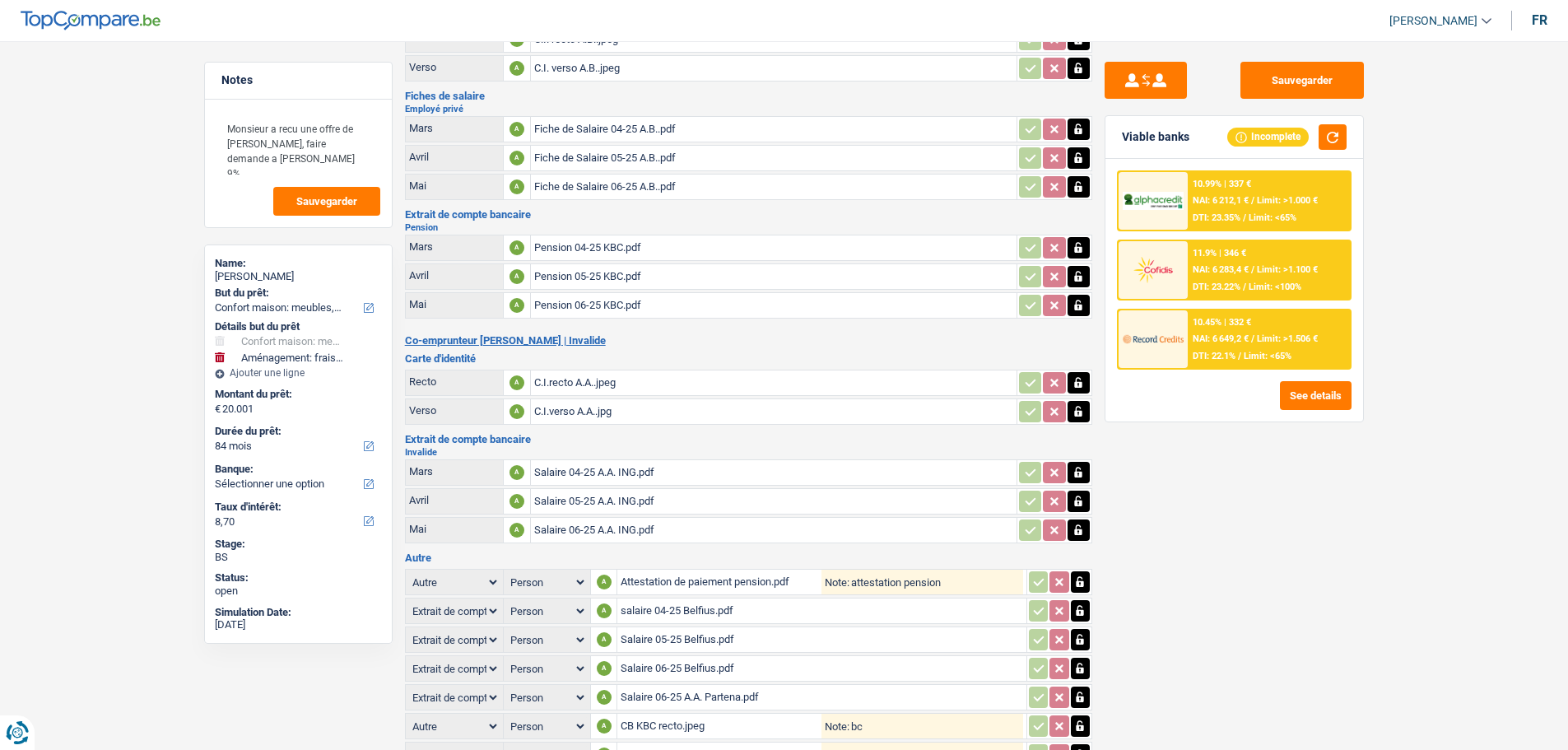 scroll, scrollTop: 0, scrollLeft: 0, axis: both 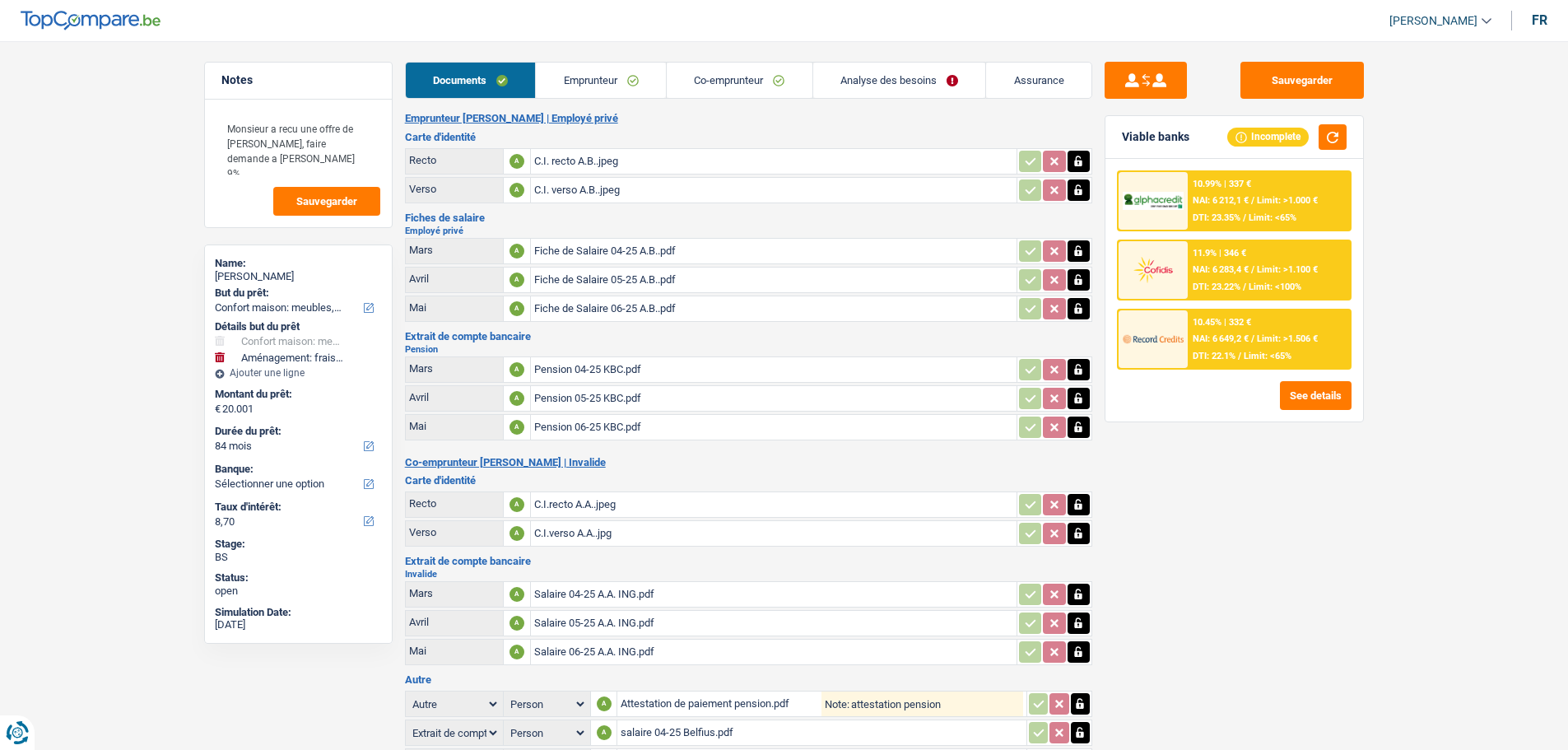 click on "Emprunteur" at bounding box center (601, 80) 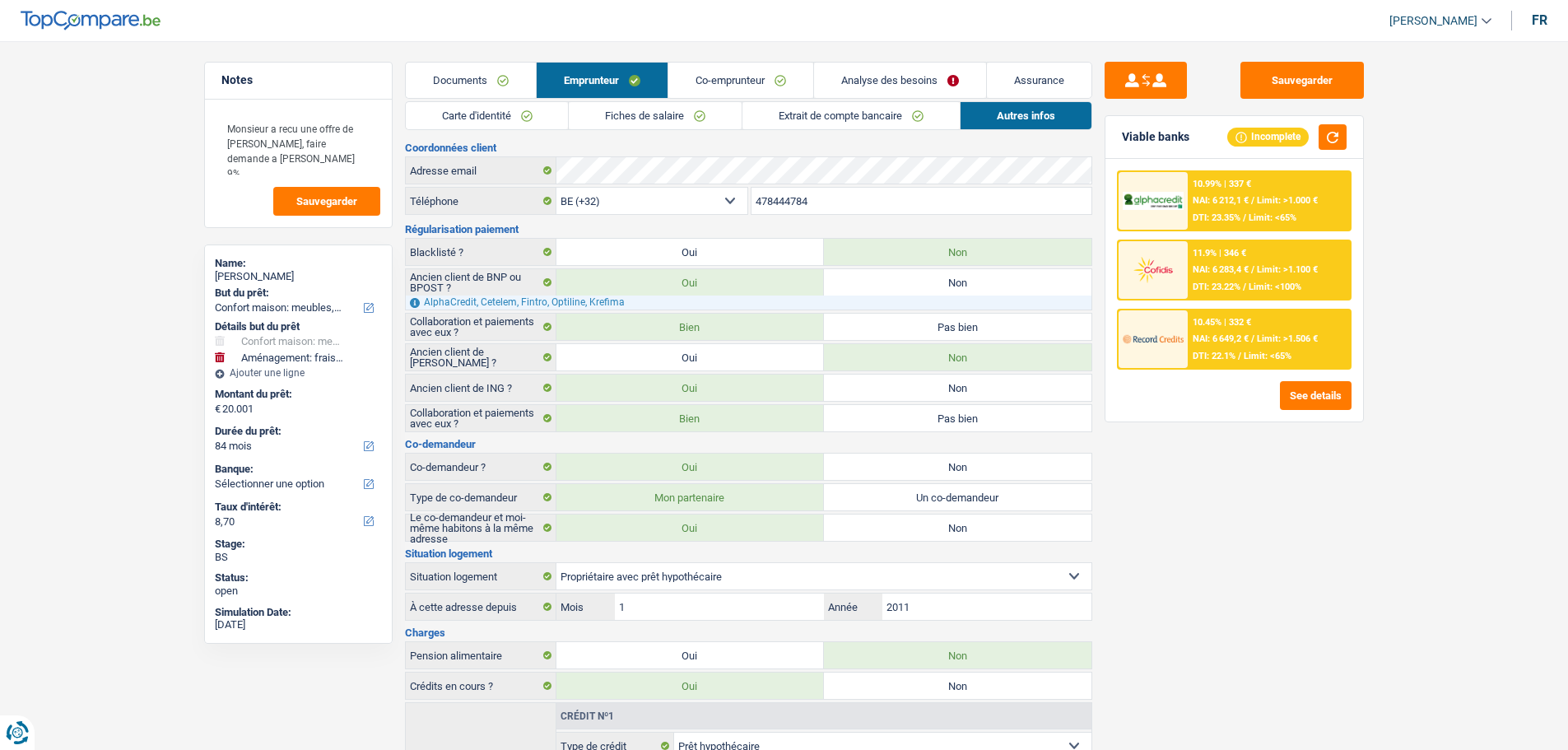 click on "Fiches de salaire" at bounding box center (655, 115) 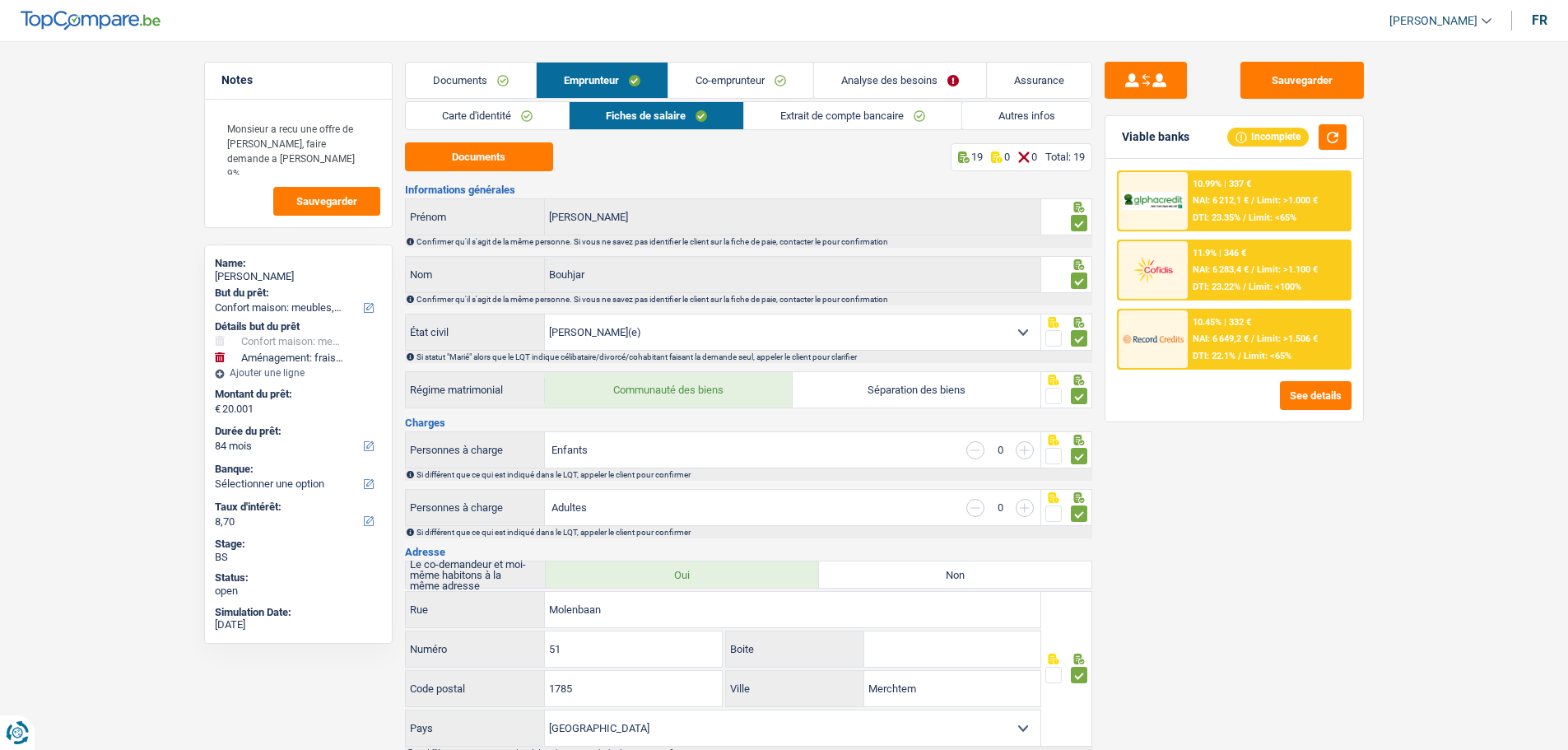 click on "Extrait de compte bancaire" at bounding box center [853, 115] 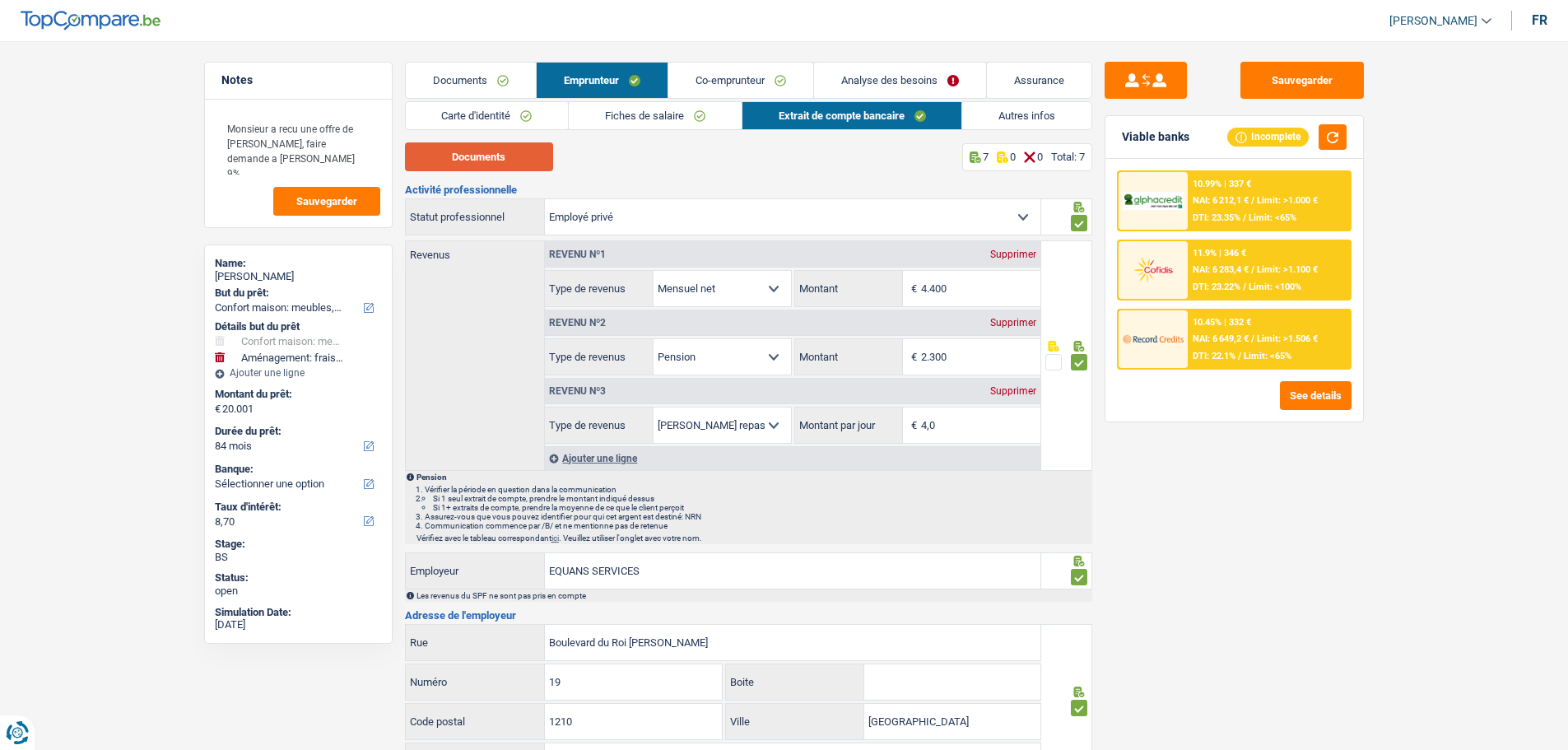 click on "Documents" at bounding box center (479, 156) 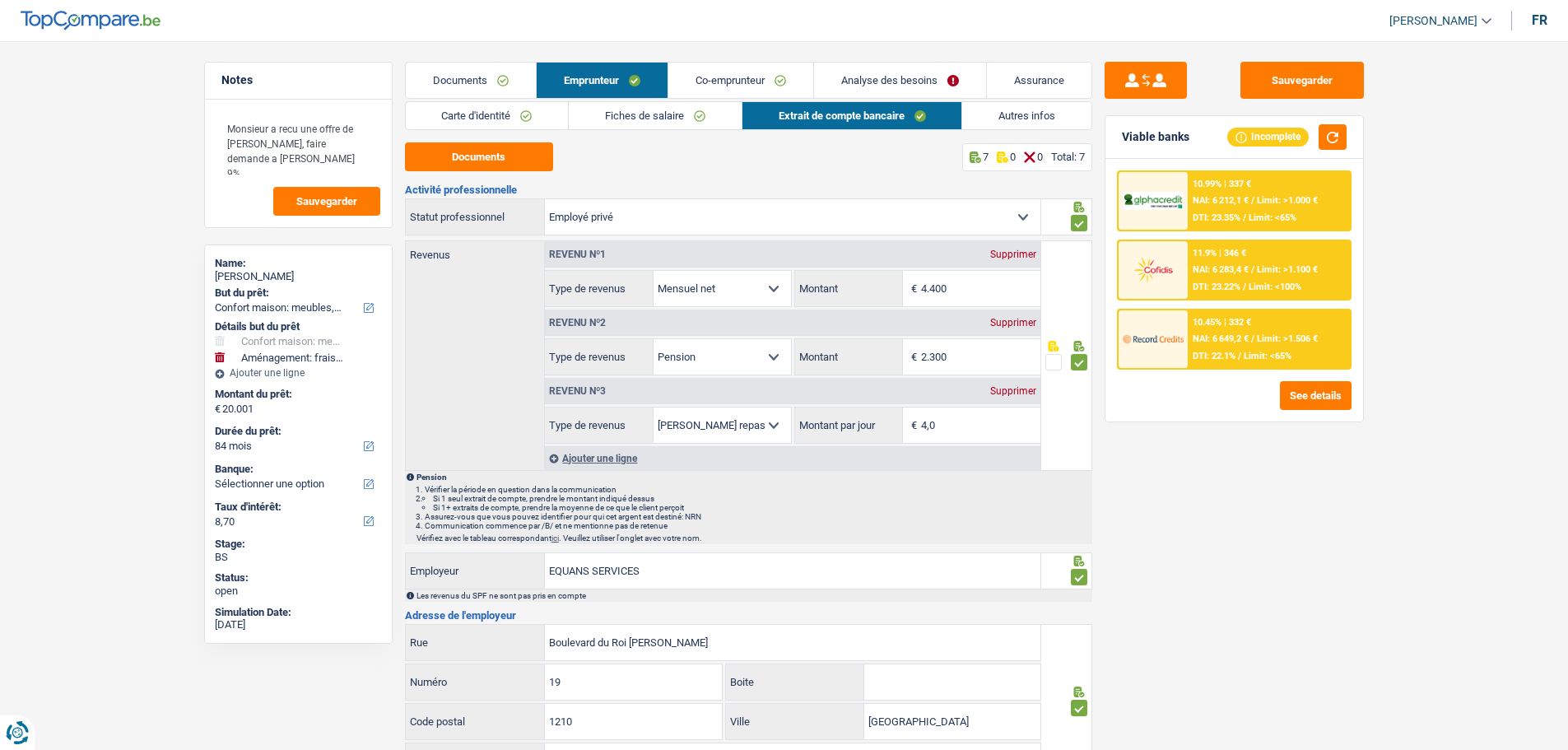 click on "Fiches de salaire" at bounding box center (655, 115) 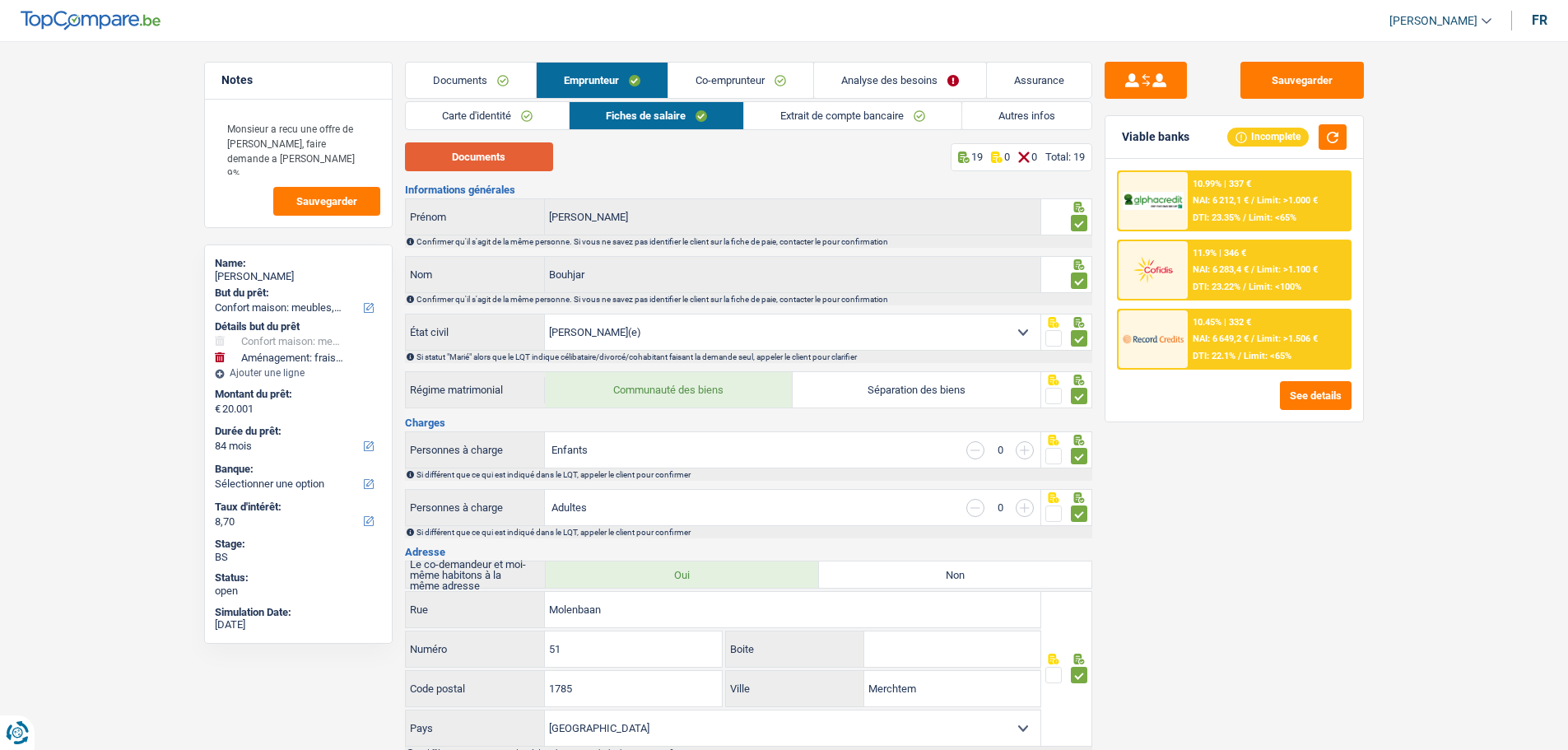 click on "Documents" at bounding box center (479, 156) 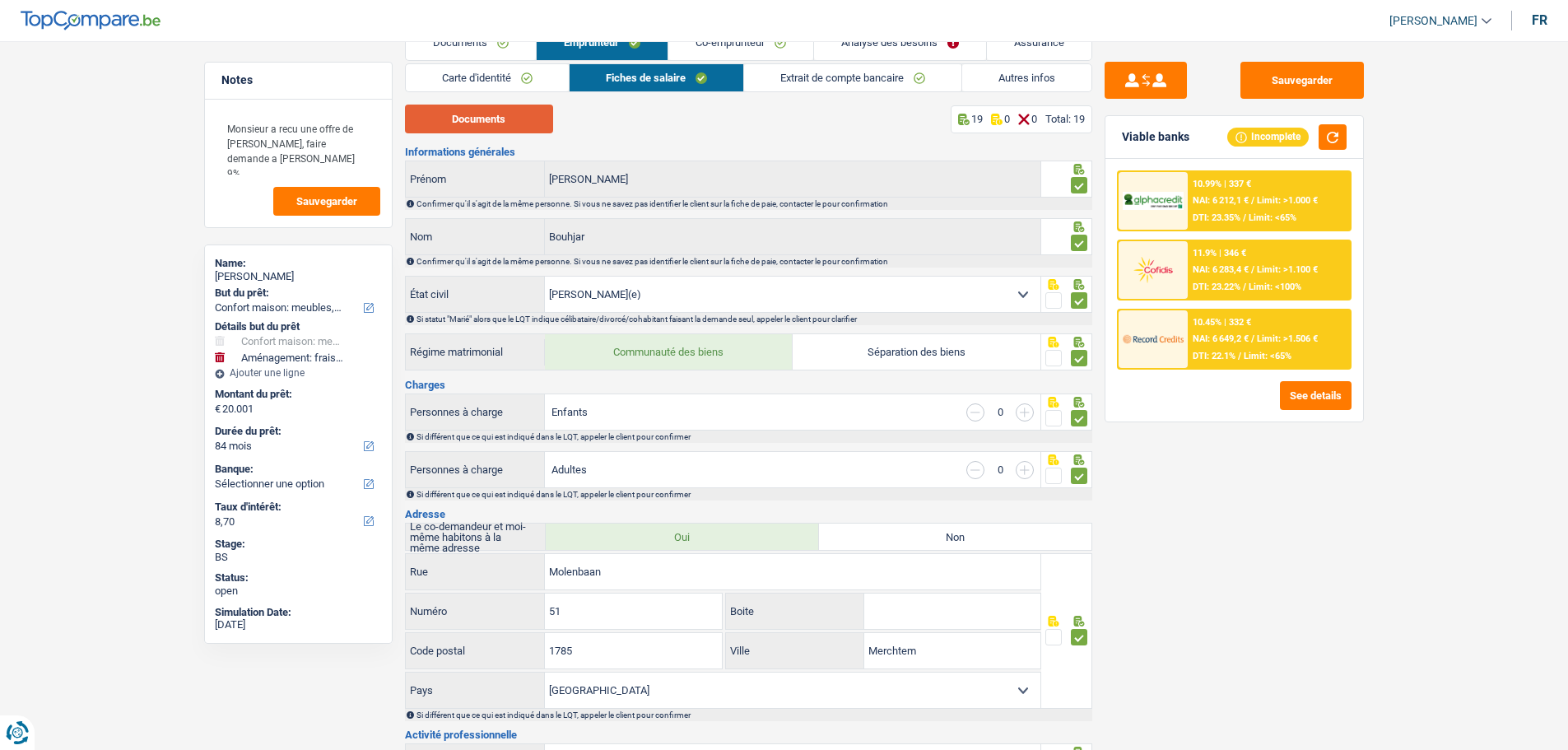 scroll, scrollTop: 0, scrollLeft: 0, axis: both 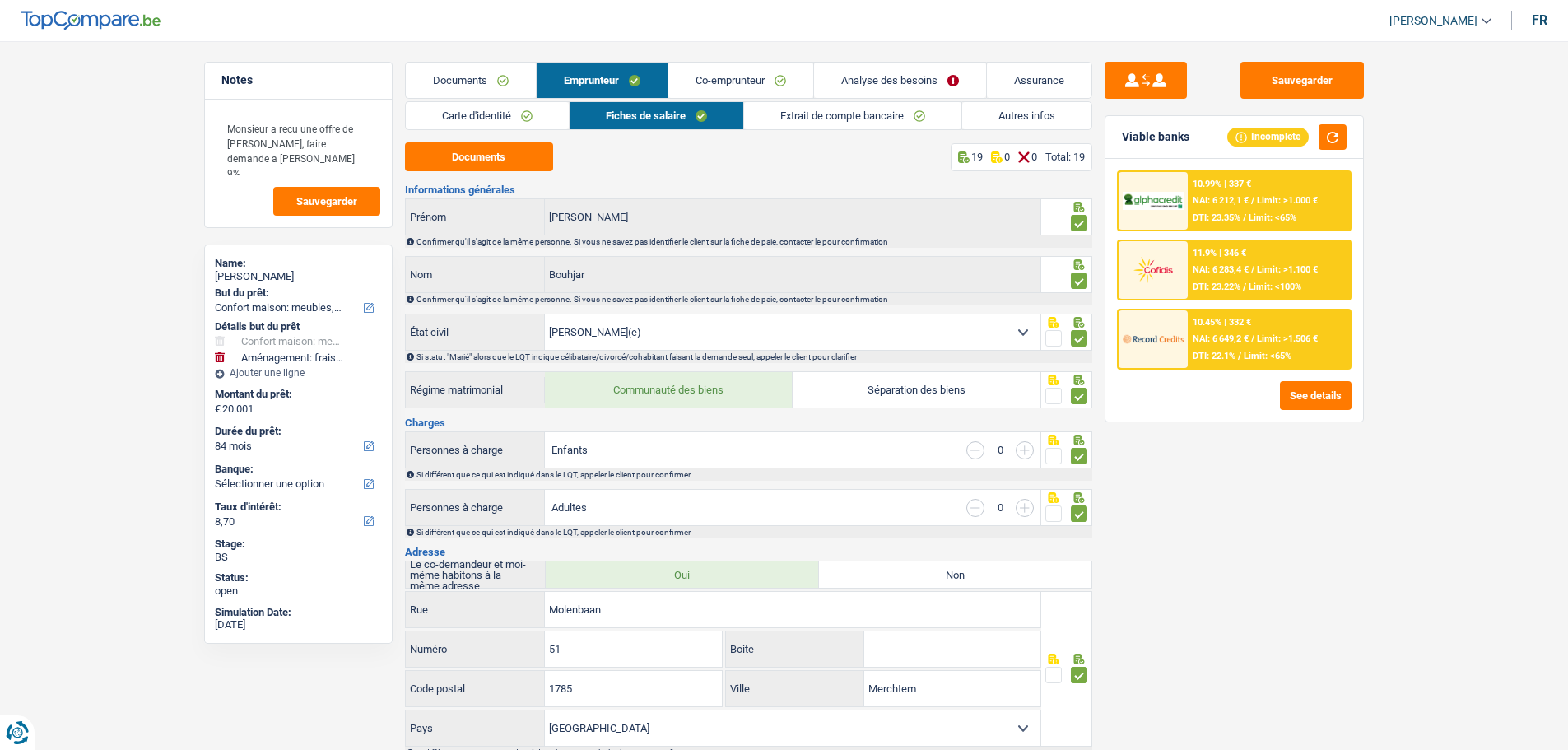 click on "Documents" at bounding box center (471, 80) 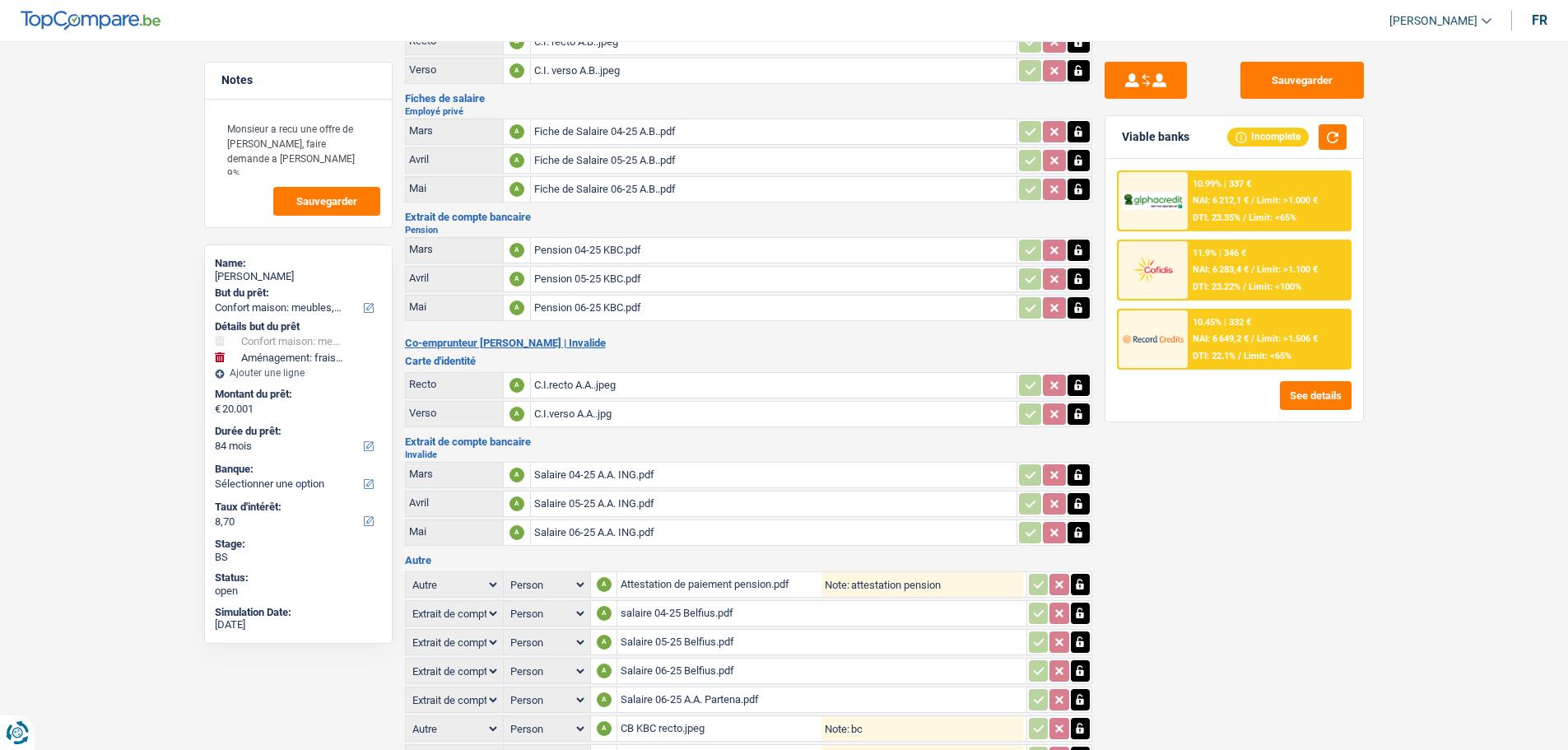 scroll, scrollTop: 228, scrollLeft: 0, axis: vertical 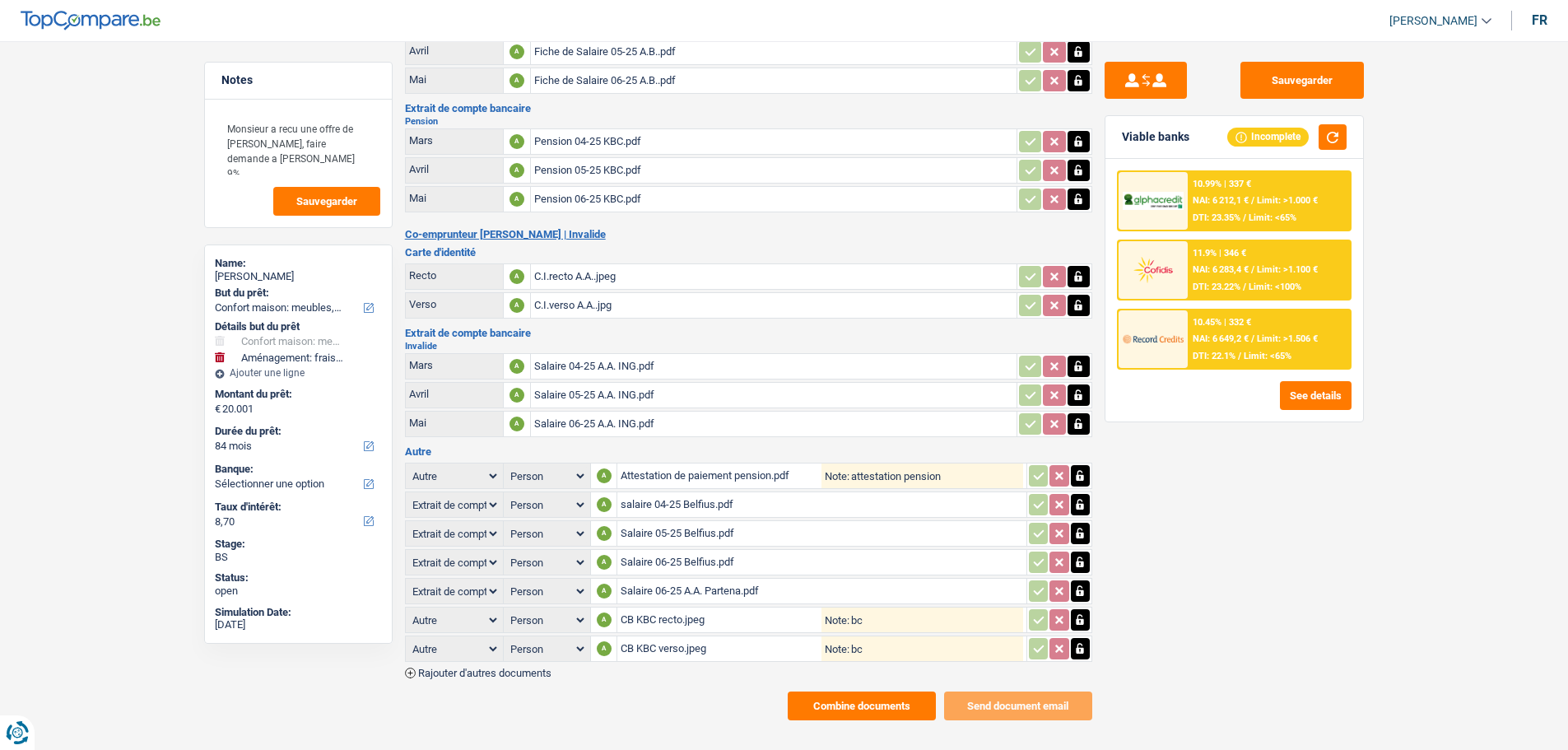 click on "Type
Analyse des besoins pour l'assurance
Attestation d'invalidité
Attestation de votre employeur
Attestation perte de la carte d'identité
Autre
Avertissement extrait de rôle 2023 concernant vos revenus 2022
Avertissement extrait de rôle 2024 concernant vos revenus 2023
Bulletin d'impôt
Carte bancaire
Certificat de composition de ménage
Certificat de résidence élargi
Certificat médical
Contrat de bail
Person" at bounding box center [748, 562] 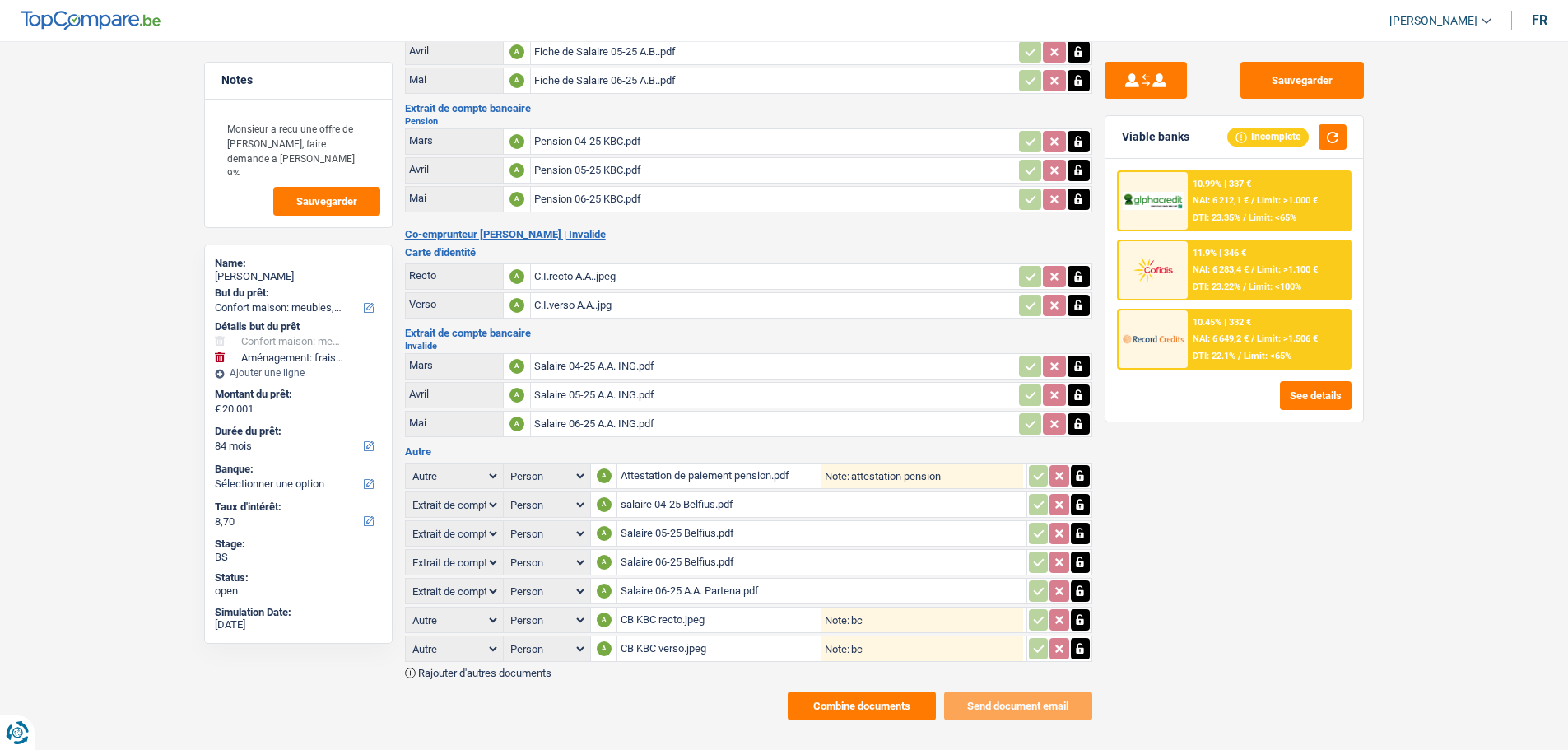 click on "Salaire 05-25 Belfius.pdf" at bounding box center [821, 533] 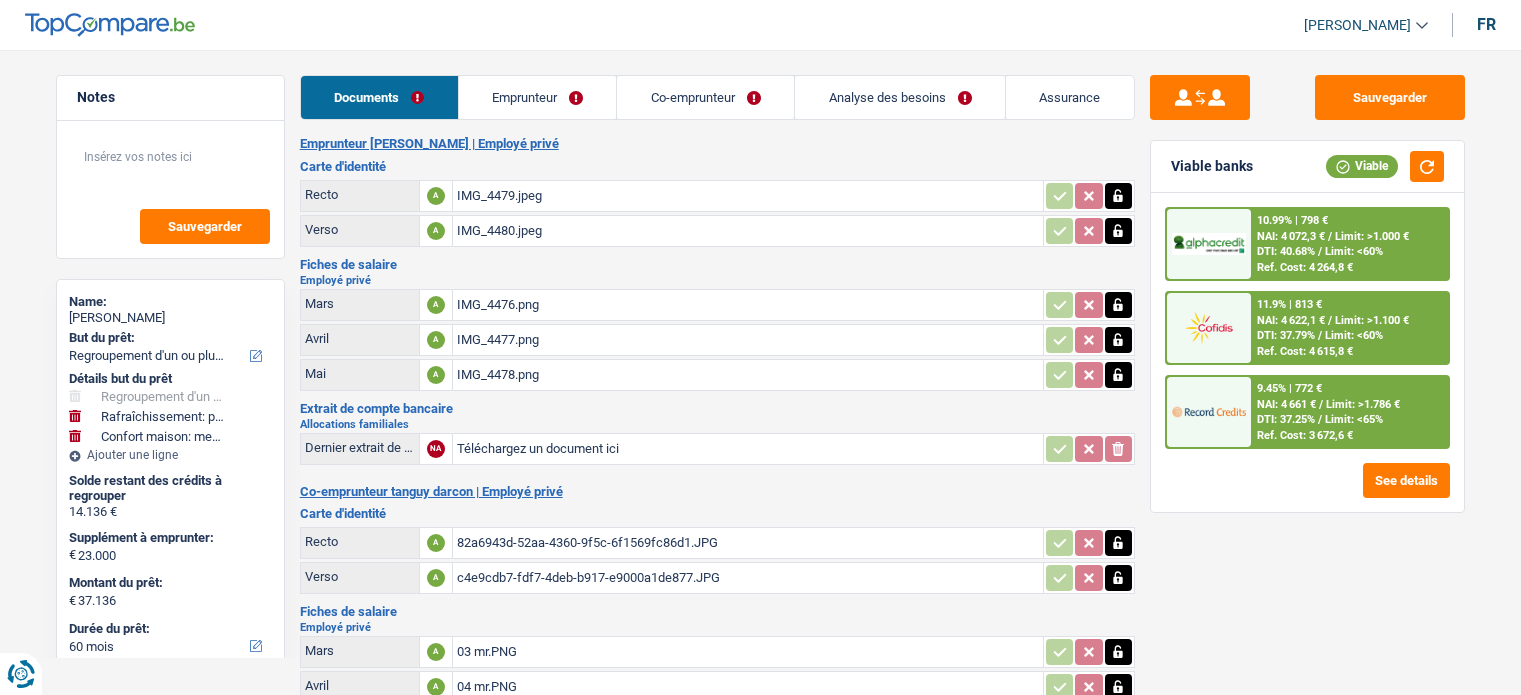 select on "refinancing" 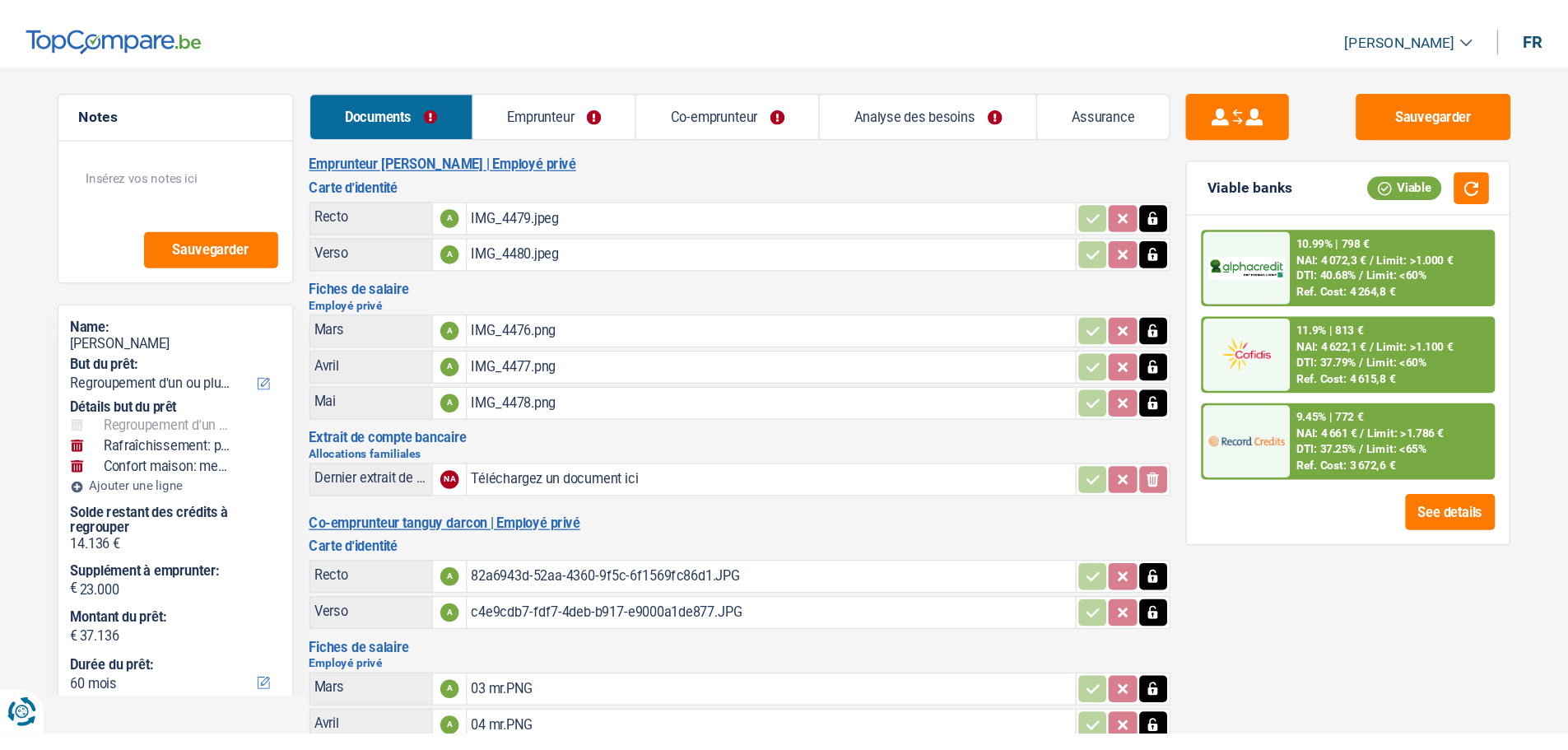scroll, scrollTop: 0, scrollLeft: 0, axis: both 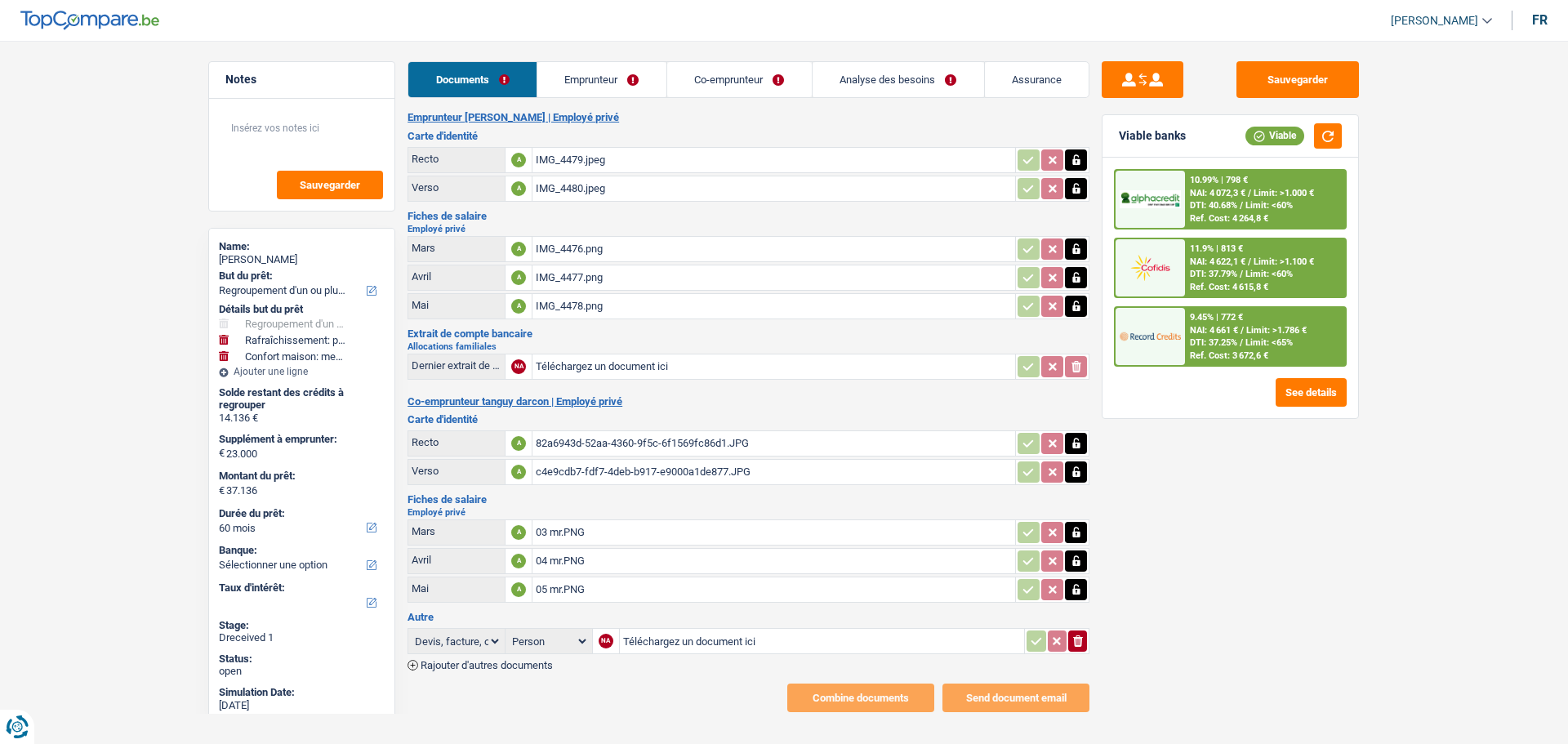click on "Emprunteur" at bounding box center (602, 79) 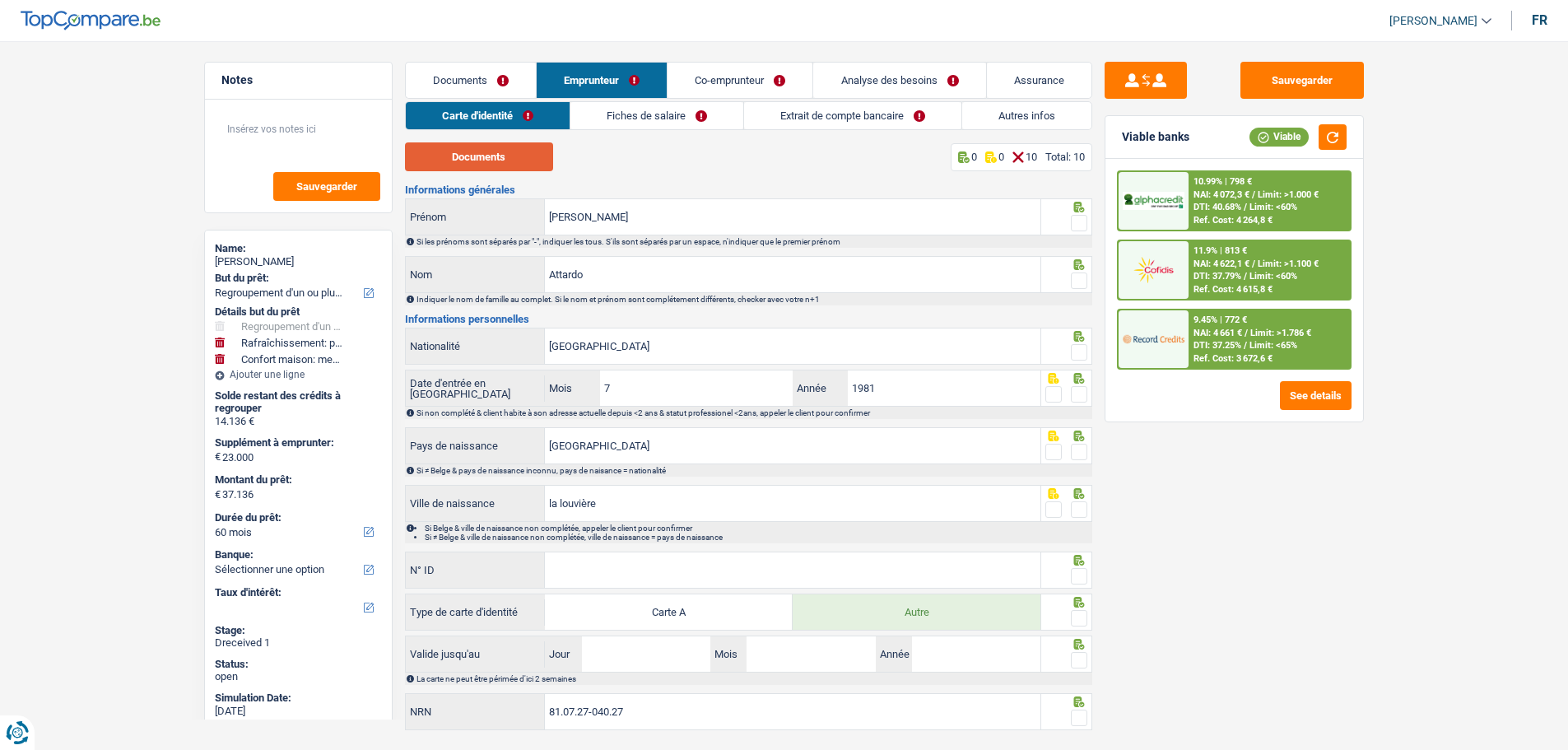 click on "Documents" at bounding box center (479, 156) 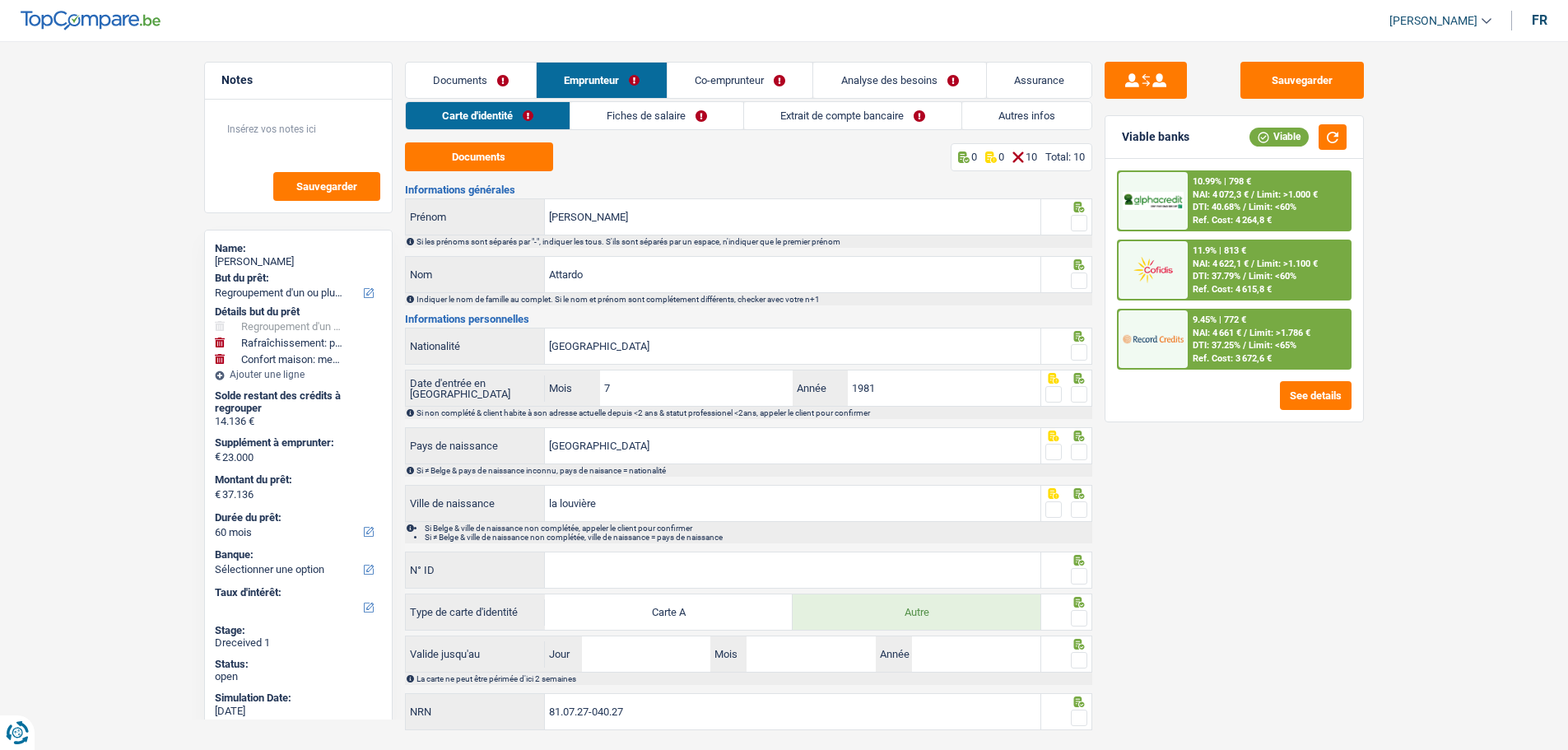 click 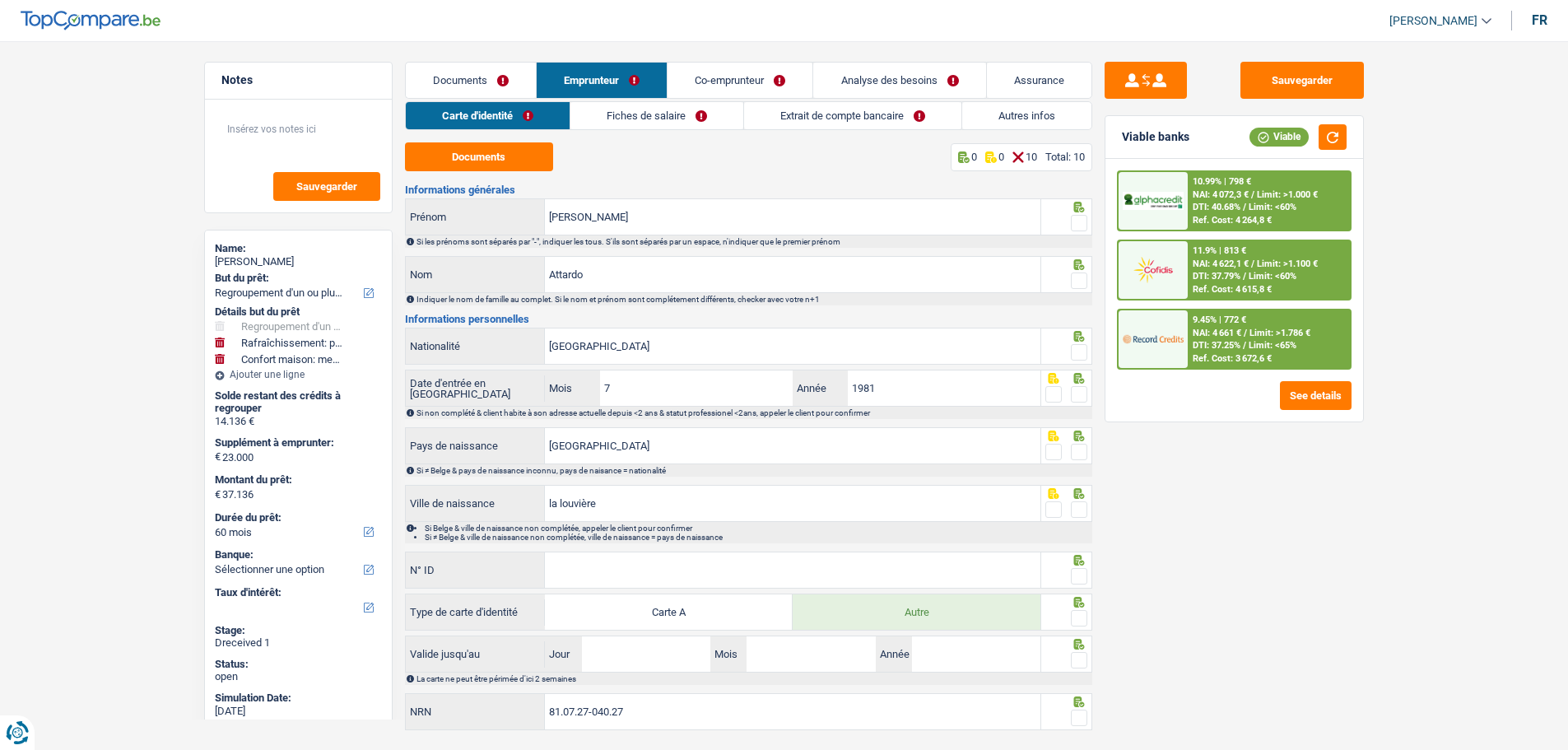 click at bounding box center [1079, 281] 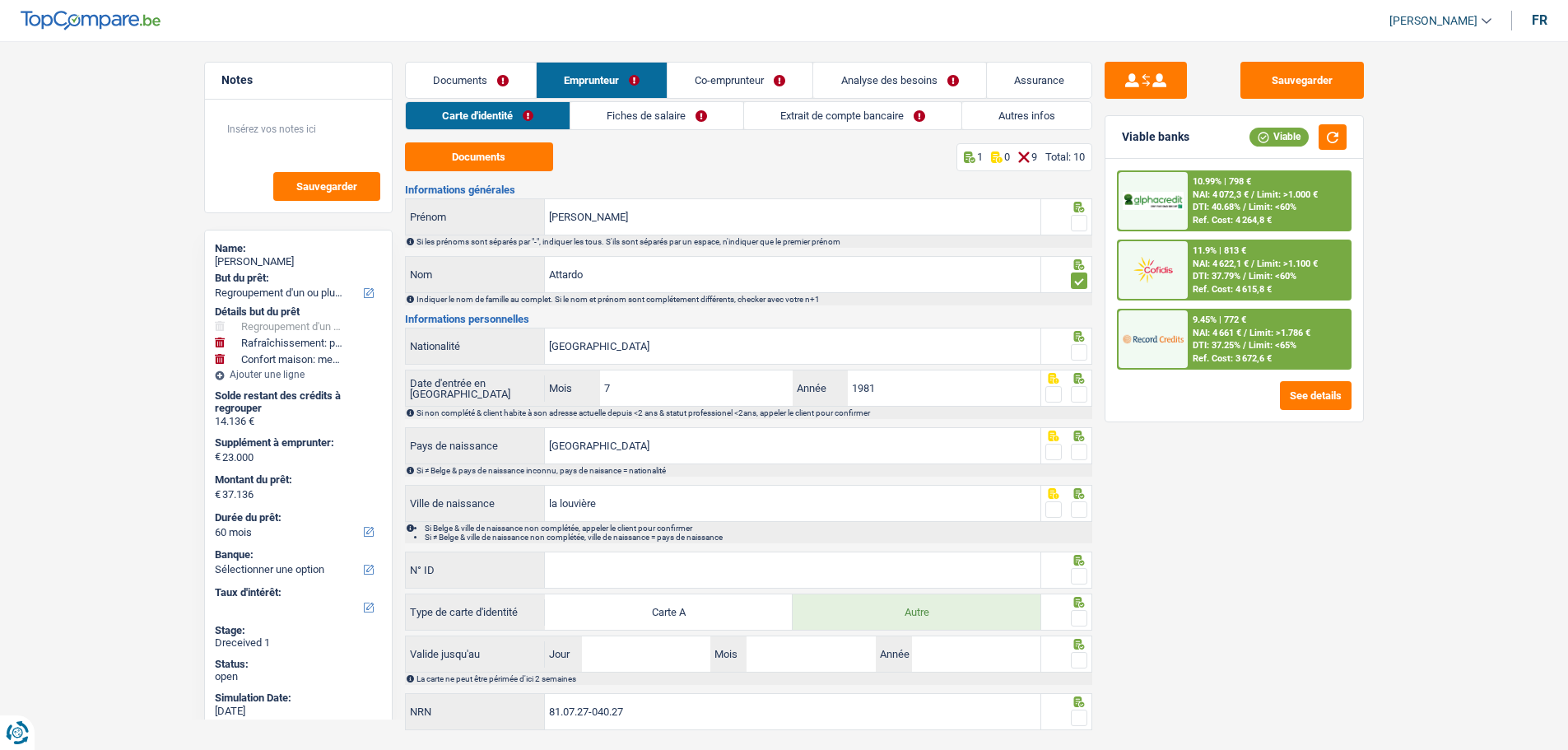 click at bounding box center [1079, 223] 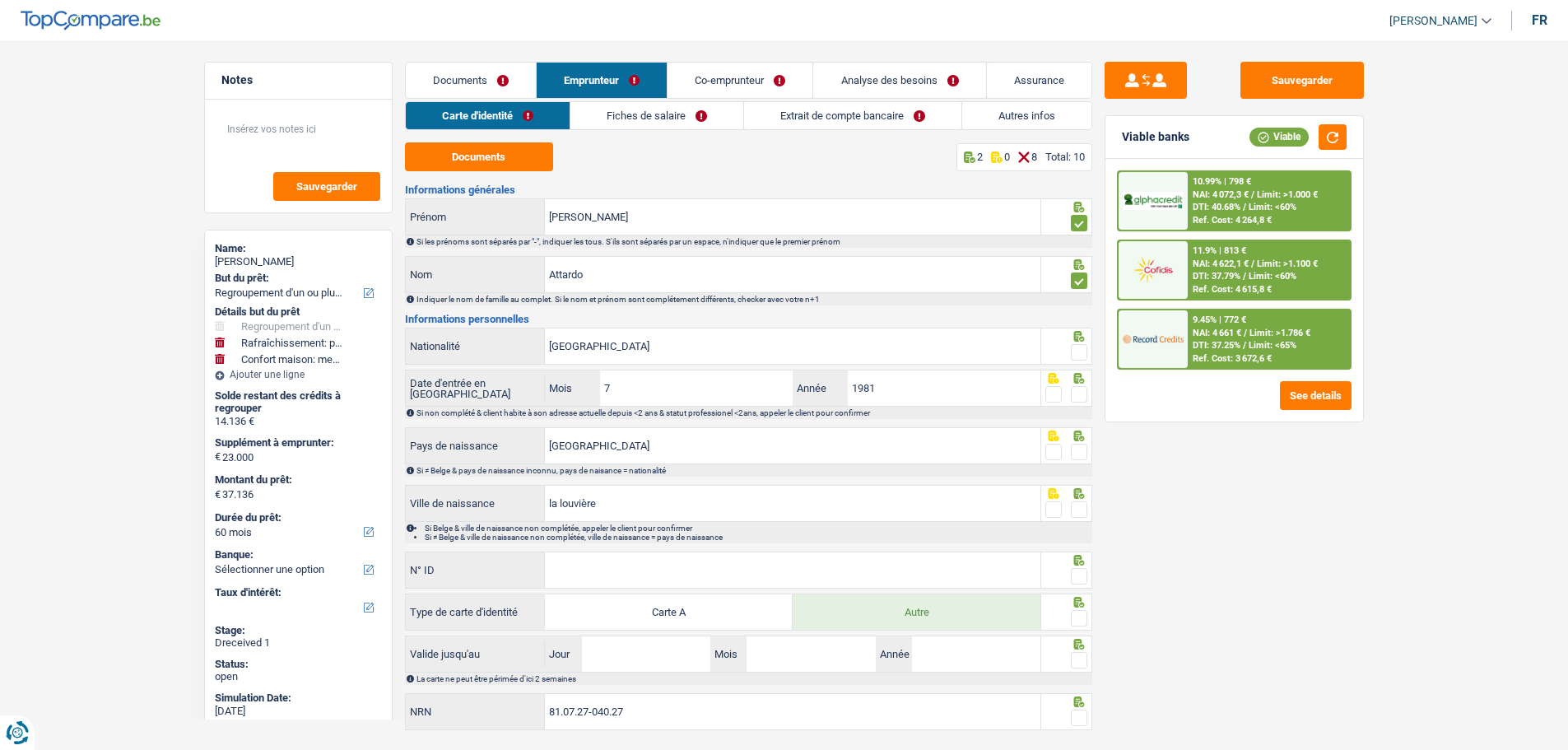 click at bounding box center (1079, 352) 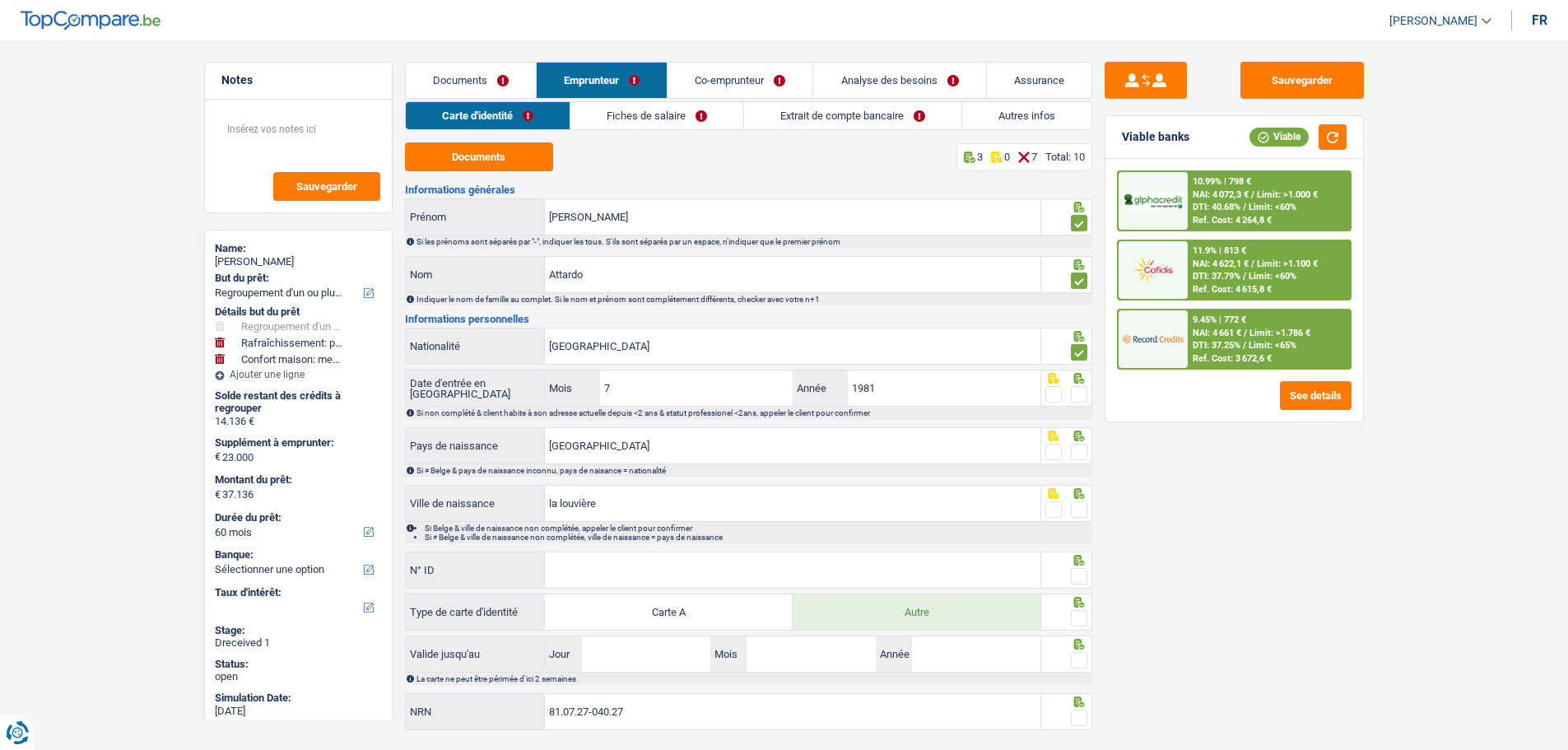 click at bounding box center (1079, 394) 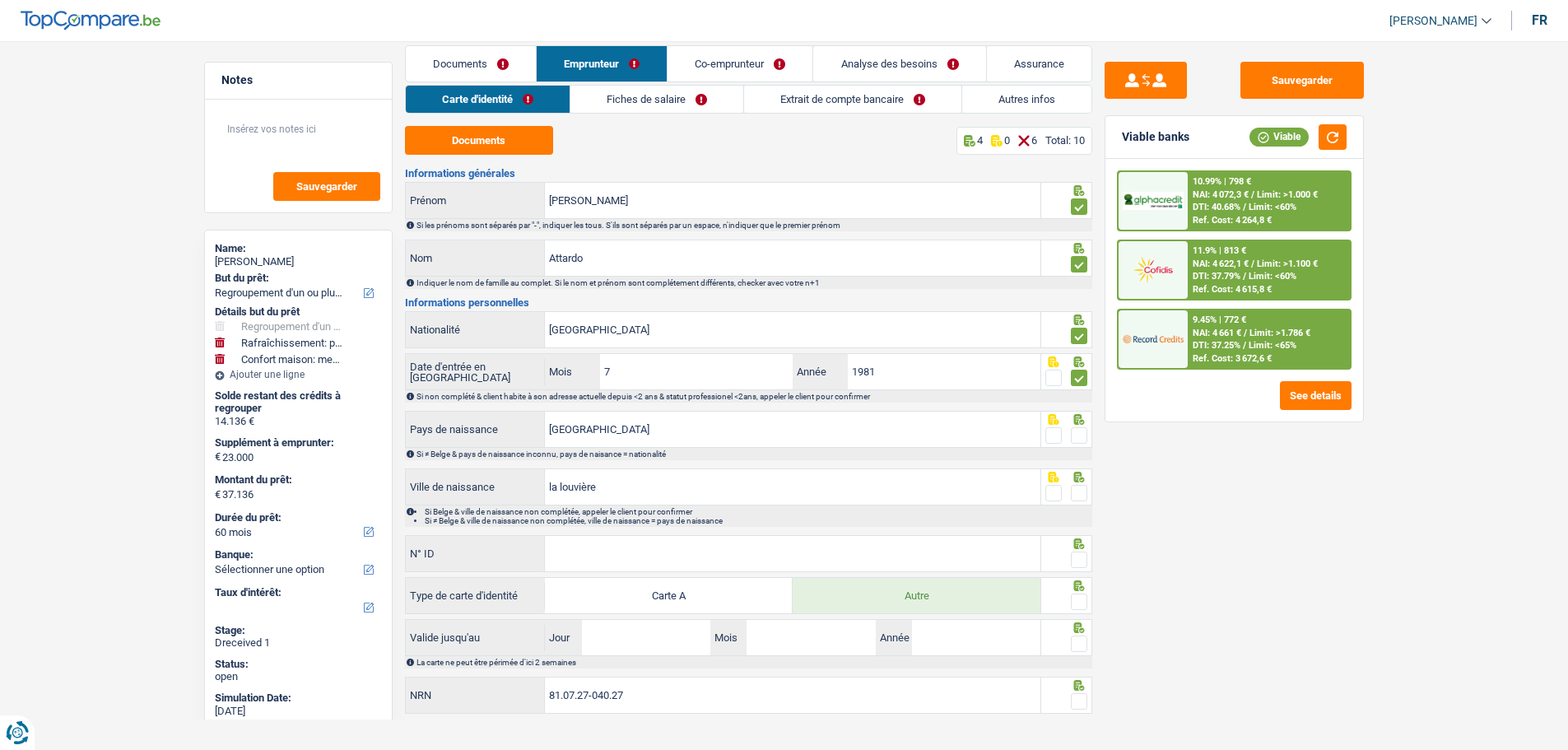 scroll, scrollTop: 31, scrollLeft: 0, axis: vertical 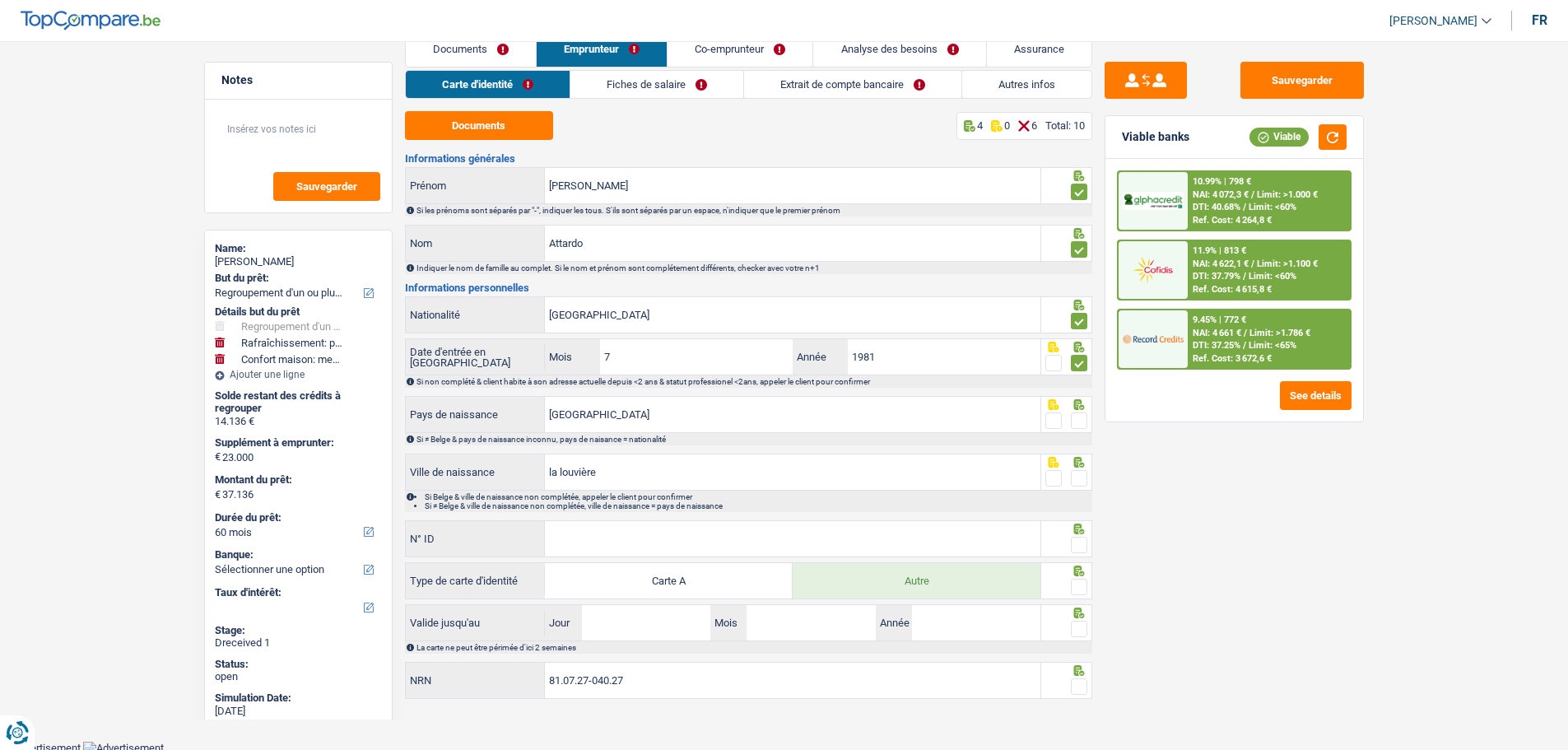 click at bounding box center (1079, 421) 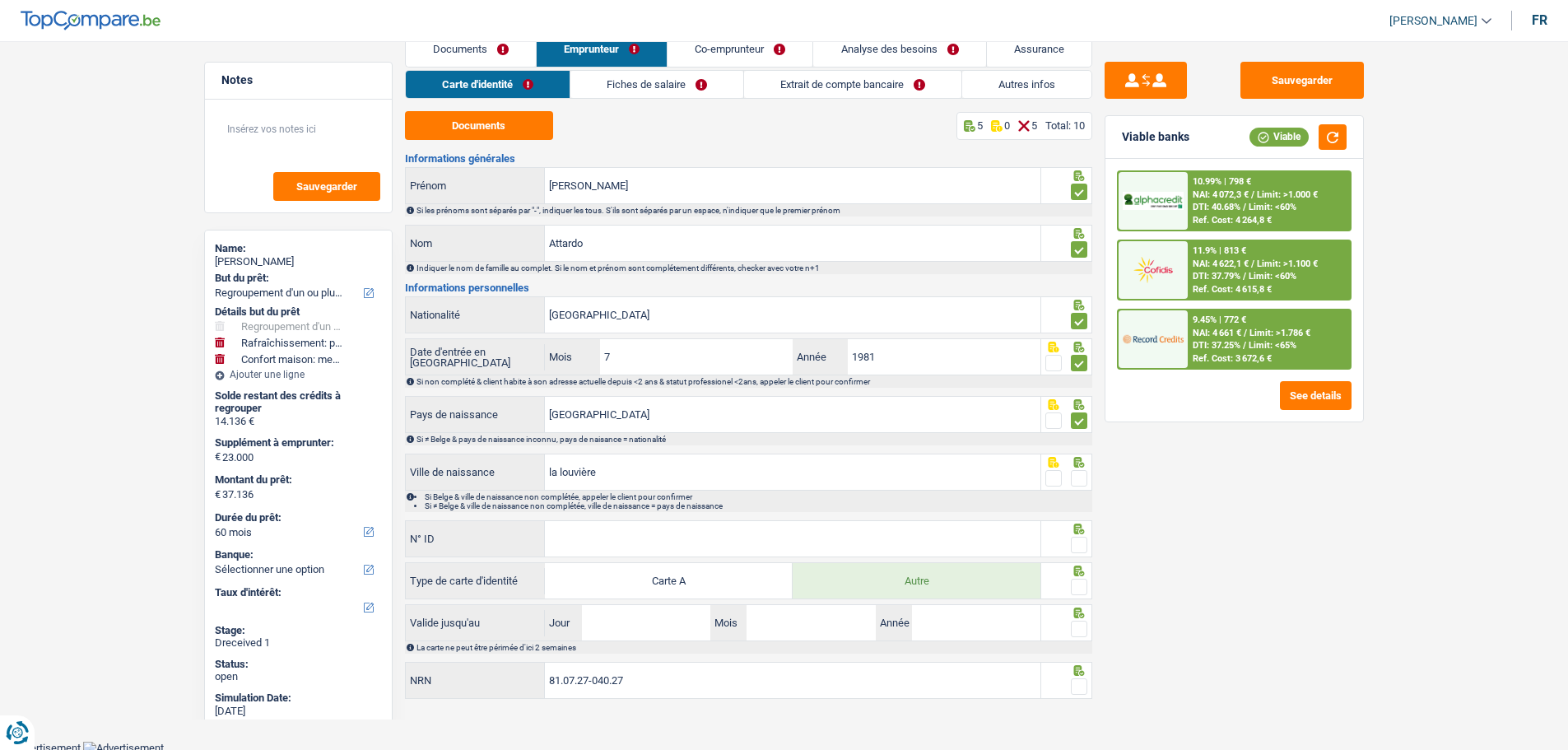click at bounding box center (1079, 478) 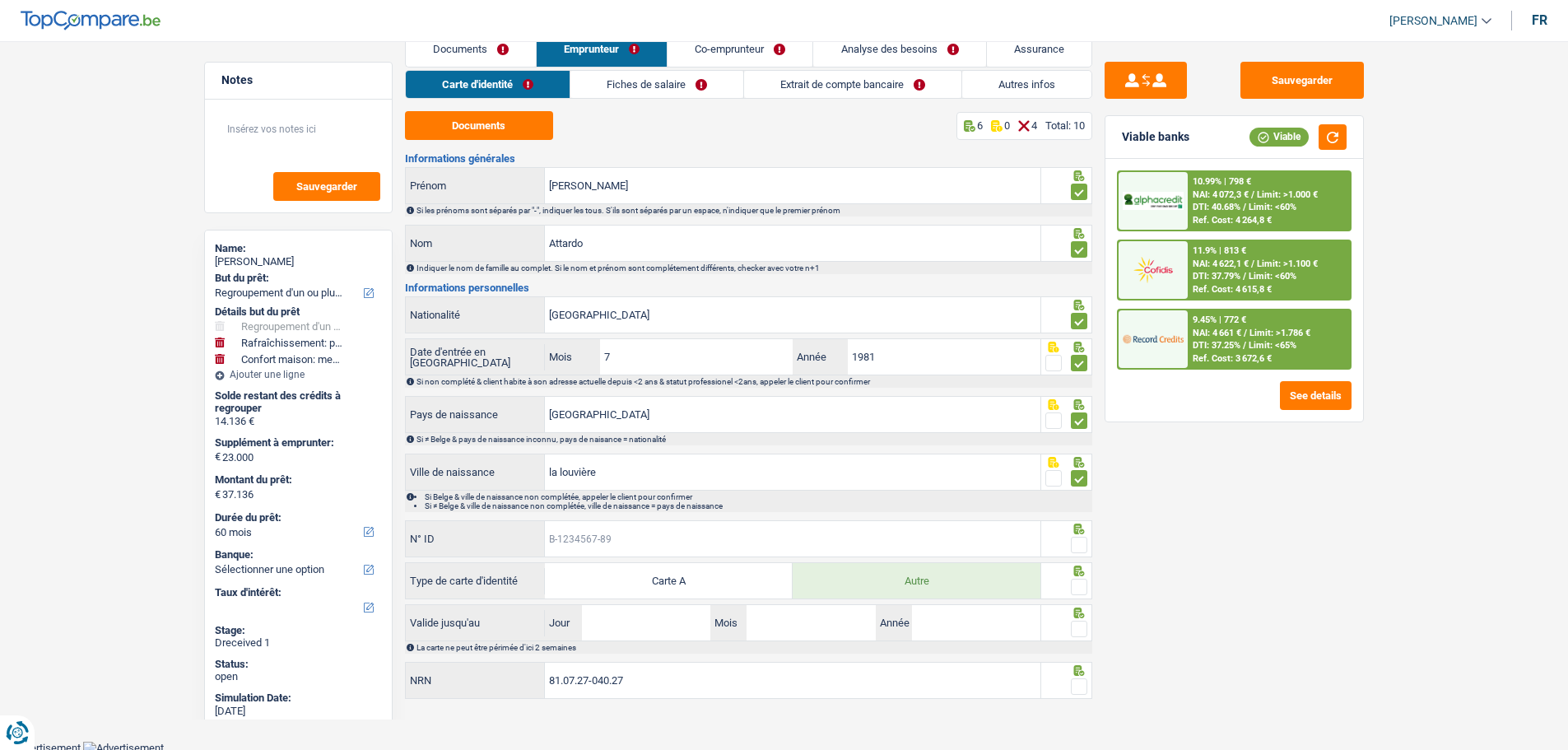 click on "N° ID" at bounding box center [793, 538] 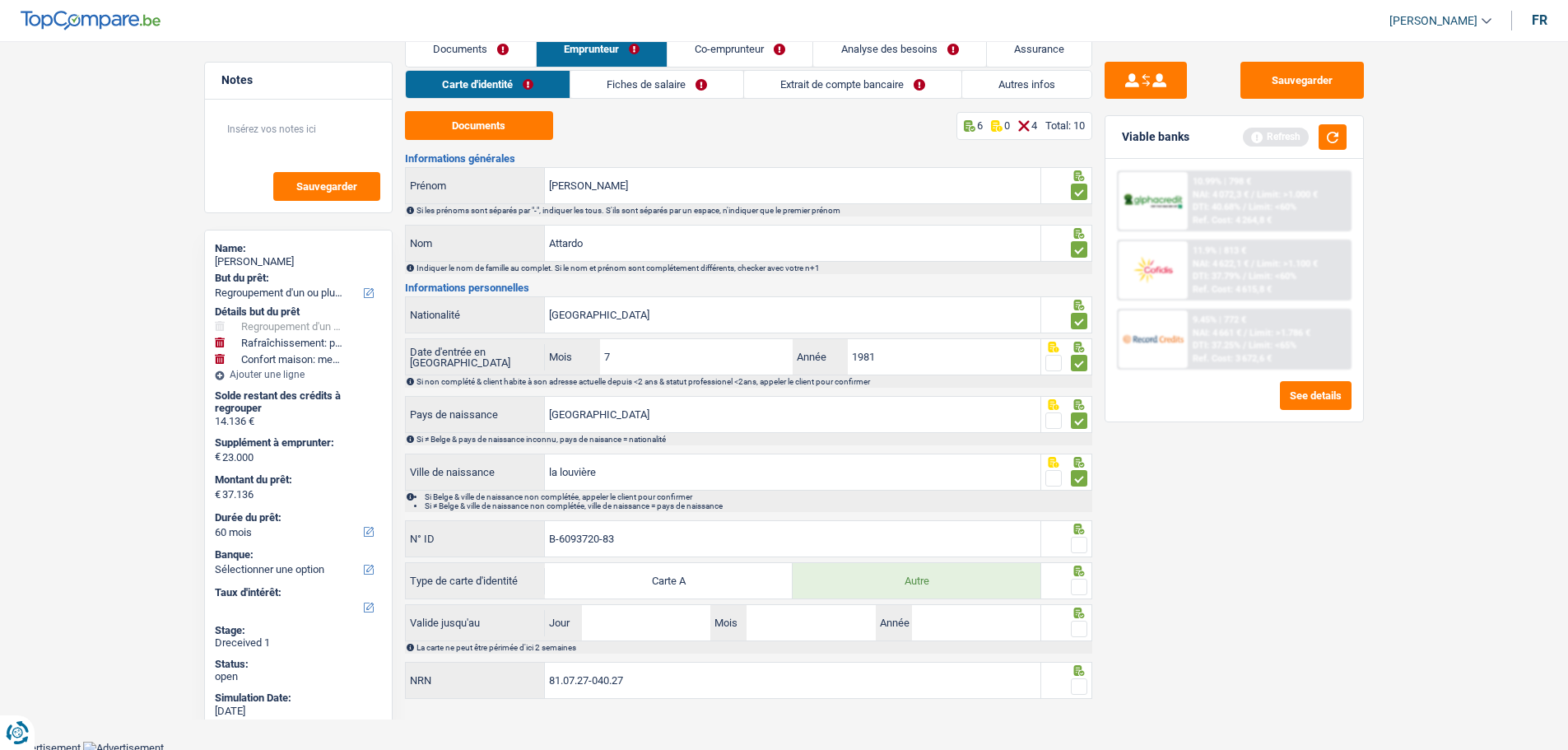 type on "B-6093720-83" 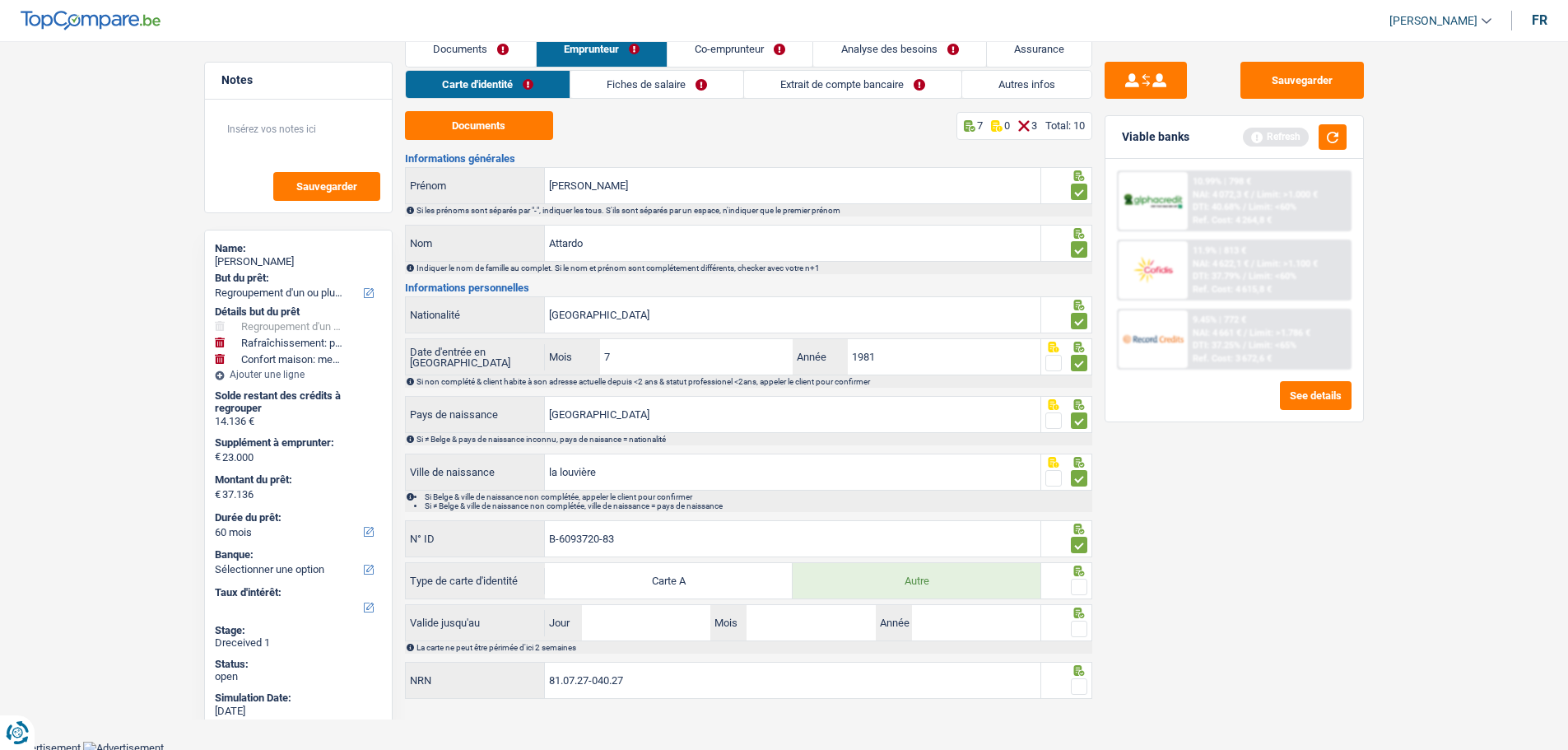 click 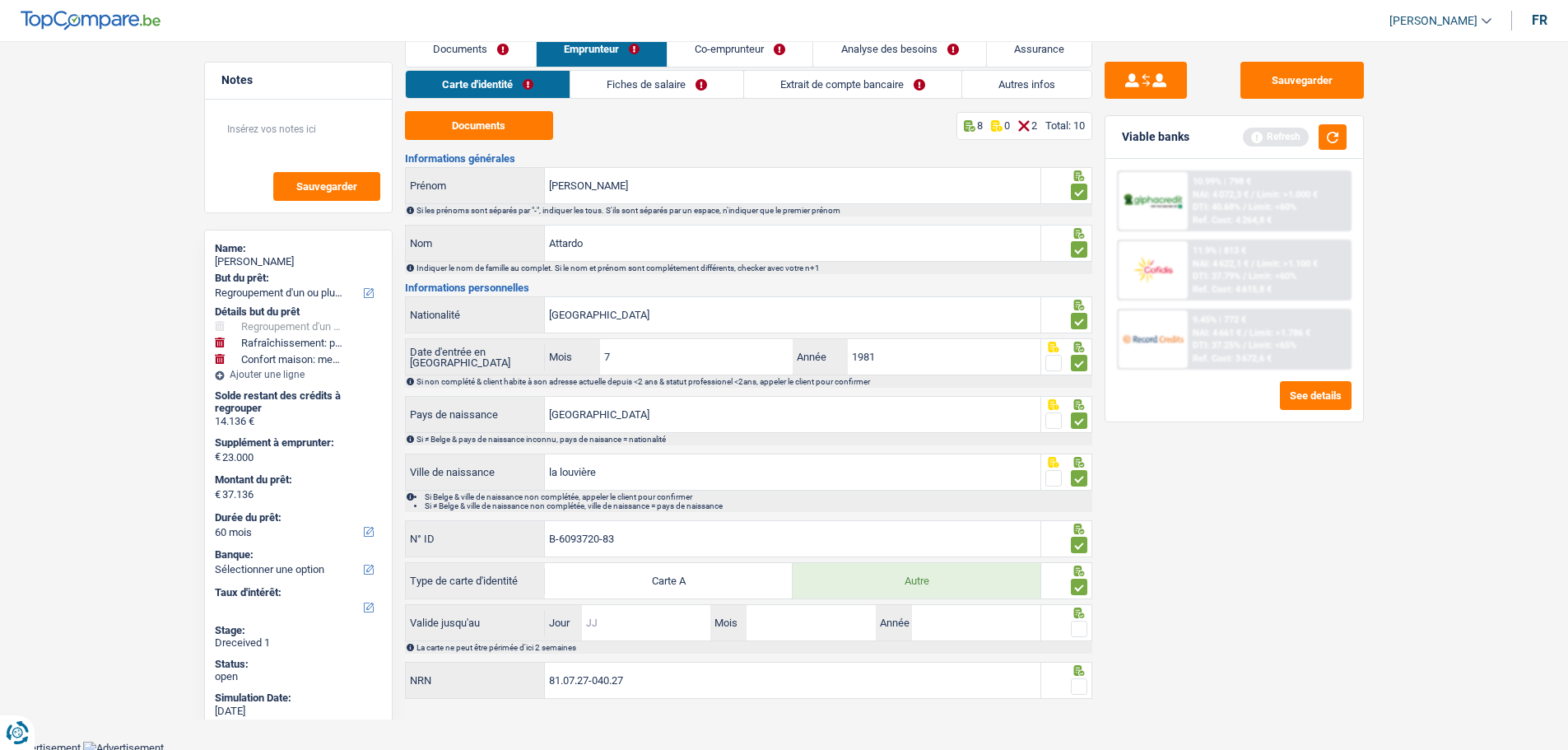 click on "Jour" at bounding box center (646, 622) 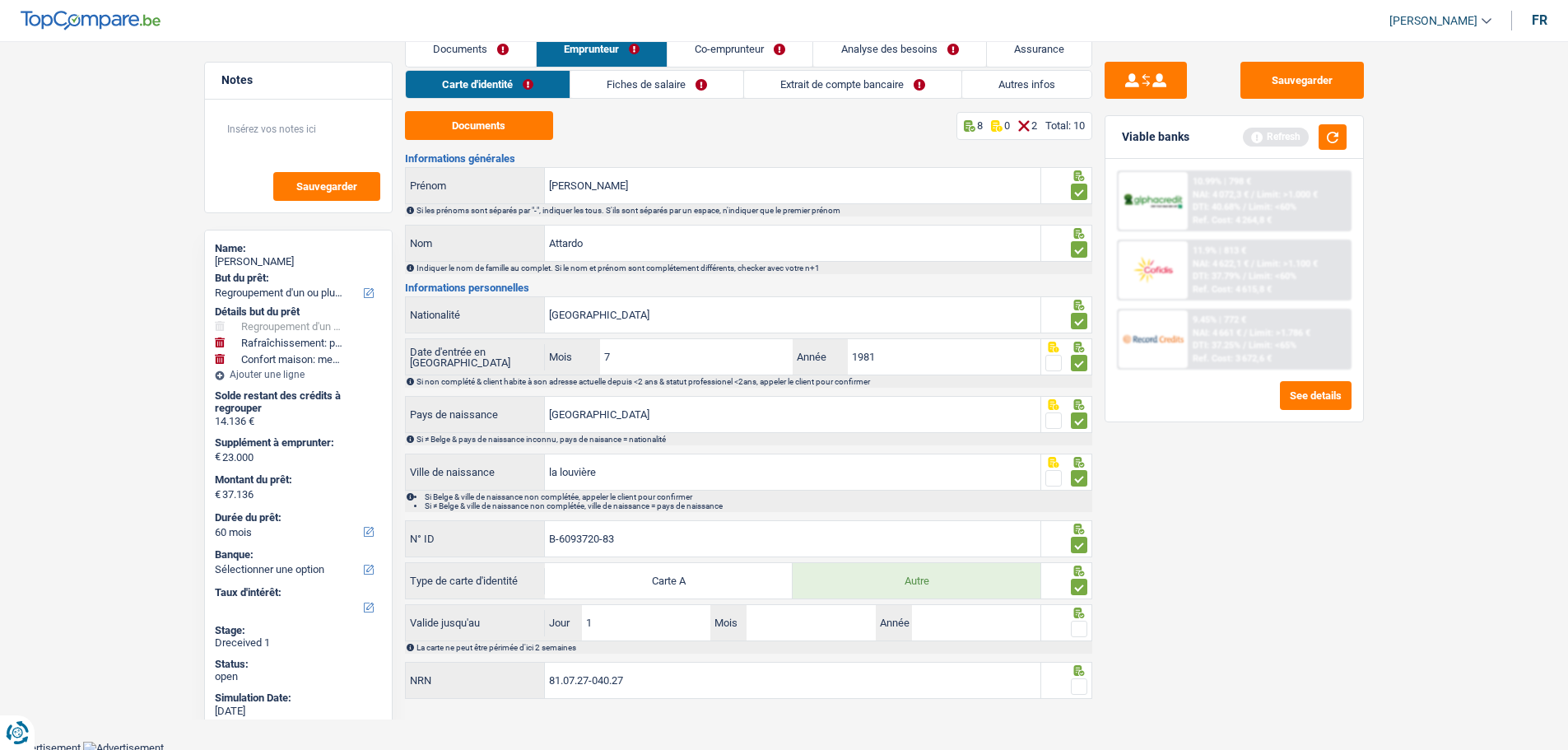 type on "15" 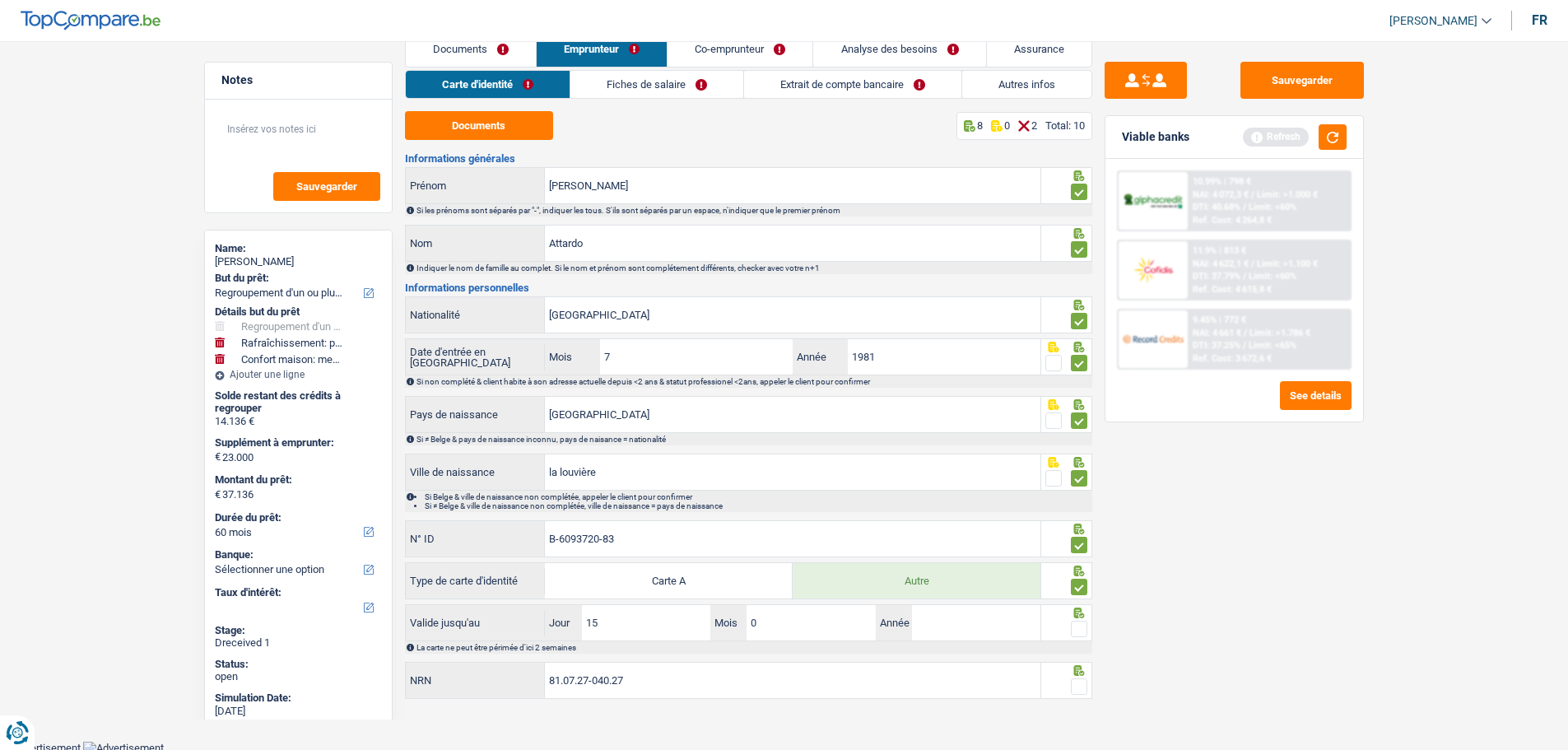 type on "07" 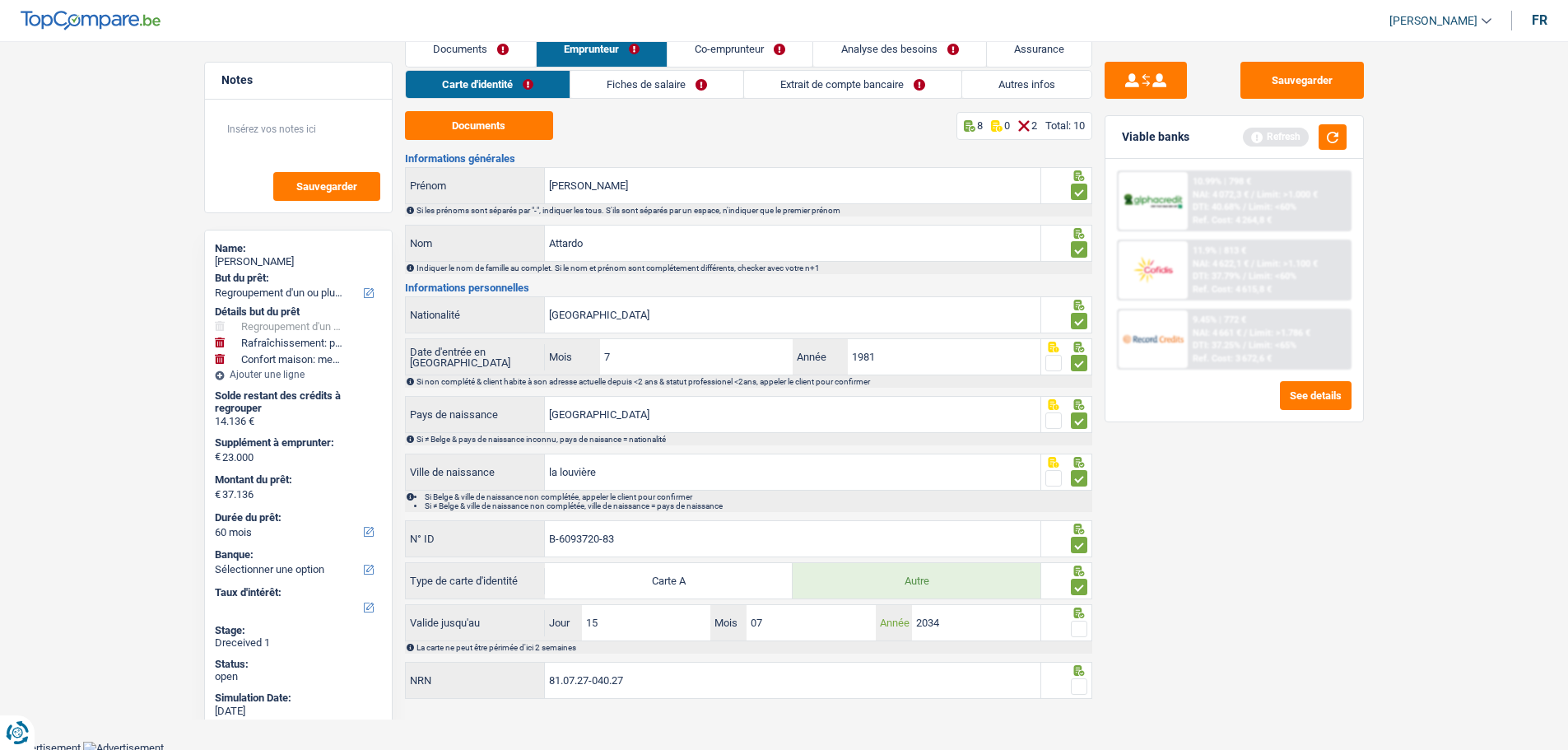 type on "2034" 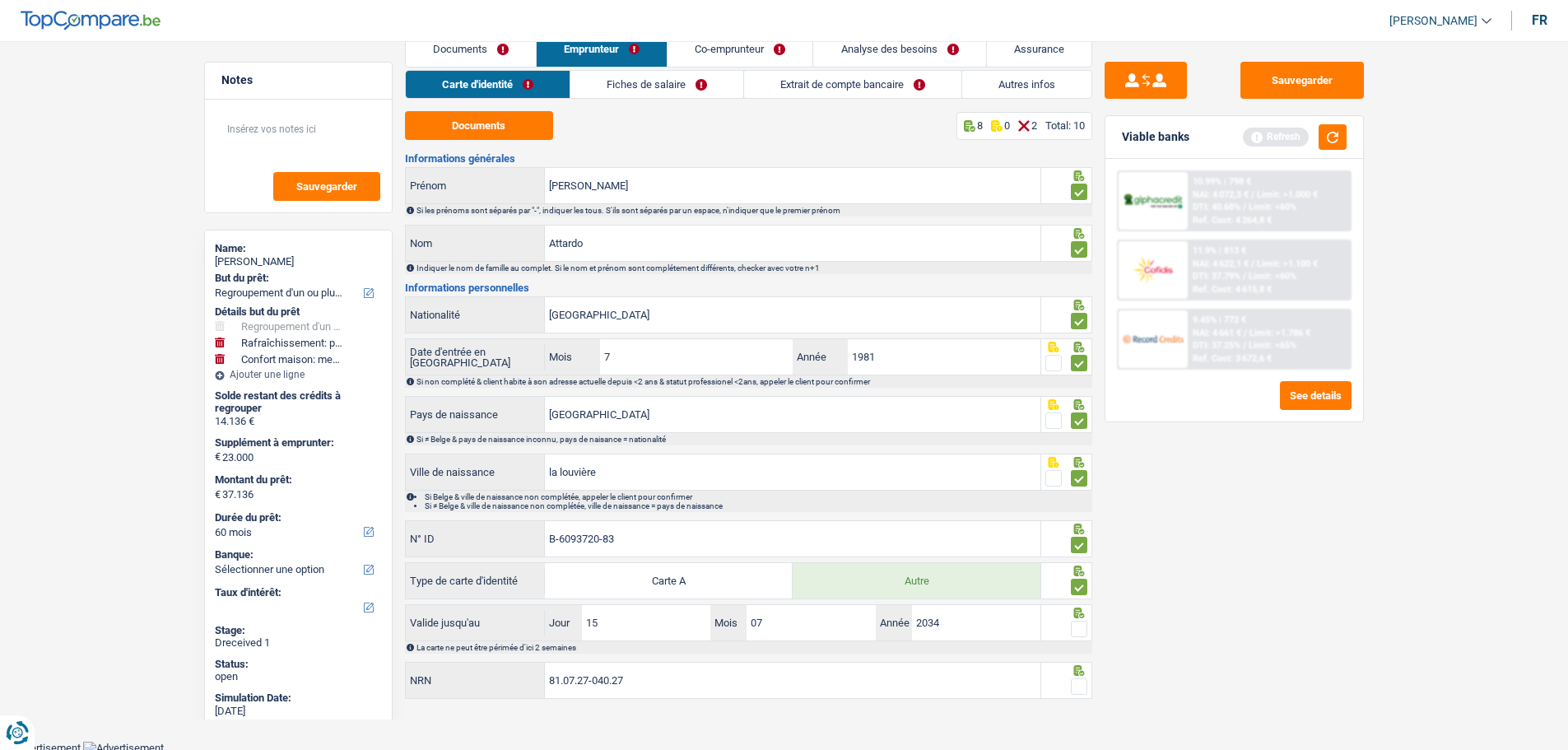 click at bounding box center (1079, 629) 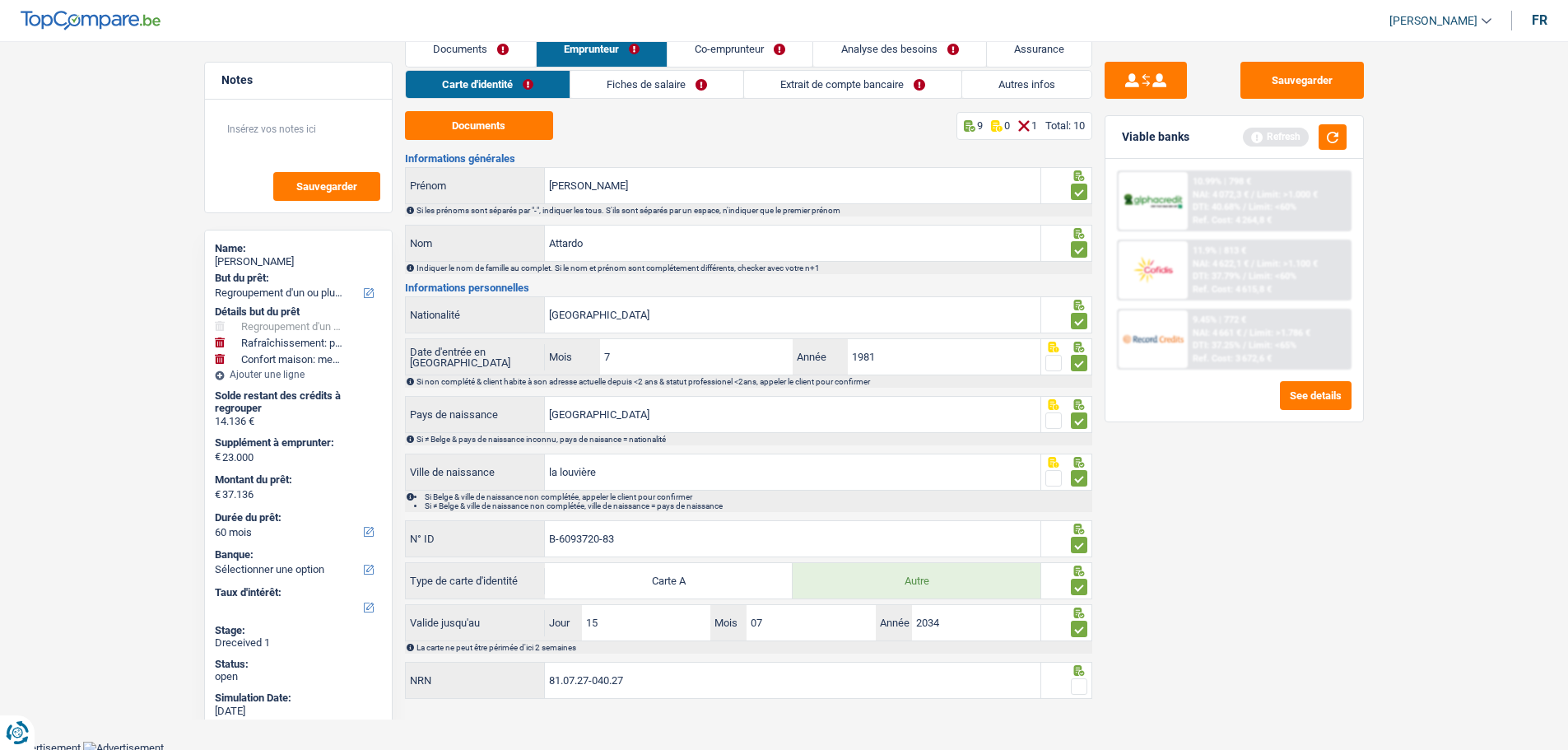 click at bounding box center (1079, 687) 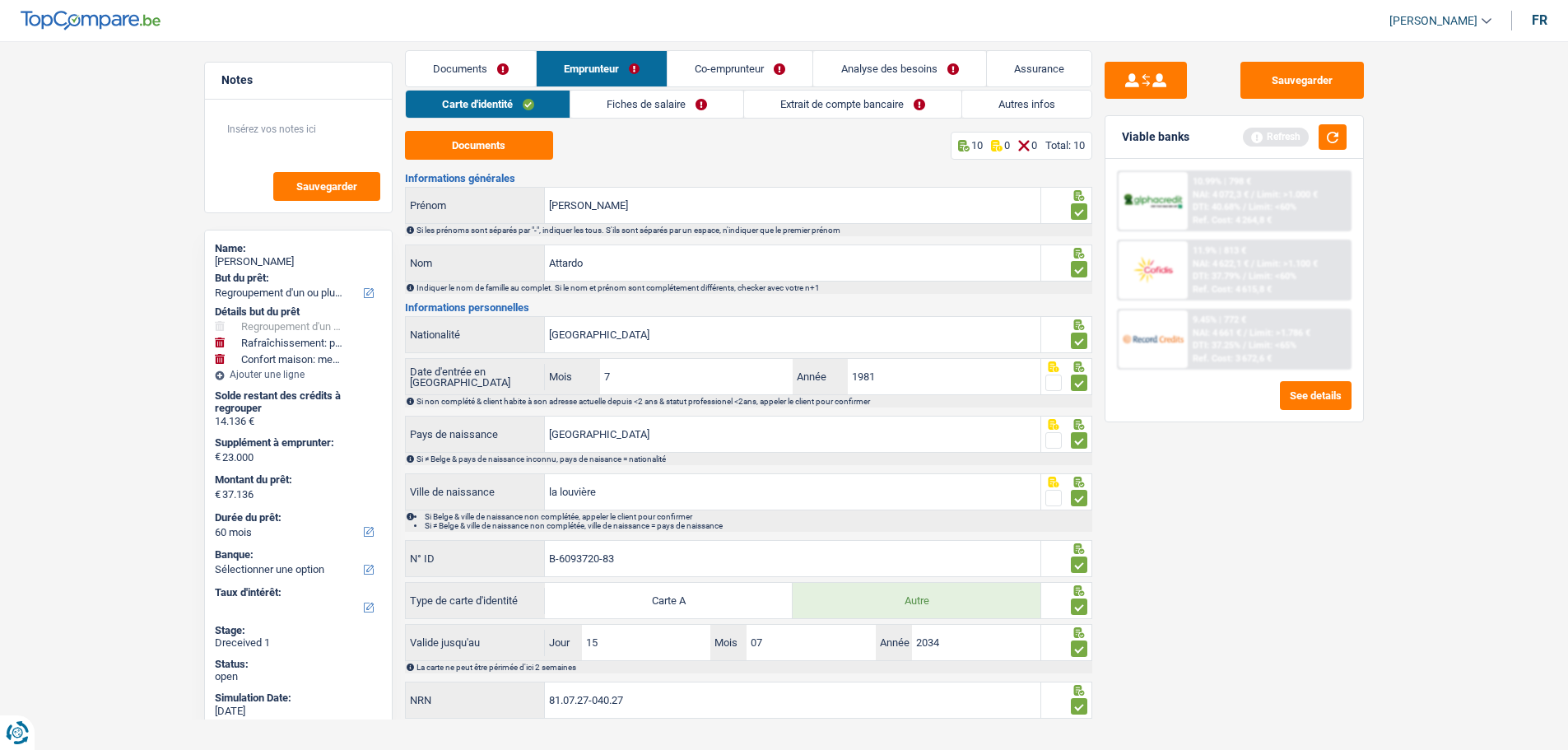 scroll, scrollTop: 0, scrollLeft: 0, axis: both 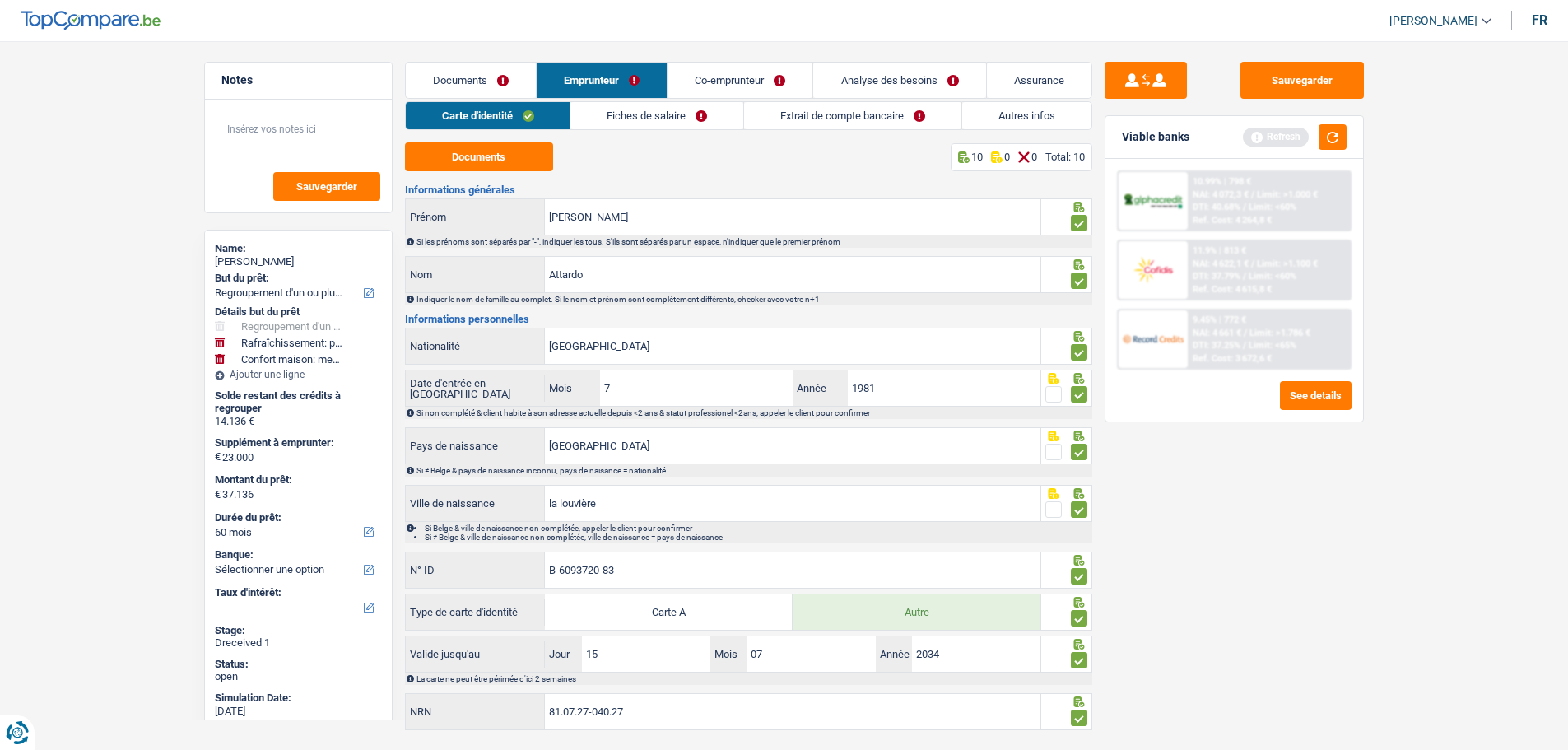 click on "Fiches de salaire" at bounding box center (657, 115) 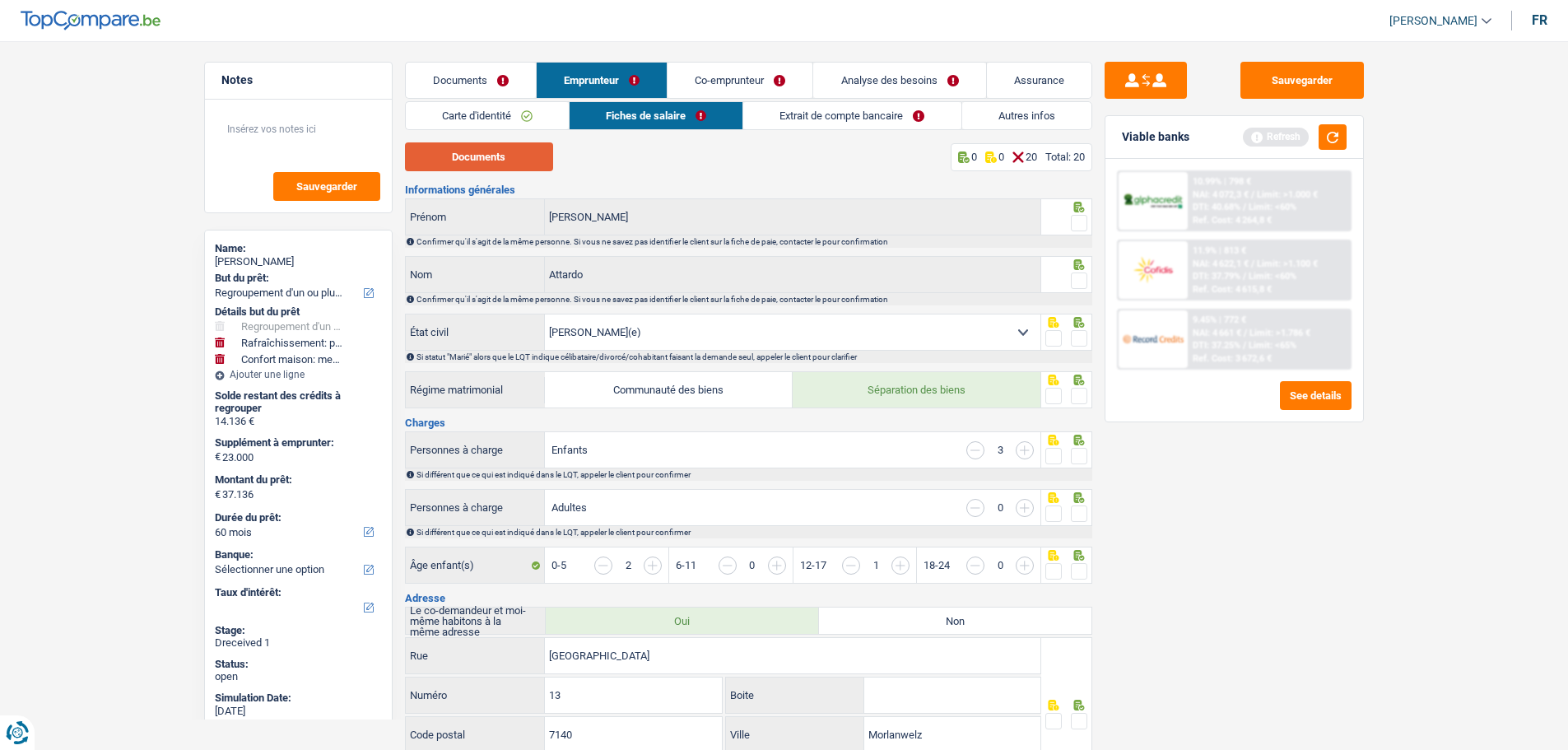 click on "Documents" at bounding box center (479, 156) 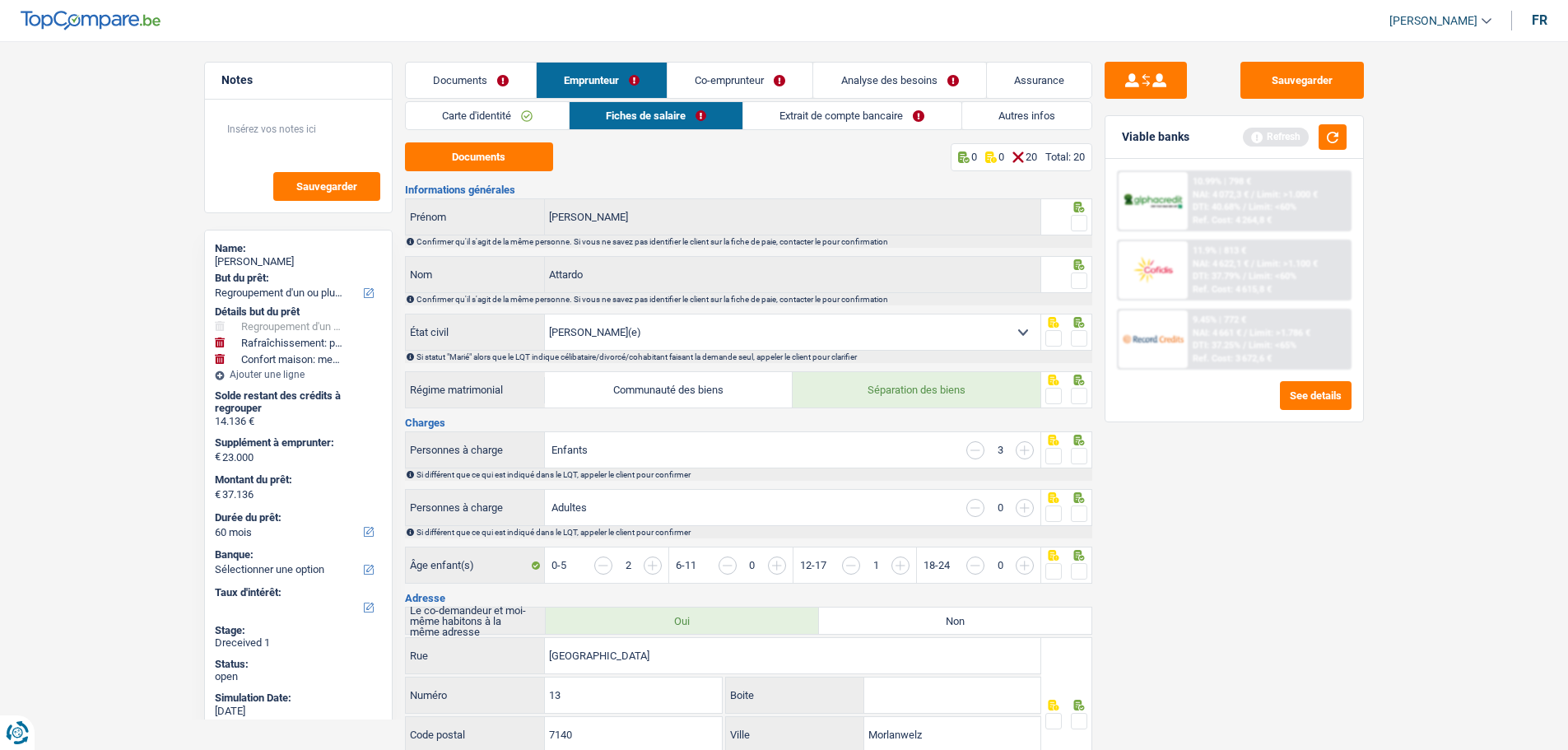click at bounding box center [1079, 223] 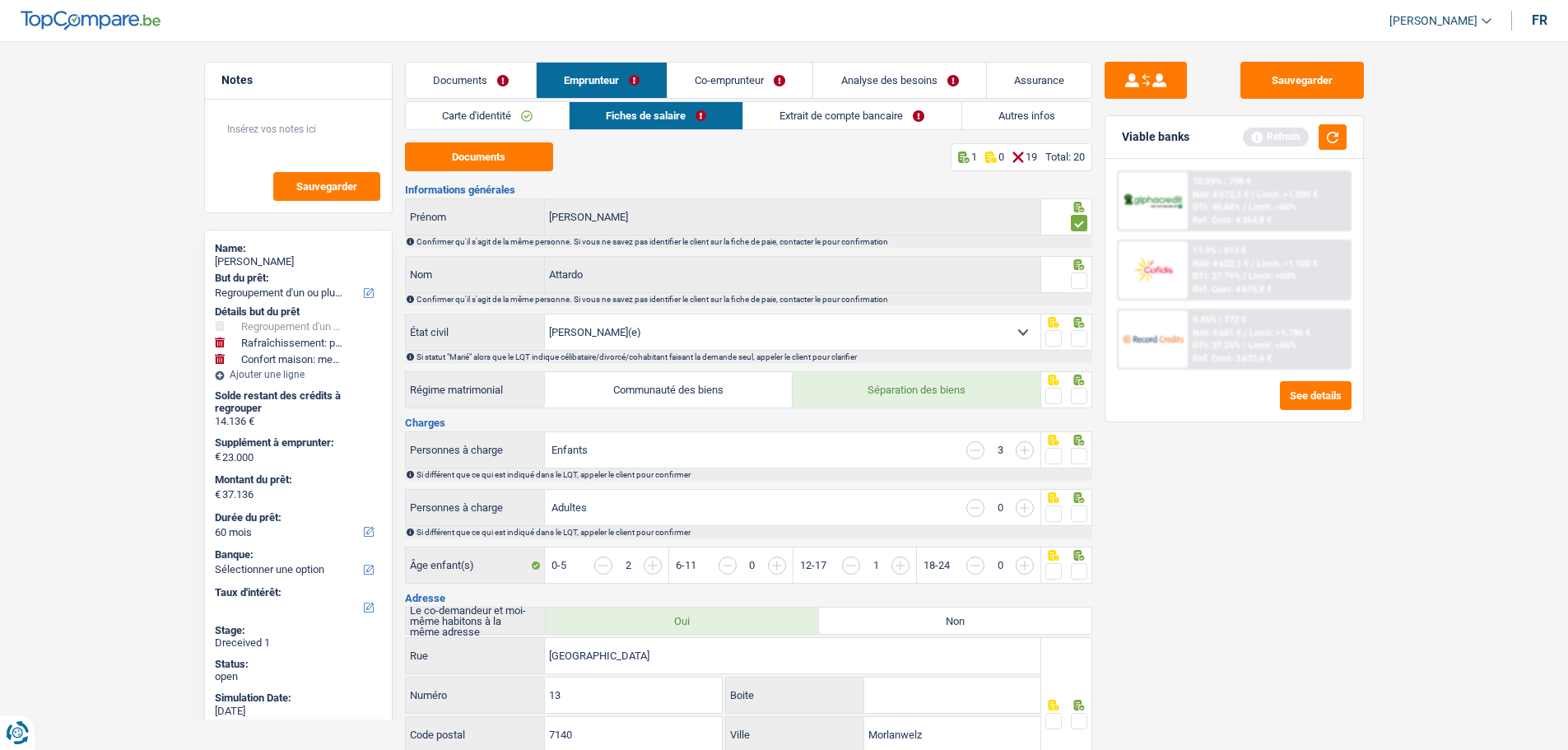 click at bounding box center (1079, 281) 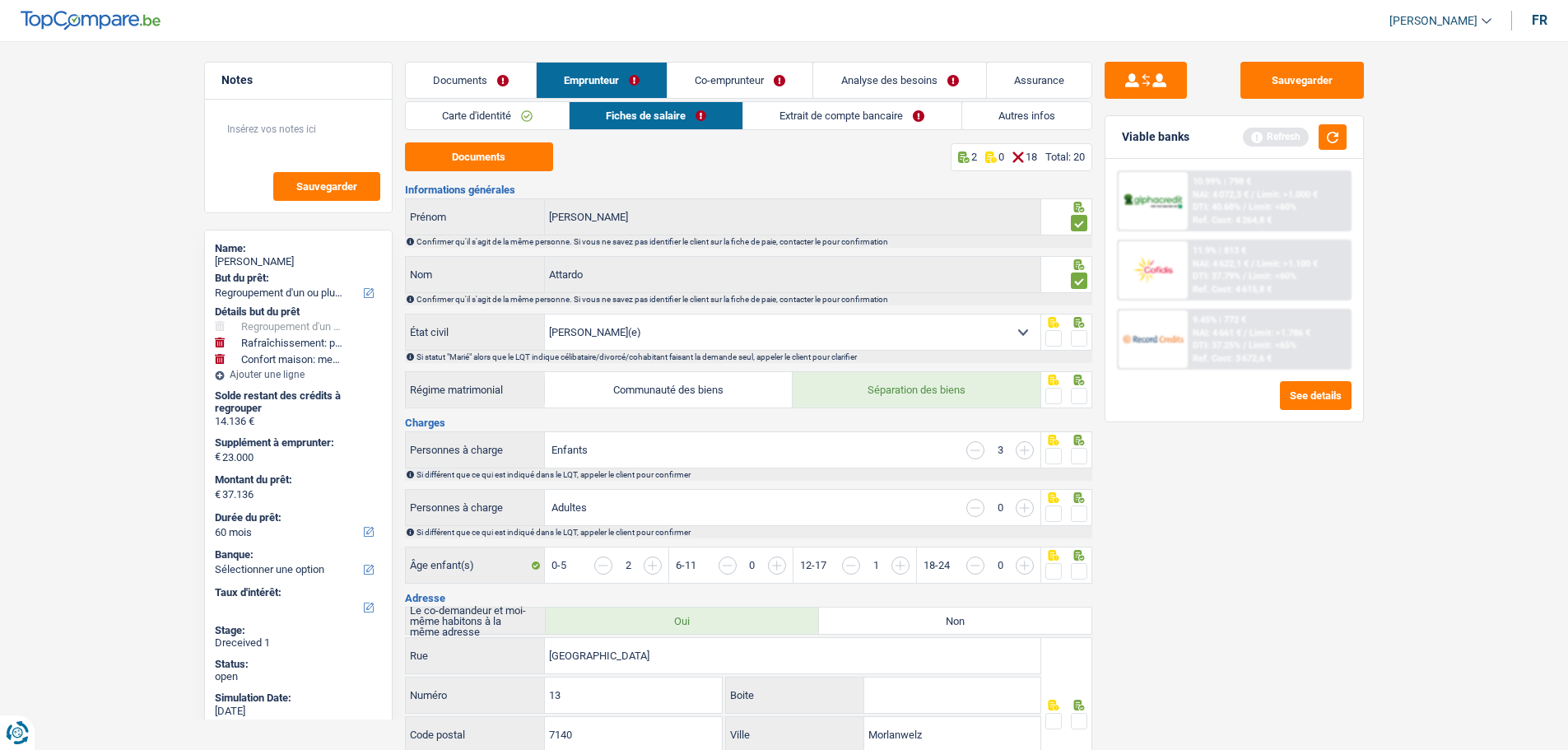 click at bounding box center (1079, 338) 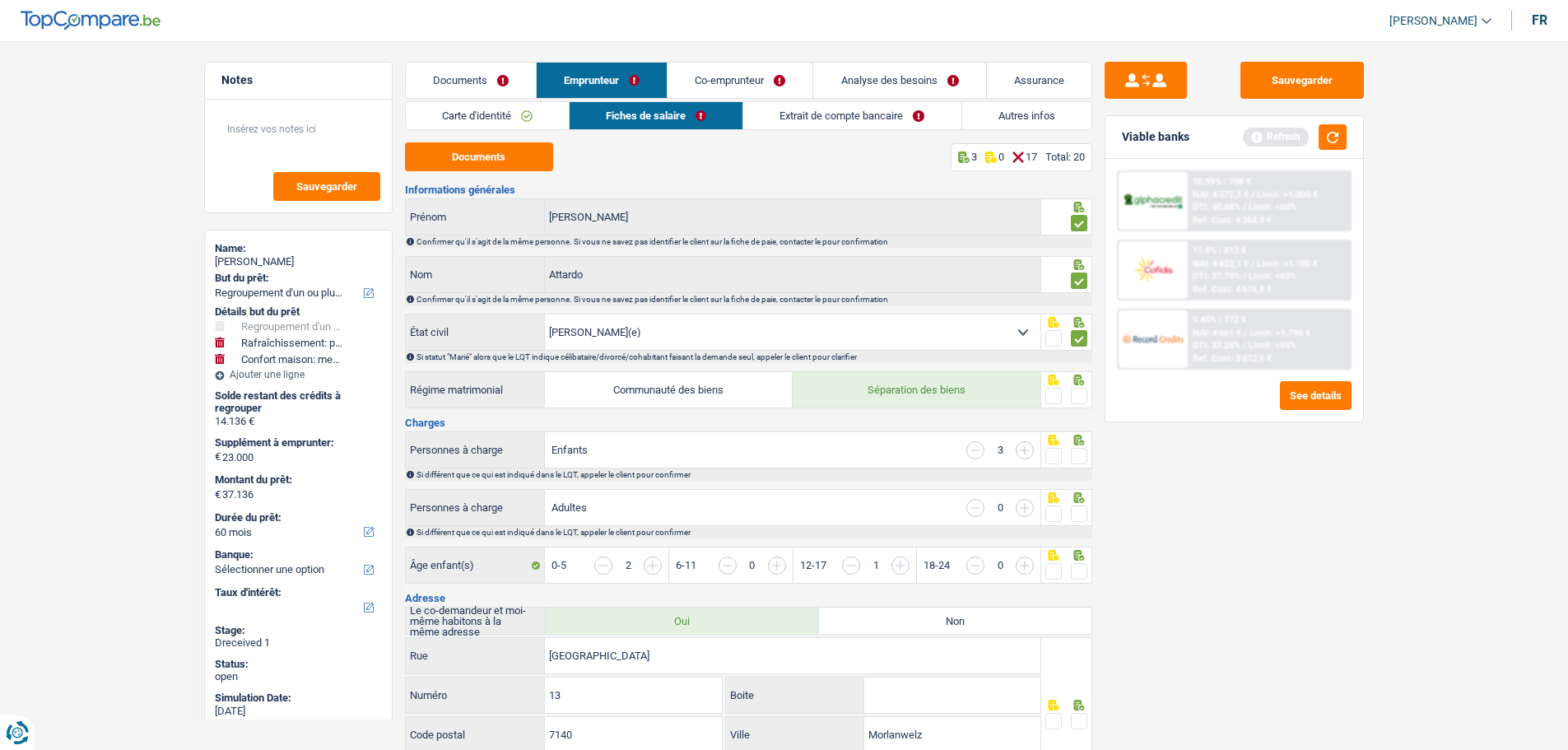 click at bounding box center [1079, 396] 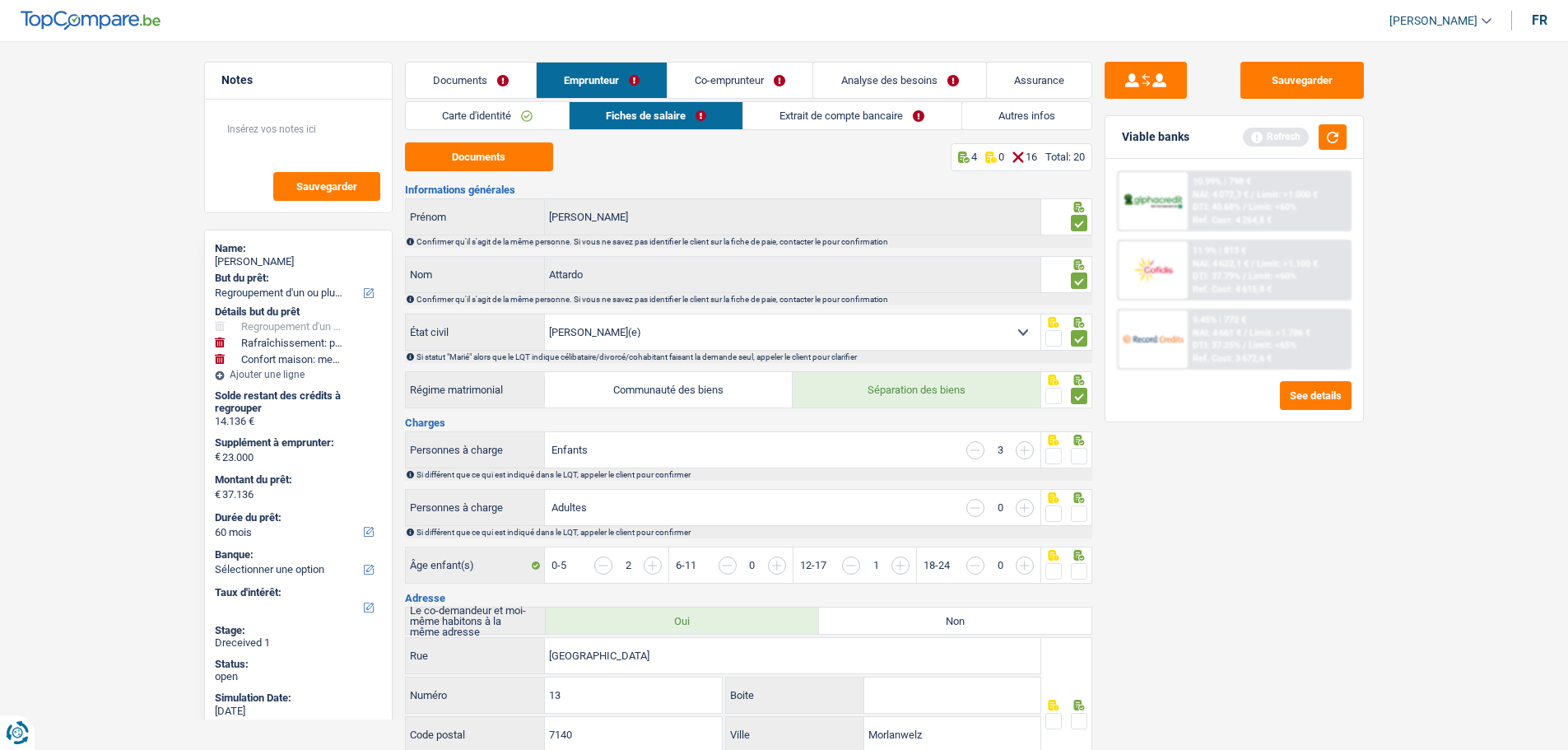 click at bounding box center (1079, 456) 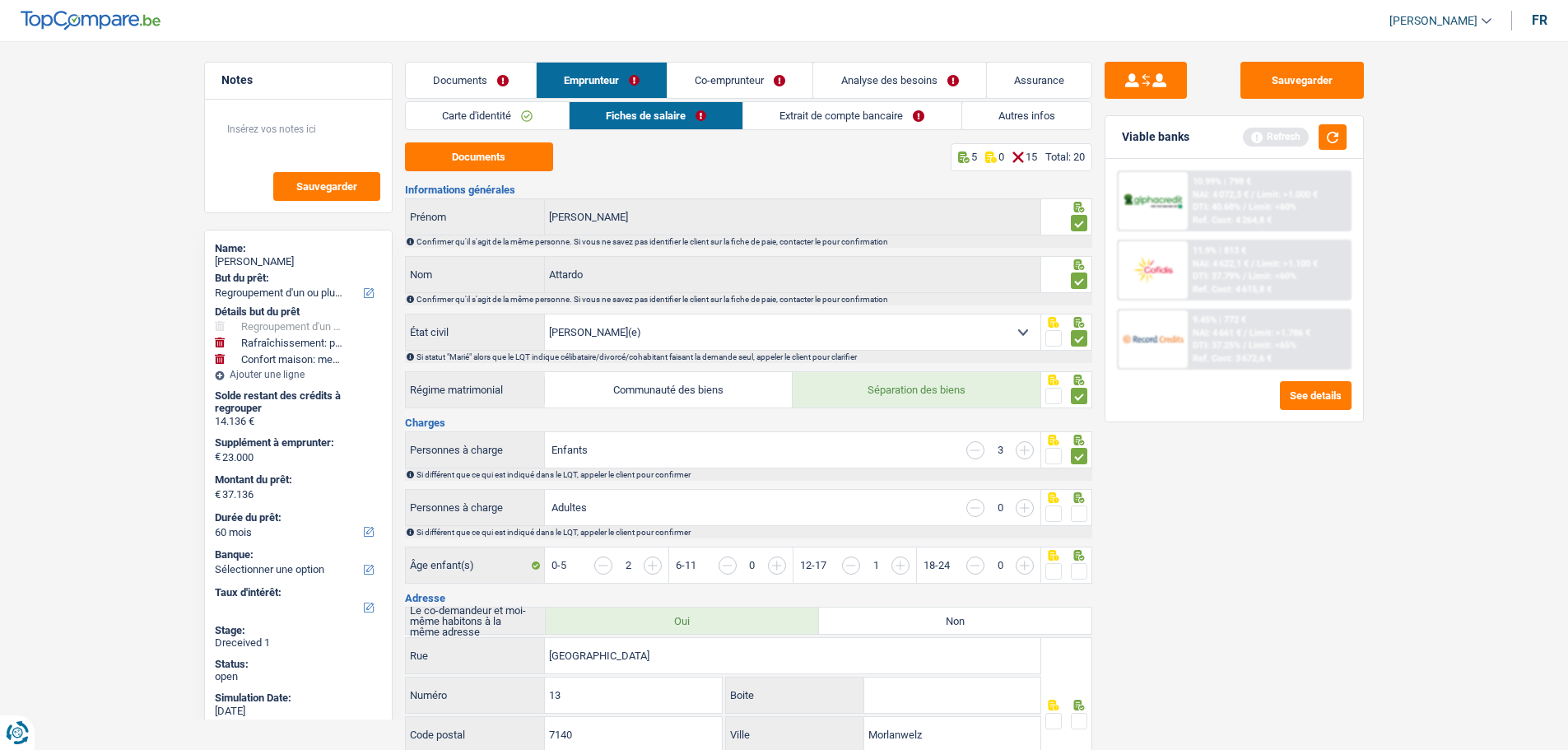 click at bounding box center (1079, 514) 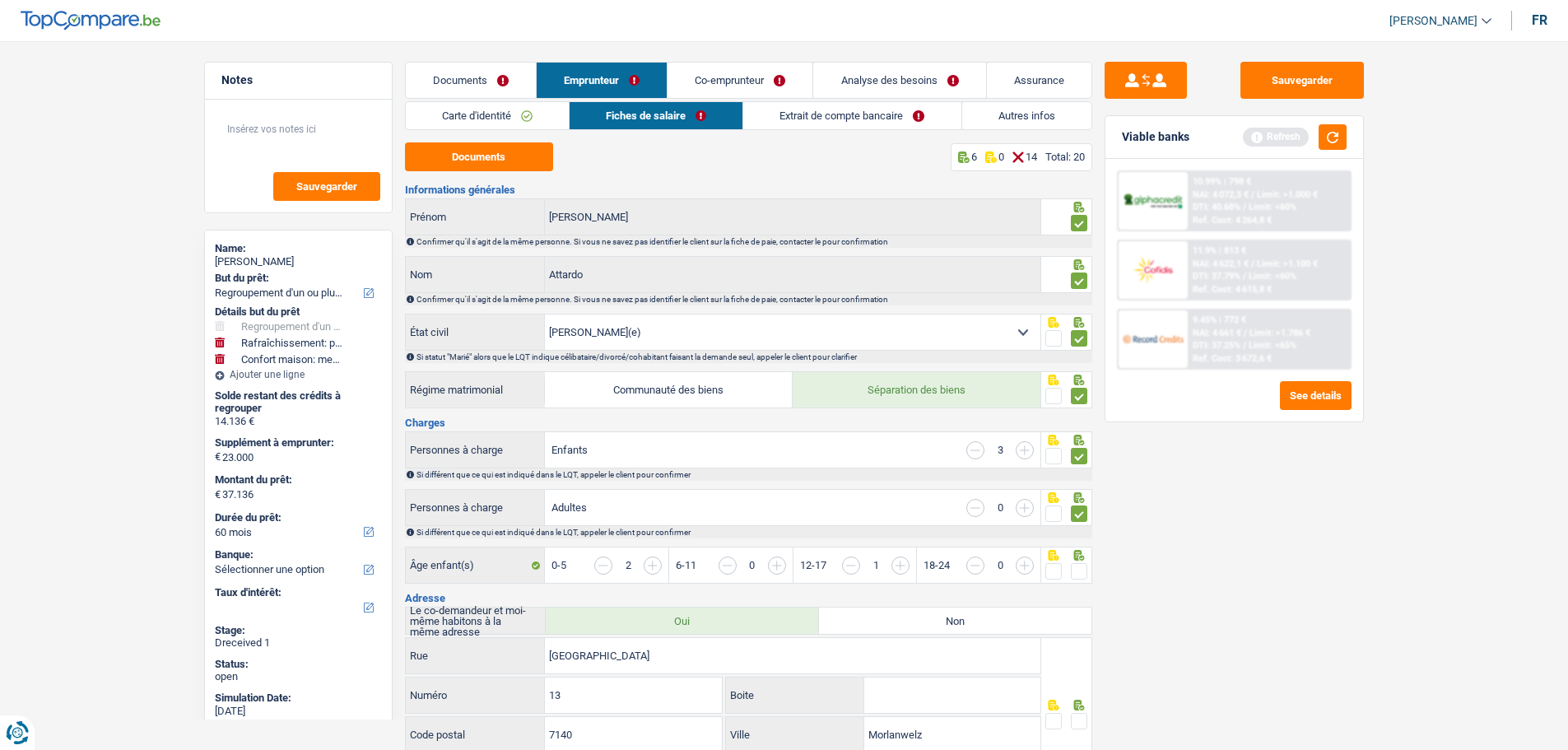 click at bounding box center (1079, 571) 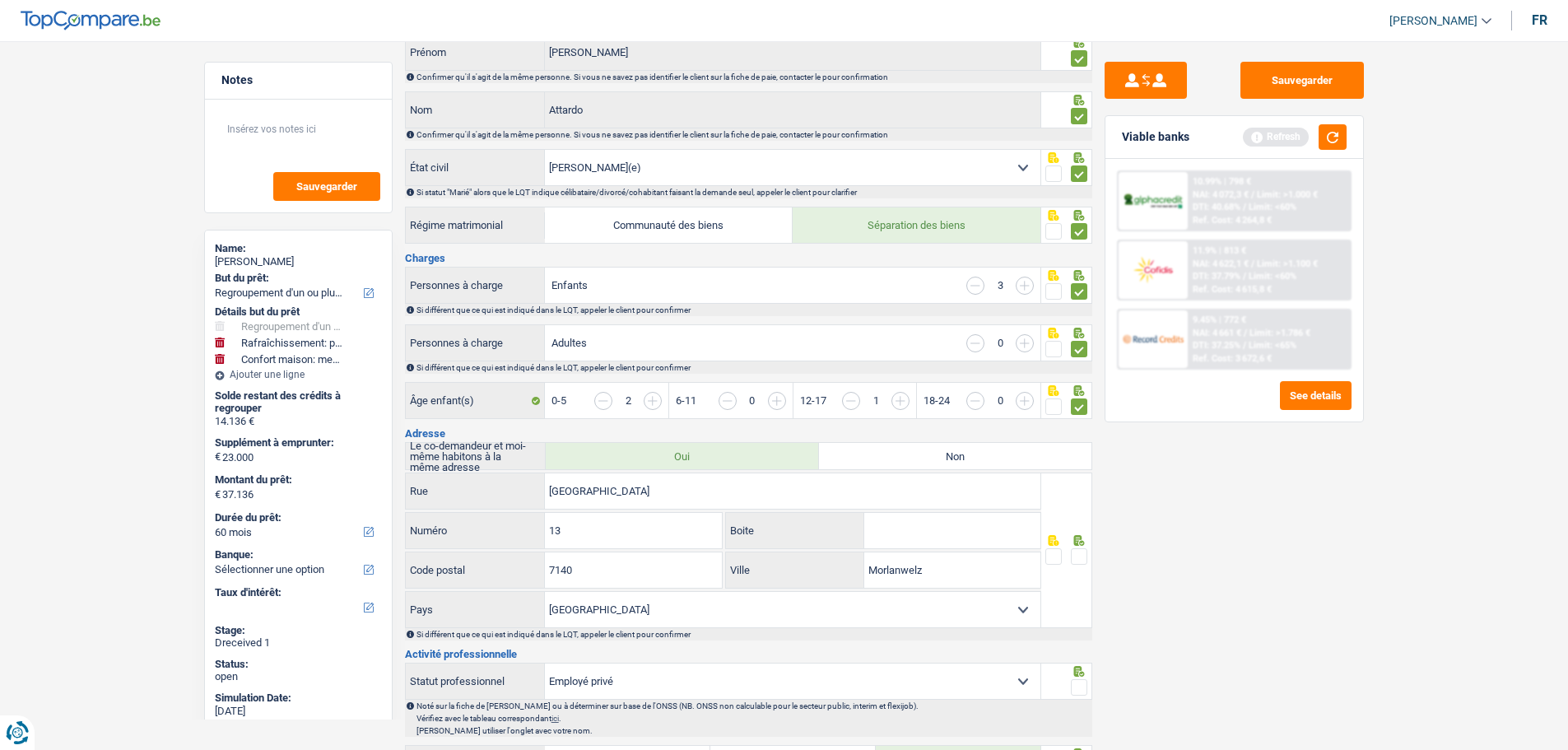 scroll, scrollTop: 0, scrollLeft: 0, axis: both 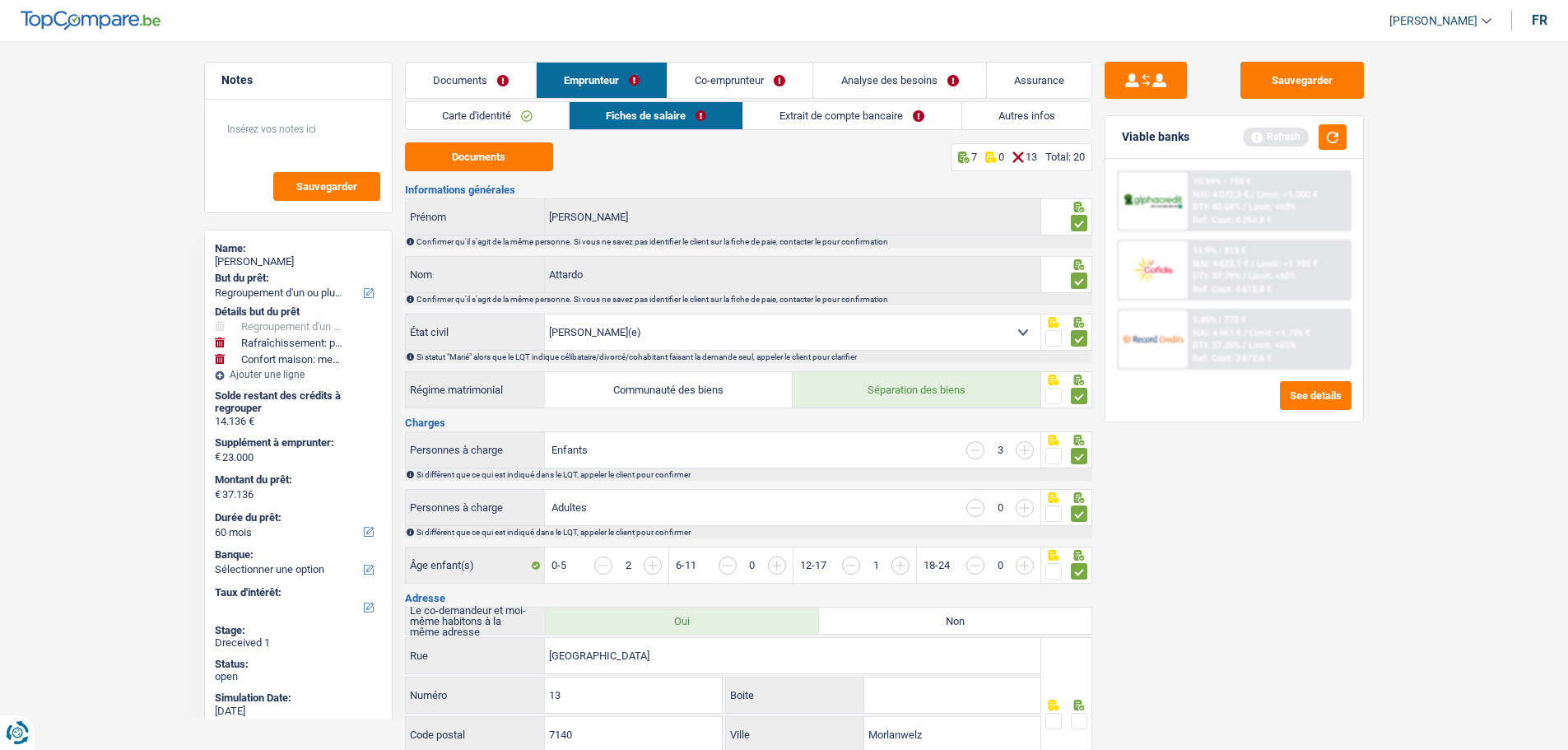 click on "Co-emprunteur" at bounding box center (740, 80) 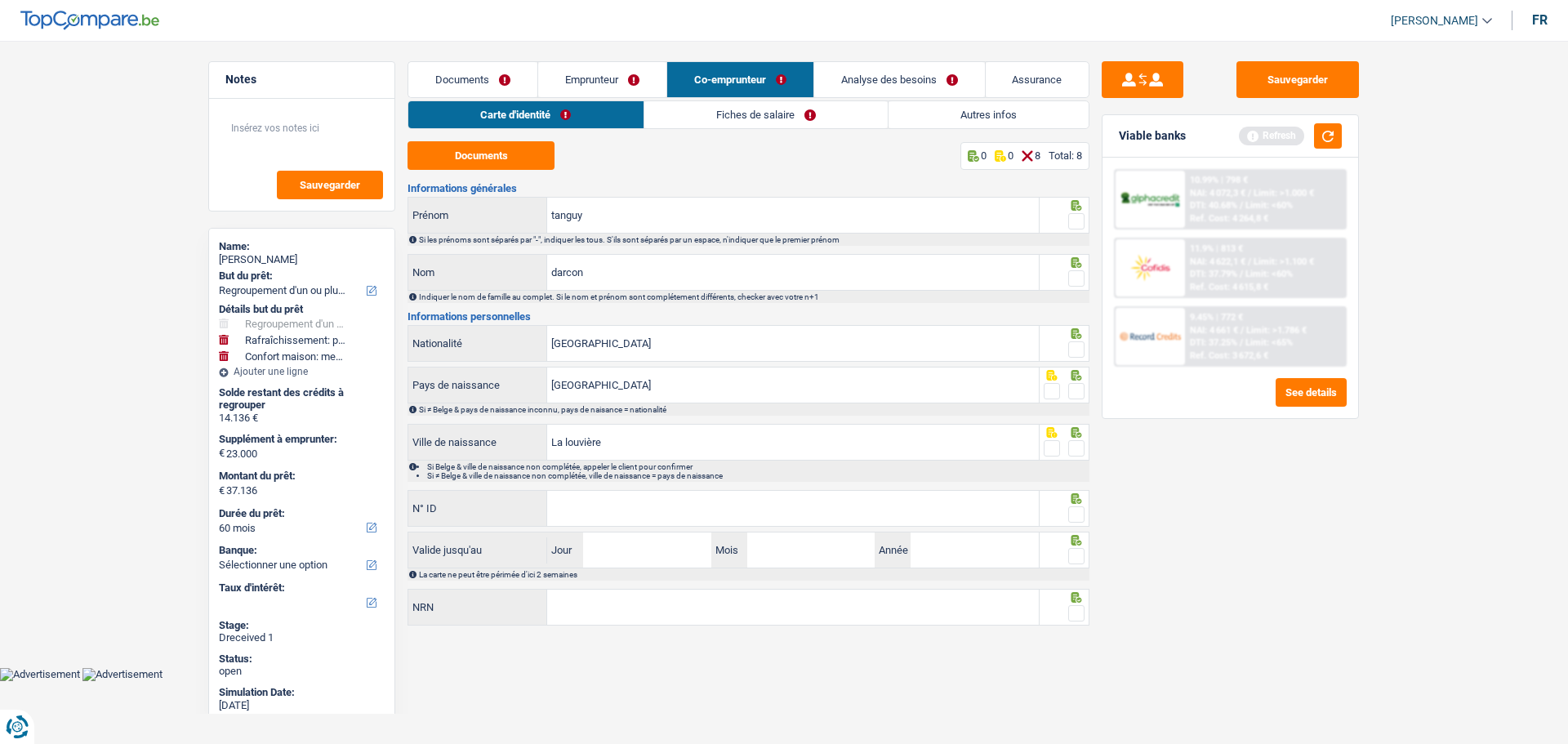 click on "Fiches de salaire" at bounding box center [766, 114] 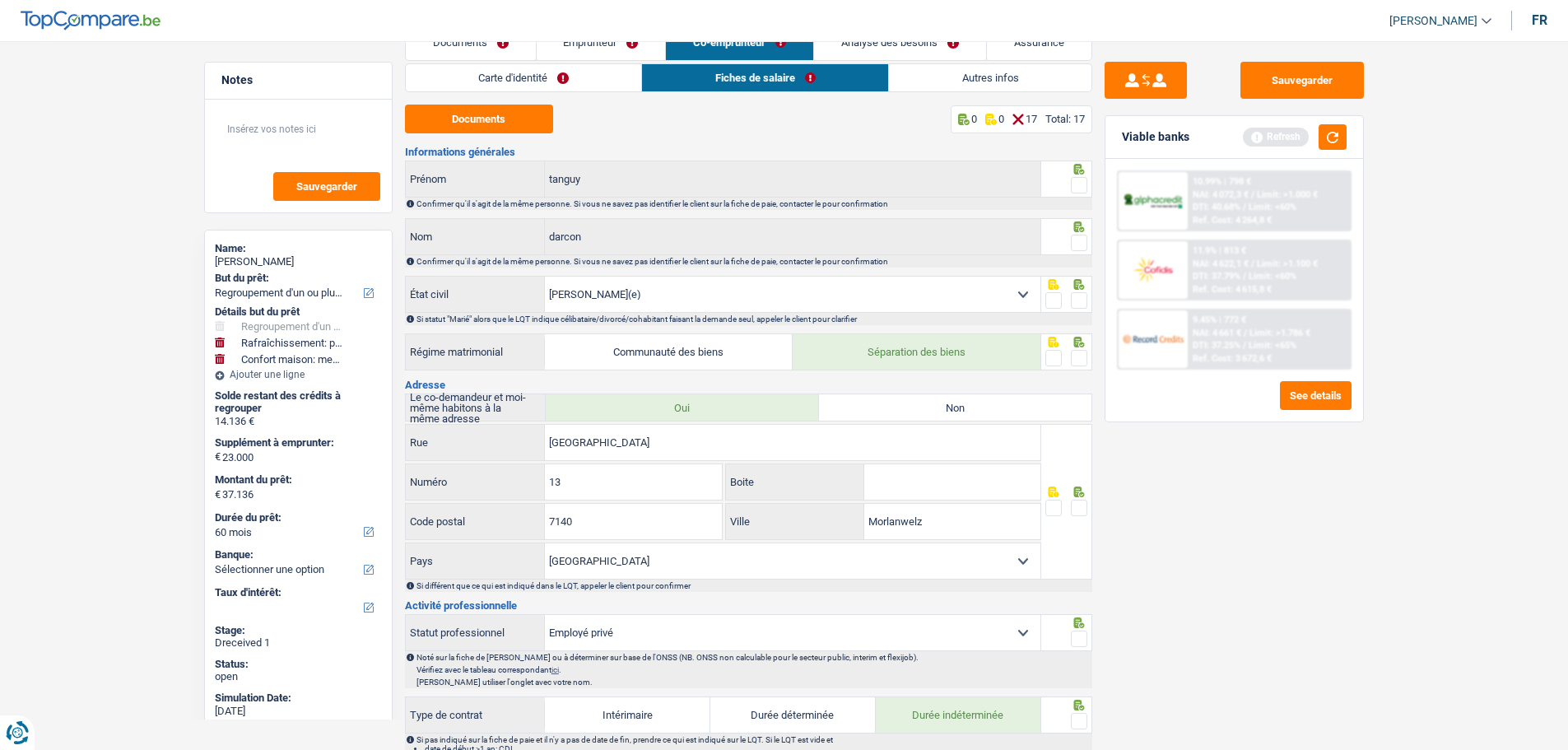 scroll, scrollTop: 0, scrollLeft: 0, axis: both 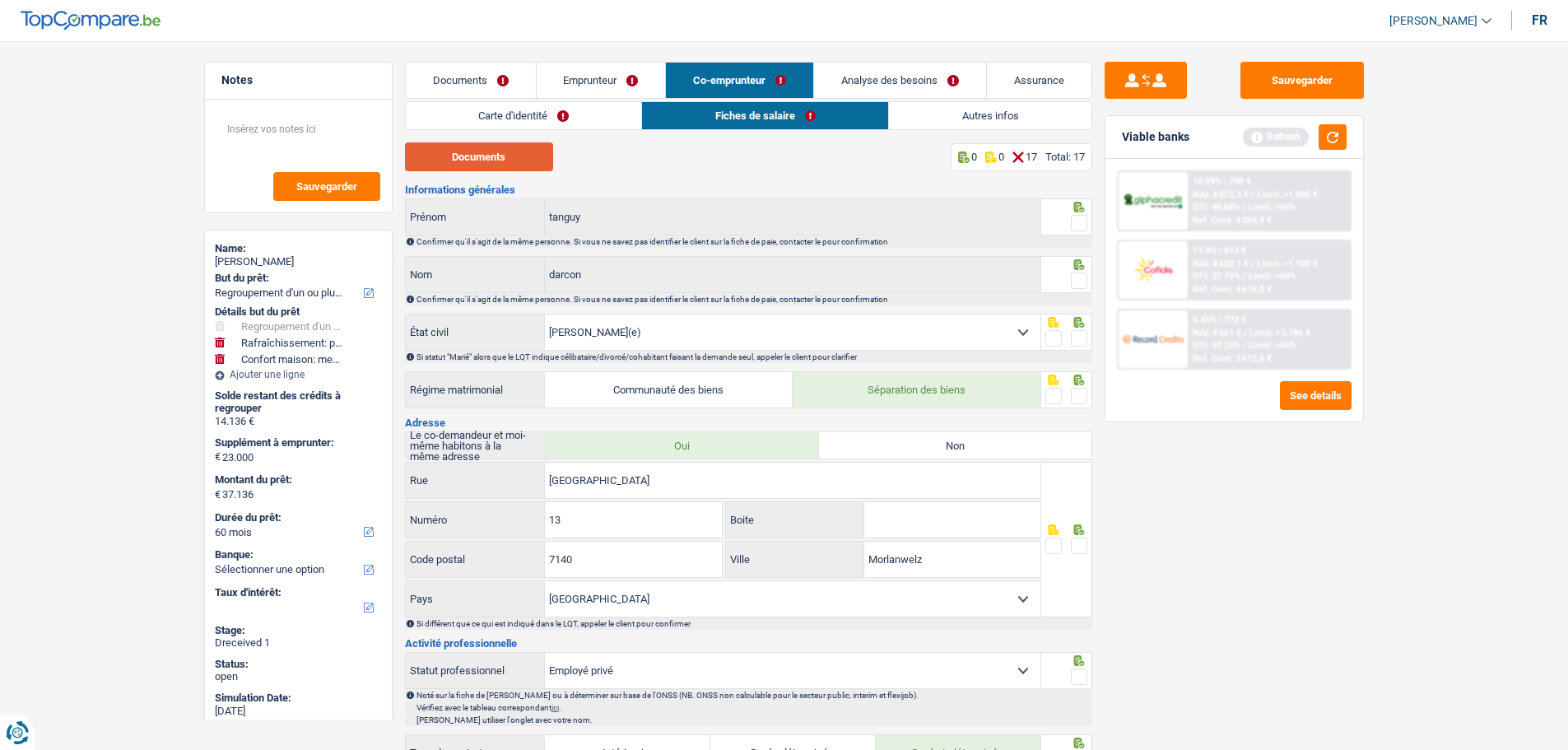 click on "Documents" at bounding box center [479, 156] 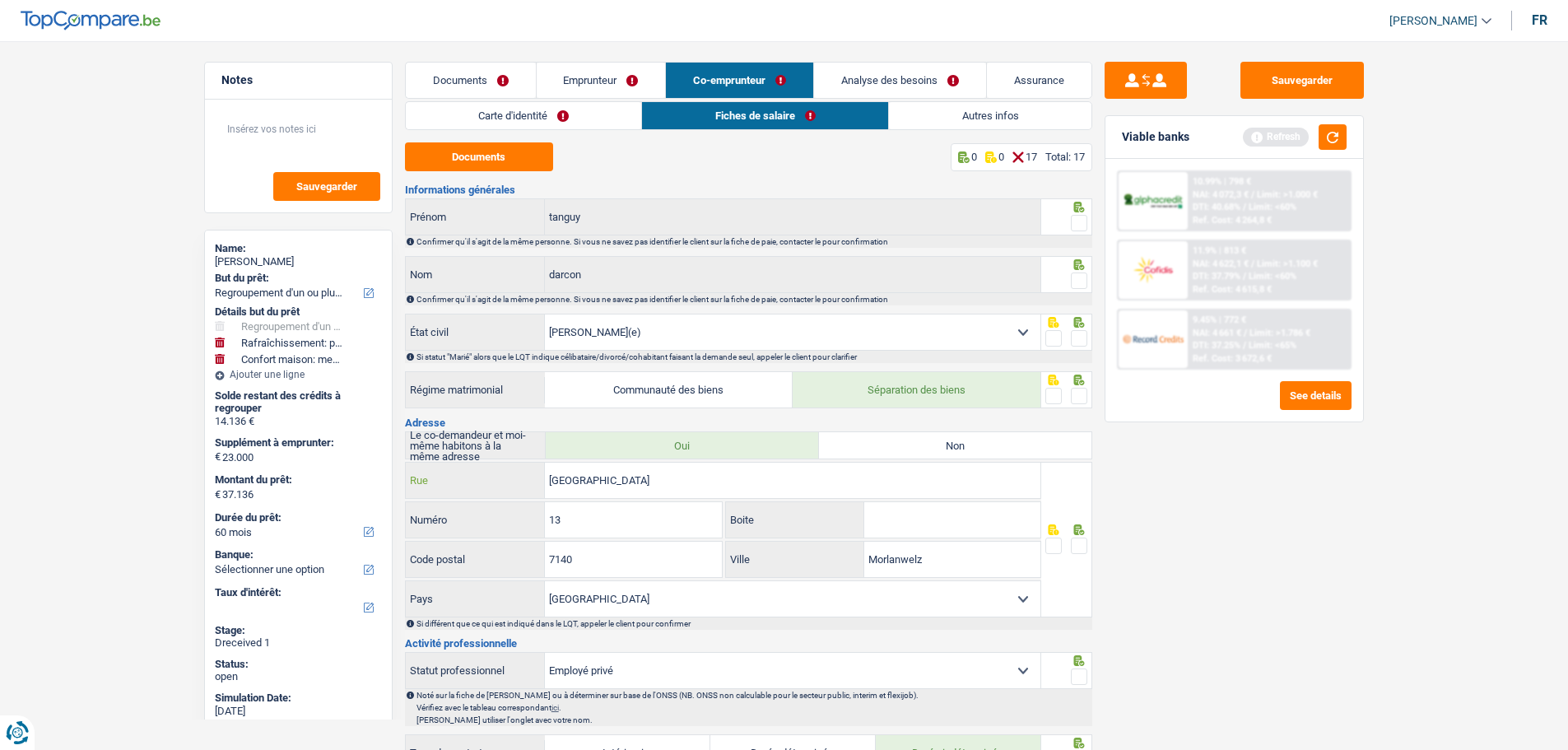 drag, startPoint x: 700, startPoint y: 481, endPoint x: 405, endPoint y: 470, distance: 295.205 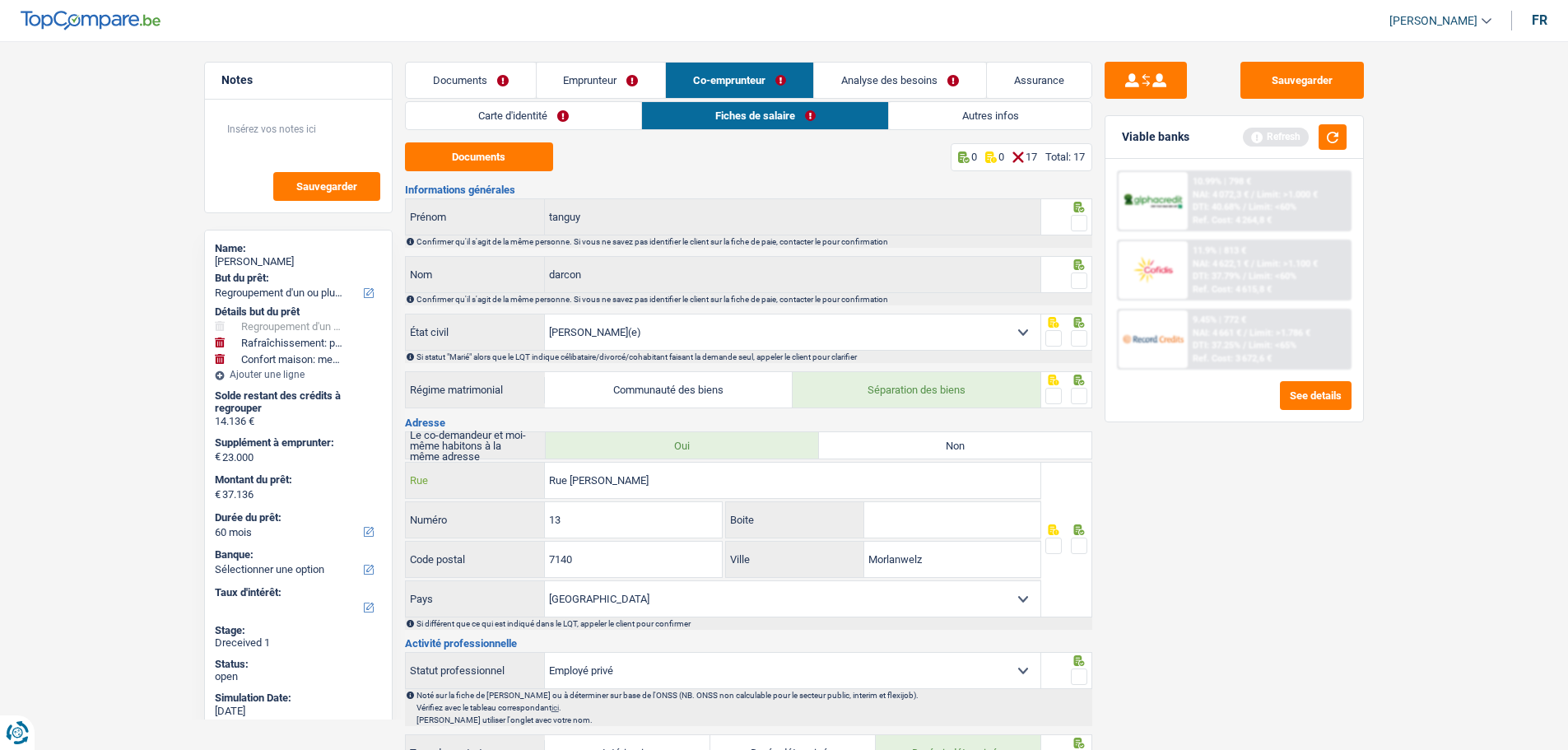 type on "Rue Edouard Ansel" 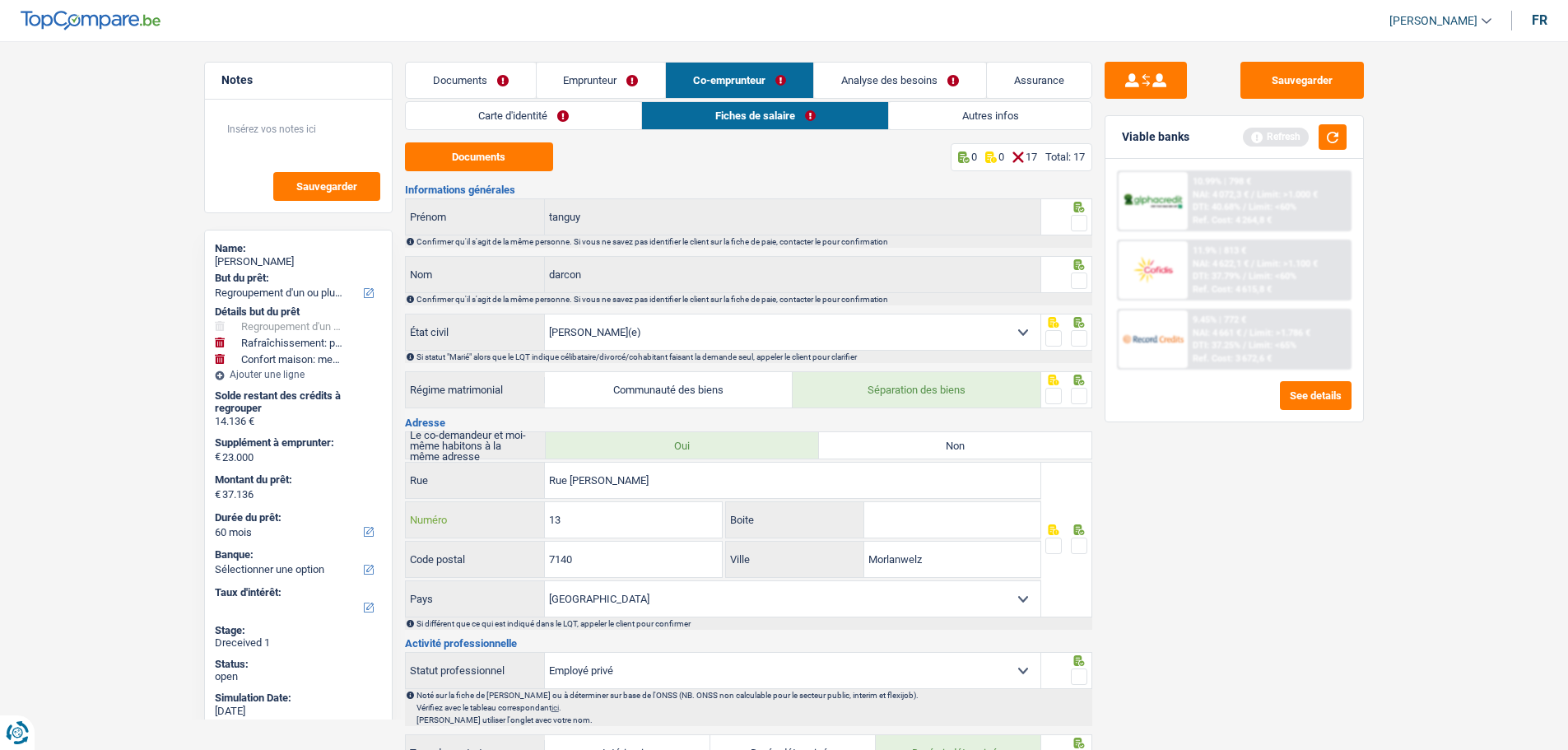 drag, startPoint x: 623, startPoint y: 522, endPoint x: 444, endPoint y: 490, distance: 181.83784 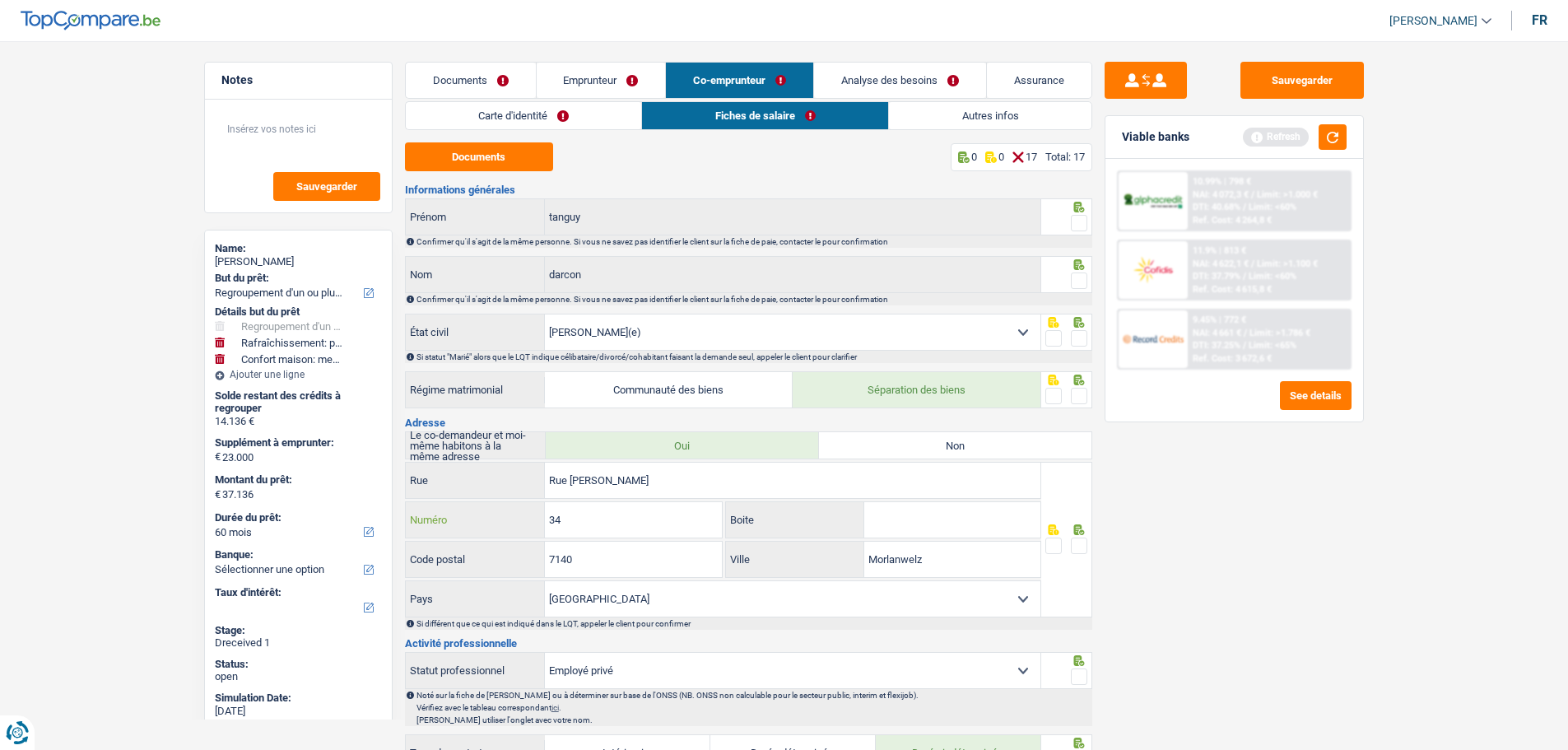 type on "34" 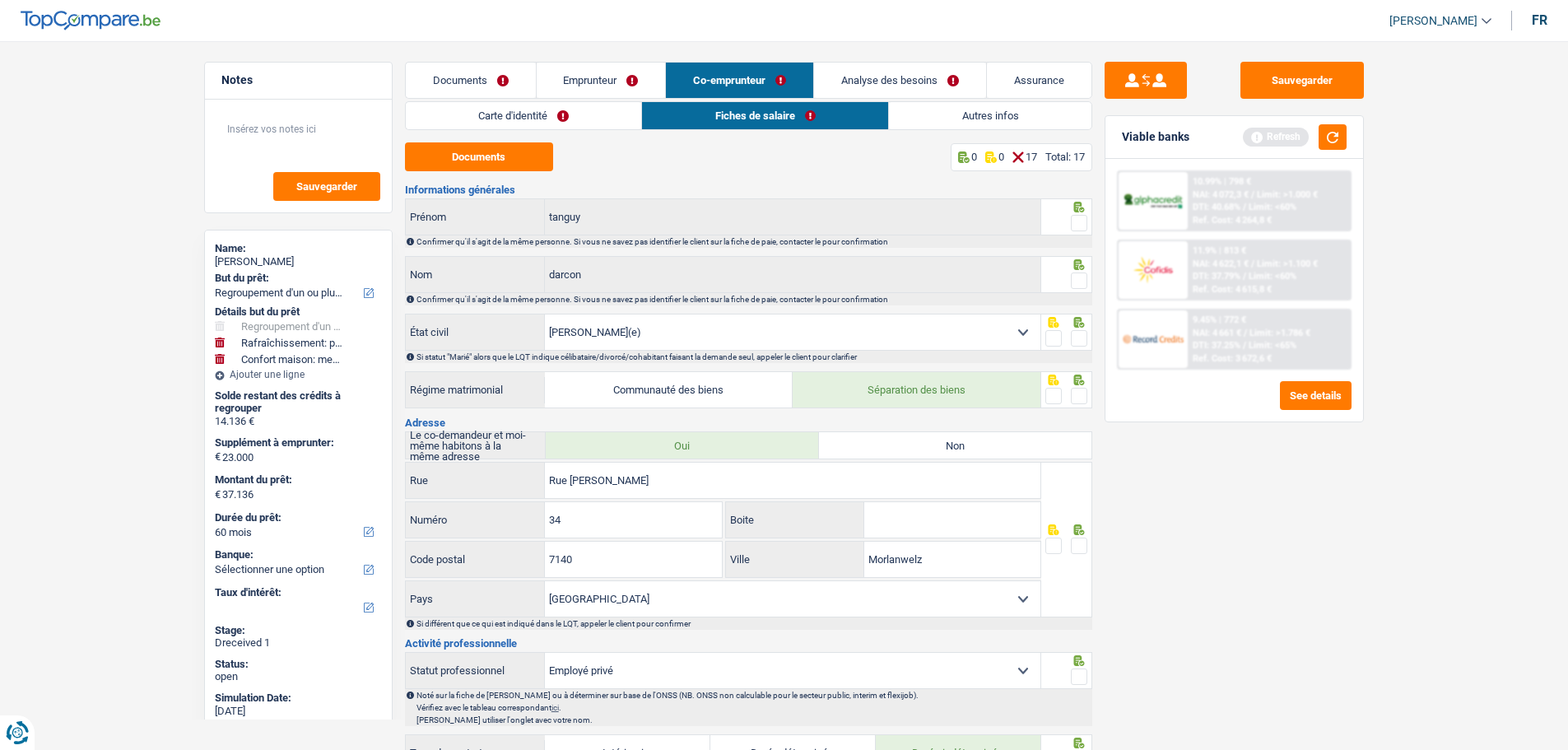 click on "Boite" at bounding box center (952, 519) 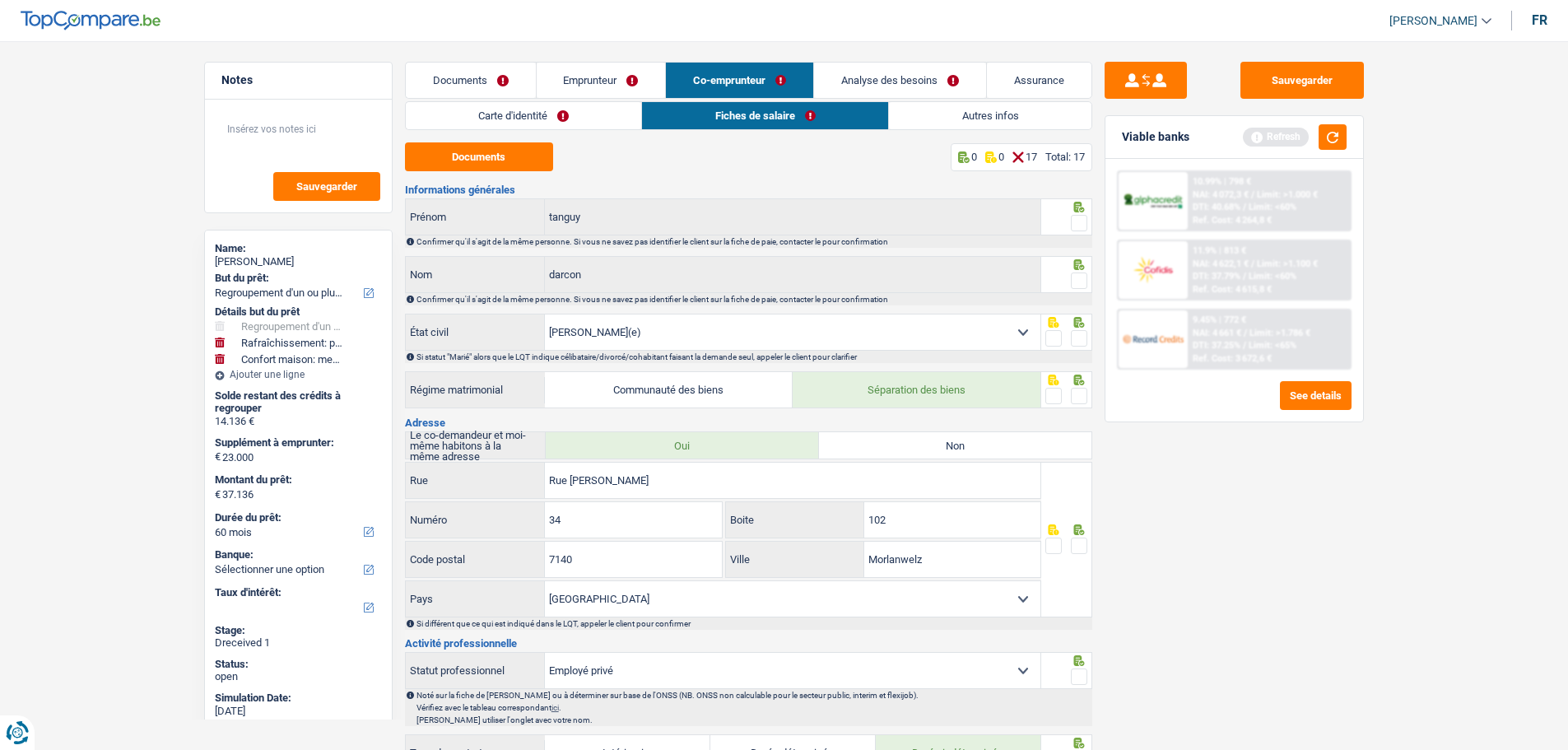 type on "102" 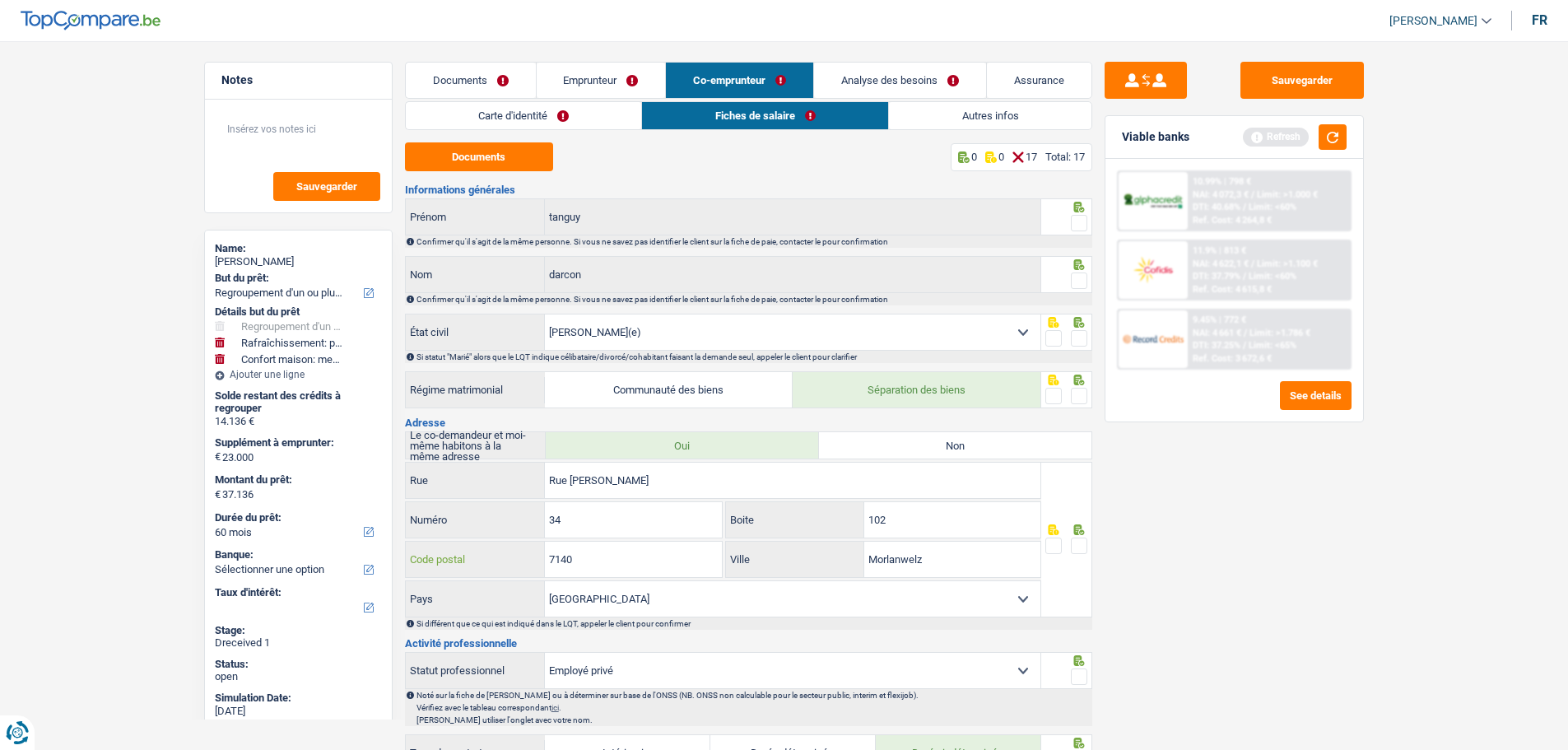 drag, startPoint x: 621, startPoint y: 559, endPoint x: 562, endPoint y: 561, distance: 59.03389 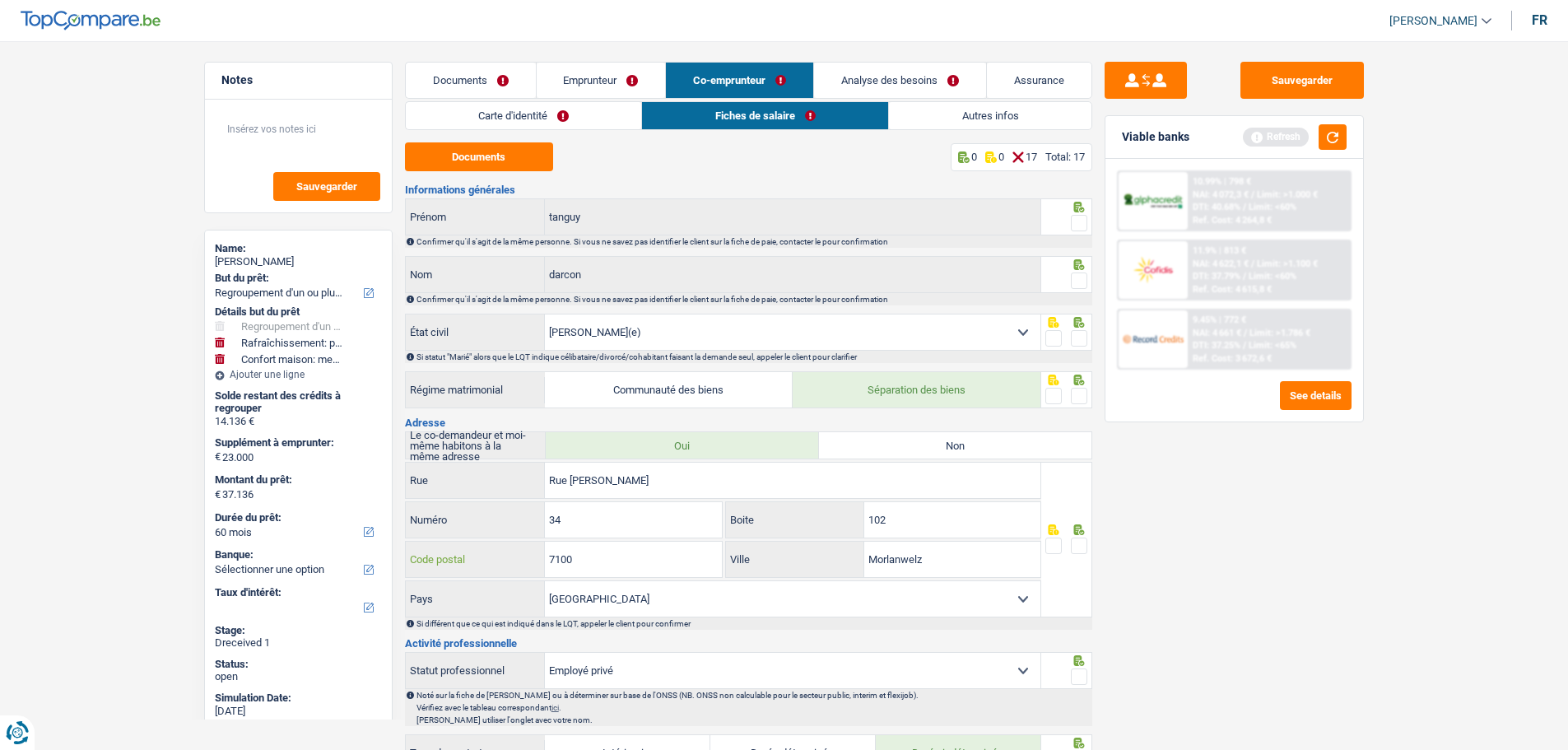 type on "7100" 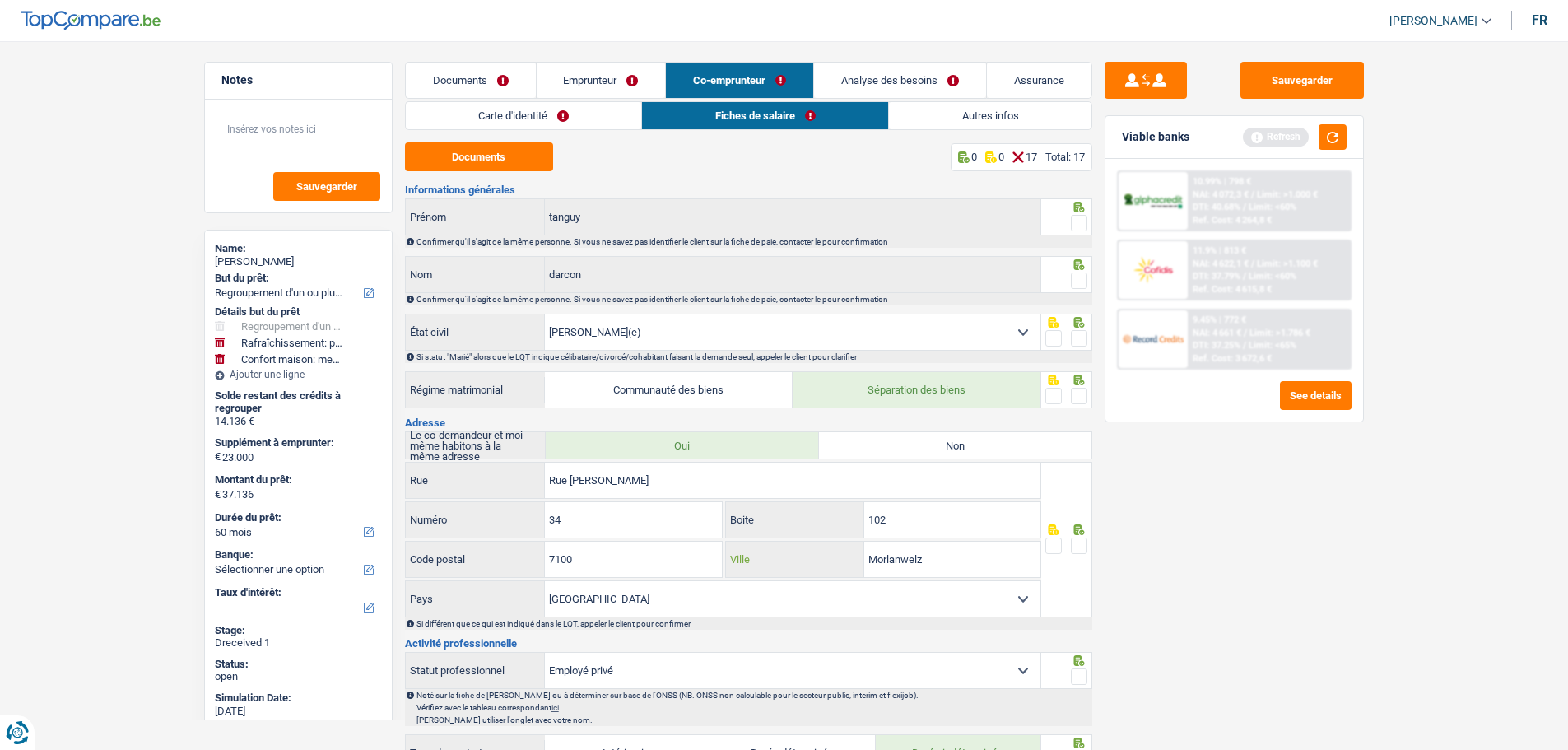 drag, startPoint x: 971, startPoint y: 557, endPoint x: 611, endPoint y: 543, distance: 360.27212 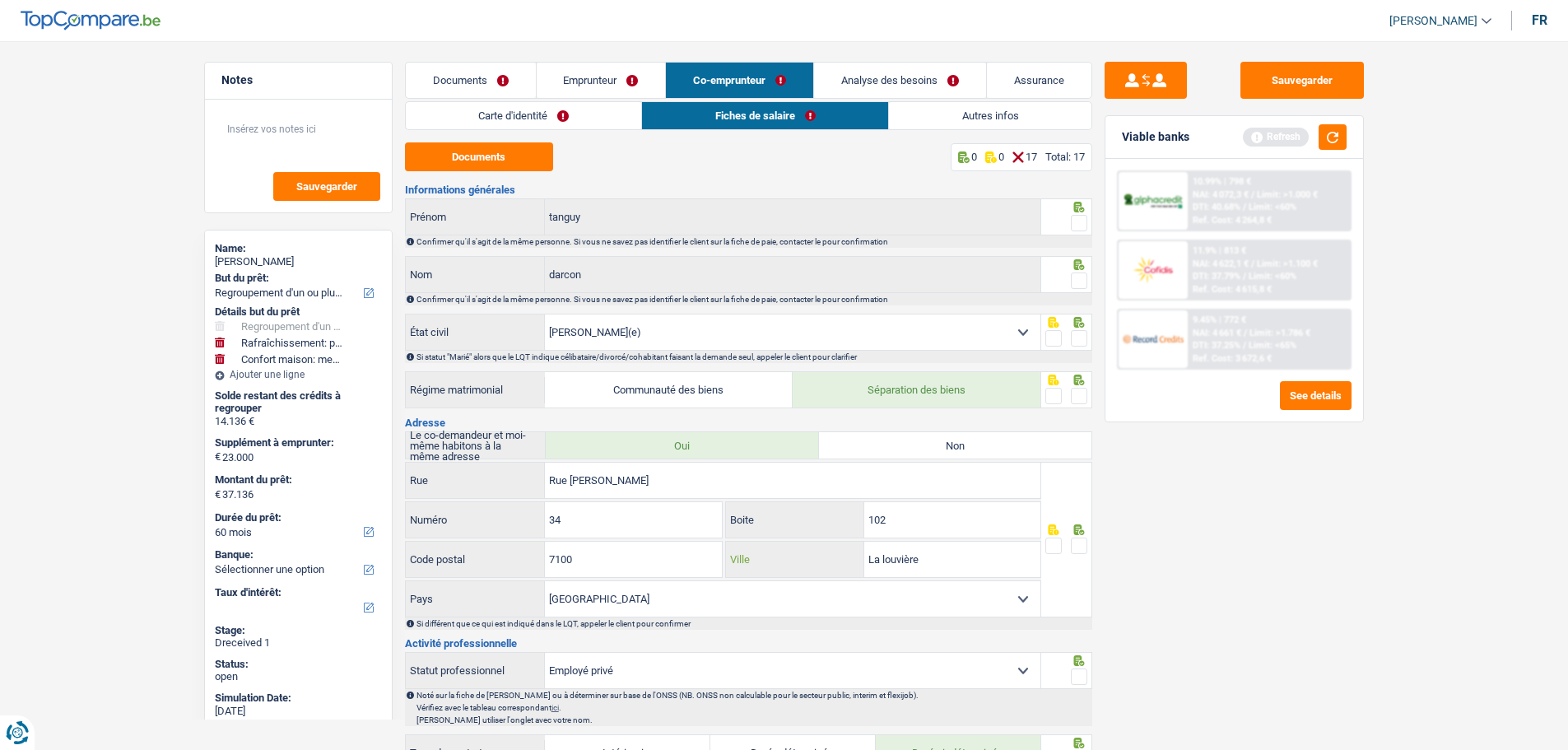 type on "La louvière" 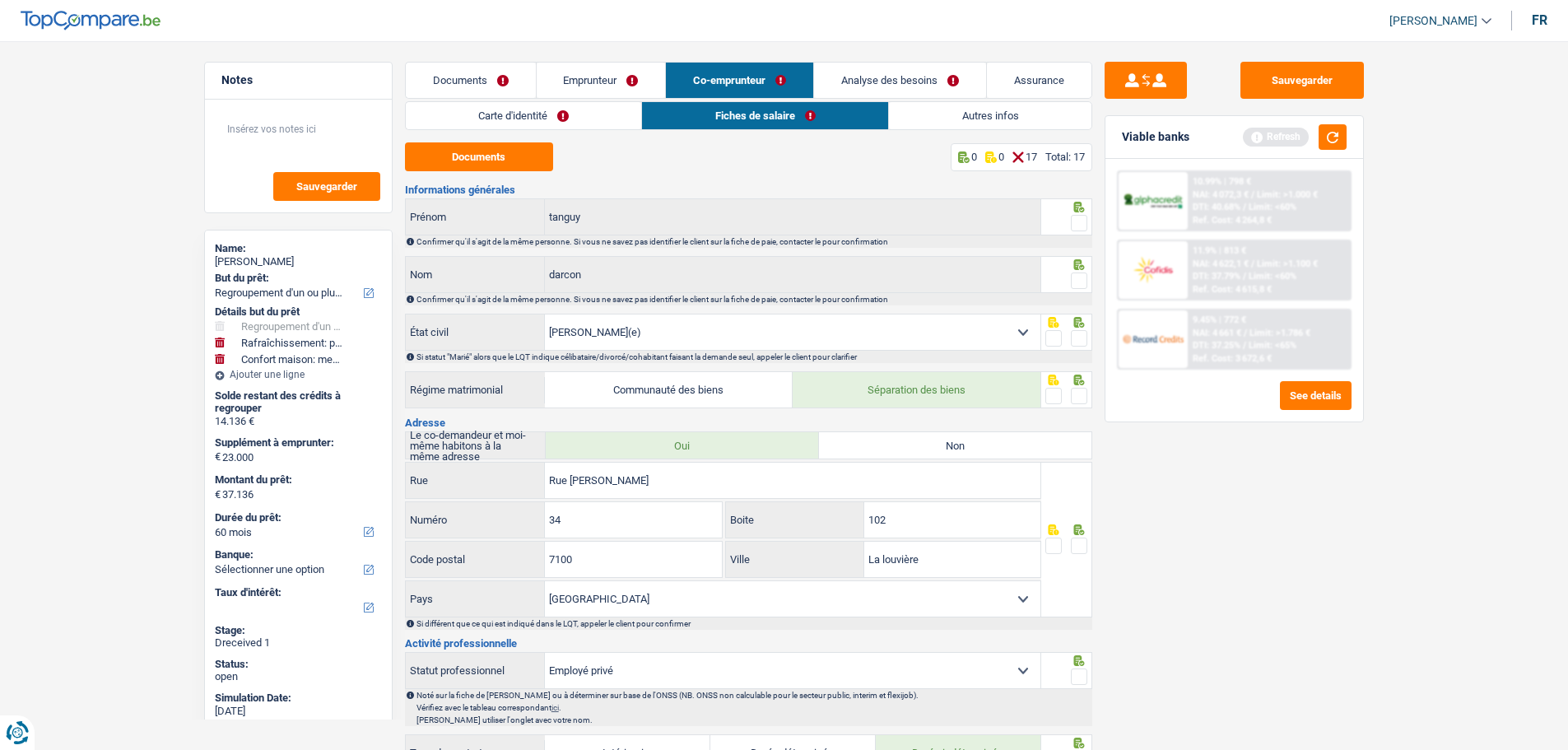 click at bounding box center [1079, 546] 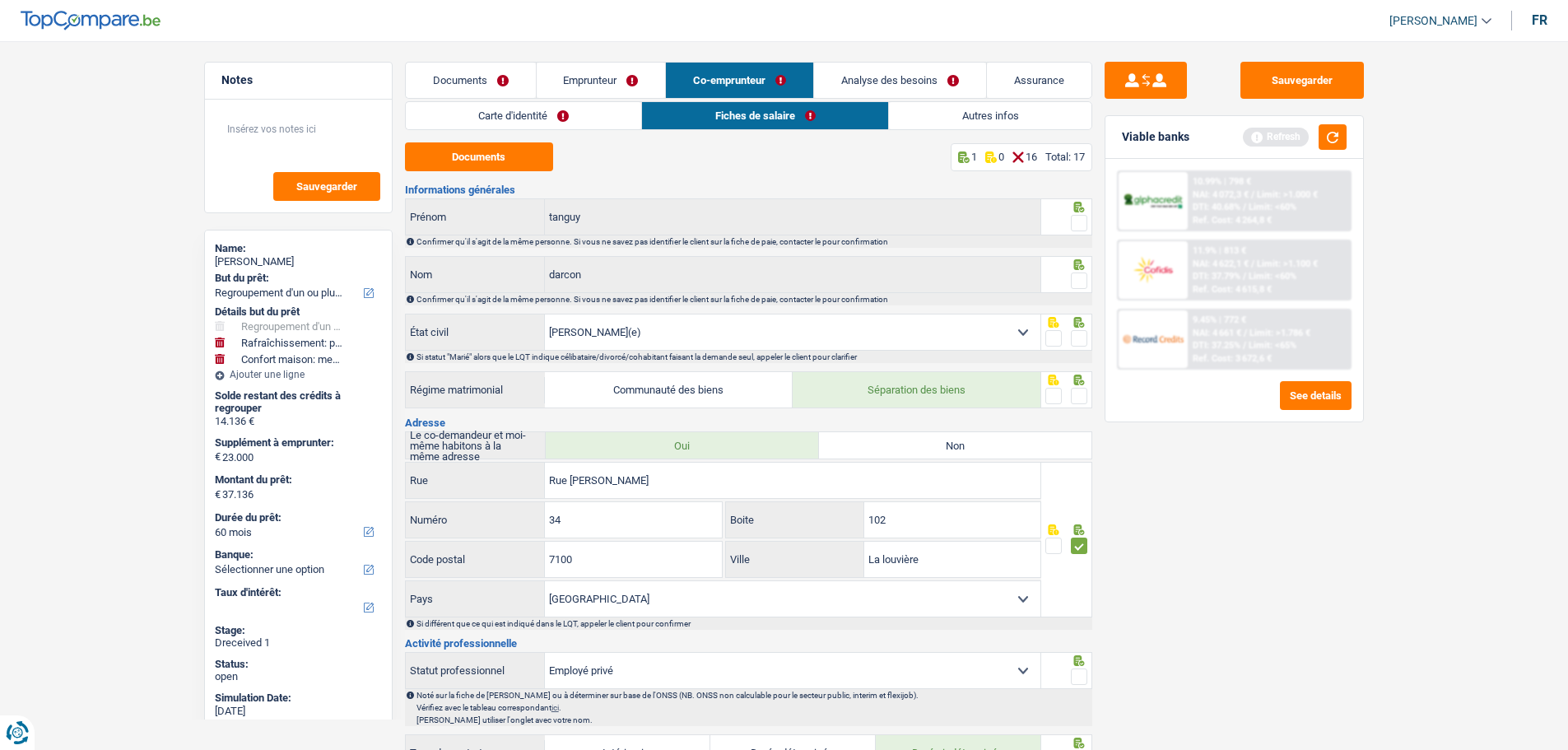 click at bounding box center [1079, 396] 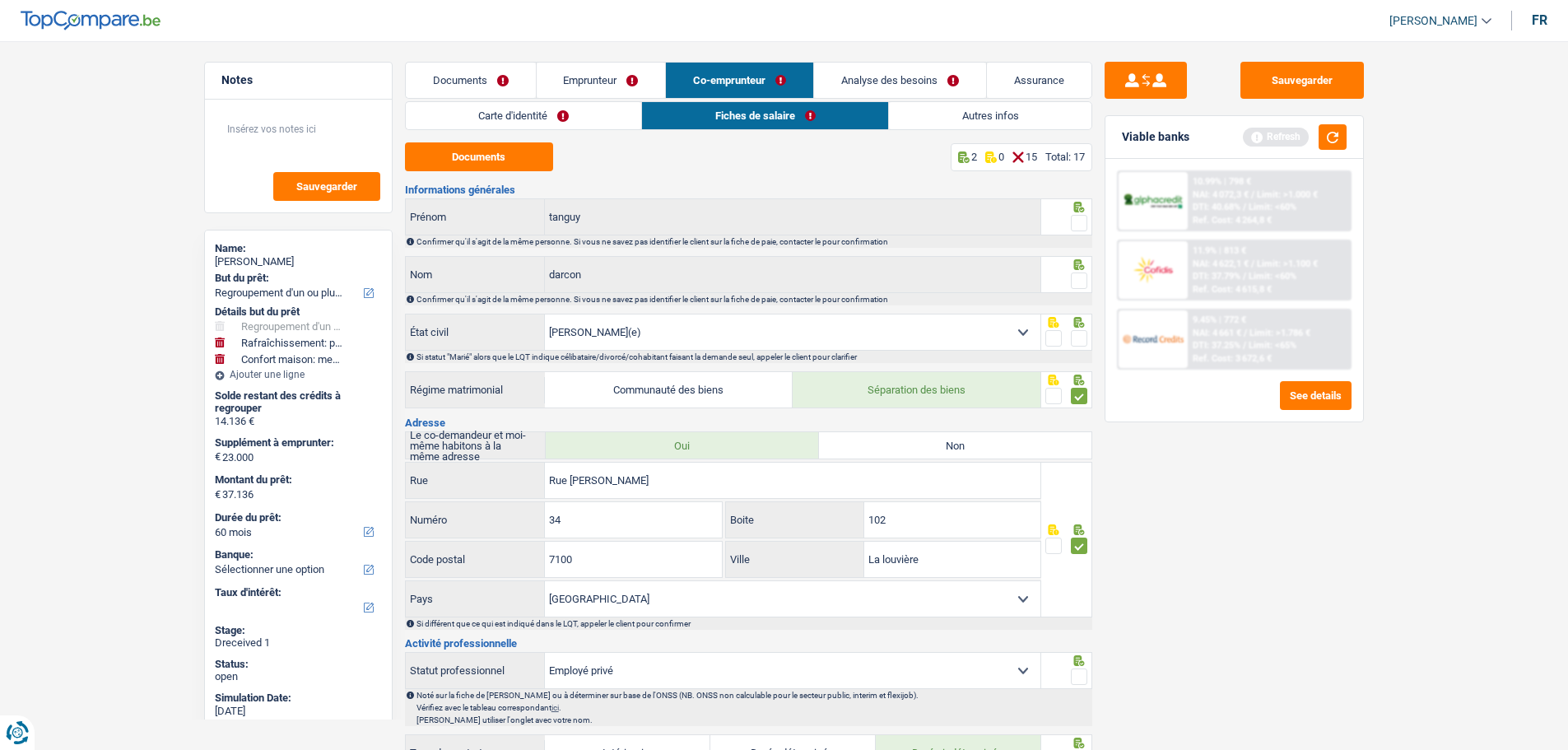 click on "Emprunteur" at bounding box center [601, 80] 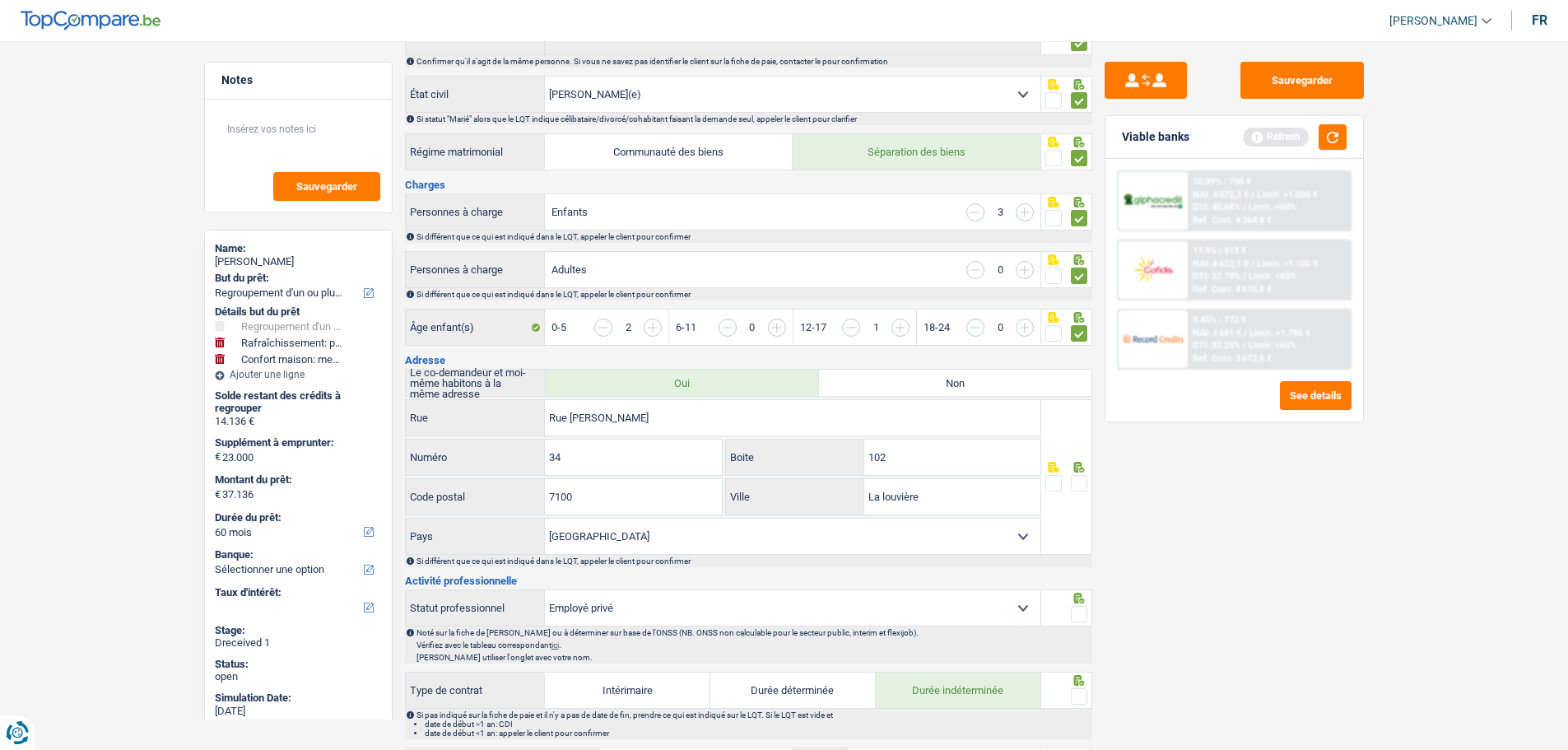 scroll, scrollTop: 247, scrollLeft: 0, axis: vertical 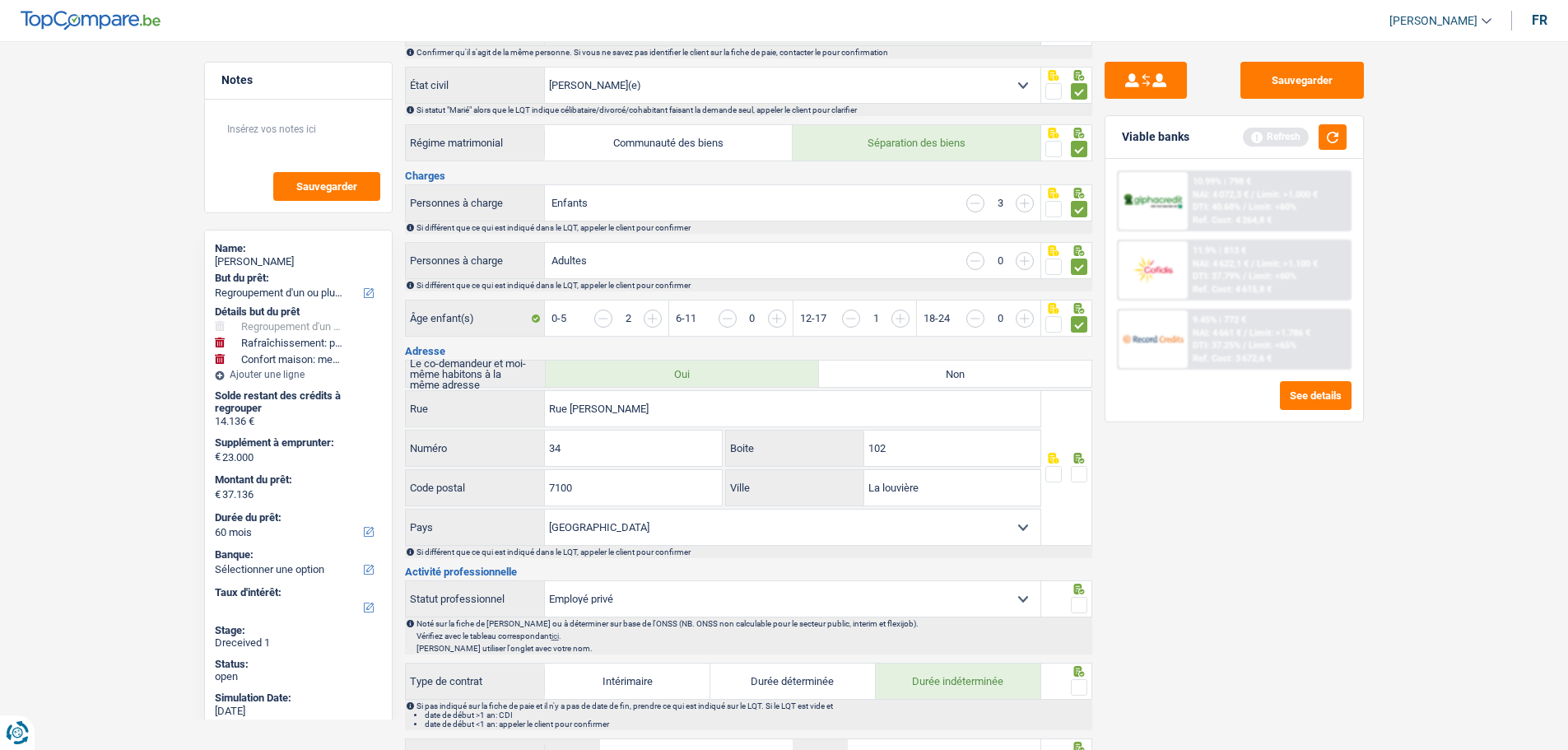 click at bounding box center (1079, 474) 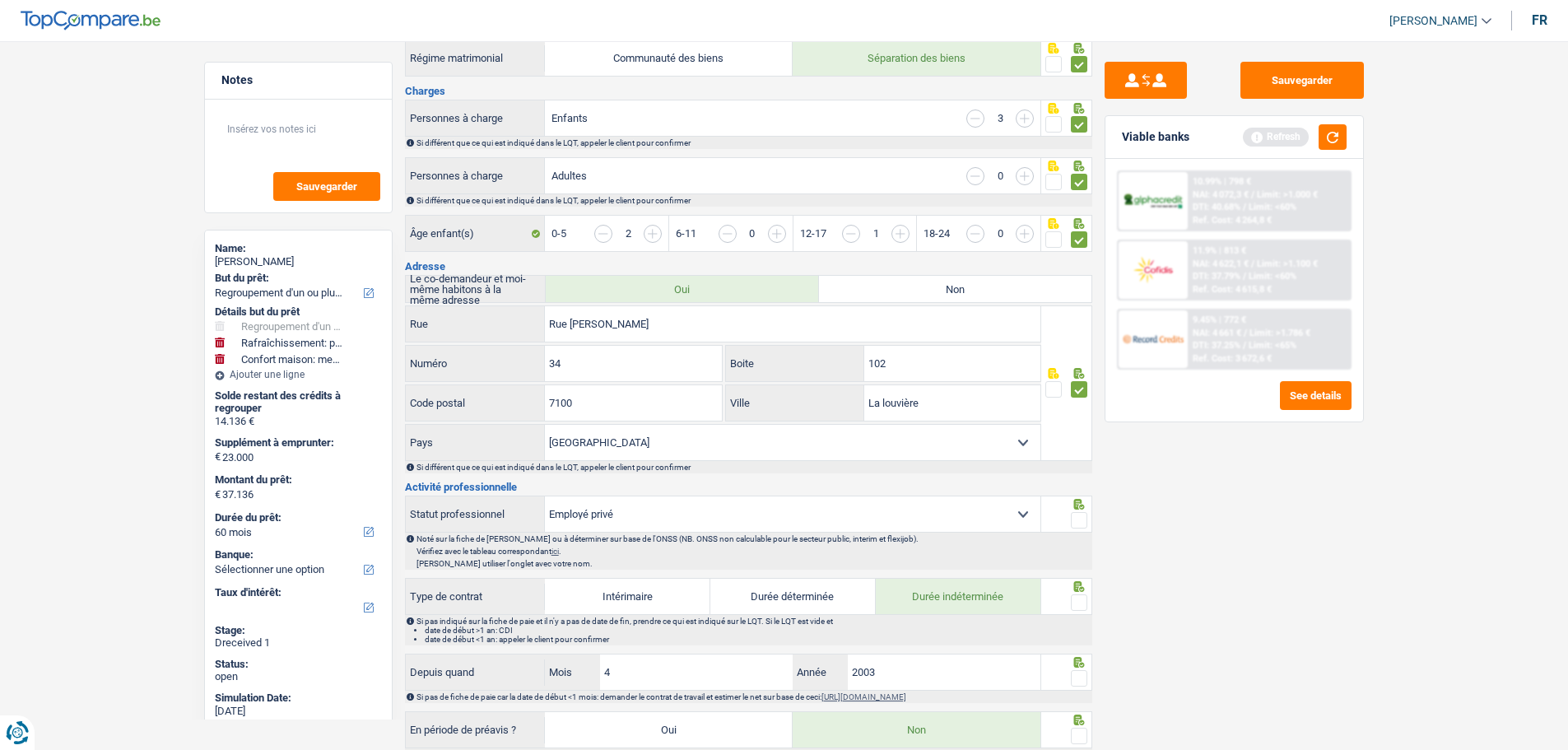 scroll, scrollTop: 494, scrollLeft: 0, axis: vertical 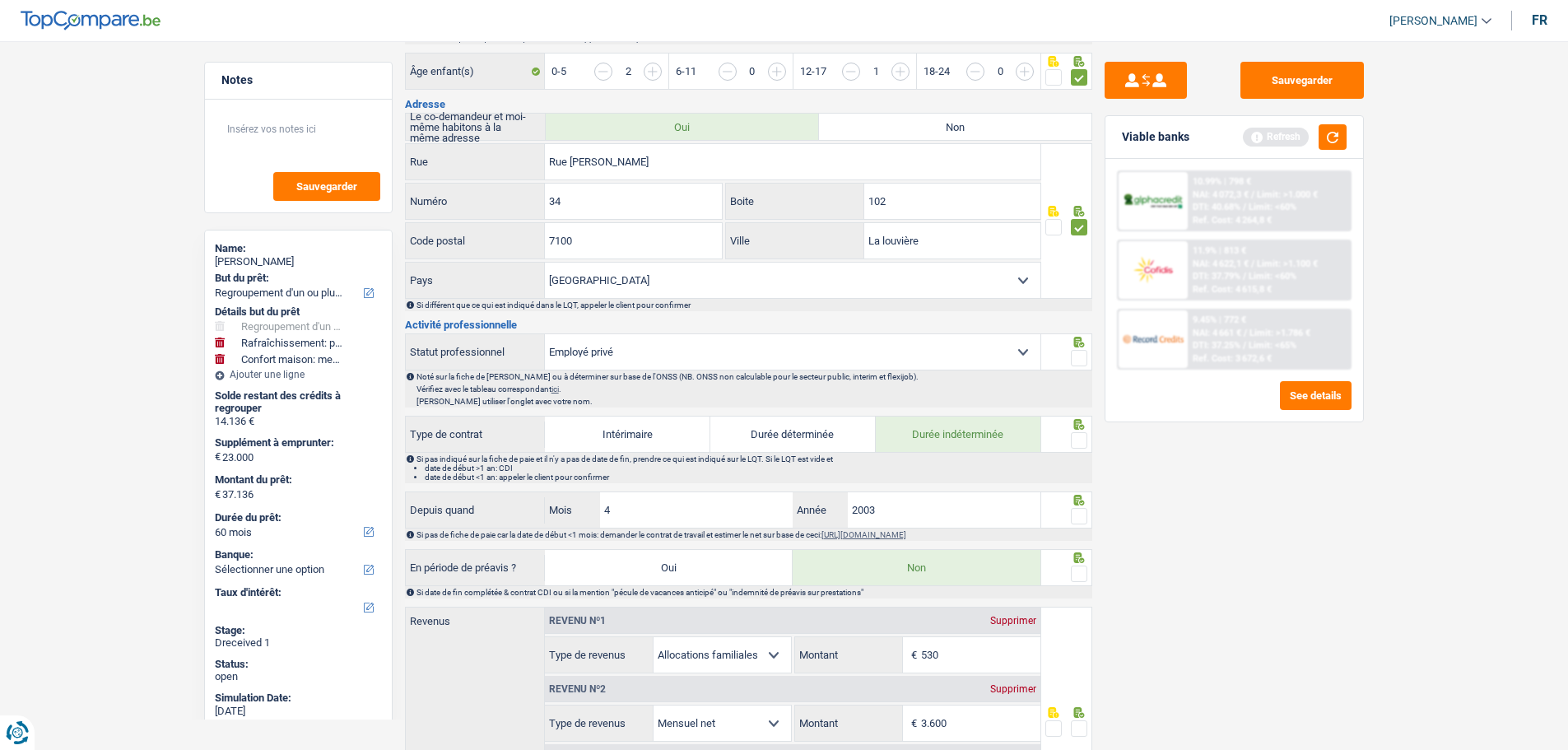 drag, startPoint x: 1077, startPoint y: 348, endPoint x: 1087, endPoint y: 417, distance: 69.7209 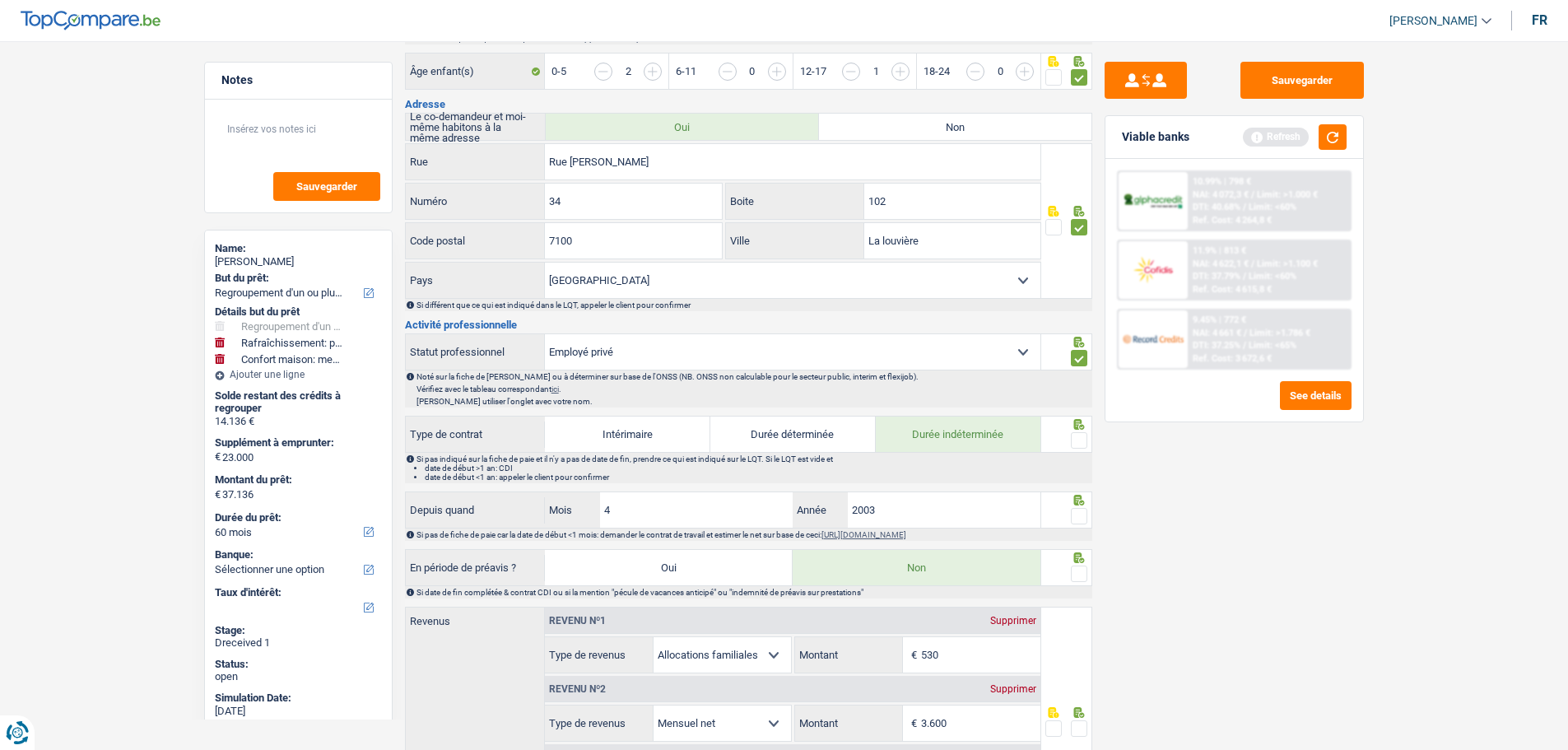 click at bounding box center (1079, 440) 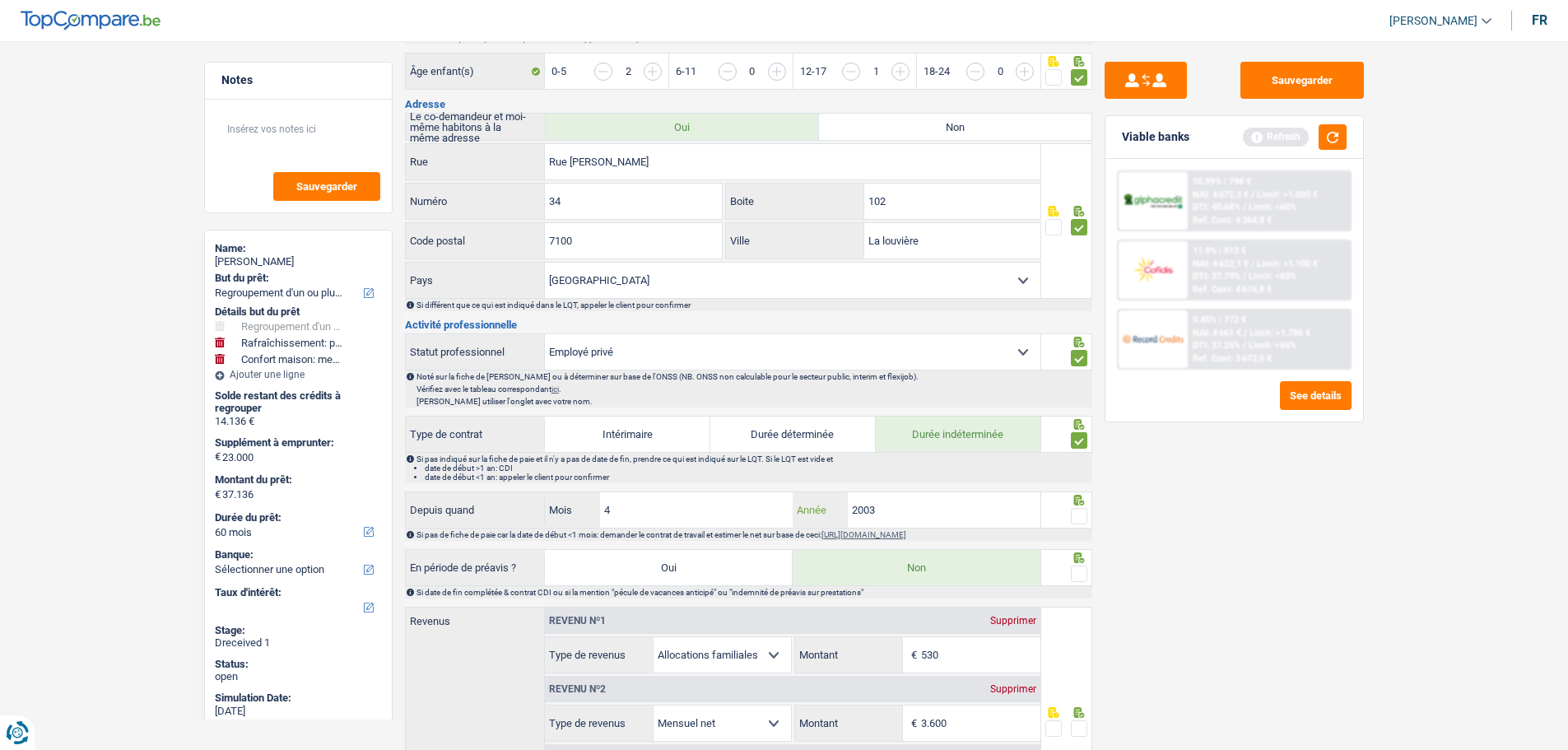 drag, startPoint x: 927, startPoint y: 501, endPoint x: 761, endPoint y: 500, distance: 166.00301 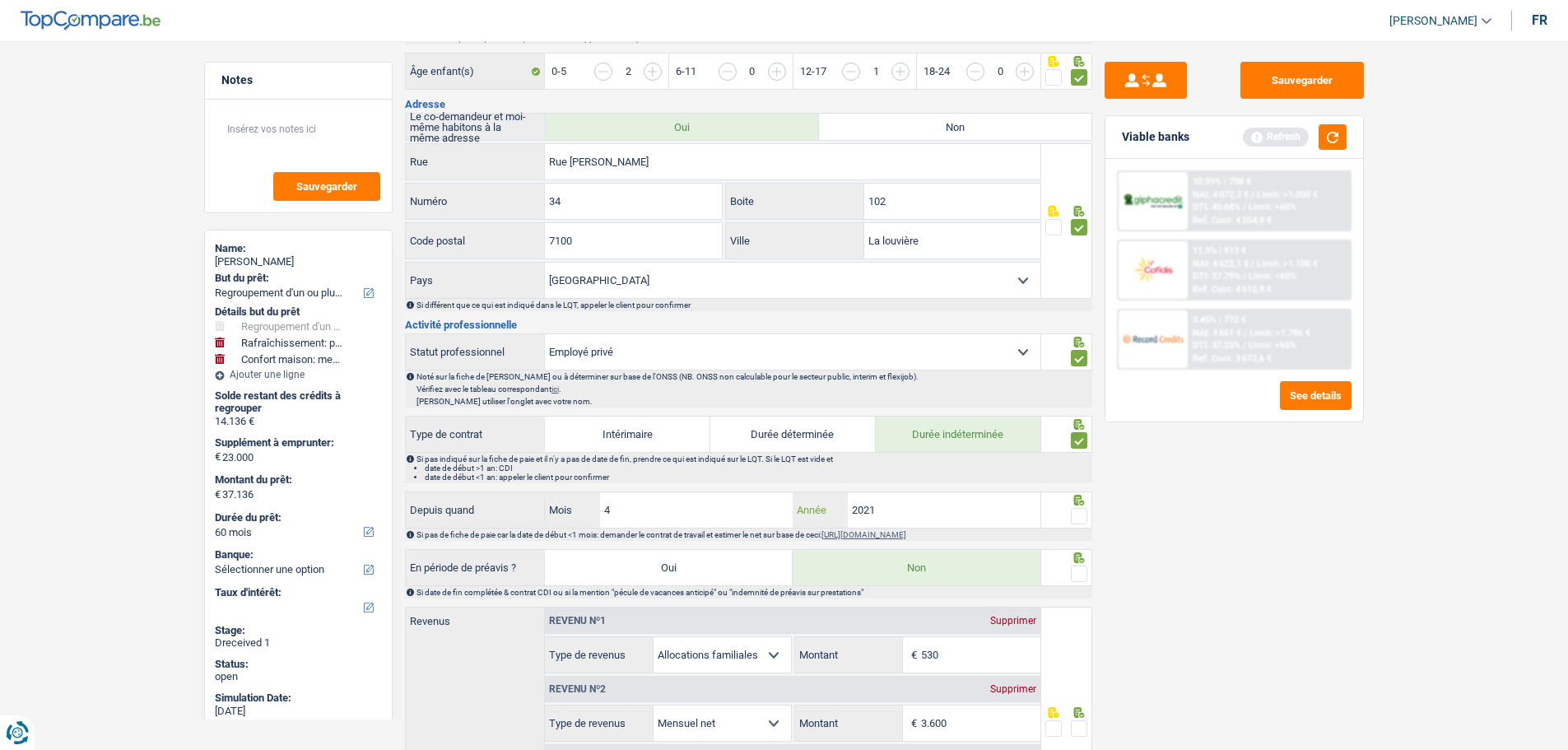 type on "2021" 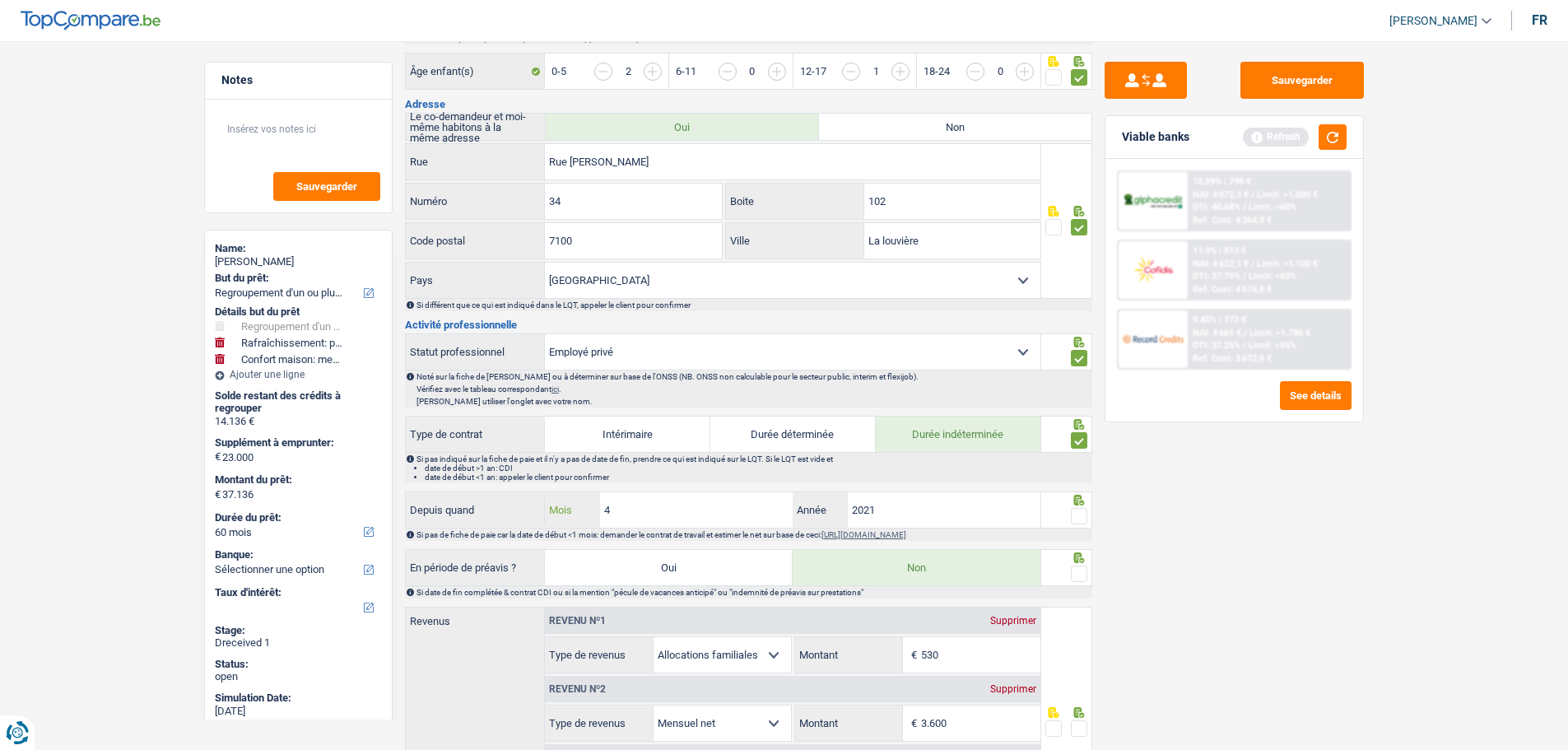 drag, startPoint x: 632, startPoint y: 505, endPoint x: 537, endPoint y: 503, distance: 95.02105 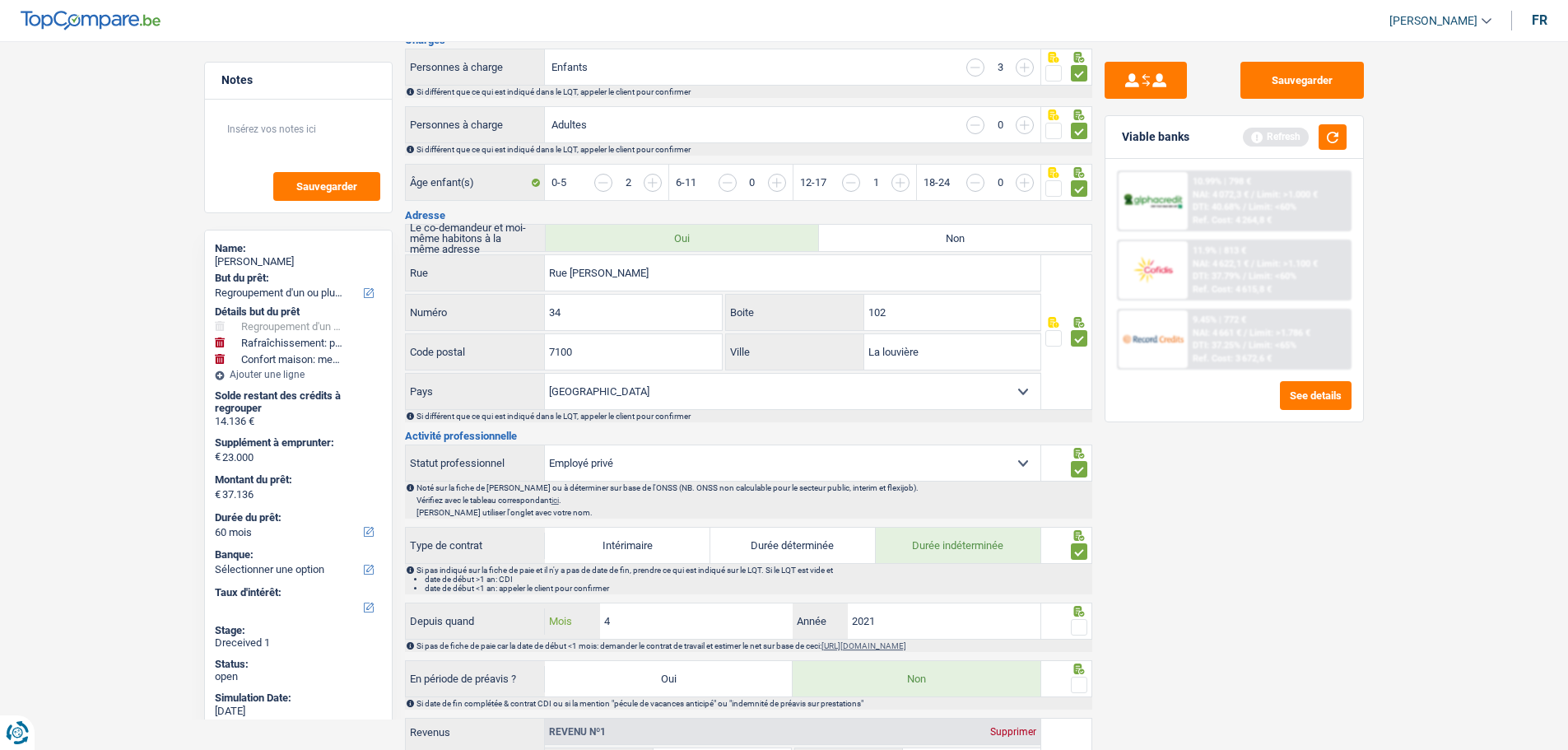 scroll, scrollTop: 412, scrollLeft: 0, axis: vertical 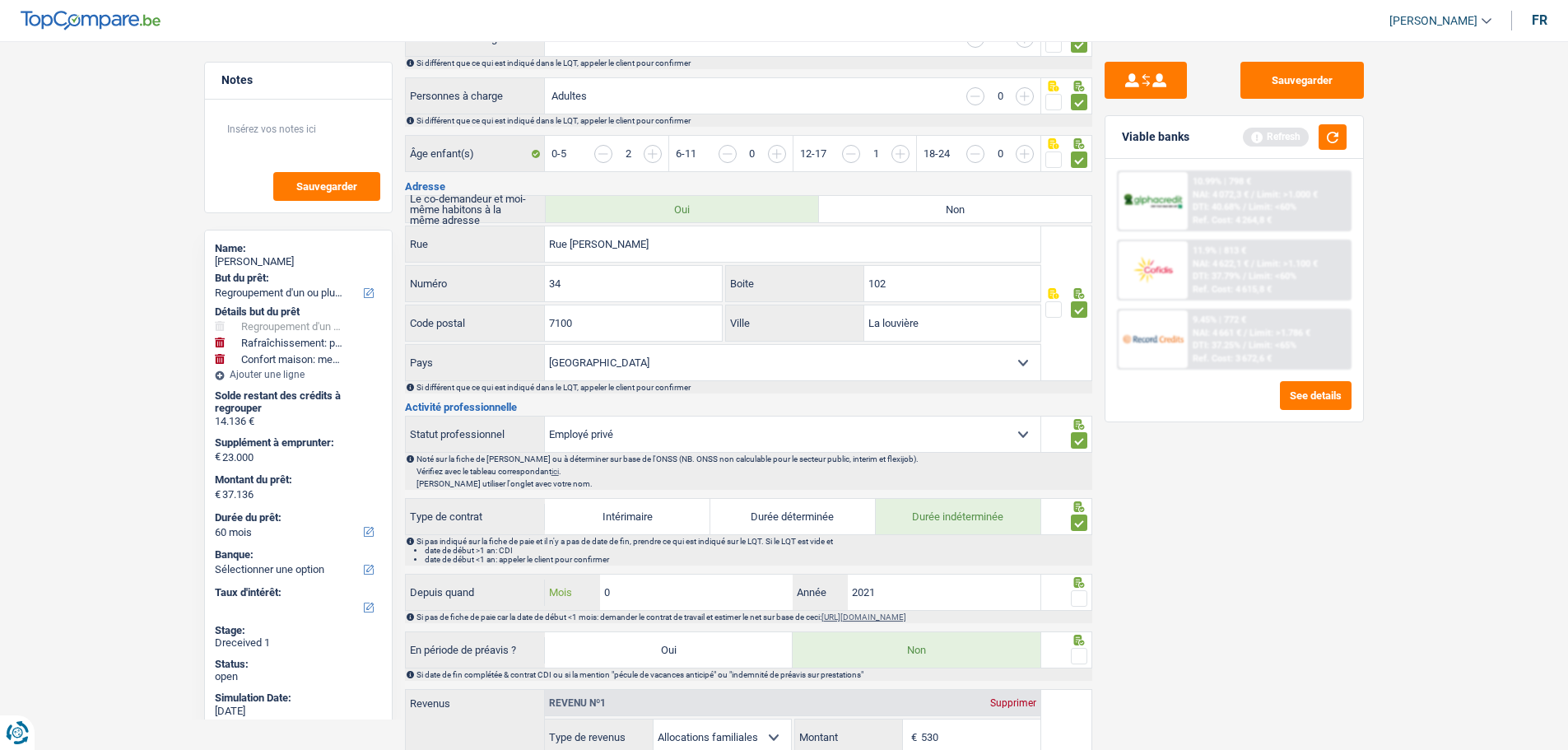 type on "02" 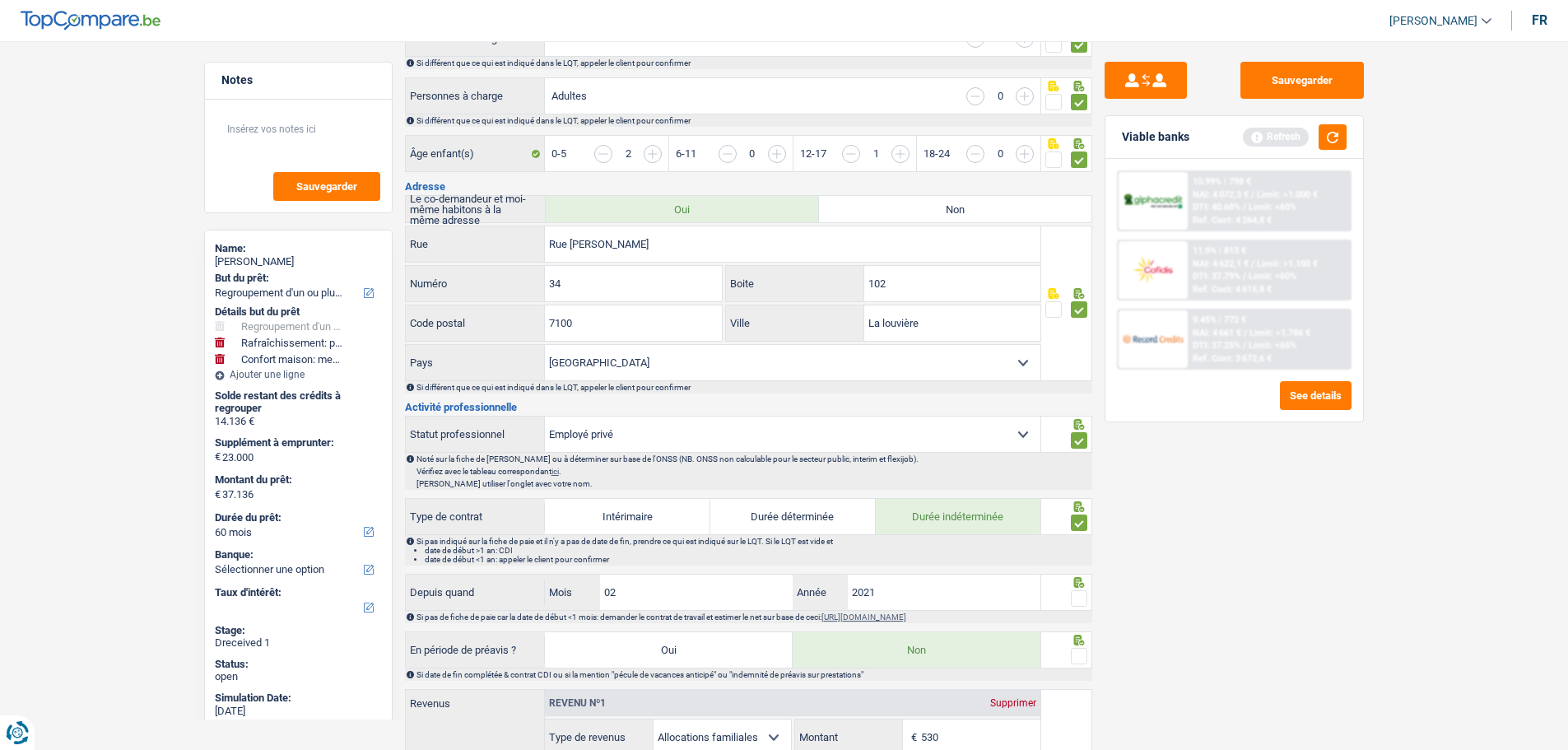 click at bounding box center (1079, 599) 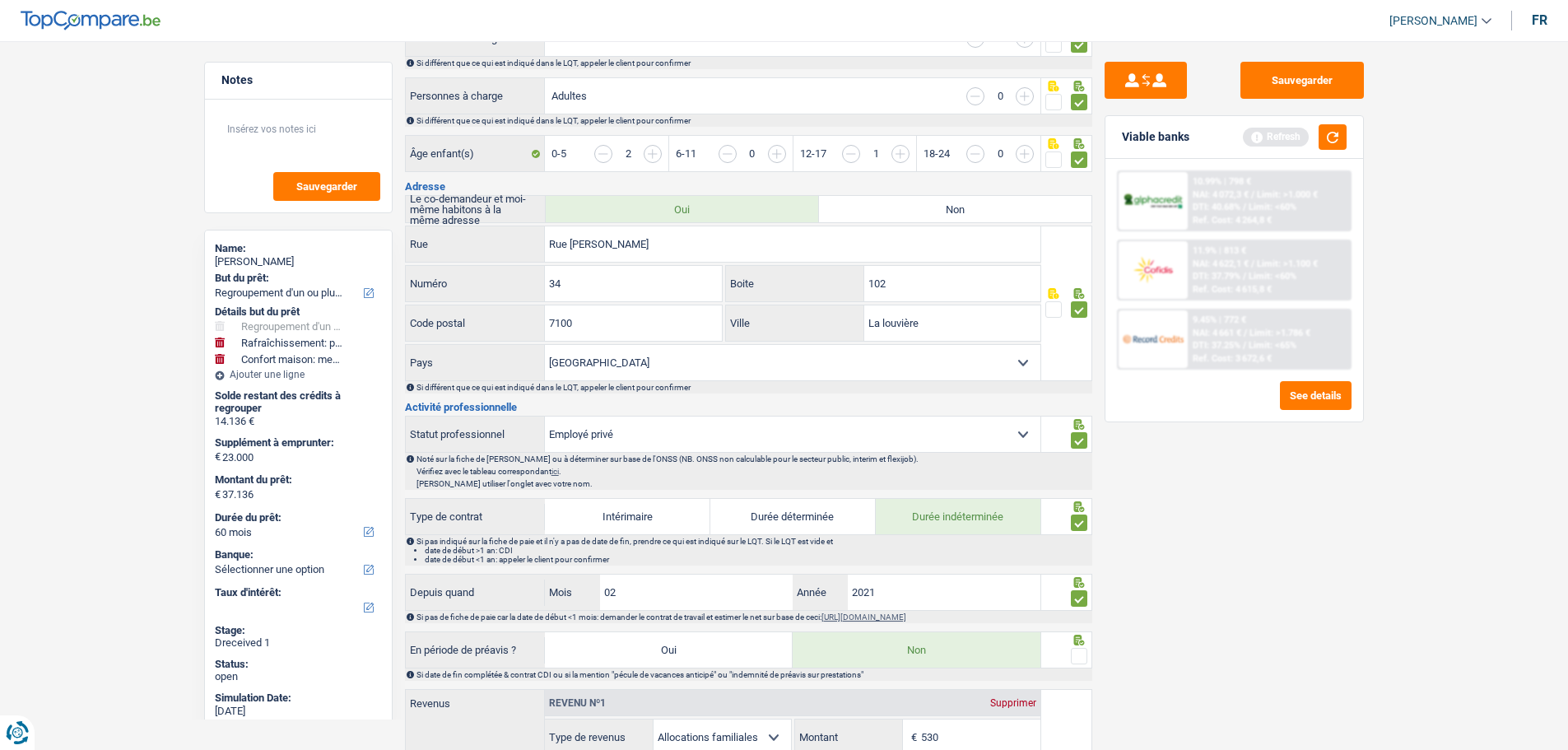click at bounding box center [1079, 656] 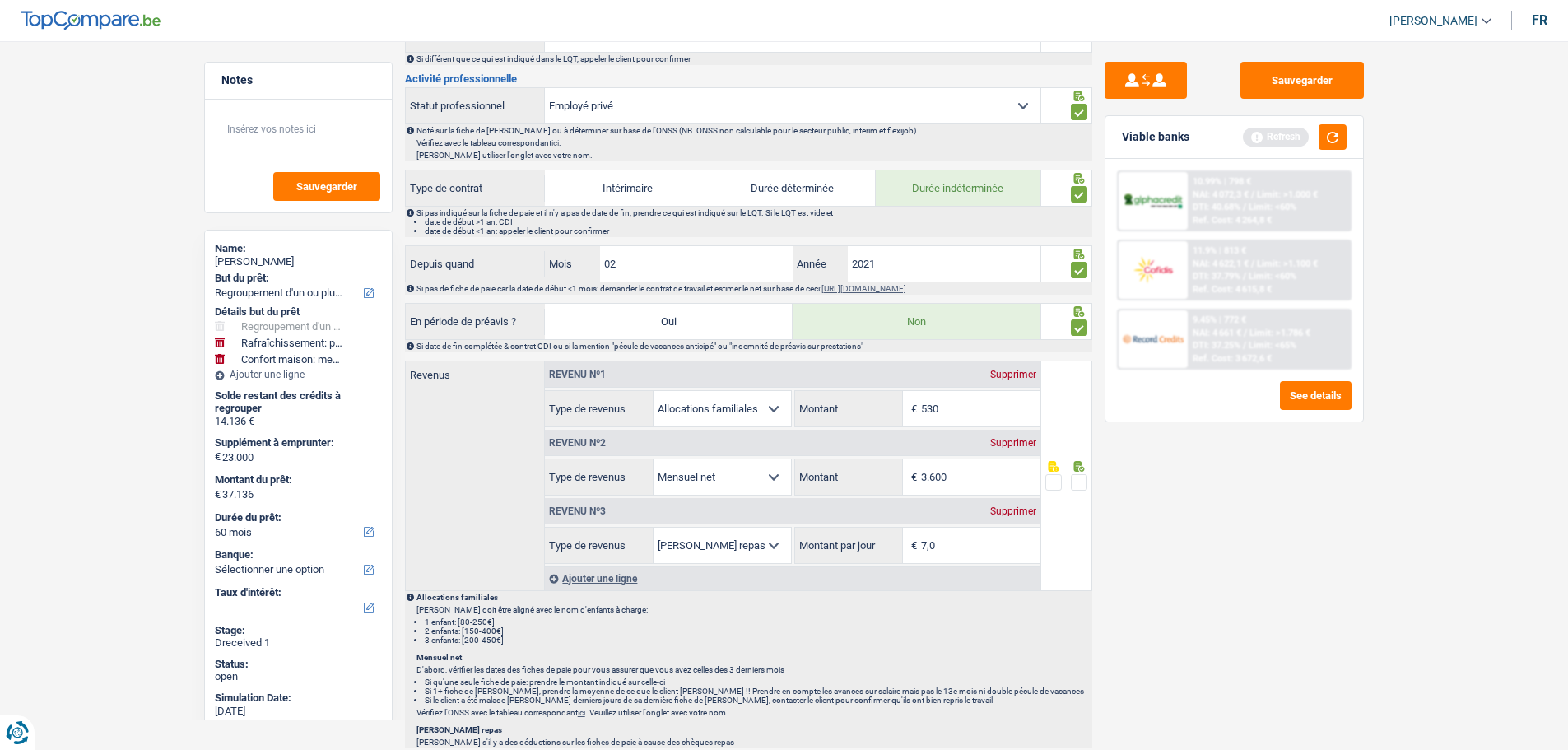 scroll, scrollTop: 741, scrollLeft: 0, axis: vertical 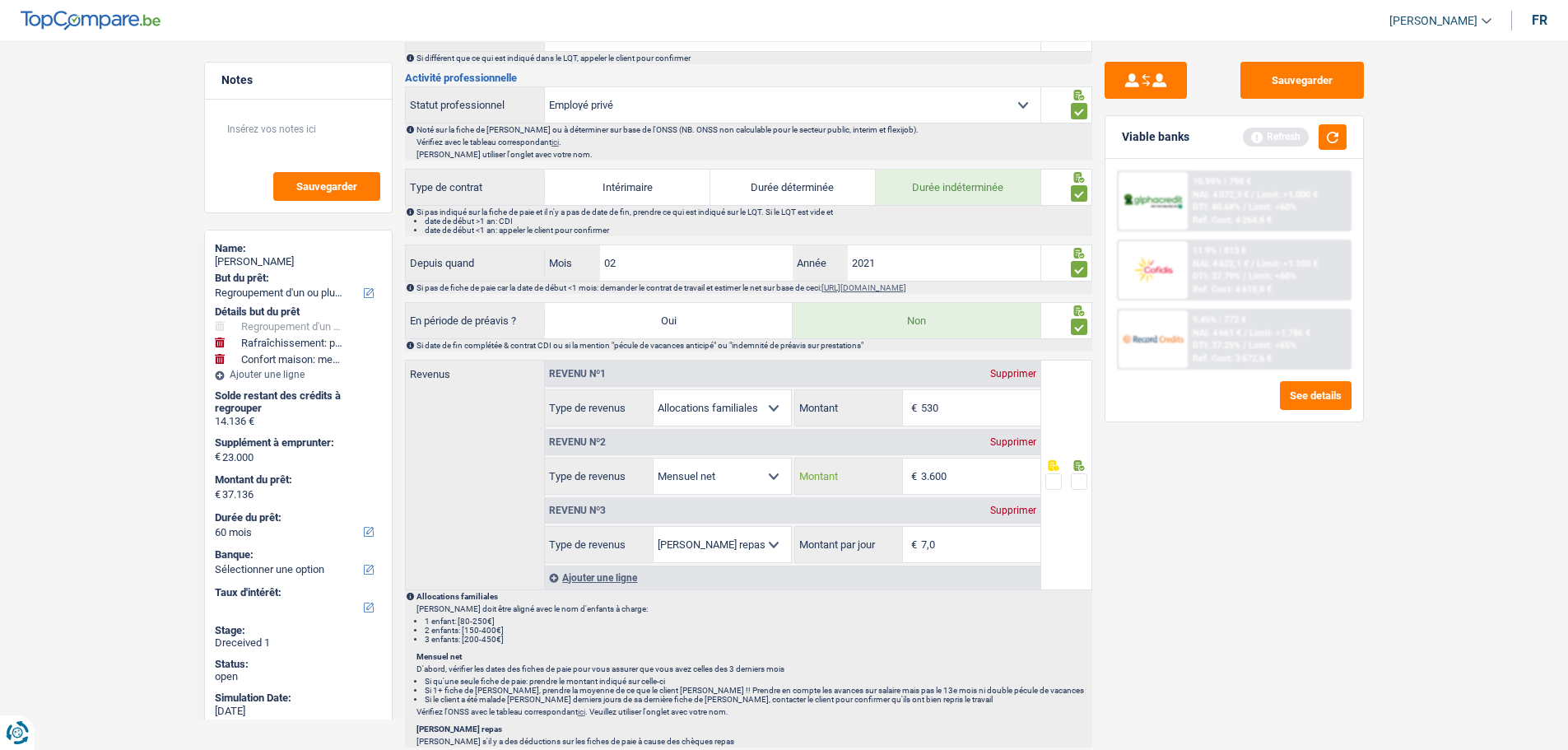 click on "3.600" at bounding box center [980, 476] 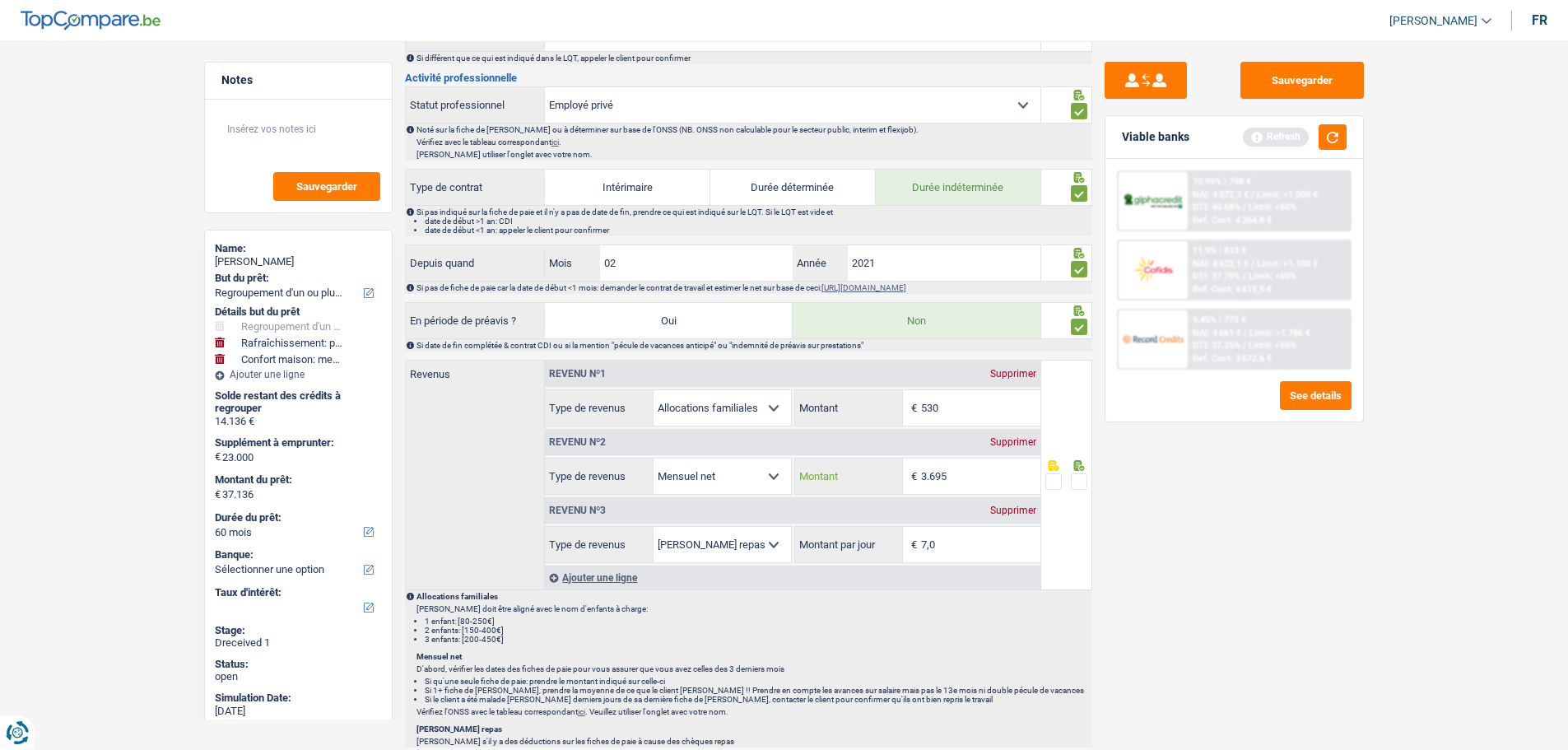 type on "3.695" 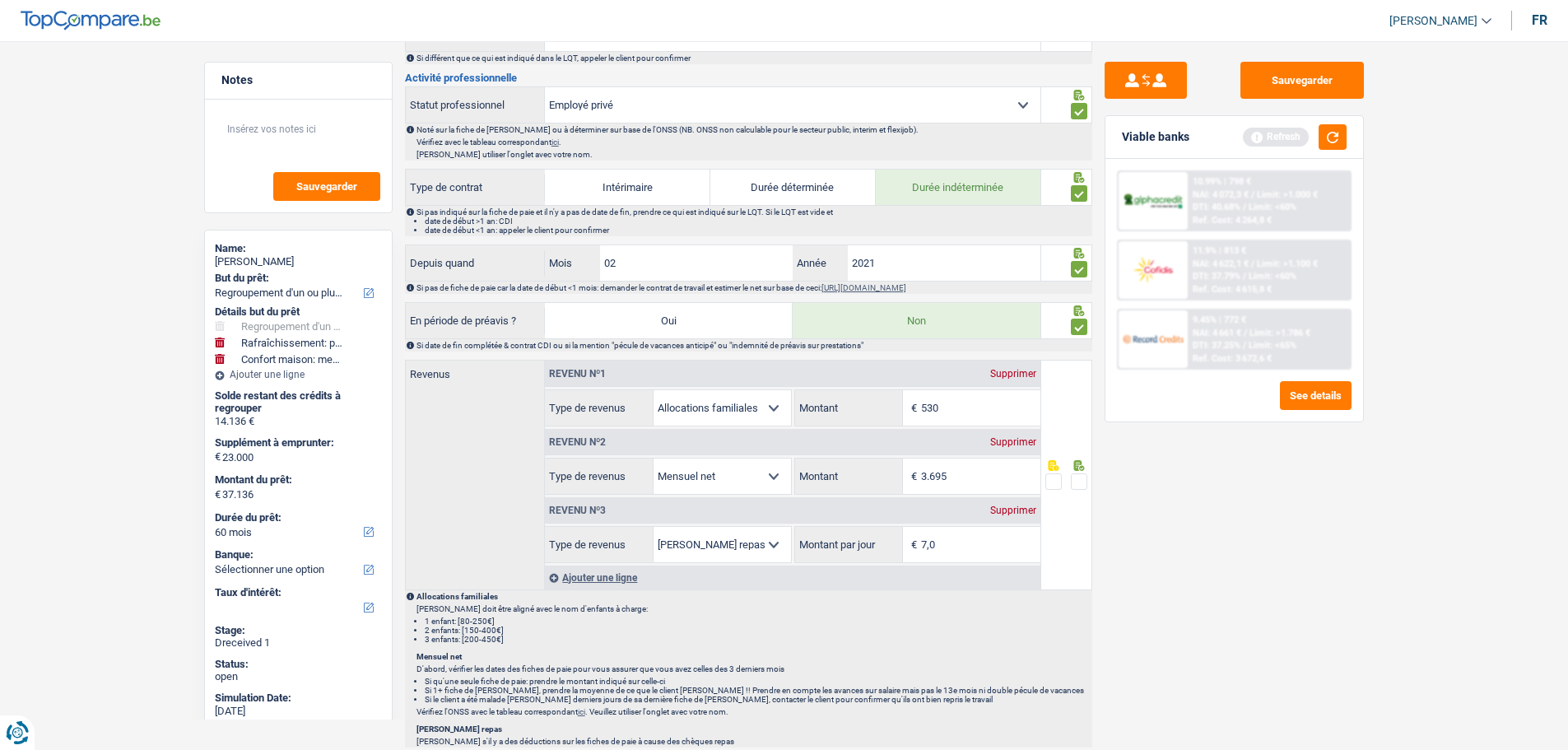 click at bounding box center [1079, 482] 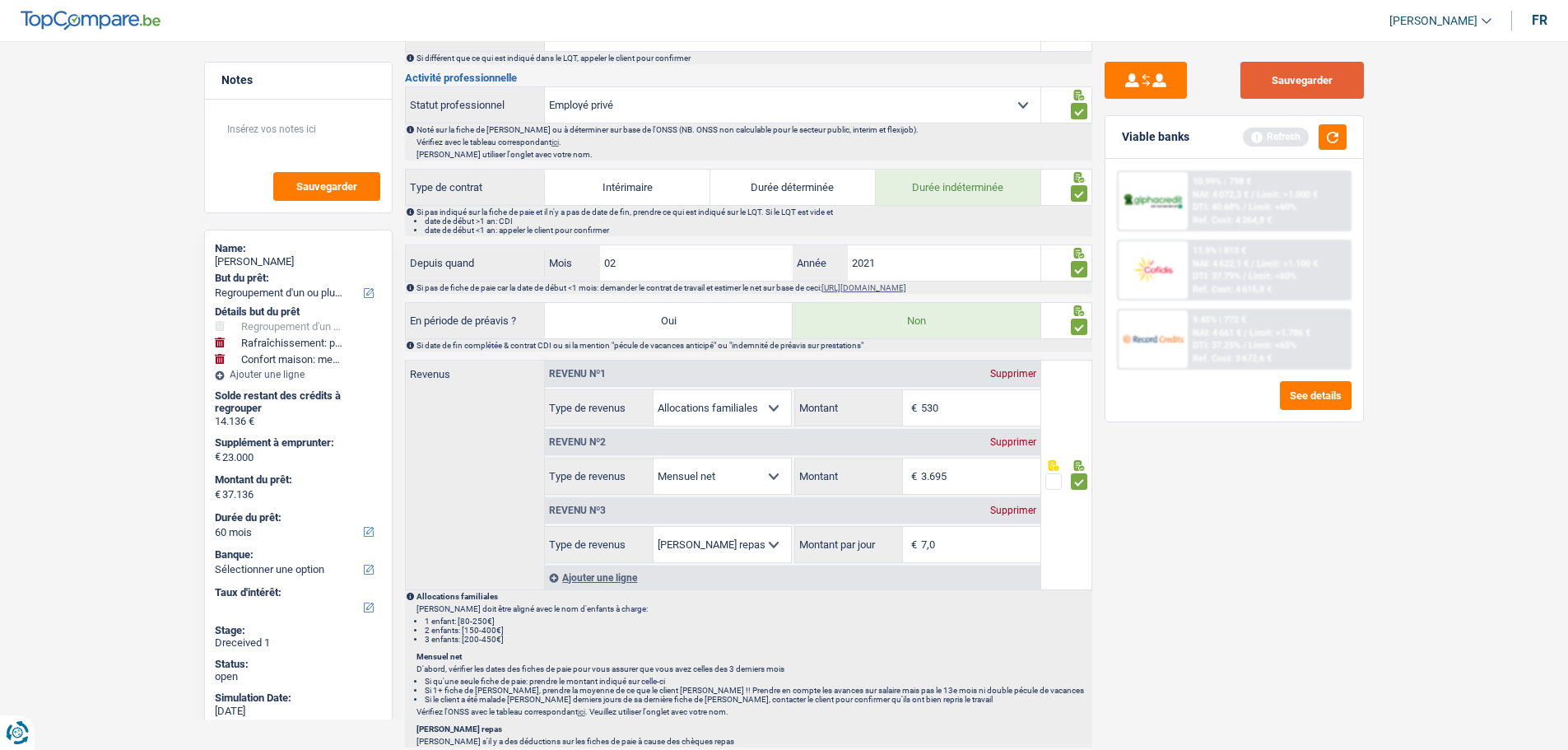 drag, startPoint x: 1307, startPoint y: 74, endPoint x: 1304, endPoint y: 82, distance: 8.544004 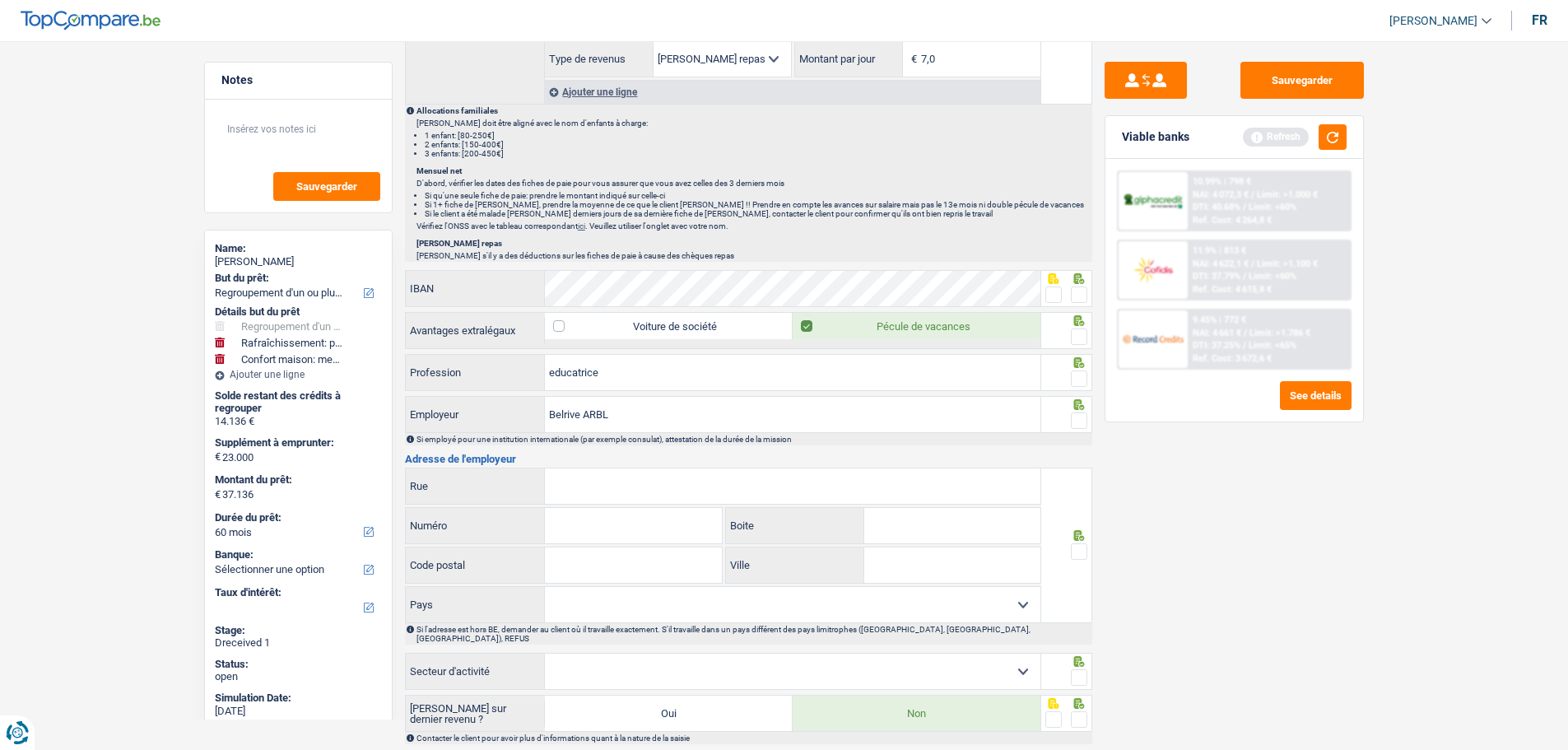 scroll, scrollTop: 1317, scrollLeft: 0, axis: vertical 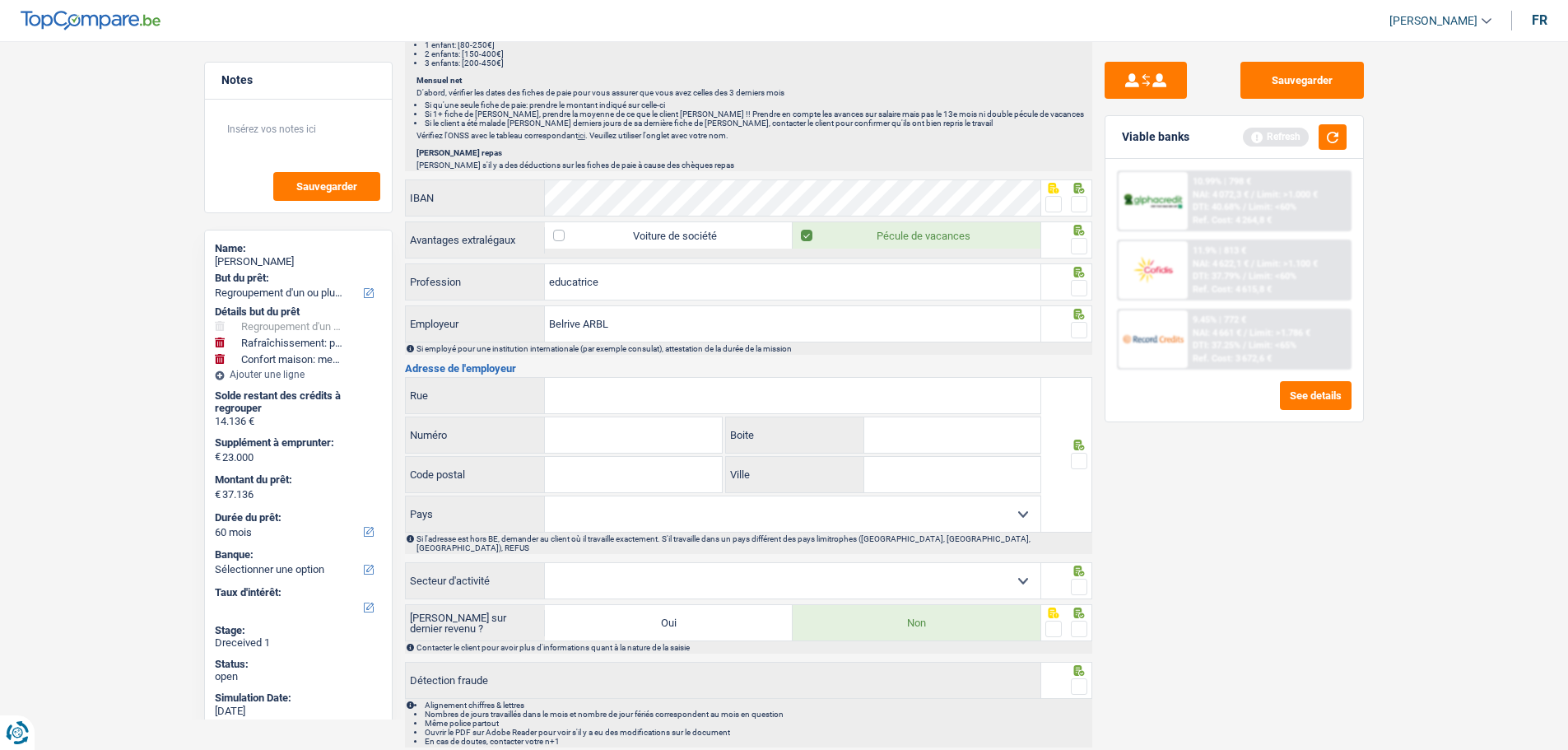 click at bounding box center (1079, 204) 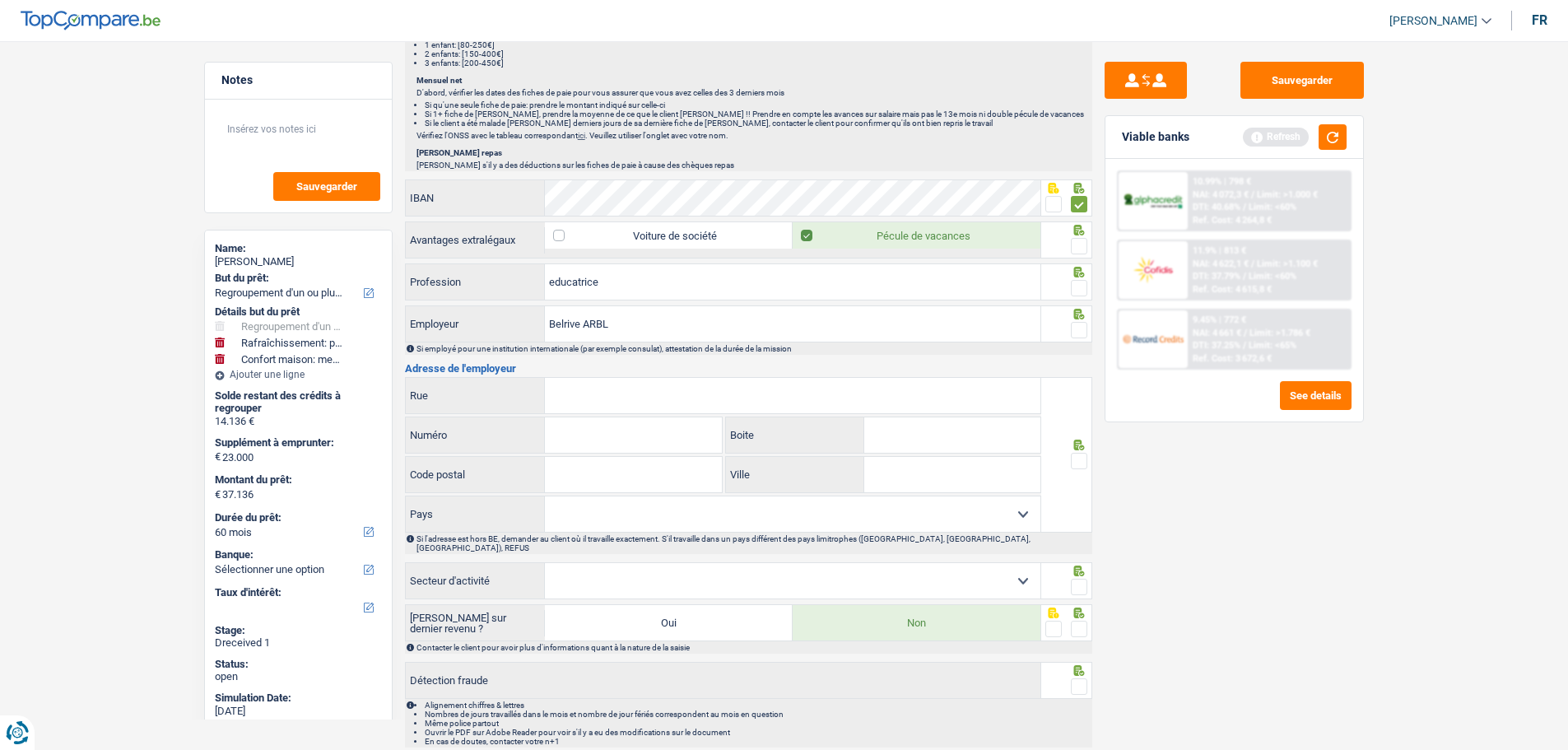 click at bounding box center [1079, 246] 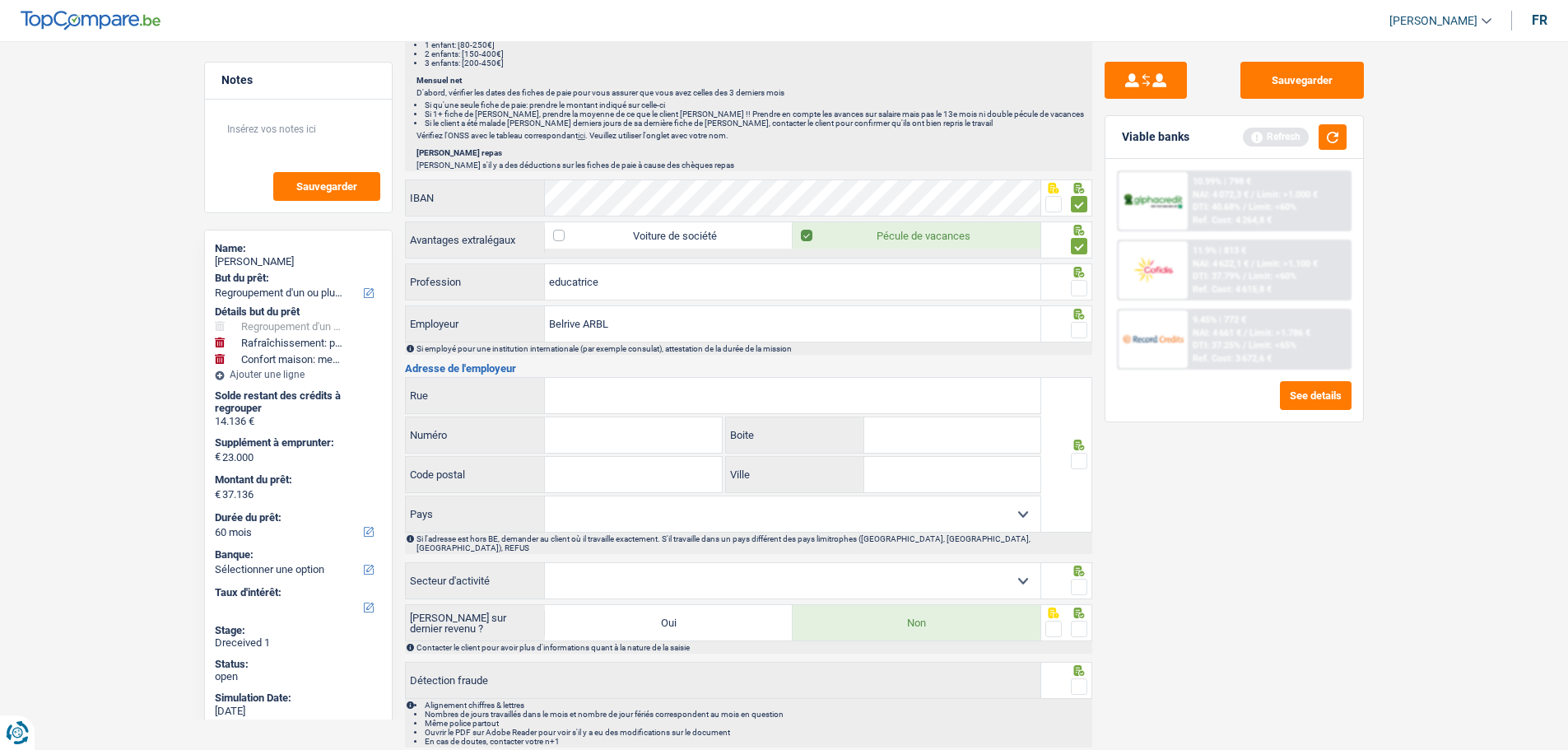 click at bounding box center (1079, 288) 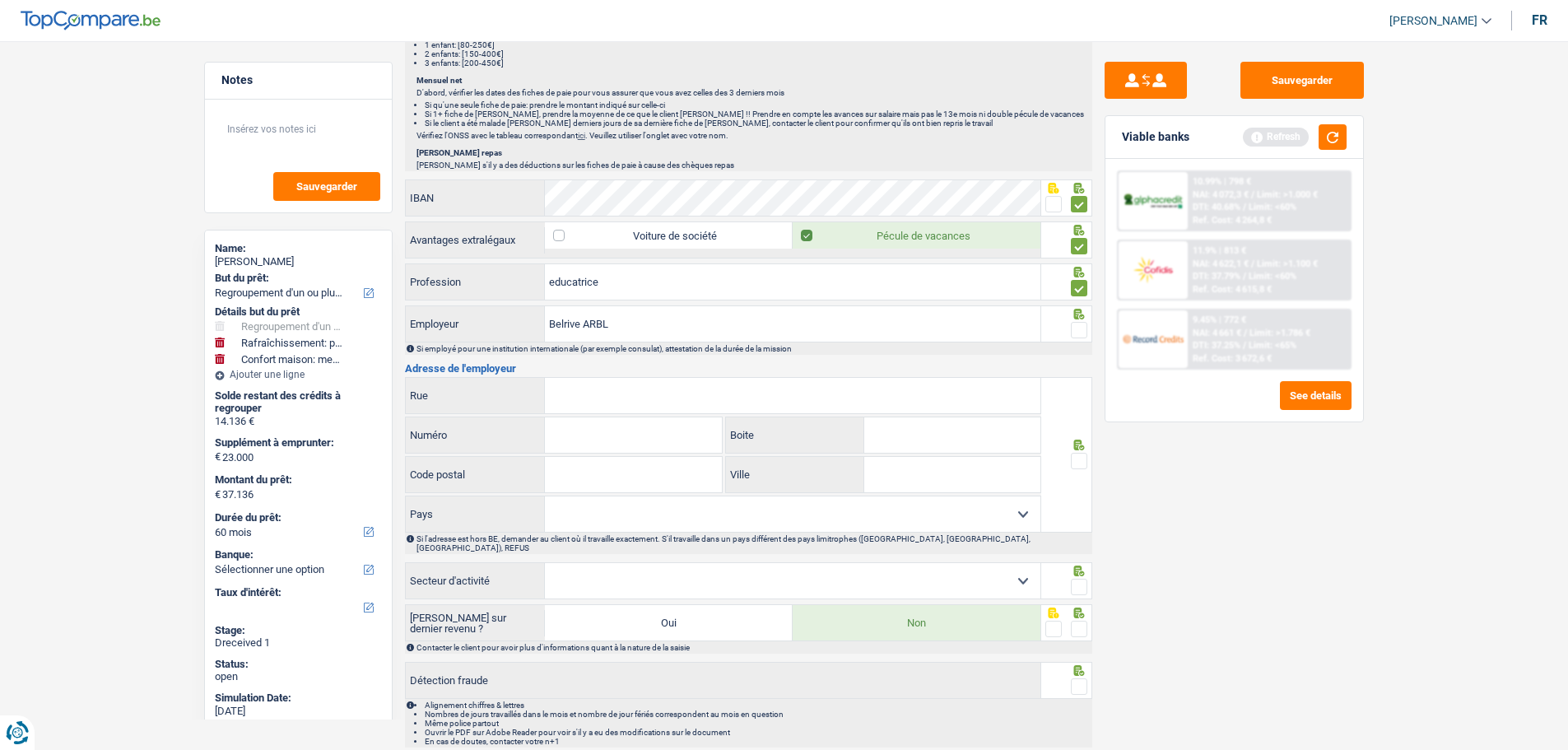 click at bounding box center [1079, 330] 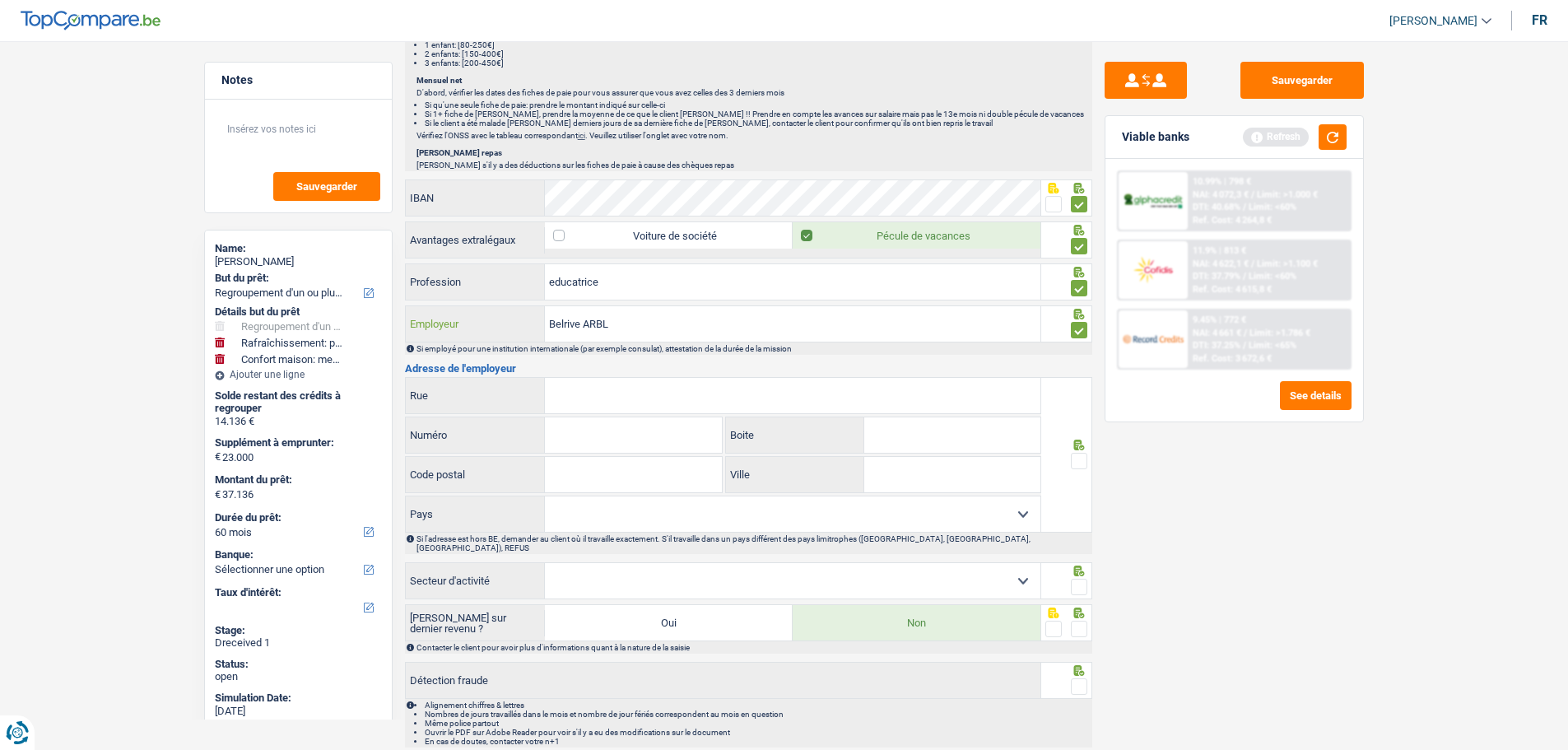 drag, startPoint x: 742, startPoint y: 327, endPoint x: 582, endPoint y: 319, distance: 160.19988 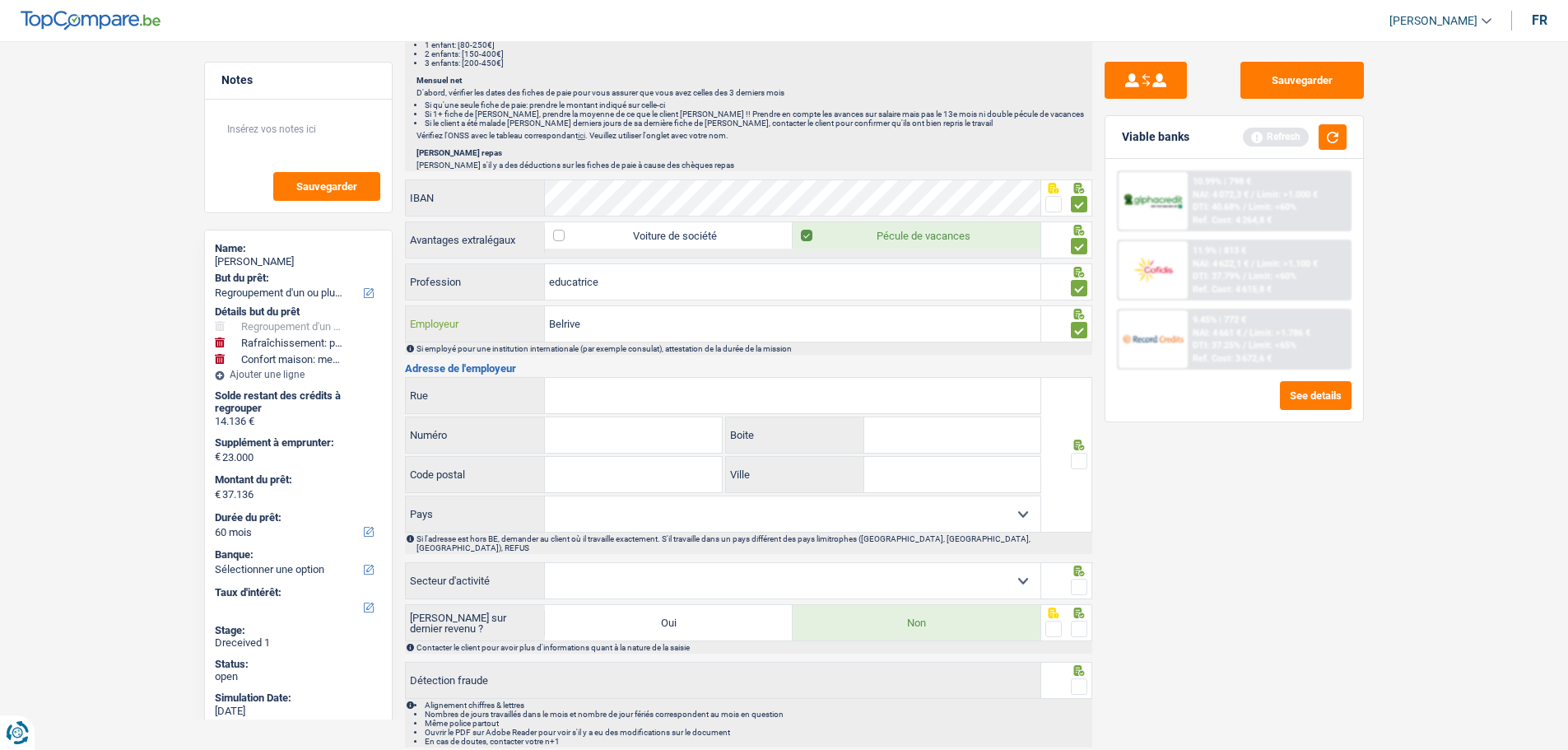 type on "Belrive" 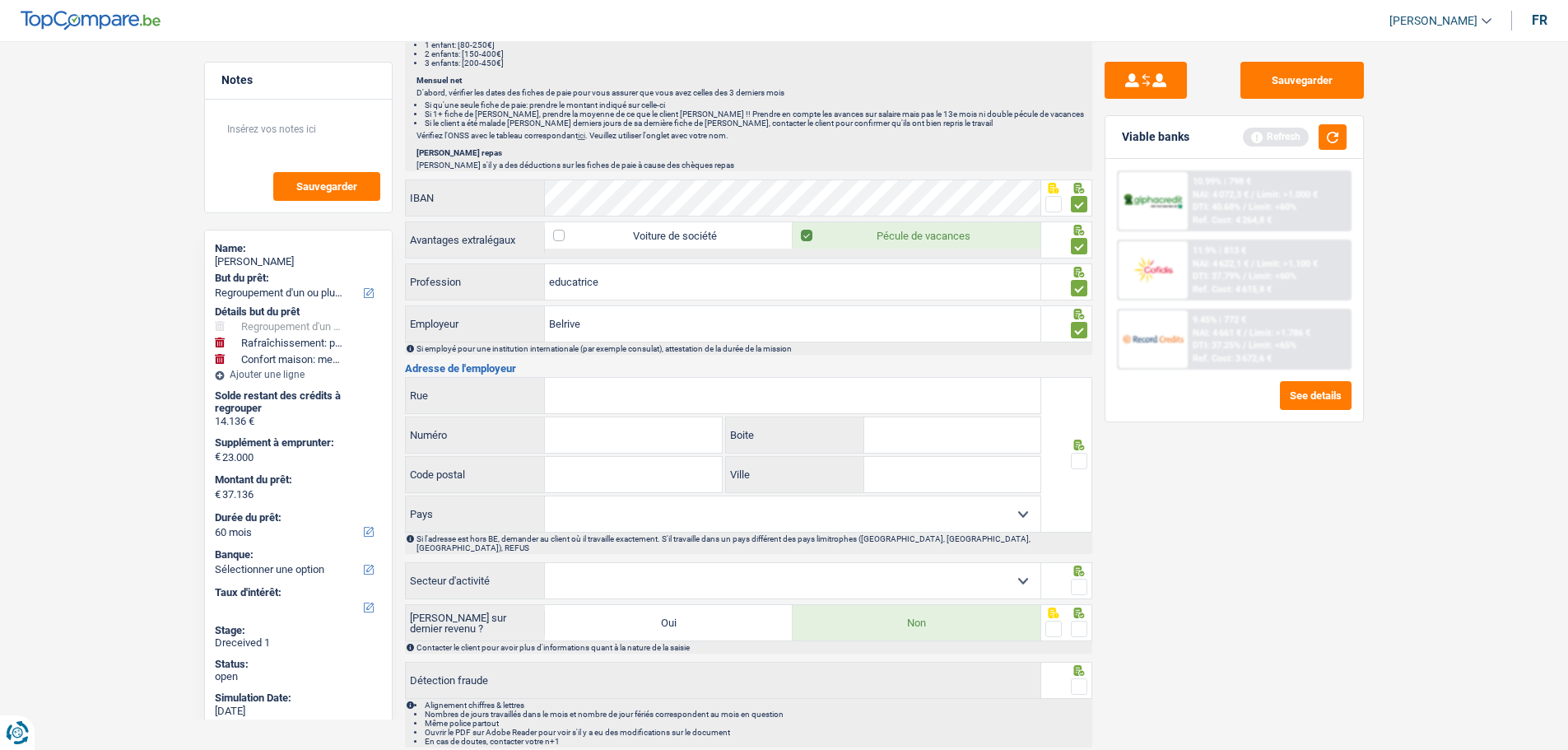 click on "Rue" at bounding box center [793, 395] 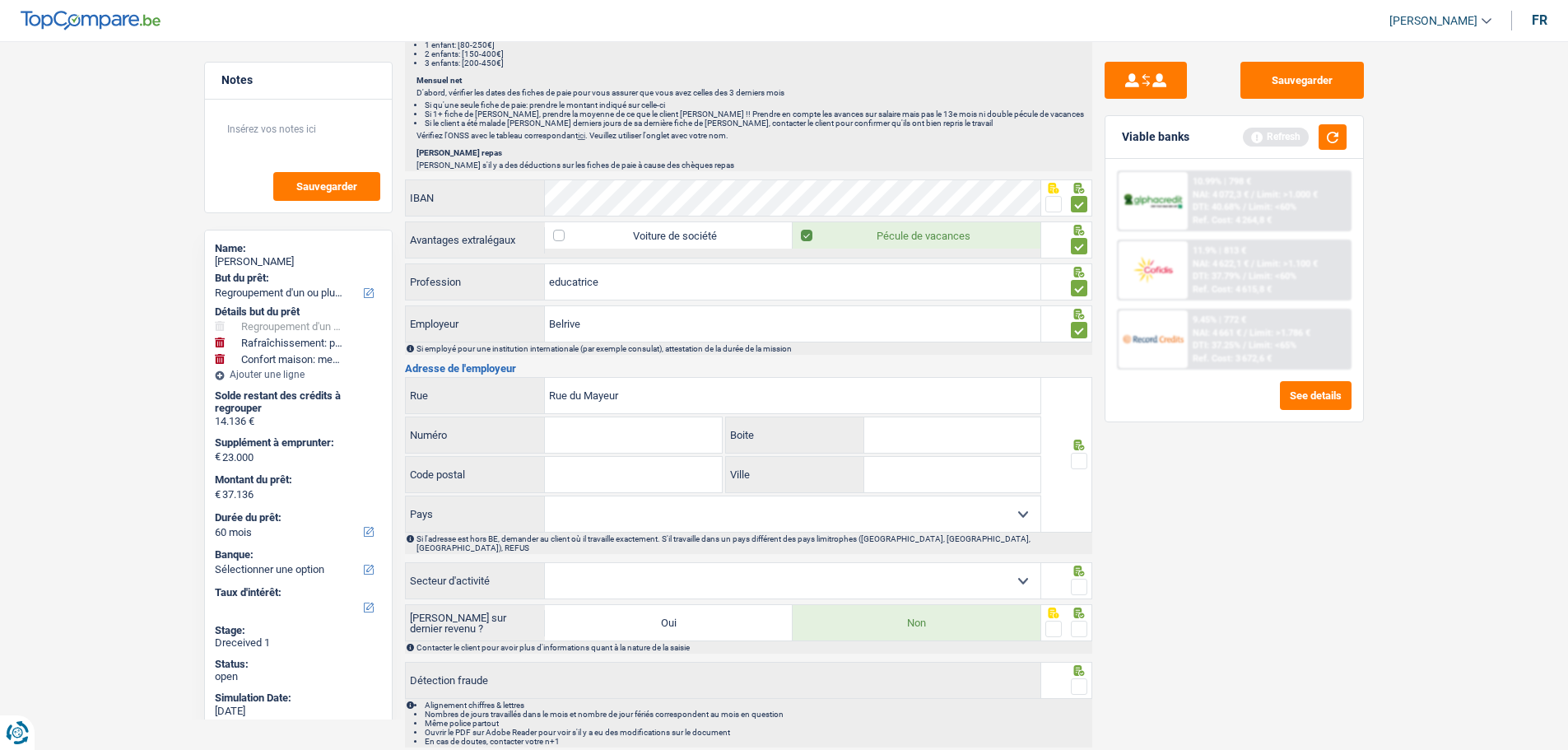 type on "Rue du Mayeur" 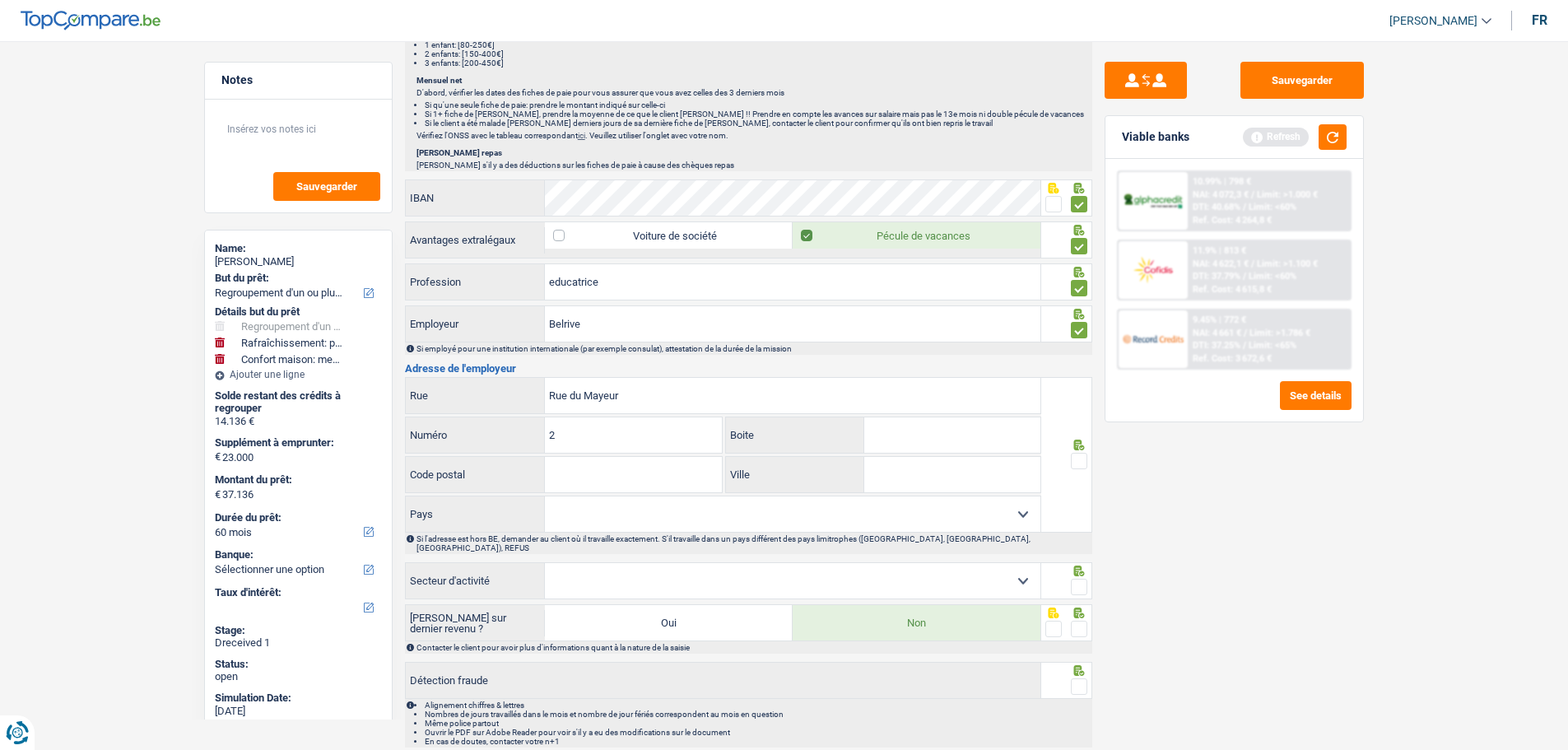 type on "2" 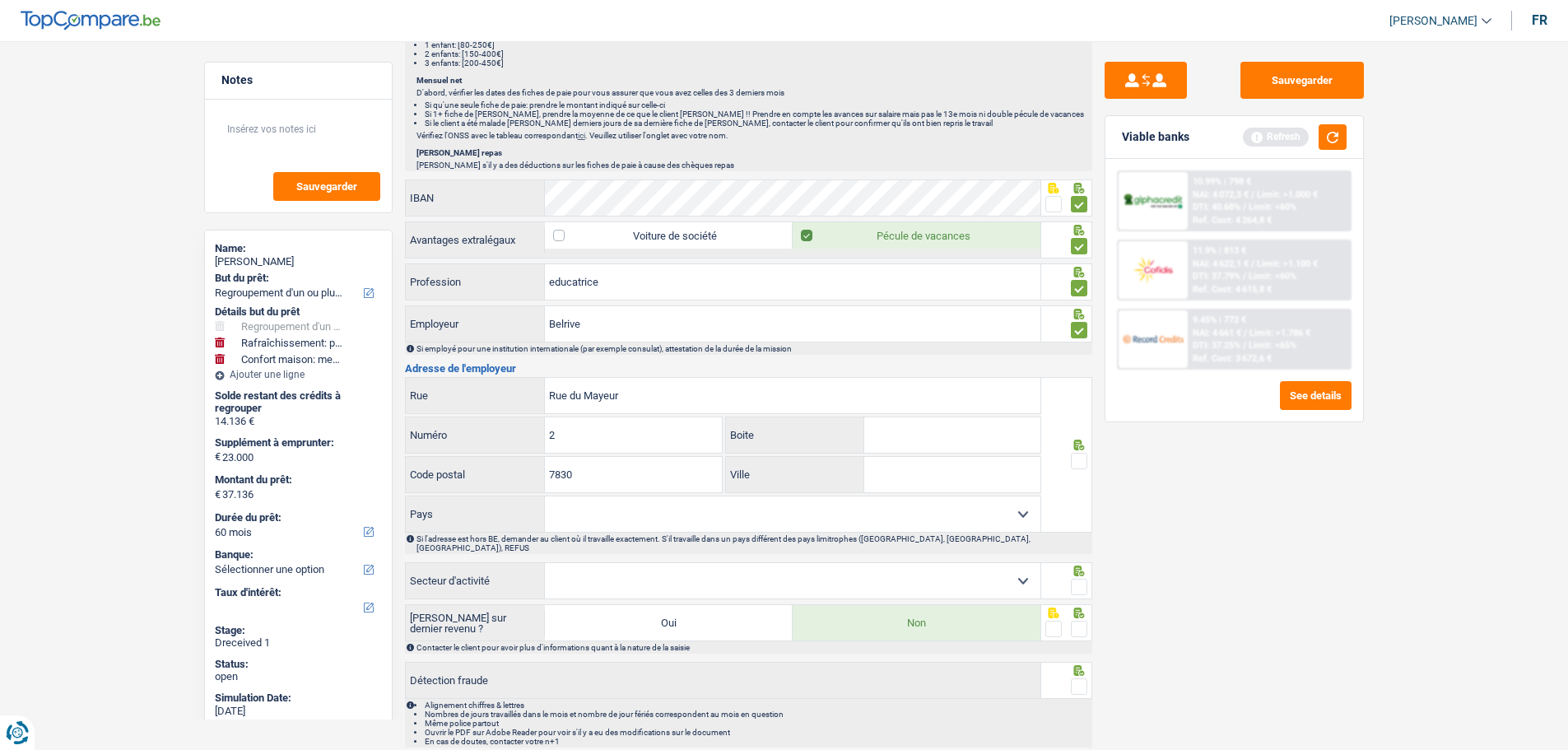 type on "7830" 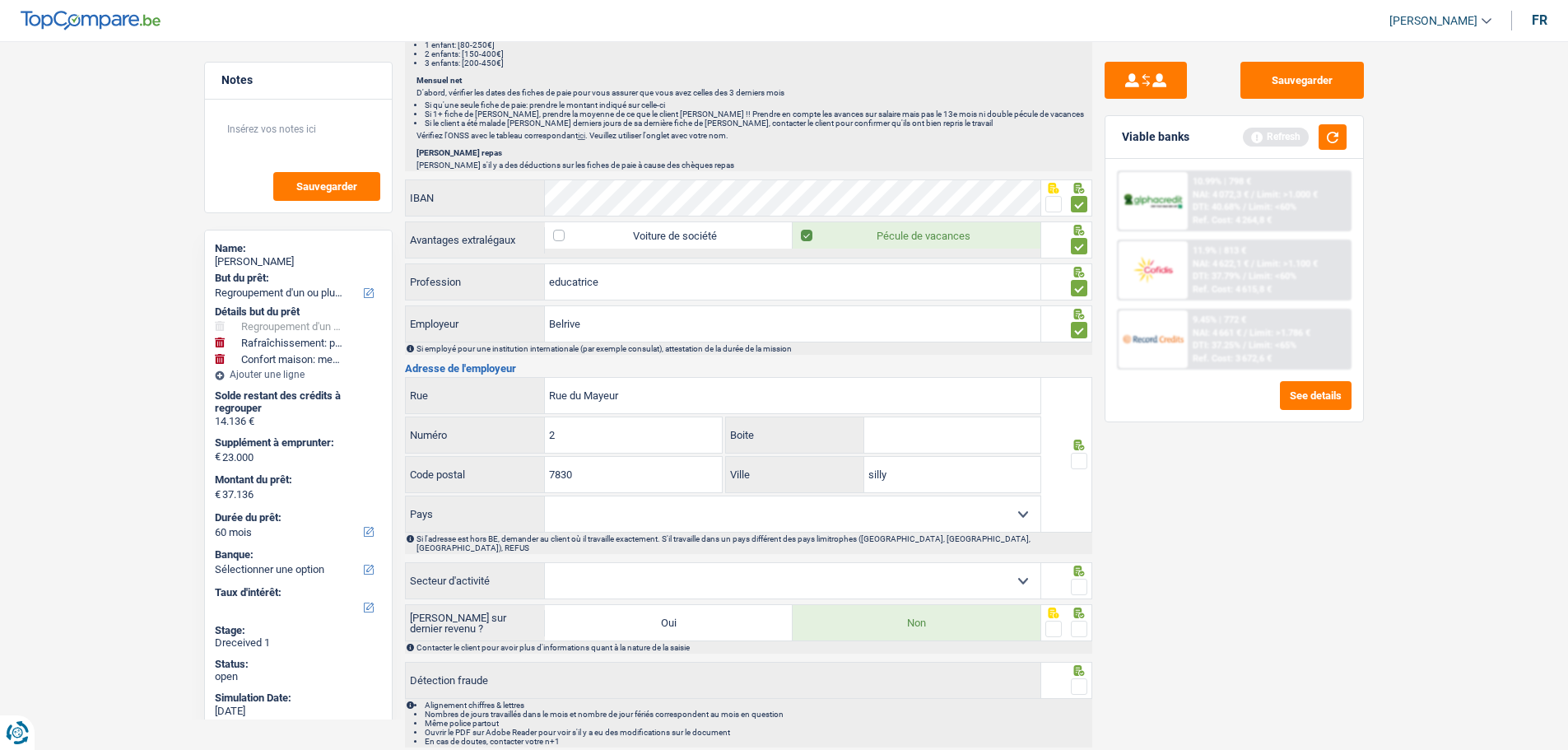 type on "silly" 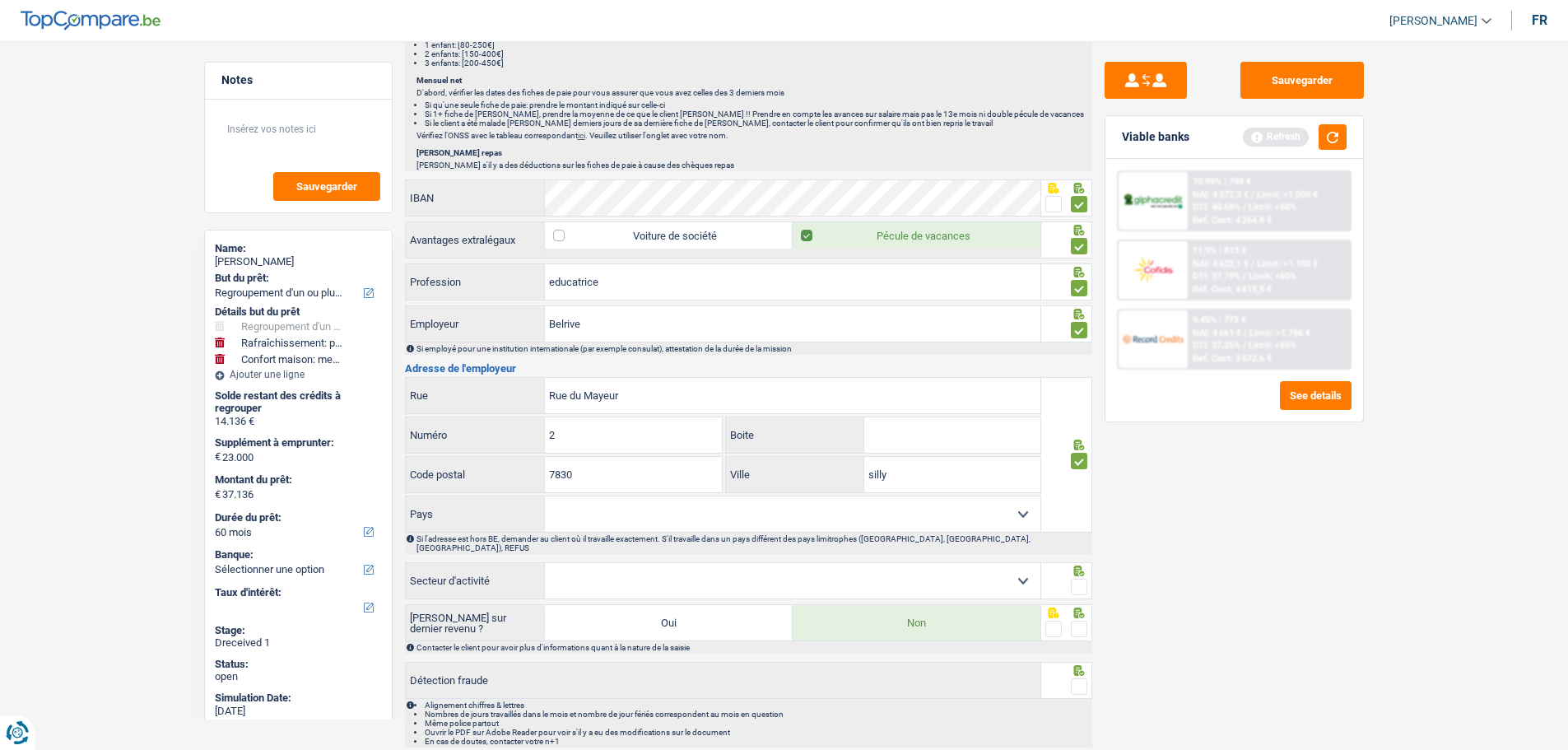 click on "Belgique France Allemagne Italie Luxembourg Pays-Bas Espagne Suisse
Sélectionner une option" at bounding box center (793, 514) 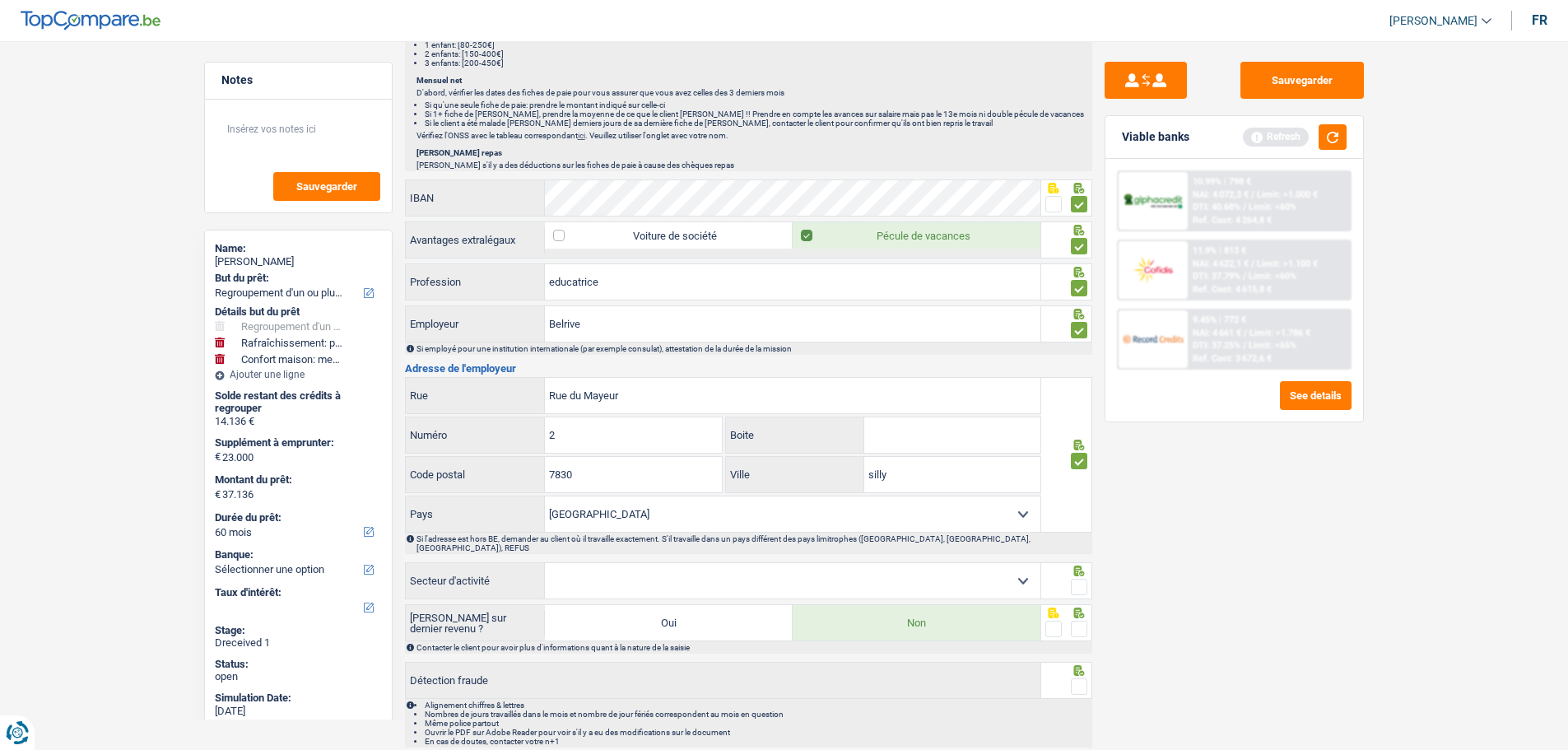 click on "Agriculture/Pêche Industrie Horeca Courier/Fitness/Taxi Construction Banques/Assurances Etat/Université ou Union Européenne Petites entreprises (-50pers) Grandes entreprises (+50pers) Autres institutions internationales
Sélectionner une option" at bounding box center (793, 580) 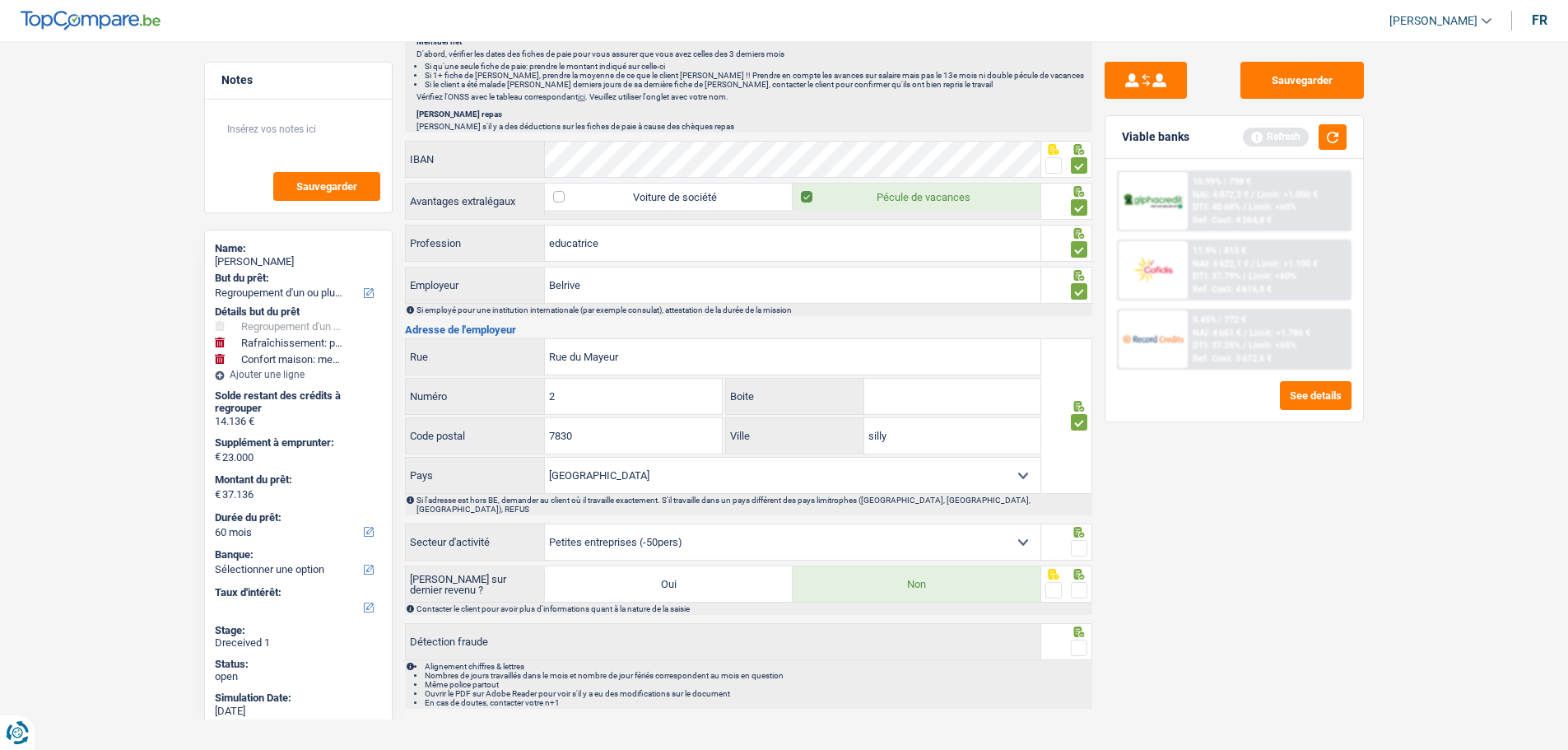 scroll, scrollTop: 1357, scrollLeft: 0, axis: vertical 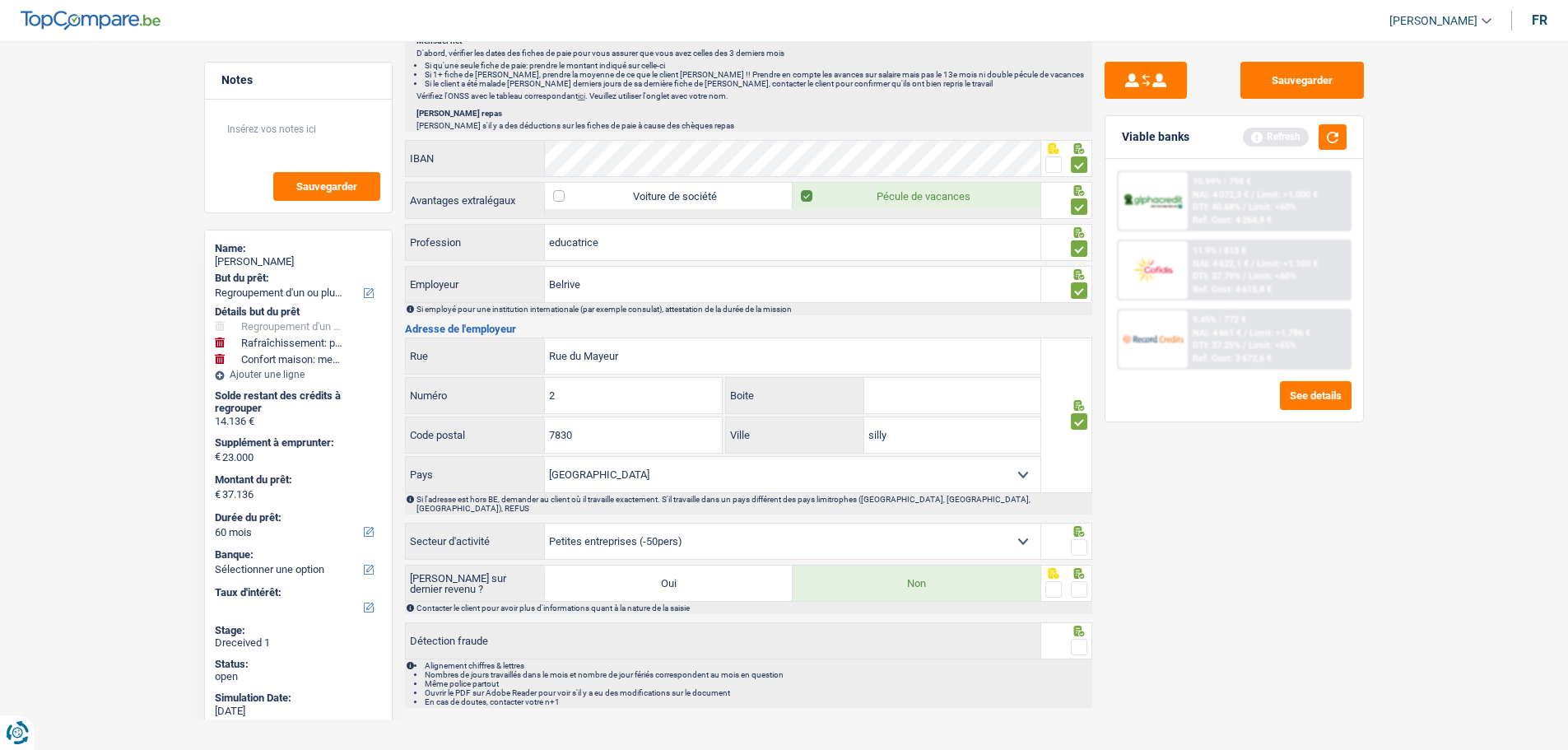 click at bounding box center (1079, 547) 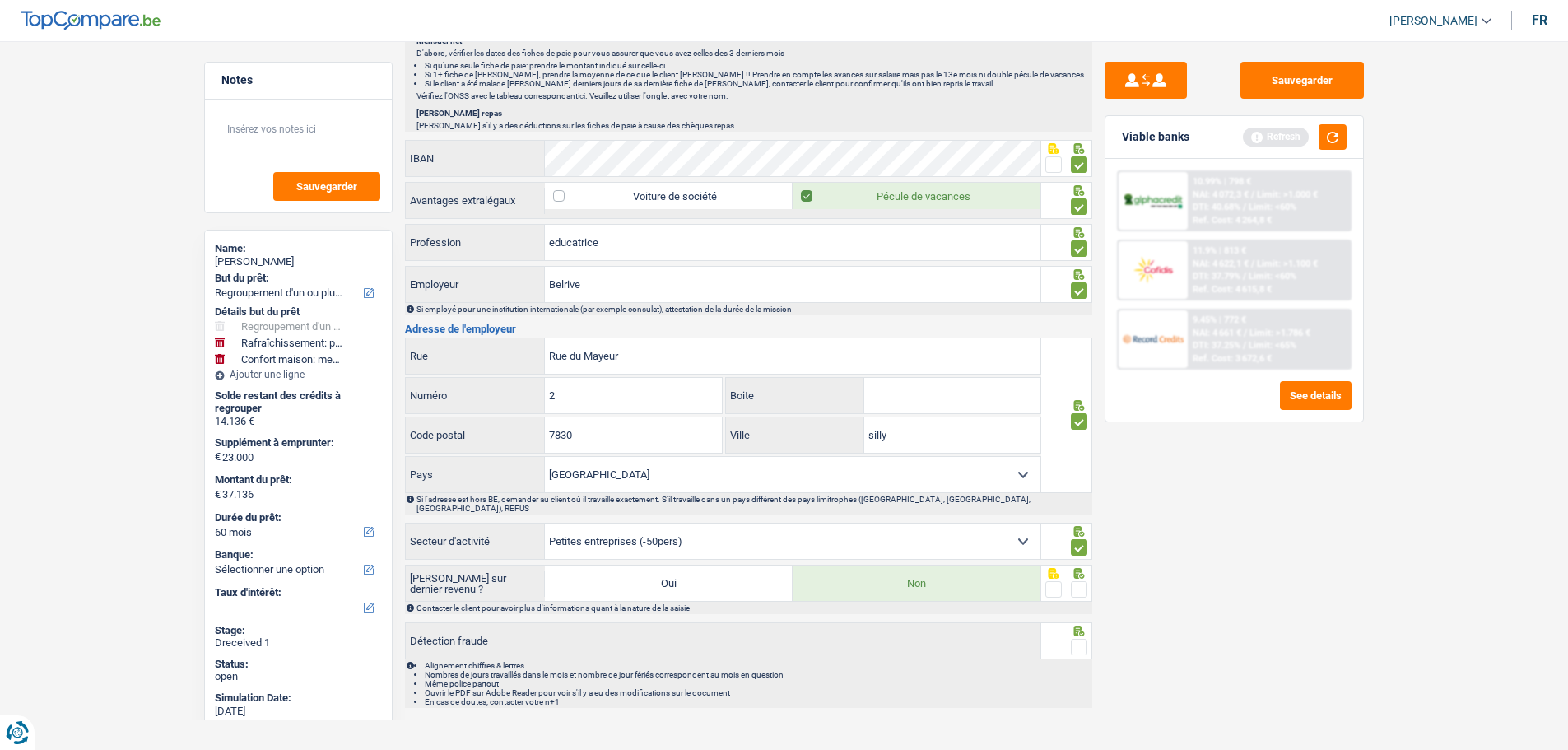 click at bounding box center (1079, 589) 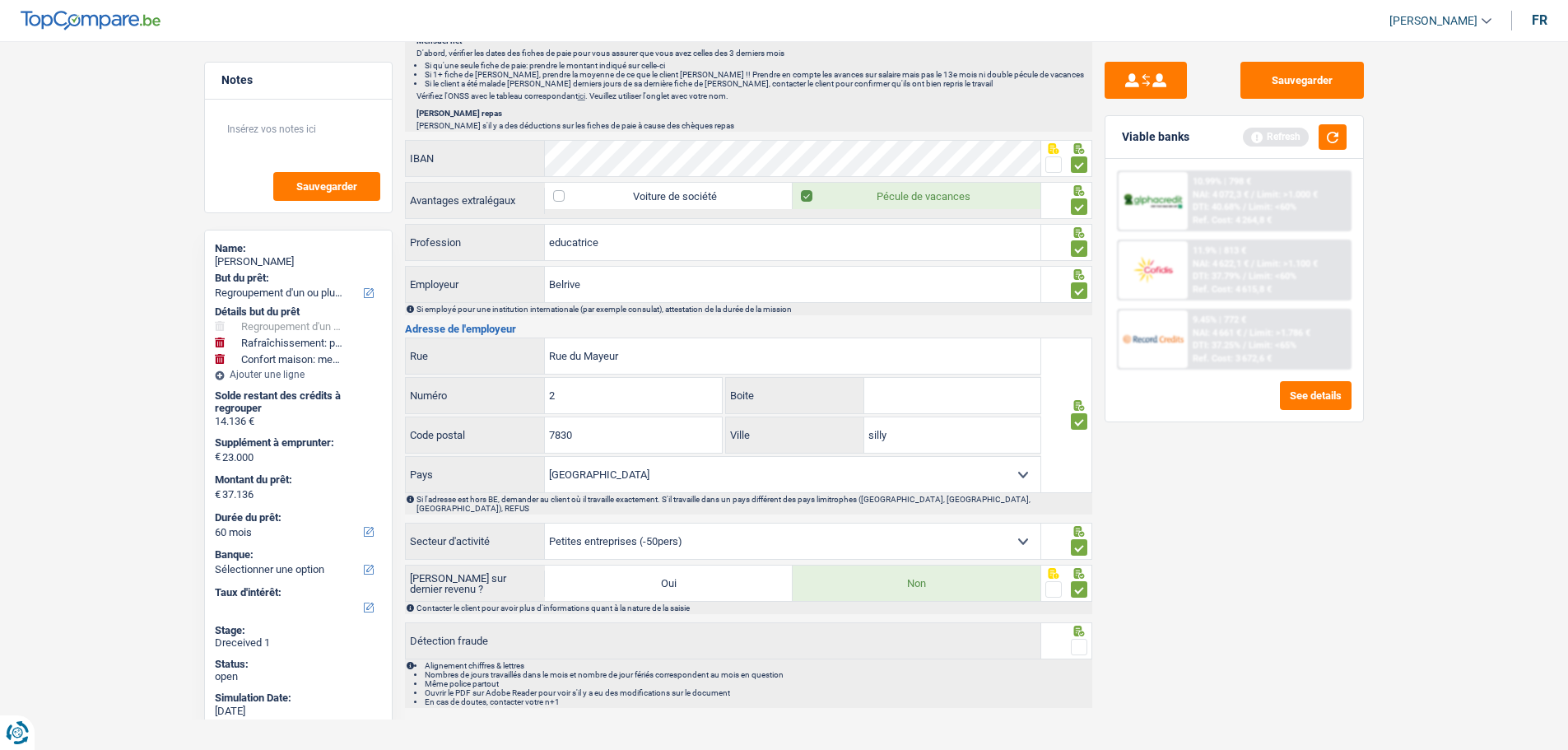 click at bounding box center [1079, 647] 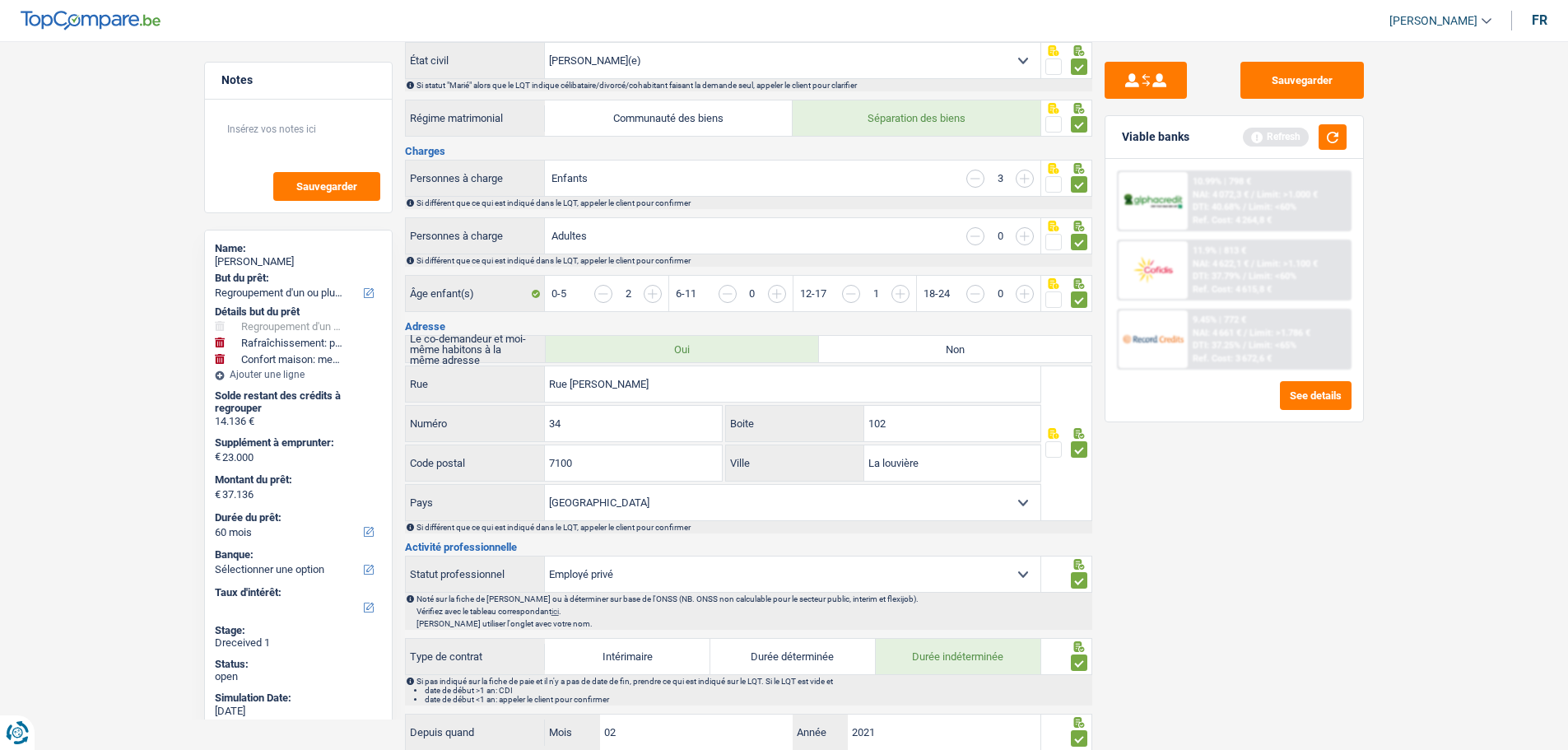 scroll, scrollTop: 0, scrollLeft: 0, axis: both 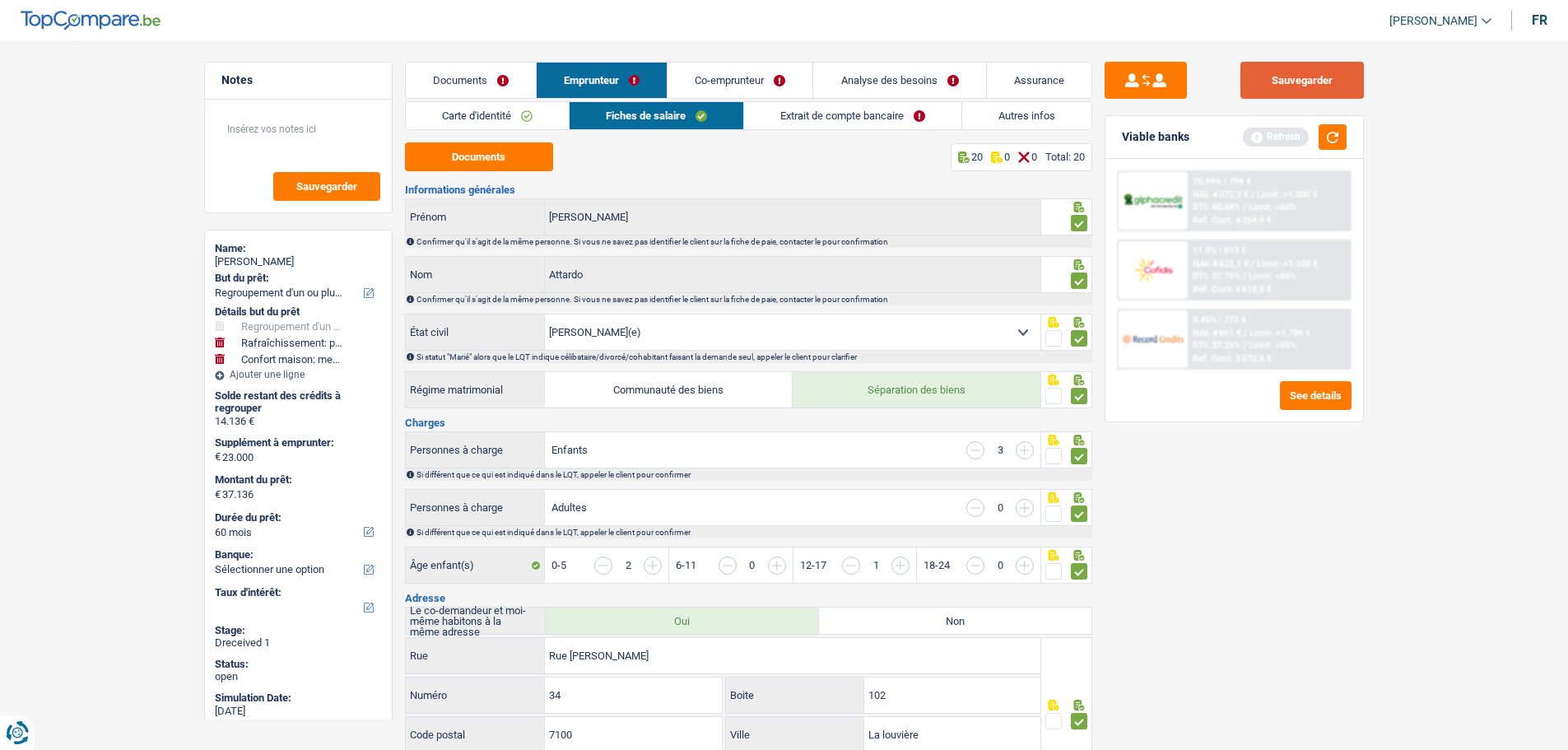 click on "Sauvegarder" at bounding box center [1302, 80] 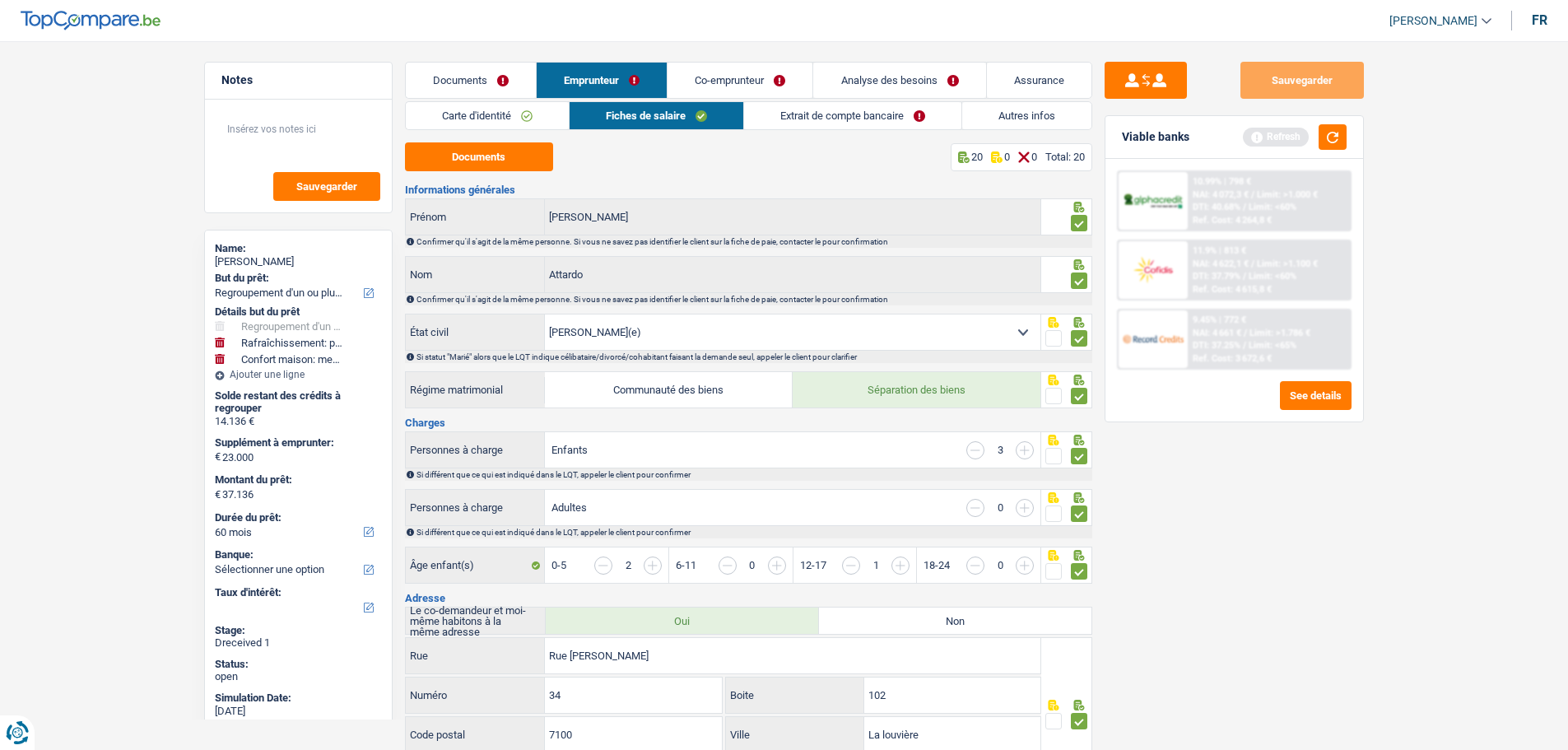 click on "Extrait de compte bancaire" at bounding box center (853, 115) 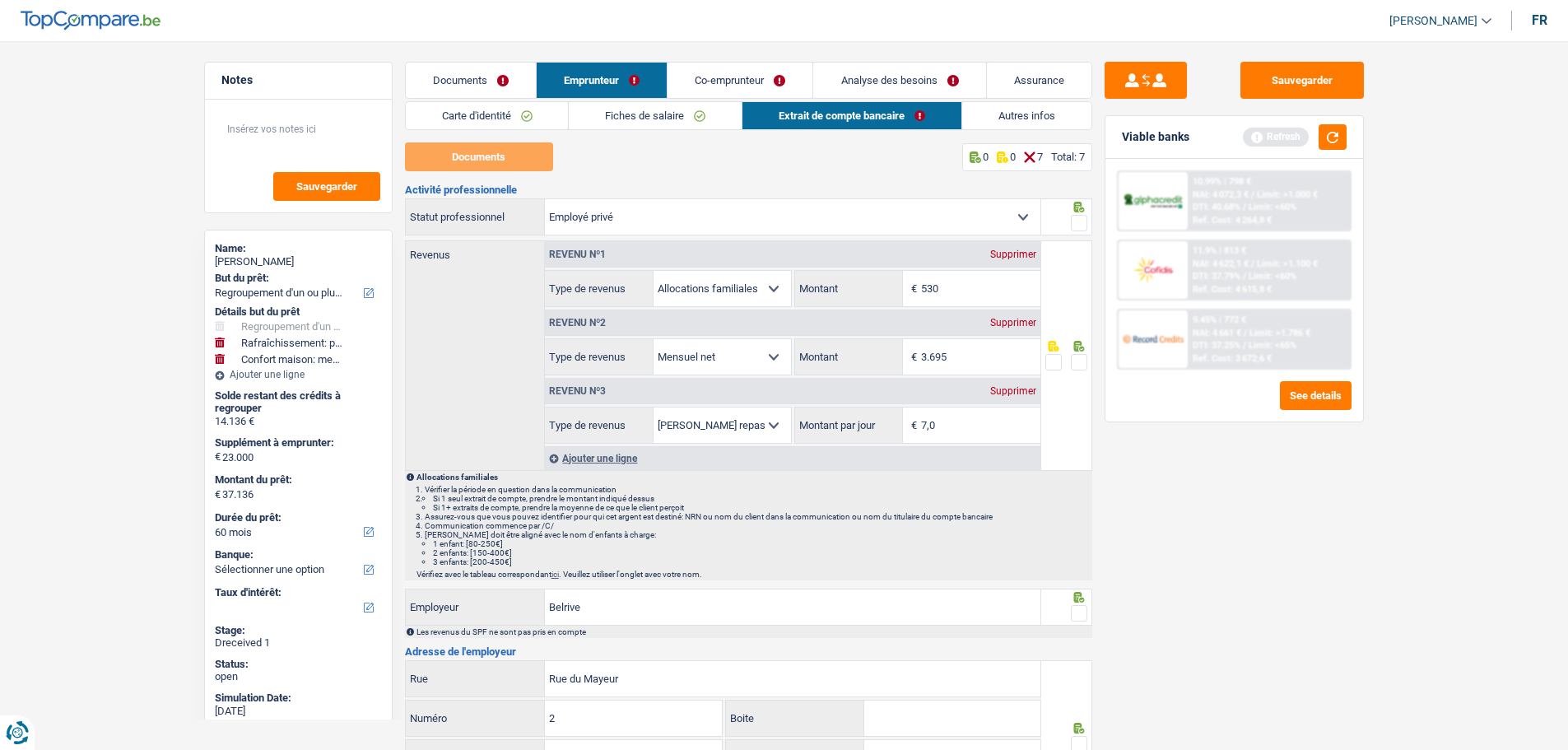 click on "Documents" at bounding box center [471, 80] 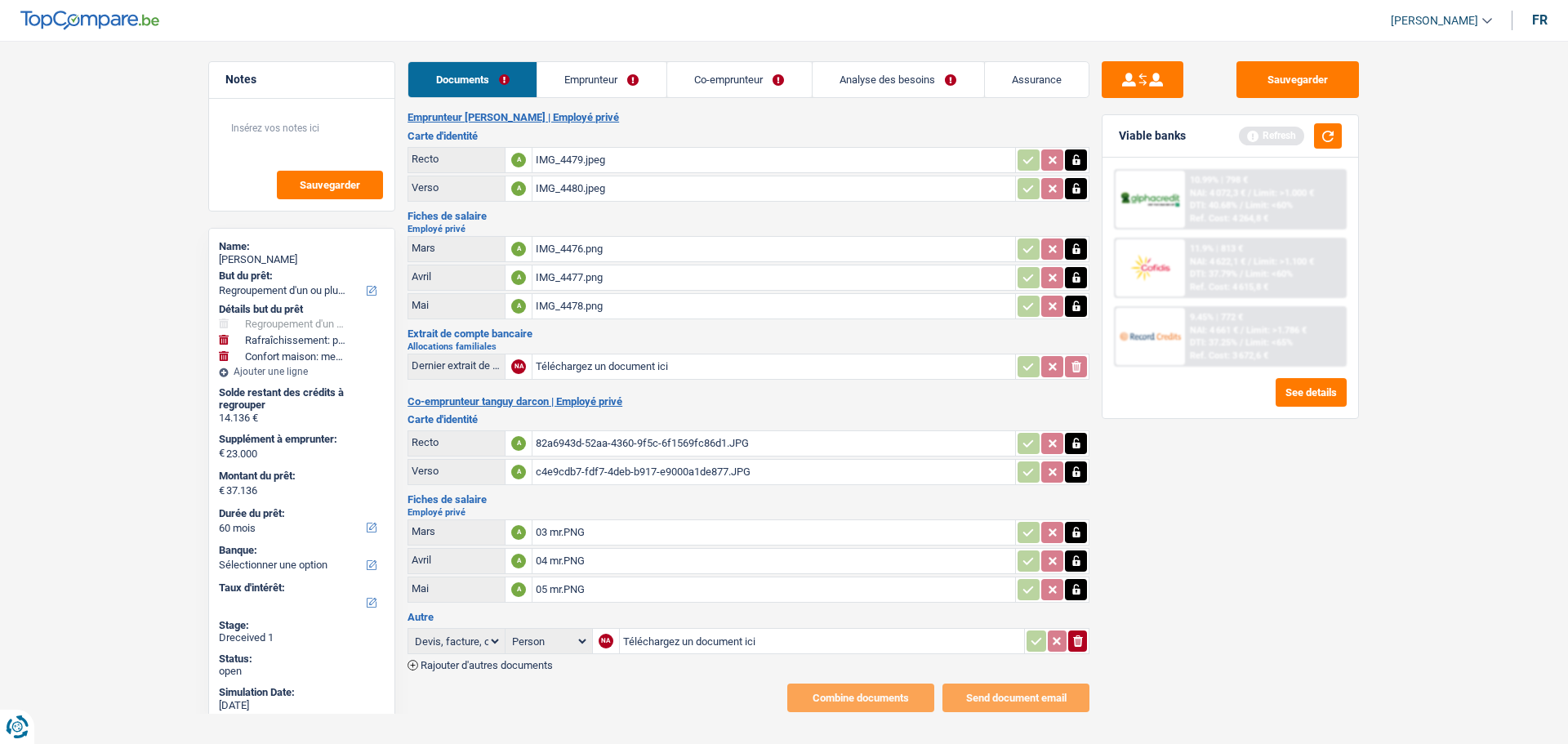 click on "Emprunteur" at bounding box center (602, 79) 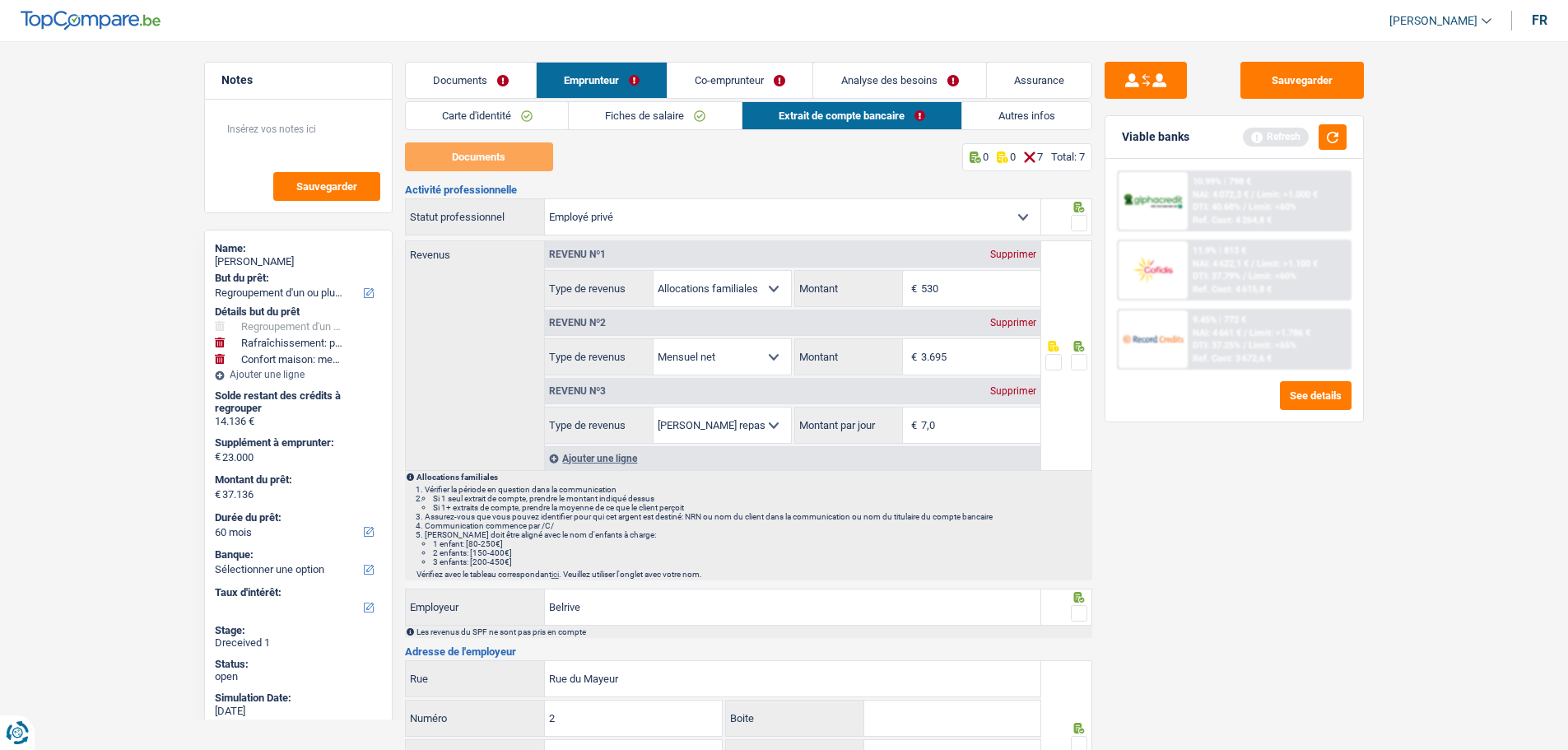 click on "Documents" at bounding box center [471, 80] 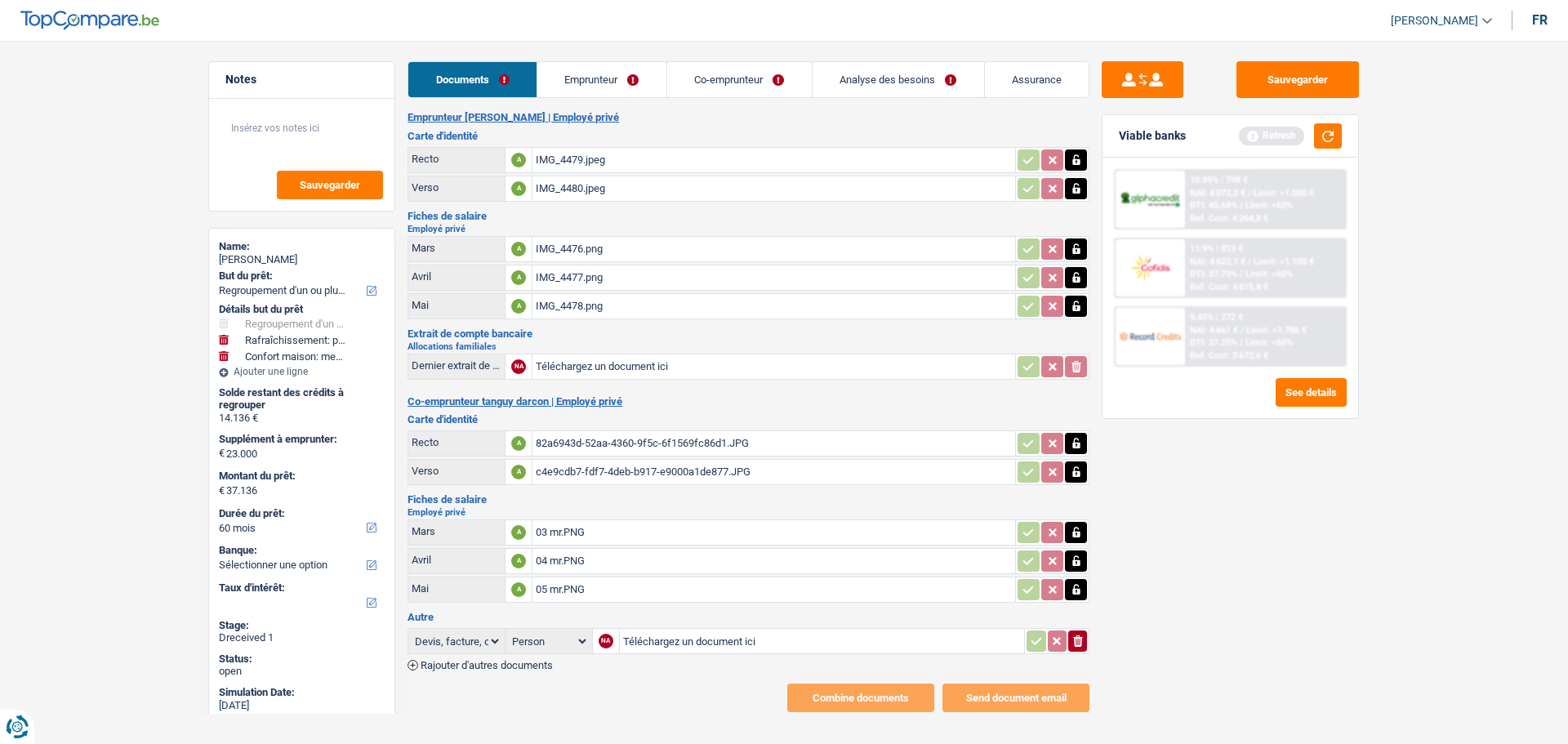 click on "Téléchargez un document ici" at bounding box center [773, 367] 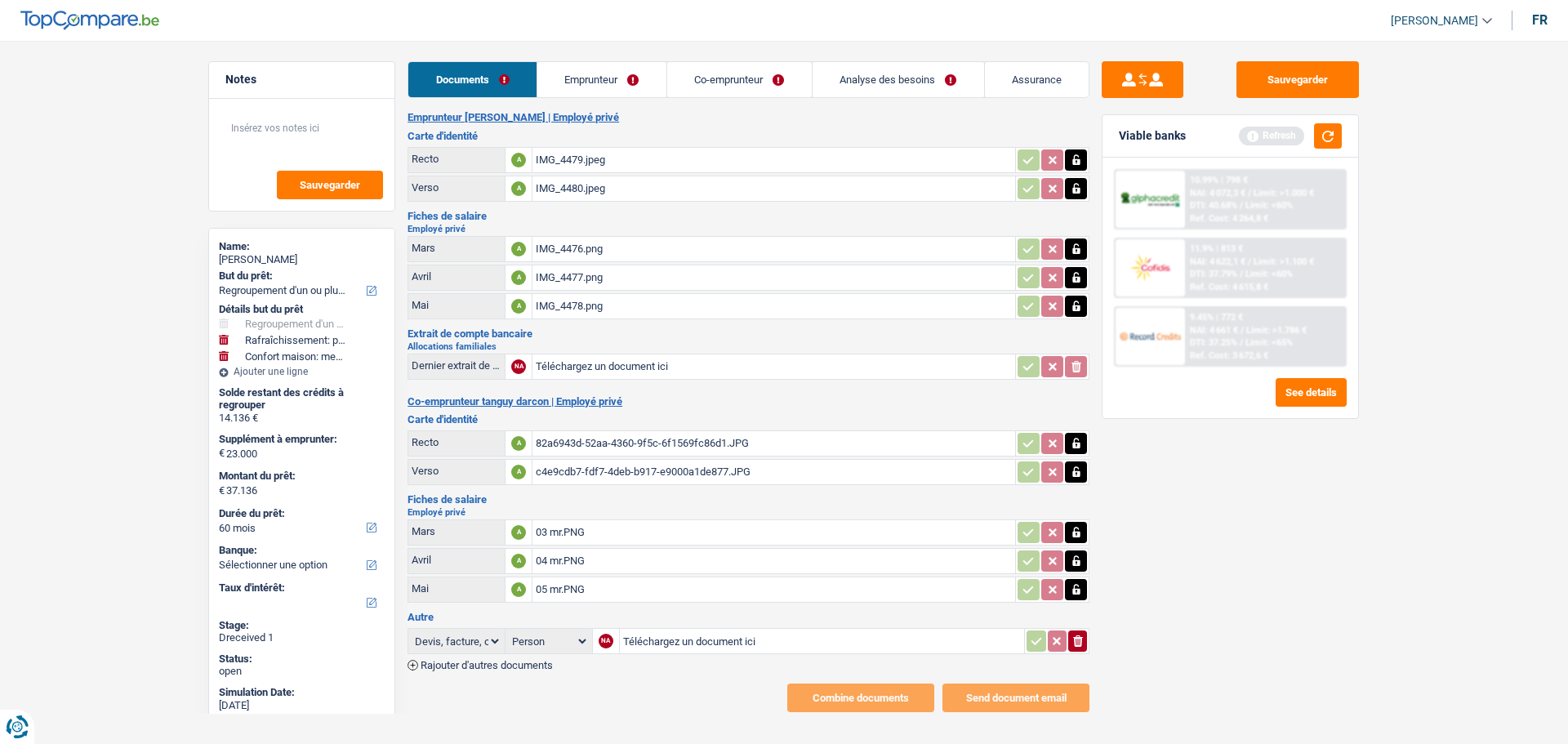 type on "C:\fakepath\Alloc fam.png" 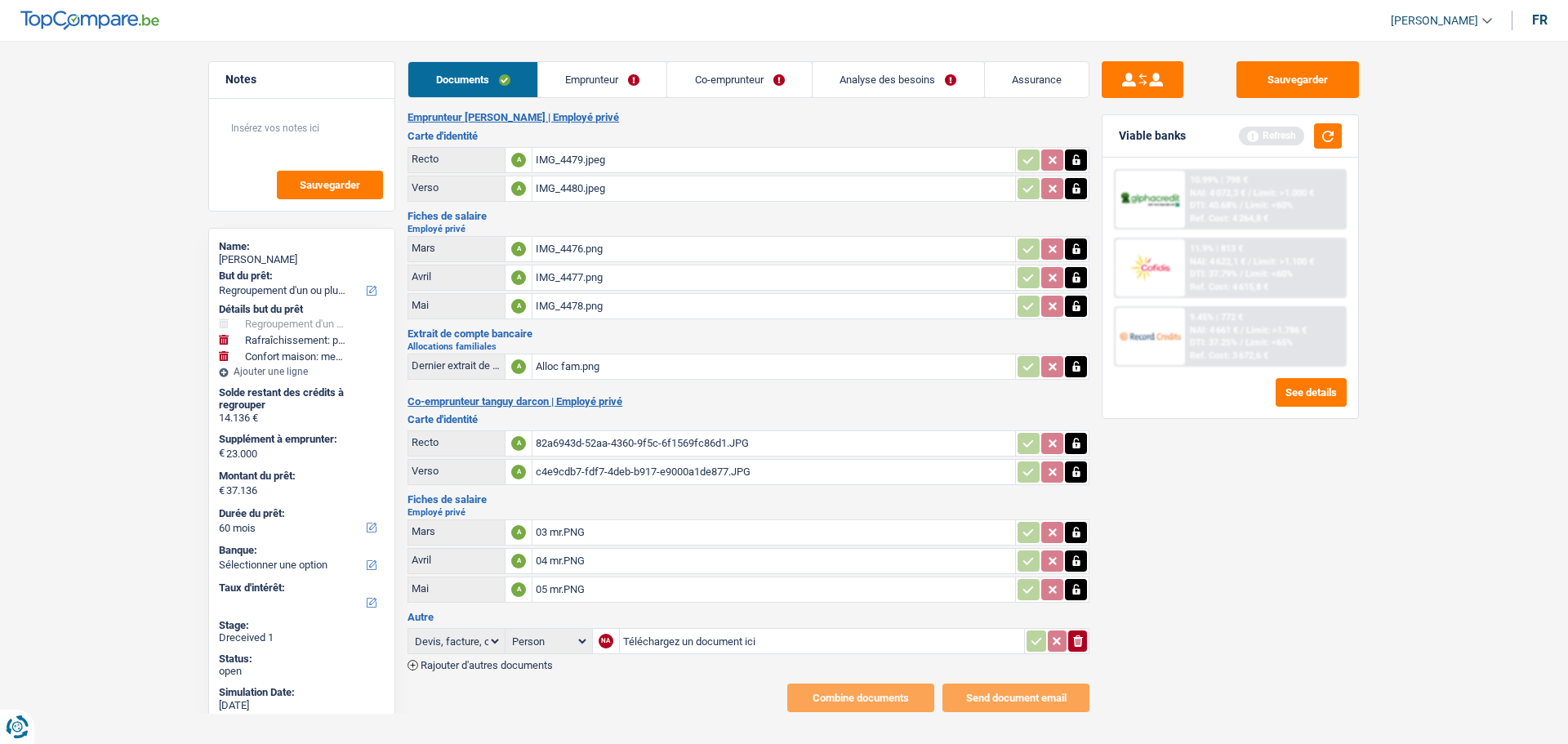 click on "Emprunteur" at bounding box center (603, 79) 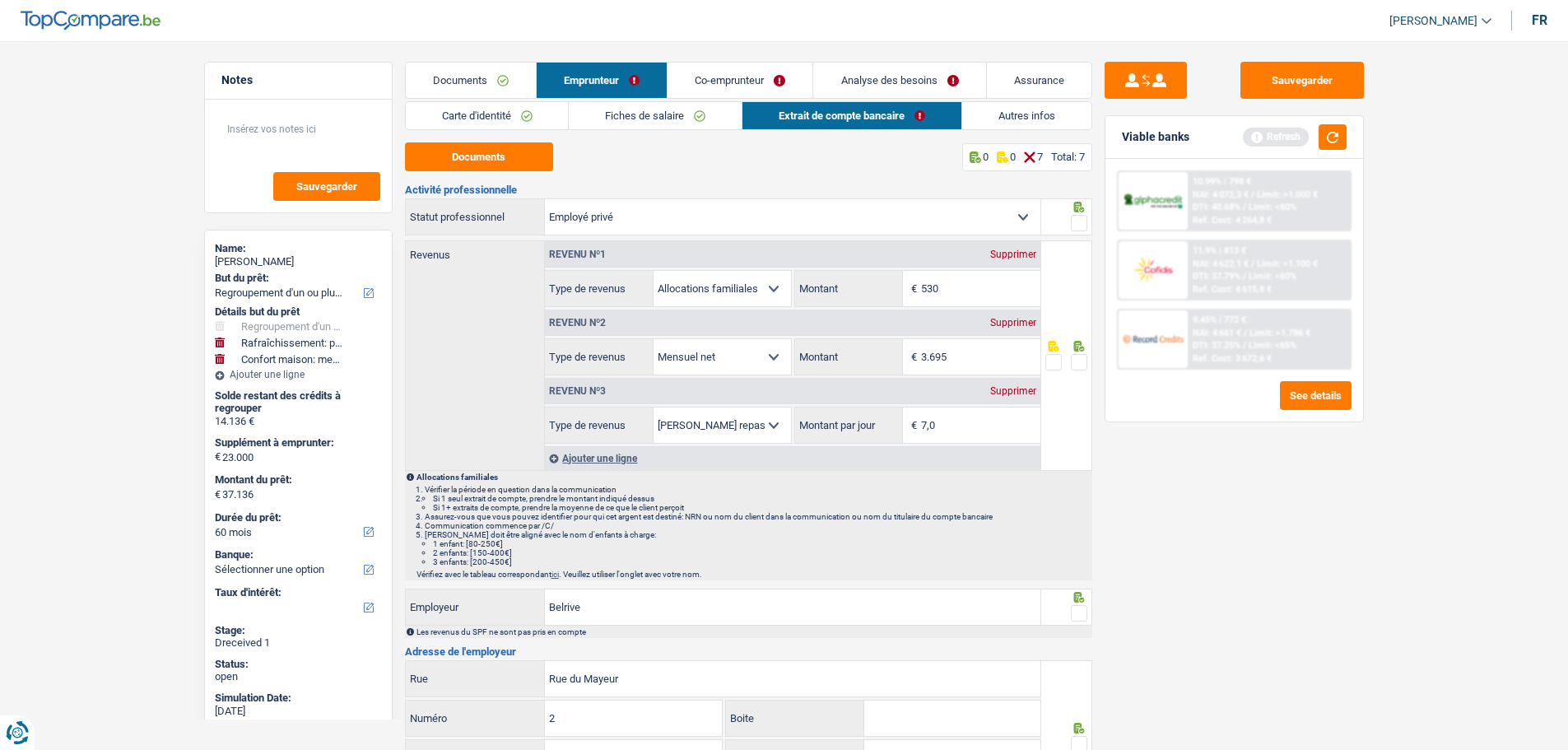 click at bounding box center (1079, 362) 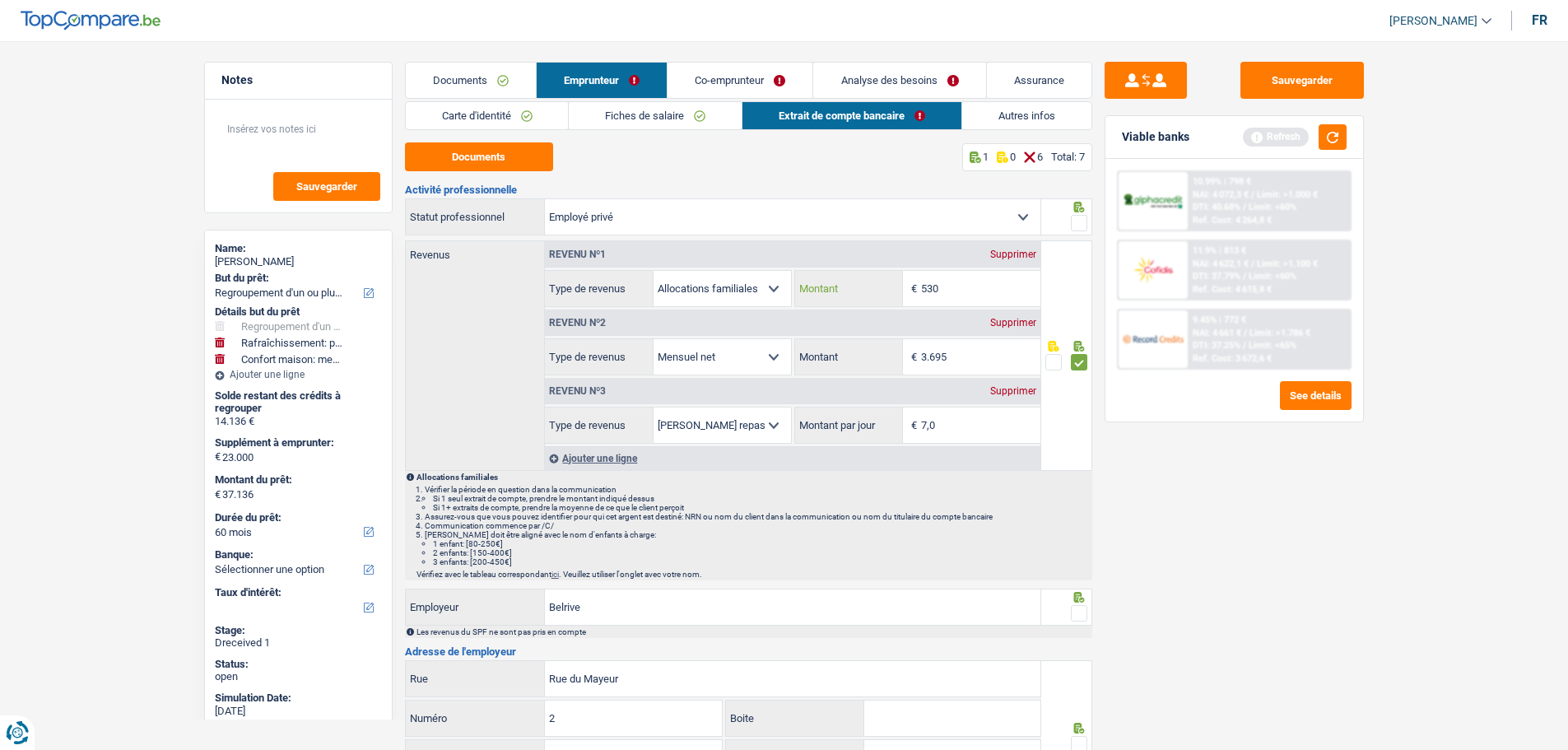 click on "530" at bounding box center [980, 288] 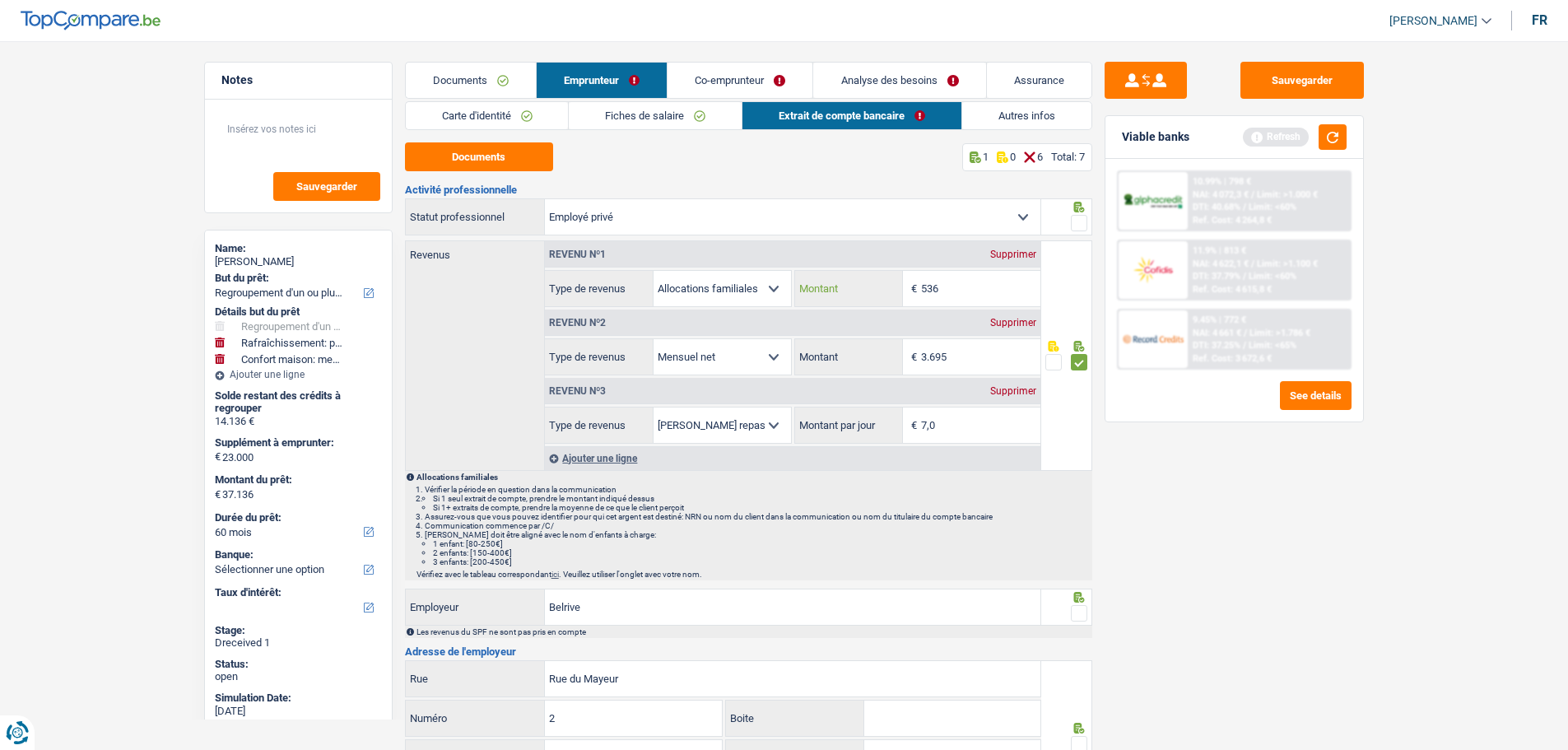 type on "536" 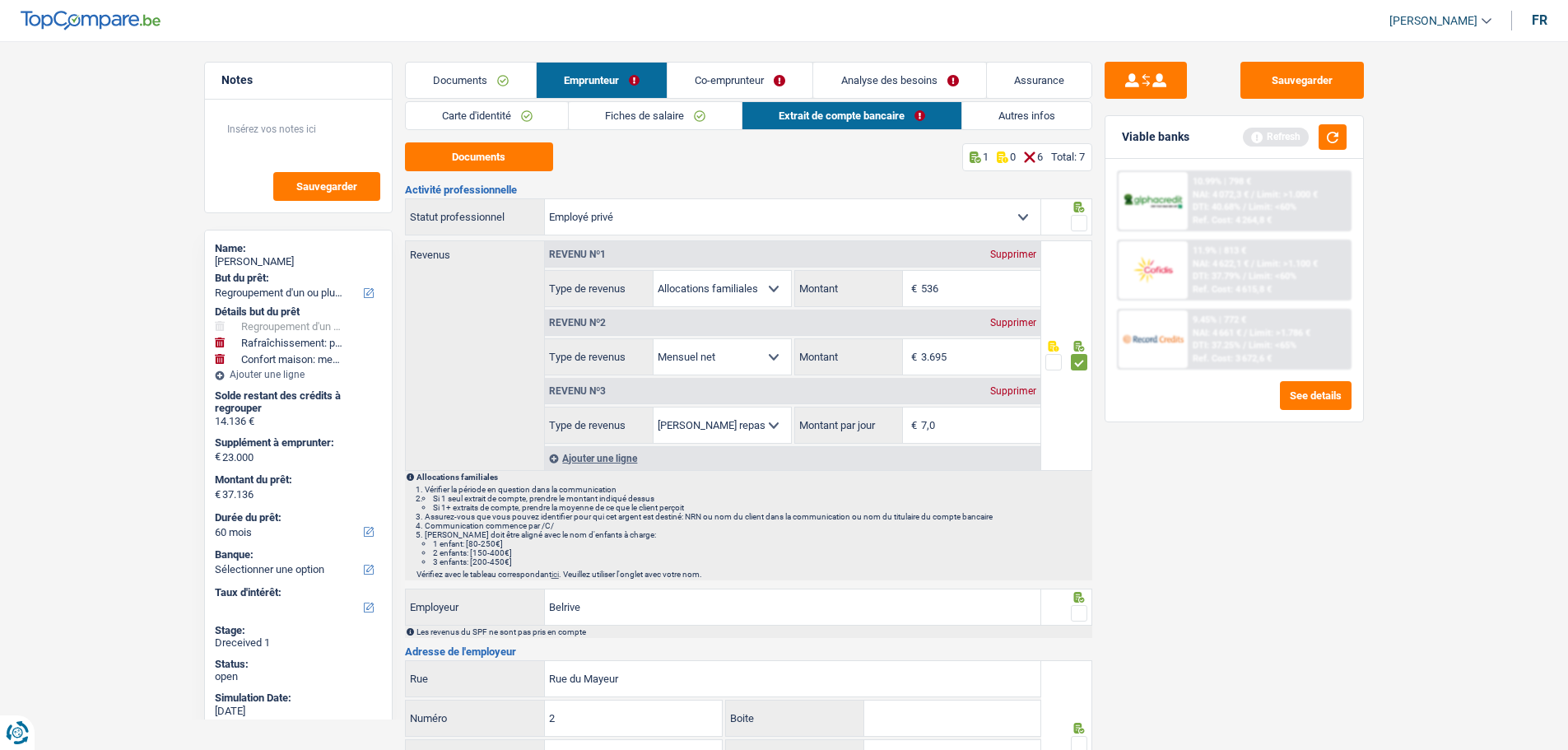 click at bounding box center [1079, 223] 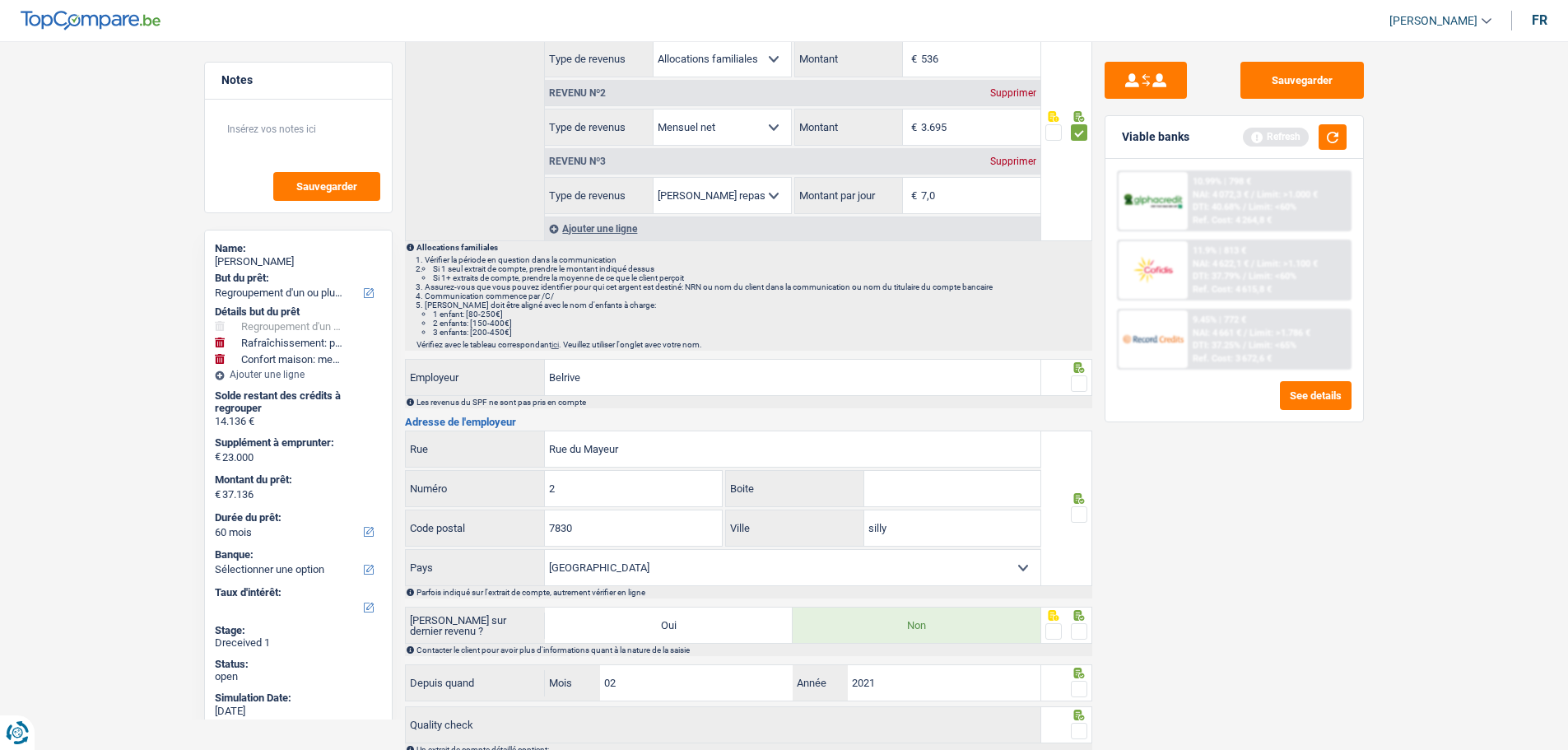 scroll, scrollTop: 247, scrollLeft: 0, axis: vertical 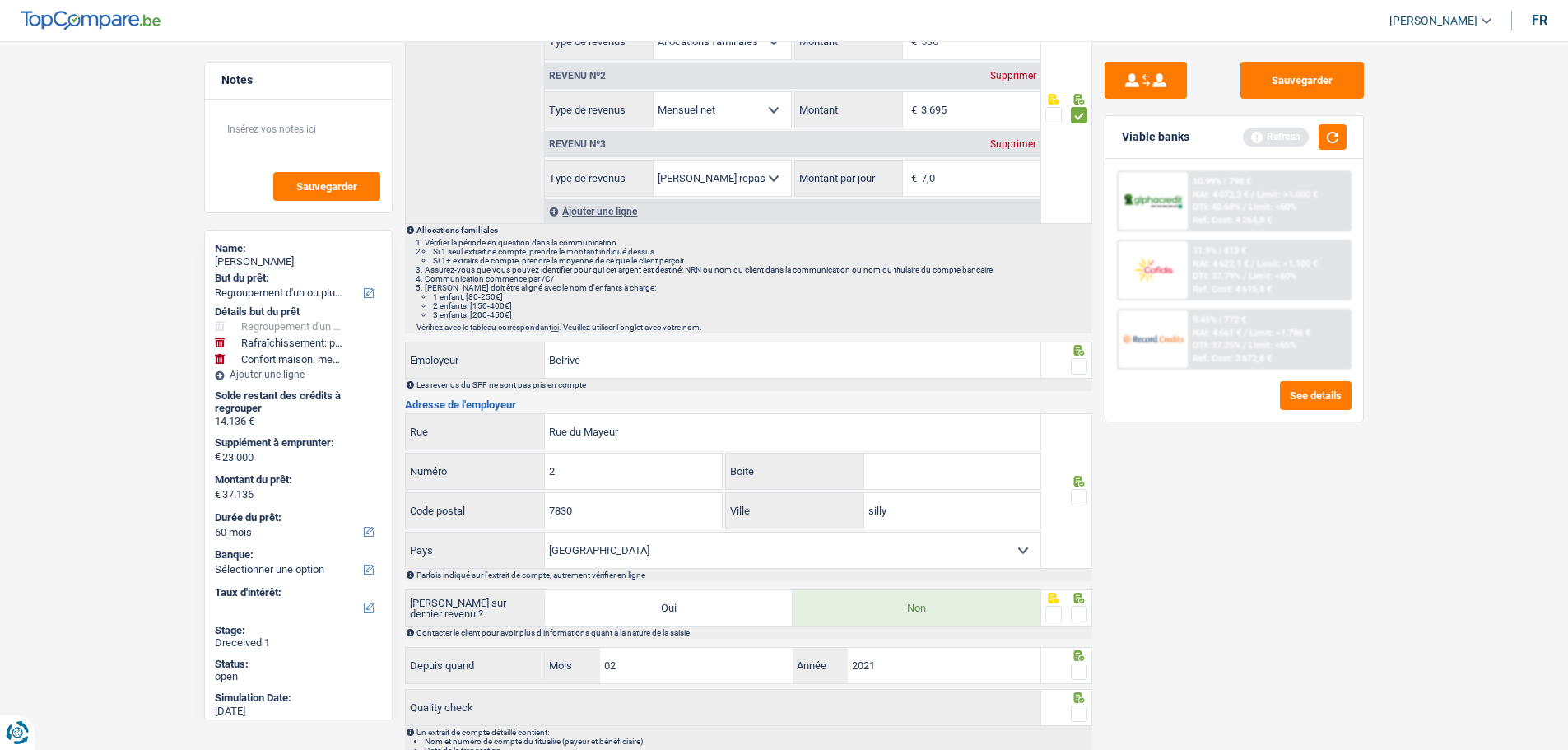 drag, startPoint x: 1073, startPoint y: 362, endPoint x: 1063, endPoint y: 425, distance: 63.78871 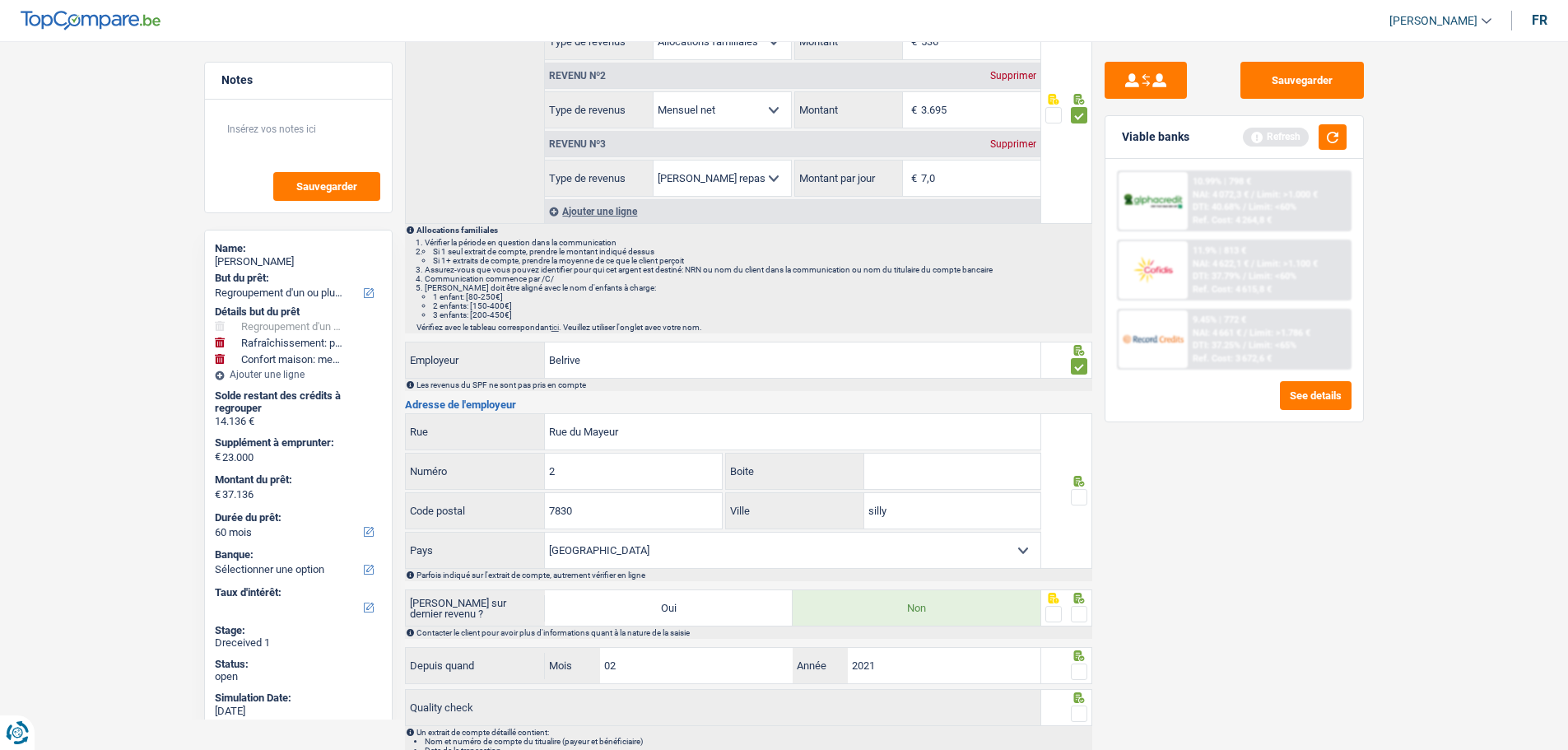 click at bounding box center [1079, 497] 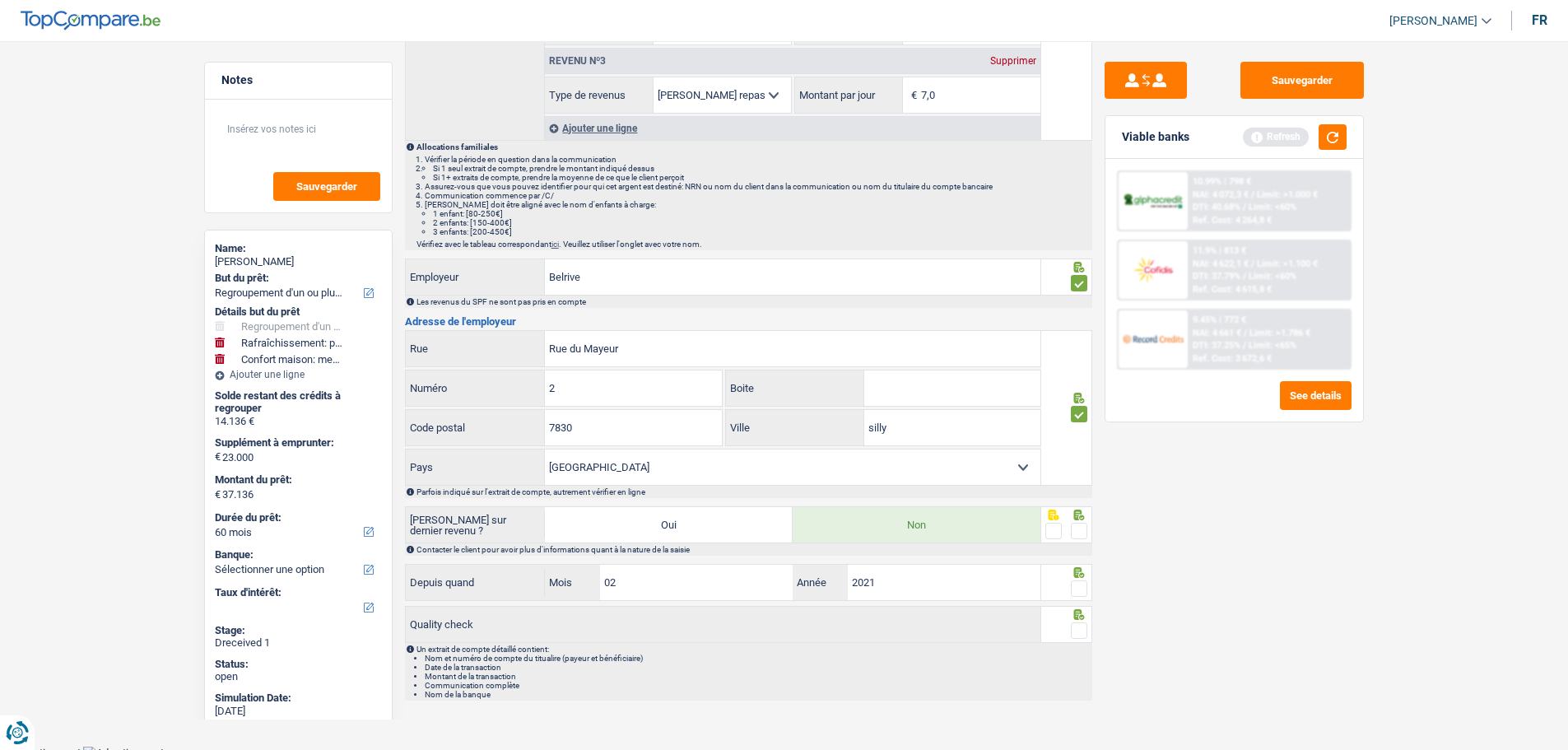 scroll, scrollTop: 335, scrollLeft: 0, axis: vertical 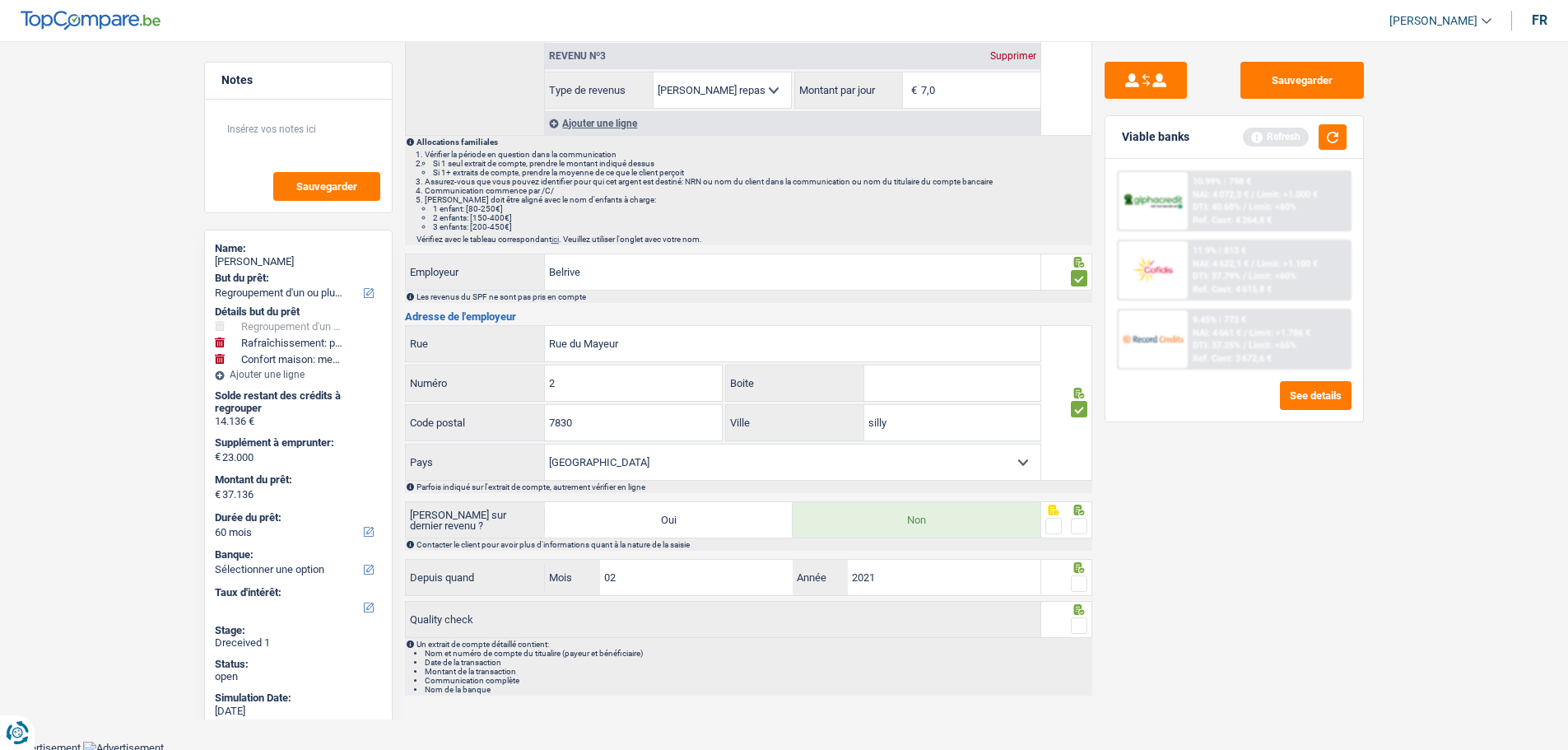 click at bounding box center [1079, 526] 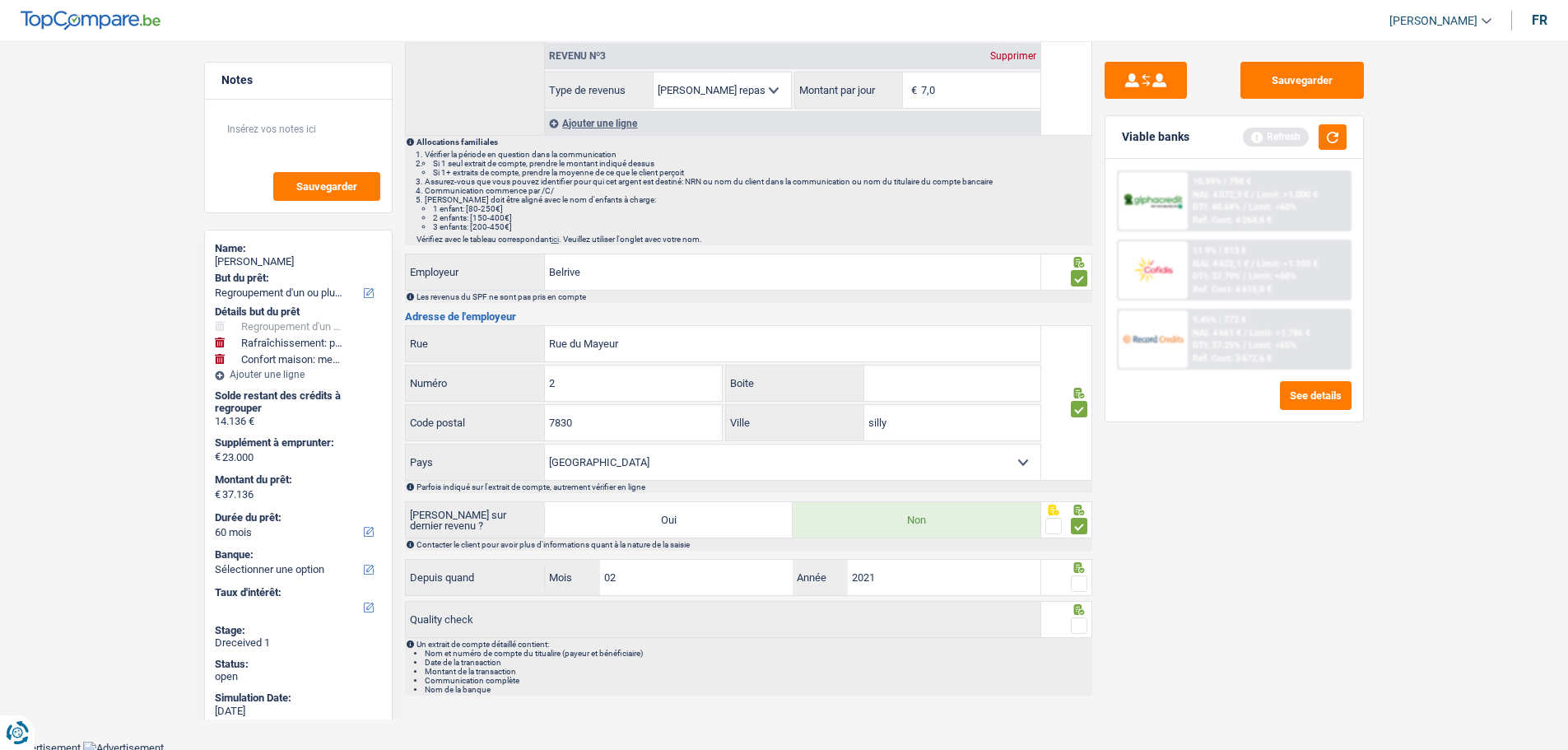 click at bounding box center (1079, 584) 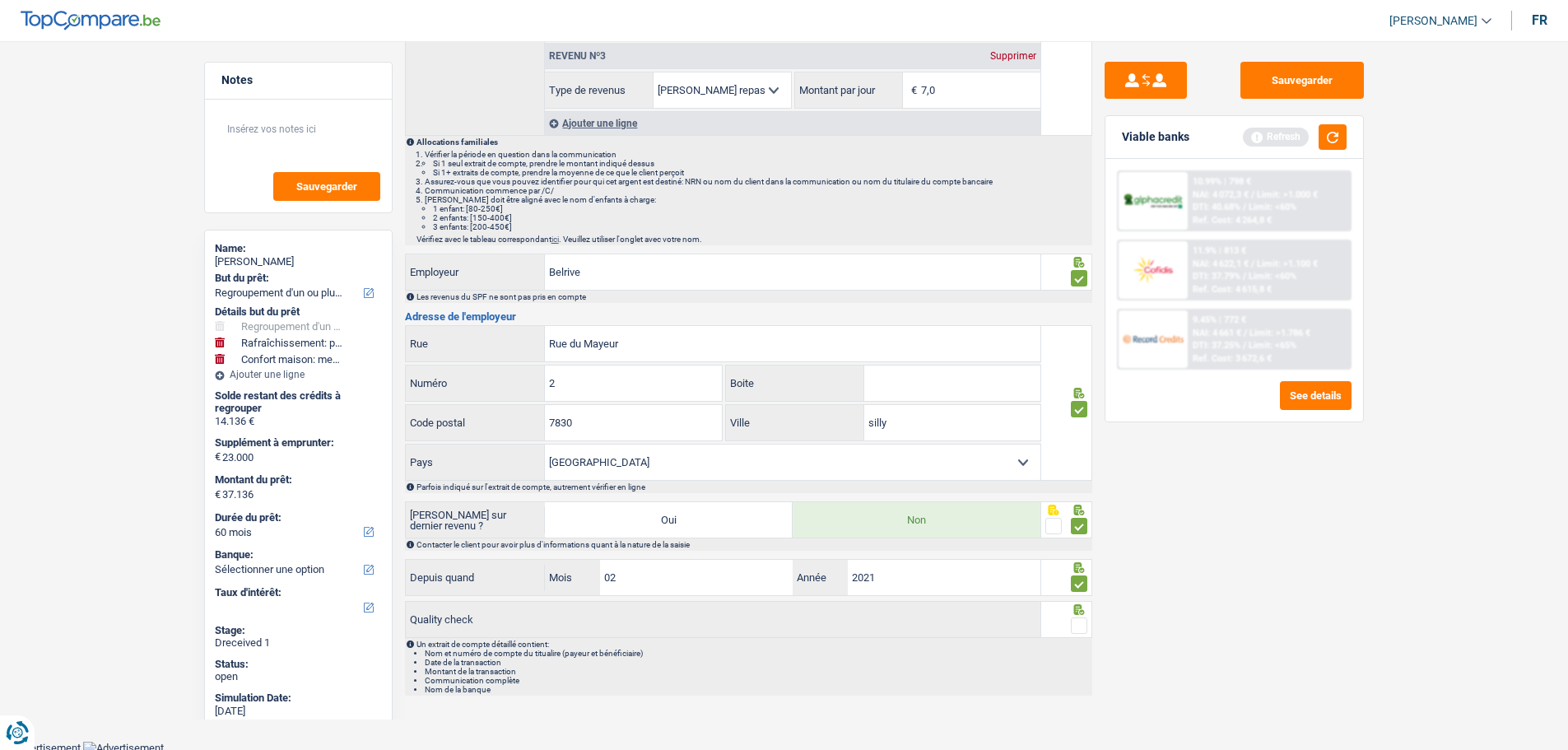 click at bounding box center [1067, 619] 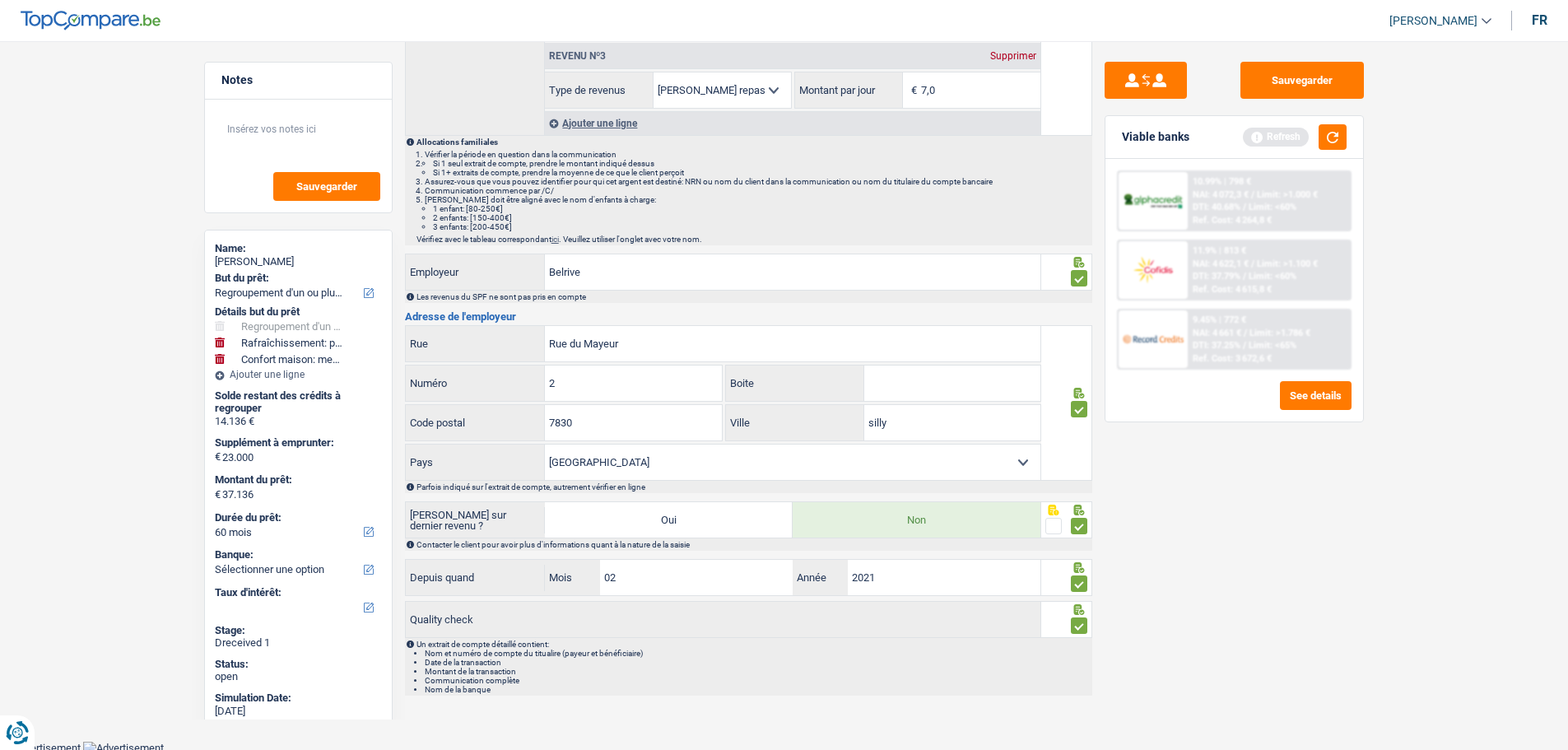 scroll, scrollTop: 0, scrollLeft: 0, axis: both 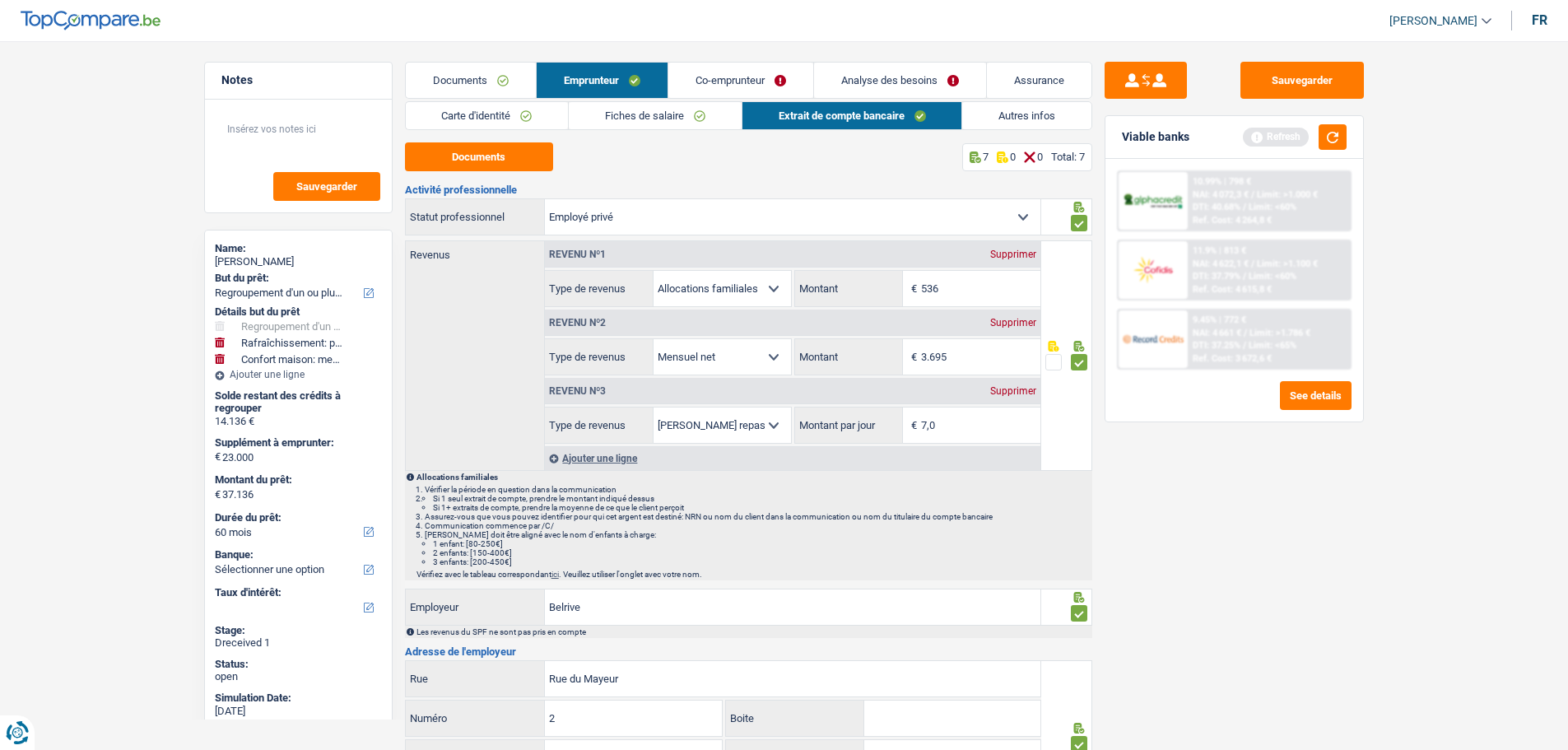 click on "Autres infos" at bounding box center [1026, 115] 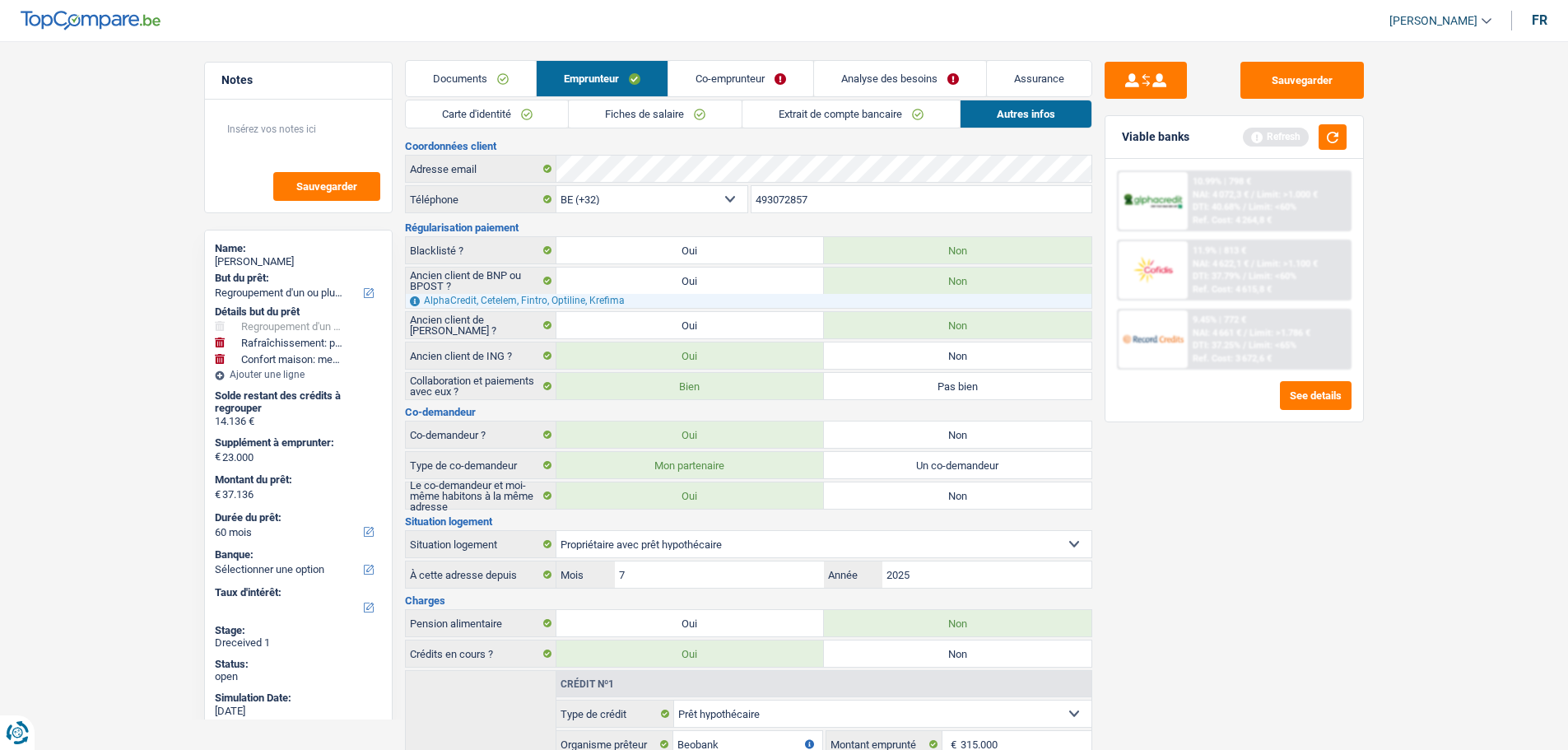 scroll, scrollTop: 0, scrollLeft: 0, axis: both 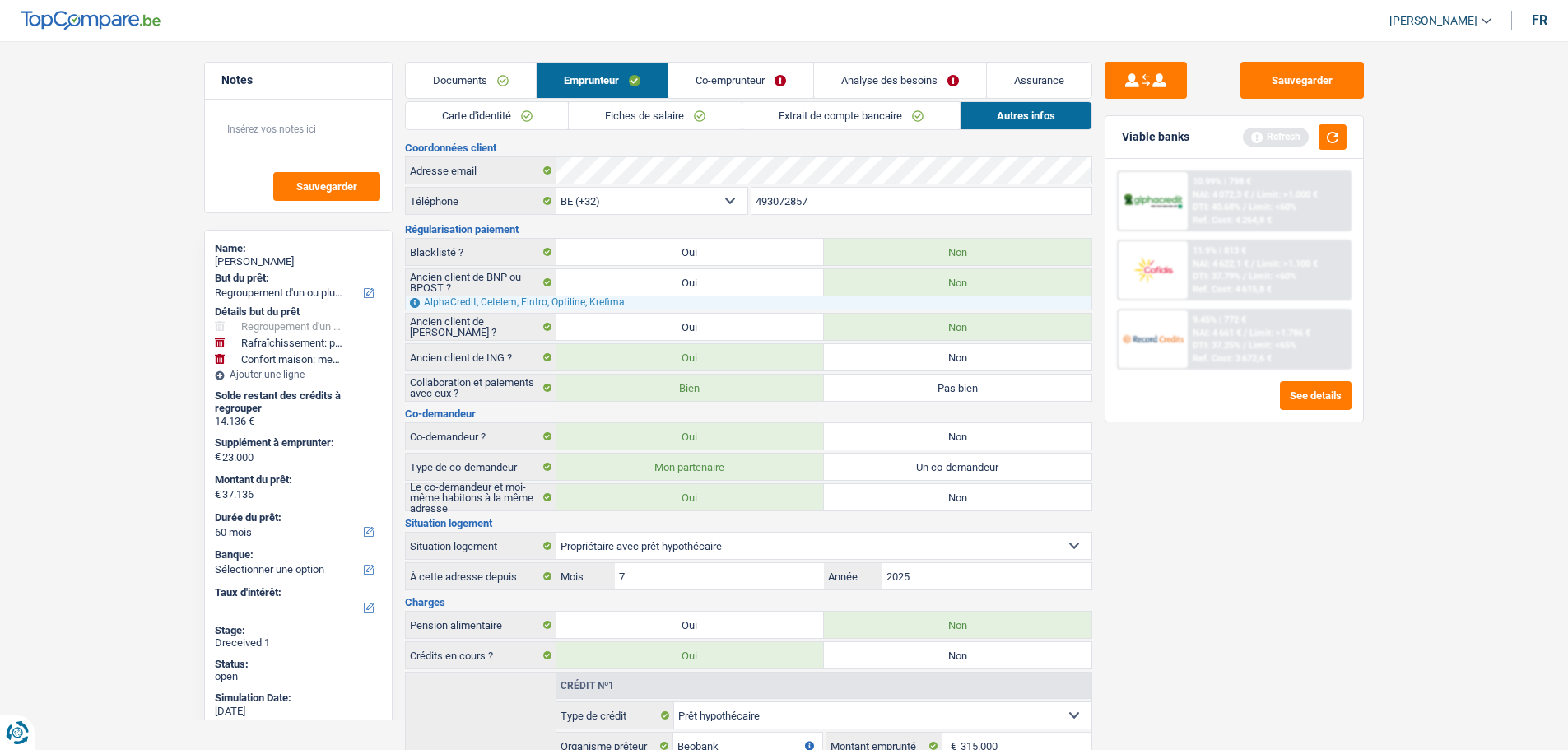 click on "Co-emprunteur" at bounding box center (741, 80) 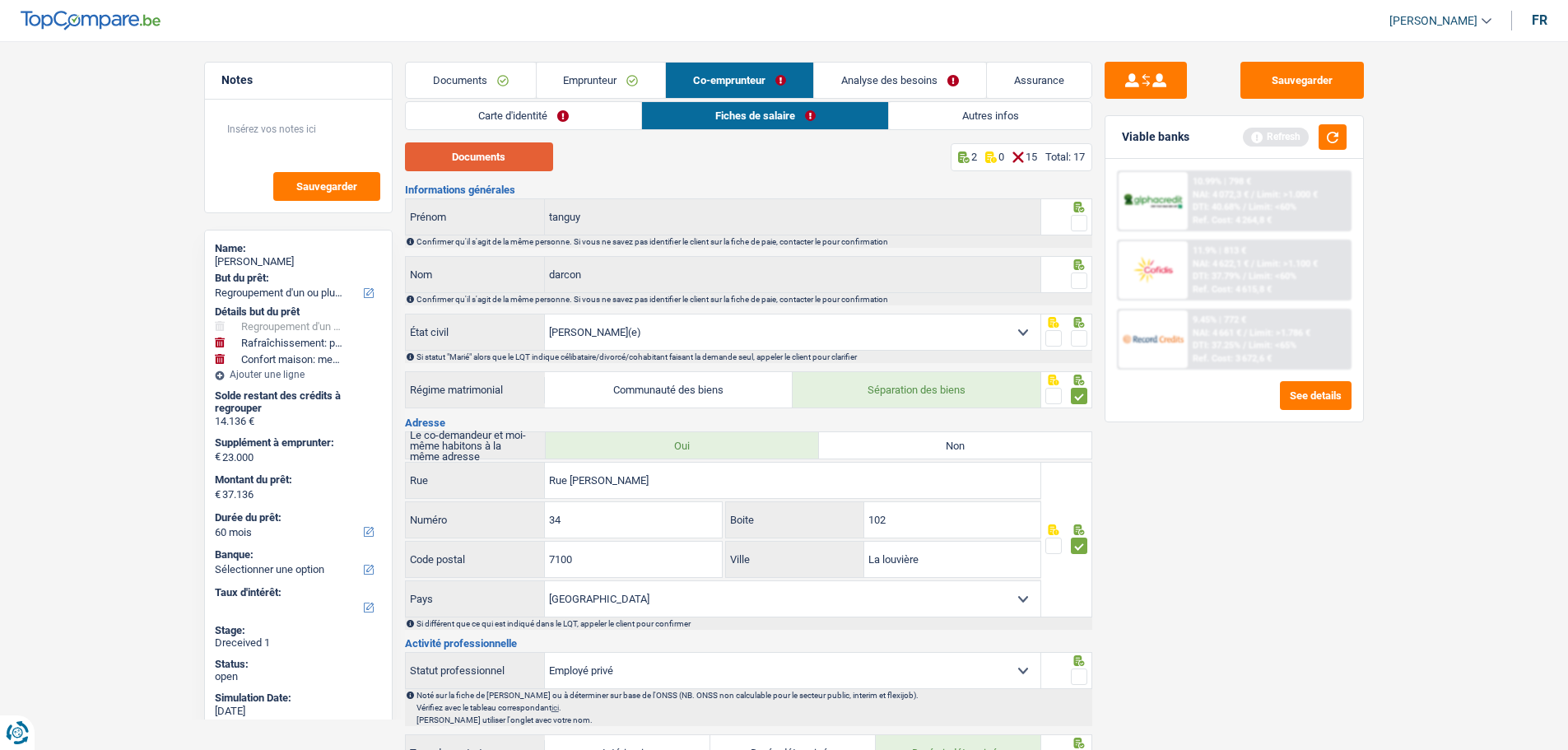 click on "Documents" at bounding box center (479, 156) 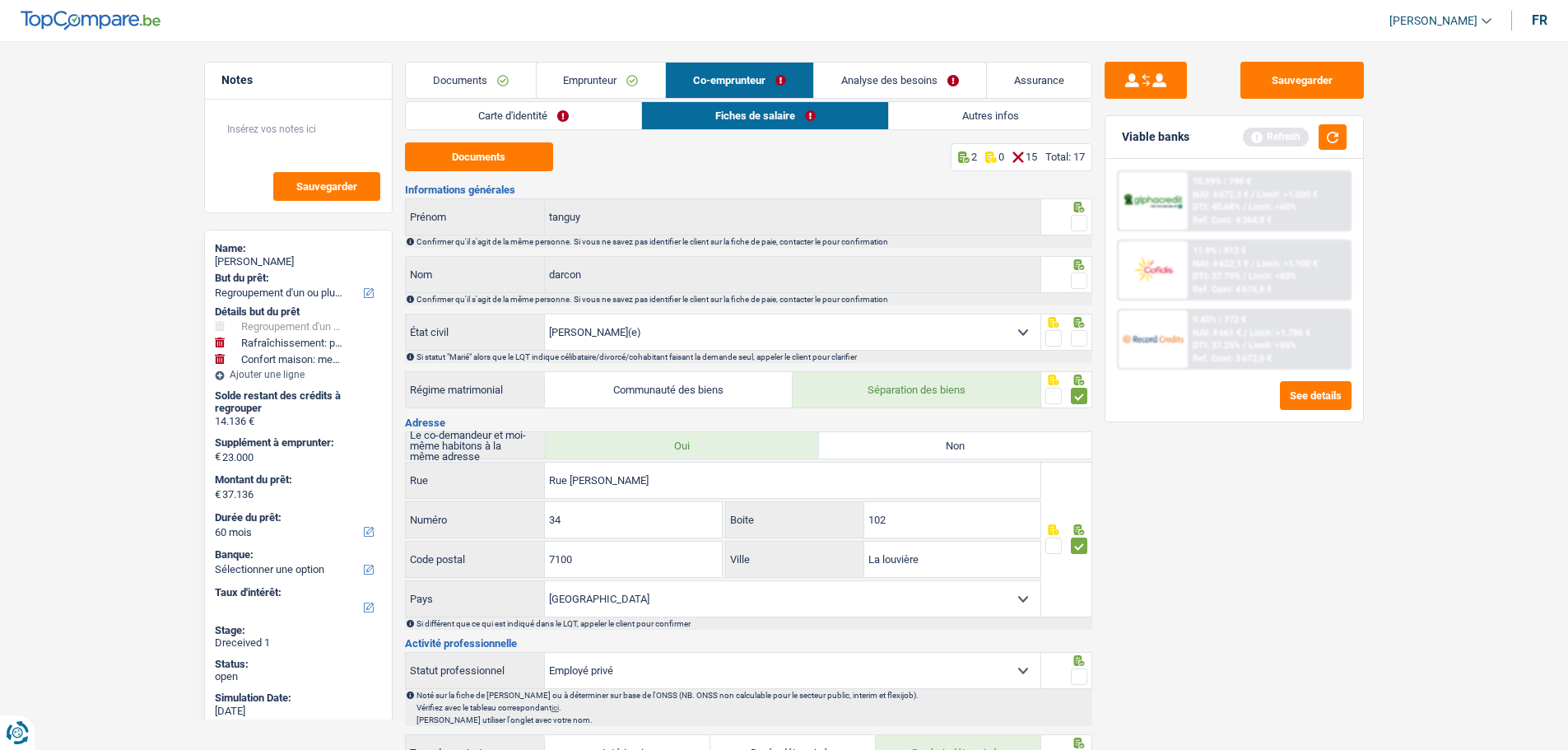 click on "Carte d'identité" at bounding box center [523, 115] 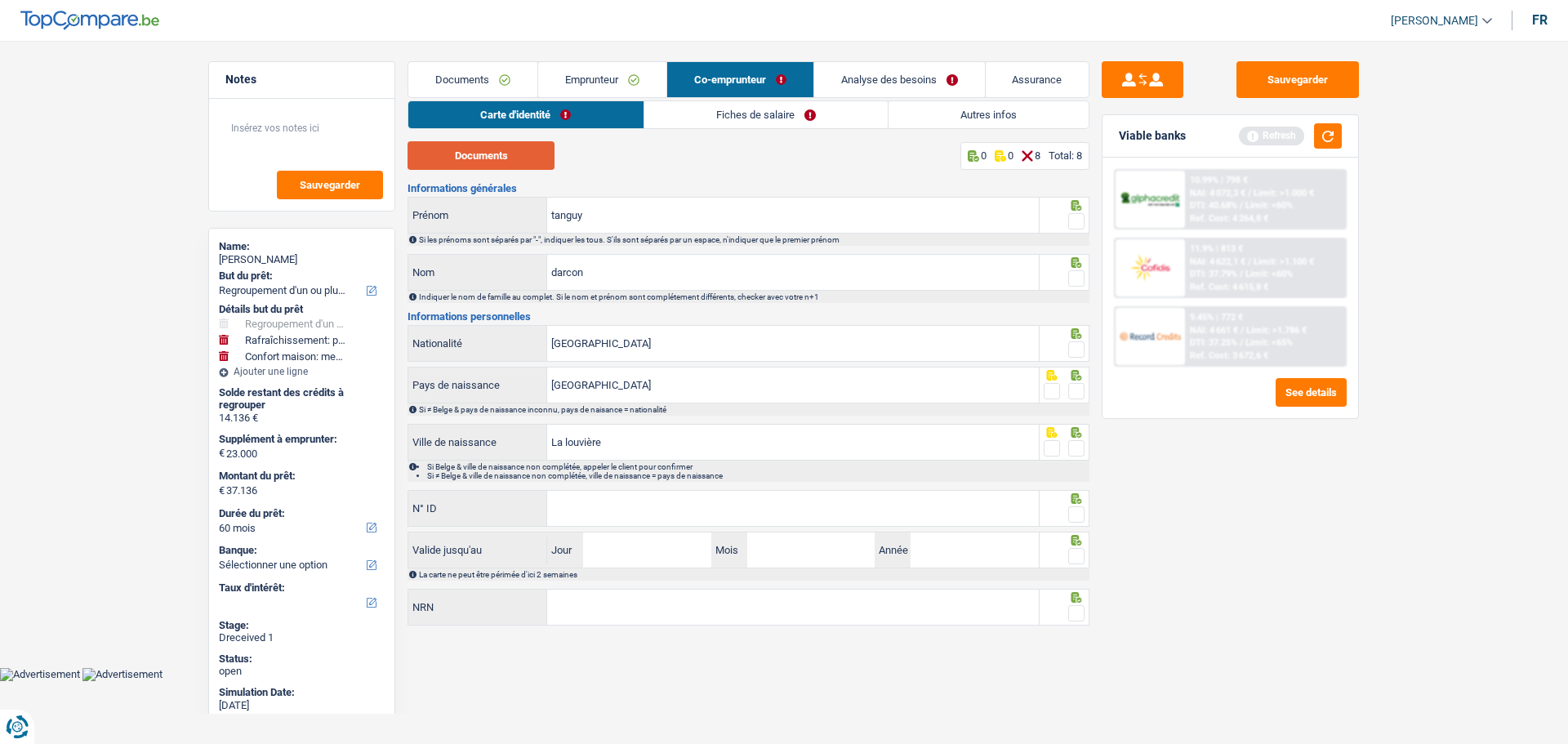 click on "Documents" at bounding box center [481, 155] 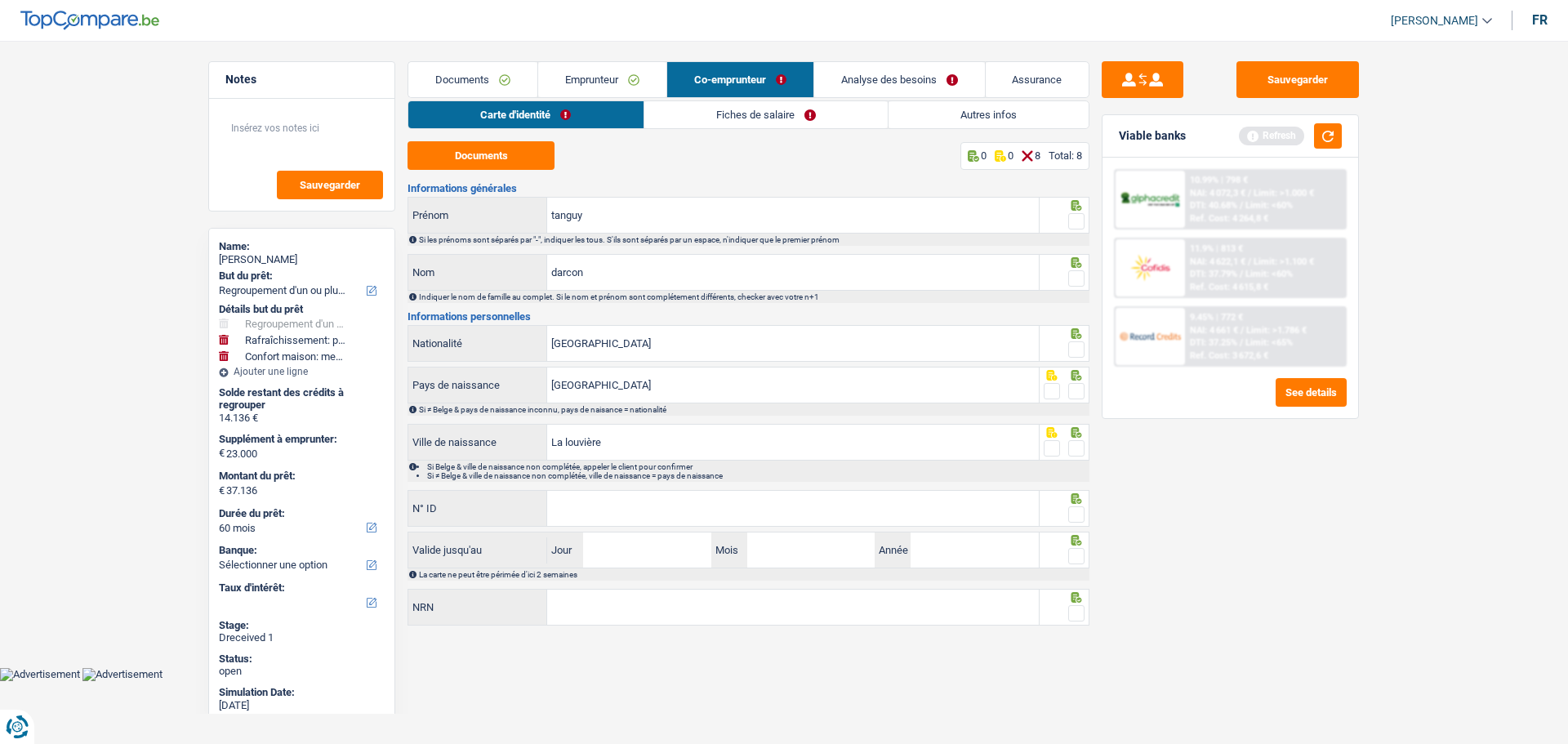 click at bounding box center (1076, 221) 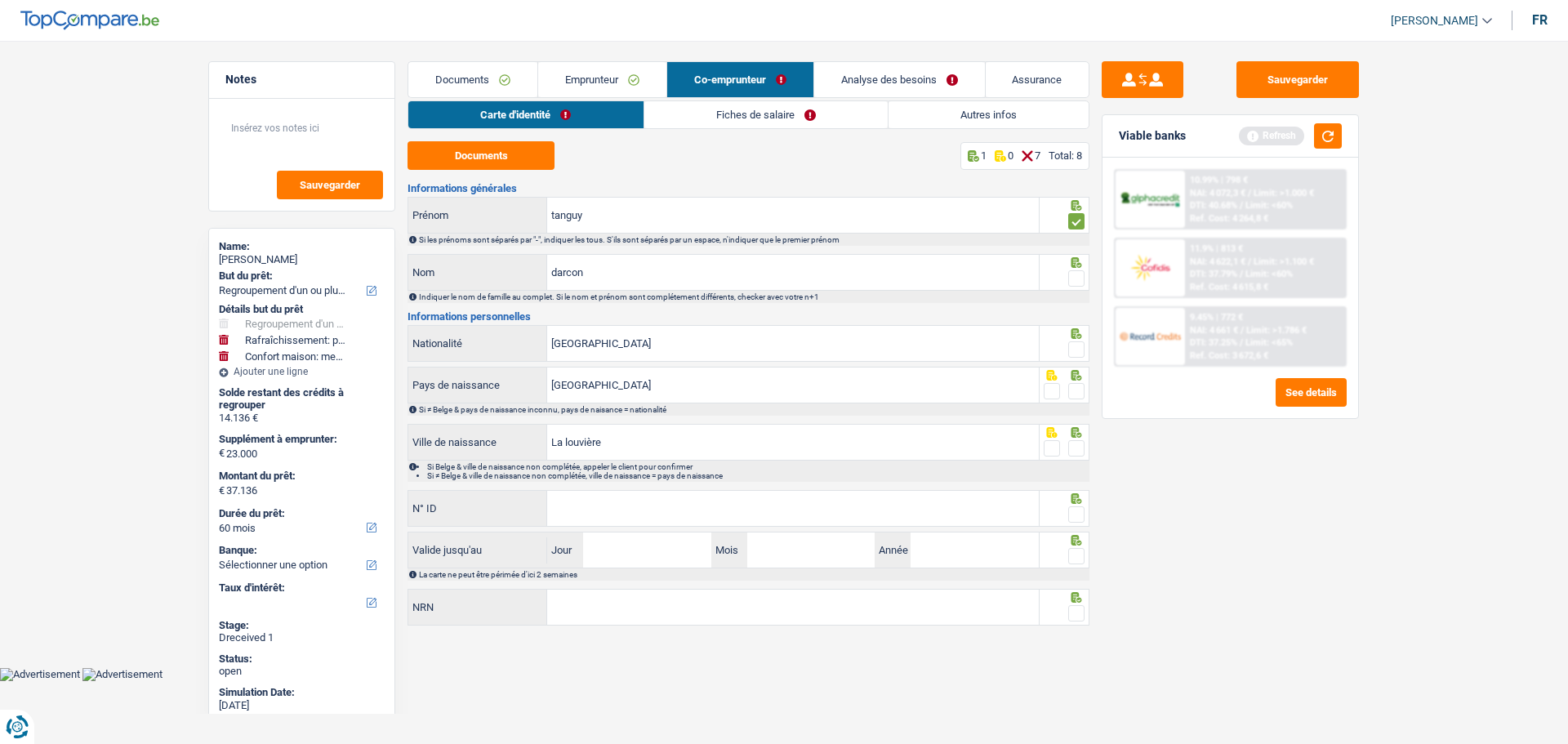 click at bounding box center (1076, 278) 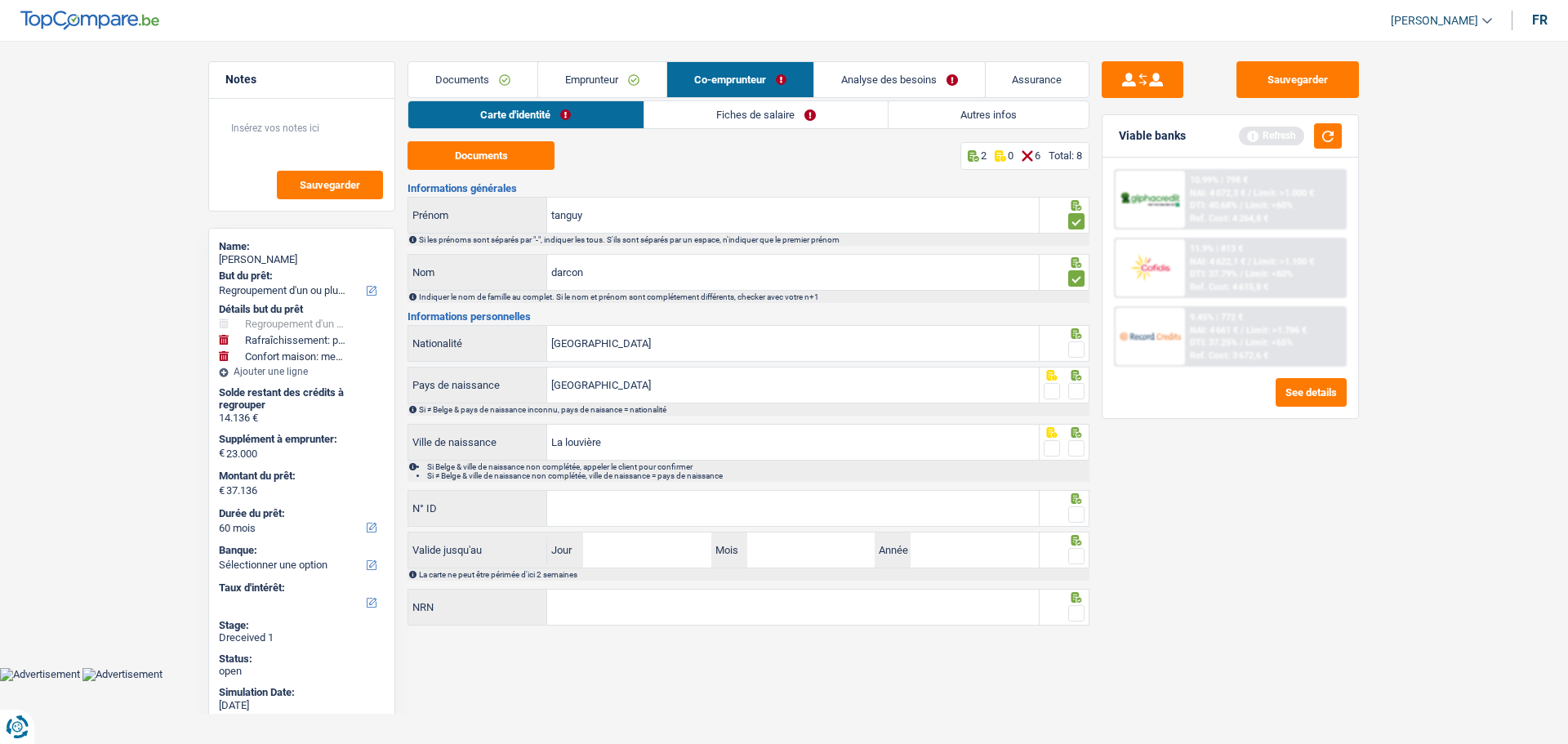 click at bounding box center (1076, 350) 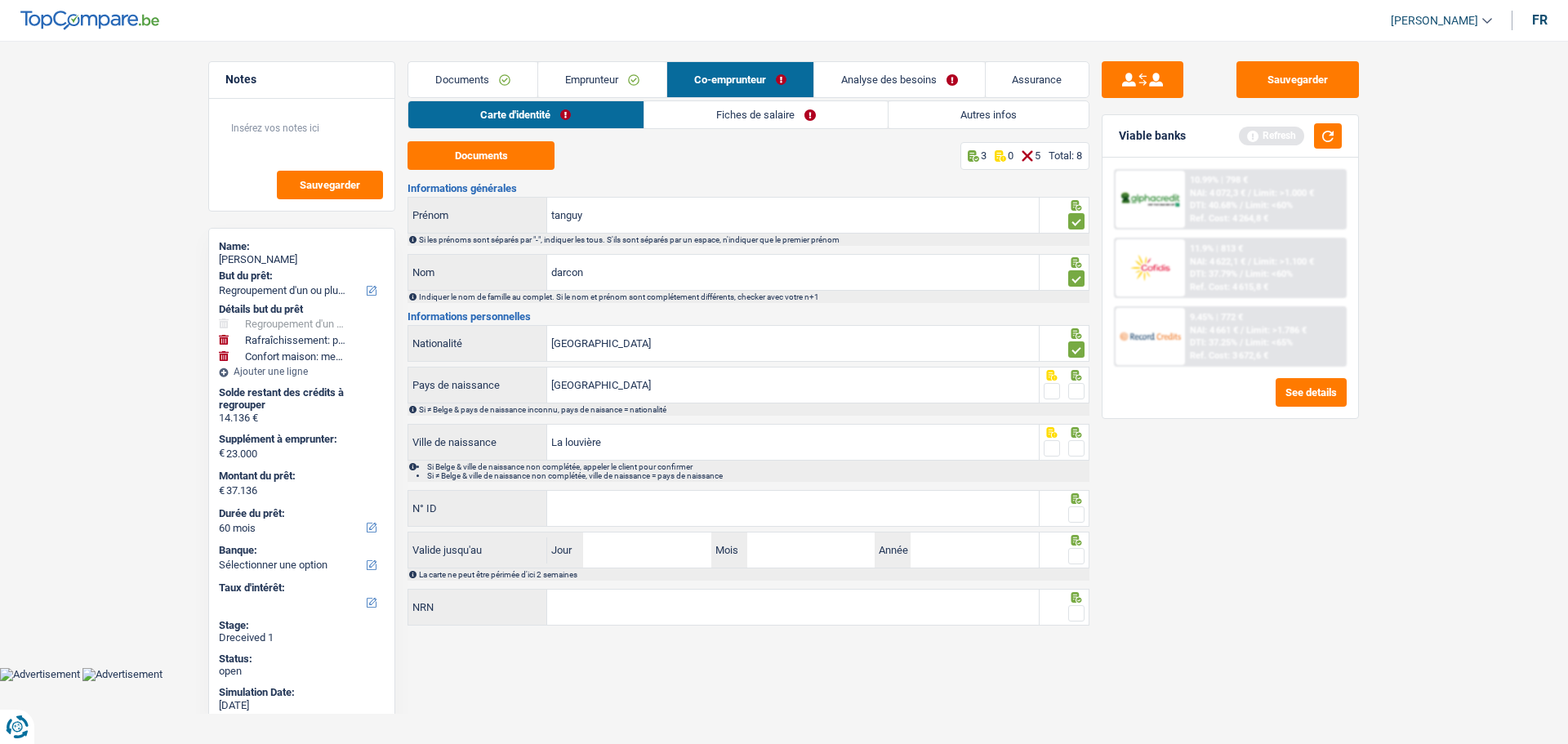 click at bounding box center [1076, 391] 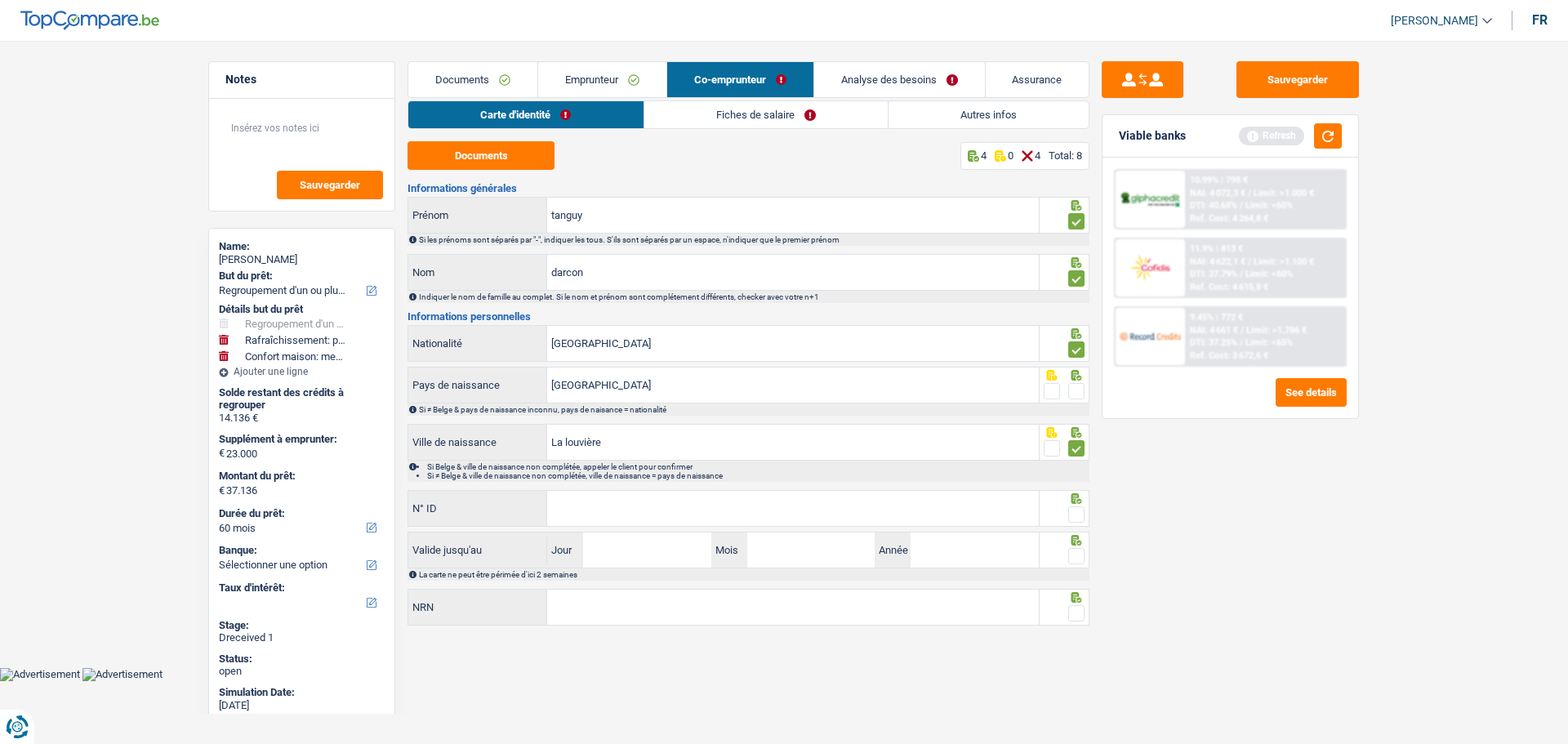 click at bounding box center (1076, 391) 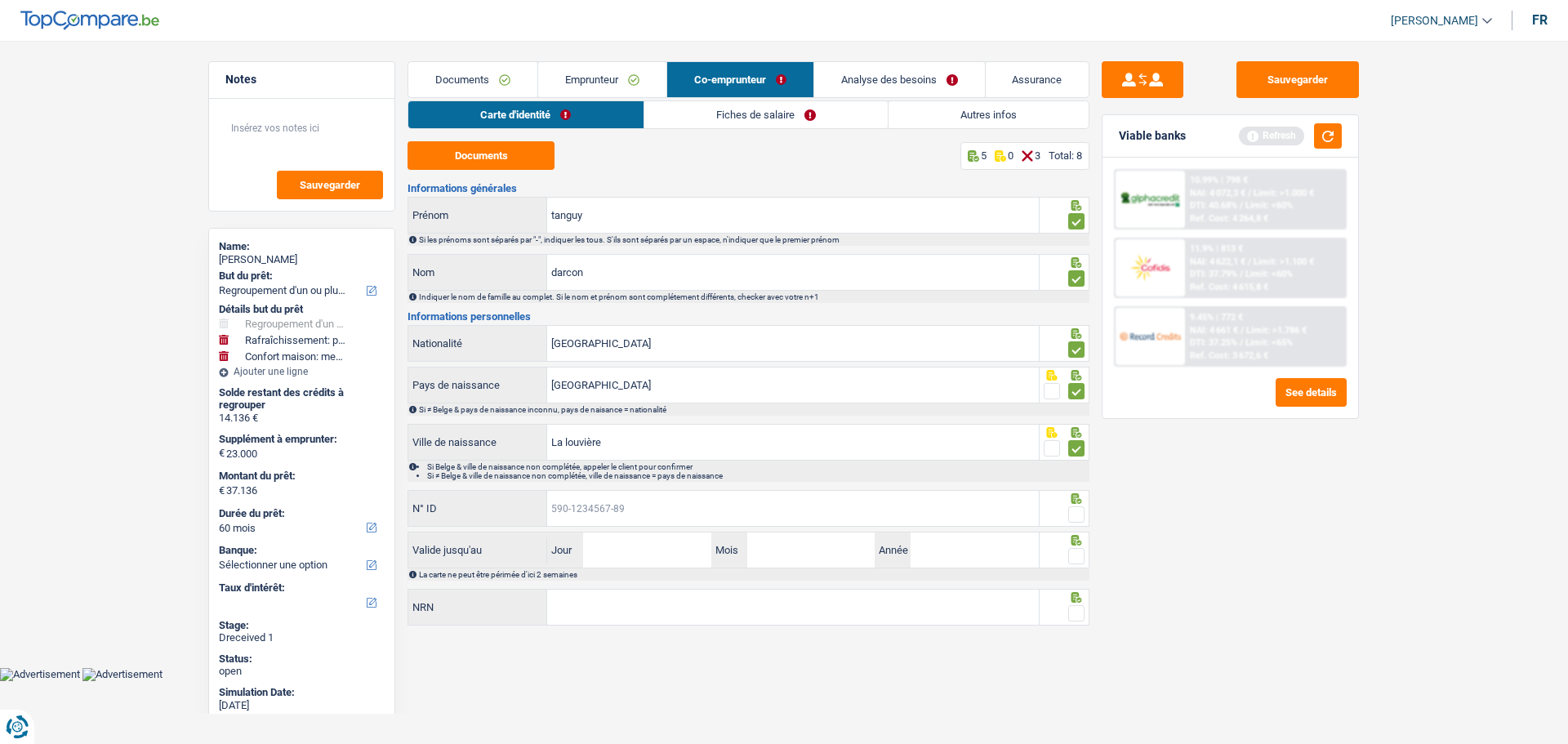 click on "N° ID" at bounding box center [793, 508] 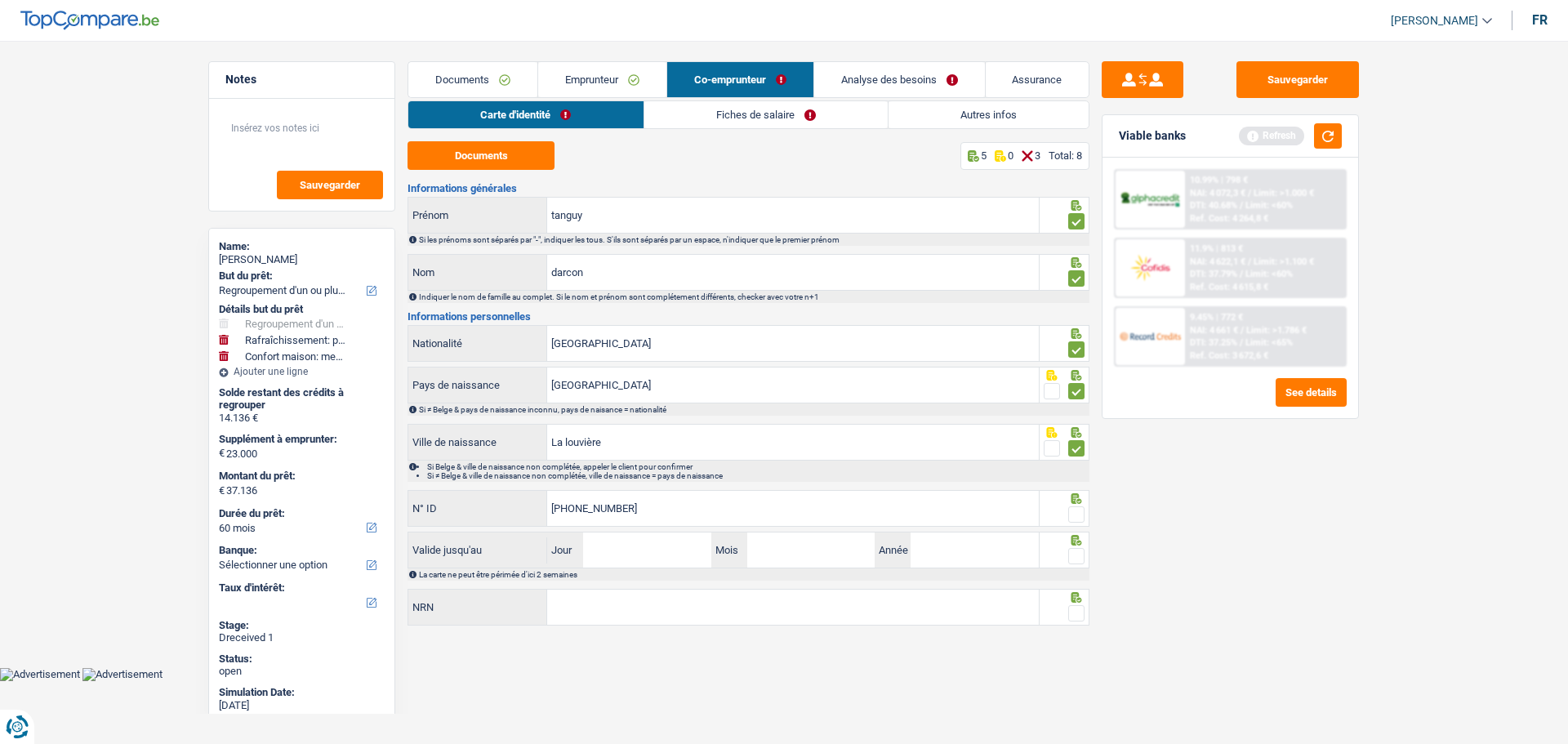 type on "595-3026875-08" 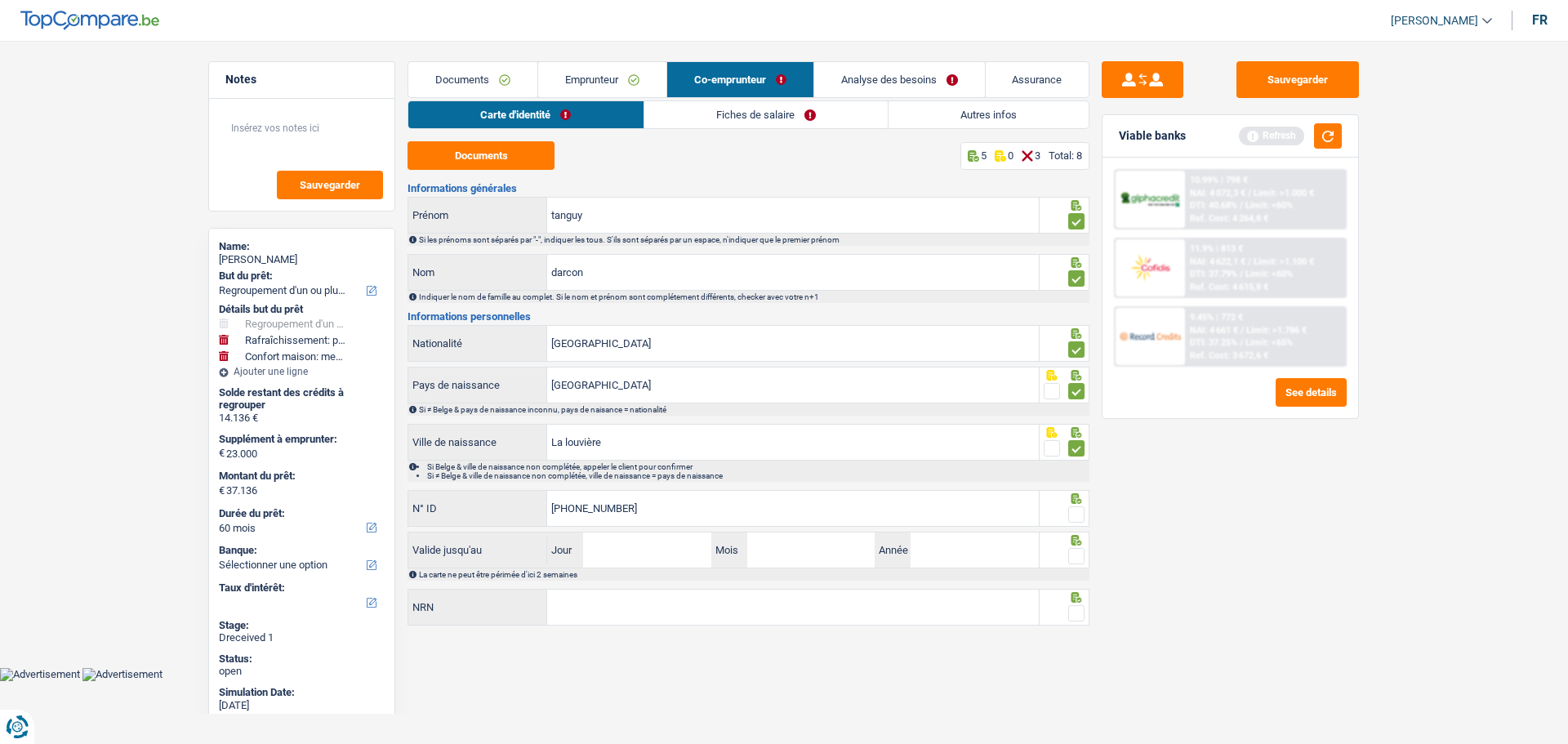 drag, startPoint x: 1074, startPoint y: 512, endPoint x: 1067, endPoint y: 518, distance: 9.219544 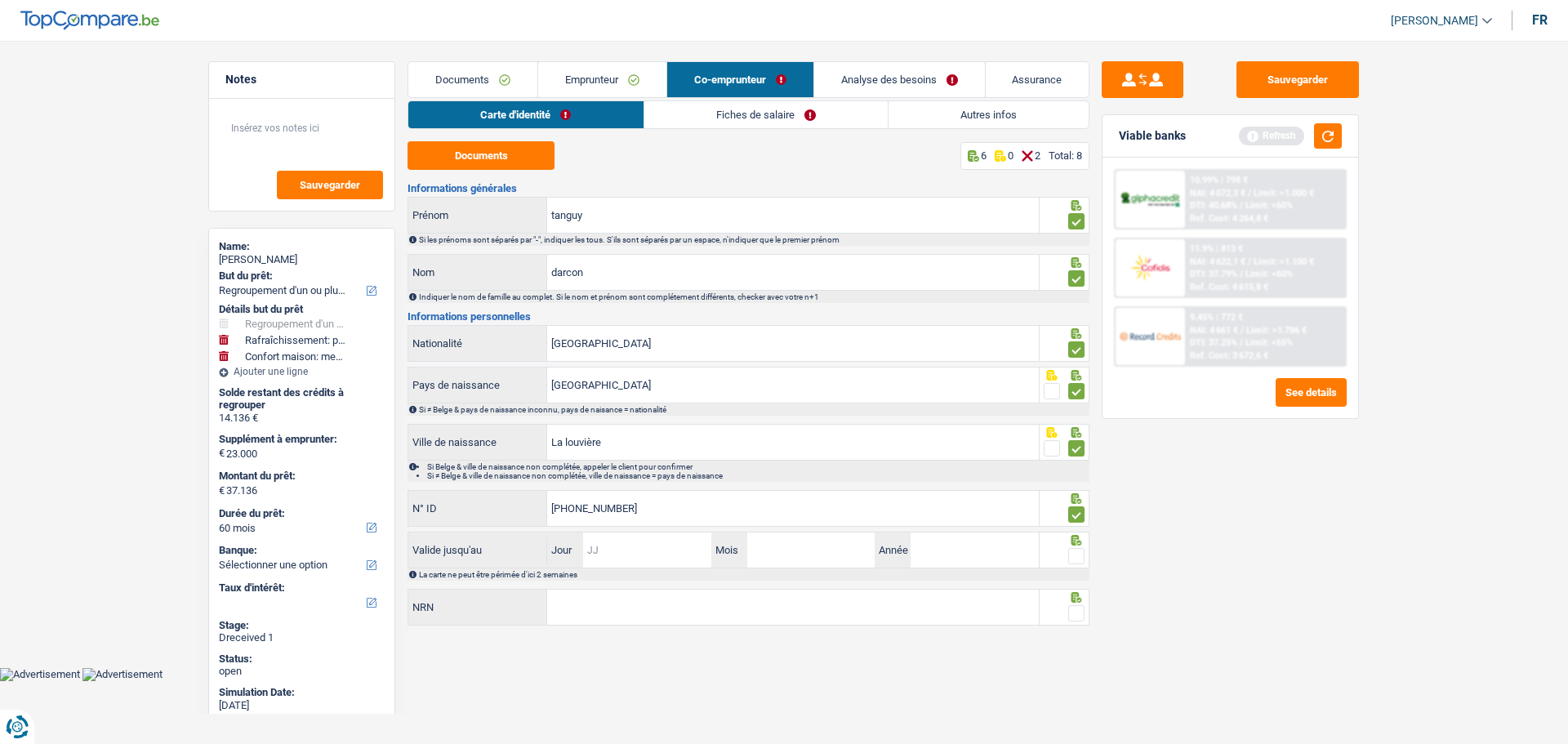 click on "Jour" at bounding box center (647, 550) 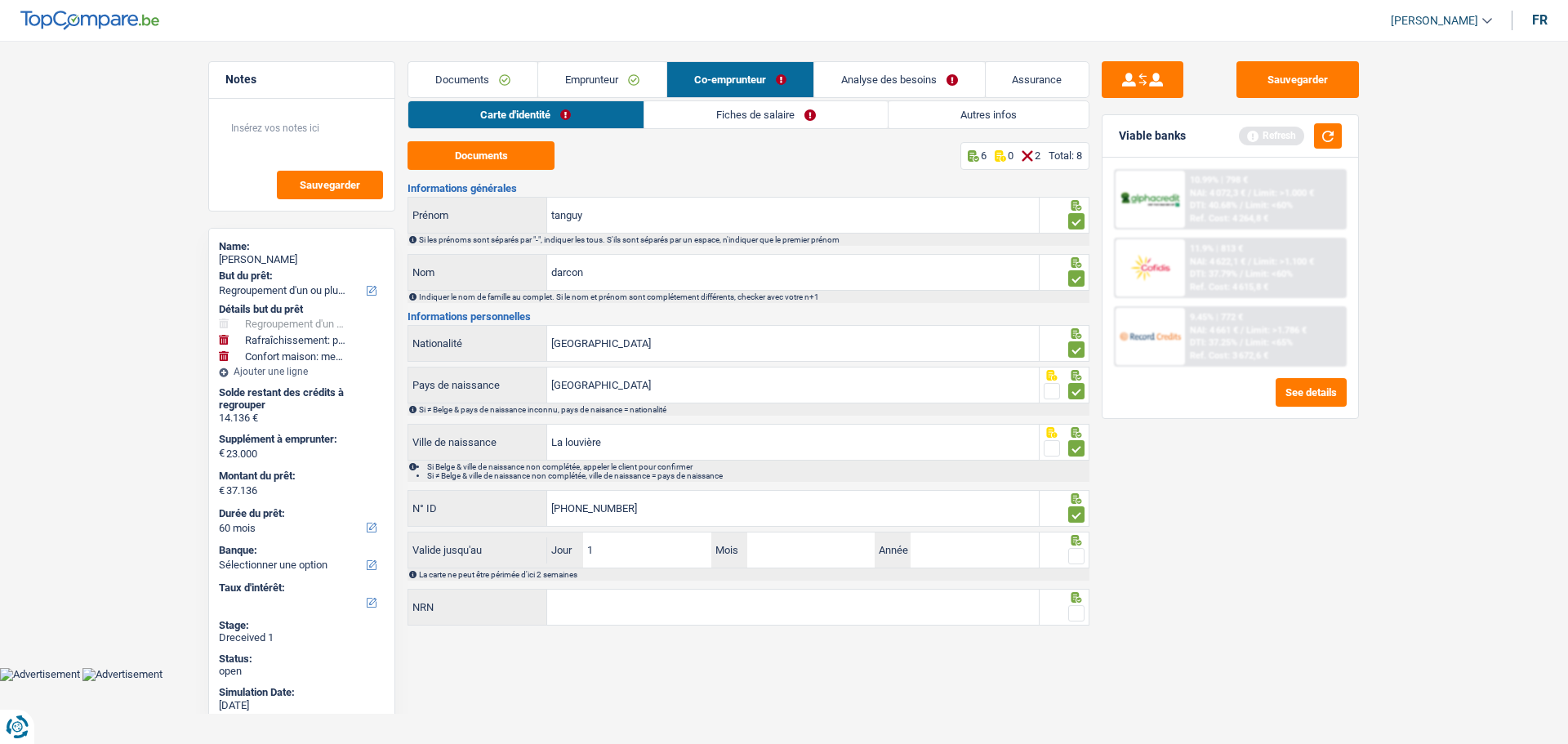 type on "14" 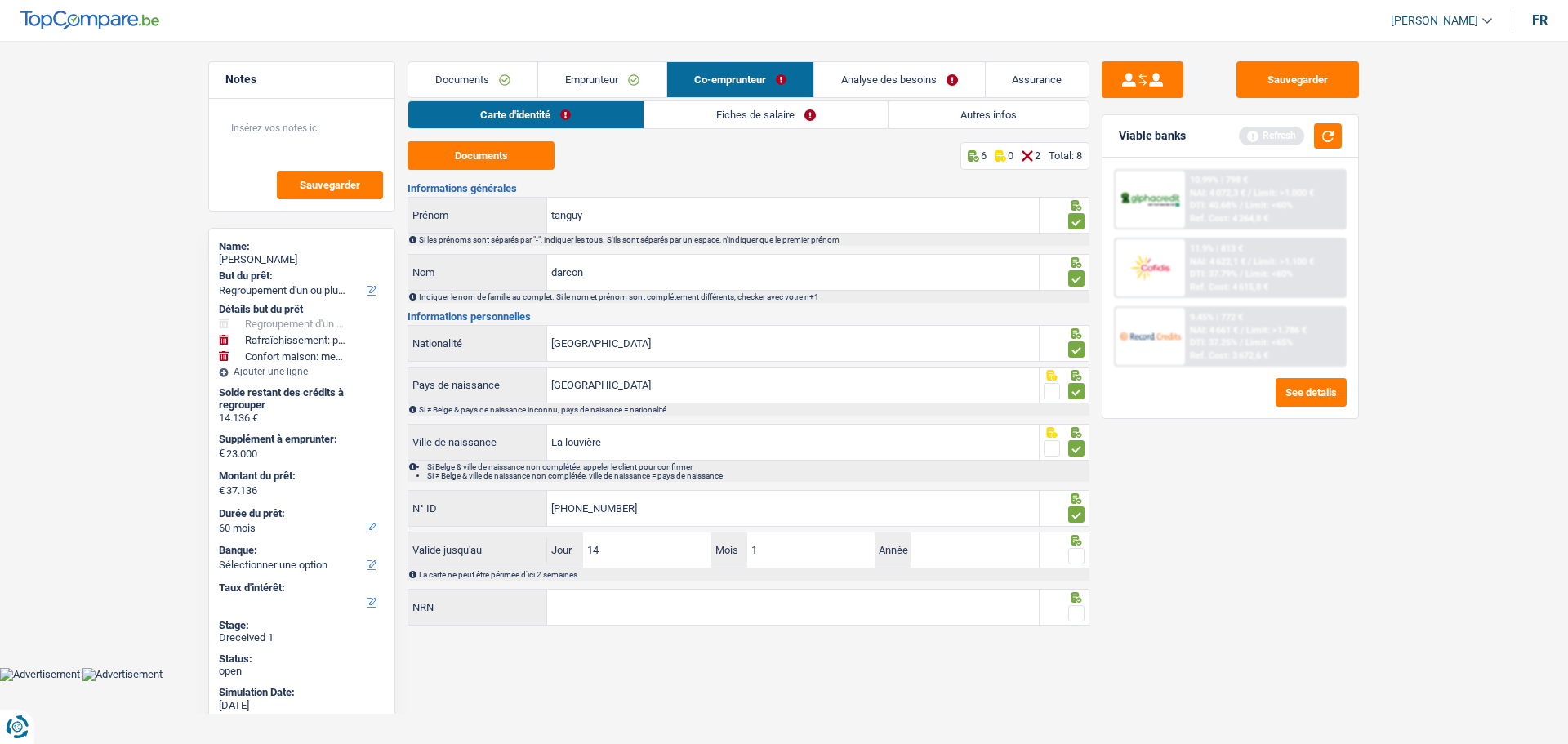 type on "11" 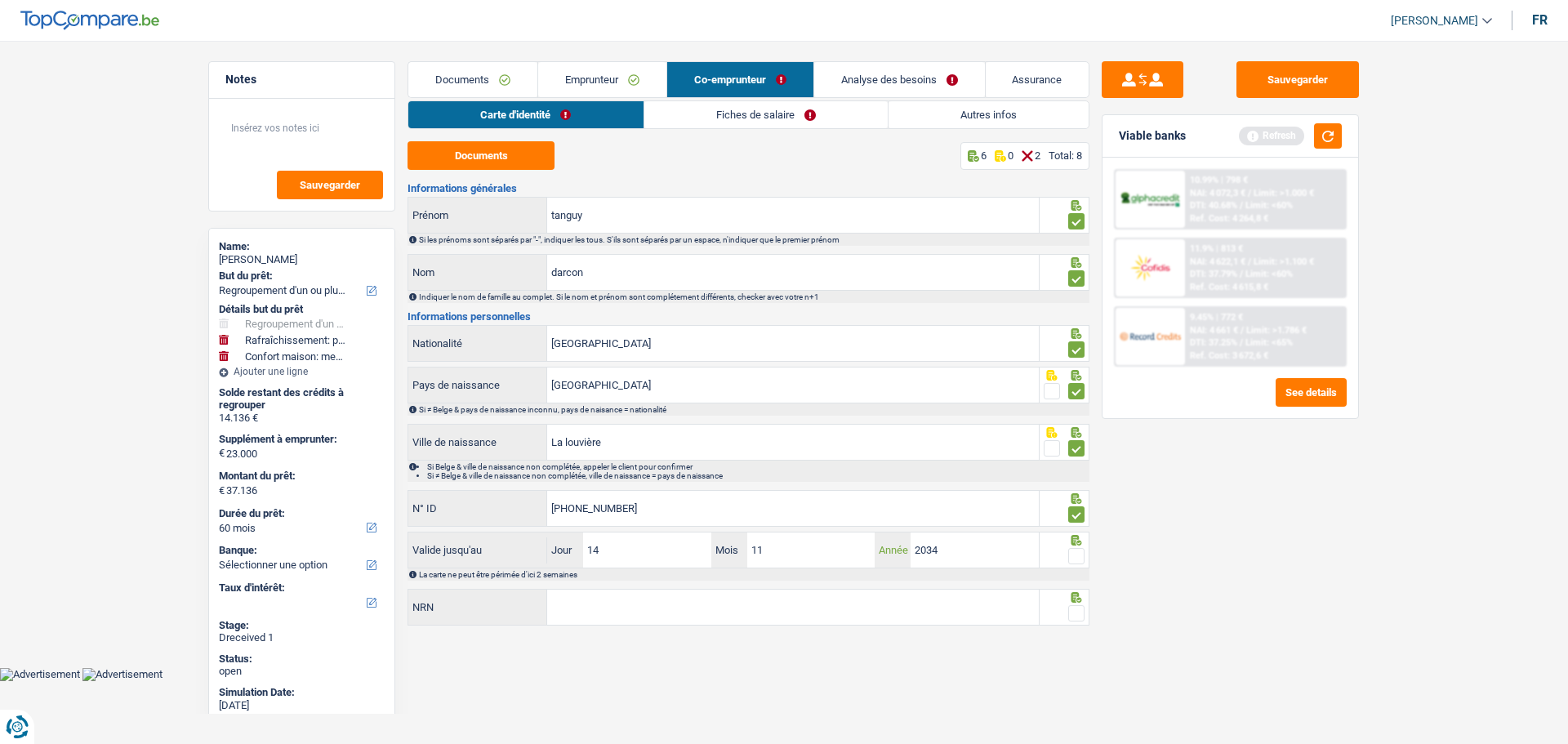 type on "2034" 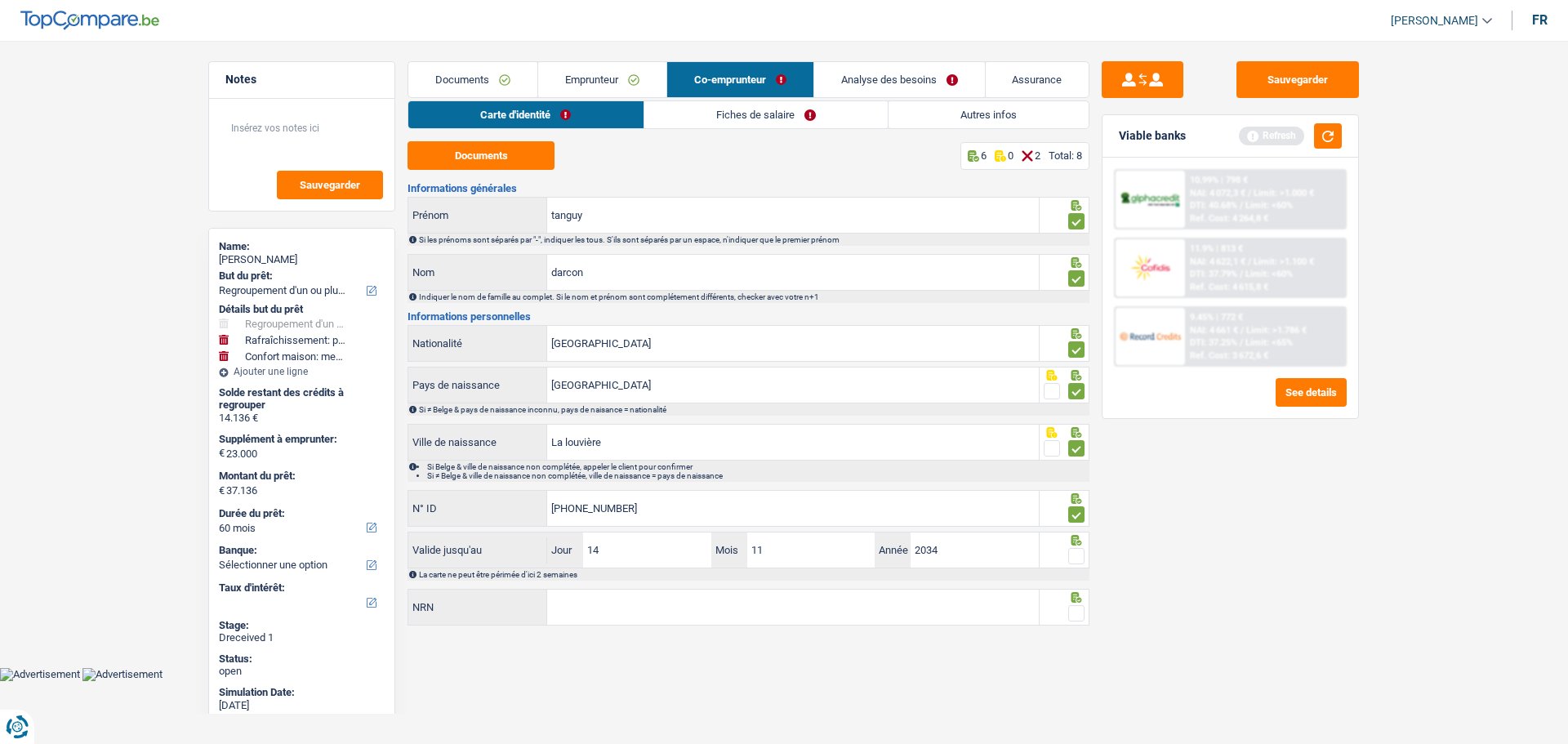 drag, startPoint x: 1077, startPoint y: 553, endPoint x: 950, endPoint y: 586, distance: 131.21738 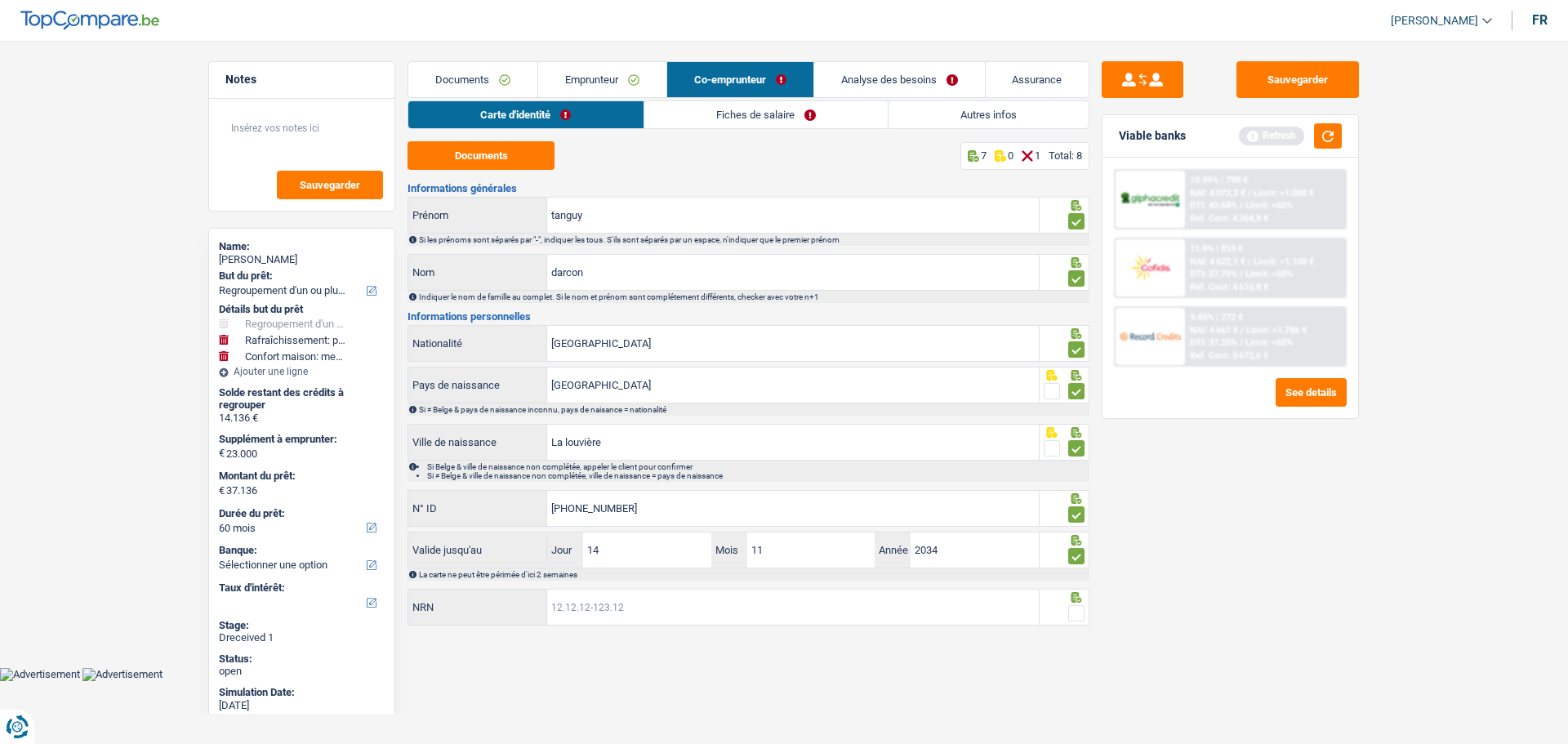 click on "NRN" at bounding box center (793, 607) 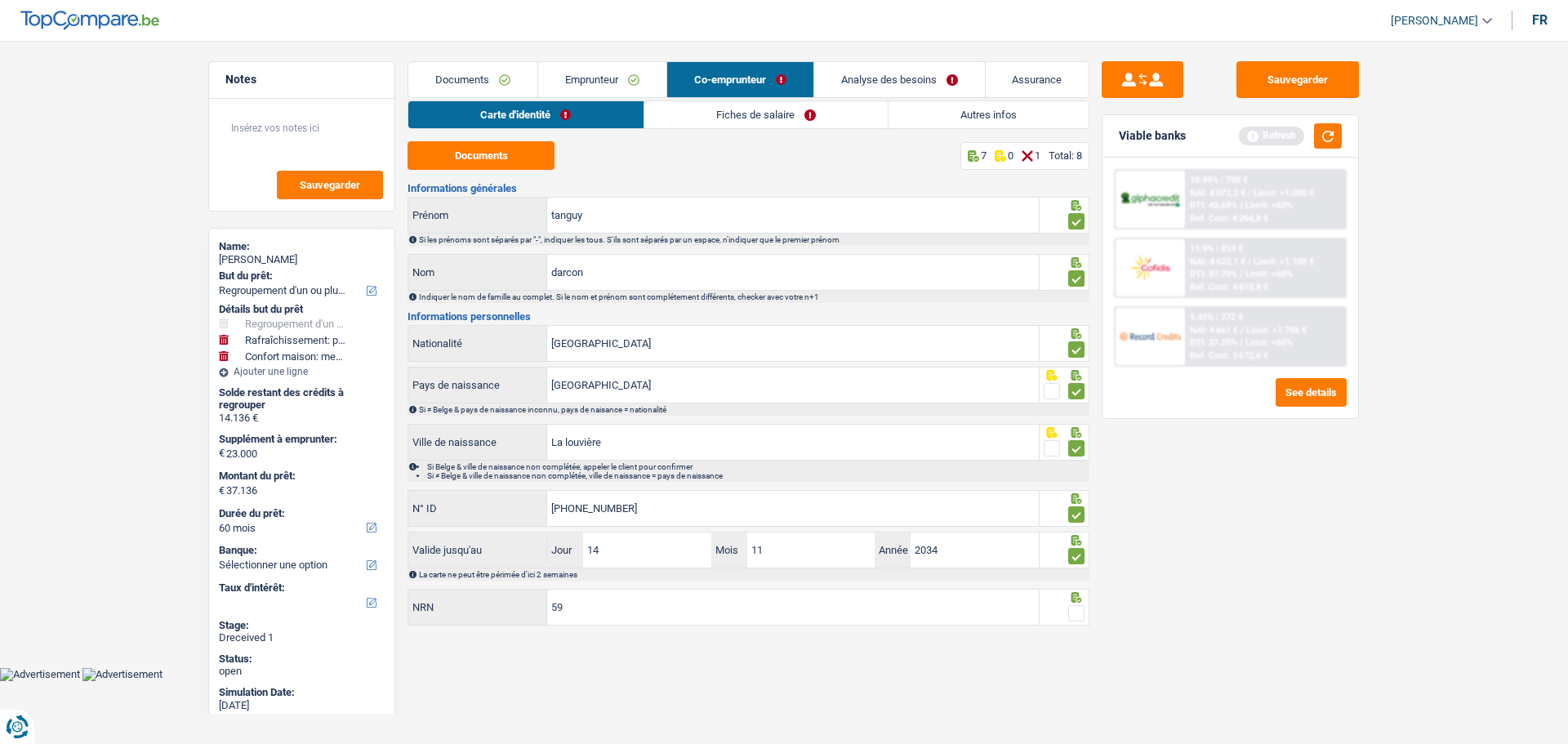 type on "5" 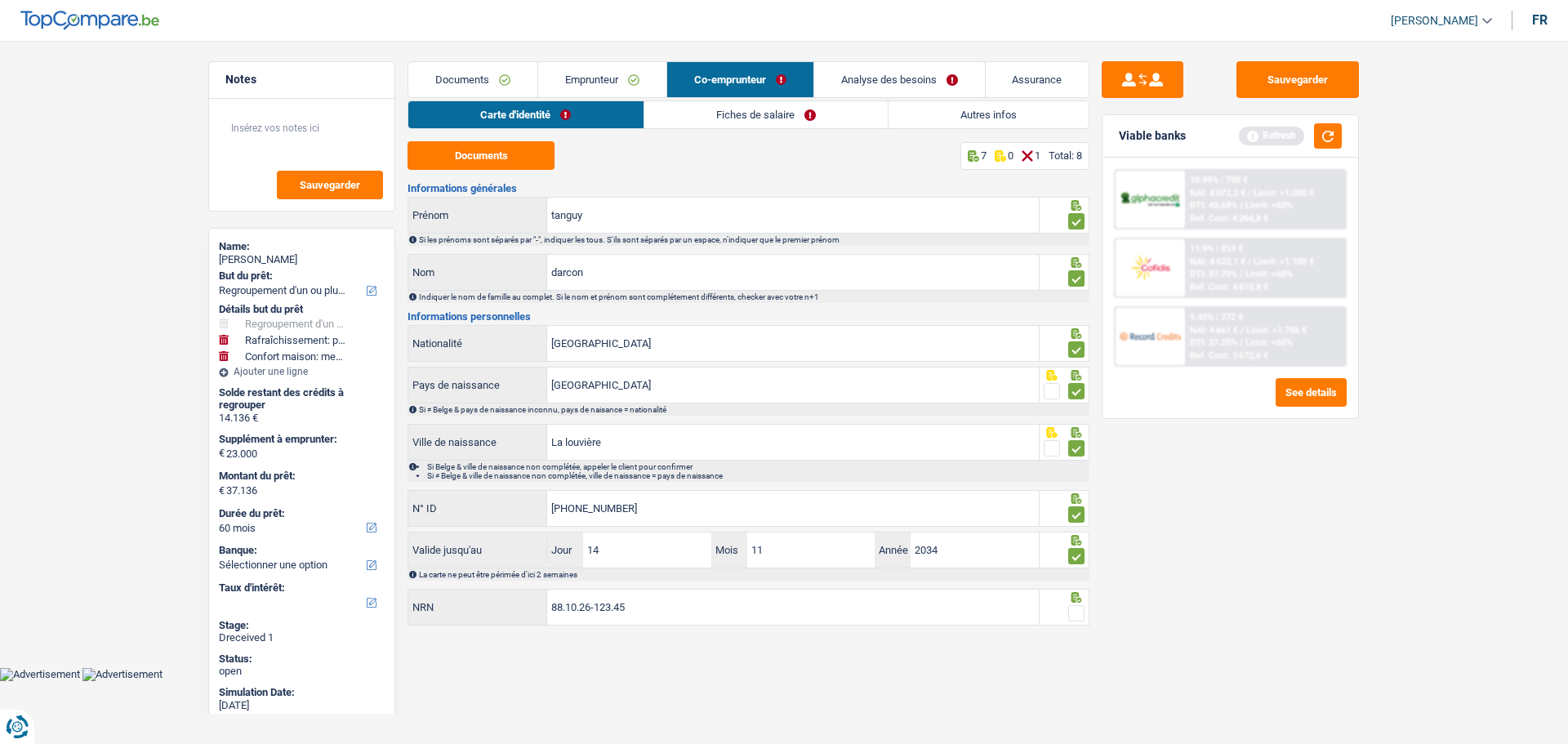 type on "88.10.26-123.45" 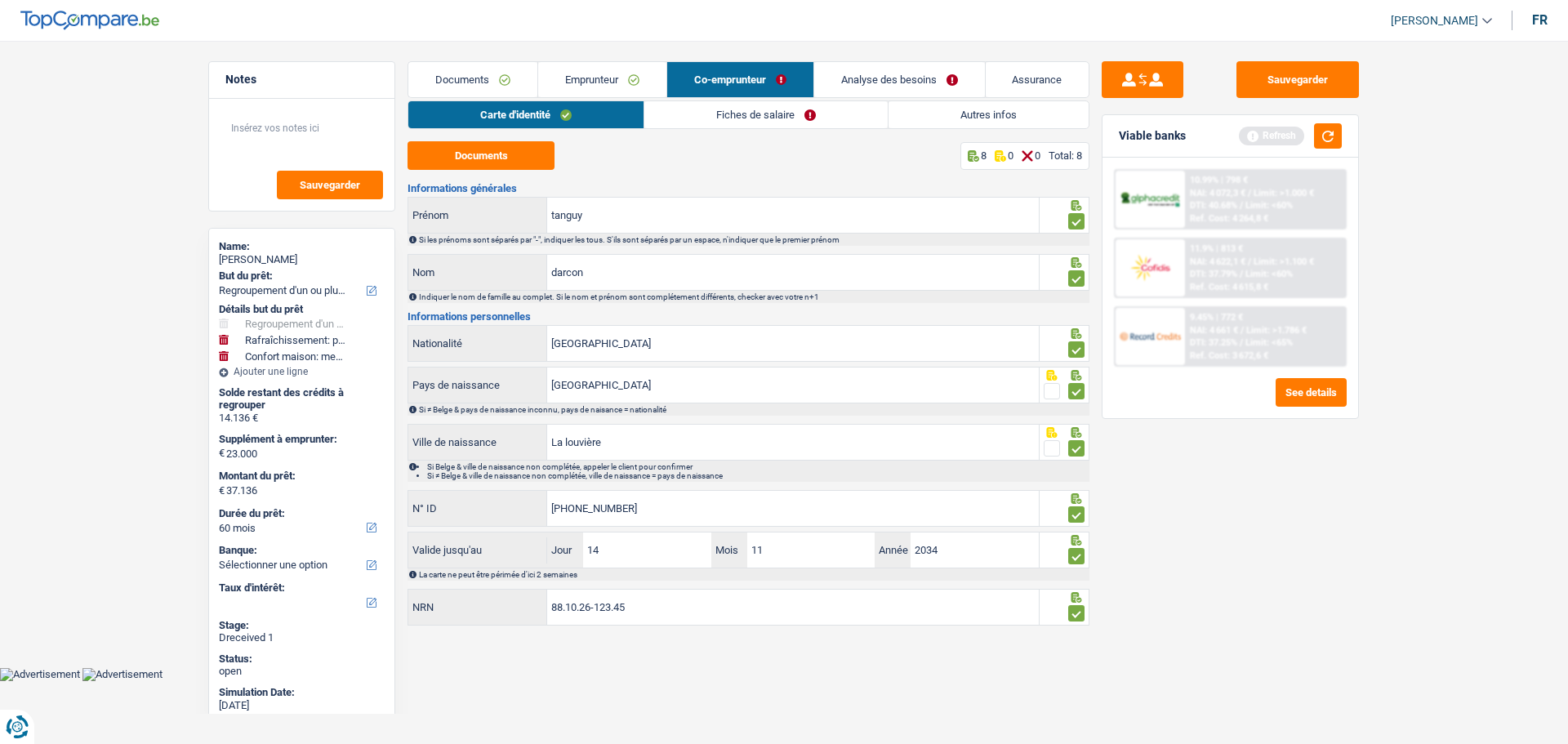 click on "Fiches de salaire" at bounding box center [766, 114] 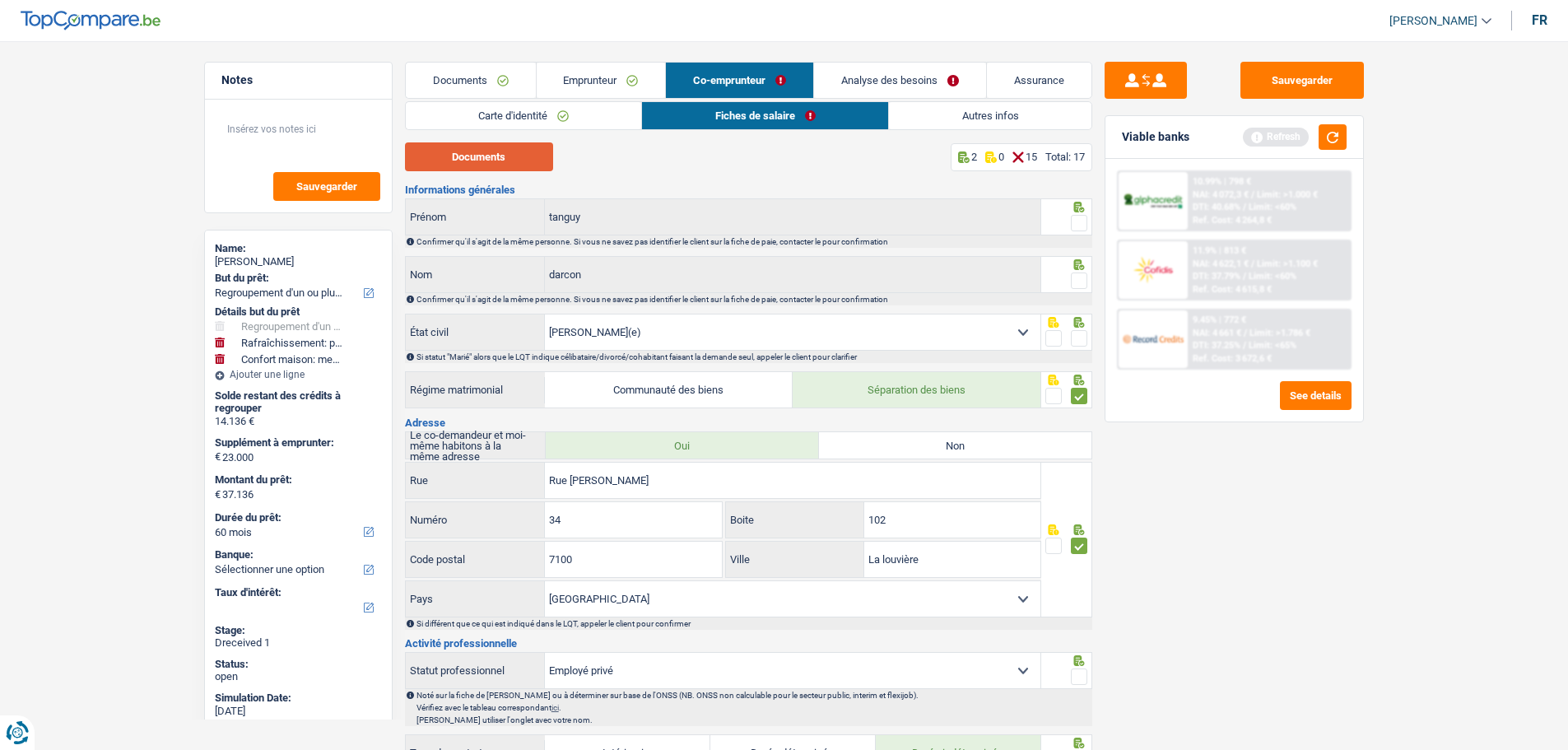 click on "Documents" at bounding box center (479, 156) 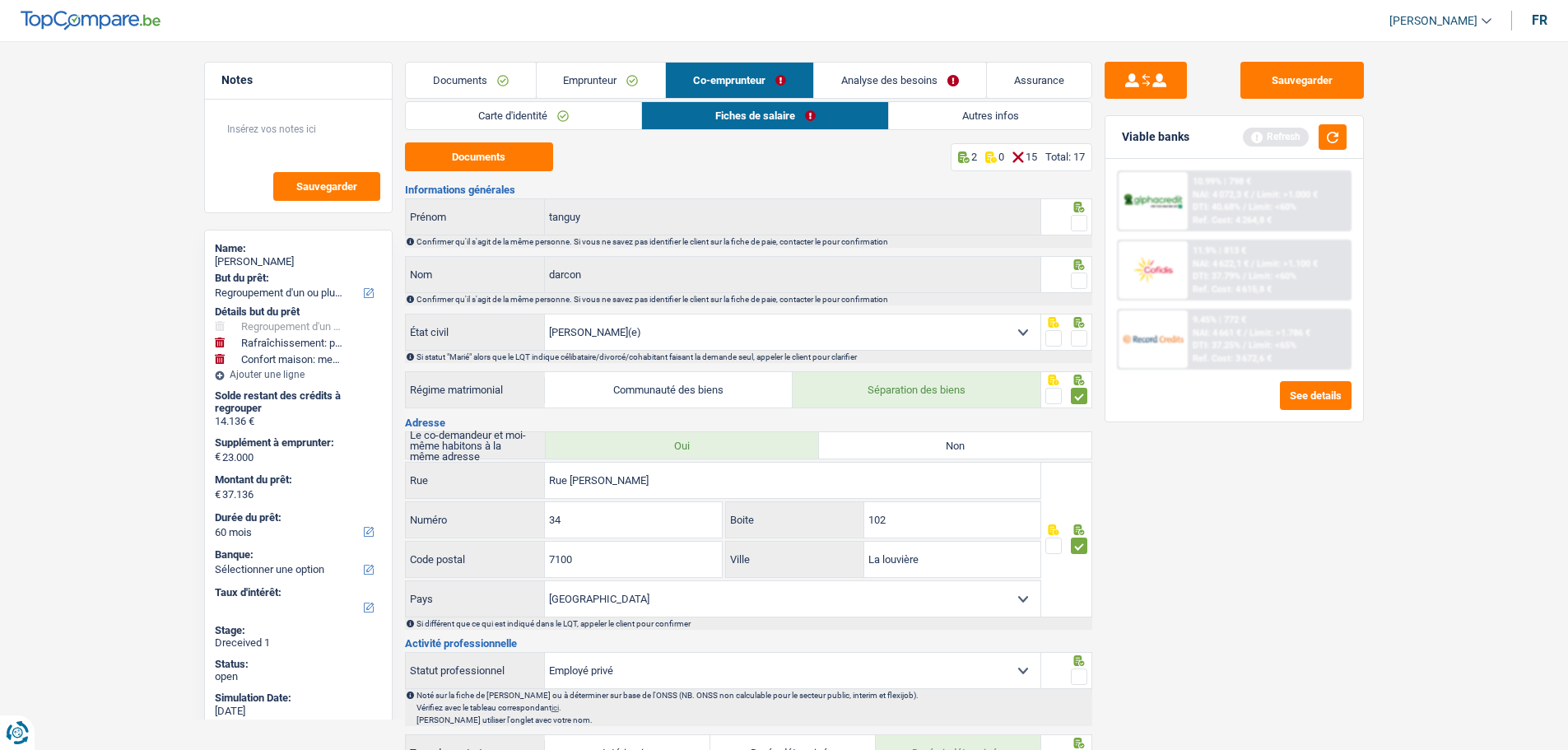 click at bounding box center (1079, 223) 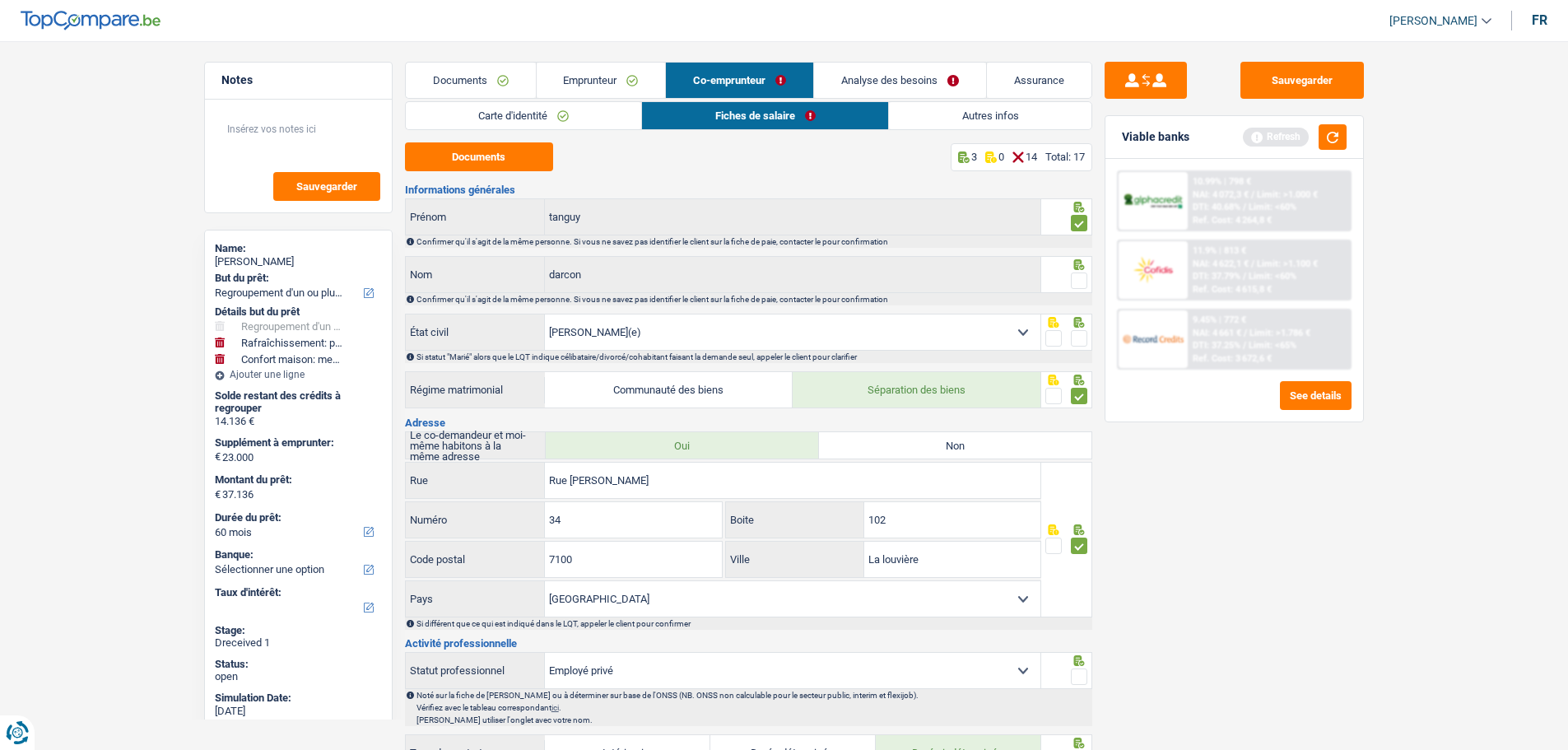click at bounding box center [1079, 281] 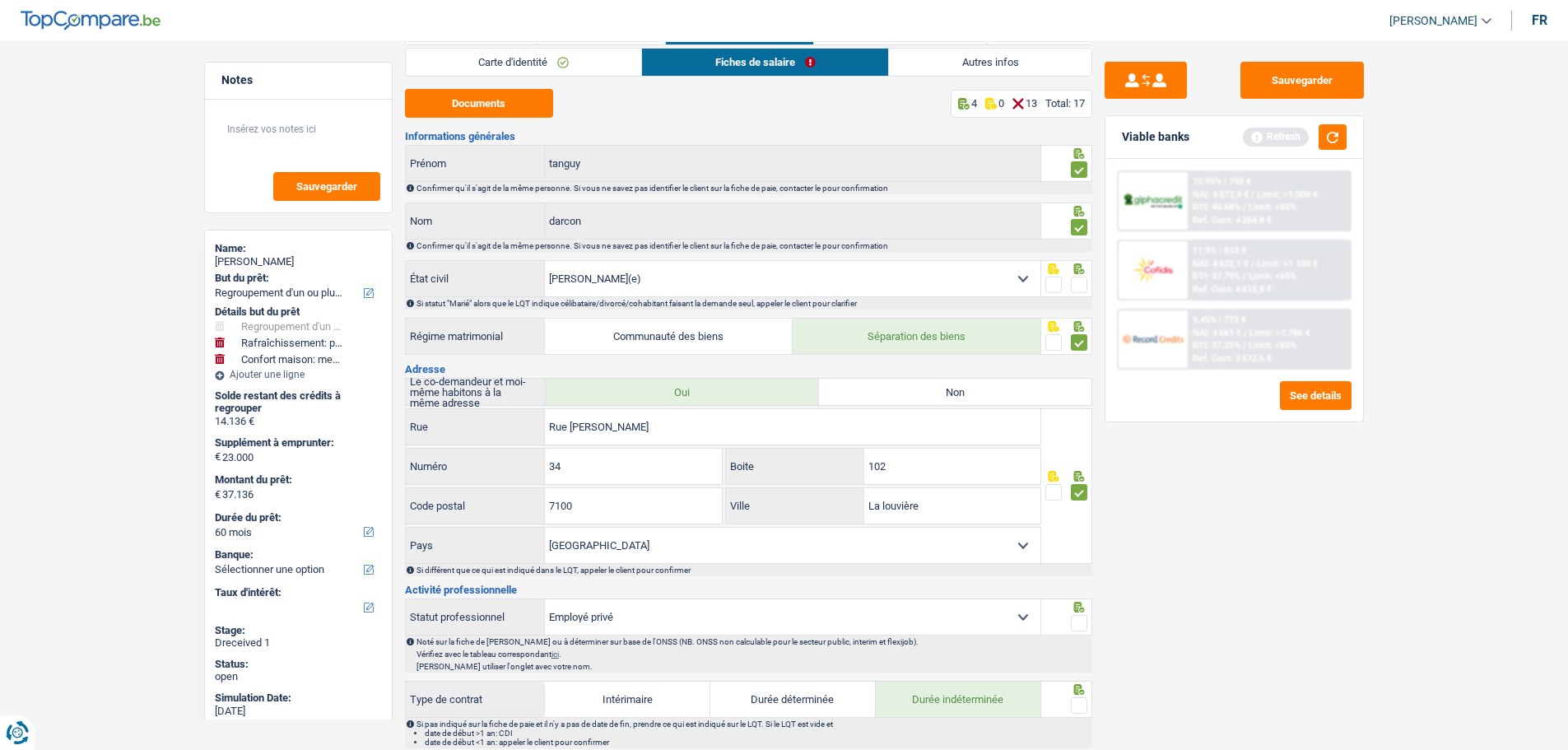 scroll, scrollTop: 82, scrollLeft: 0, axis: vertical 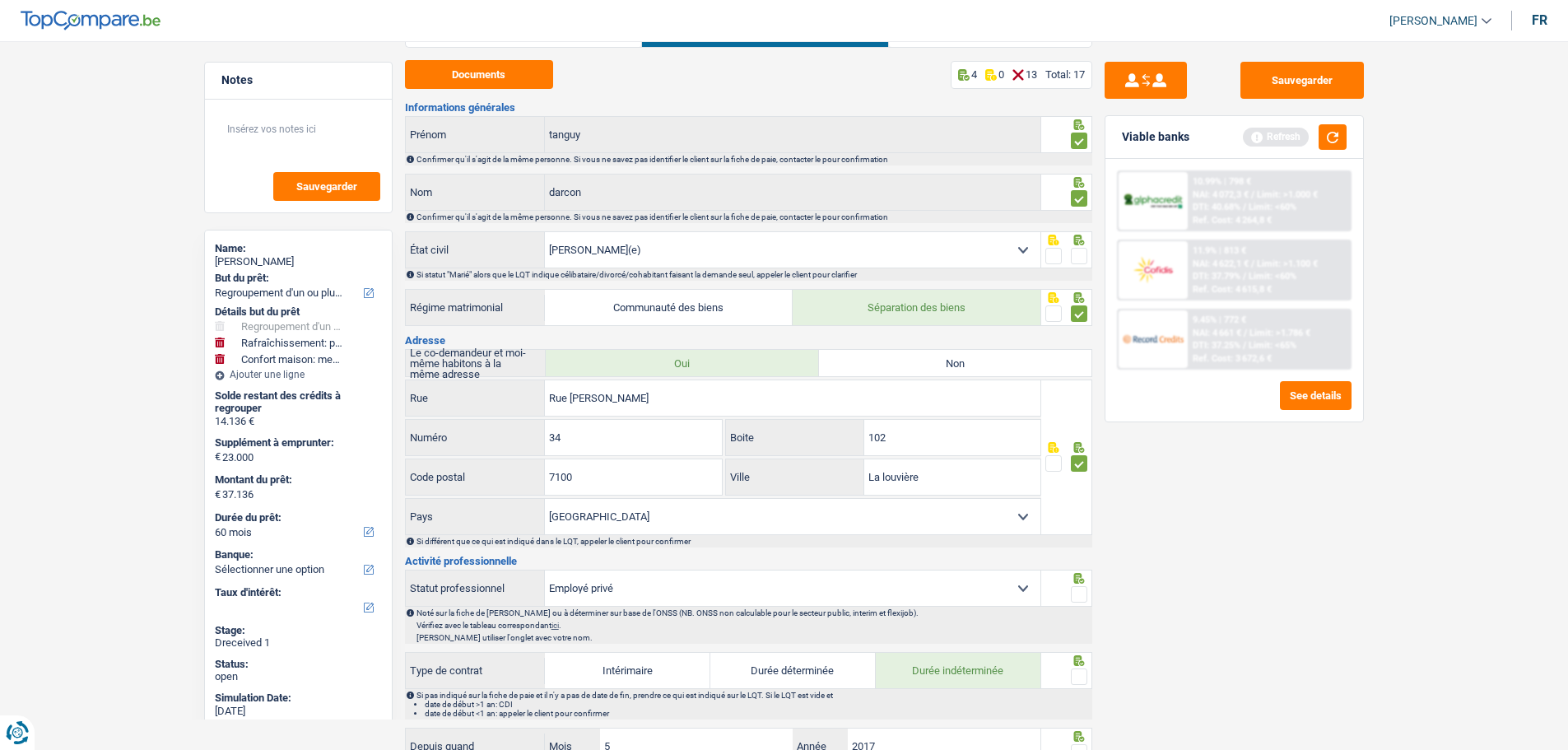 drag, startPoint x: 1082, startPoint y: 240, endPoint x: 1082, endPoint y: 250, distance: 10 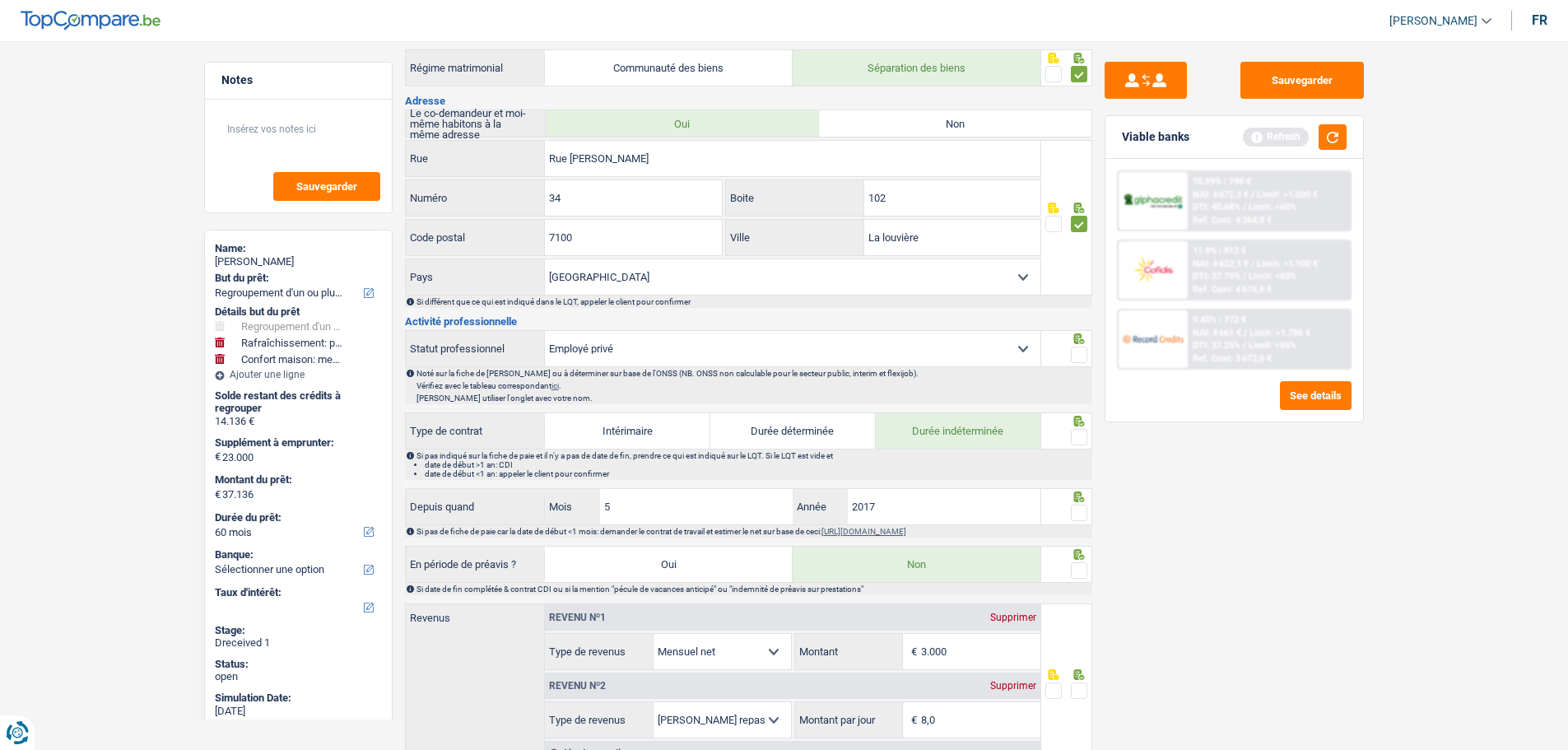 scroll, scrollTop: 329, scrollLeft: 0, axis: vertical 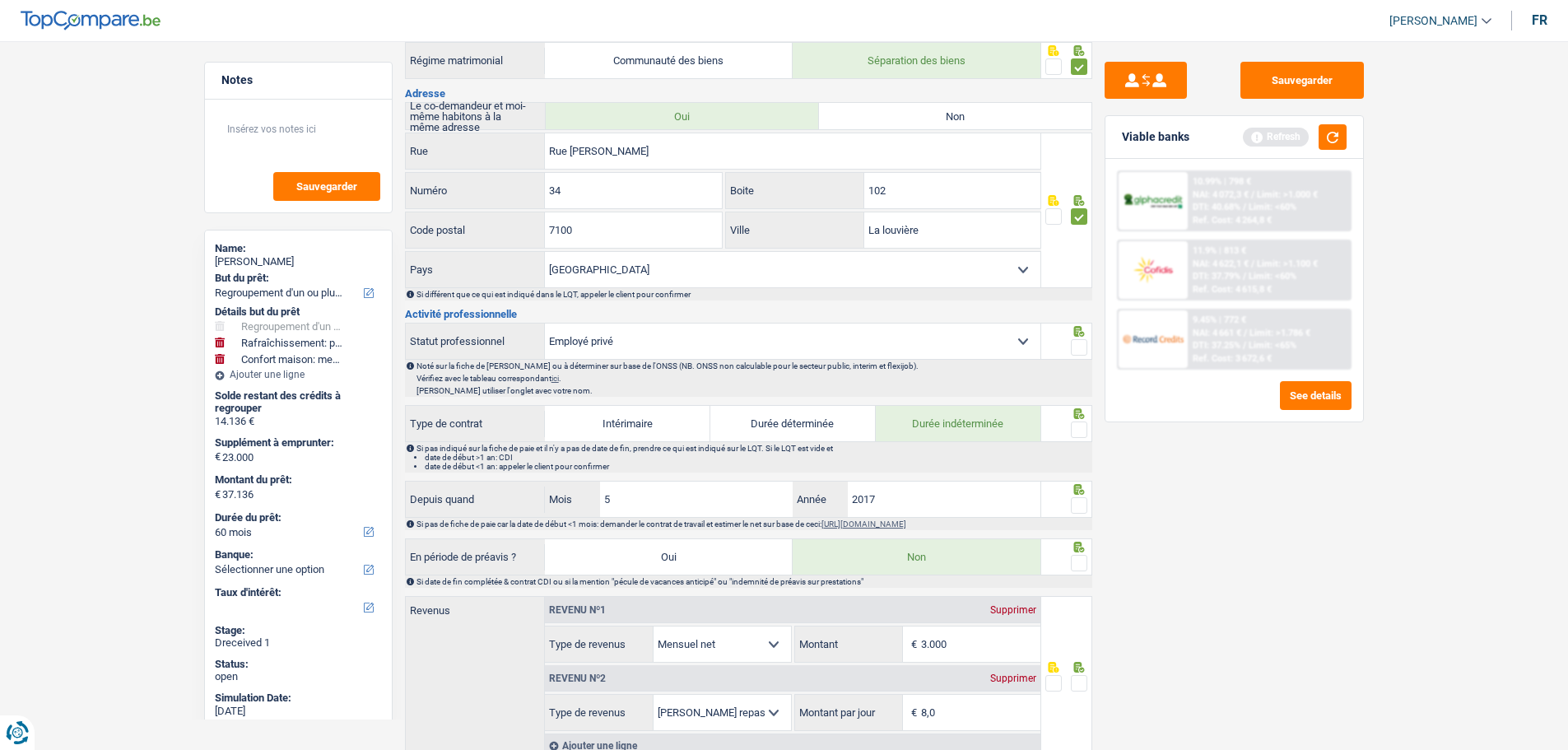 click at bounding box center (1079, 347) 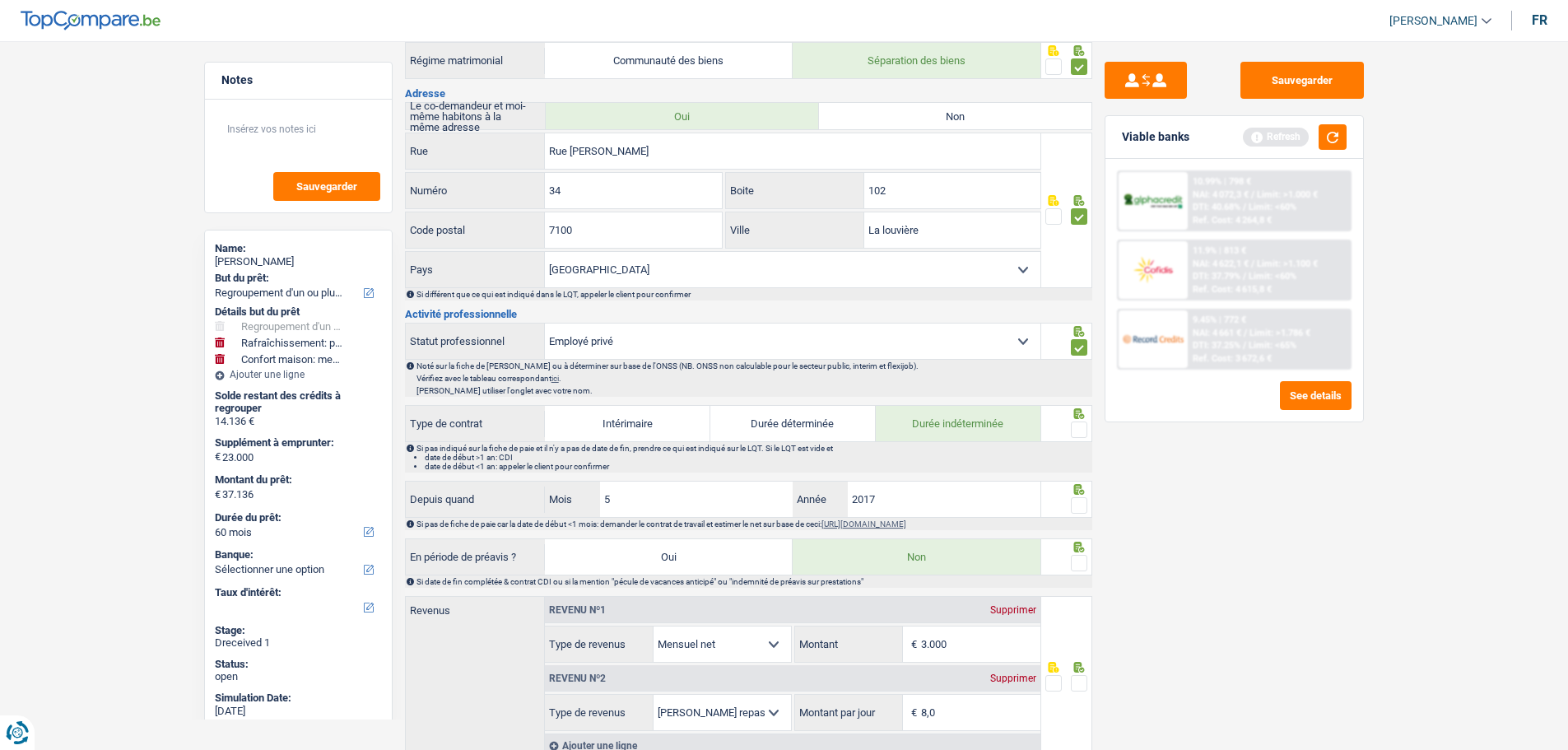 click at bounding box center [1079, 430] 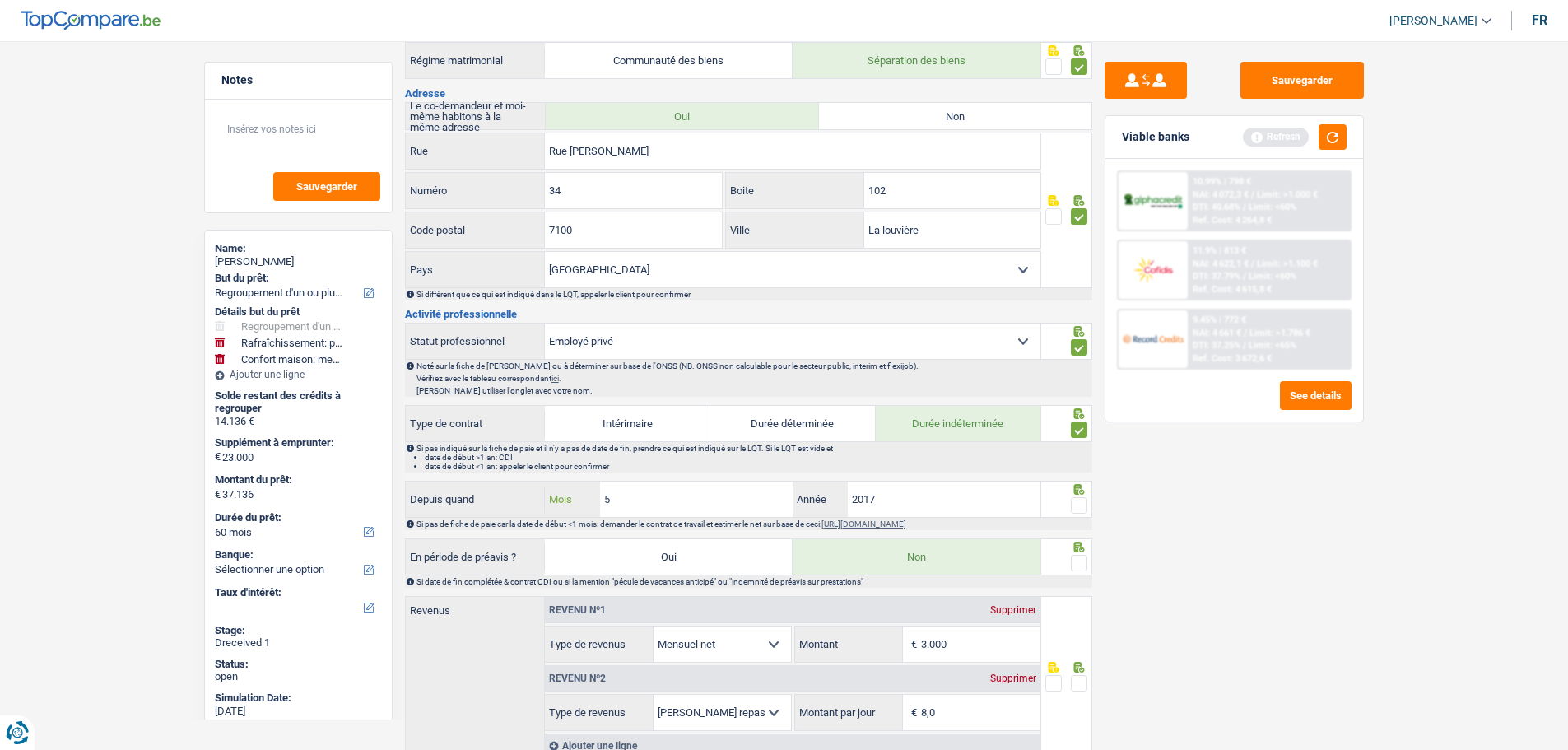 drag, startPoint x: 700, startPoint y: 495, endPoint x: 449, endPoint y: 483, distance: 251.2867 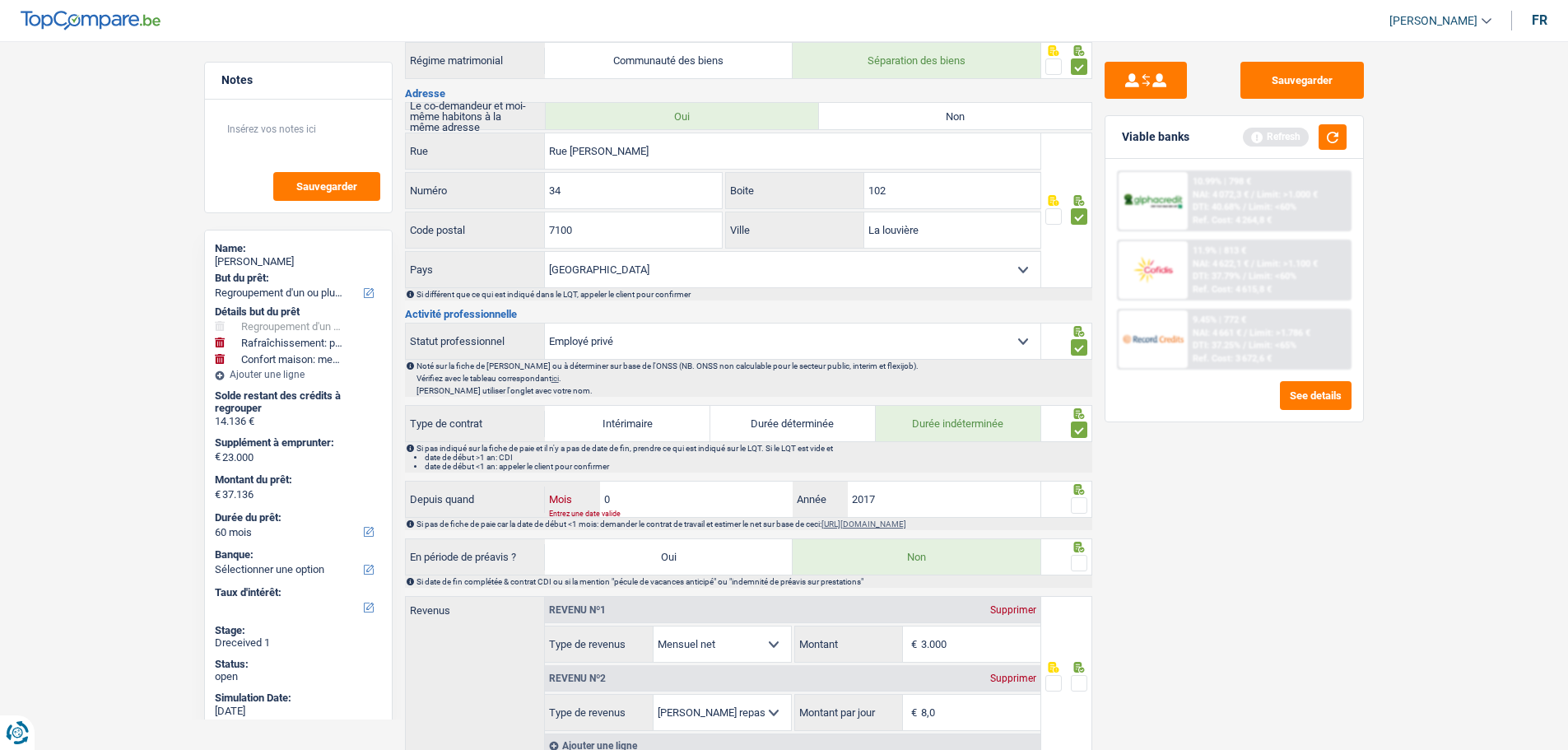type on "09" 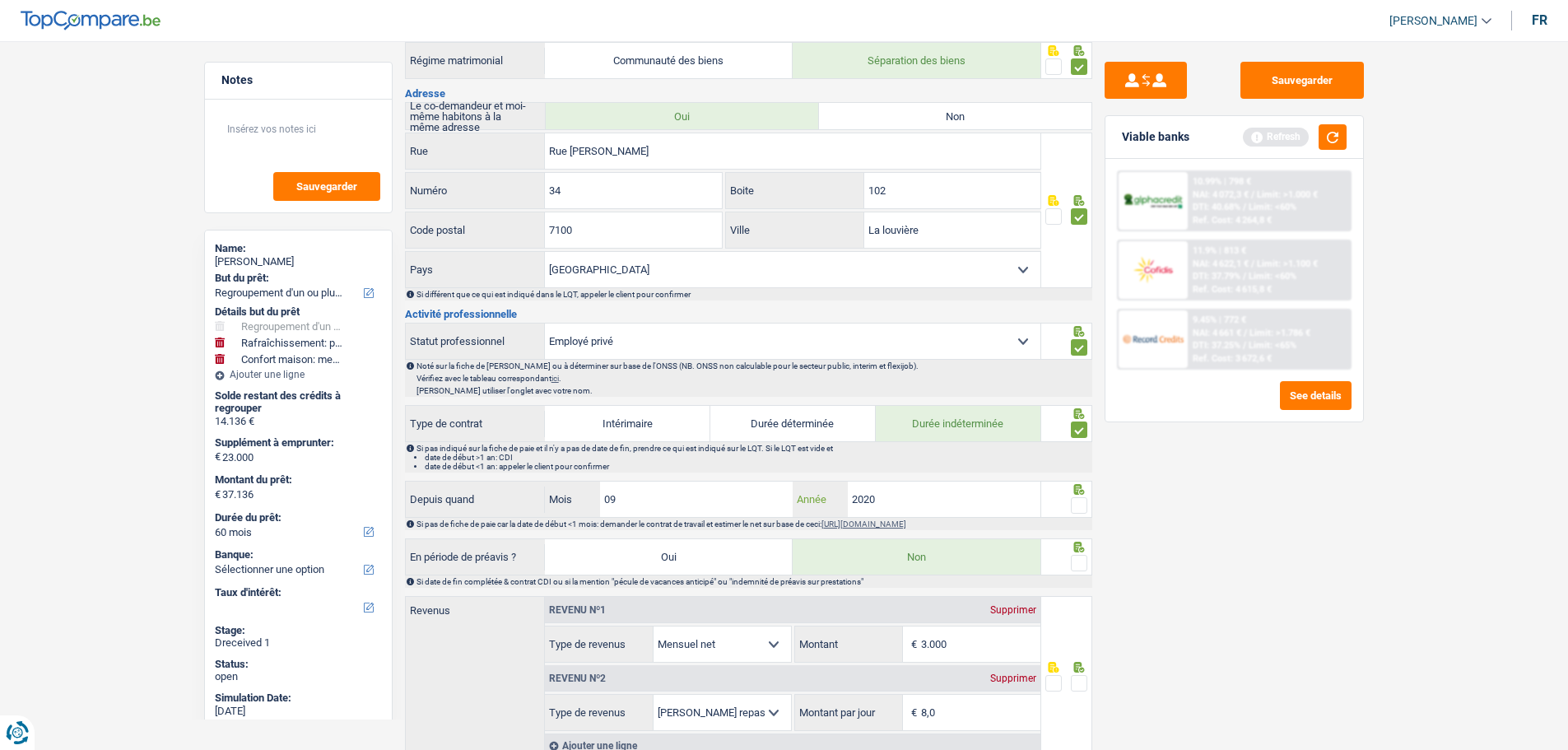 type on "2020" 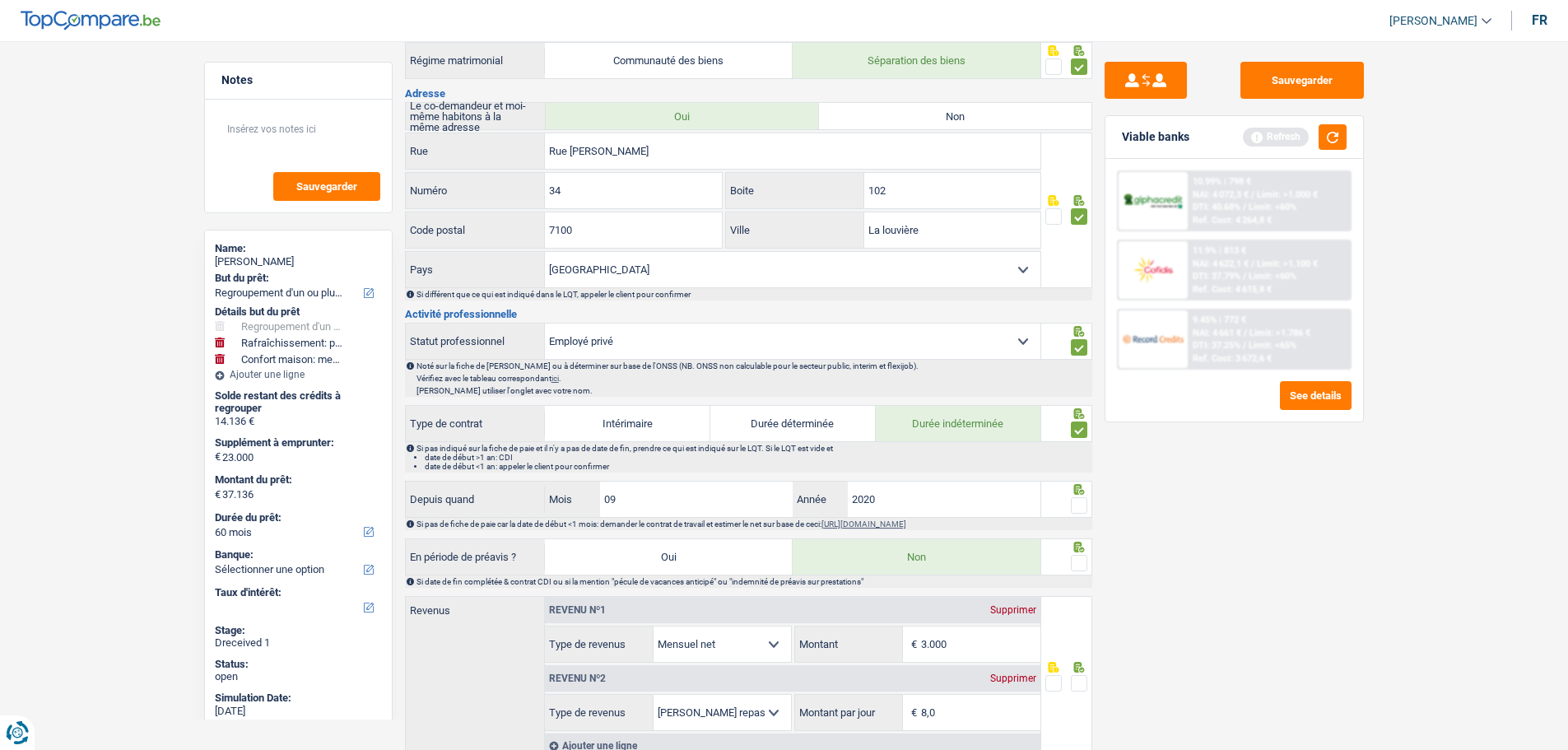 click at bounding box center [1079, 505] 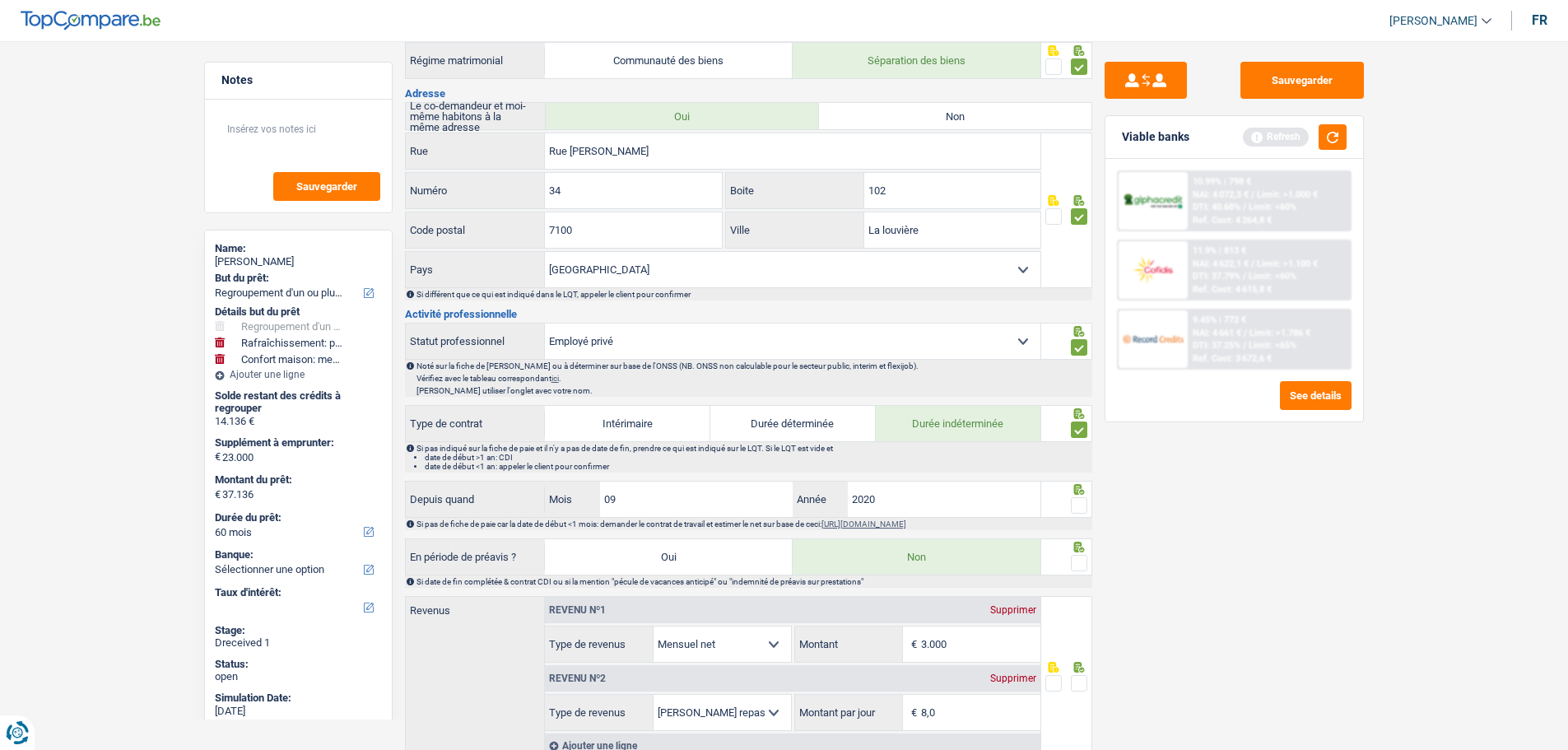 drag, startPoint x: 1077, startPoint y: 561, endPoint x: 699, endPoint y: 627, distance: 383.71865 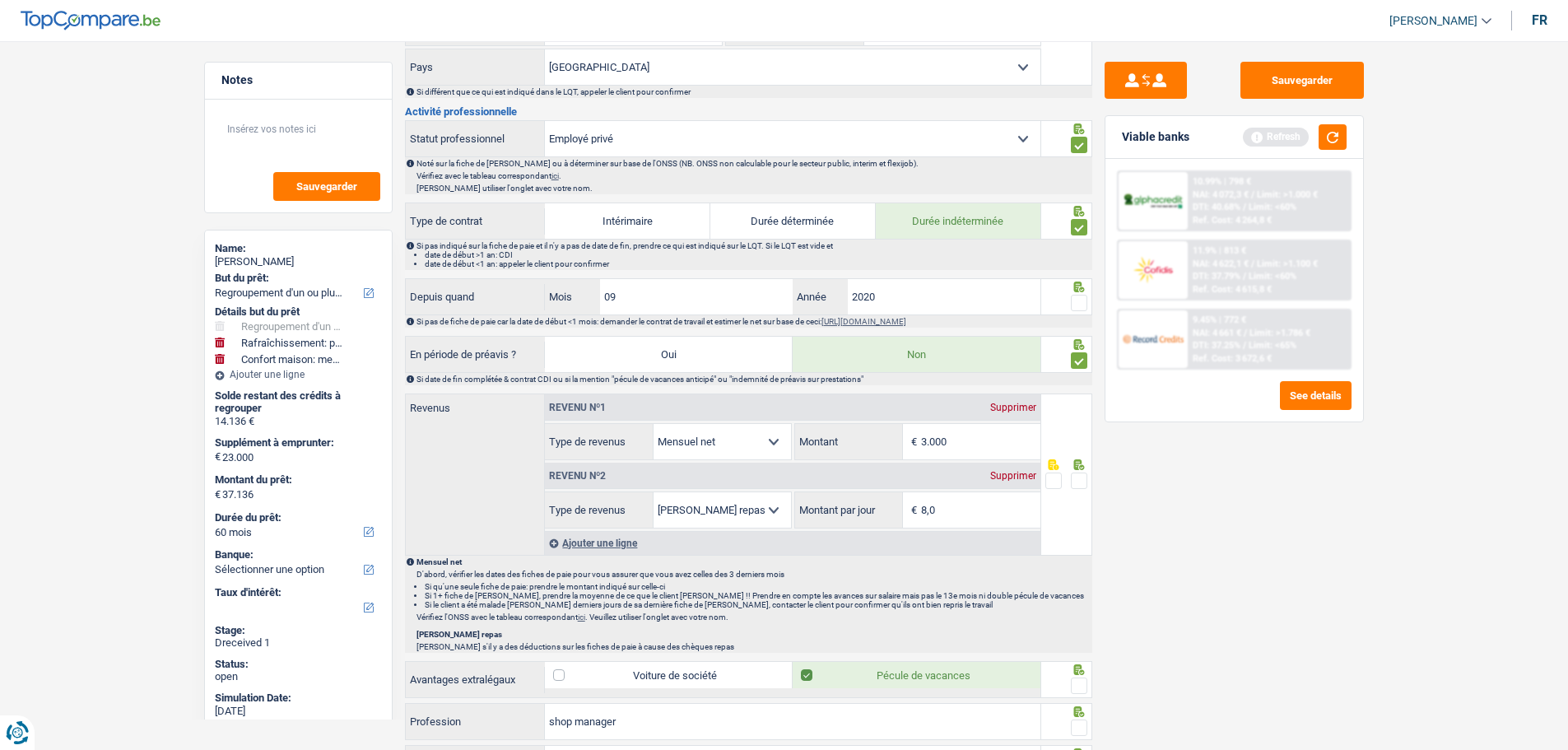 scroll, scrollTop: 659, scrollLeft: 0, axis: vertical 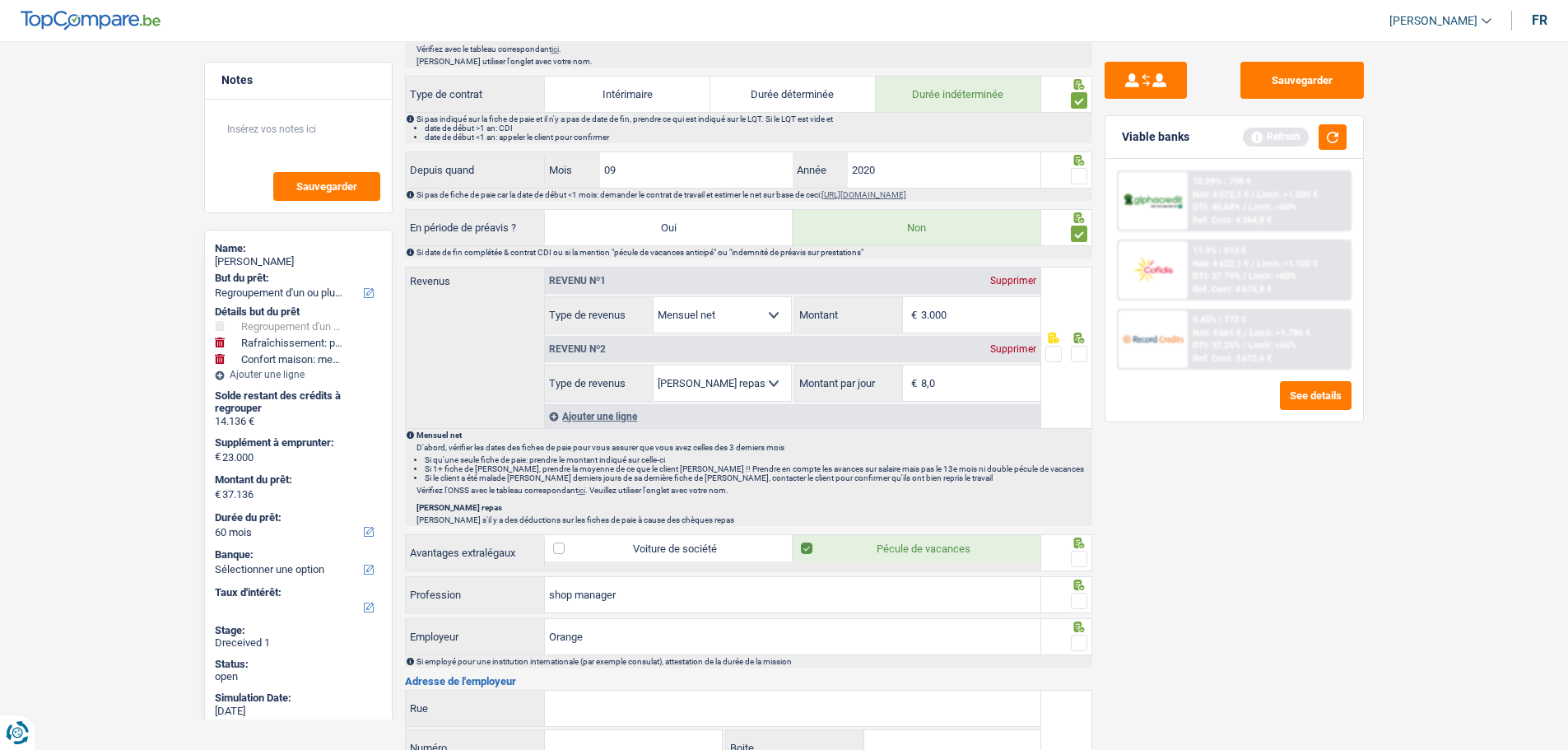 click at bounding box center (1079, 354) 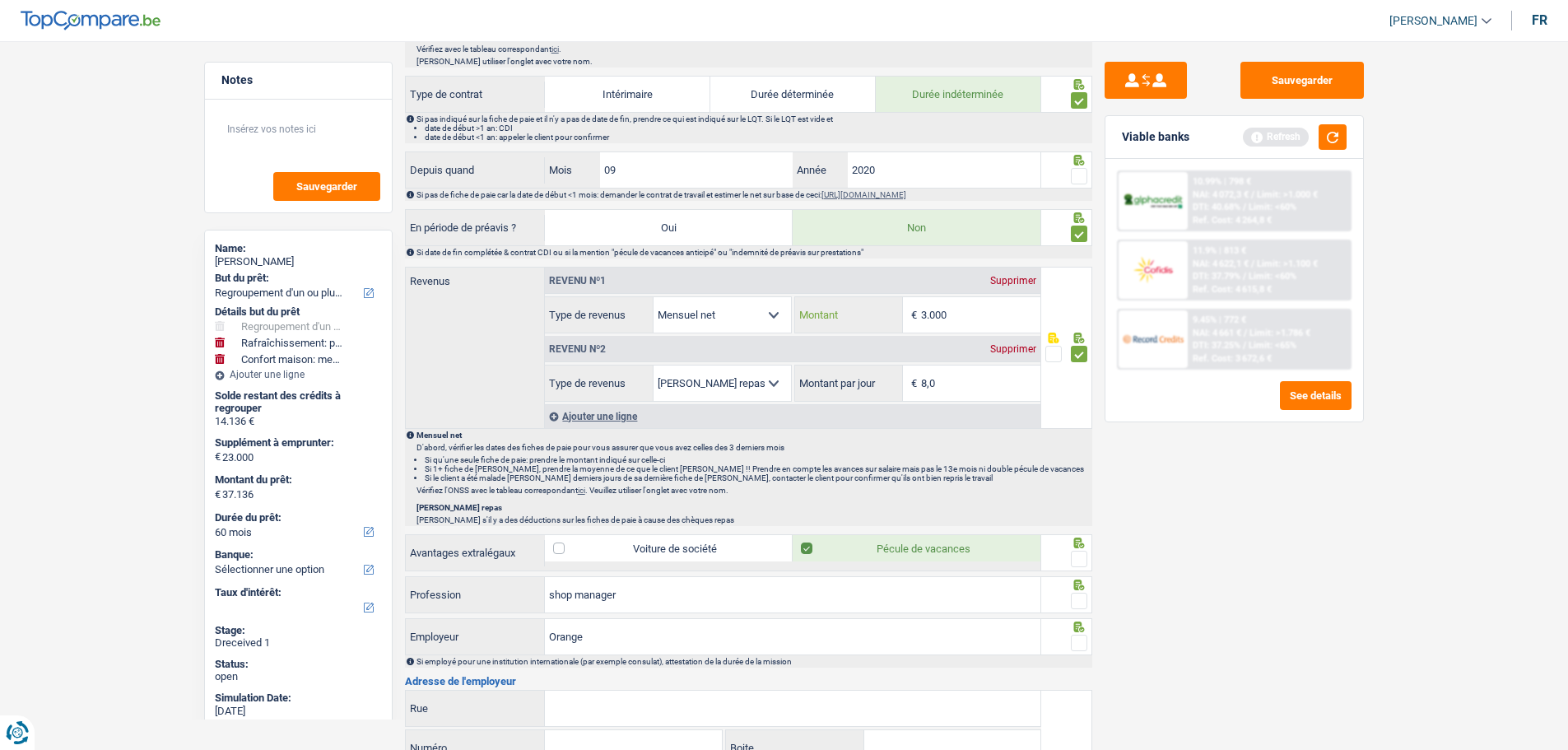 drag, startPoint x: 958, startPoint y: 309, endPoint x: 863, endPoint y: 302, distance: 95.257546 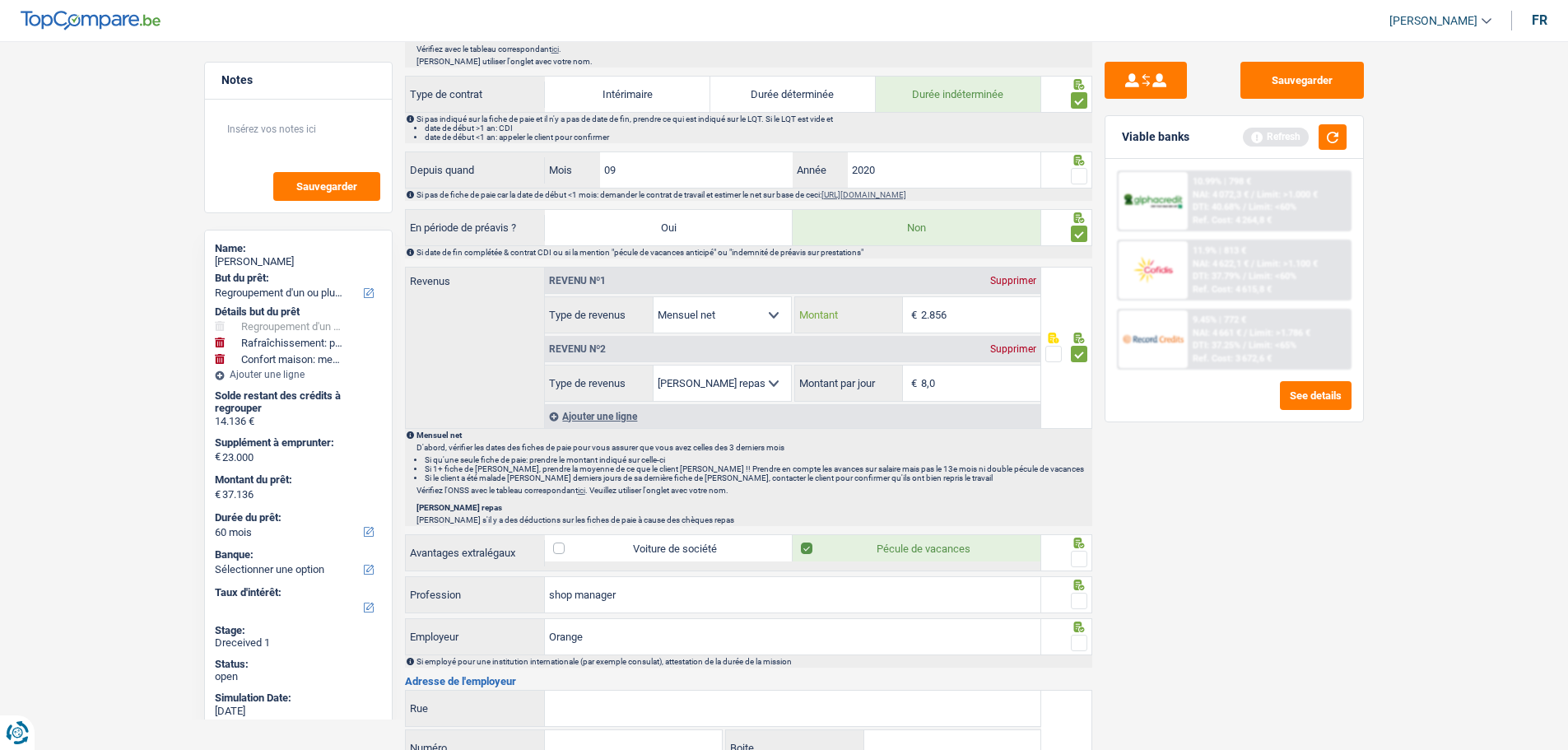 type on "2.856" 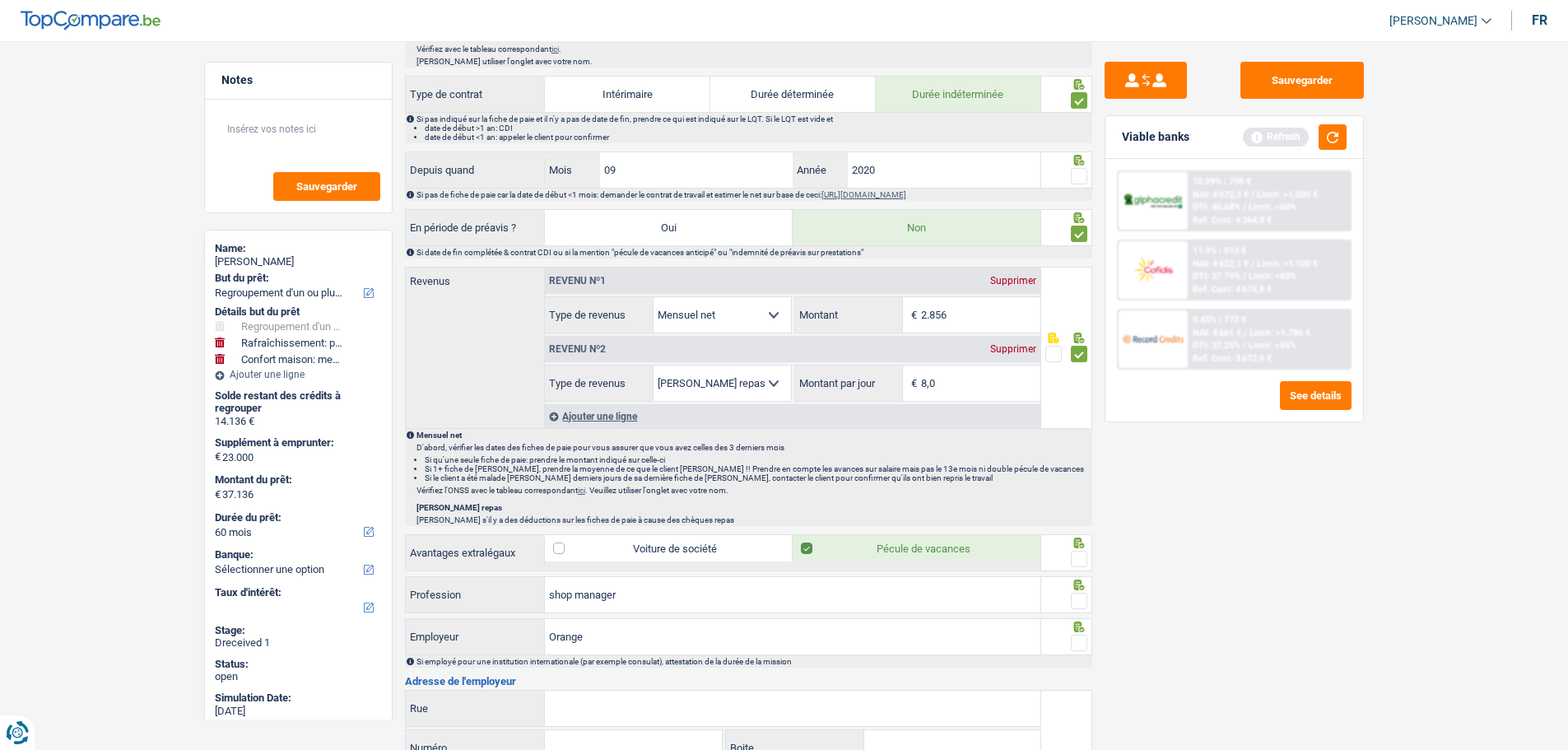 click at bounding box center [1079, 559] 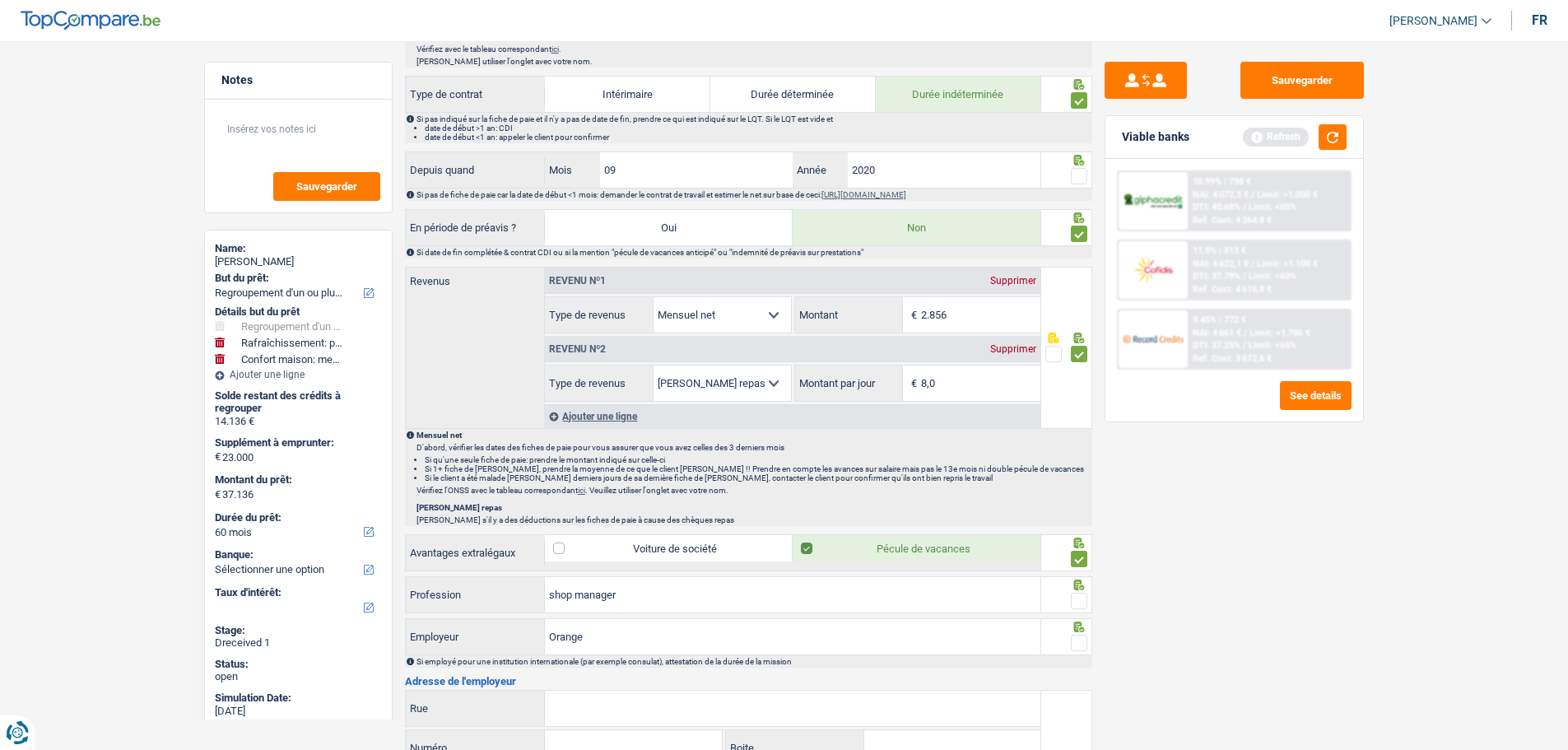 click at bounding box center [1067, 594] 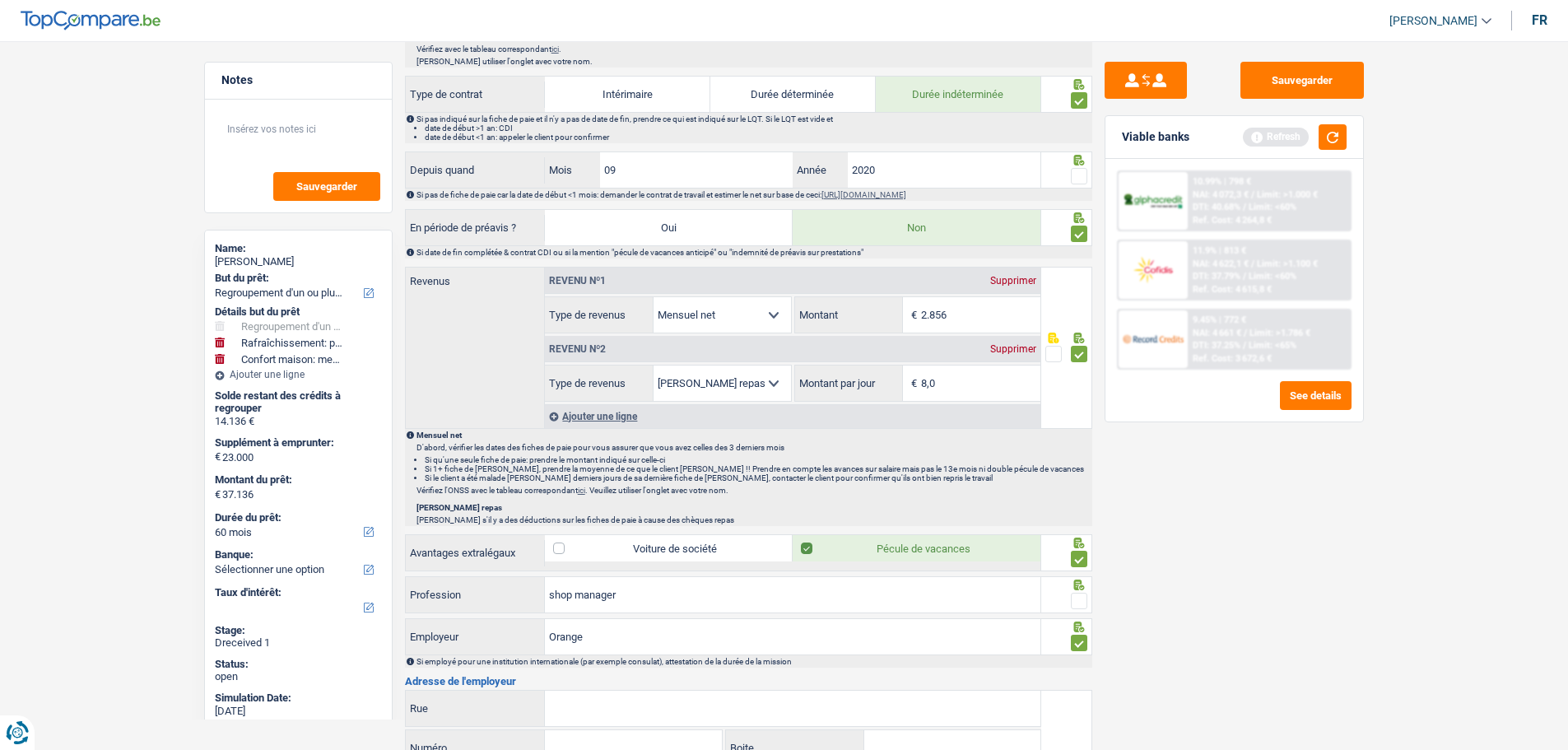 click 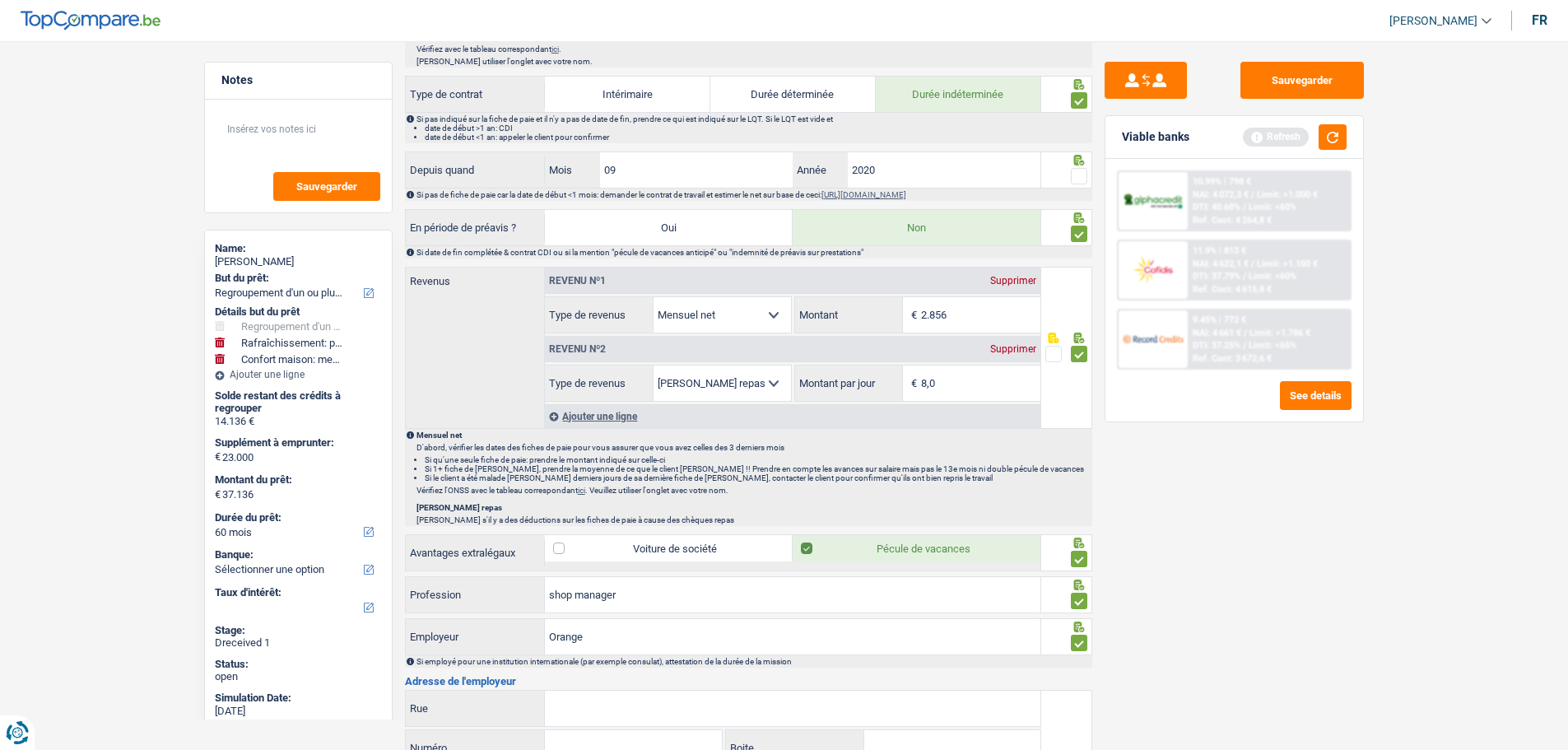 click on "Rue" at bounding box center [793, 708] 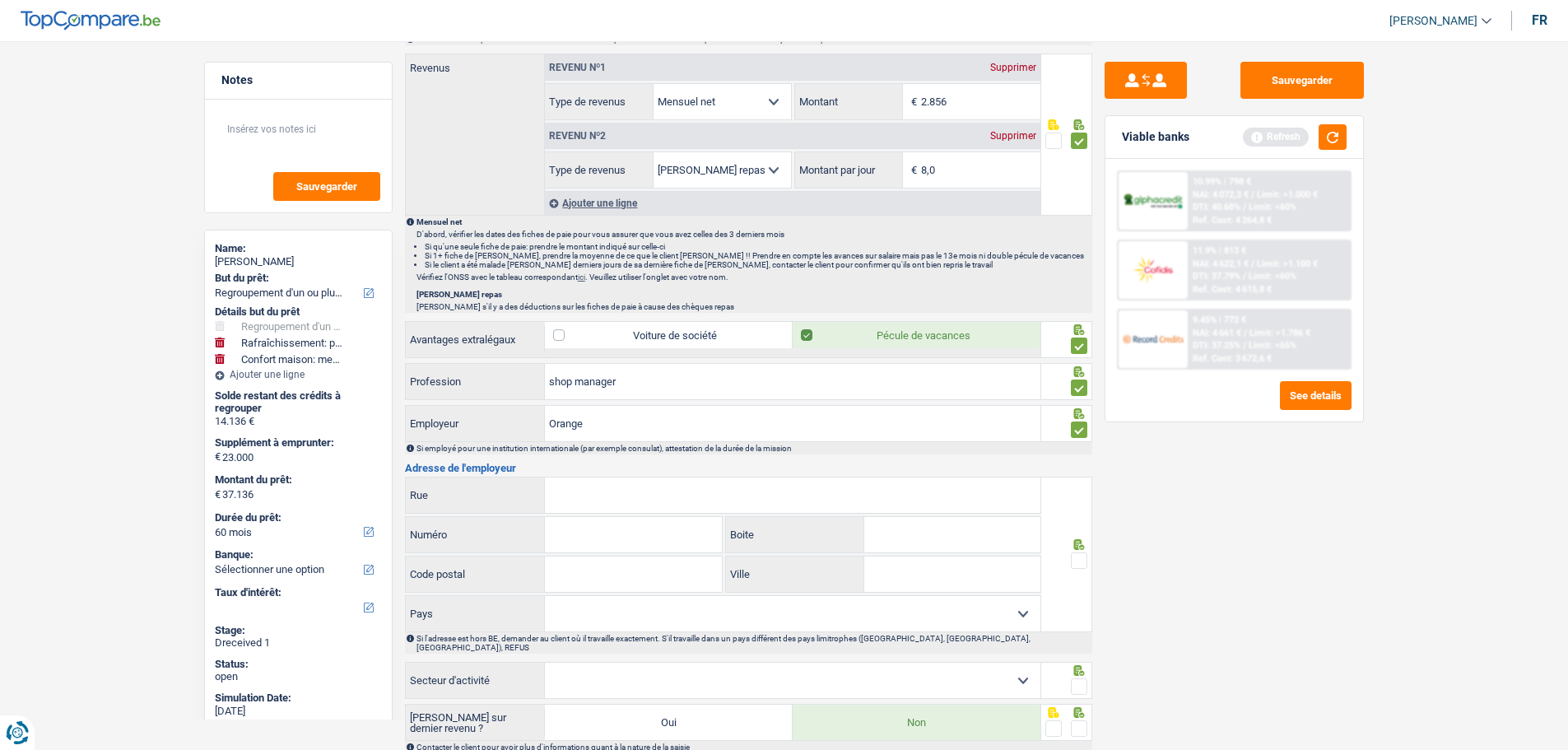 scroll, scrollTop: 906, scrollLeft: 0, axis: vertical 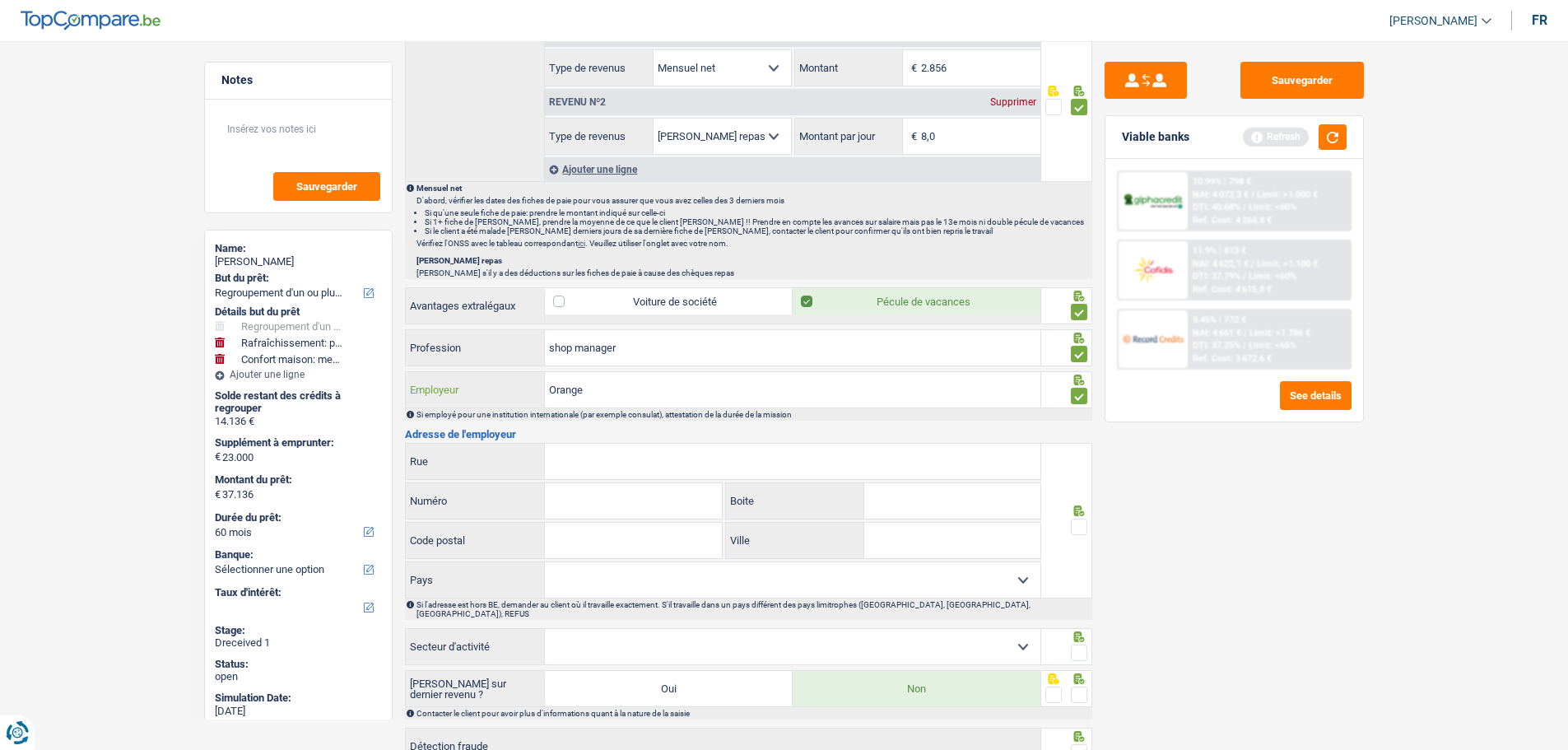 drag, startPoint x: 607, startPoint y: 391, endPoint x: 429, endPoint y: 380, distance: 178.33956 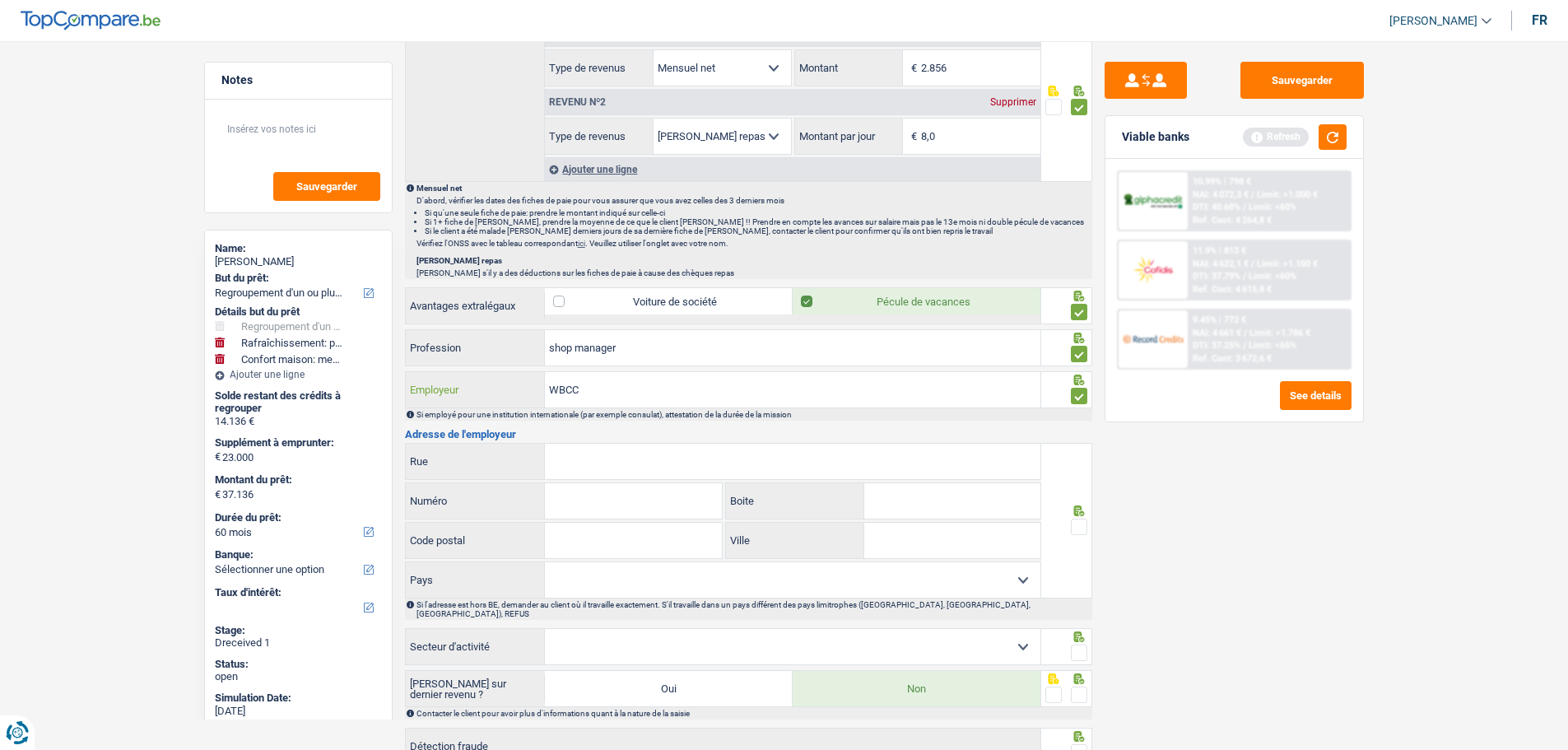 type on "WBCC" 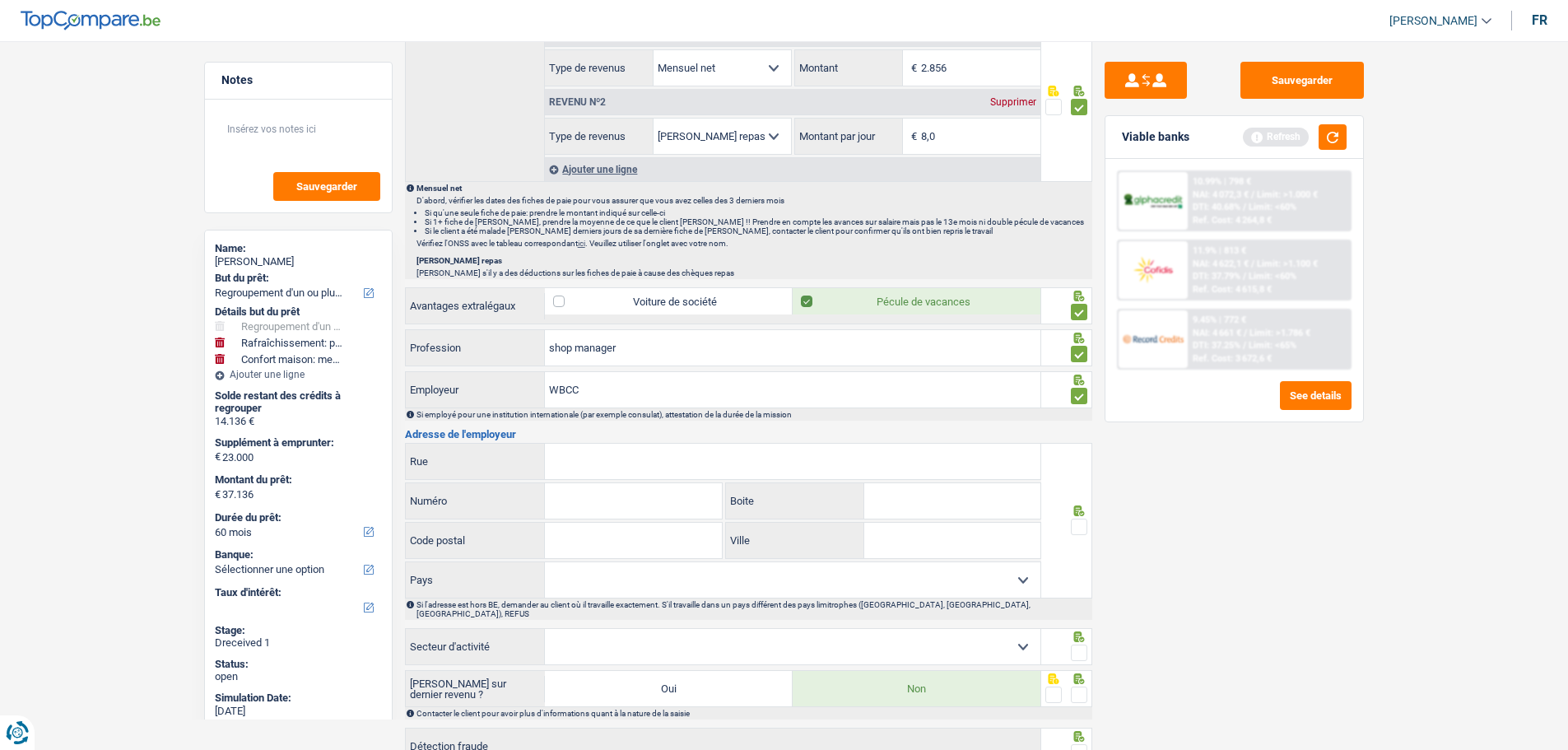 click on "Rue" at bounding box center (793, 461) 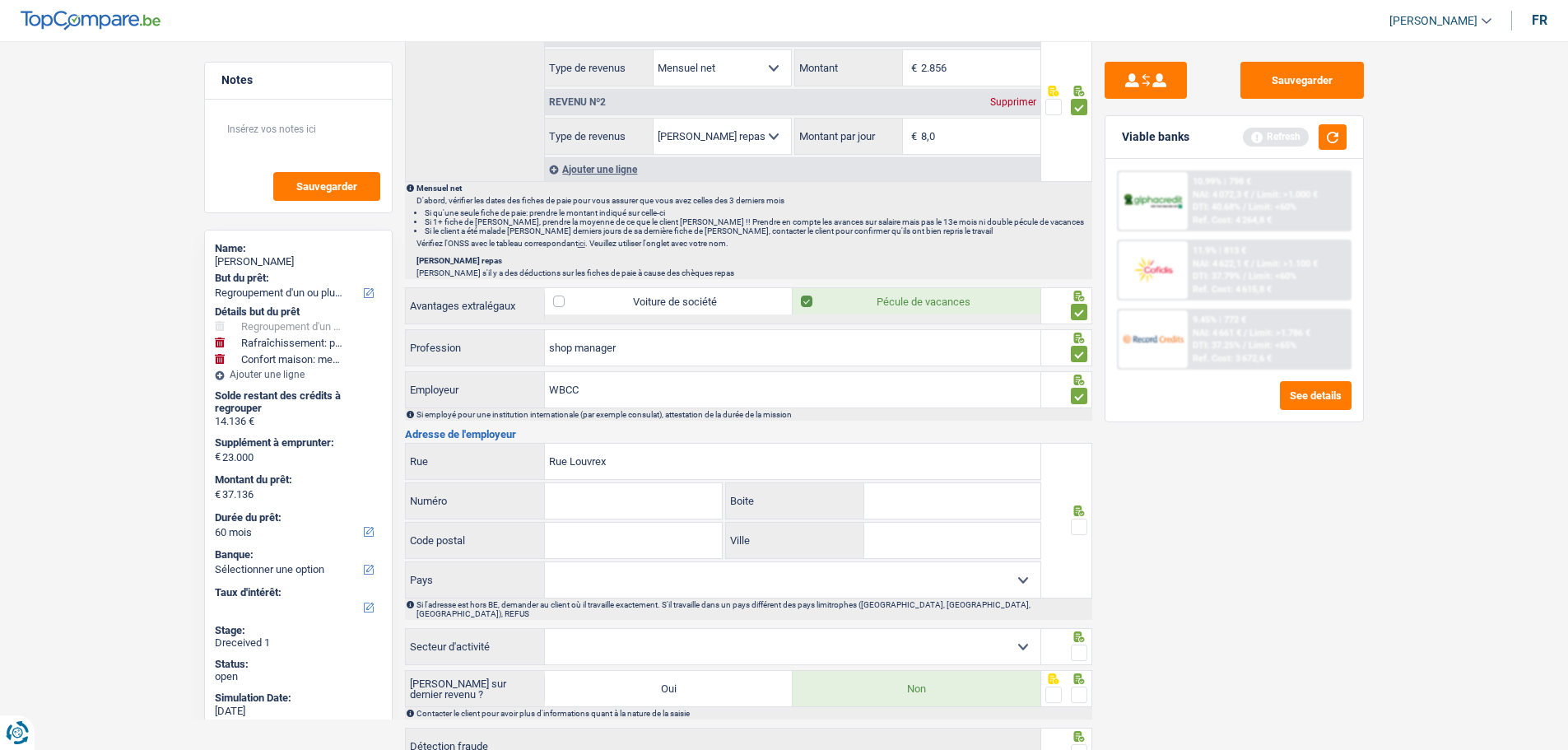 type on "Rue Louvrex" 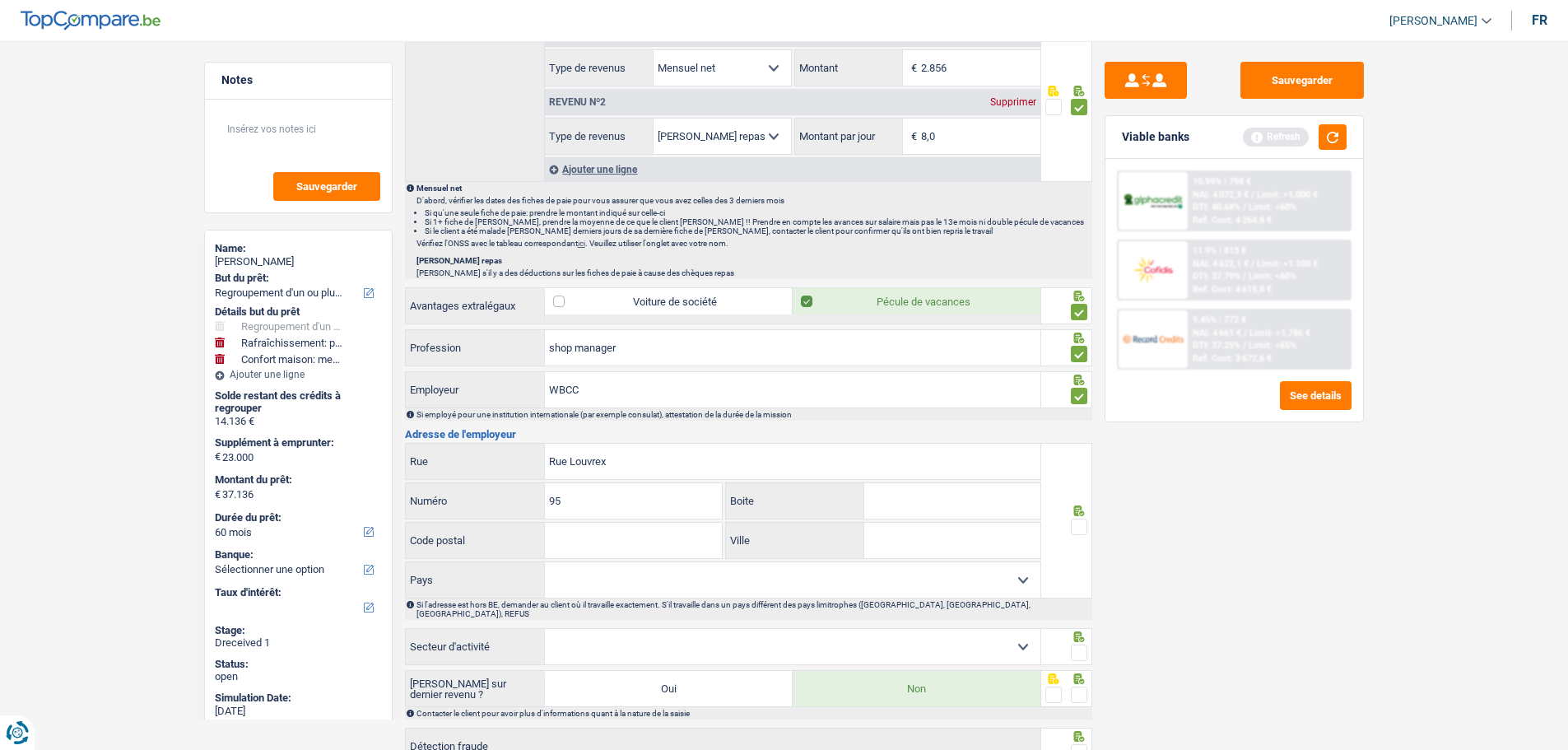 type on "95" 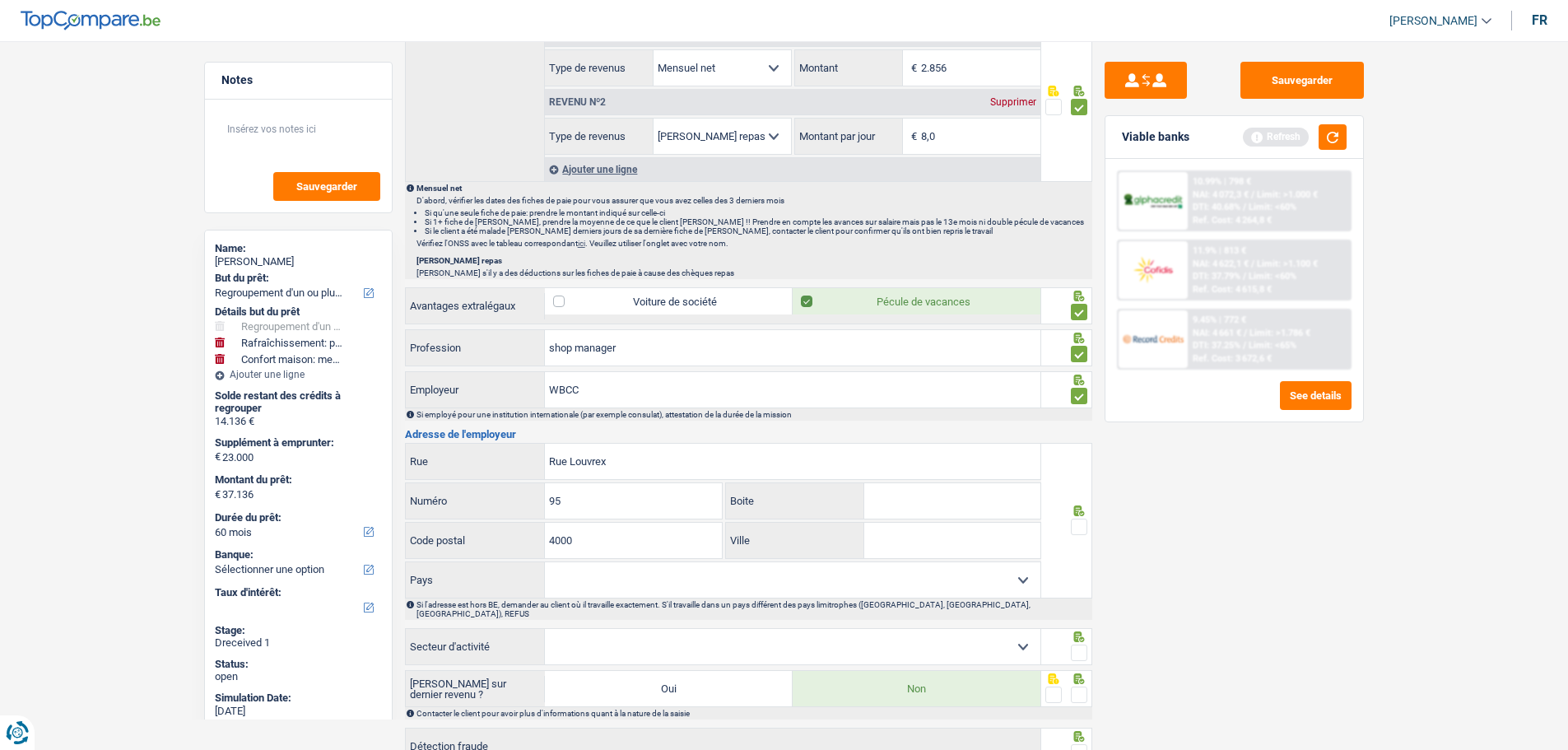 type on "4000" 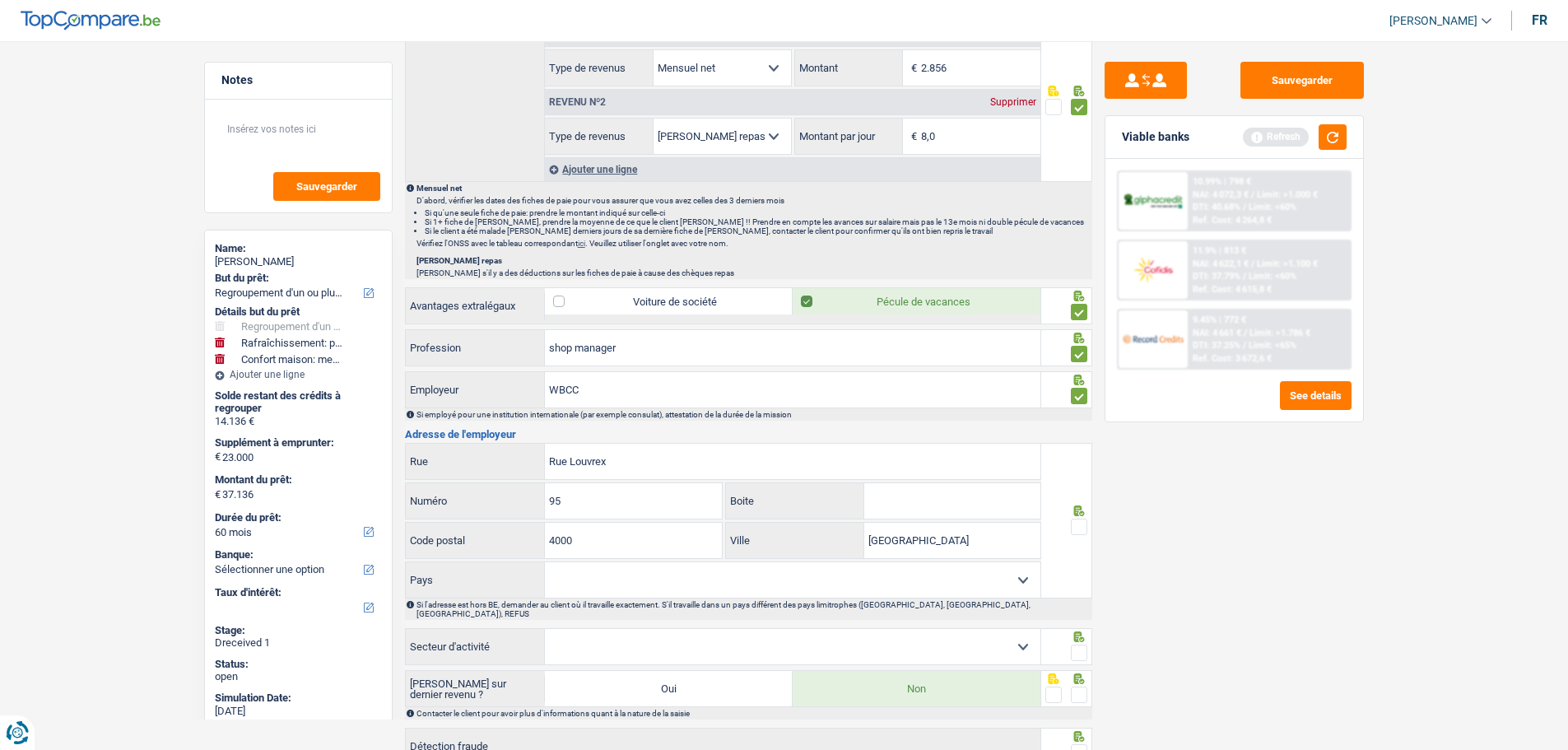 type on "Liège" 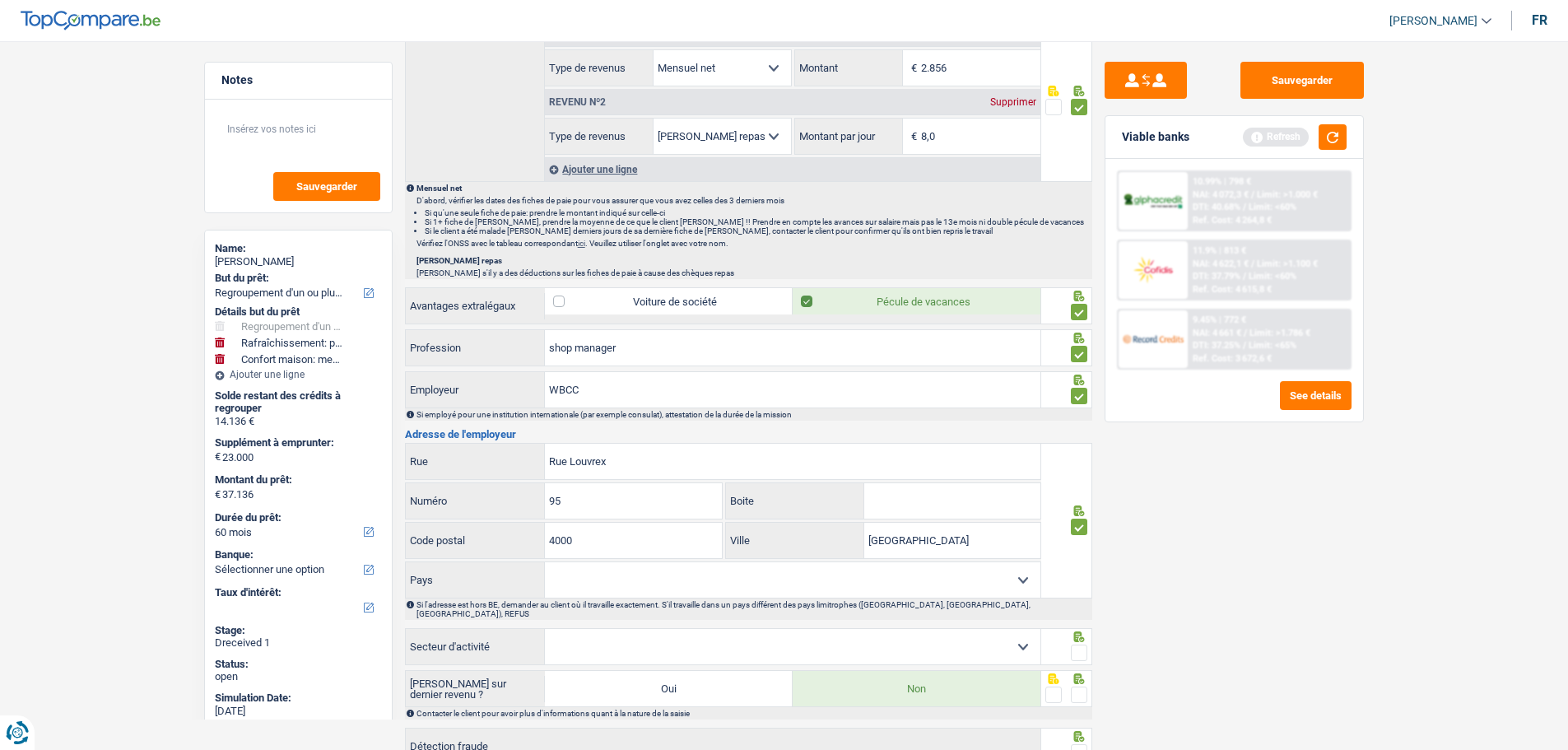 click on "Belgique France Allemagne Italie Luxembourg Pays-Bas Espagne Suisse
Sélectionner une option" at bounding box center (793, 580) 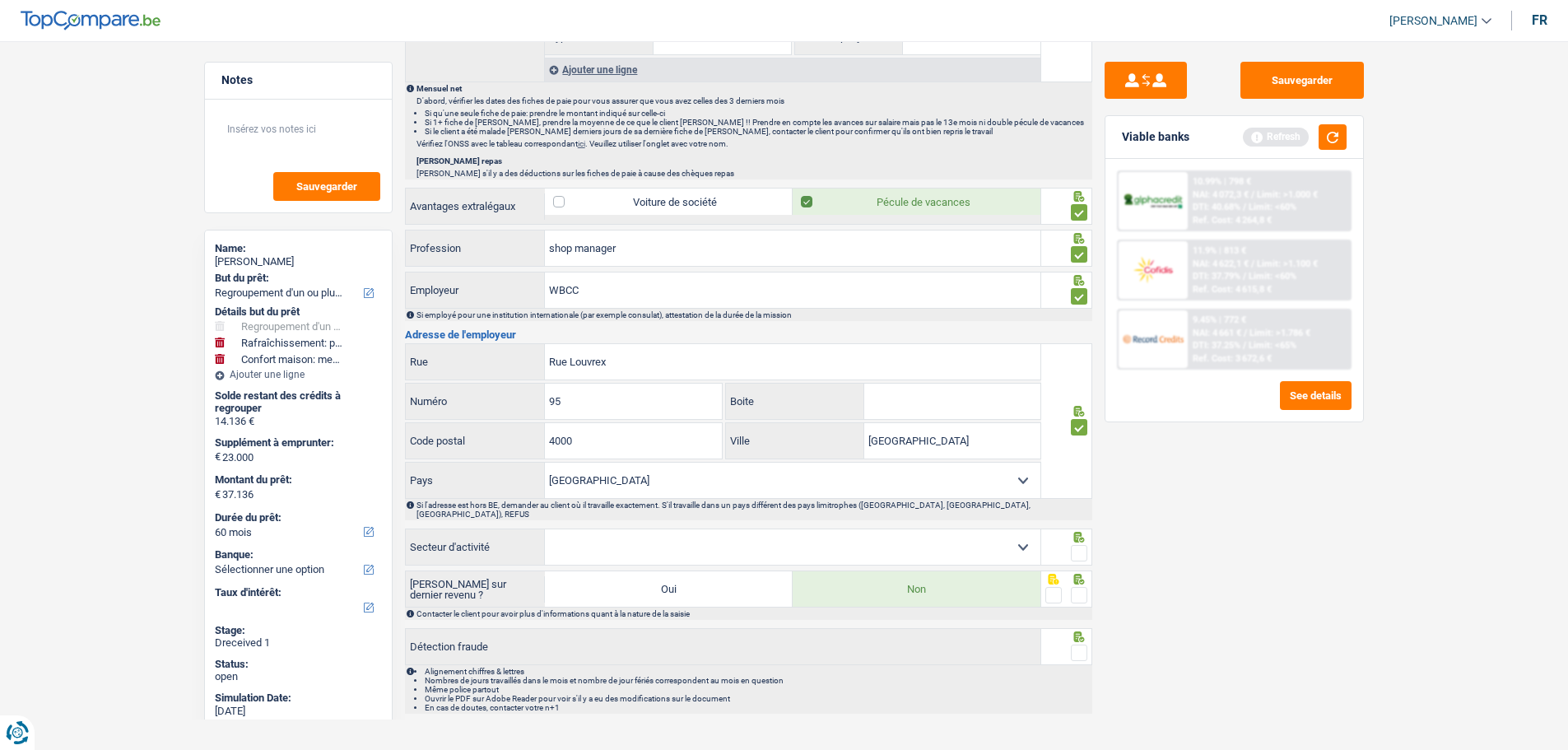 scroll, scrollTop: 1013, scrollLeft: 0, axis: vertical 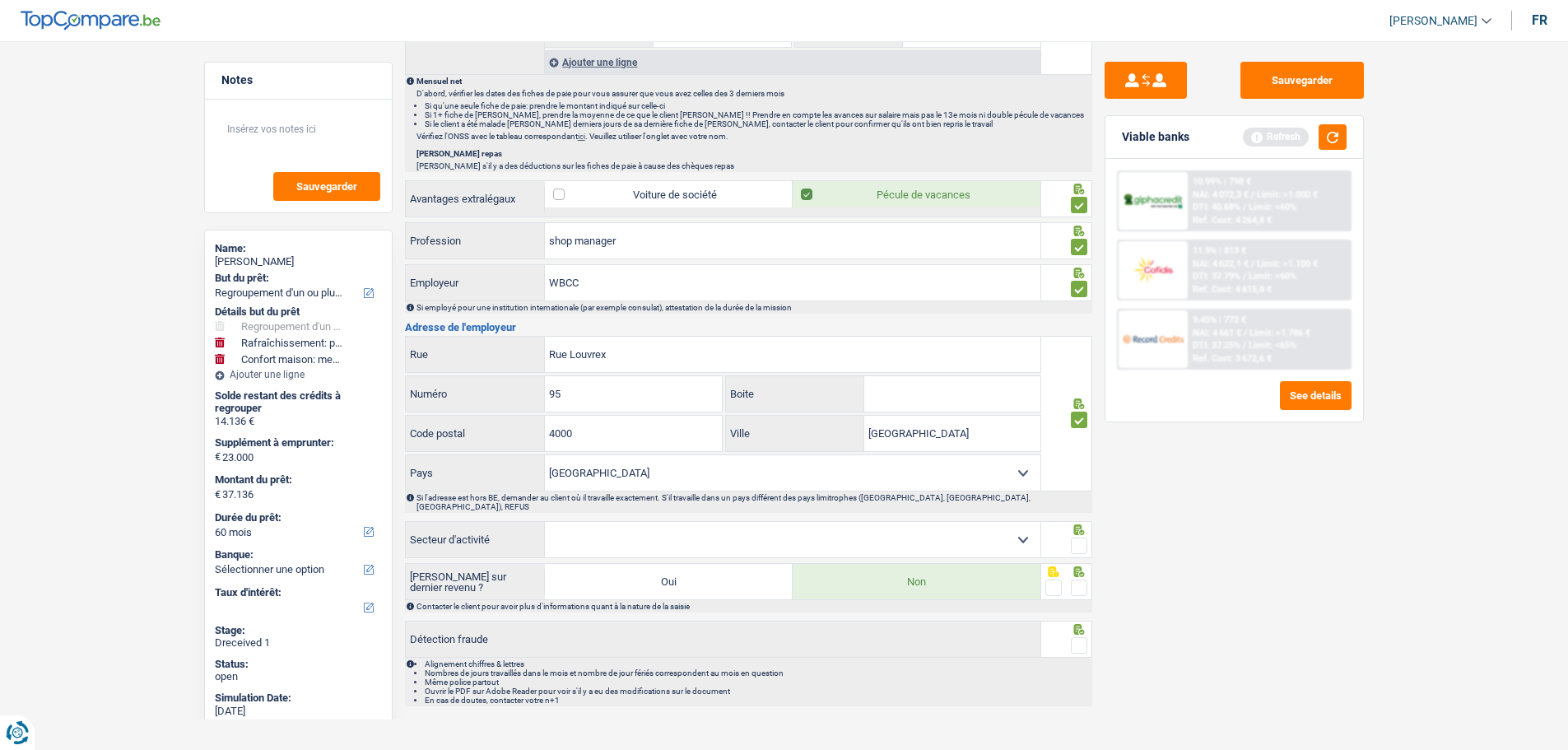 click on "Agriculture/Pêche Industrie Horeca Courier/Fitness/Taxi Construction Banques/Assurances Etat/Université ou Union Européenne Petites entreprises (-50pers) Grandes entreprises (+50pers) Autres institutions internationales
Sélectionner une option" at bounding box center [793, 539] 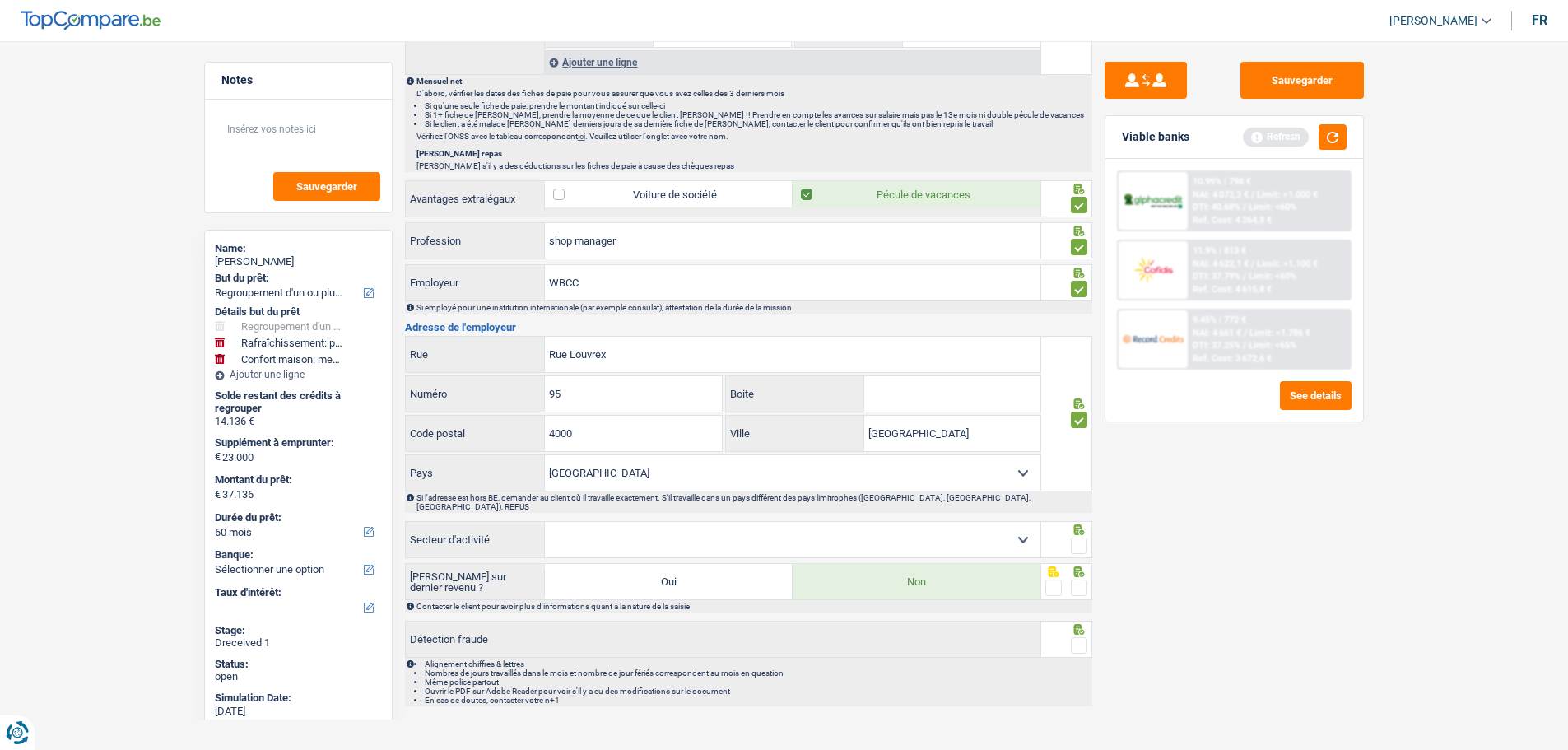select on "bigCompanies" 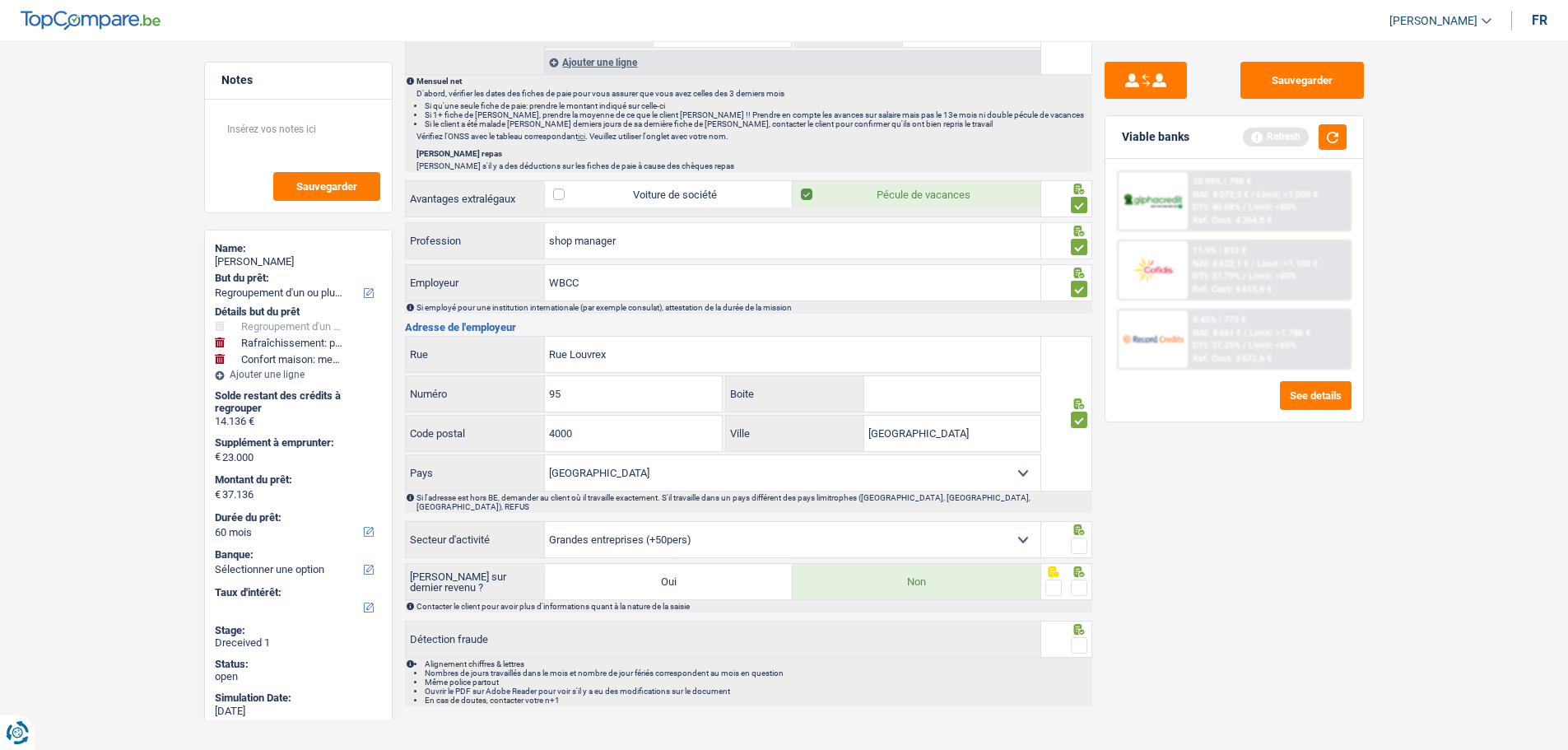 click at bounding box center (1079, 546) 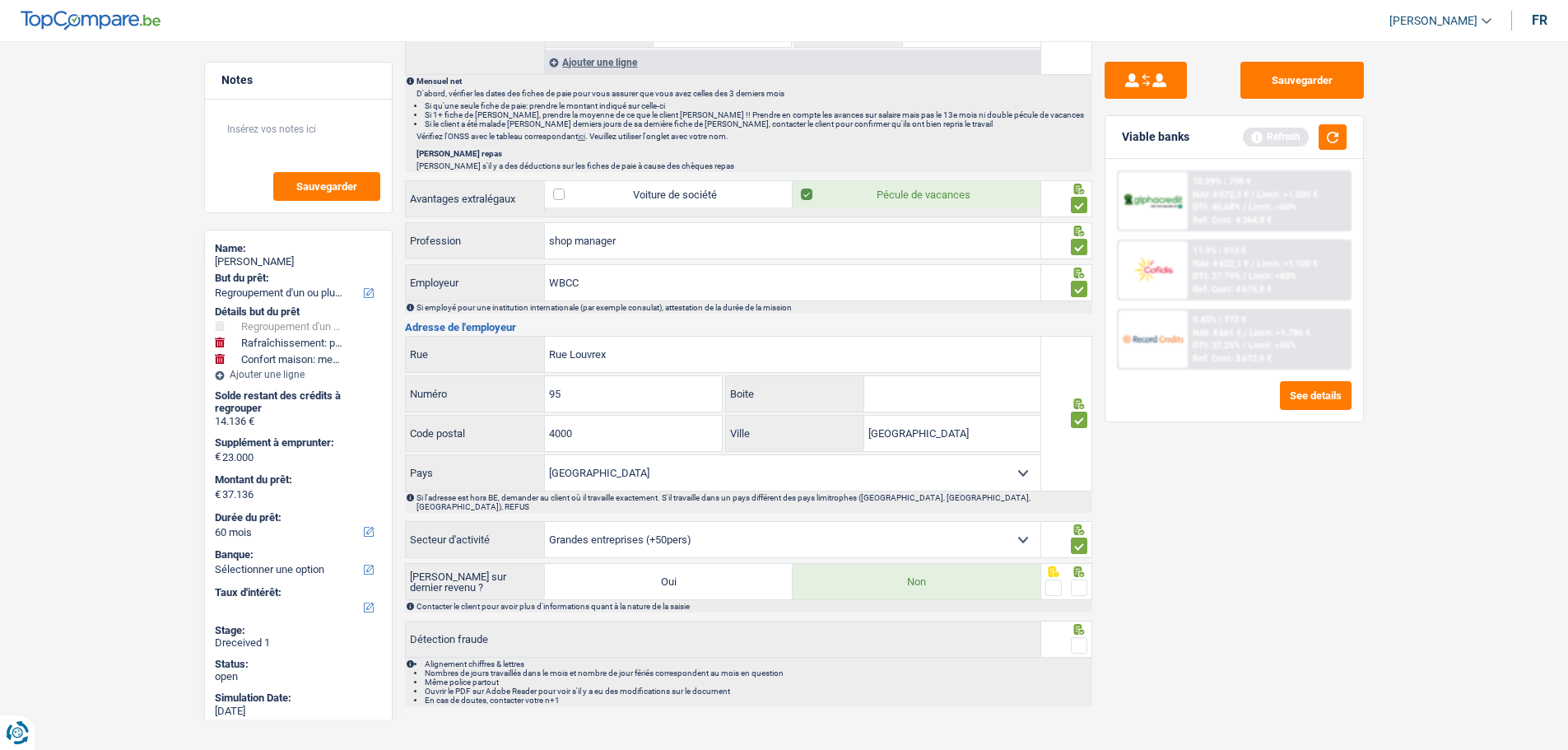 click at bounding box center [1079, 588] 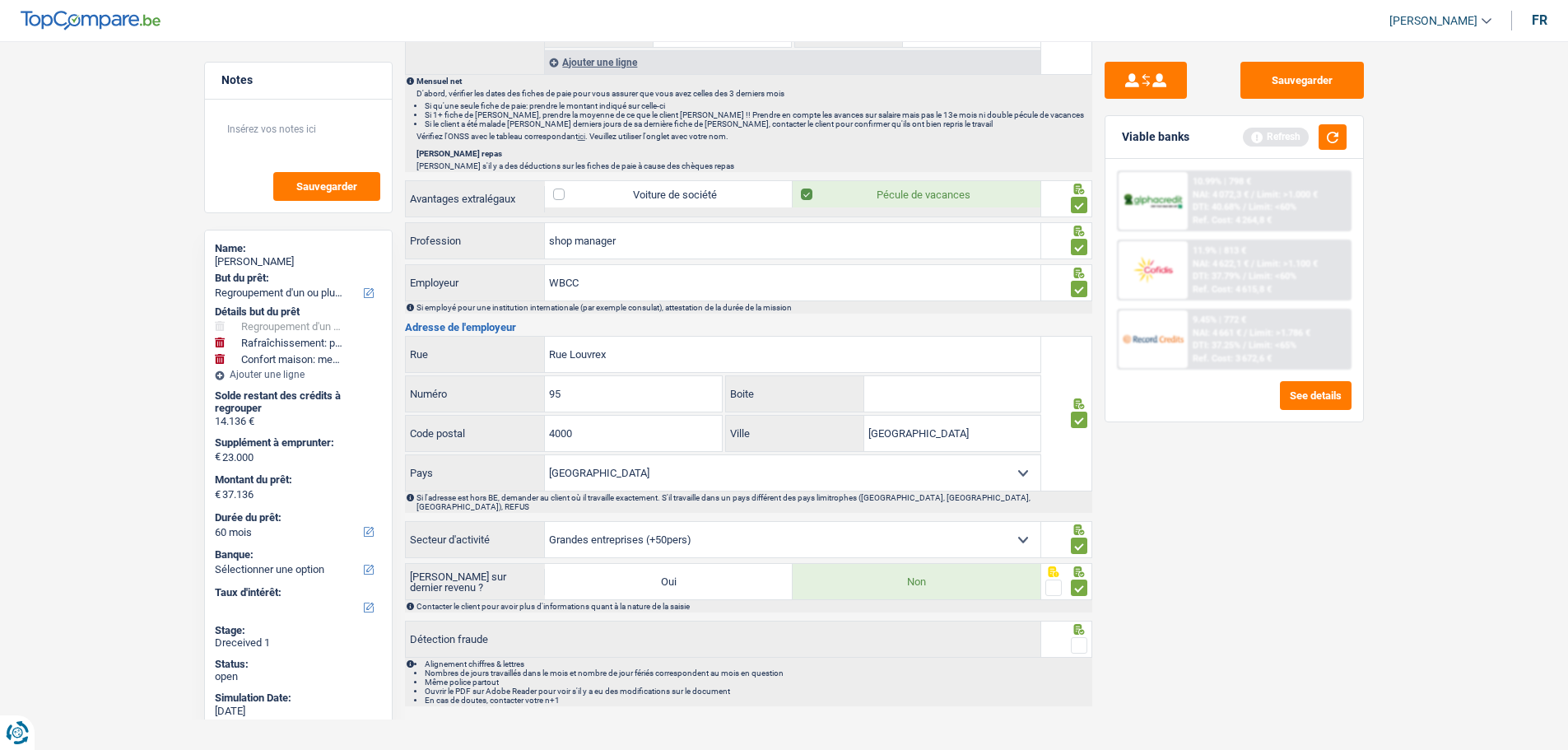 click at bounding box center [1079, 645] 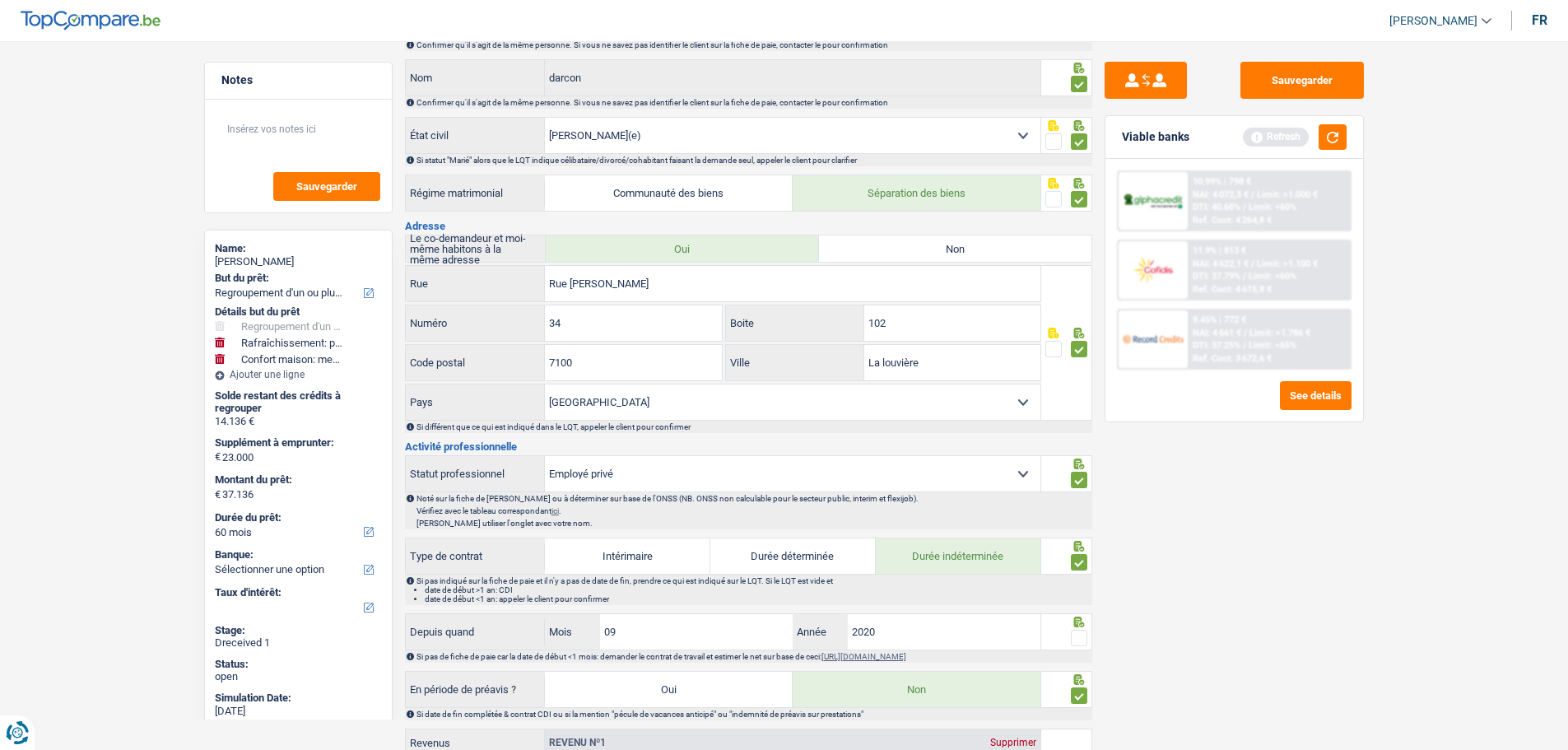 scroll, scrollTop: 0, scrollLeft: 0, axis: both 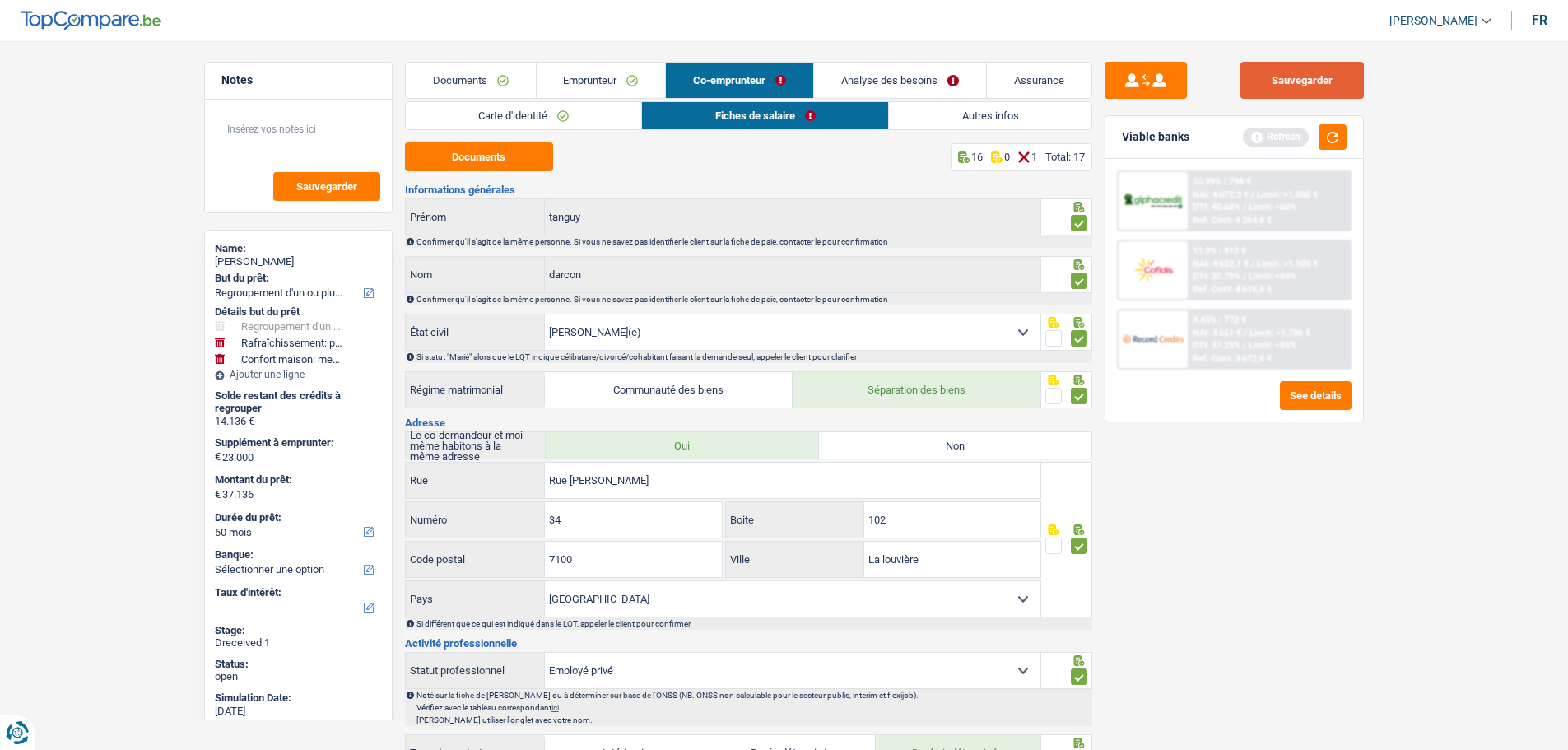 click on "Sauvegarder" at bounding box center [1302, 80] 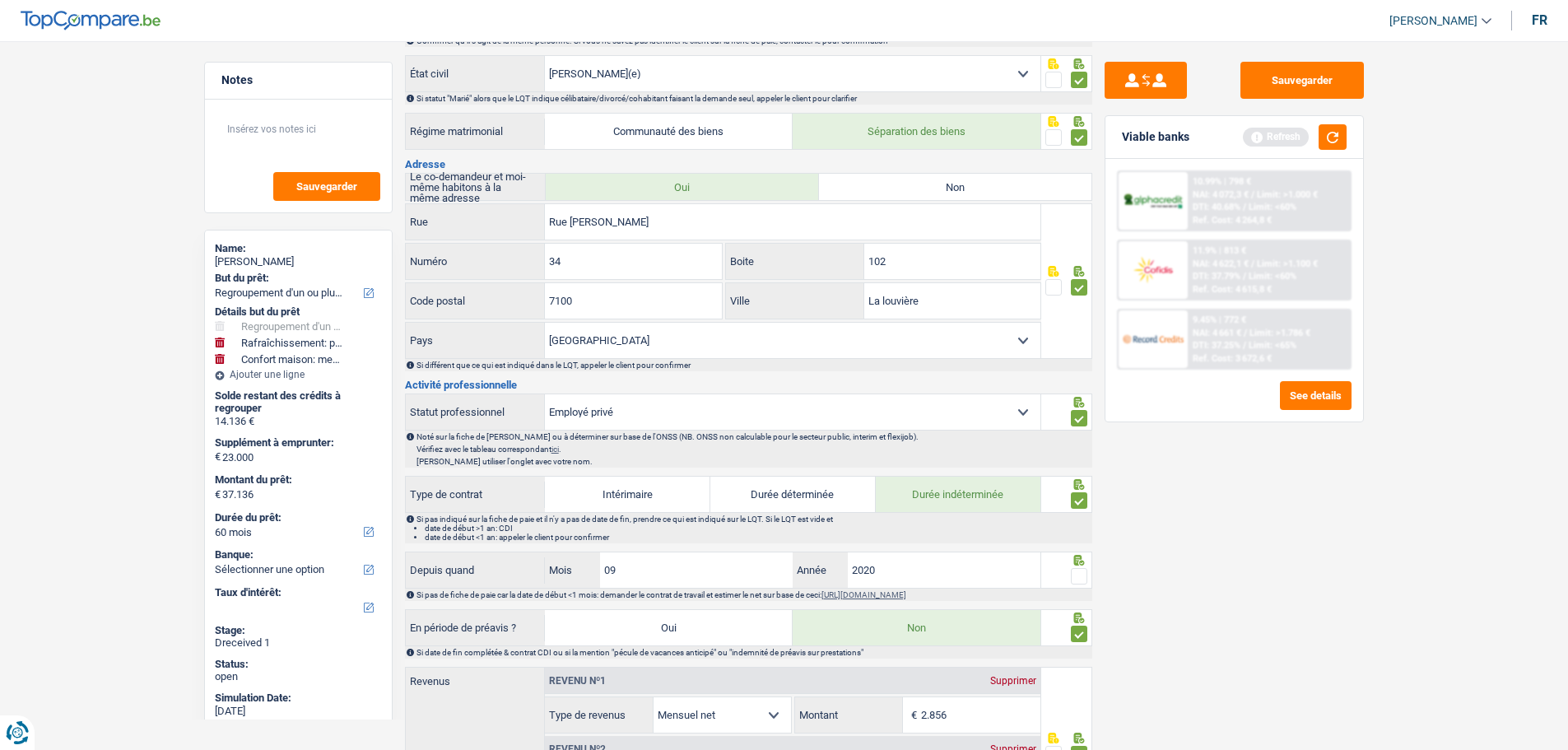 scroll, scrollTop: 329, scrollLeft: 0, axis: vertical 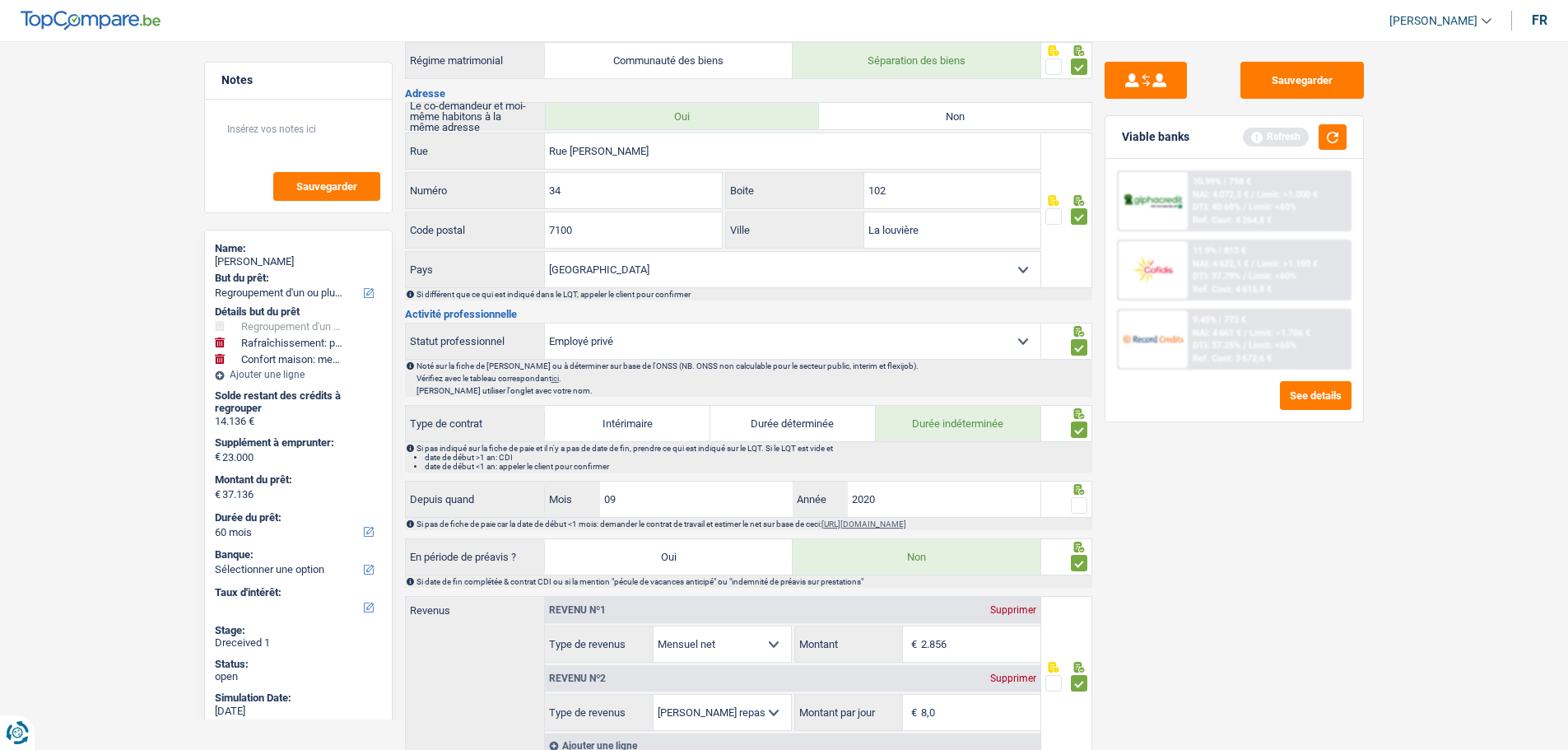 click at bounding box center [1079, 505] 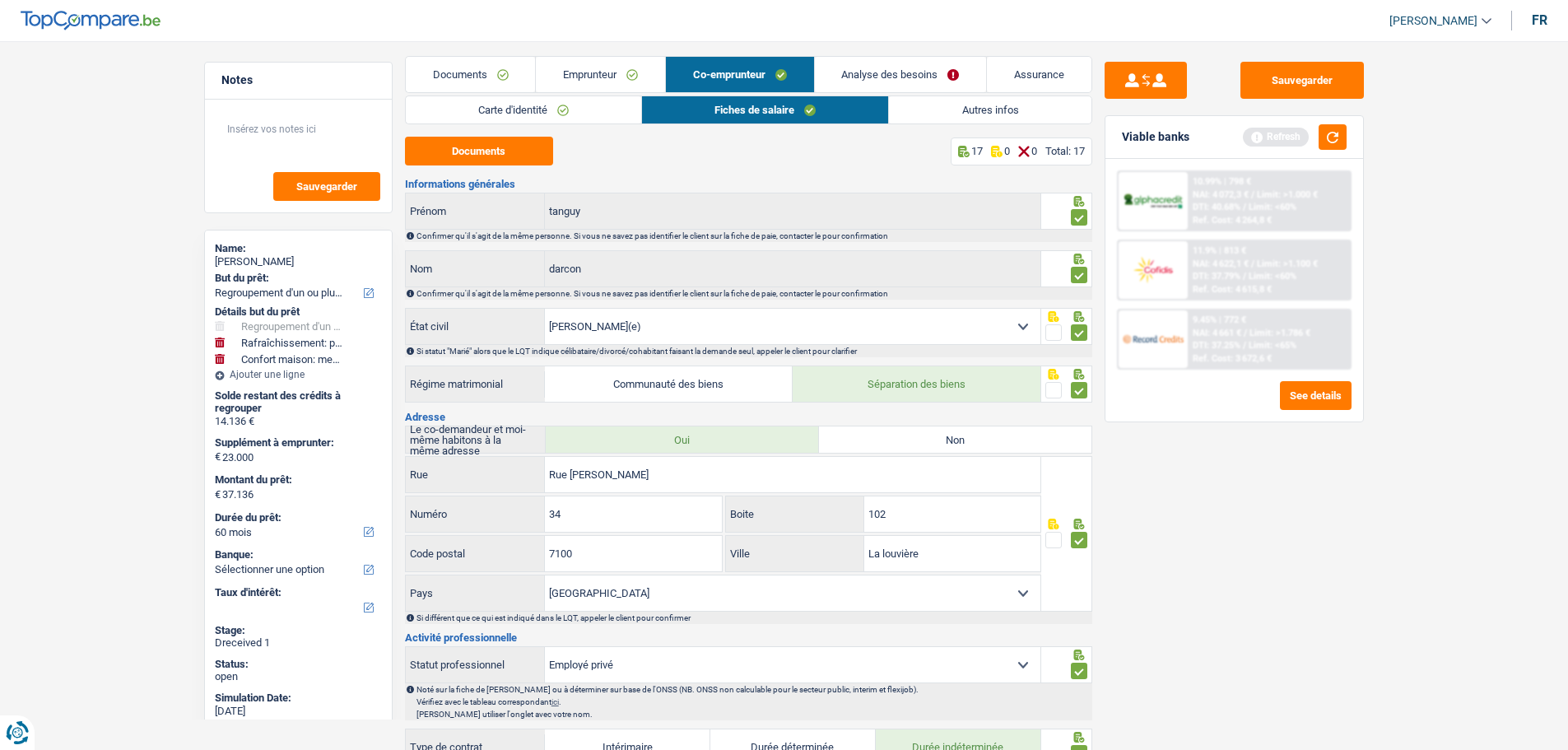 scroll, scrollTop: 0, scrollLeft: 0, axis: both 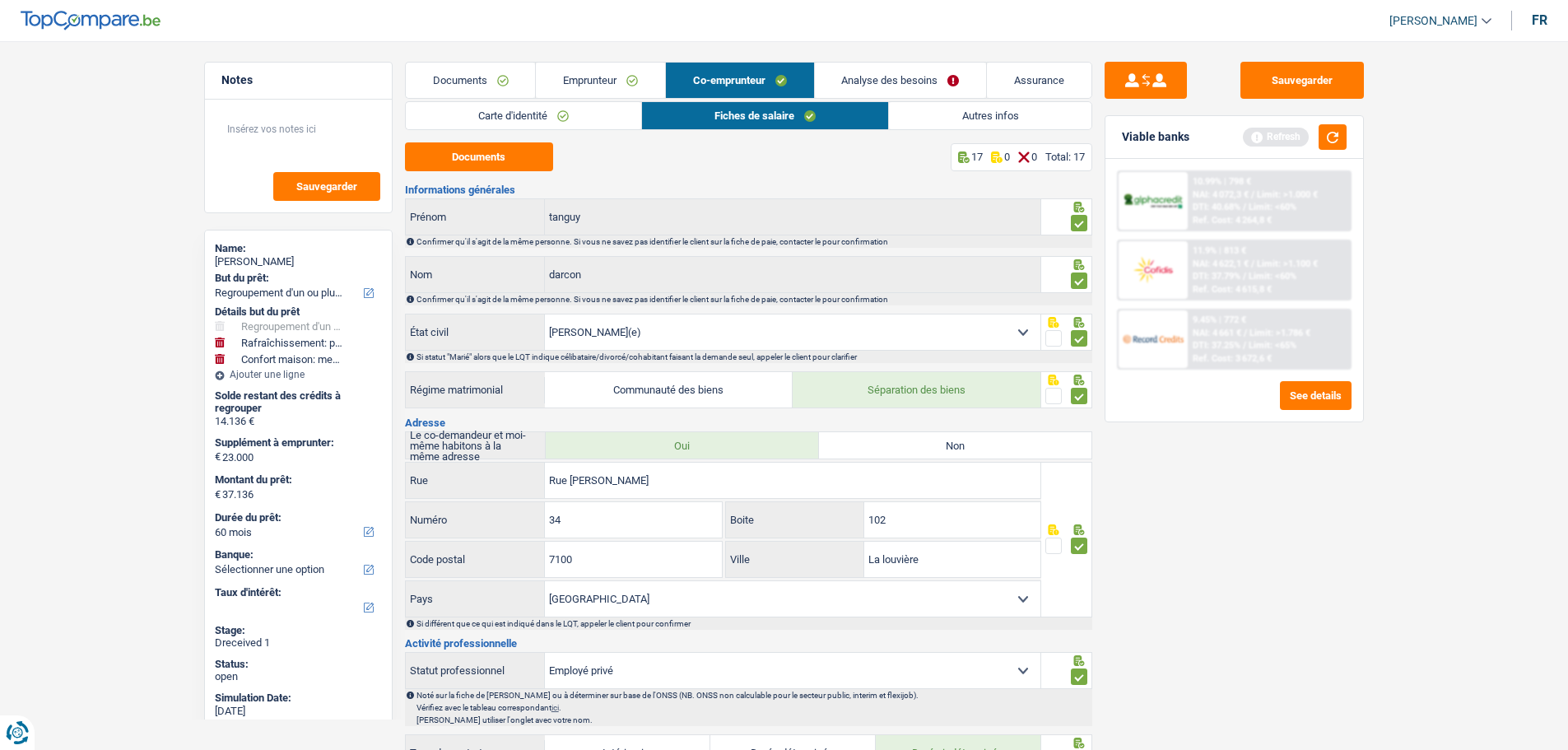 click on "Analyse des besoins" at bounding box center [900, 80] 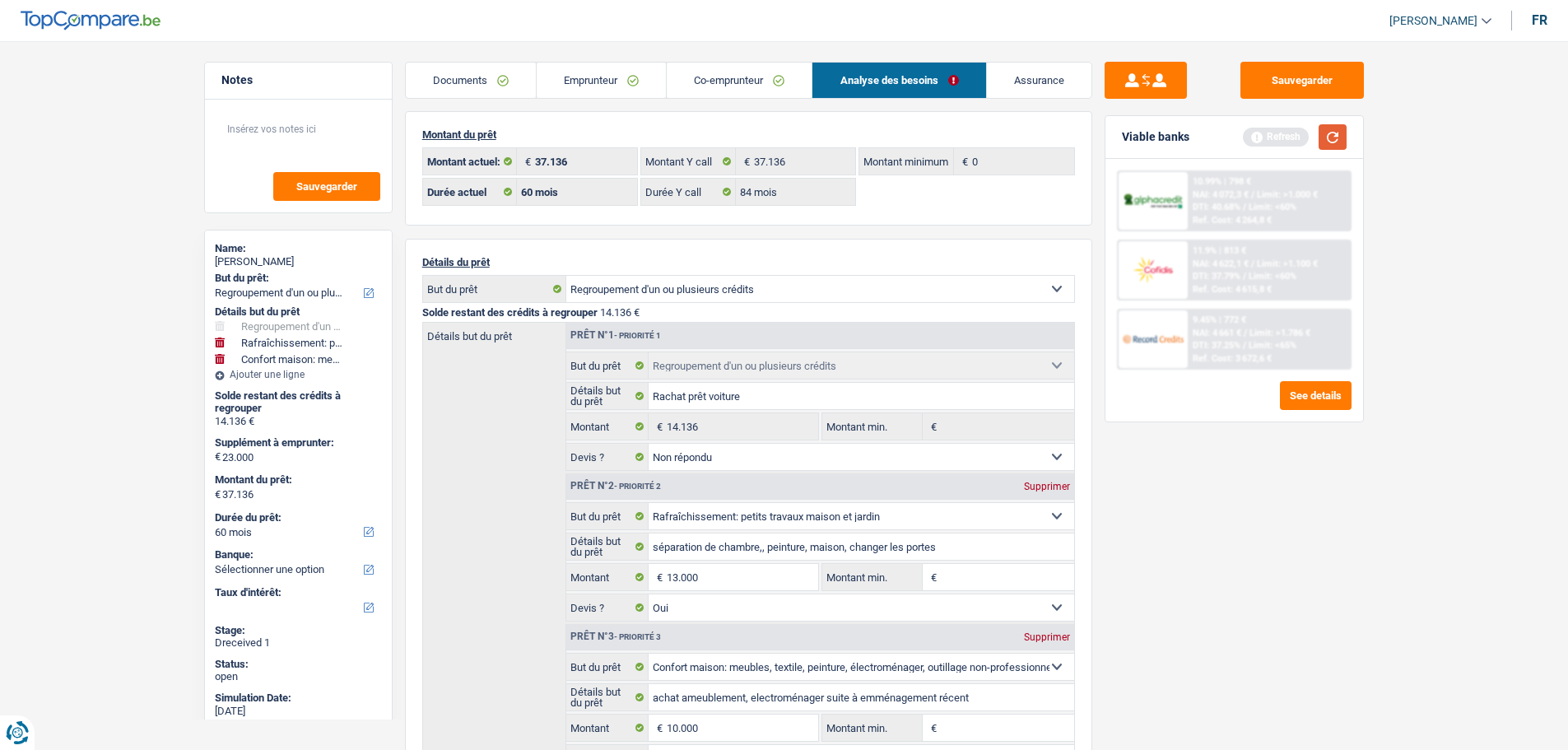 click at bounding box center (1333, 137) 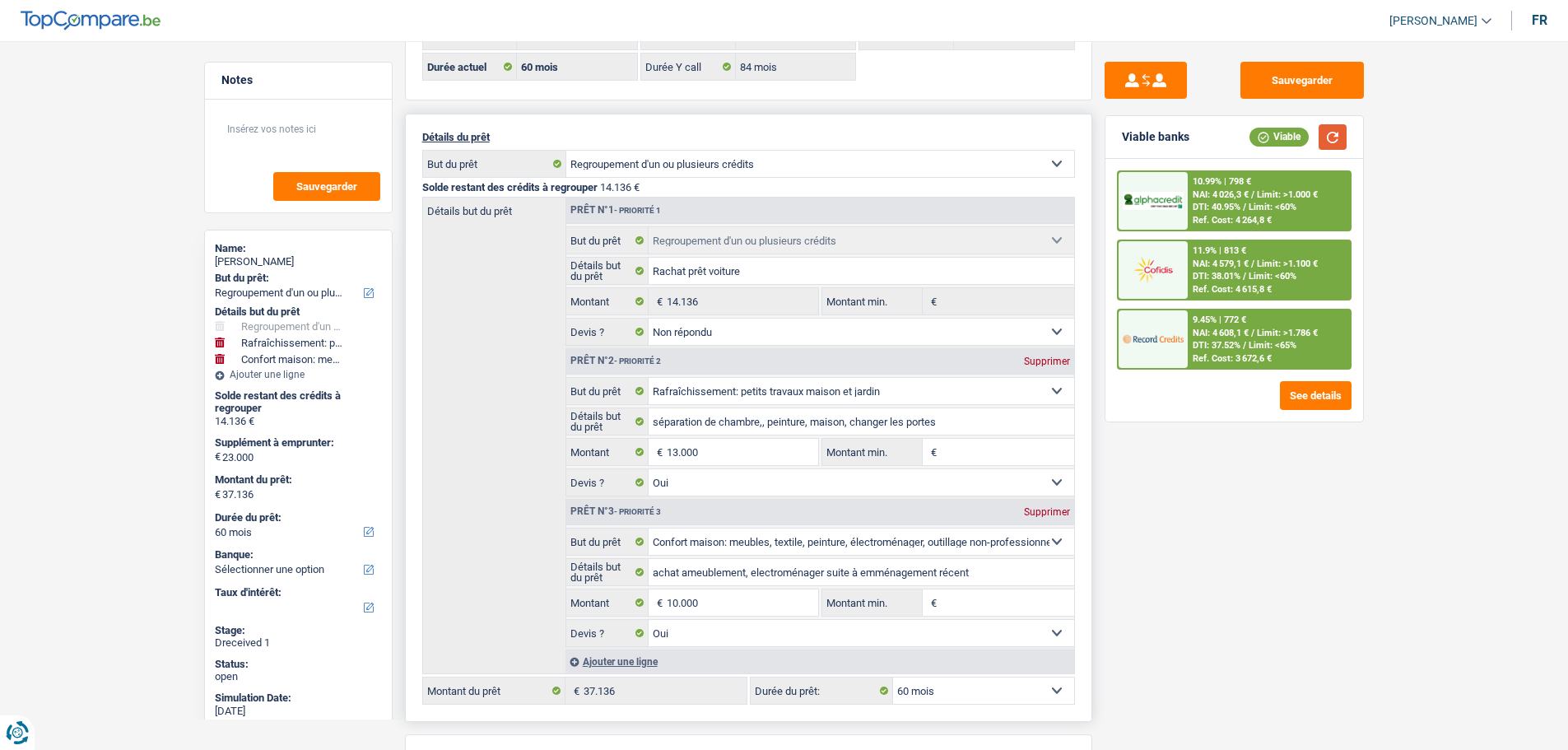 scroll, scrollTop: 165, scrollLeft: 0, axis: vertical 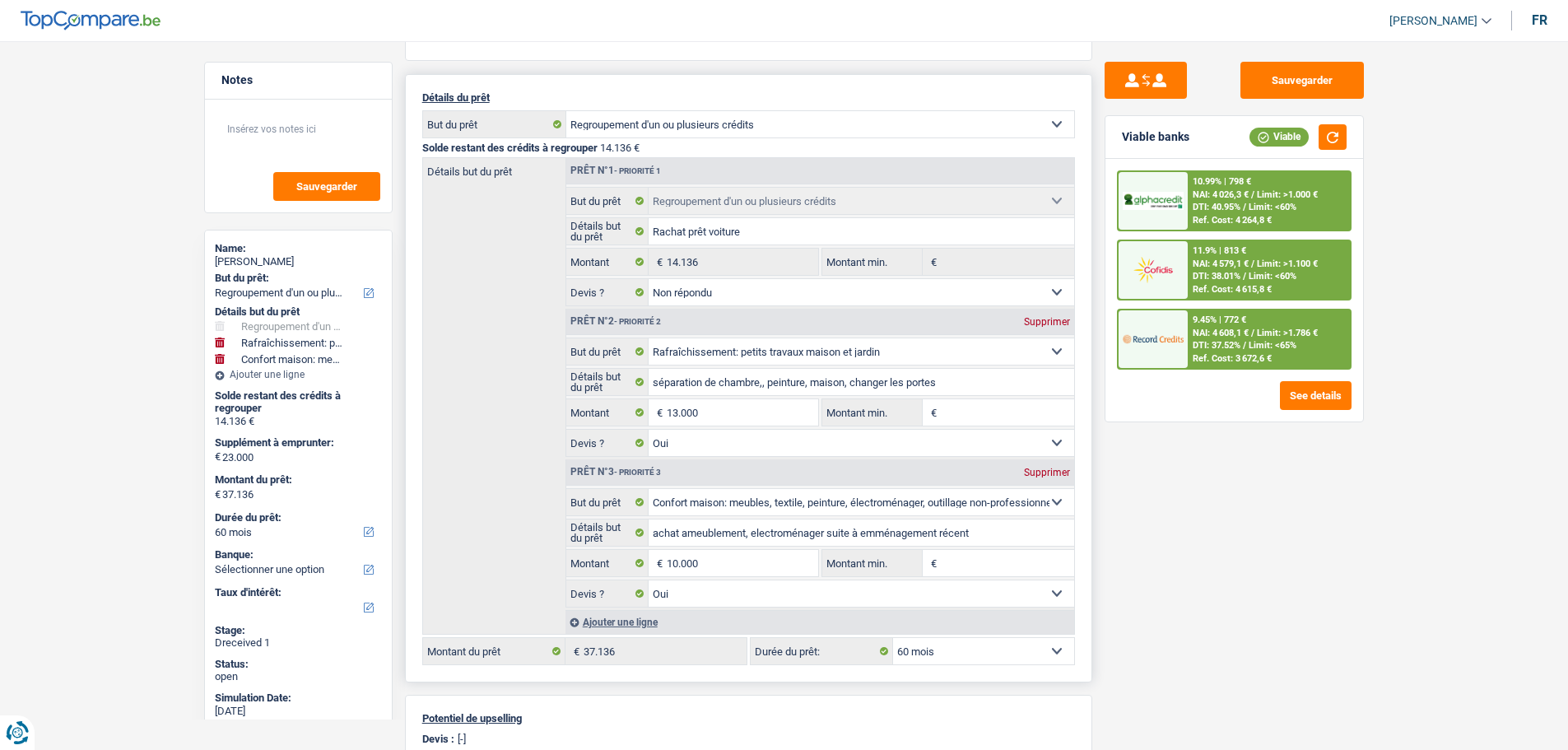 click on "12 mois 18 mois 24 mois 30 mois 36 mois 42 mois 48 mois 60 mois 72 mois 84 mois 96 mois 120 mois 132 mois 144 mois
Sélectionner une option" at bounding box center (984, 651) 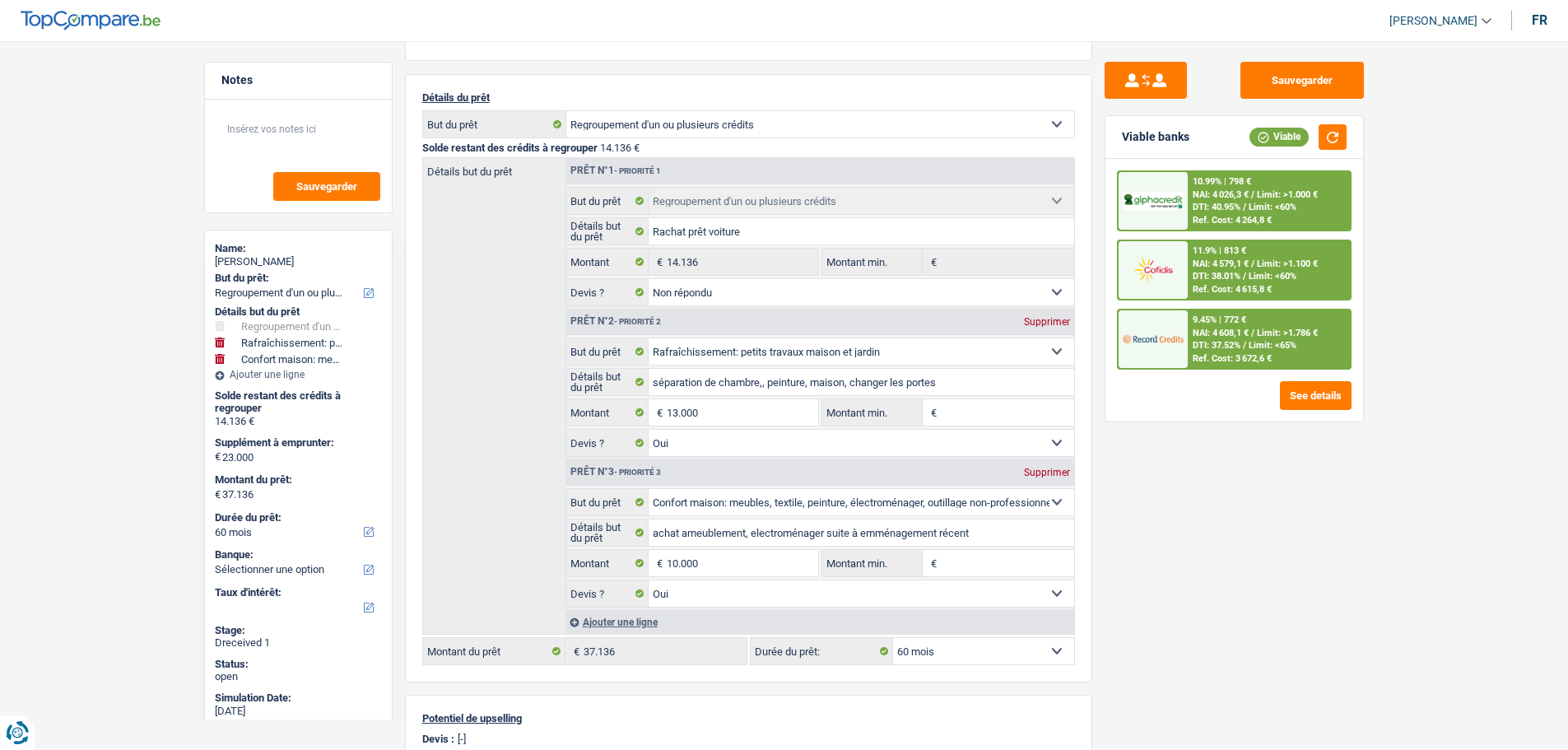 click on "Sauvegarder
Viable banks
Viable
10.99% | 798 €
NAI: 4 026,3 €
/
Limit: >1.000 €
DTI: 40.95%
/
Limit: <60%
Ref. Cost: 4 264,8 €
11.9% | 813 €
NAI: 4 579,1 €
/
Limit: >1.100 €
DTI: 38.01%
/               /       /" at bounding box center [1234, 390] 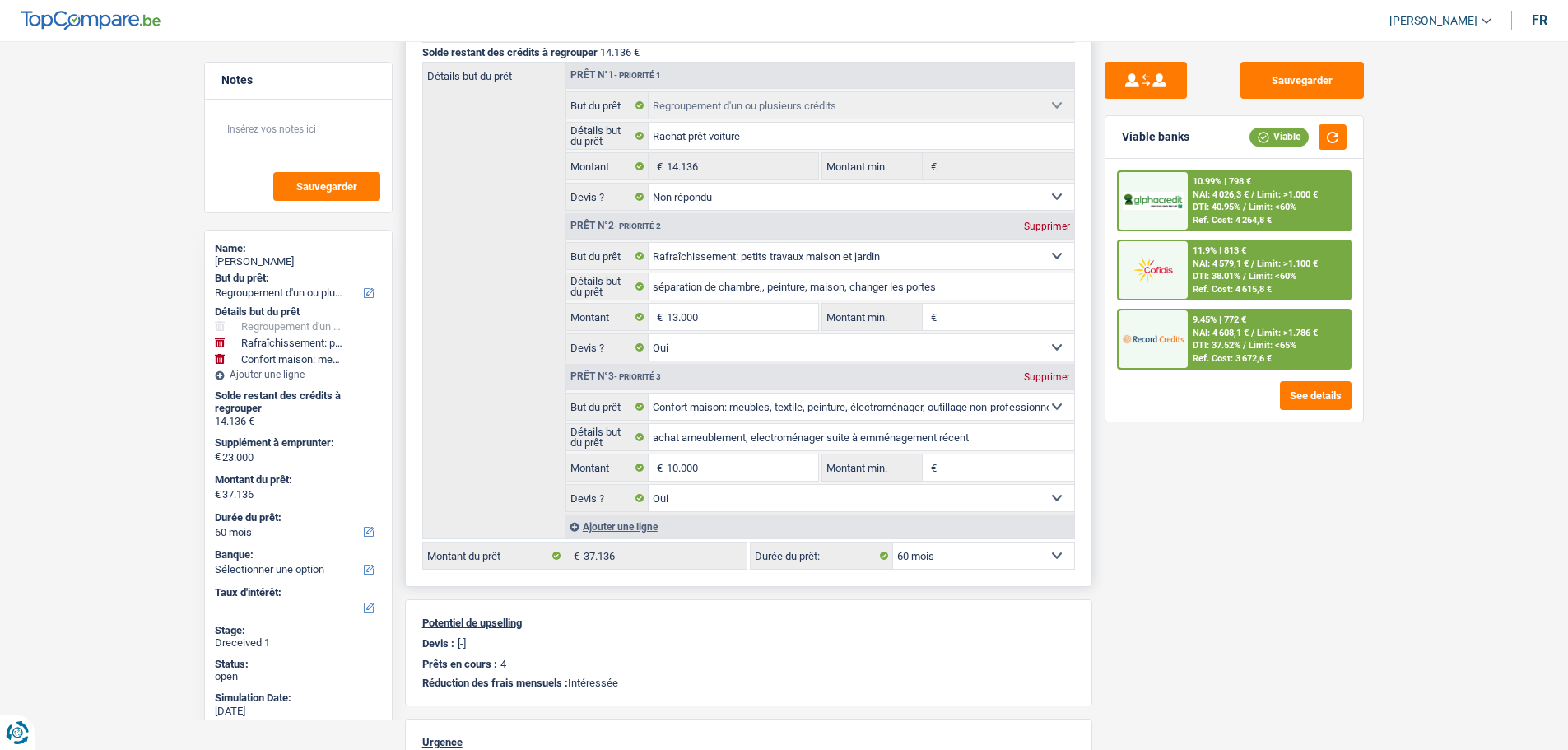scroll, scrollTop: 329, scrollLeft: 0, axis: vertical 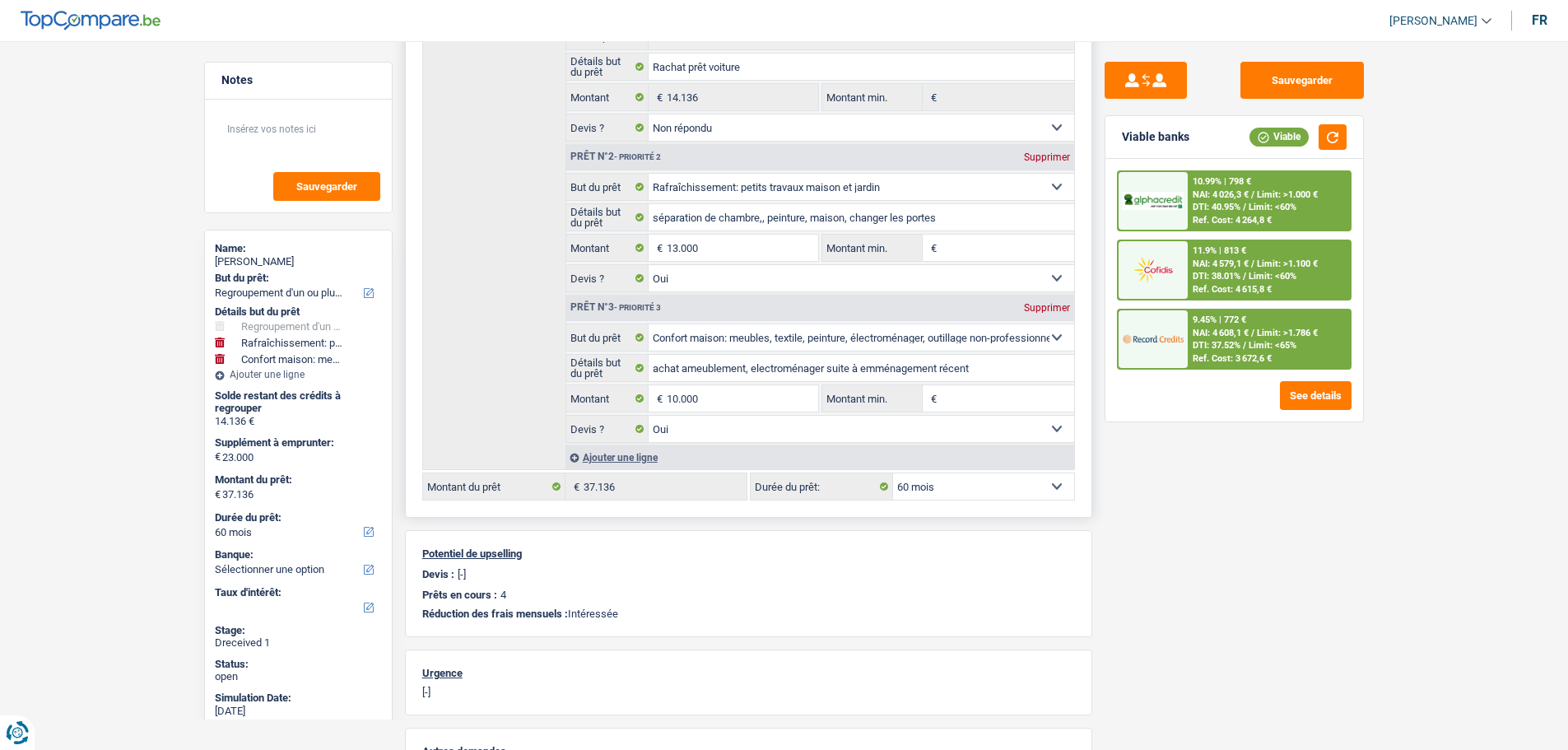 click on "12 mois 18 mois 24 mois 30 mois 36 mois 42 mois 48 mois 60 mois 72 mois 84 mois 96 mois 120 mois 132 mois 144 mois
Sélectionner une option" at bounding box center (984, 487) 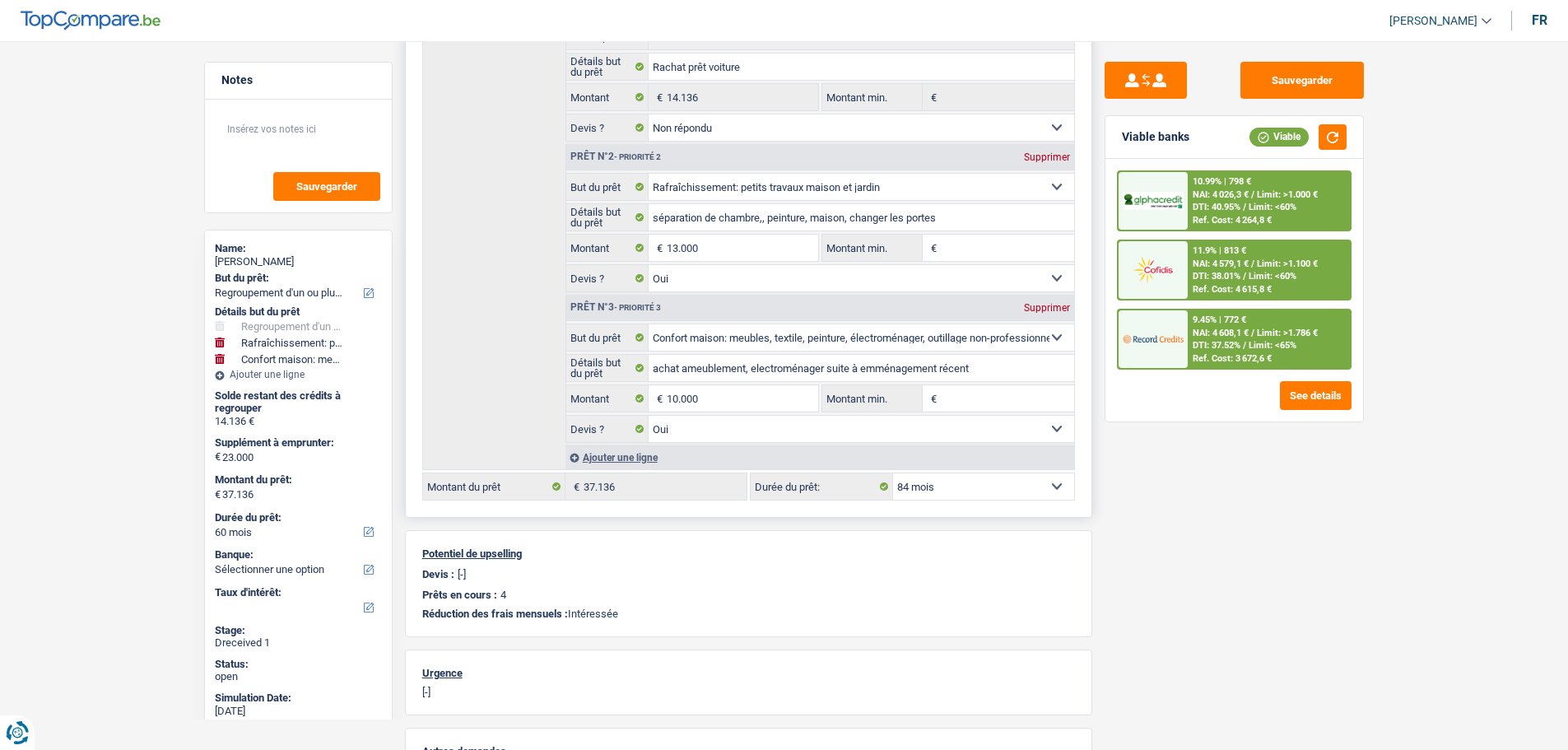 click on "12 mois 18 mois 24 mois 30 mois 36 mois 42 mois 48 mois 60 mois 72 mois 84 mois 96 mois 120 mois 132 mois 144 mois
Sélectionner une option" at bounding box center [984, 487] 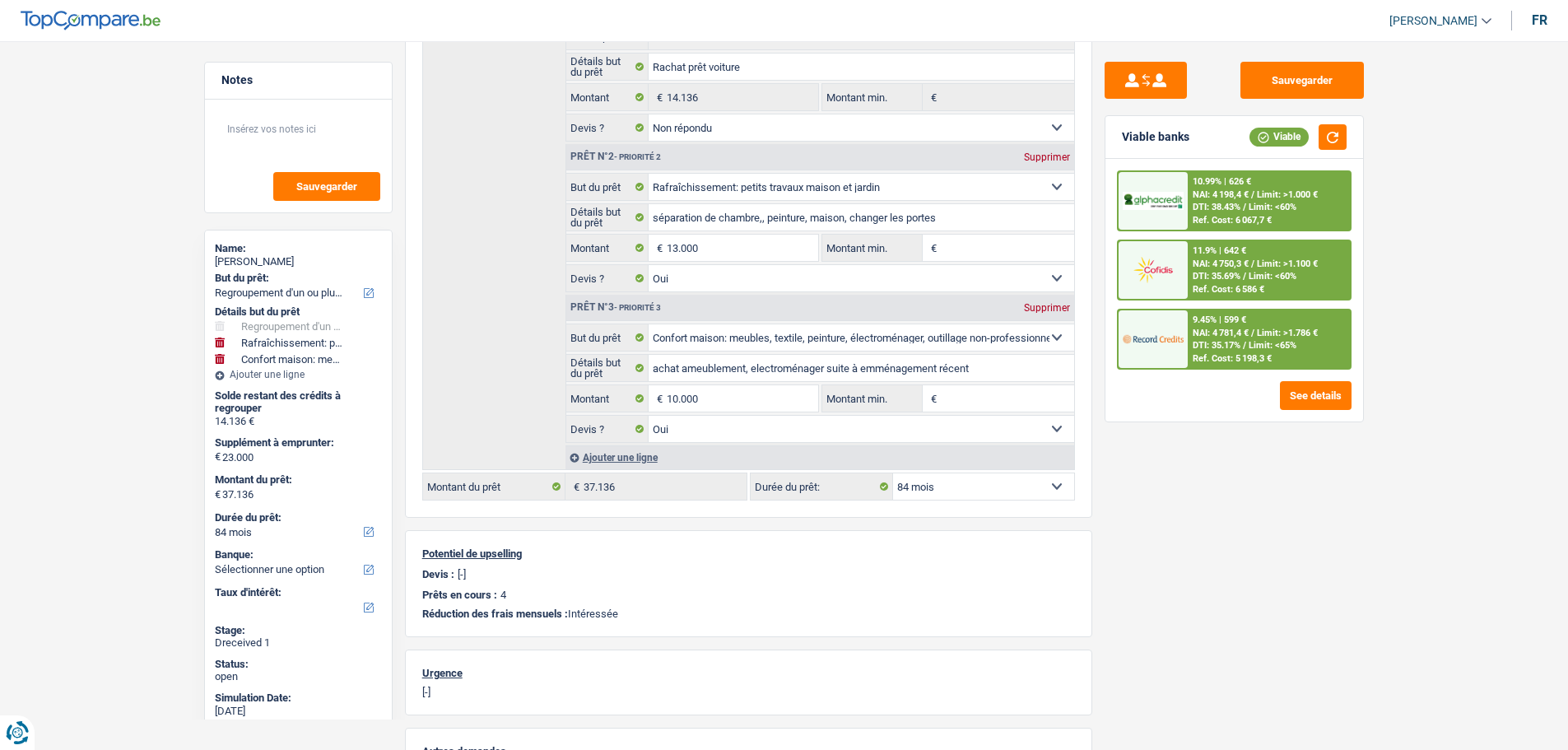 click on "Notes
Sauvegarder
Name:   Maria Attardo   But du prêt: Confort maison: meubles, textile, peinture, électroménager, outillage non-professionnel Hifi, multimédia, gsm, ordinateur Aménagement: frais d'installation, déménagement Evénement familial: naissance, mariage, divorce, communion, décès Frais médicaux Frais d'études Frais permis de conduire Regroupement d'un ou plusieurs crédits Loisirs: voyage, sport, musique Rafraîchissement: petits travaux maison et jardin Frais judiciaires Réparation voiture Prêt rénovation Prêt énergie Prêt voiture Taxes, impôts non professionnels Rénovation bien à l'étranger Dettes familiales Assurance Autre
Sélectionner une option
Détails but du prêt
Confort maison: meubles, textile, peinture, électroménager, outillage non-professionnel Hifi, multimédia, gsm, ordinateur Aménagement: frais d'installation, déménagement" at bounding box center (784, 348) 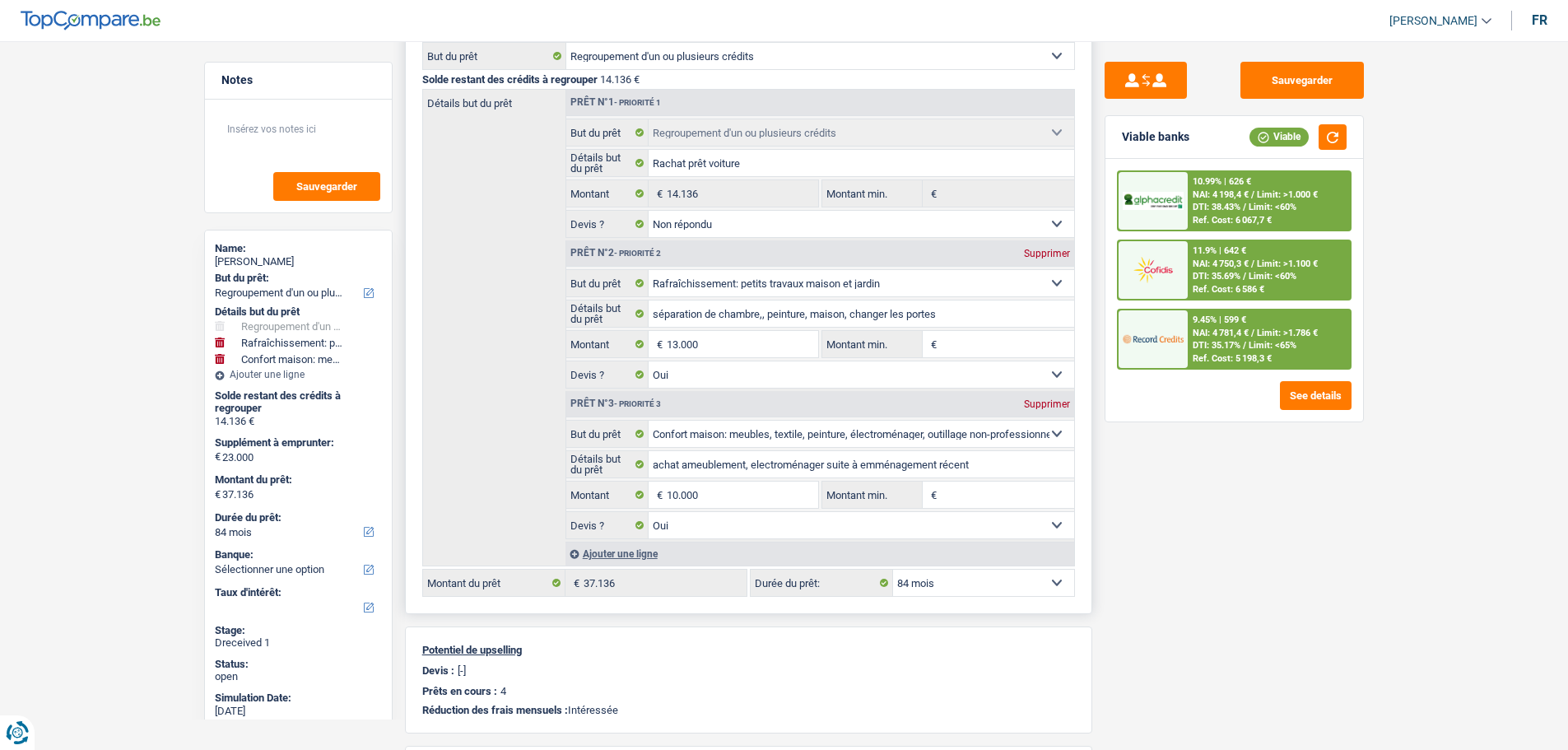scroll, scrollTop: 0, scrollLeft: 0, axis: both 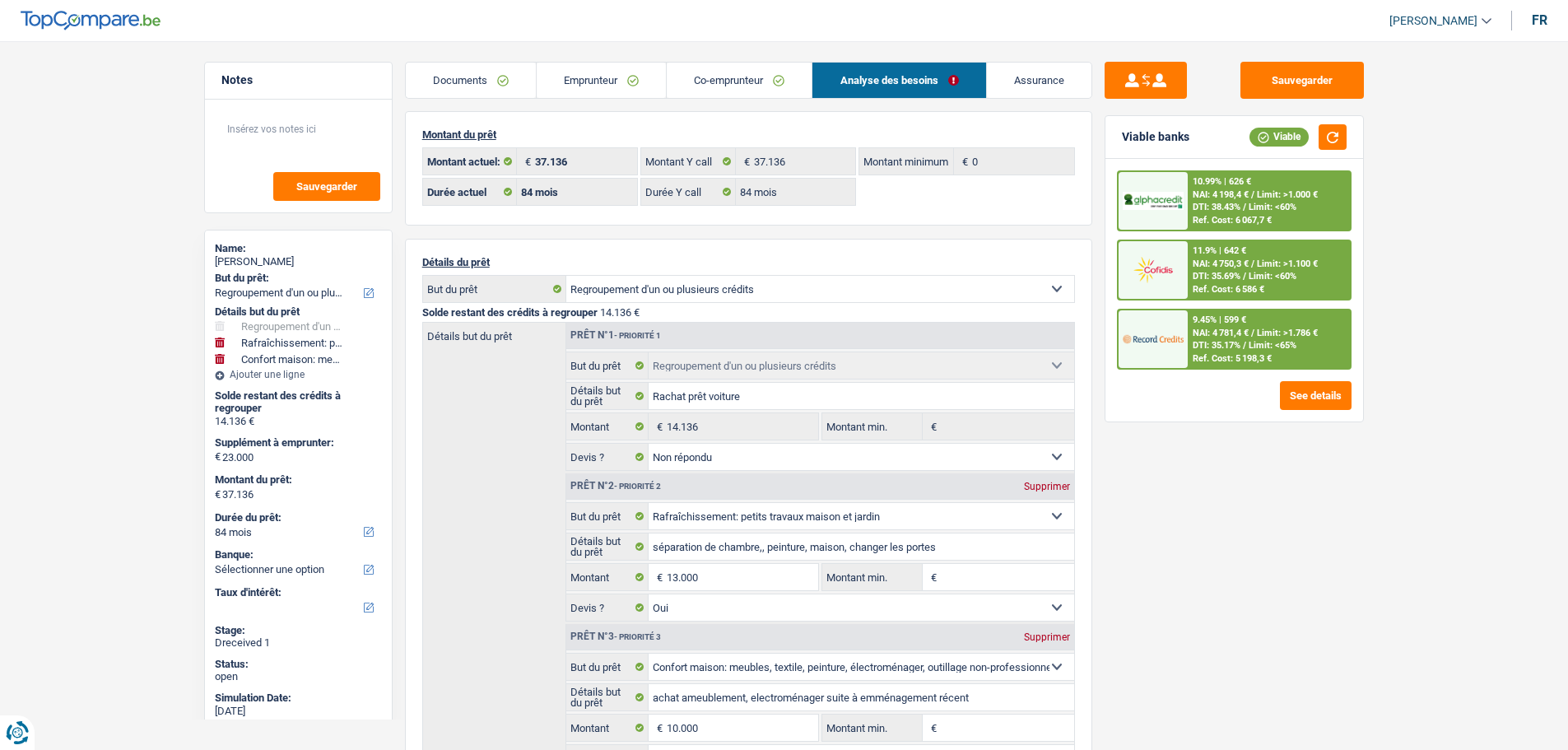 click on "NAI: 4 198,4 €" at bounding box center [1221, 194] 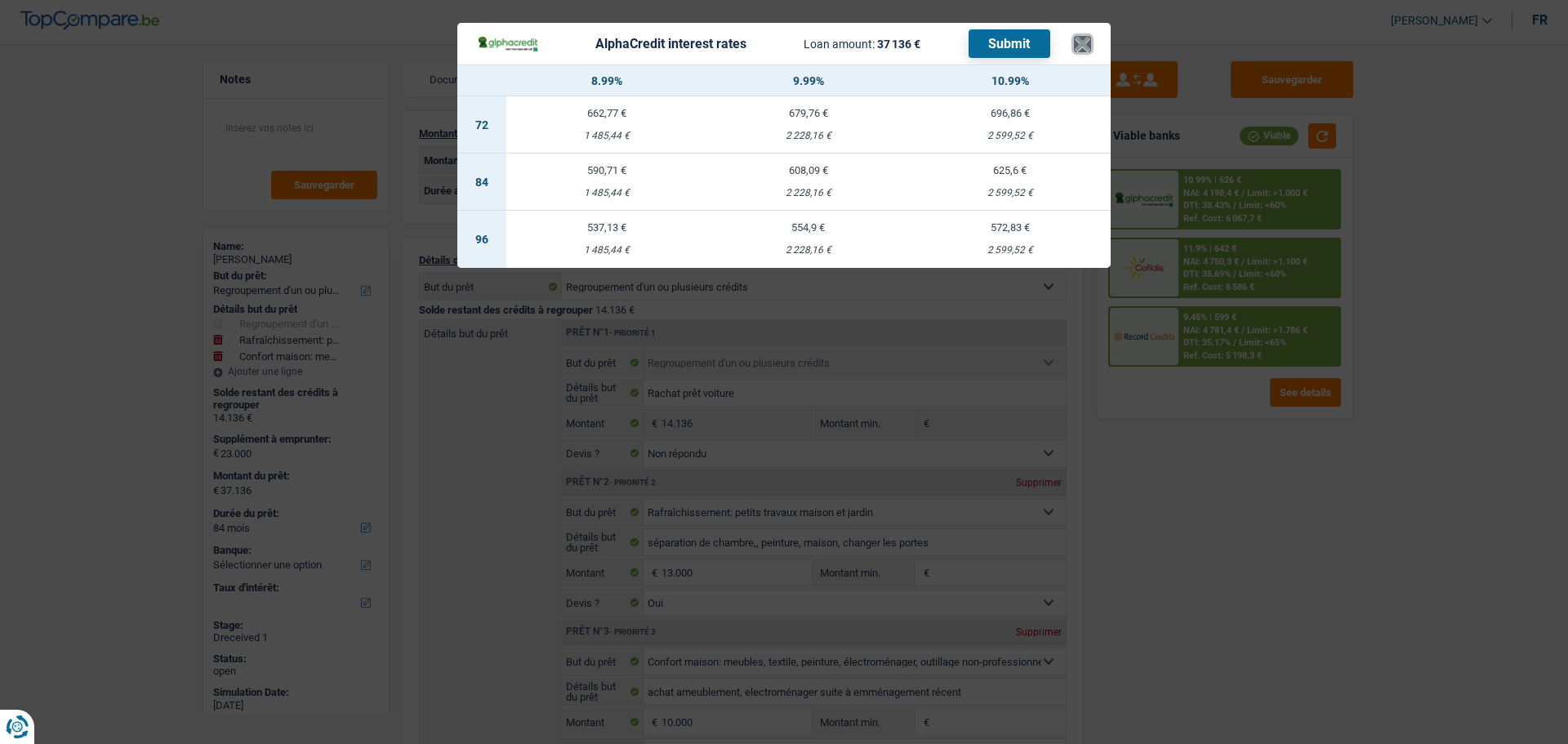 click on "×" at bounding box center (1082, 44) 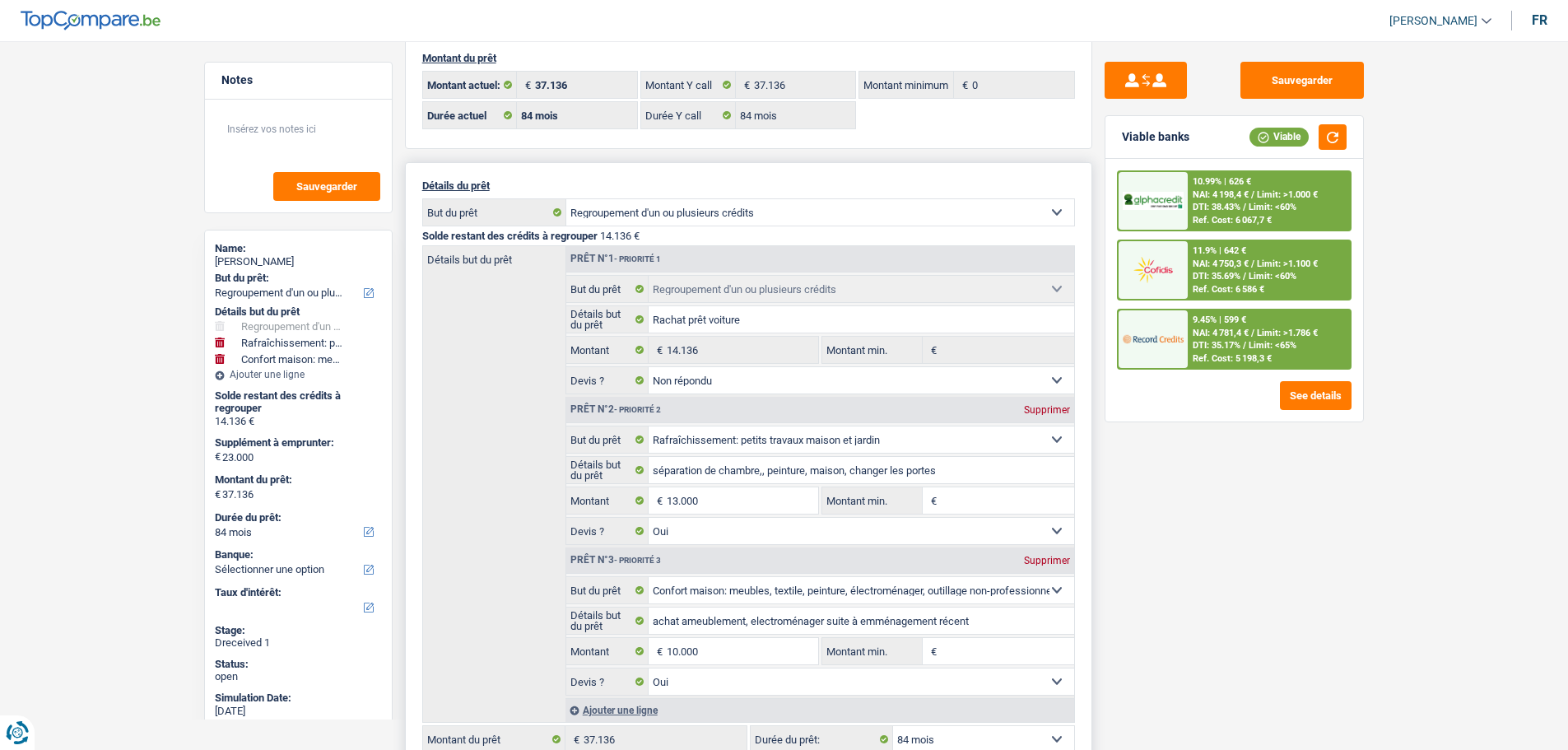 scroll, scrollTop: 165, scrollLeft: 0, axis: vertical 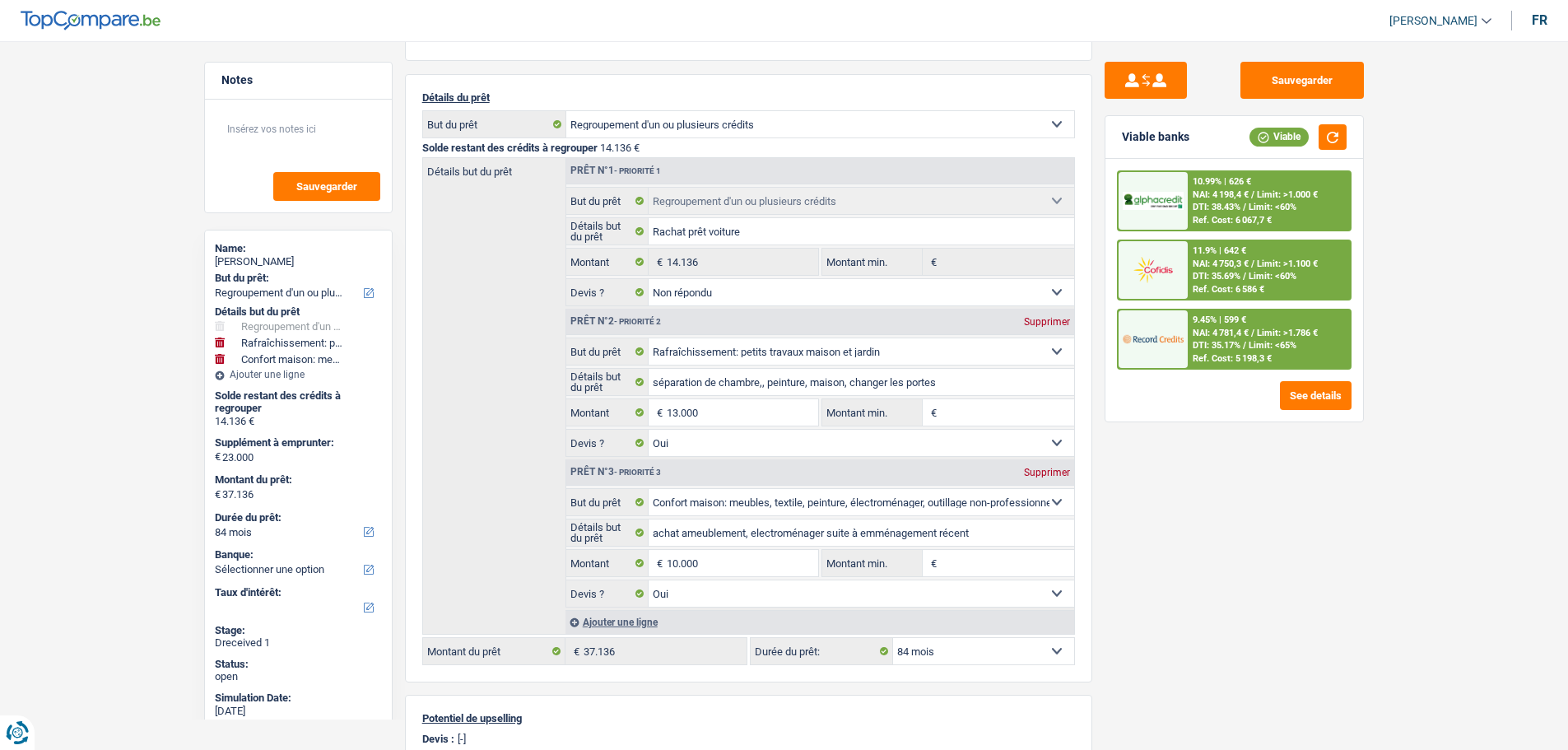 click on "10.99% | 626 €
NAI: 4 198,4 €
/
Limit: >1.000 €
DTI: 38.43%
/
Limit: <60%
Ref. Cost: 6 067,7 €" at bounding box center (1268, 201) 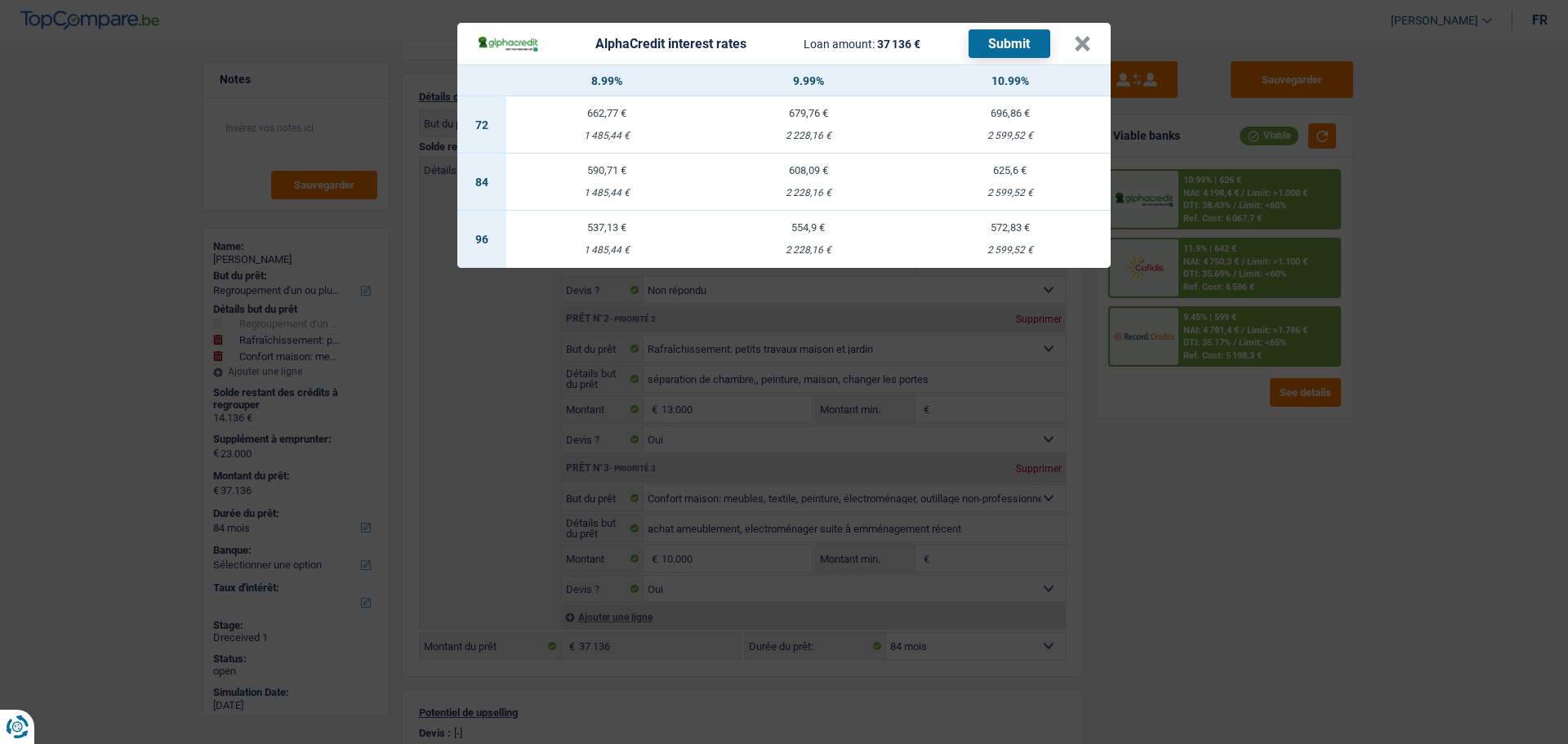click on "1 485,44 €" at bounding box center (607, 250) 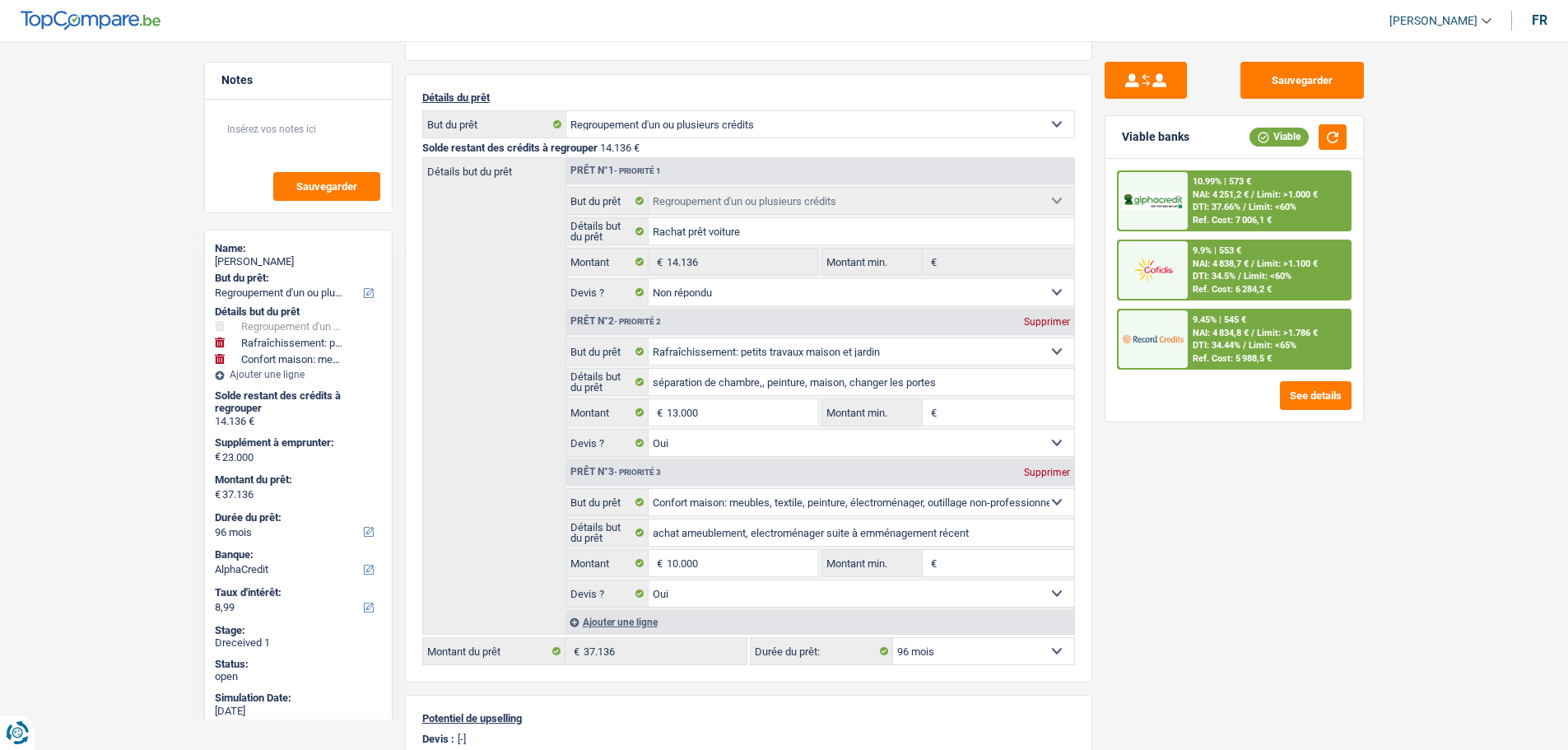 click on "NAI: 4 251,2 €" at bounding box center (1221, 194) 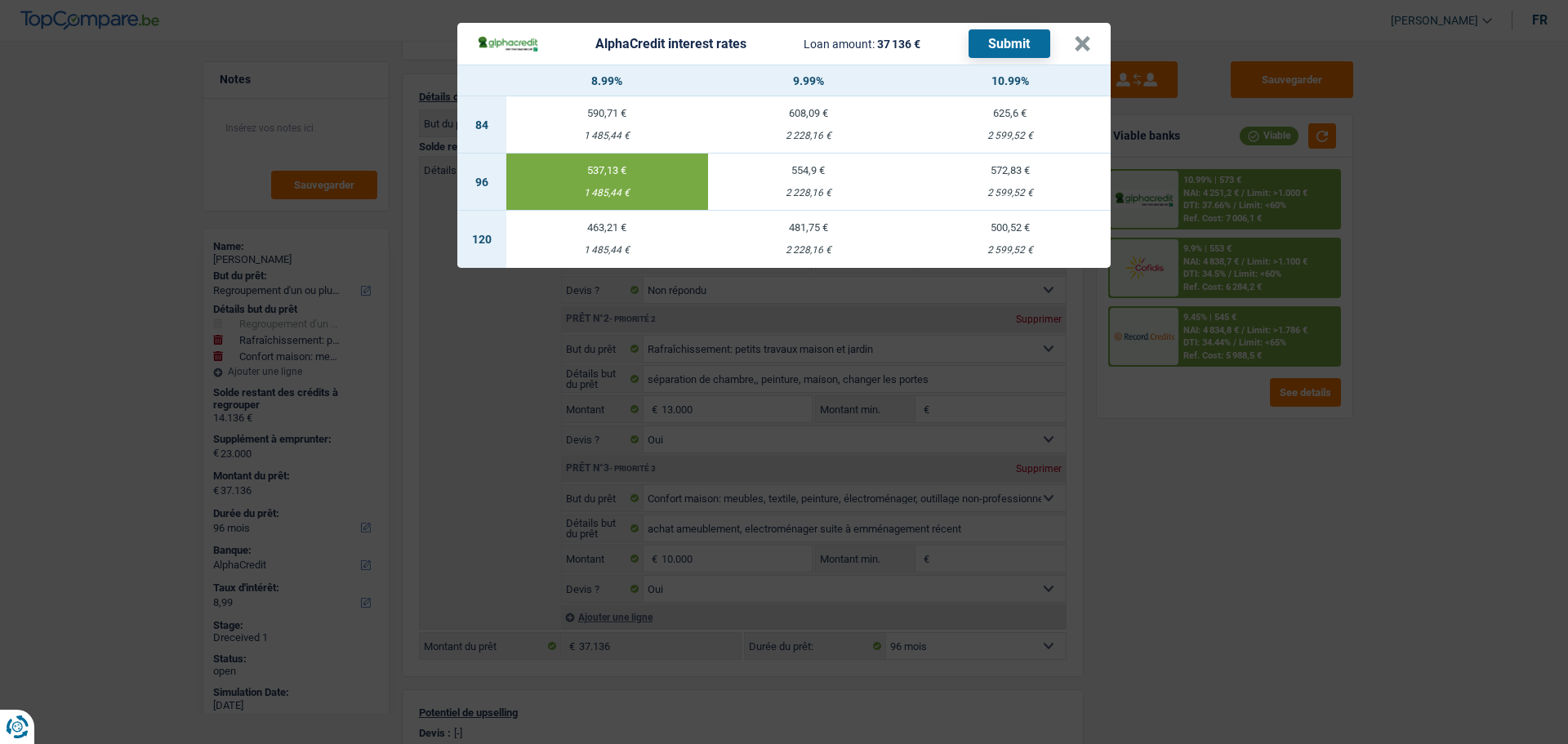 click on "463,21 €
1 485,44 €" at bounding box center [607, 239] 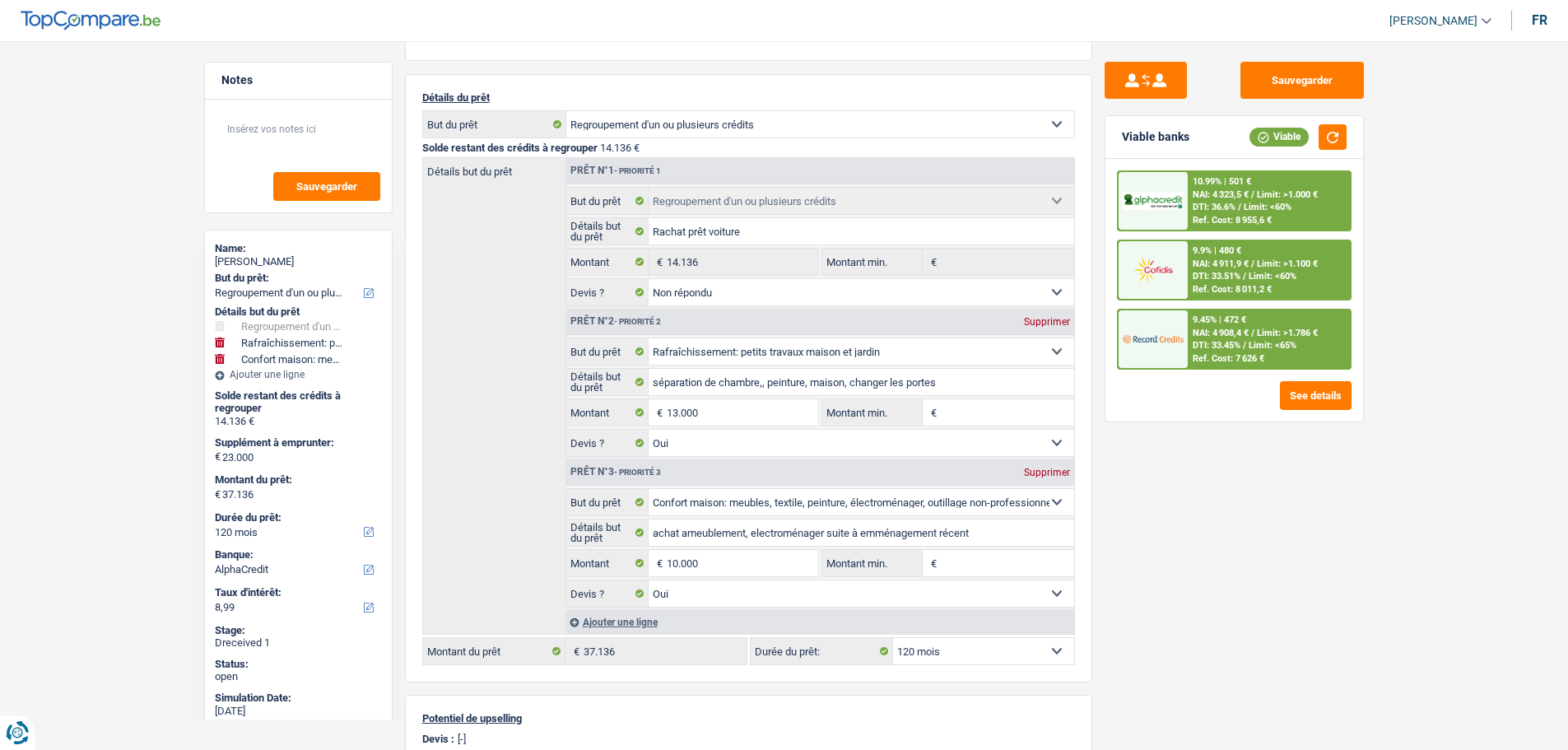 click on "DTI: 36.6%" at bounding box center (1214, 207) 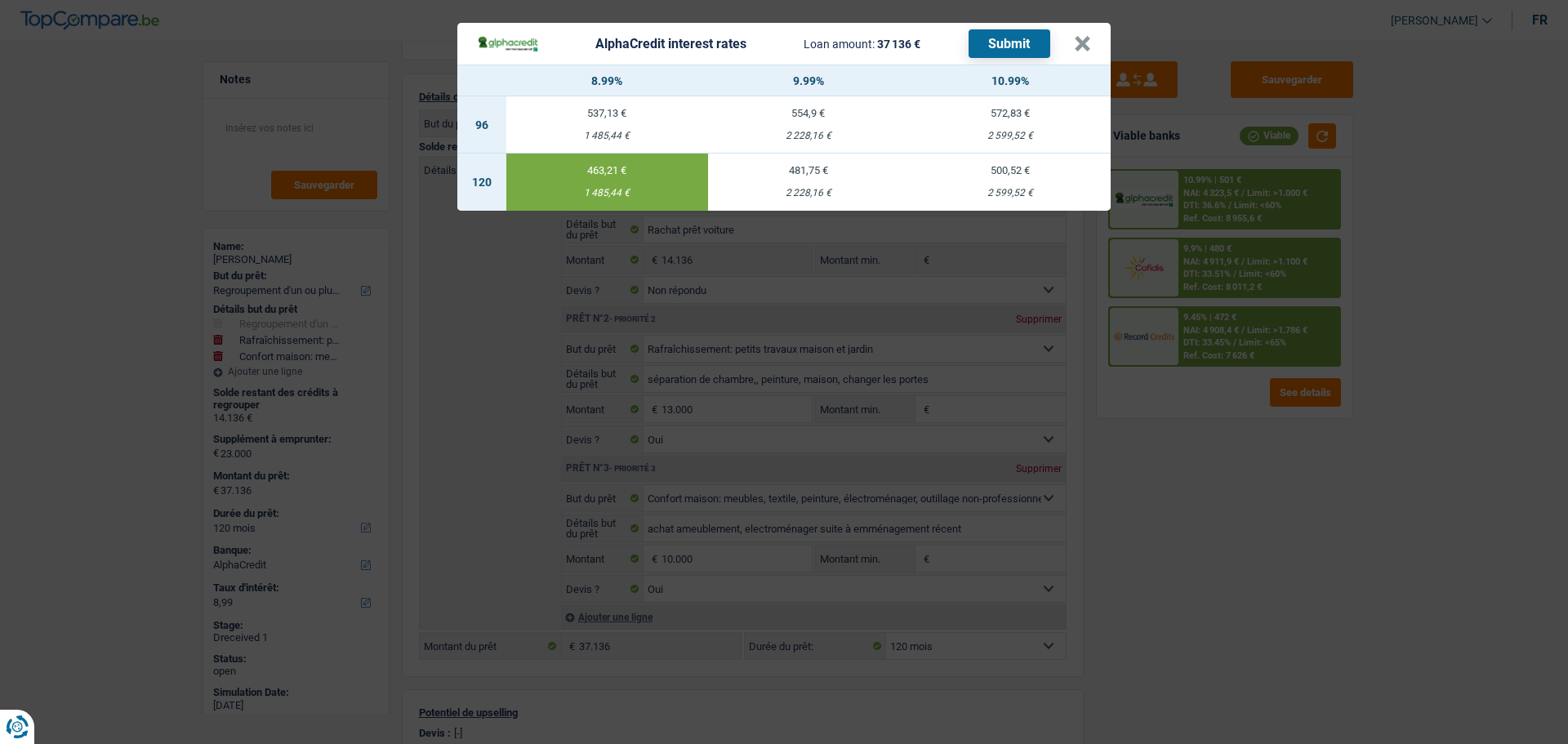click on "Submit" at bounding box center (1009, 43) 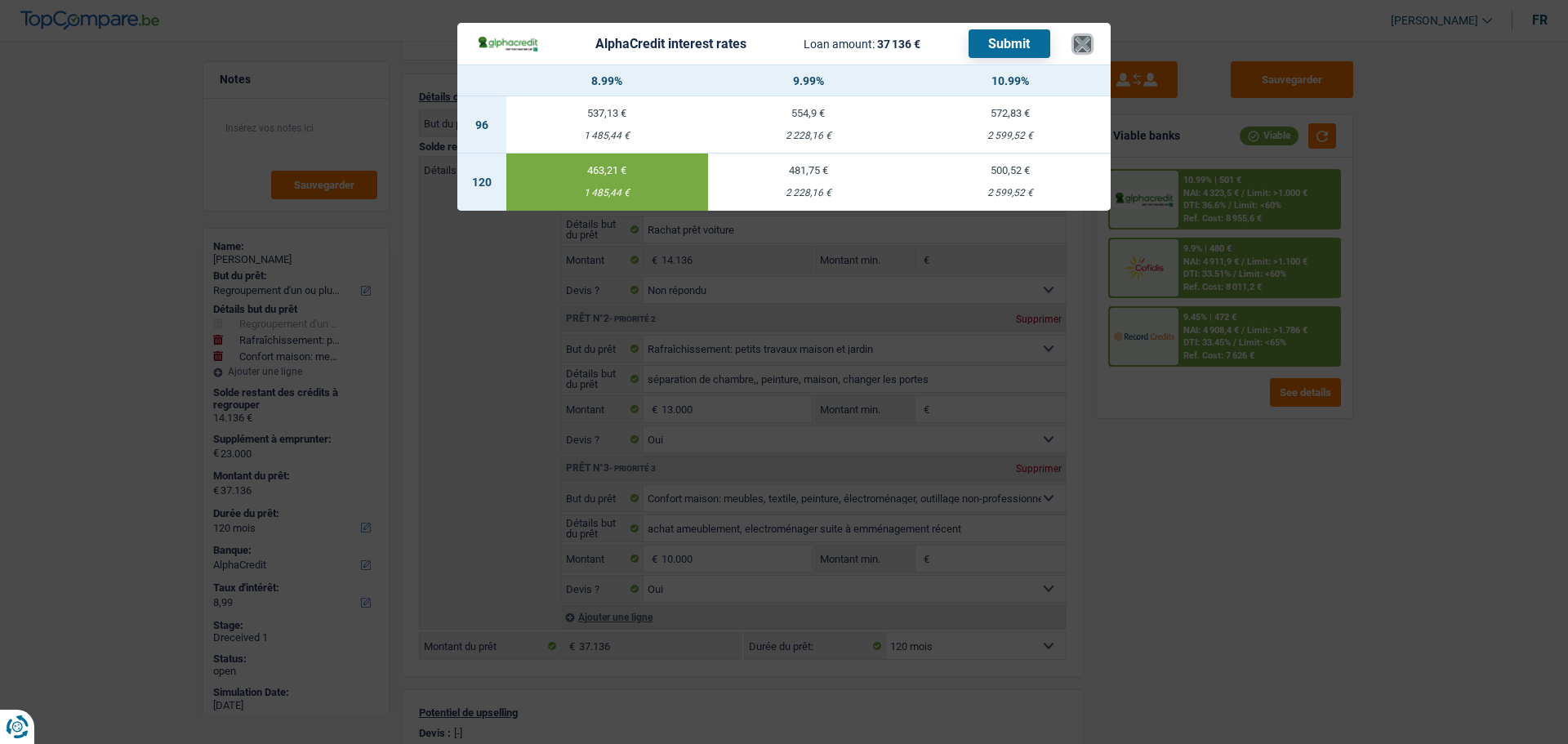 click on "×" at bounding box center [1082, 44] 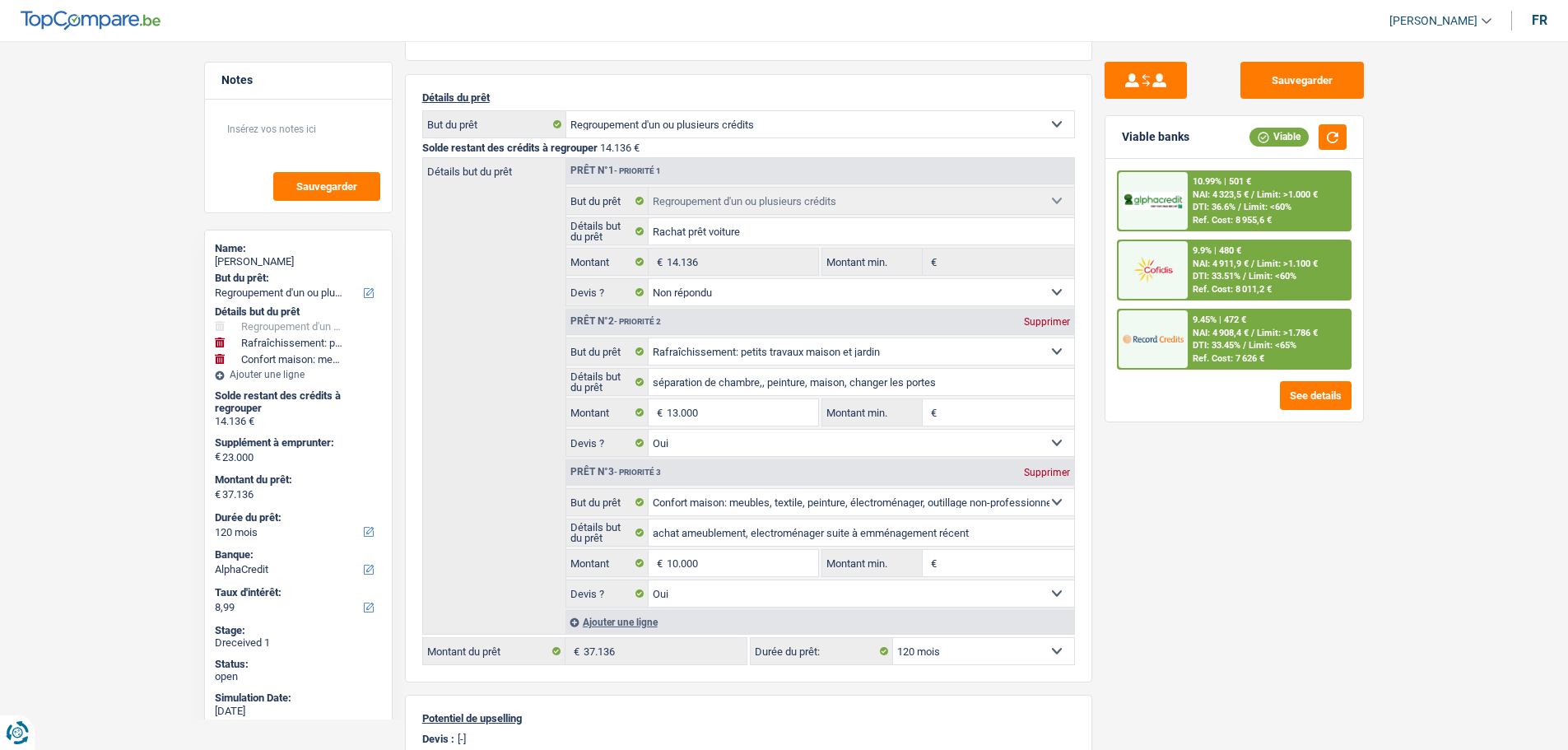 click on "9.9% | 480 €
NAI: 4 911,9 €
/
Limit: >1.100 €
DTI: 33.51%
/
Limit: <60%
Ref. Cost: 8 011,2 €" at bounding box center (1268, 270) 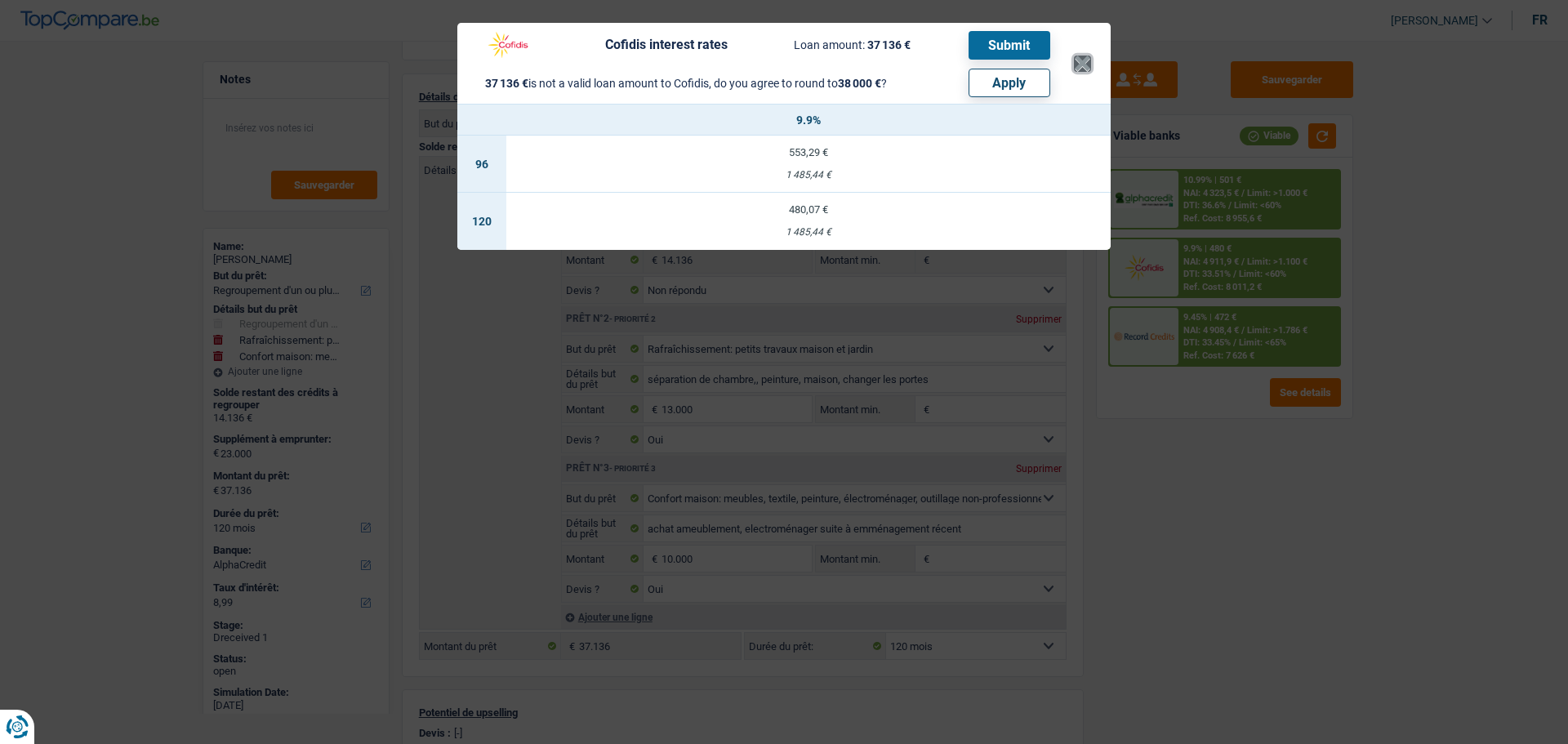 click on "×" at bounding box center (1082, 64) 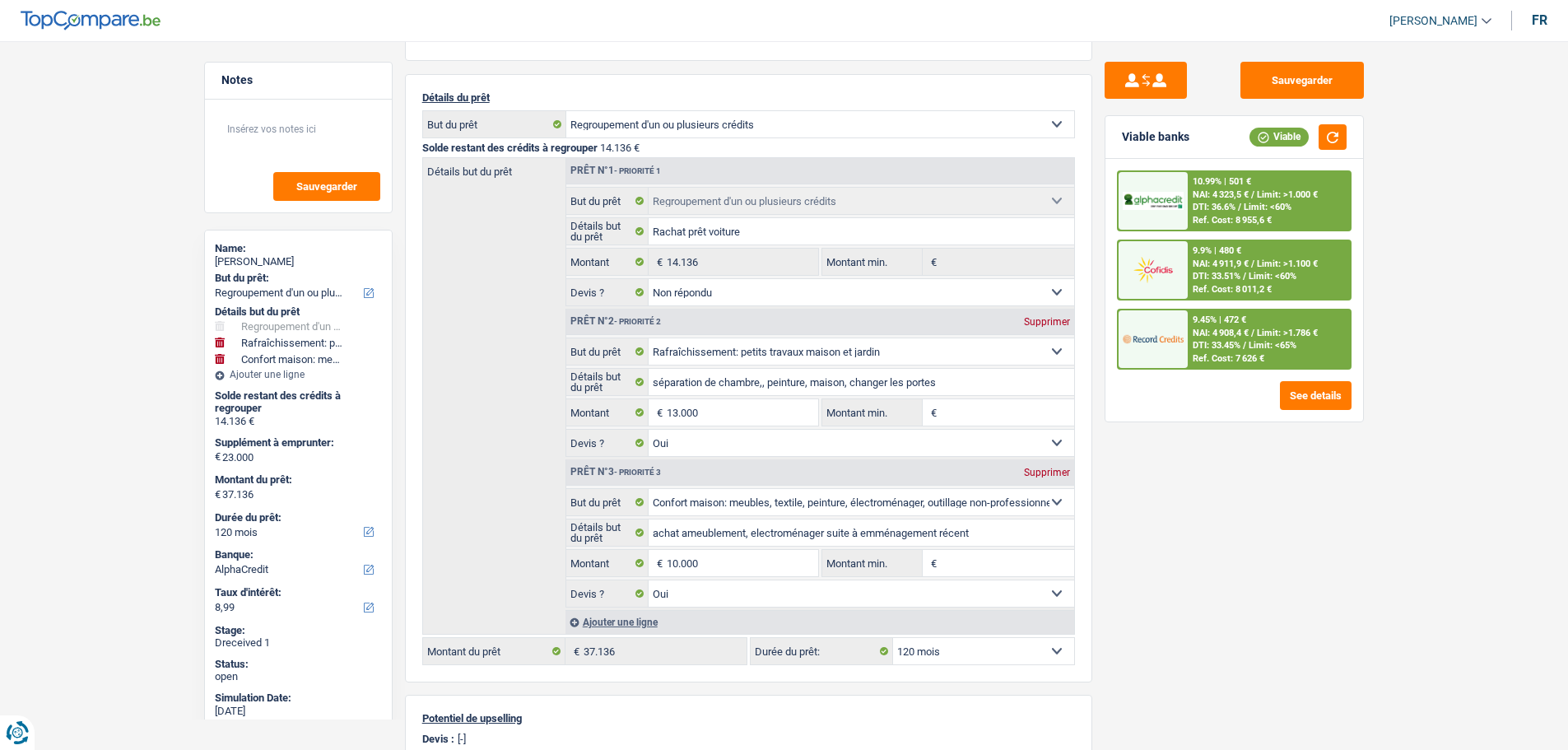 click on "Limit: <65%" at bounding box center [1273, 345] 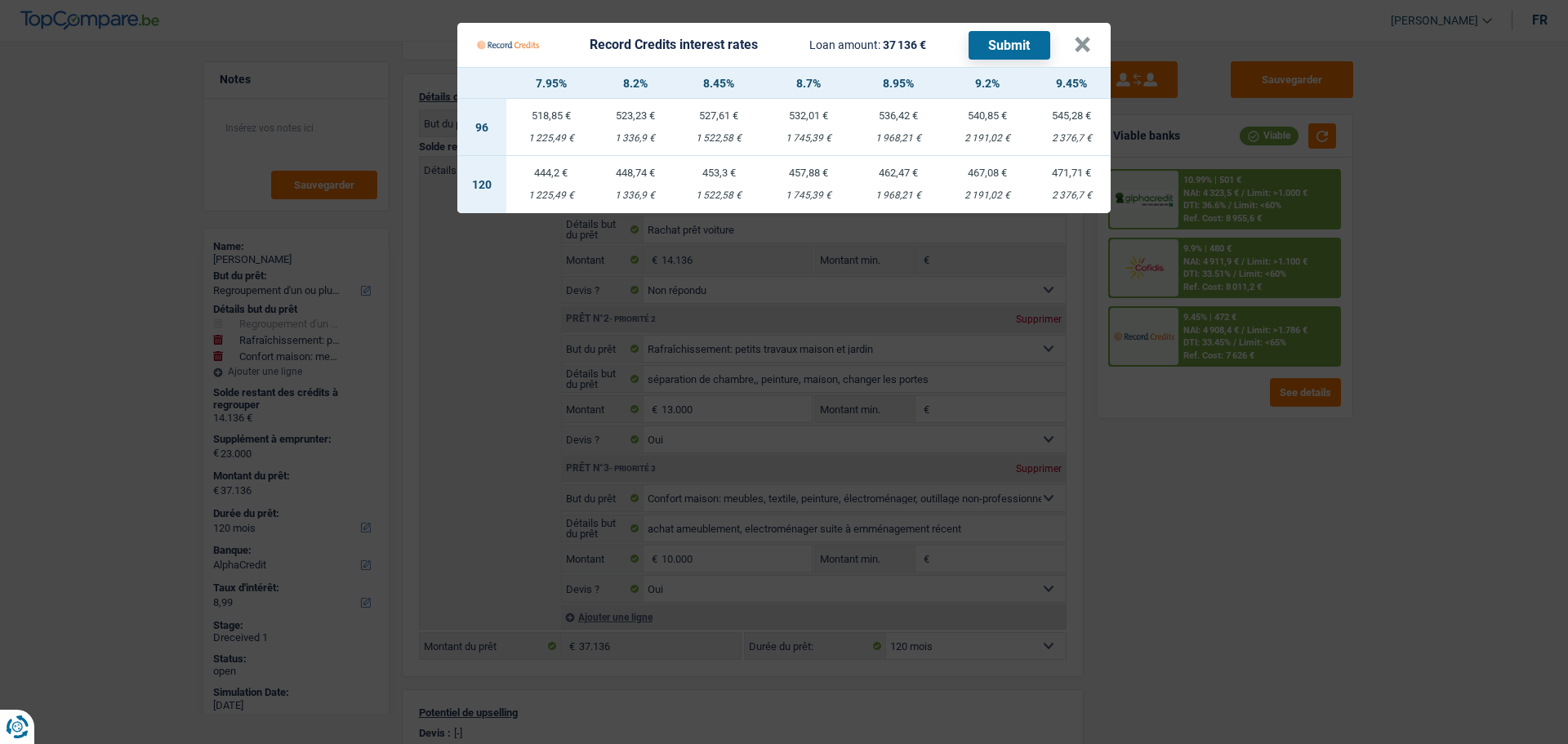 click on "444,2 €
1 225,49 €" at bounding box center (551, 185) 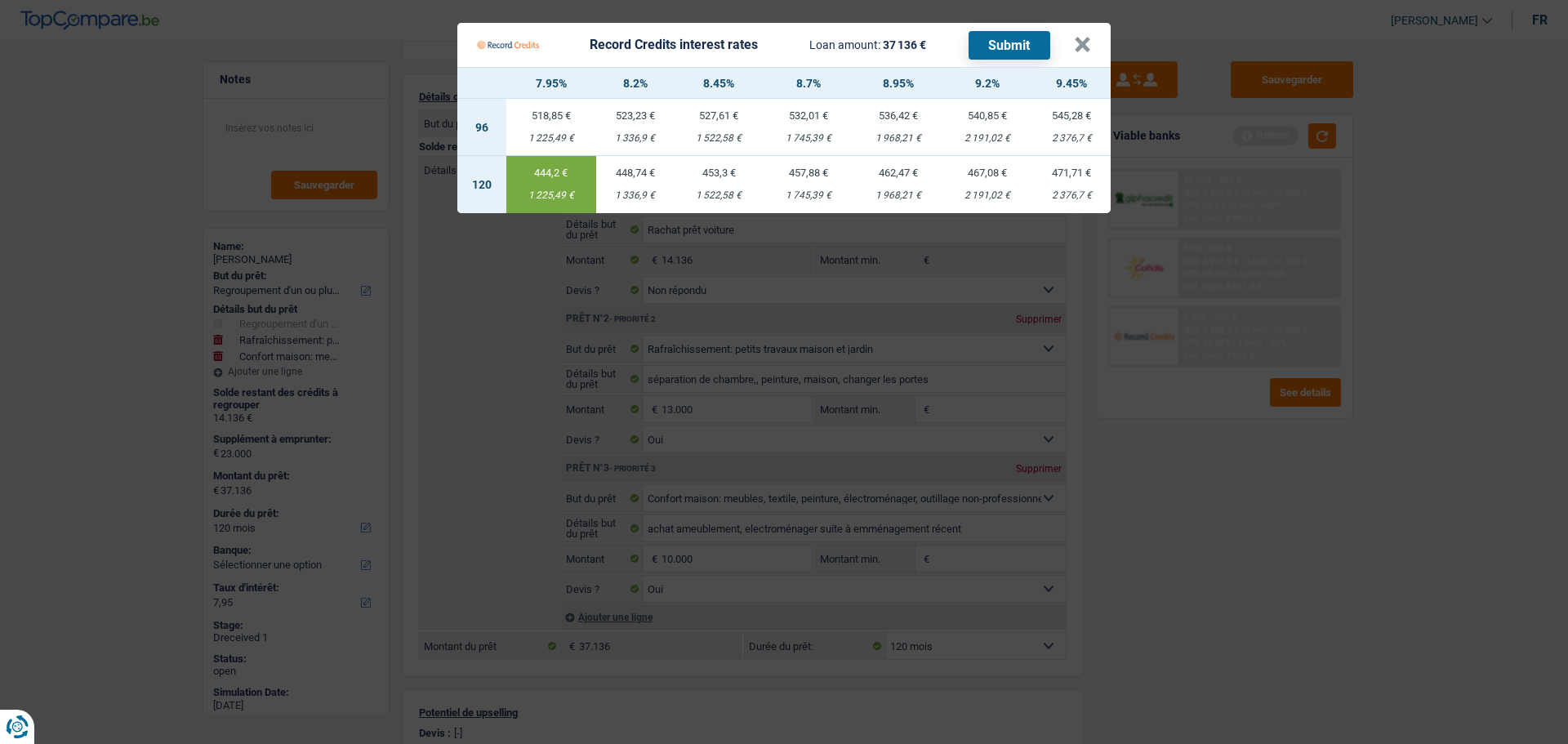 click on "Submit" at bounding box center [1009, 45] 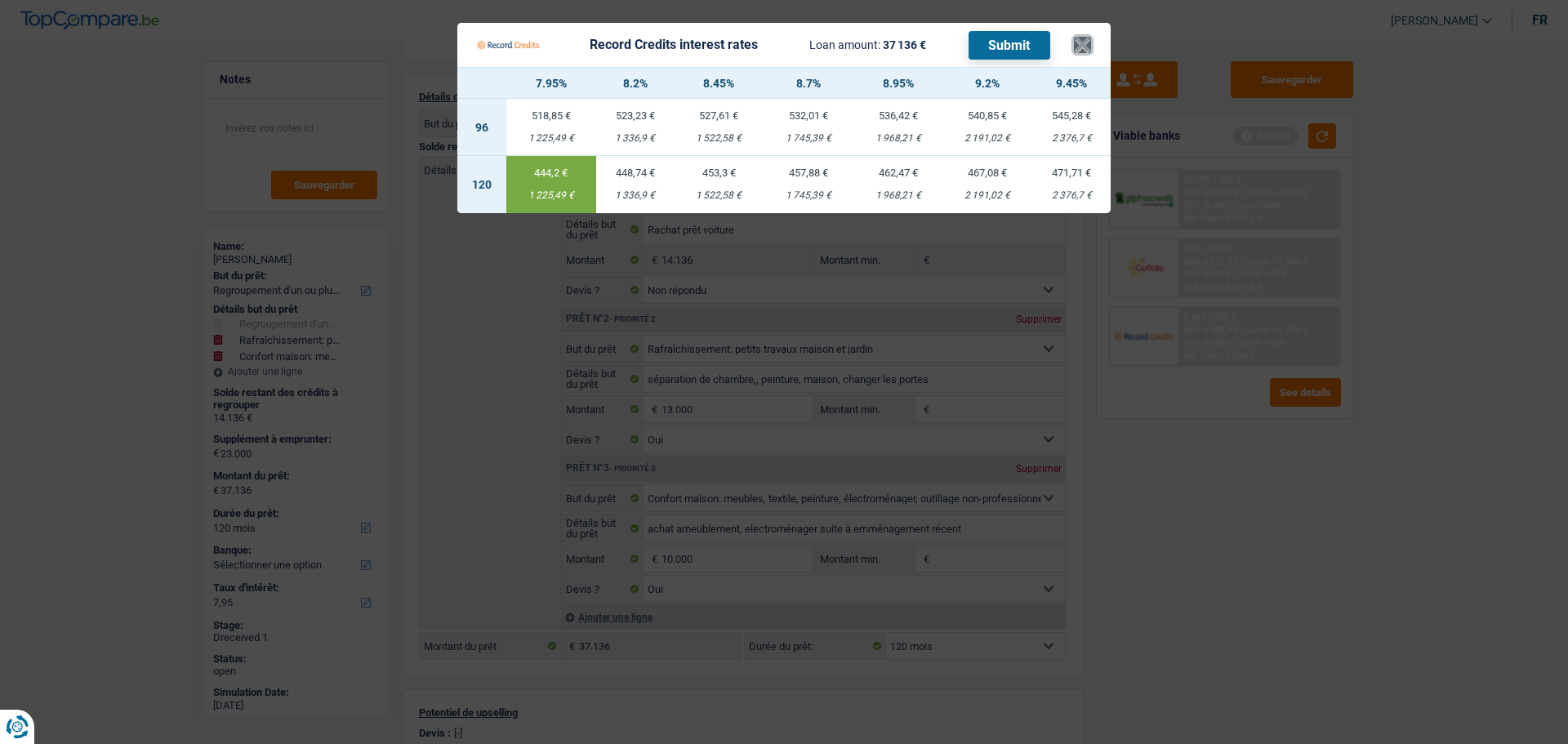 click on "×" at bounding box center [1082, 45] 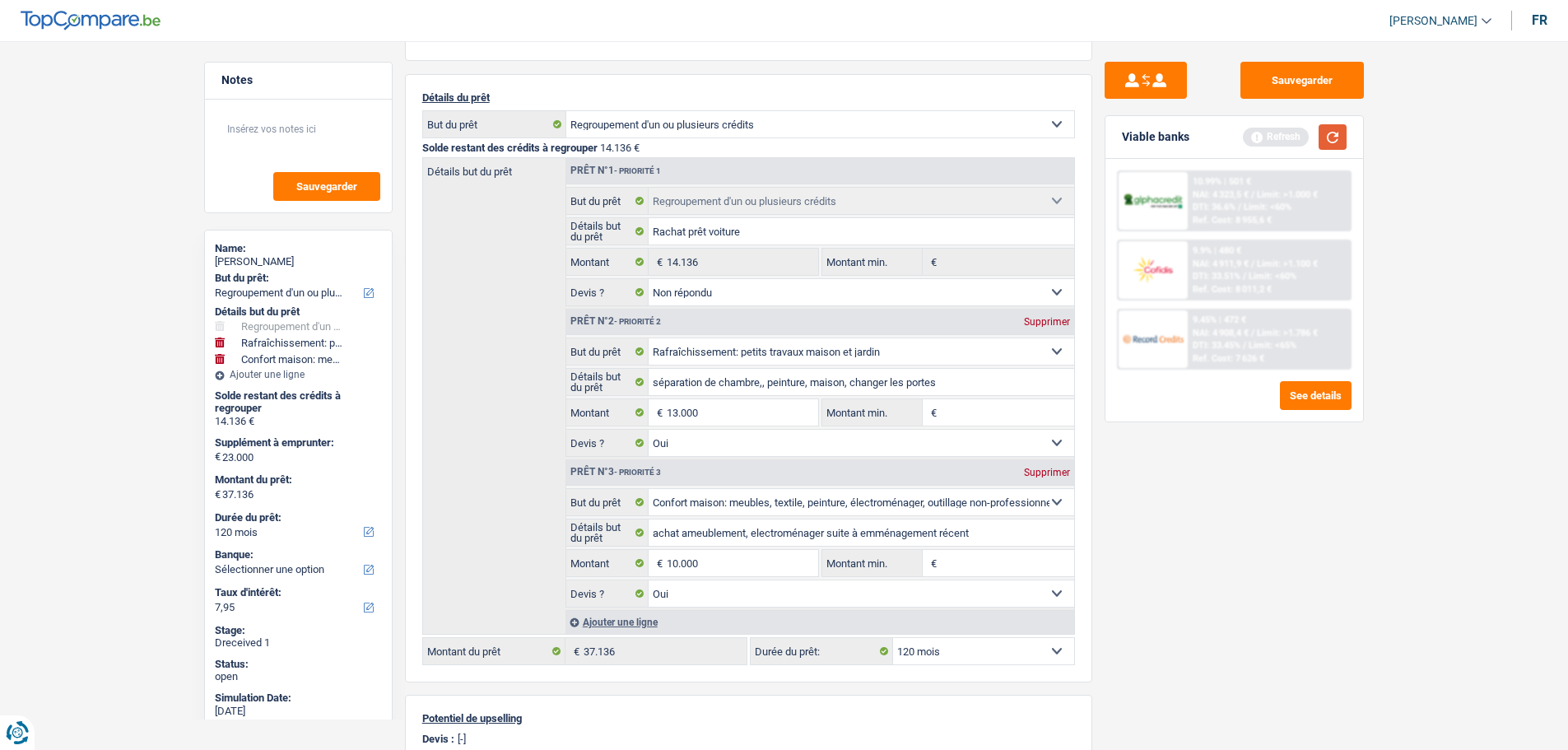 click at bounding box center [1333, 137] 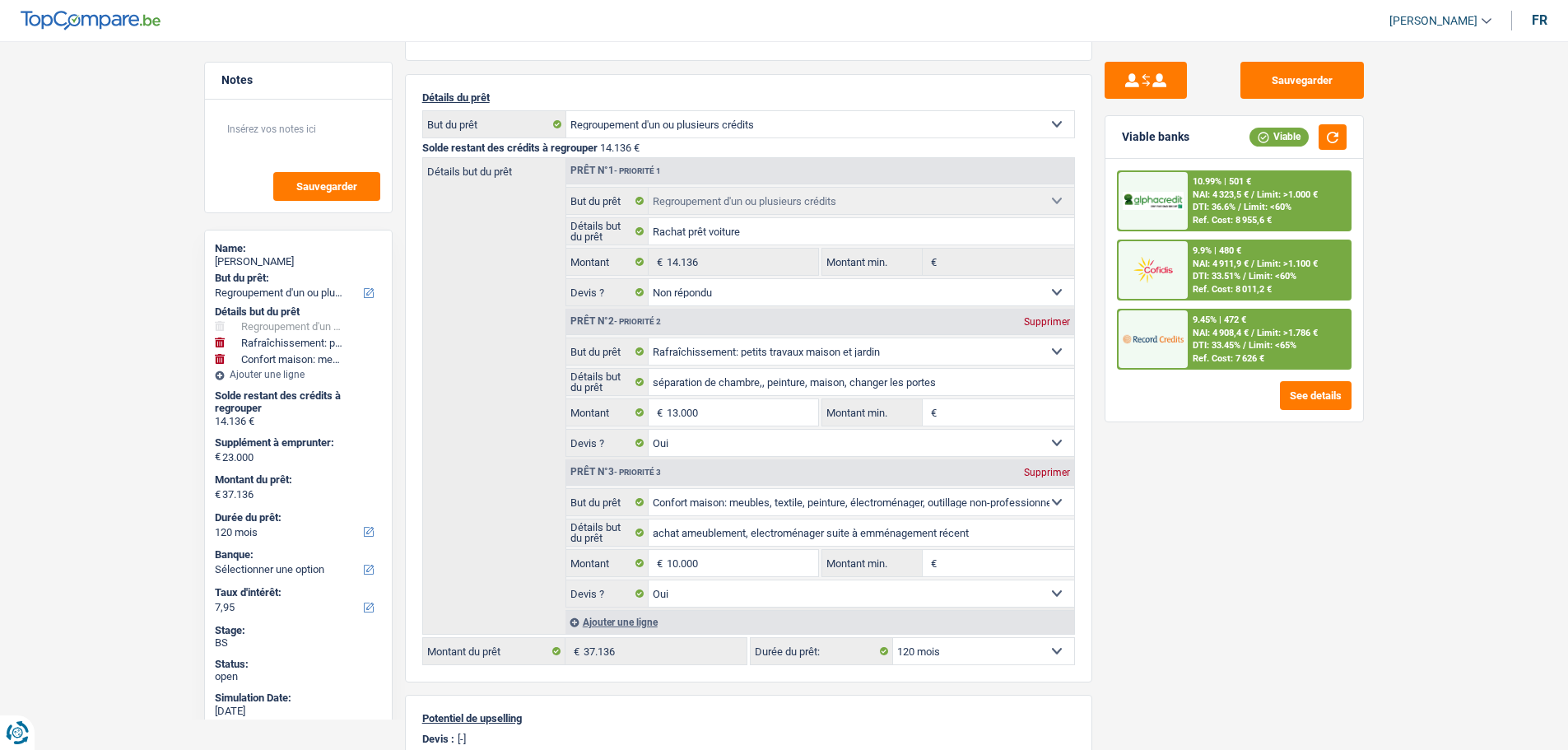 click on "9.9% | 480 €
NAI: 4 911,9 €
/
Limit: >1.100 €
DTI: 33.51%
/
Limit: <60%
Ref. Cost: 8 011,2 €" at bounding box center [1268, 270] 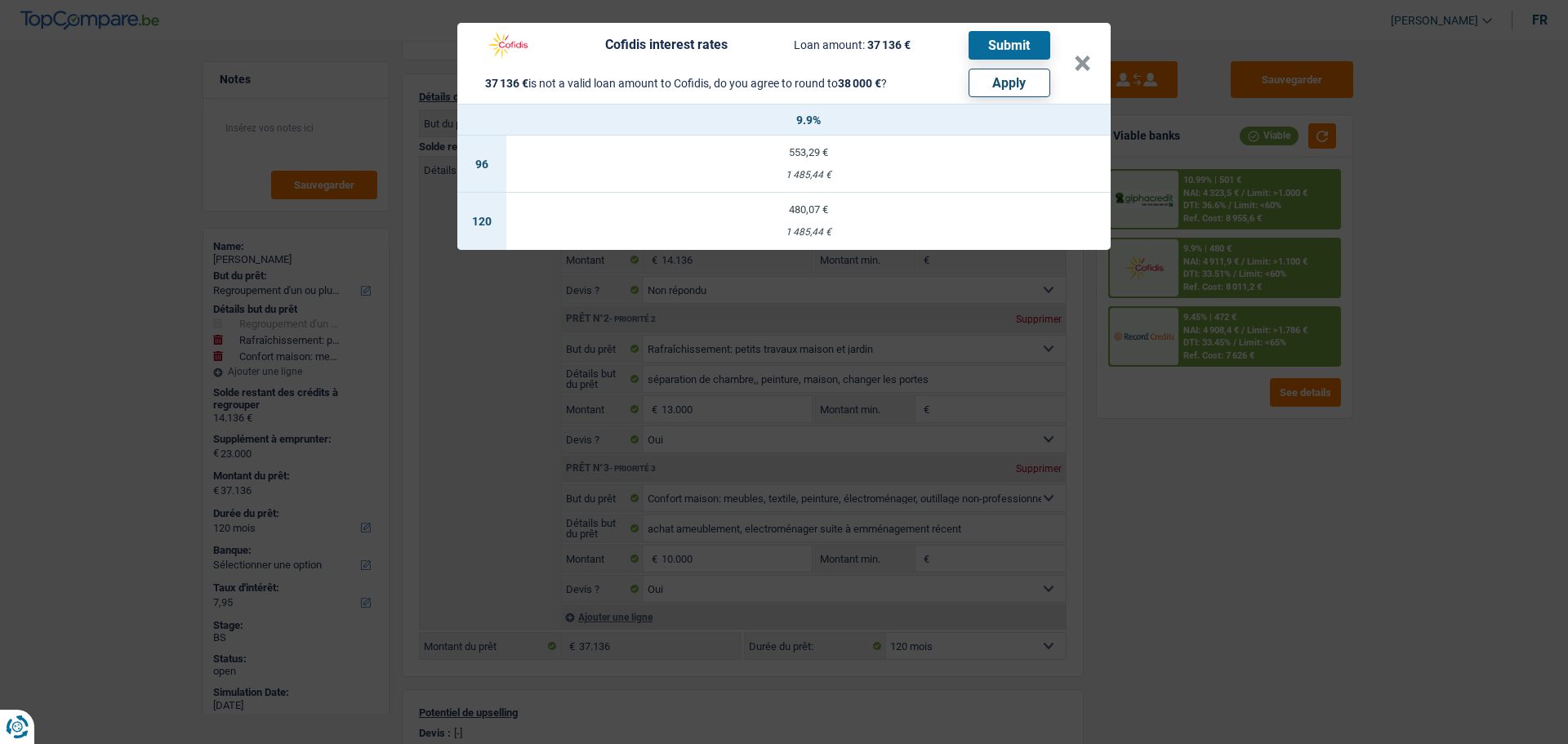 click on "Apply" at bounding box center (1009, 82) 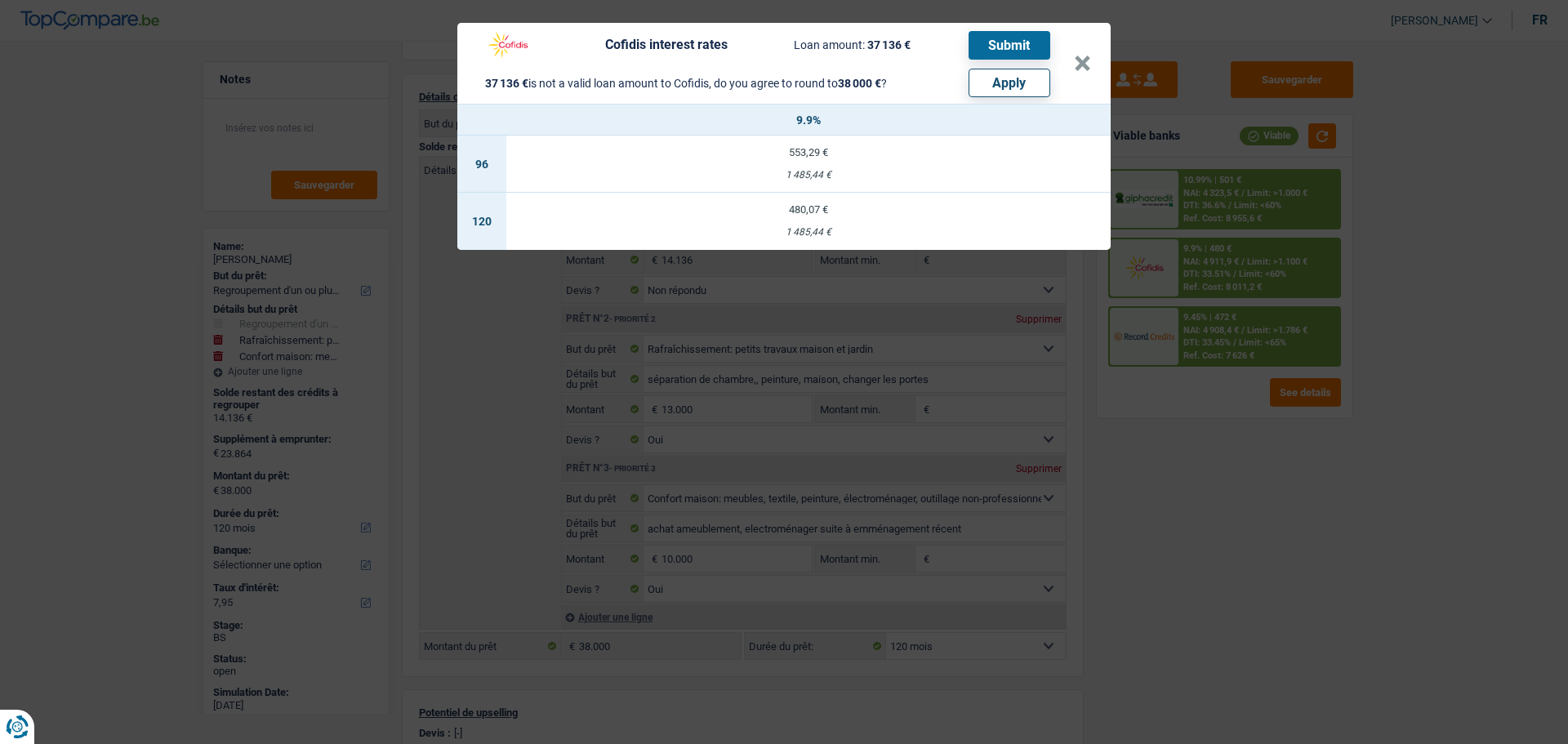 select on "other" 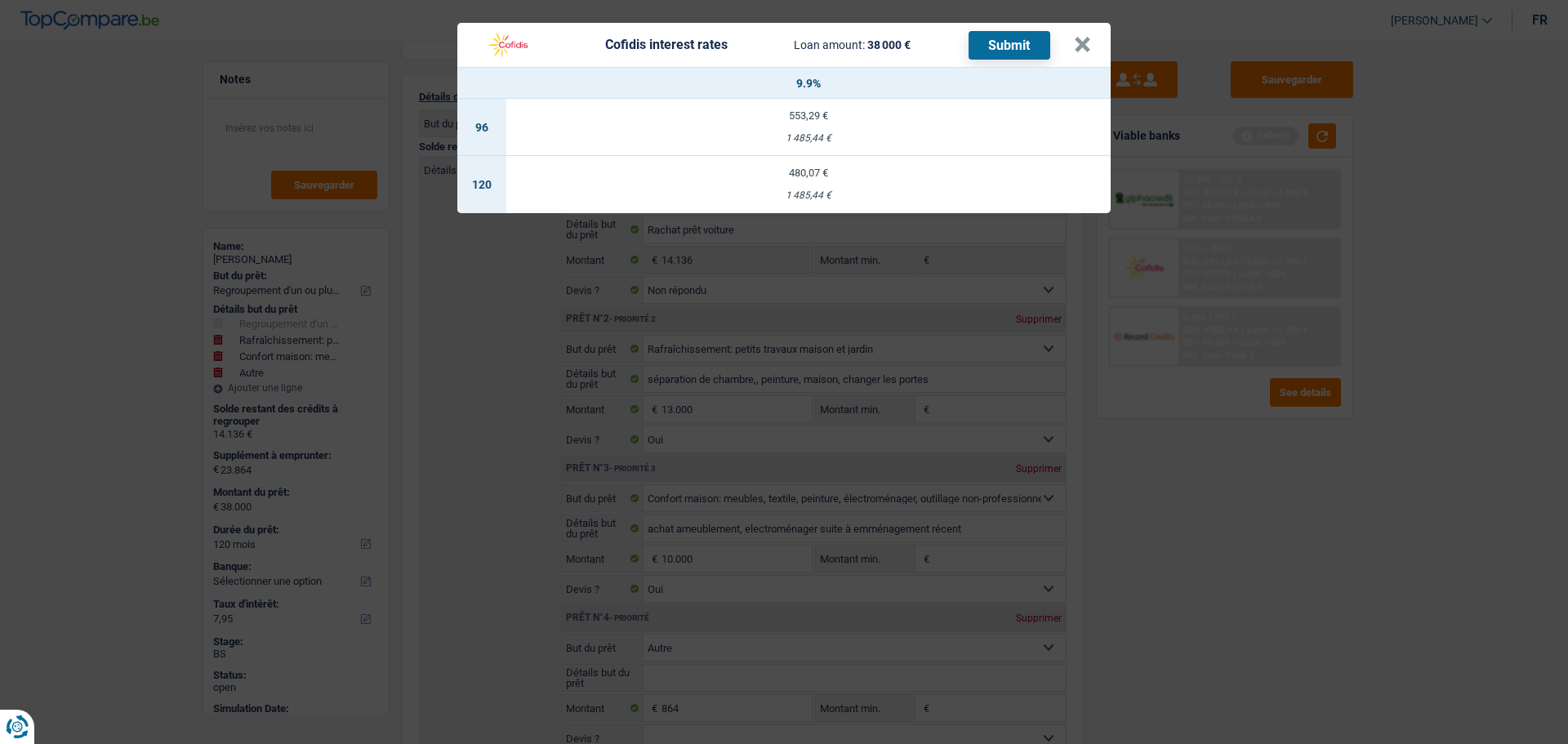 click on "480,07 €" at bounding box center [808, 172] 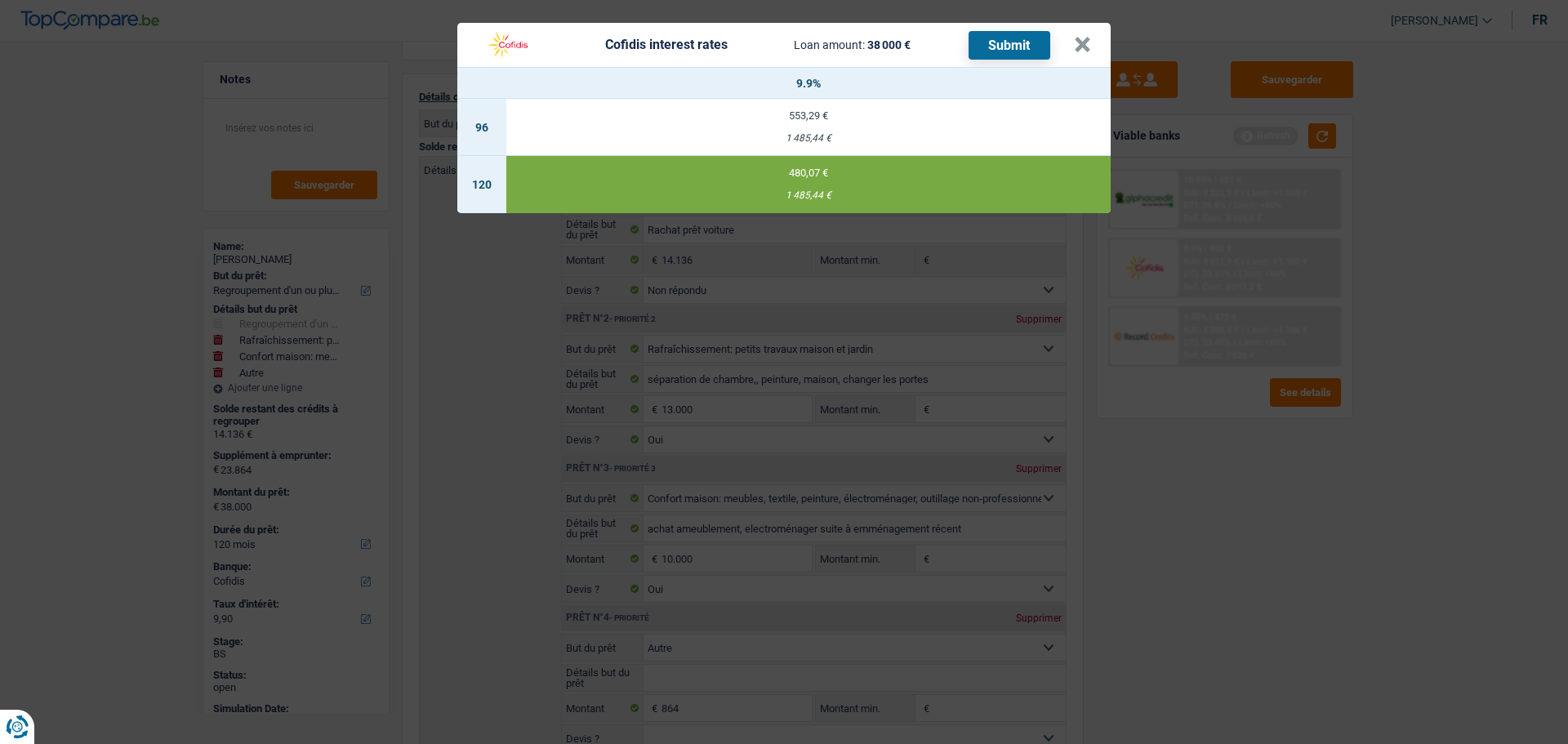 click on "Submit" at bounding box center (1009, 45) 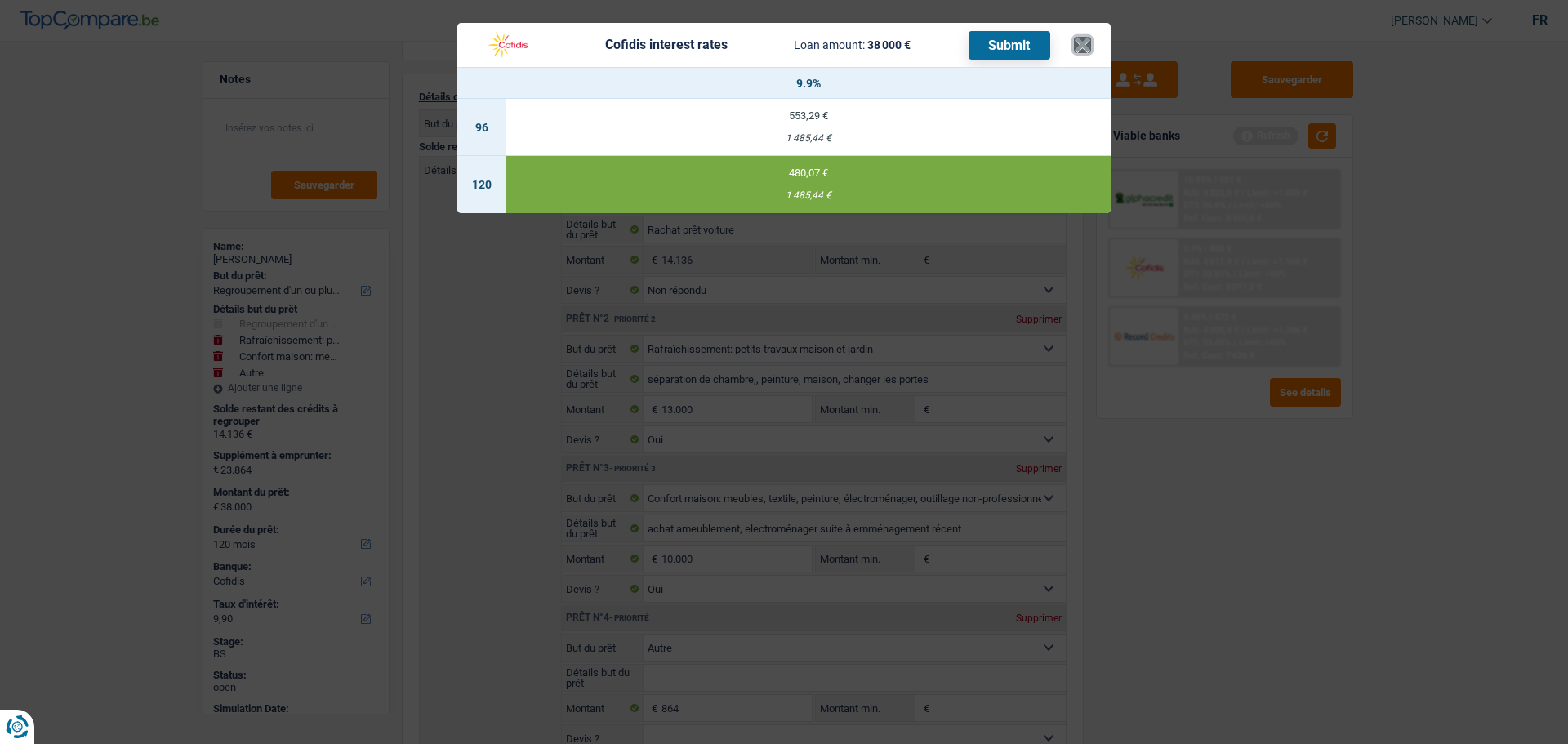 click on "×" at bounding box center (1082, 45) 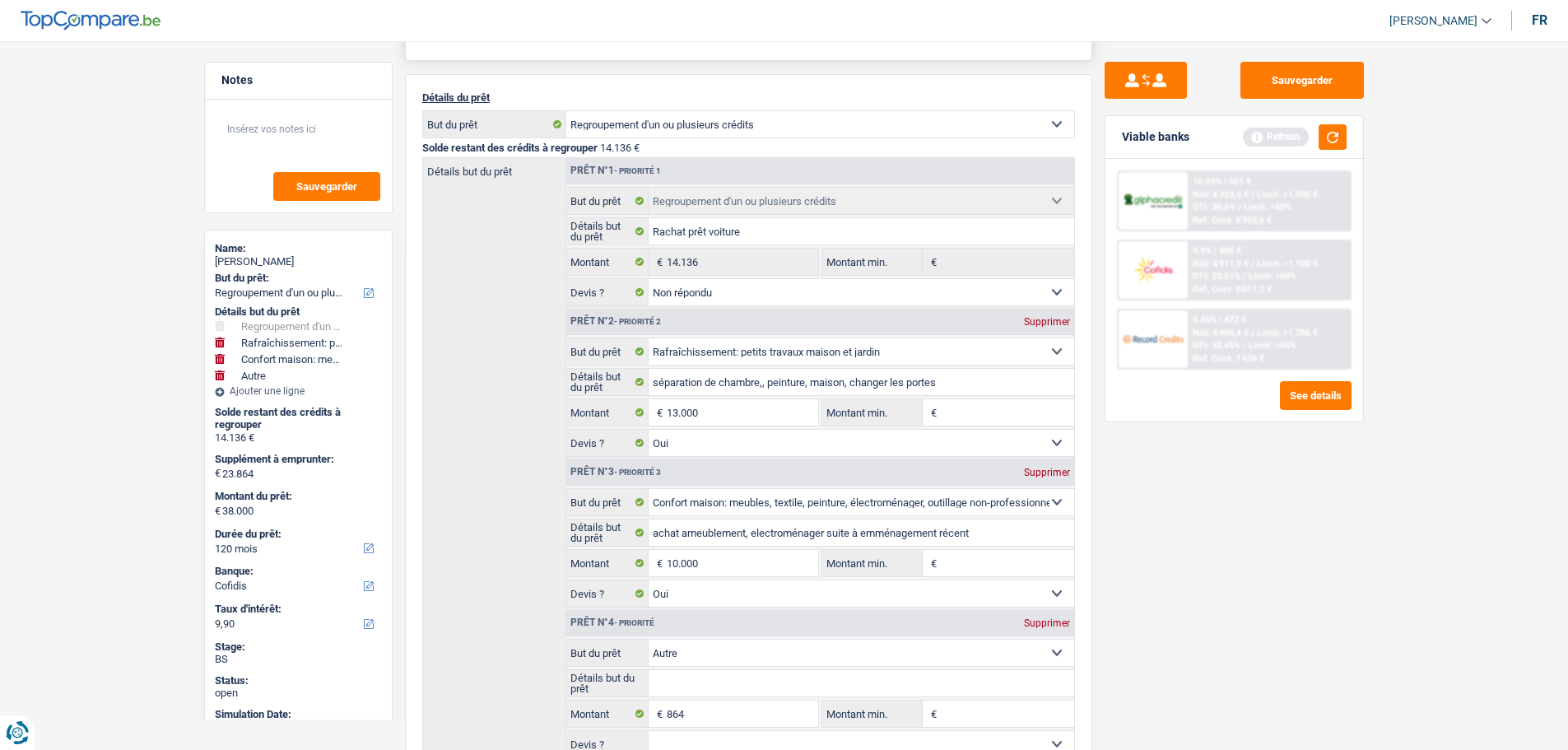 scroll, scrollTop: 0, scrollLeft: 0, axis: both 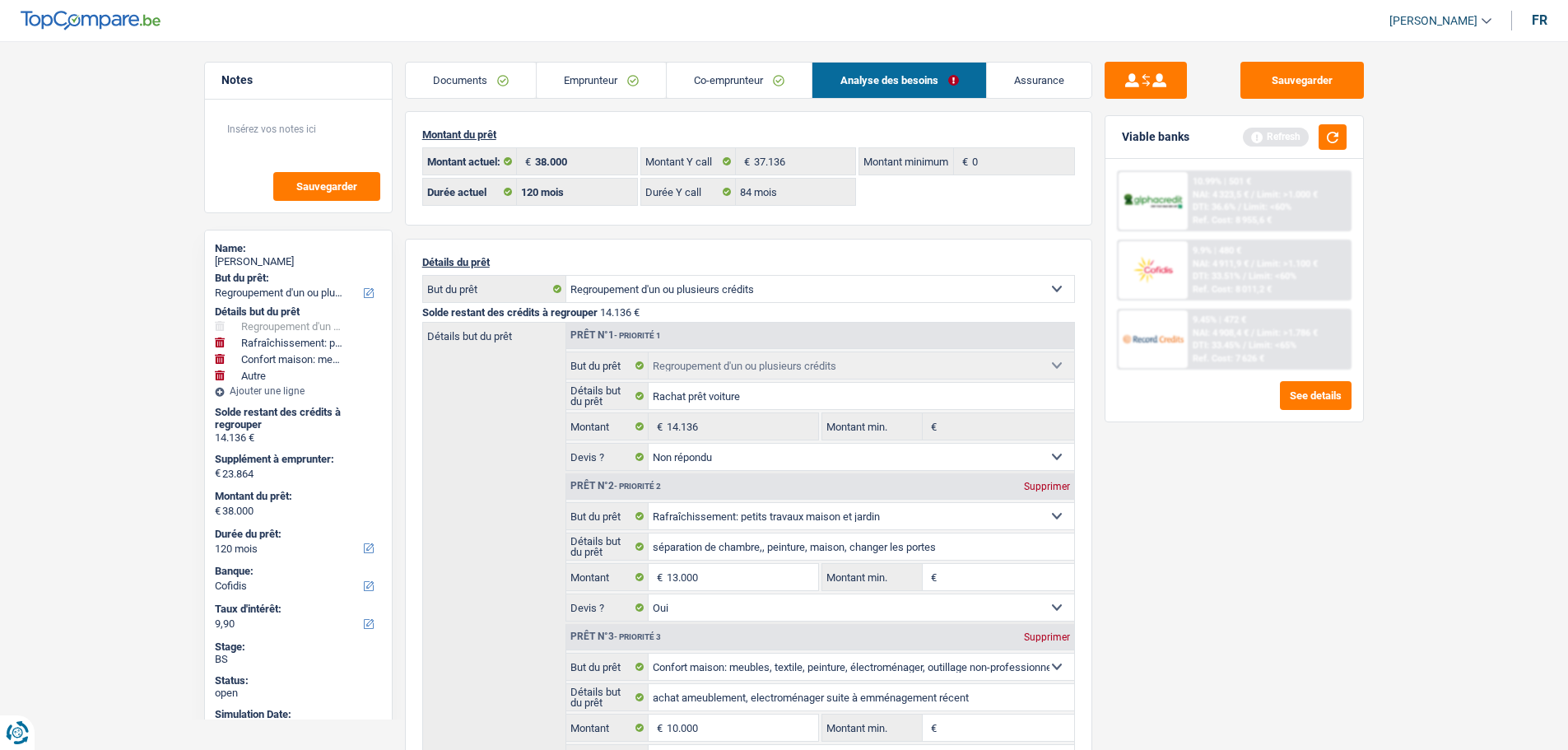 click on "Co-emprunteur" at bounding box center (739, 80) 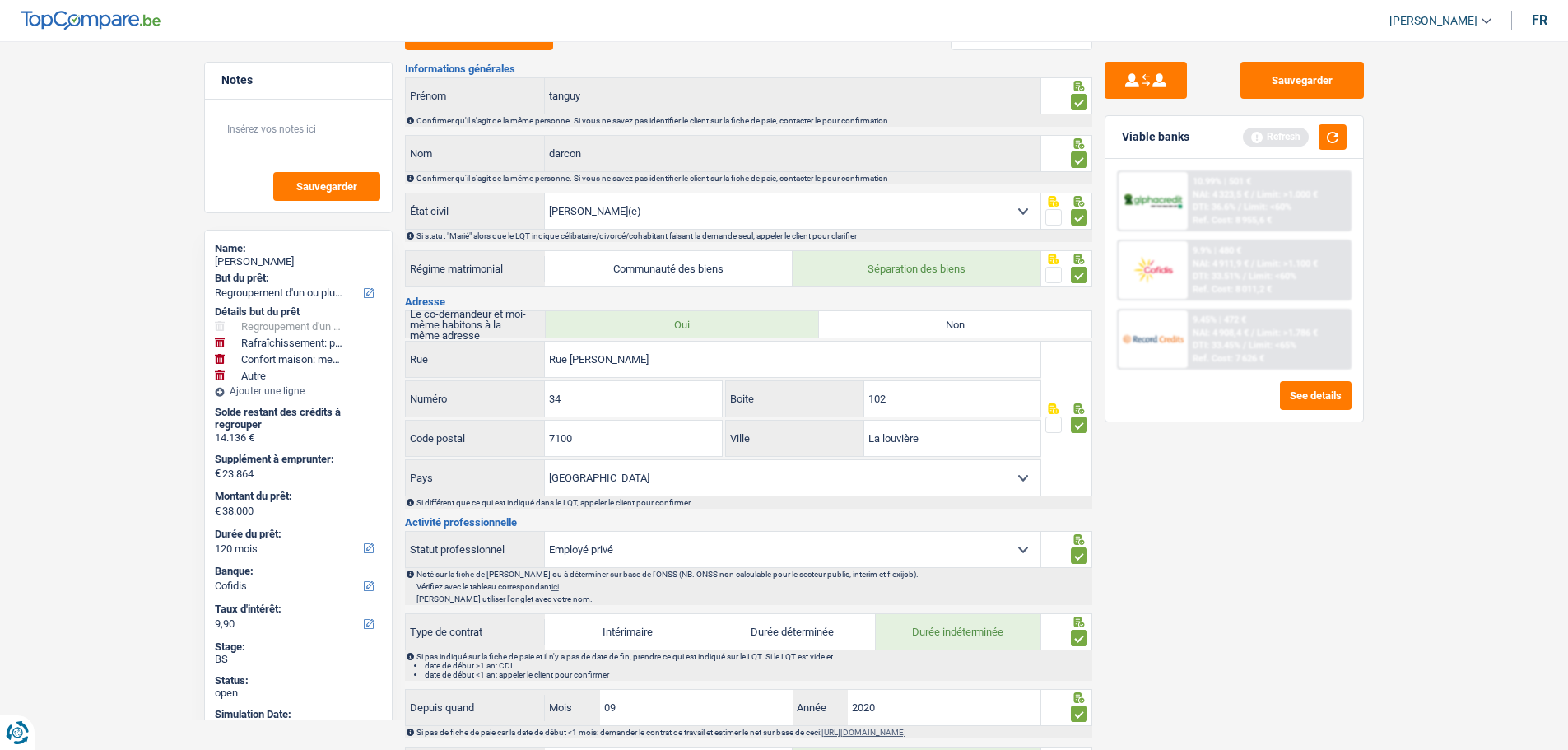 scroll, scrollTop: 0, scrollLeft: 0, axis: both 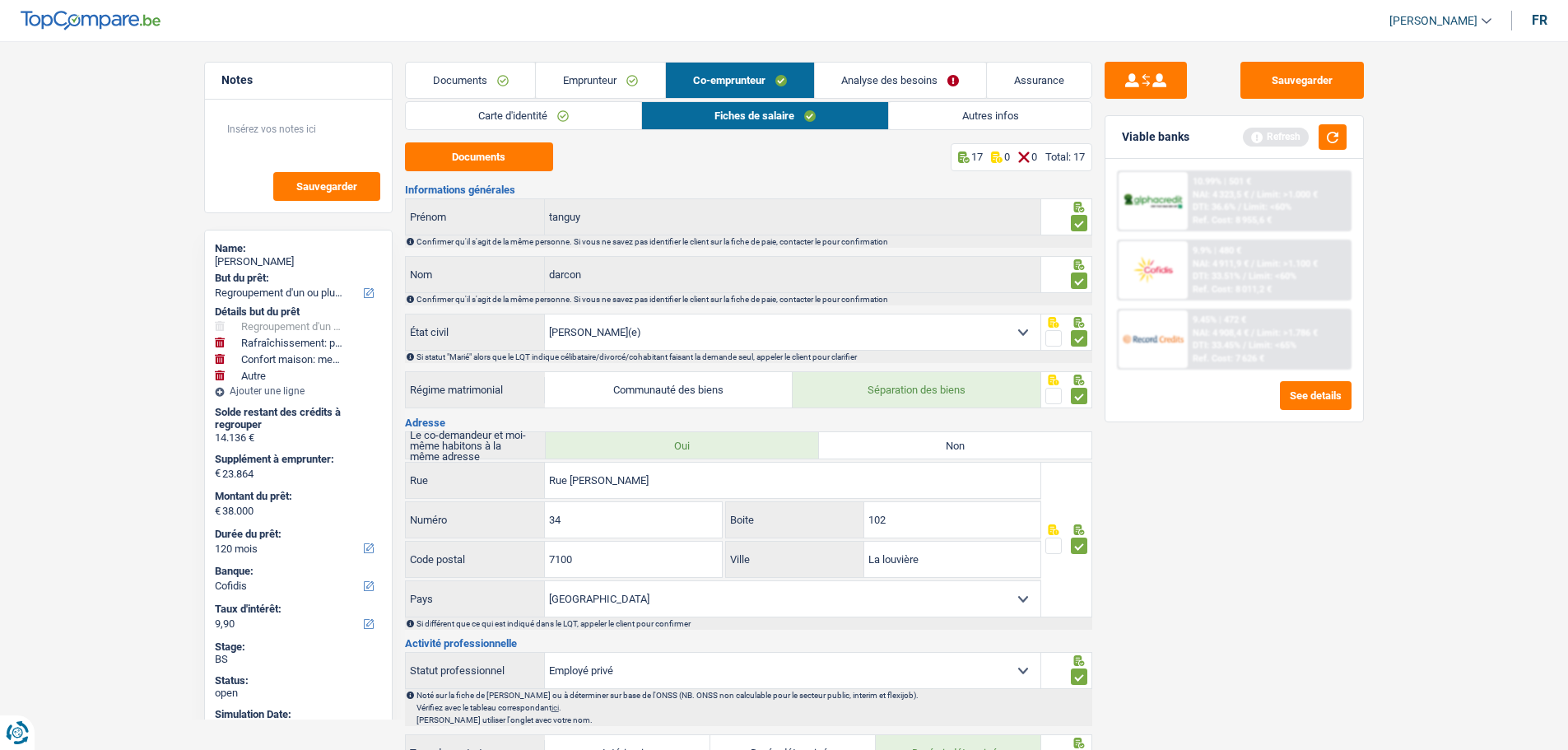 click on "Carte d'identité" at bounding box center [523, 115] 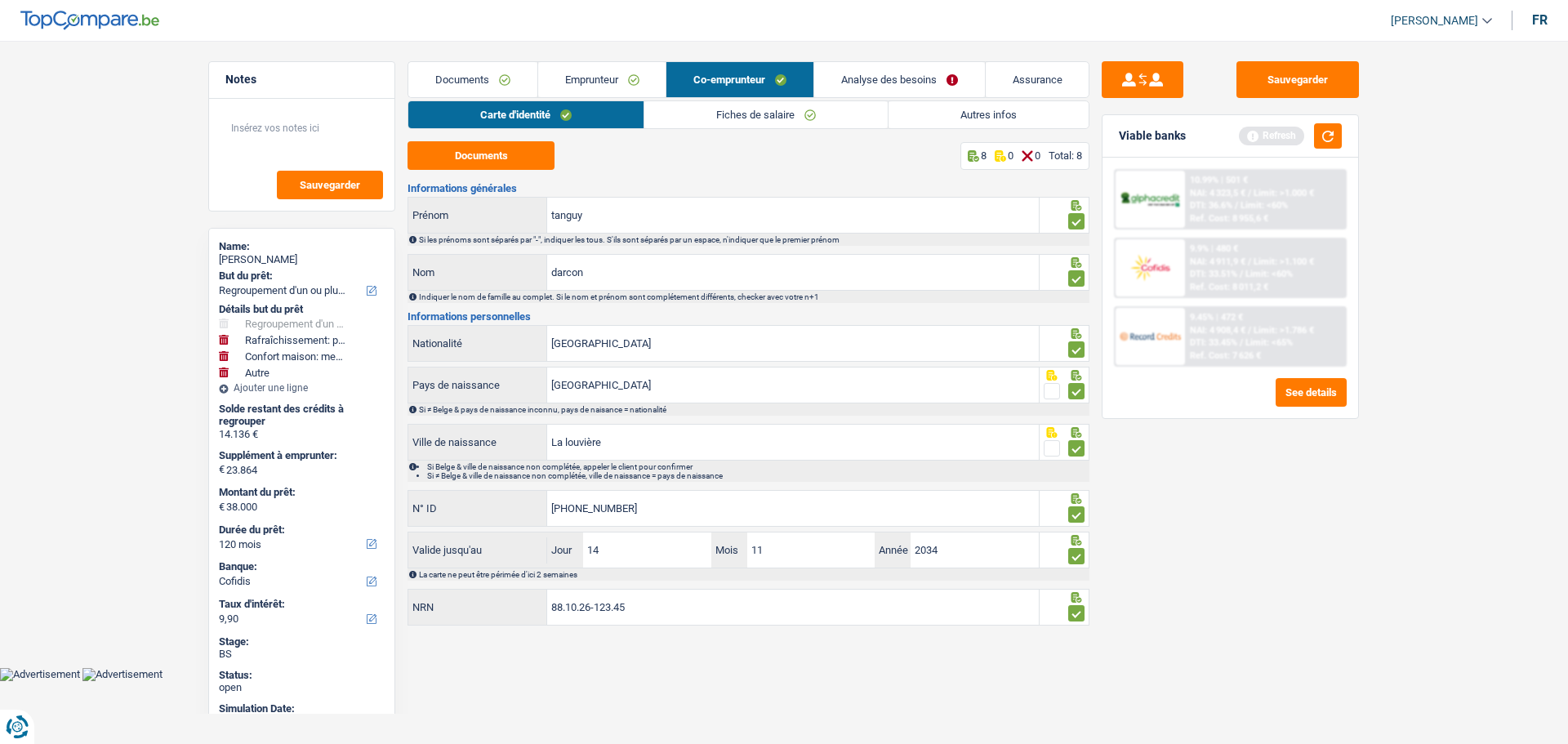 click on "Emprunteur" at bounding box center (602, 79) 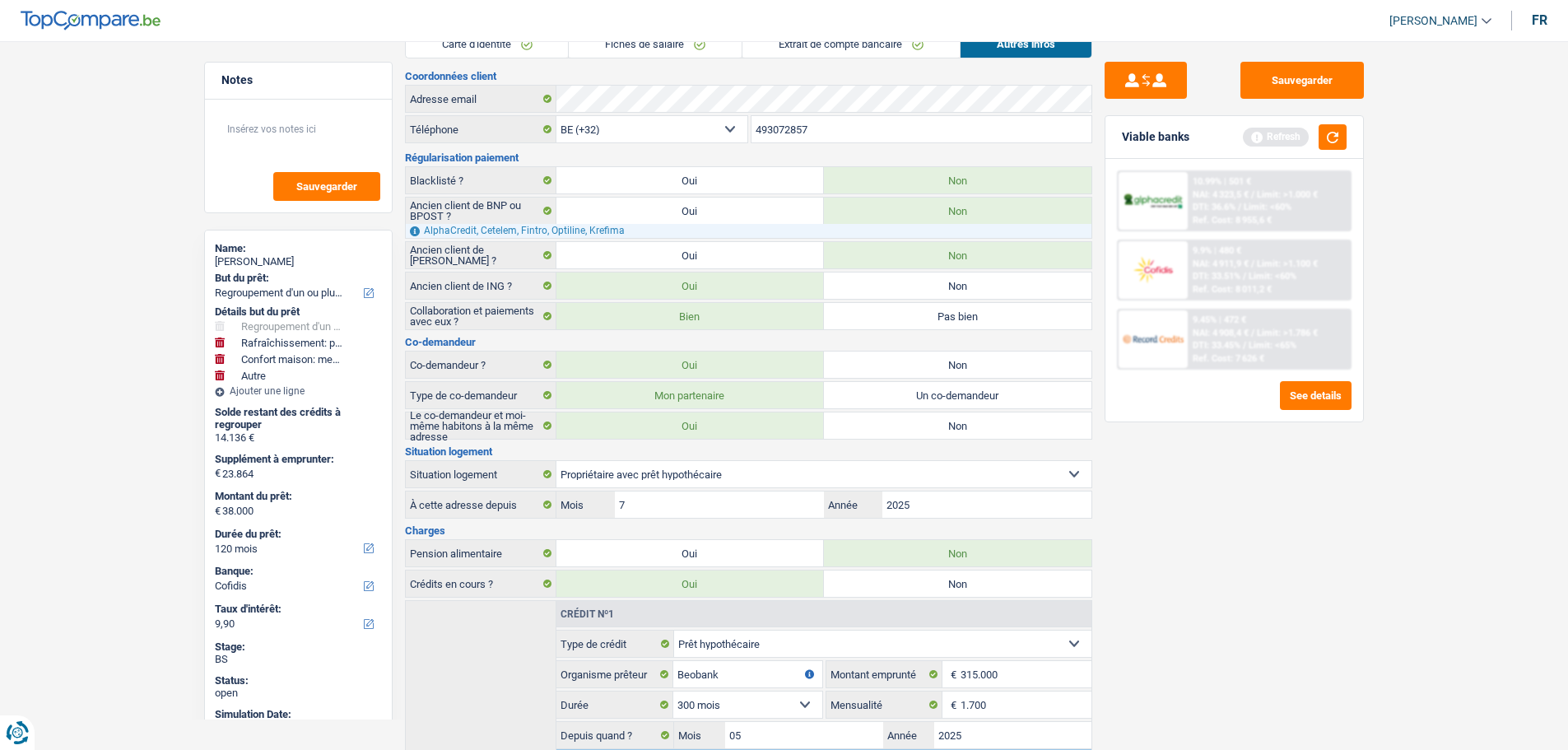 scroll, scrollTop: 0, scrollLeft: 0, axis: both 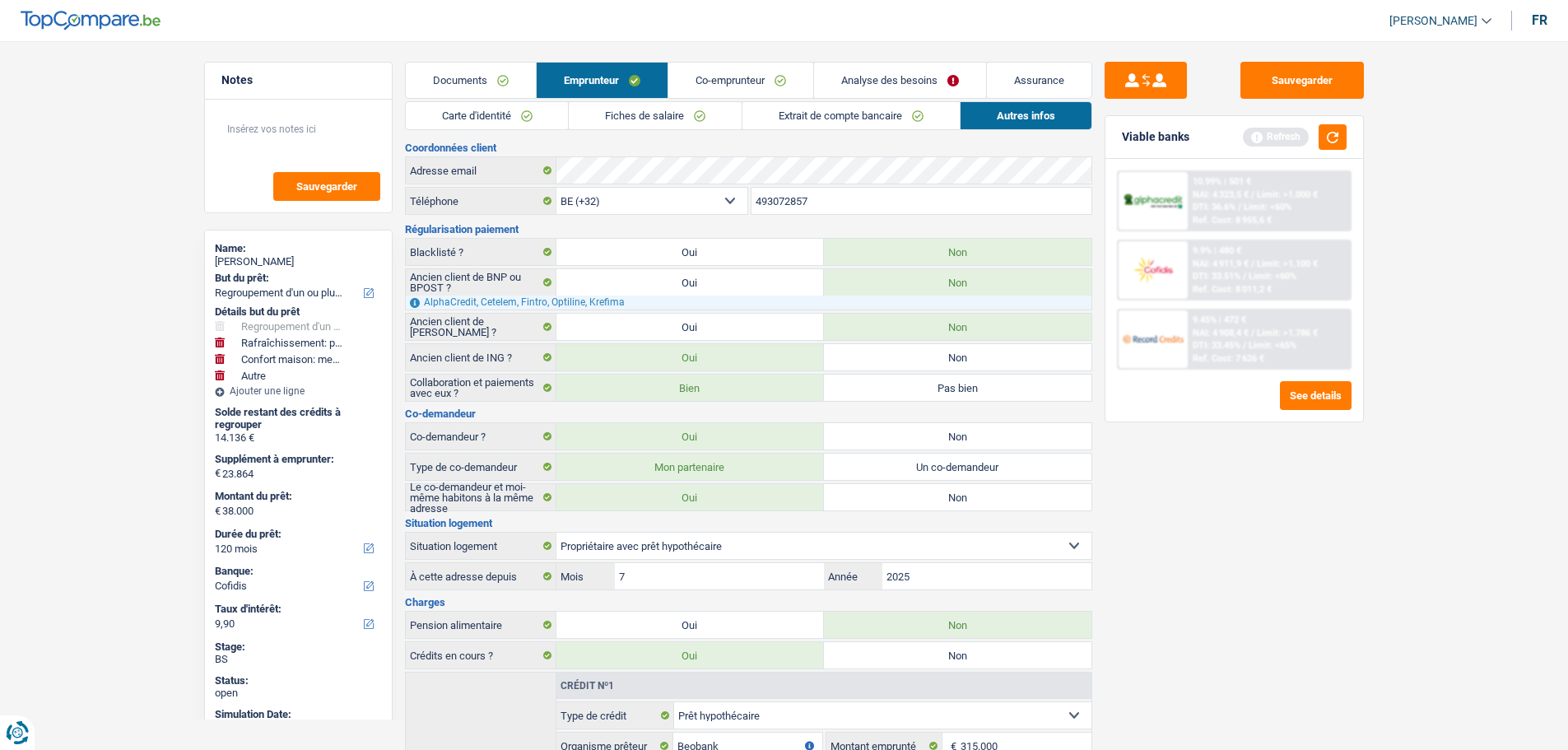 drag, startPoint x: 765, startPoint y: 80, endPoint x: 774, endPoint y: 85, distance: 10.29563 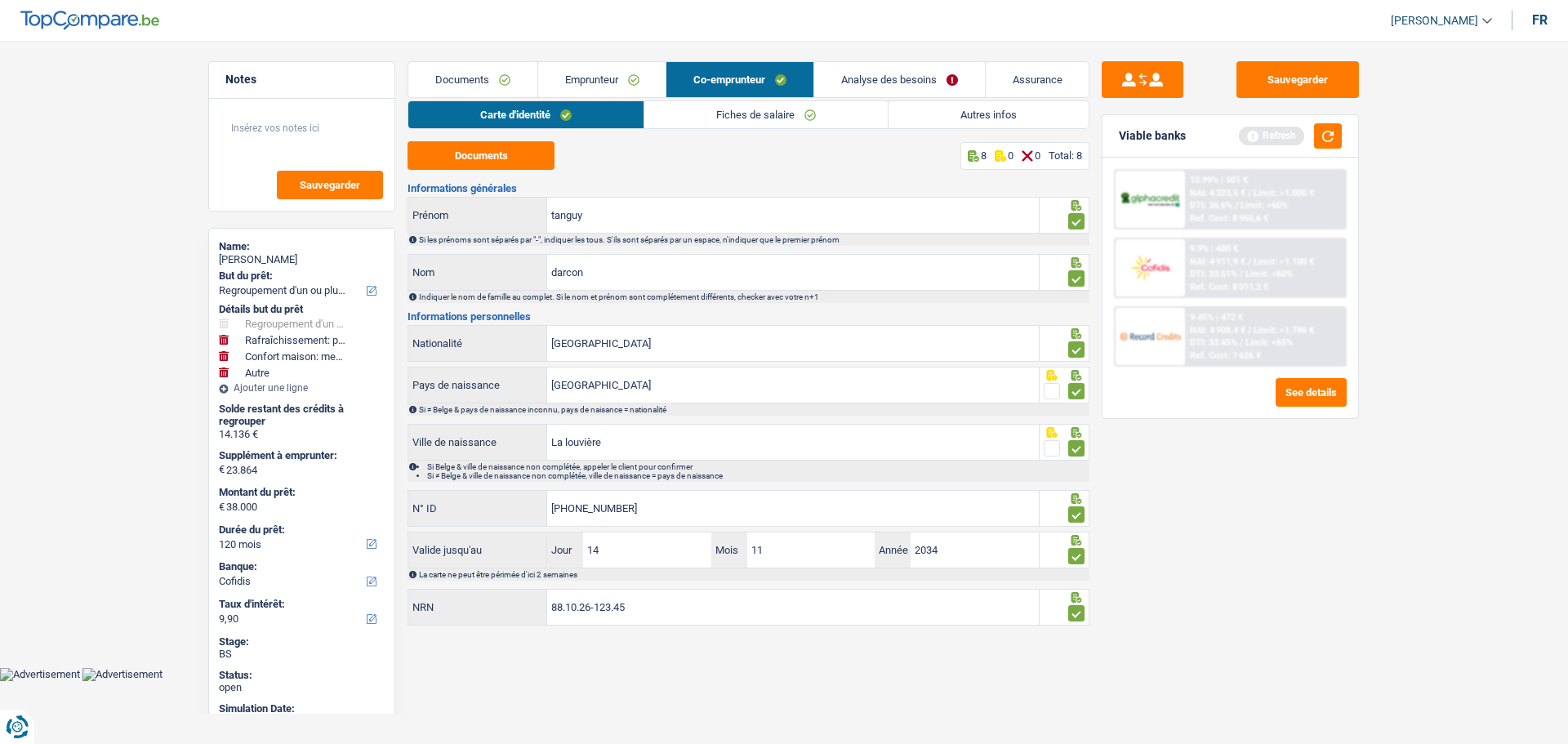 click on "Autres infos" at bounding box center (988, 114) 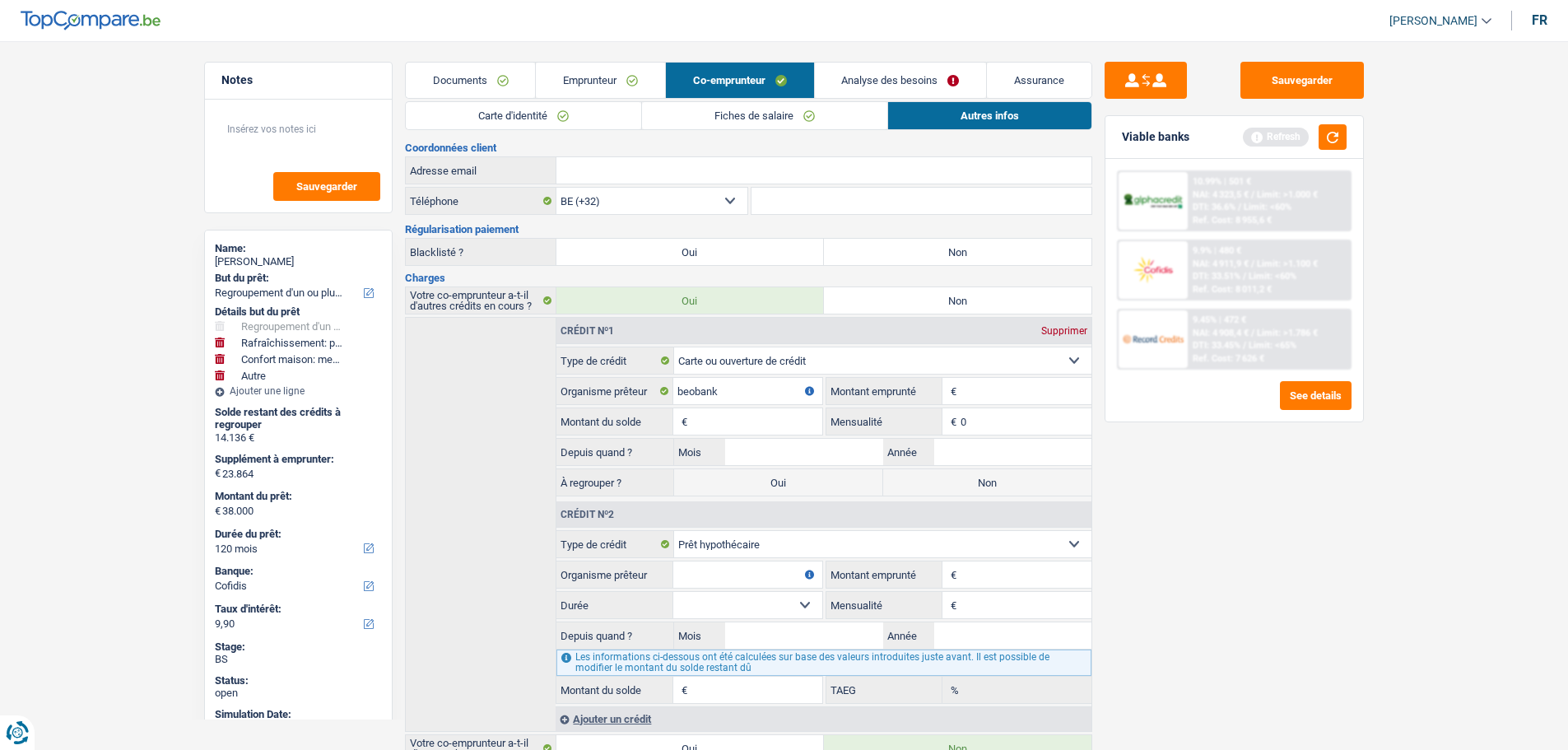 click on "Non" at bounding box center [957, 252] 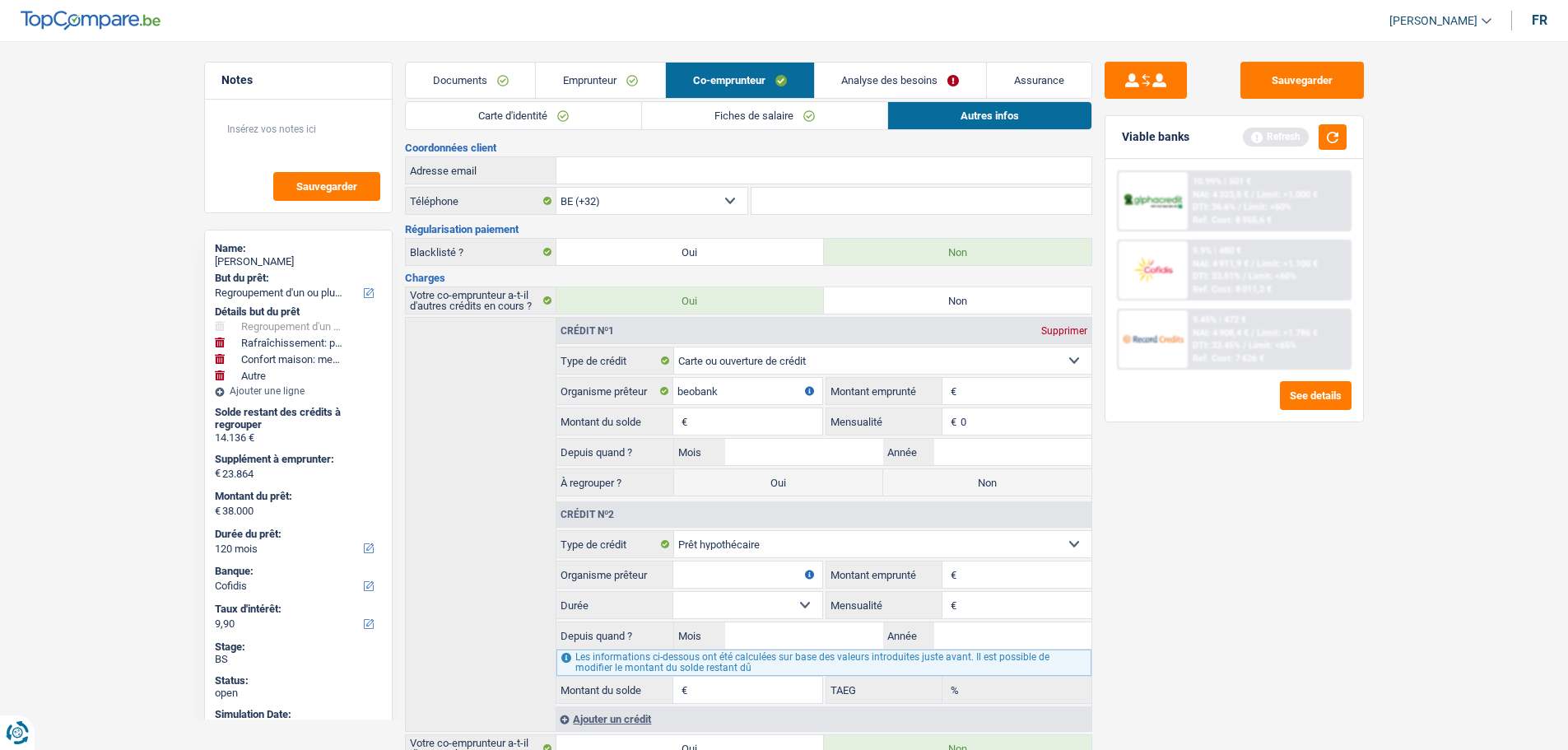 scroll, scrollTop: 61, scrollLeft: 0, axis: vertical 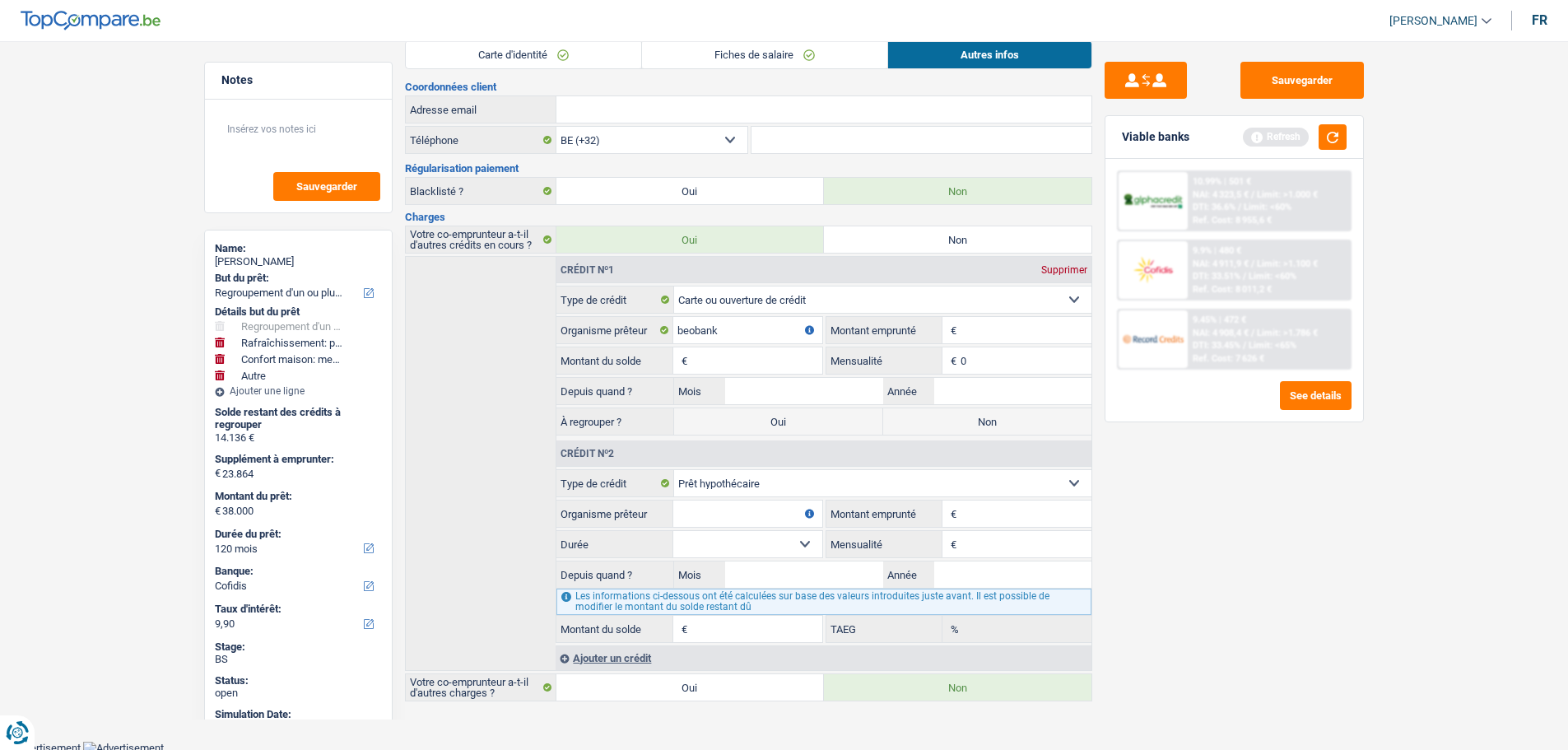 click on "Non" at bounding box center (987, 422) 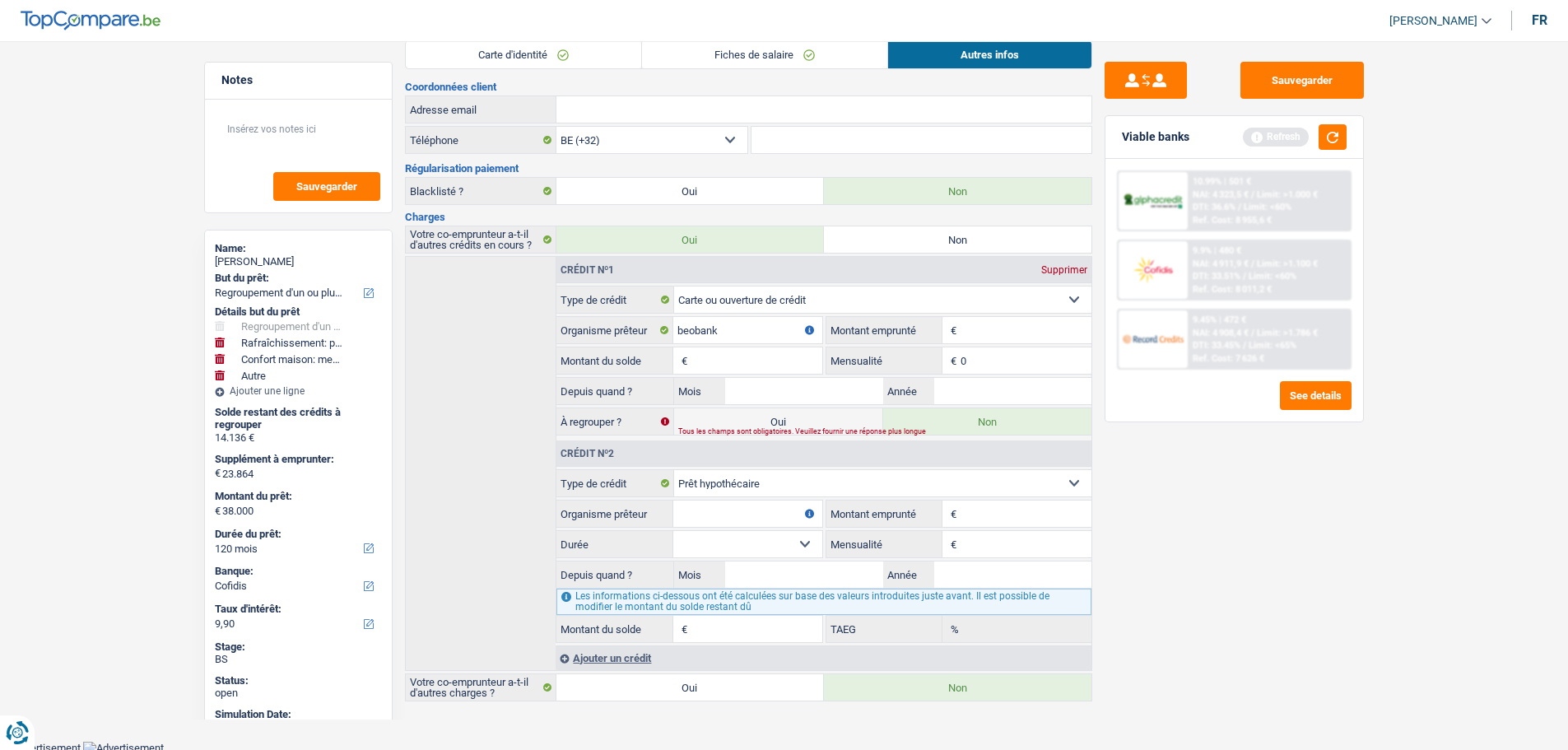 click on "Supprimer" at bounding box center [1064, 270] 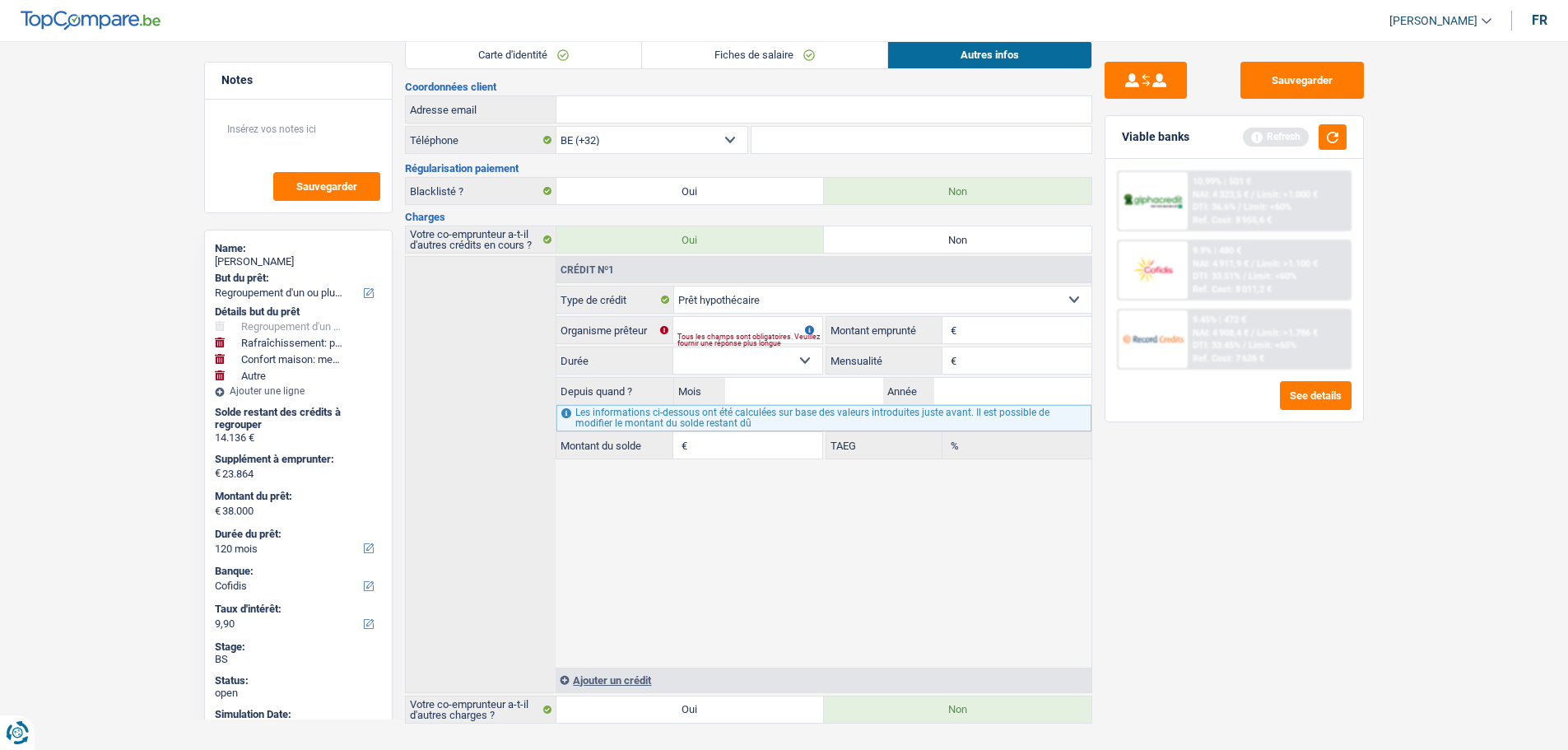 scroll, scrollTop: 0, scrollLeft: 0, axis: both 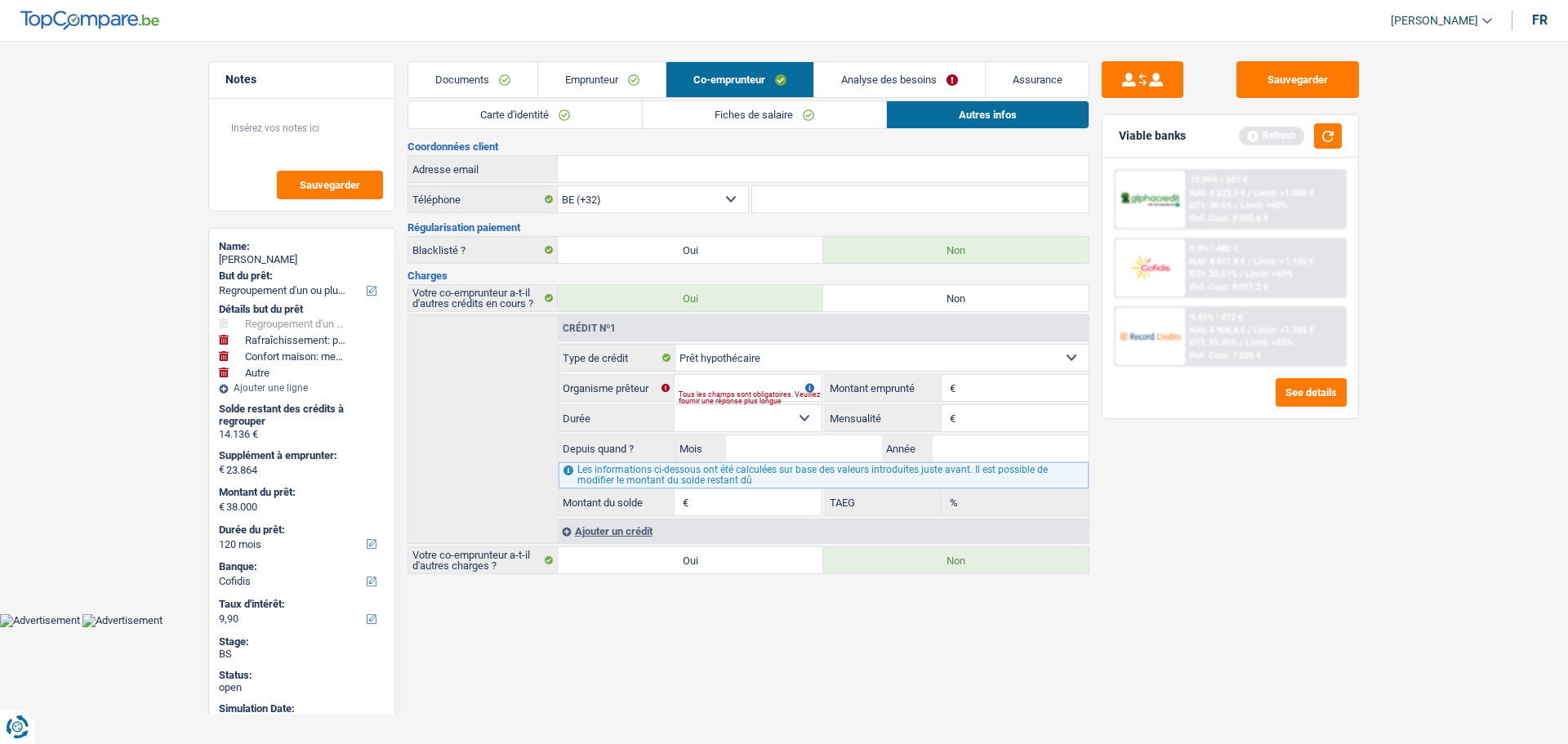 click on "Carte ou ouverture de crédit Prêt hypothécaire Vente à tempérament Prêt à tempérament Prêt rénovation Prêt voiture Regroupement d'un ou plusieurs crédits
Sélectionner une option" at bounding box center [882, 358] 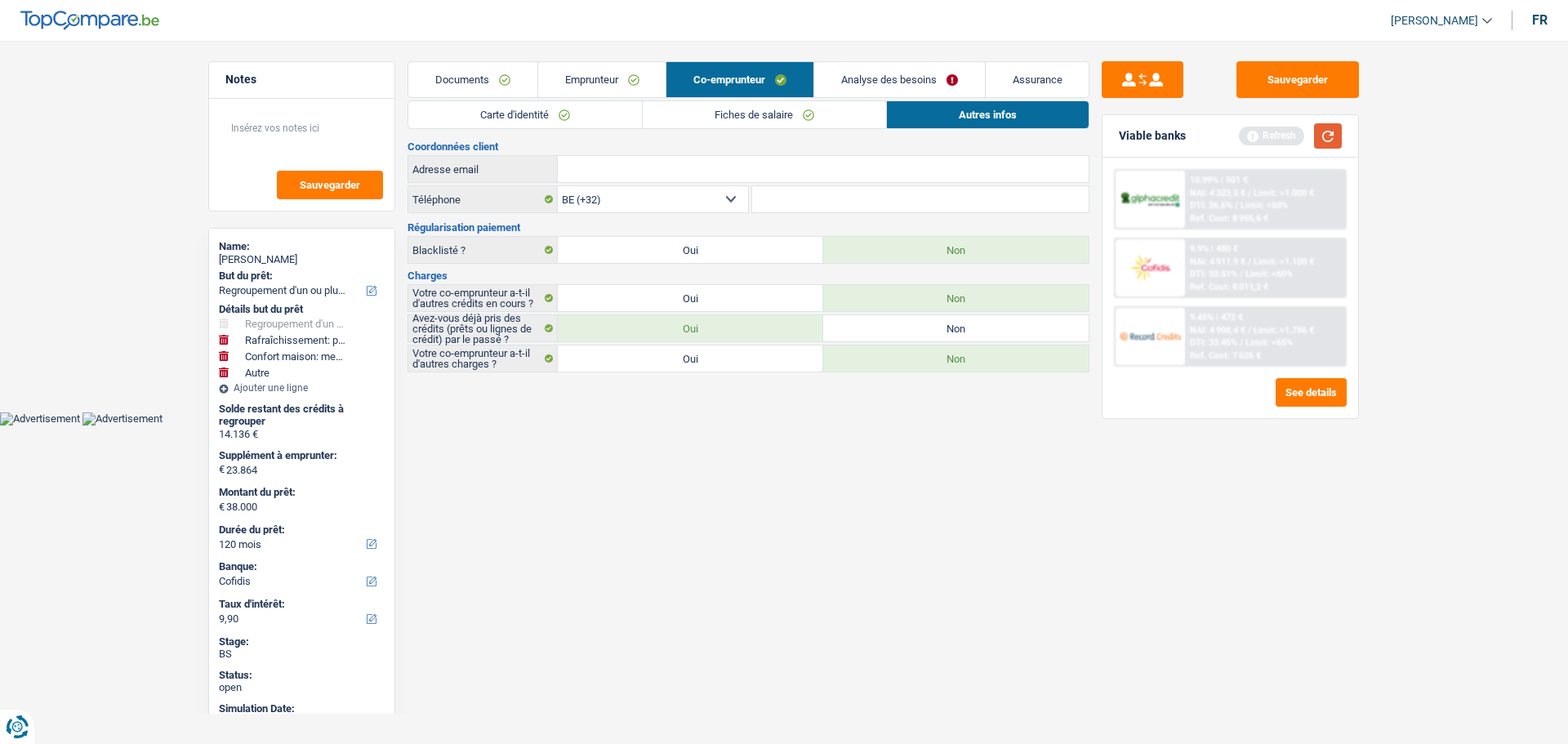 click at bounding box center (1328, 136) 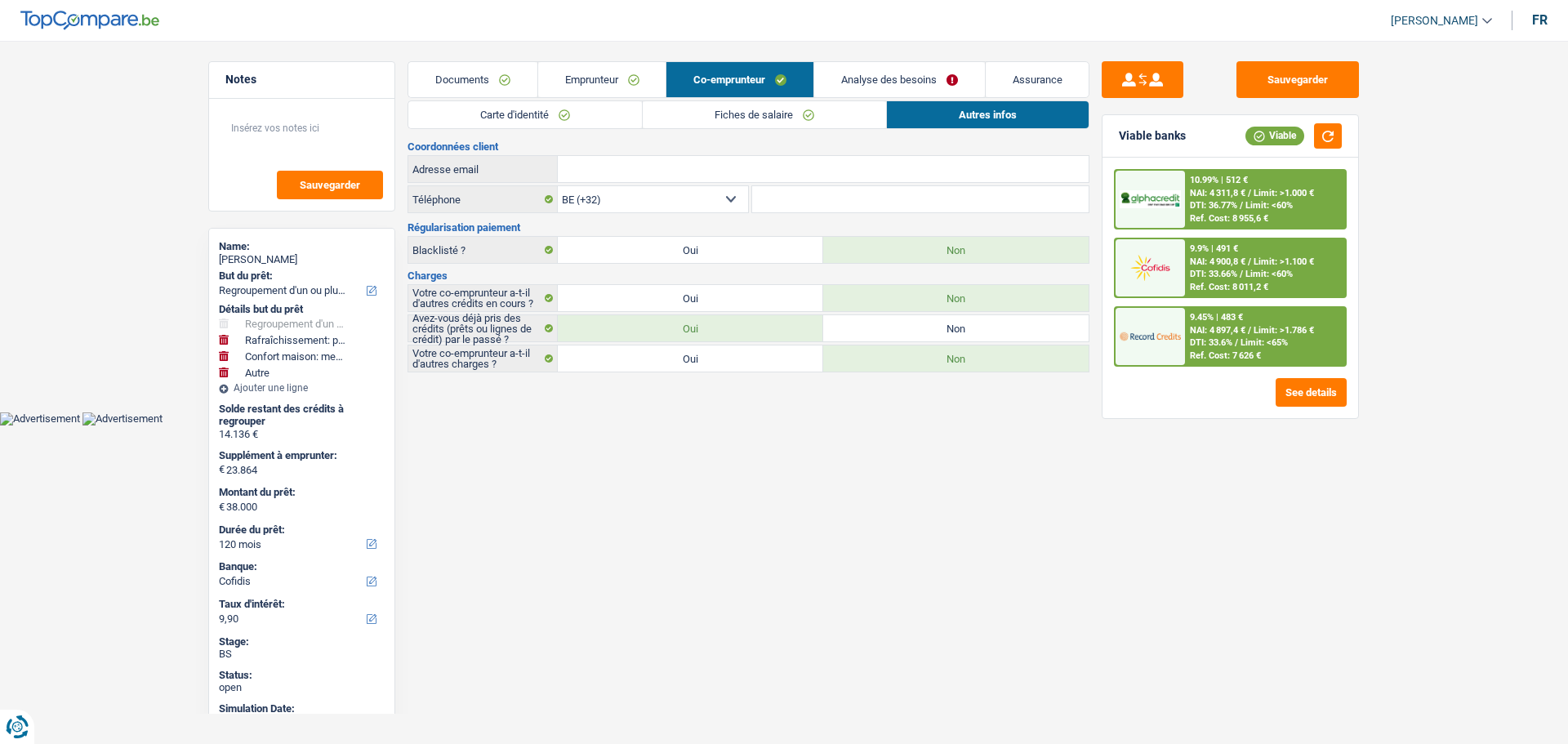 click on "9.9% | 491 €
NAI: 4 900,8 €
/
Limit: >1.100 €
DTI: 33.66%
/
Limit: <60%
Ref. Cost: 8 011,2 €" at bounding box center (1265, 268) 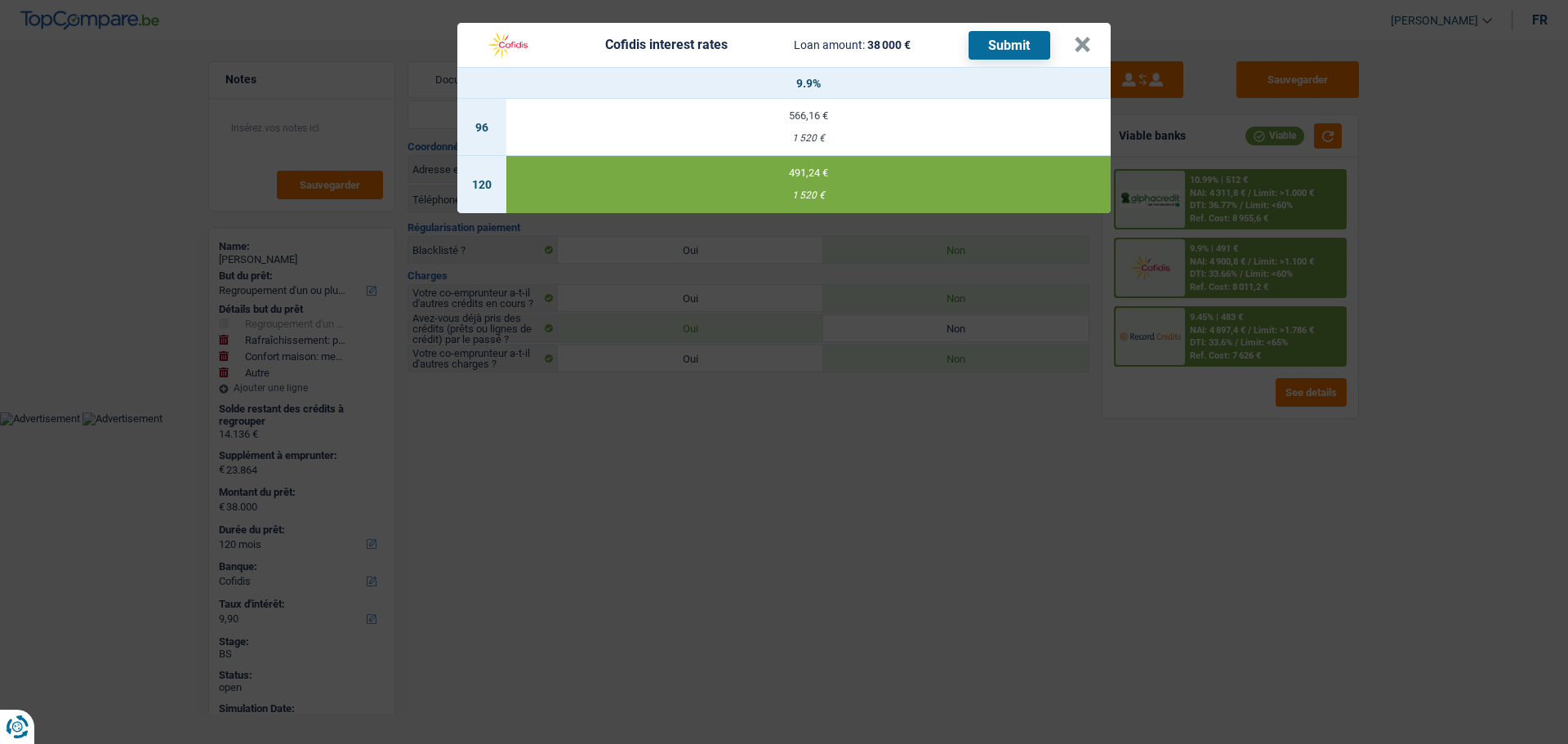 click on "Submit" at bounding box center [1009, 45] 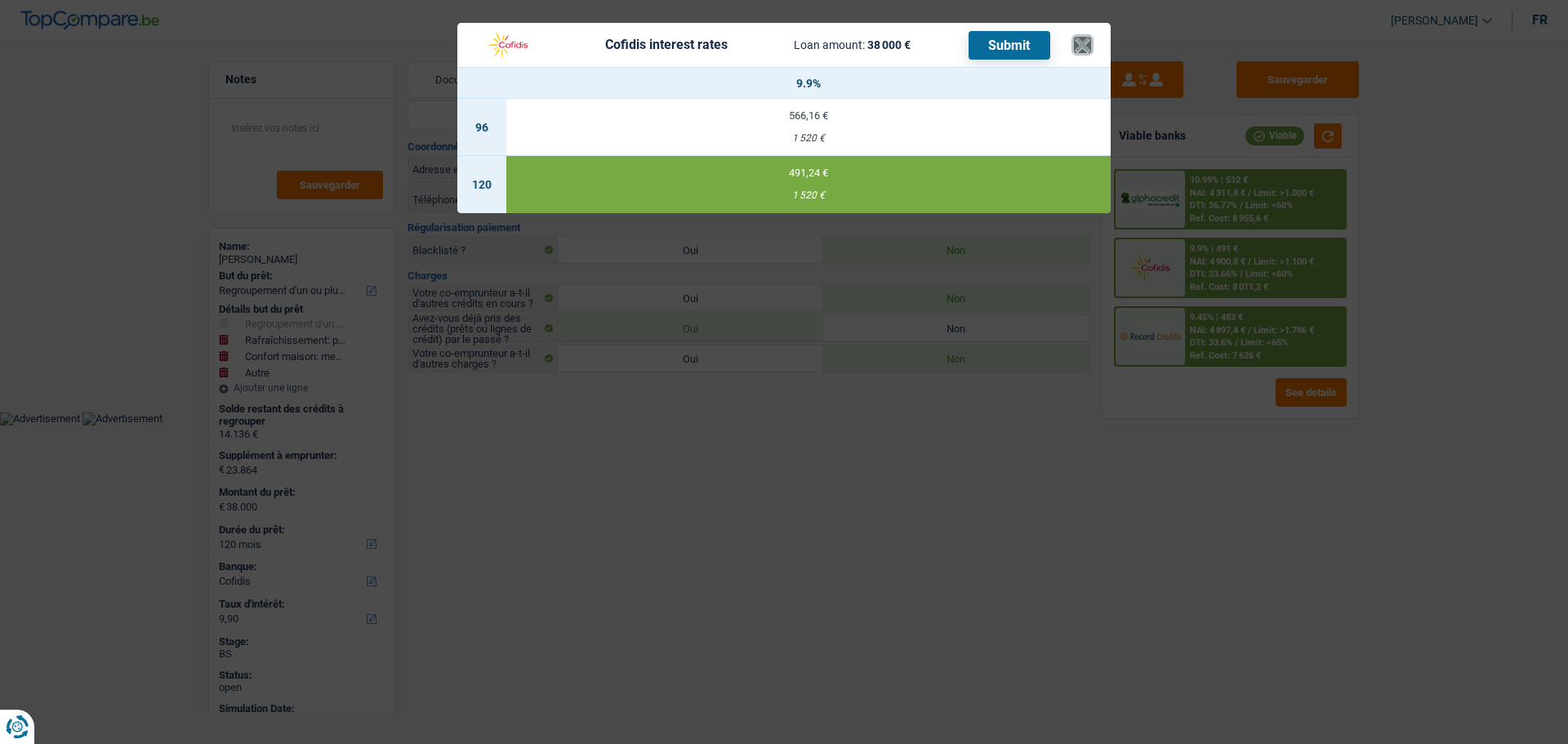 click on "×" at bounding box center (1082, 45) 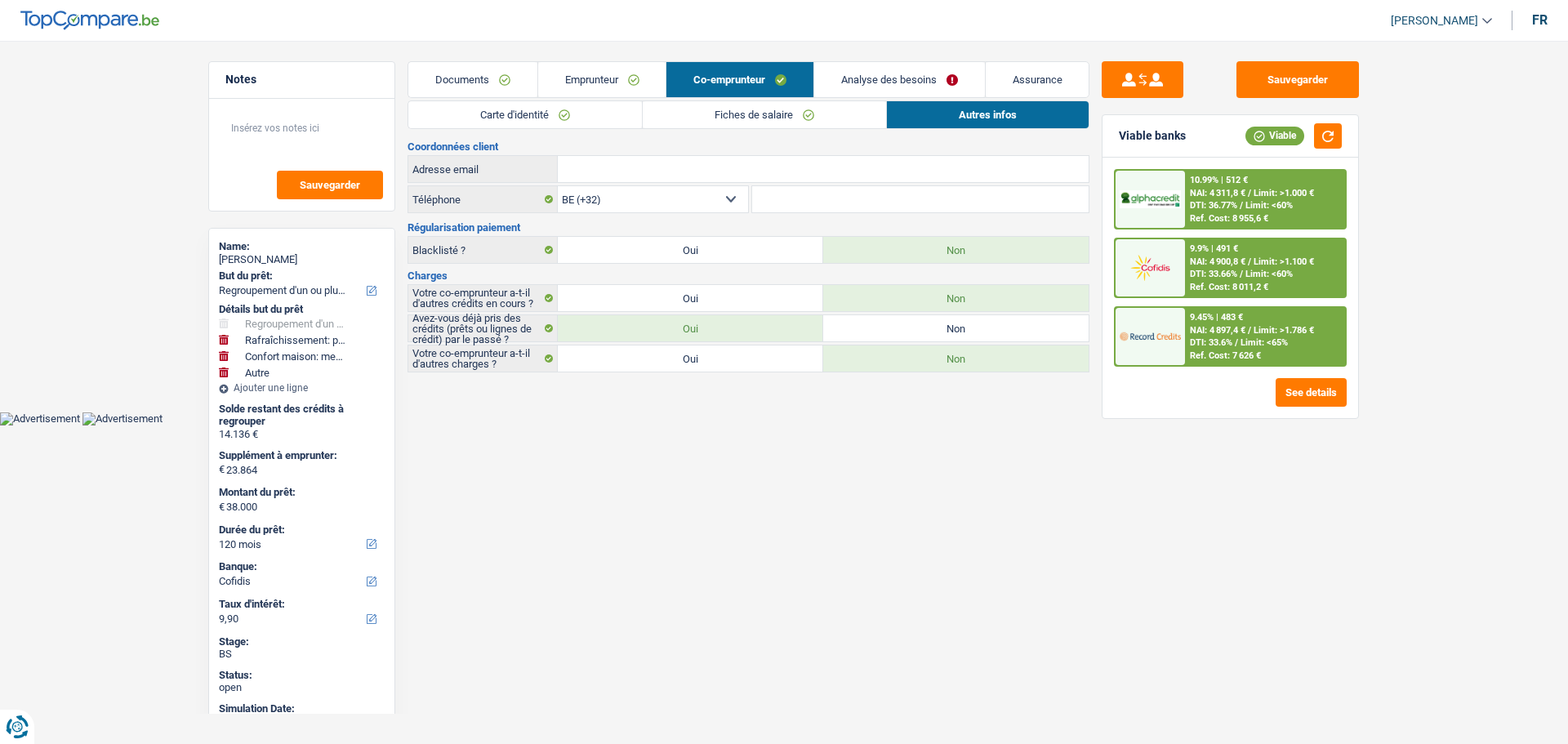 click on "Documents" at bounding box center [473, 79] 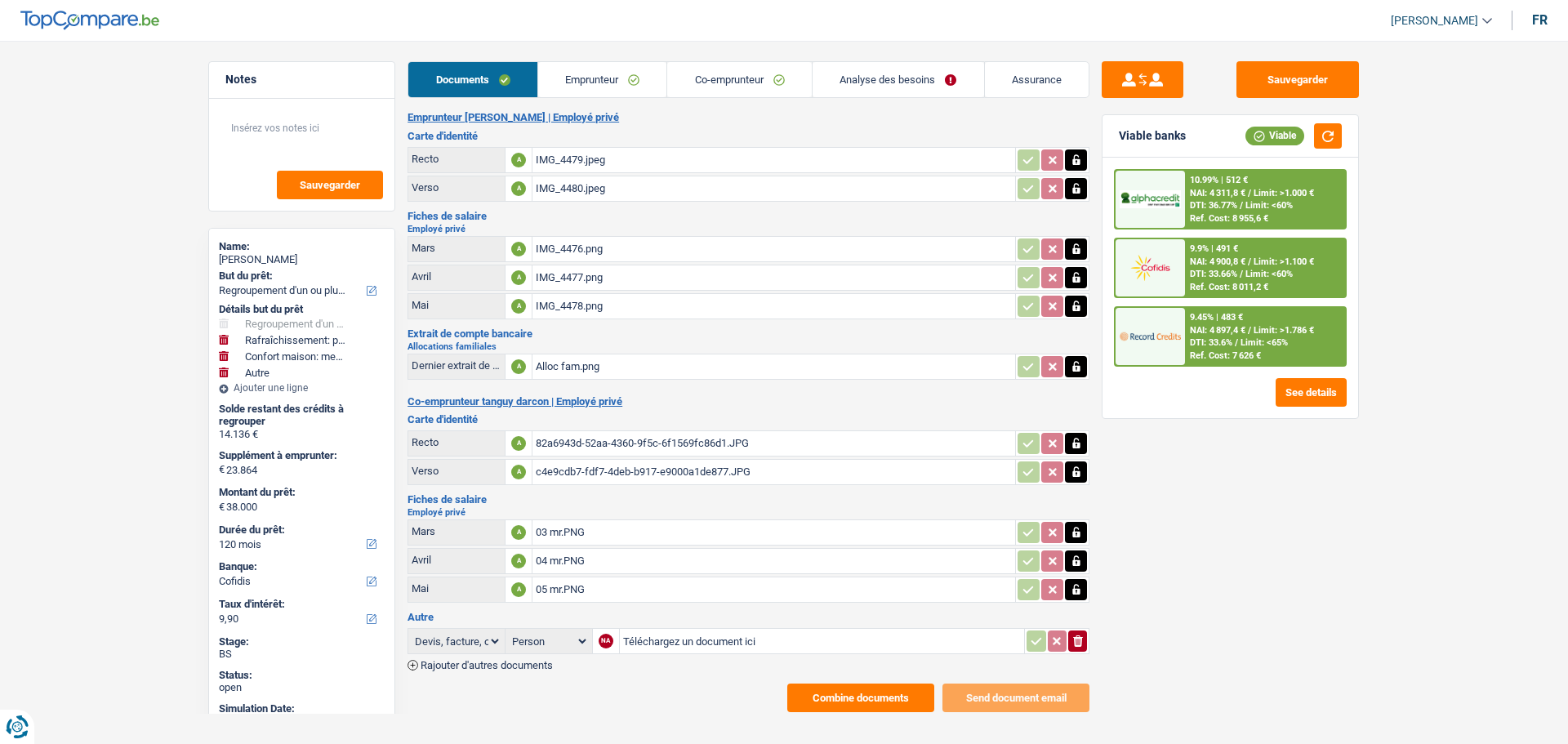 click on "Combine documents" at bounding box center (861, 697) 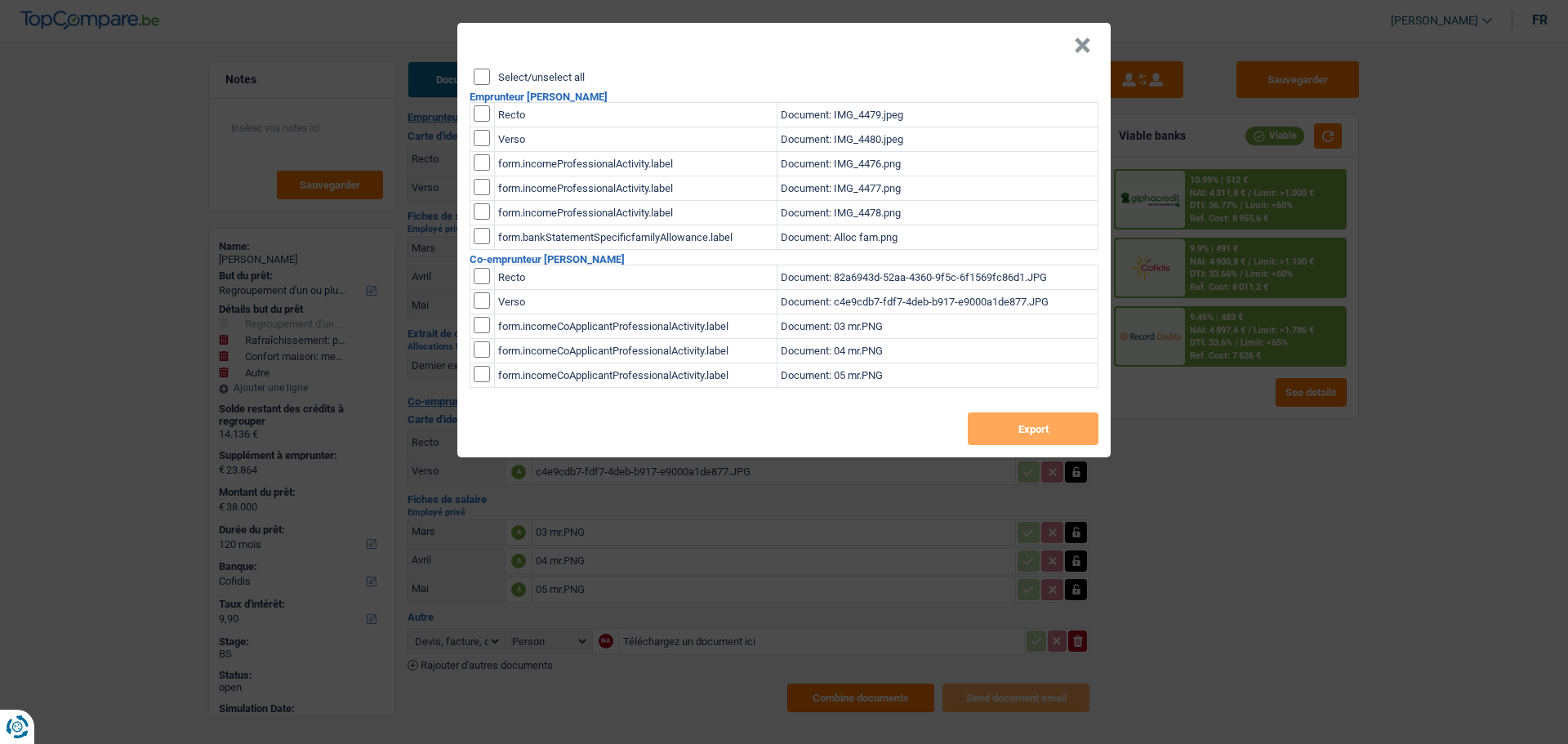 click on "Select/unselect all" at bounding box center (482, 77) 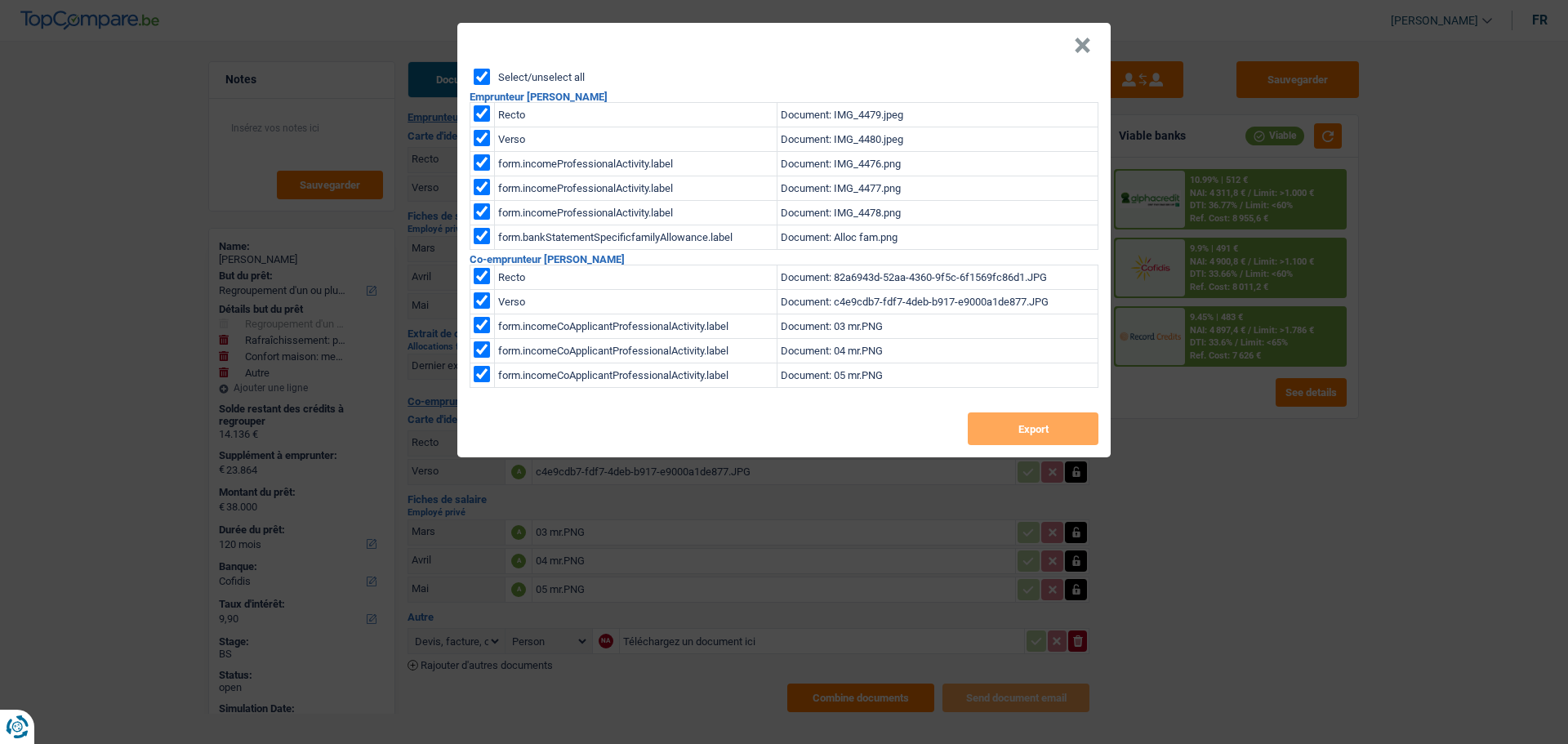 checkbox on "true" 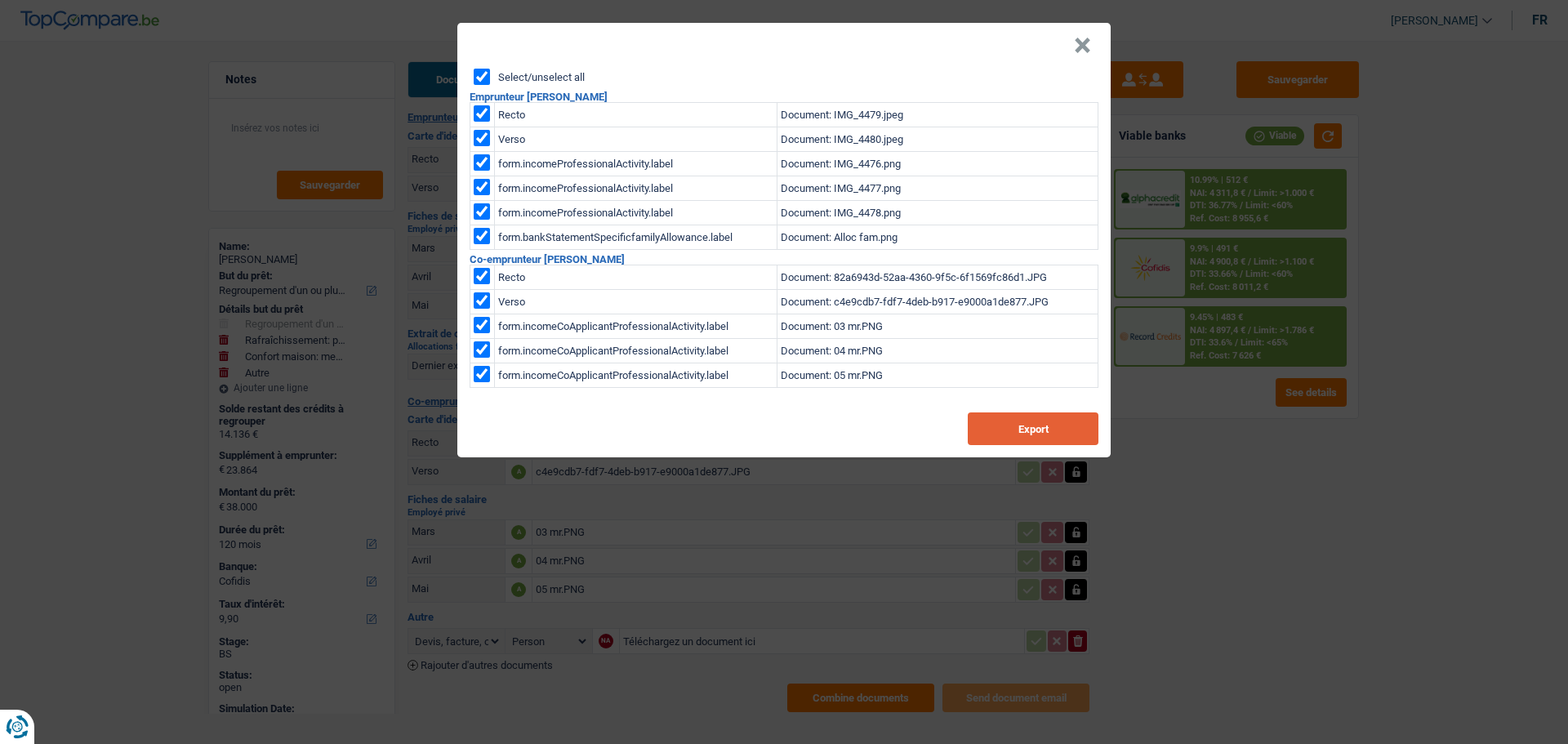 click on "Export" at bounding box center (1033, 429) 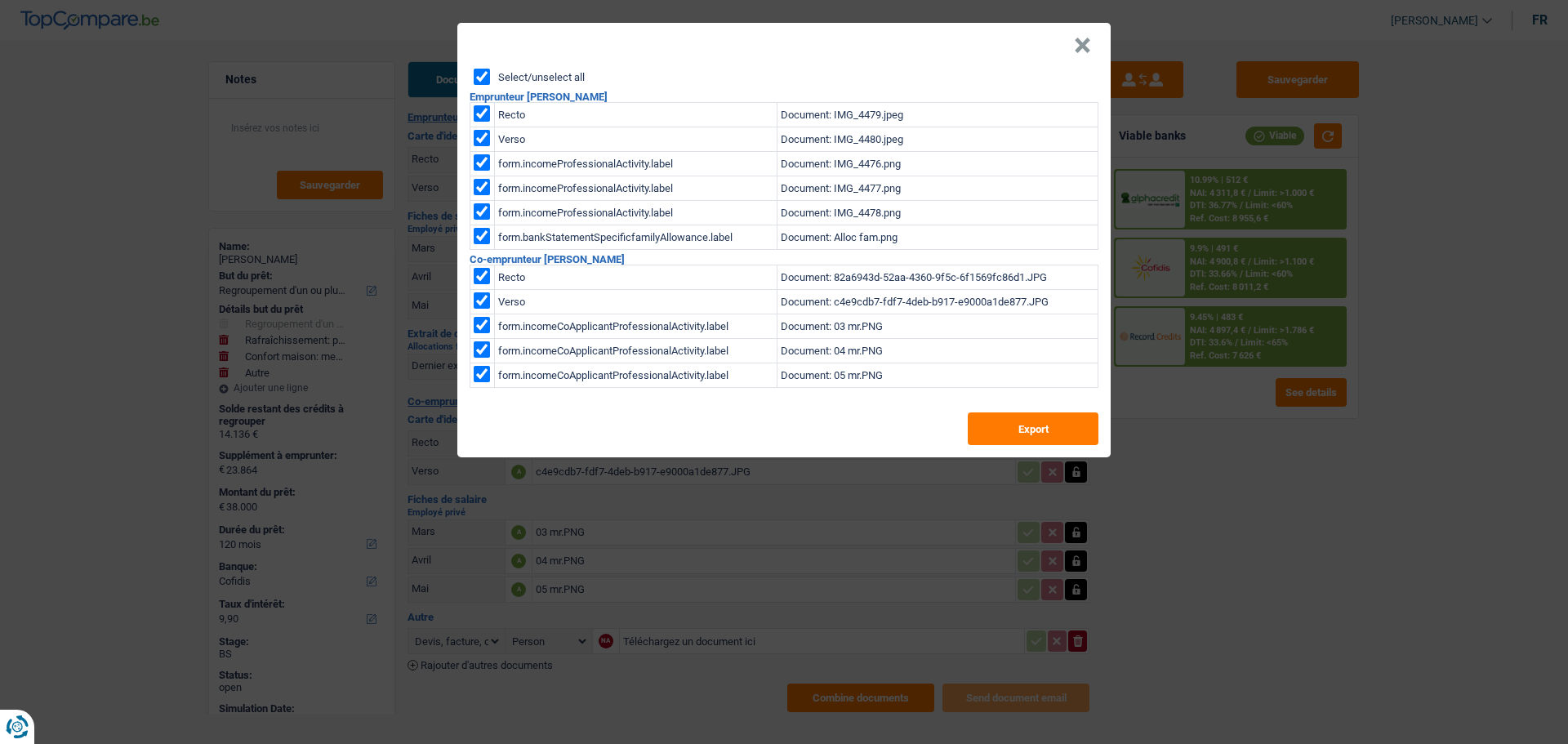click on "×" at bounding box center [1082, 46] 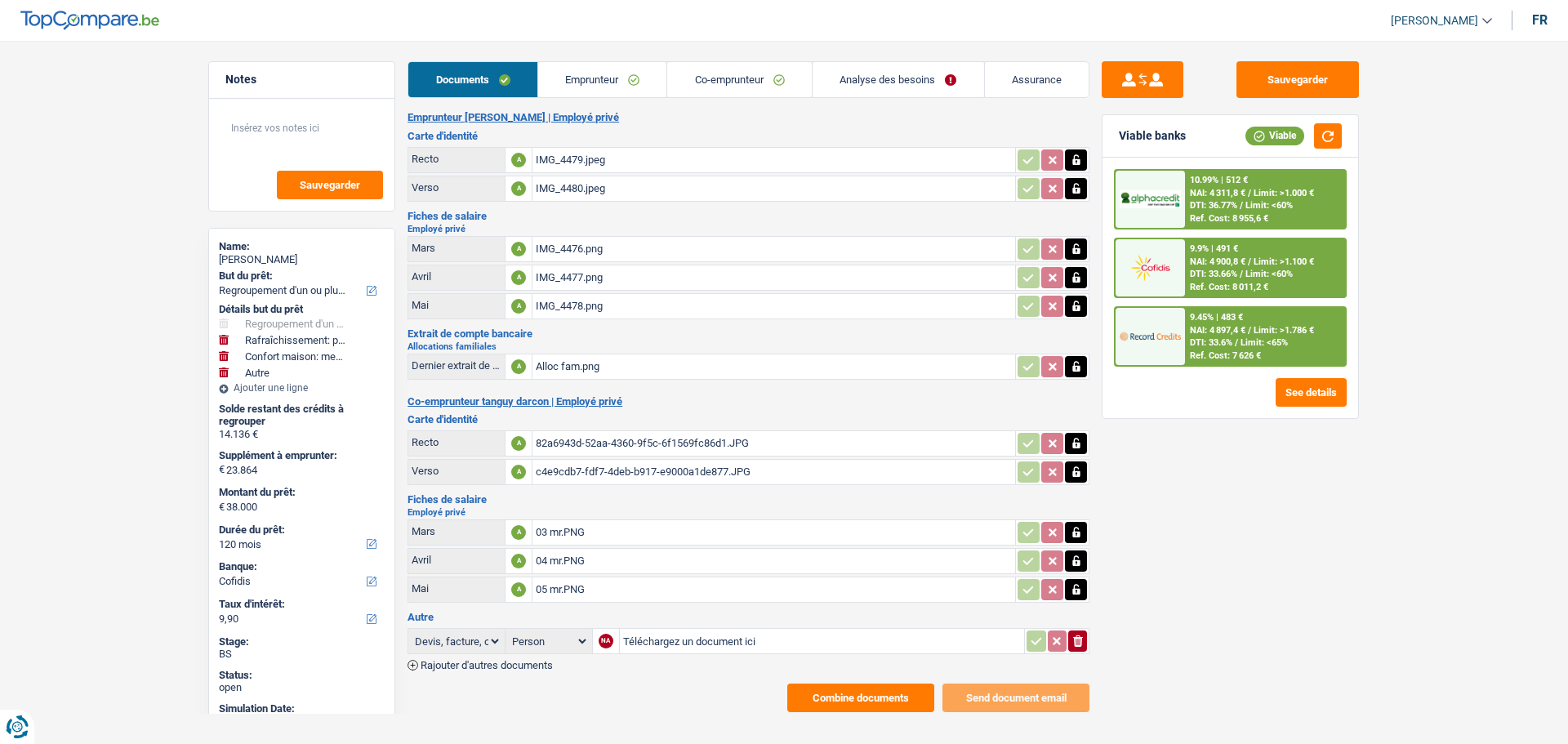 click on "Emprunteur" at bounding box center (603, 79) 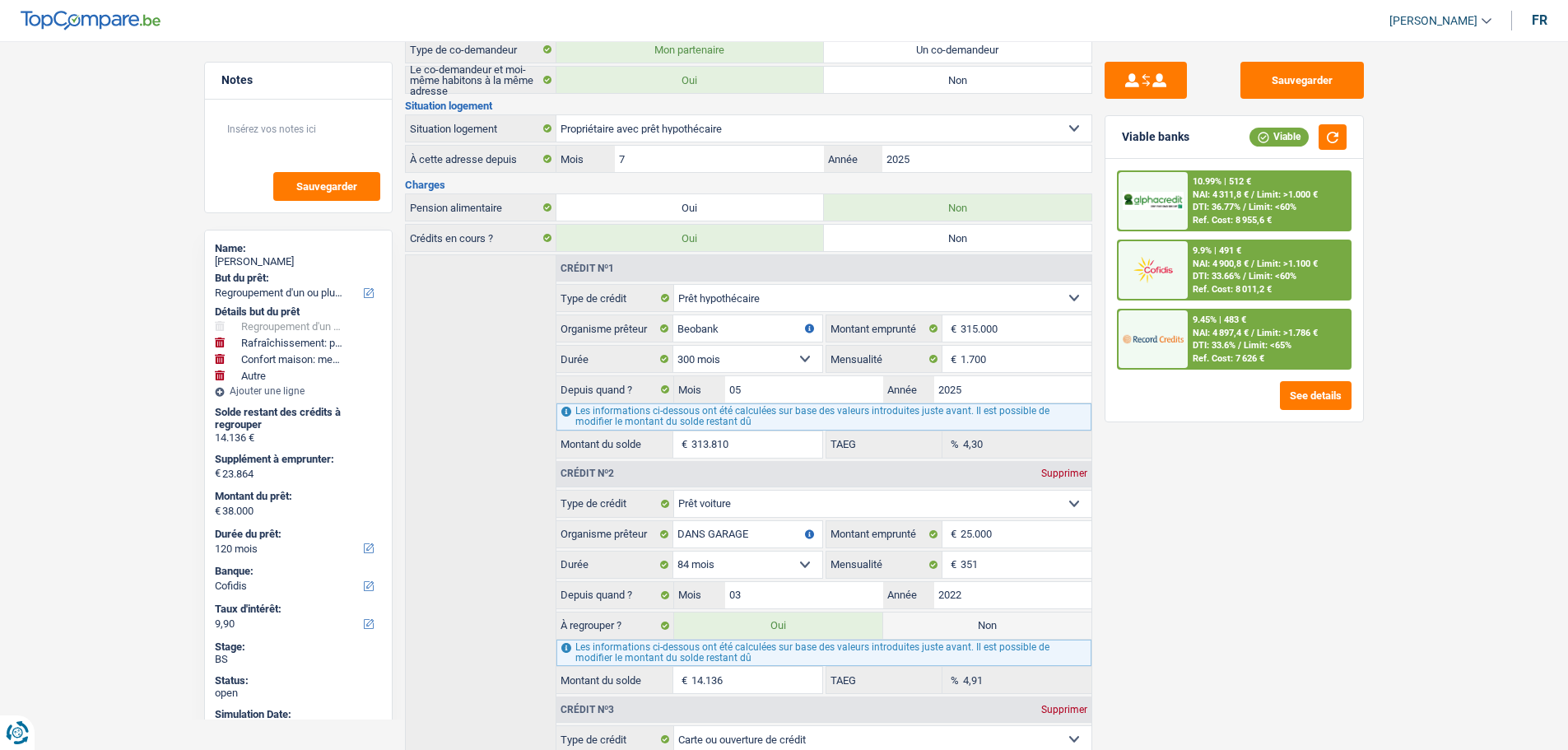 scroll, scrollTop: 0, scrollLeft: 0, axis: both 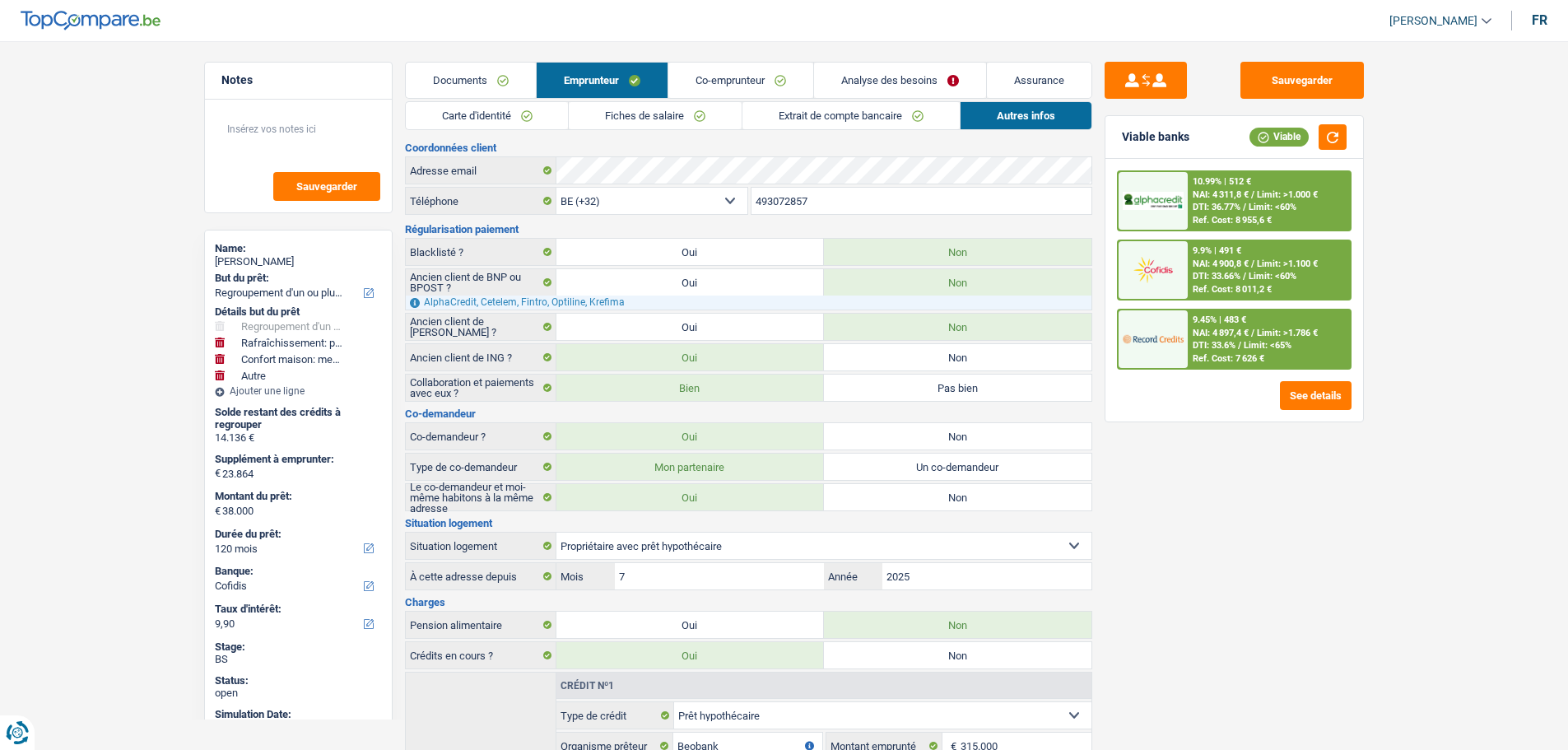 click on "Carte d'identité" at bounding box center (487, 115) 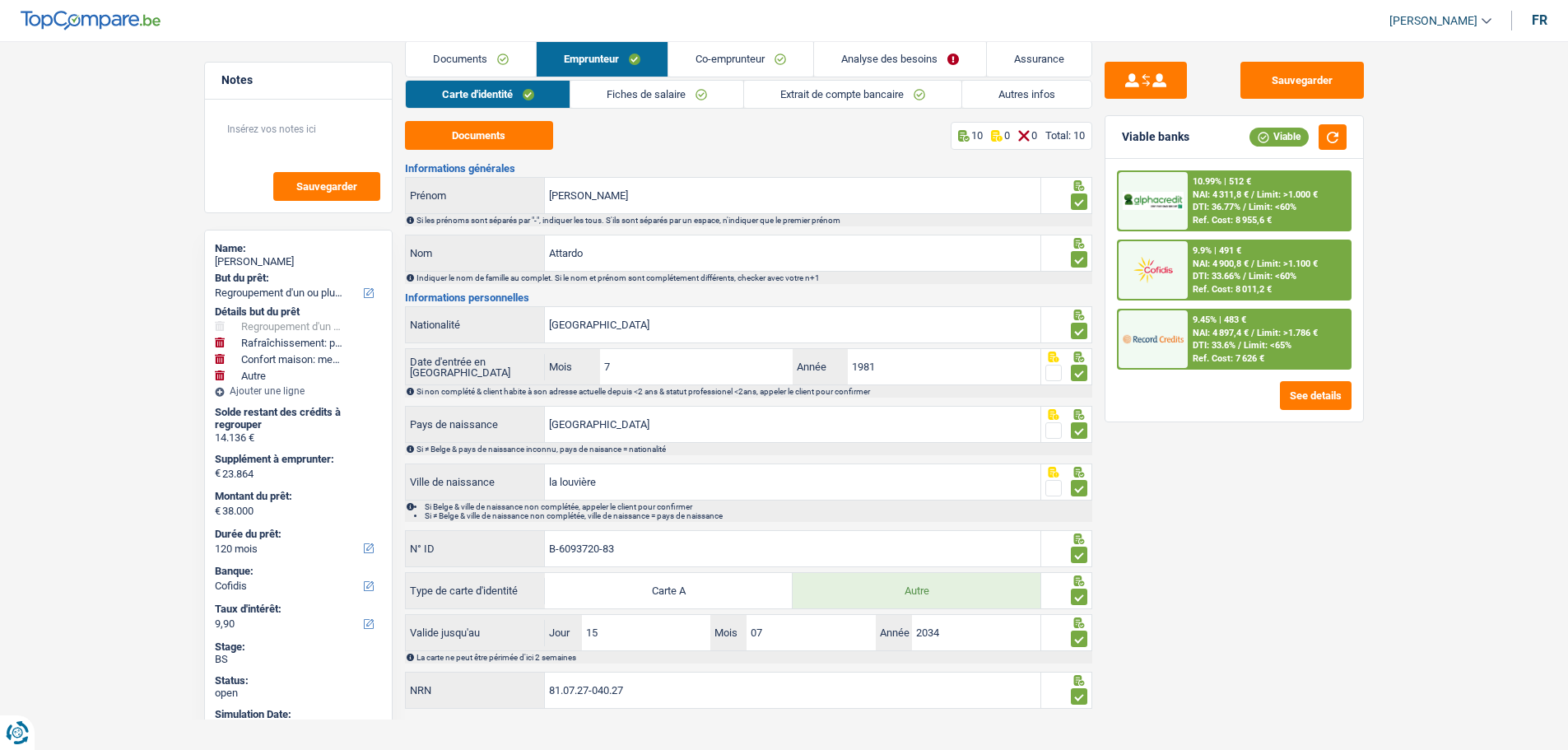 scroll, scrollTop: 31, scrollLeft: 0, axis: vertical 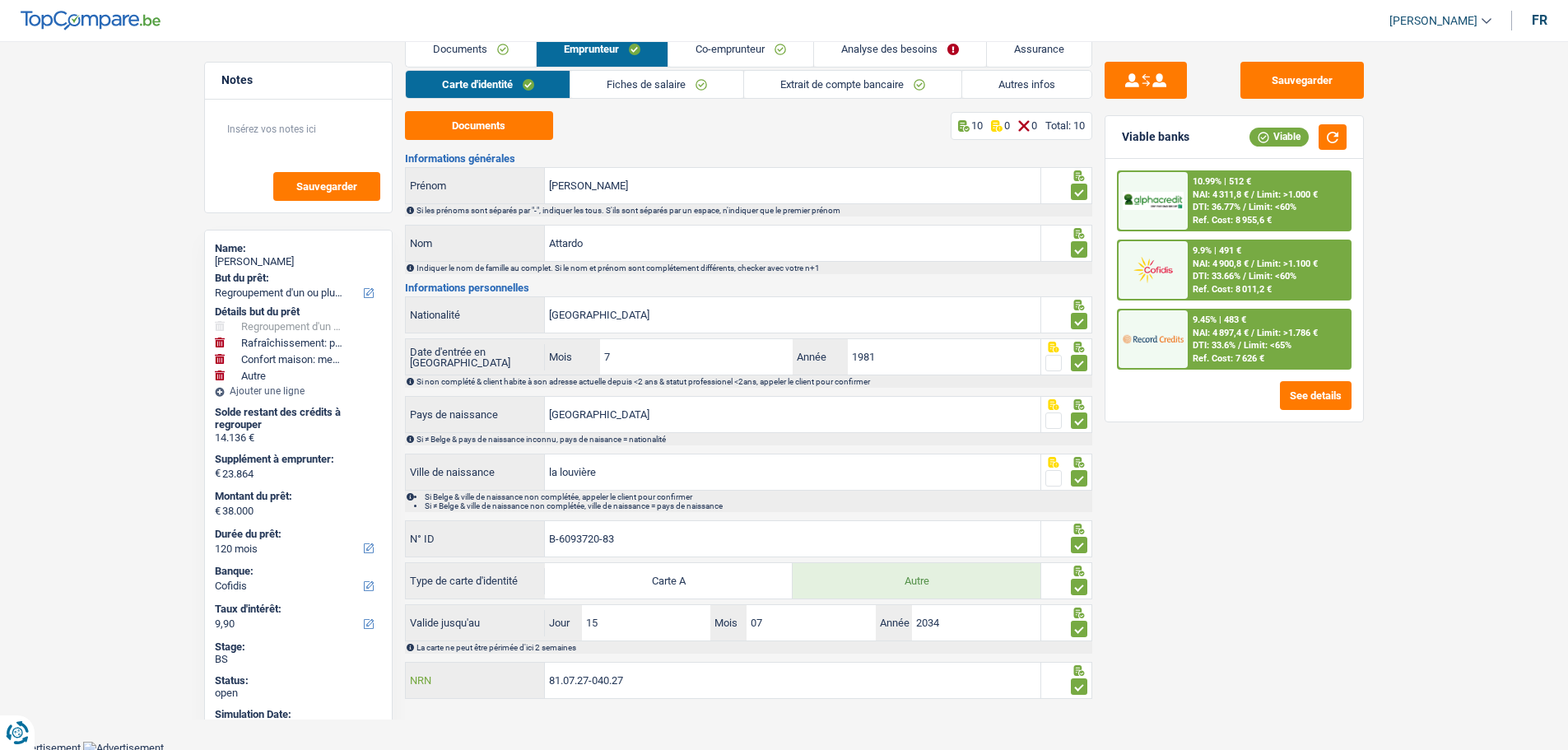 click on "81.07.27-040.27" at bounding box center [793, 680] 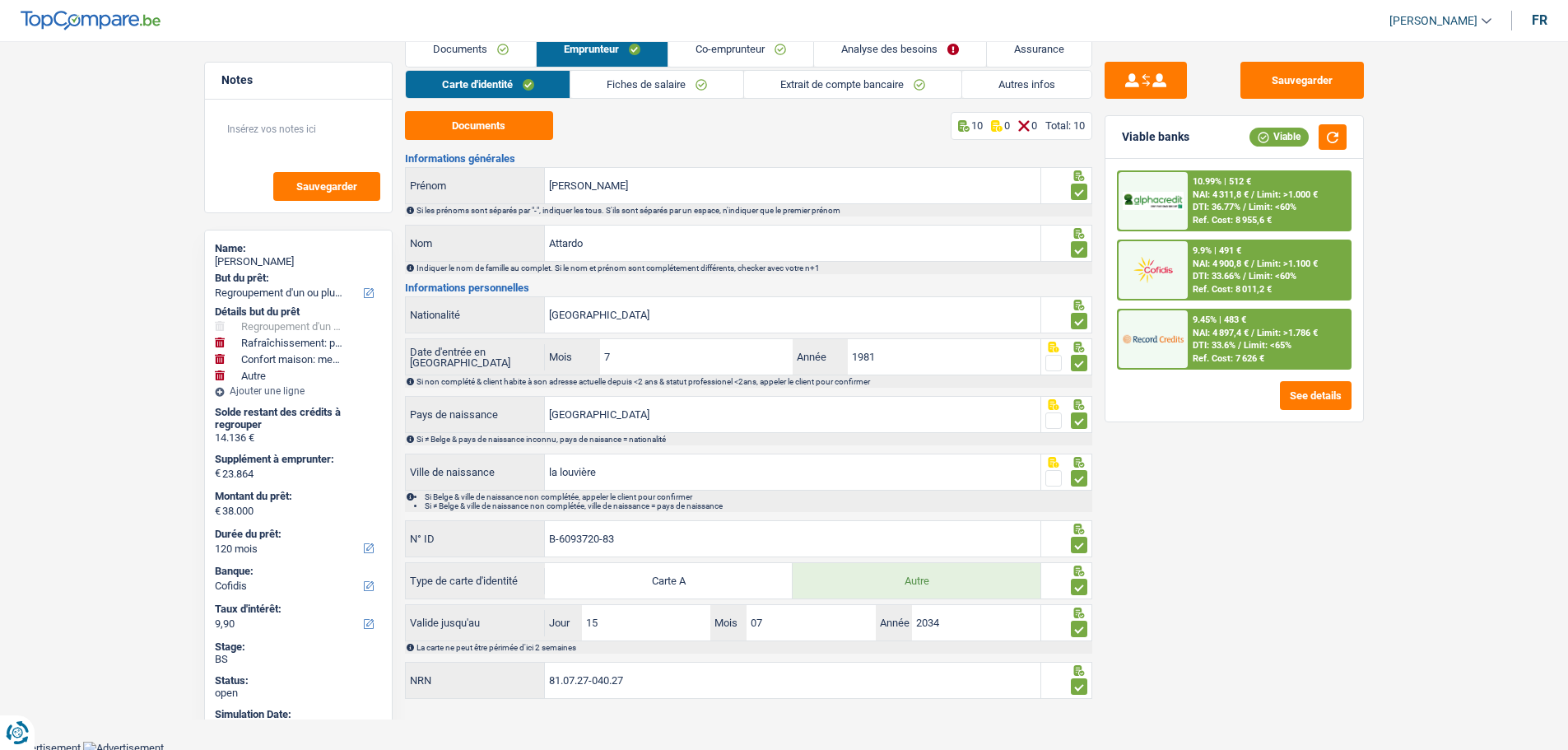 drag, startPoint x: 1316, startPoint y: 560, endPoint x: 1309, endPoint y: 549, distance: 13.038405 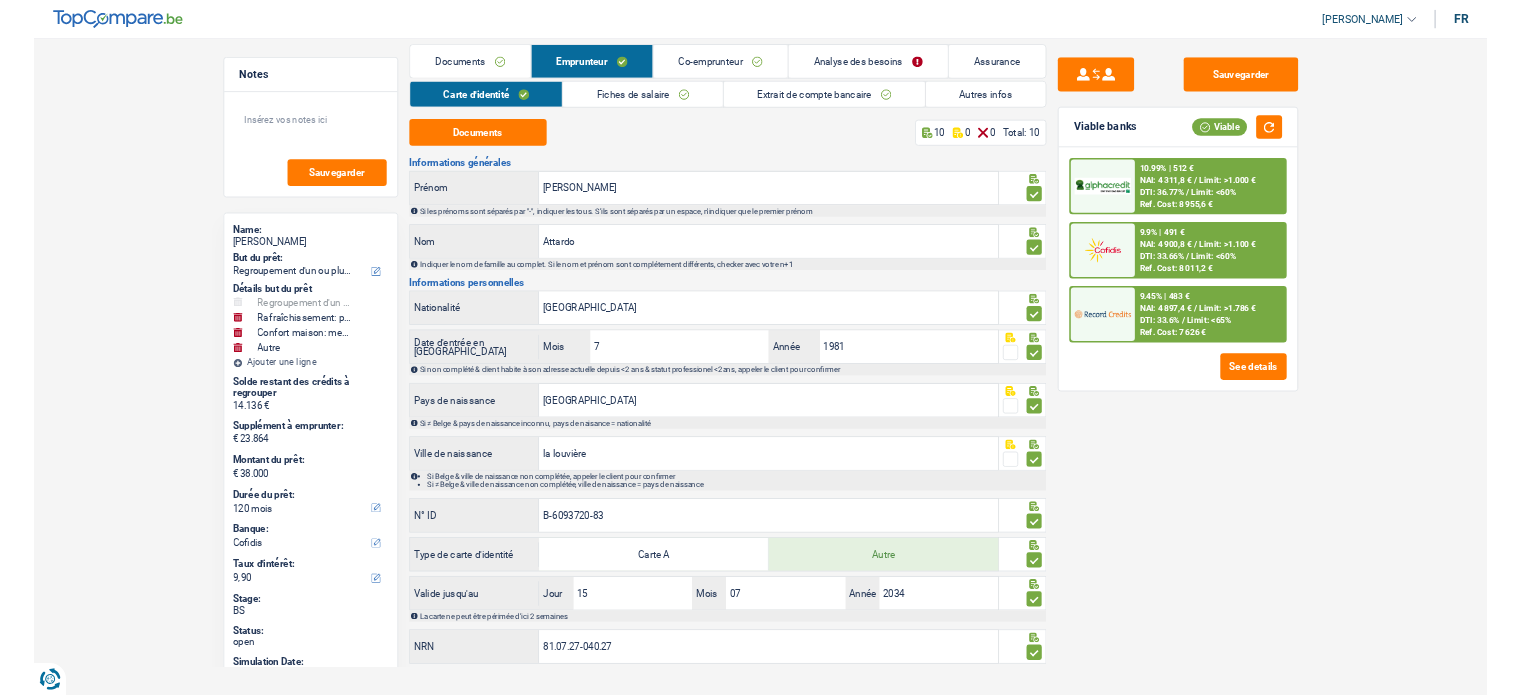 scroll, scrollTop: 0, scrollLeft: 0, axis: both 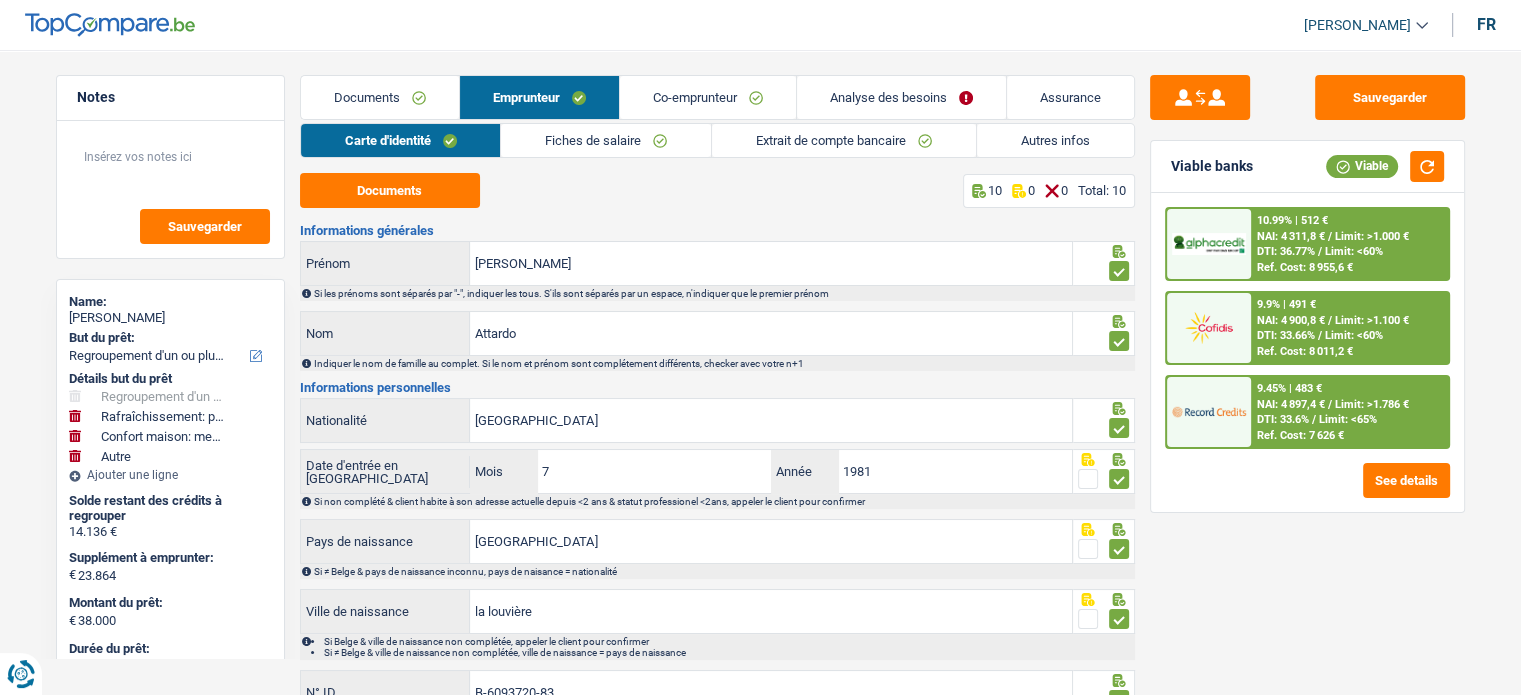 click on "Co-emprunteur" at bounding box center (708, 97) 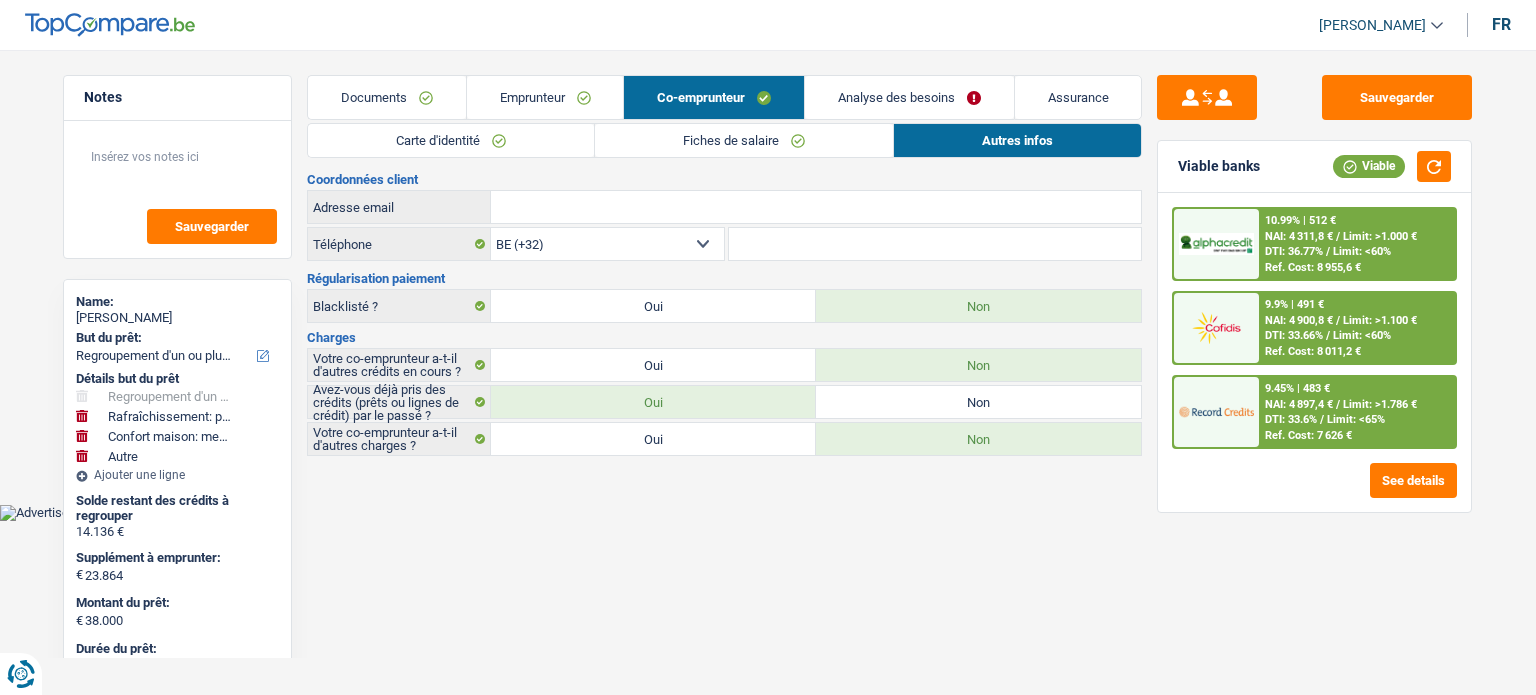 click on "/" at bounding box center (1328, 251) 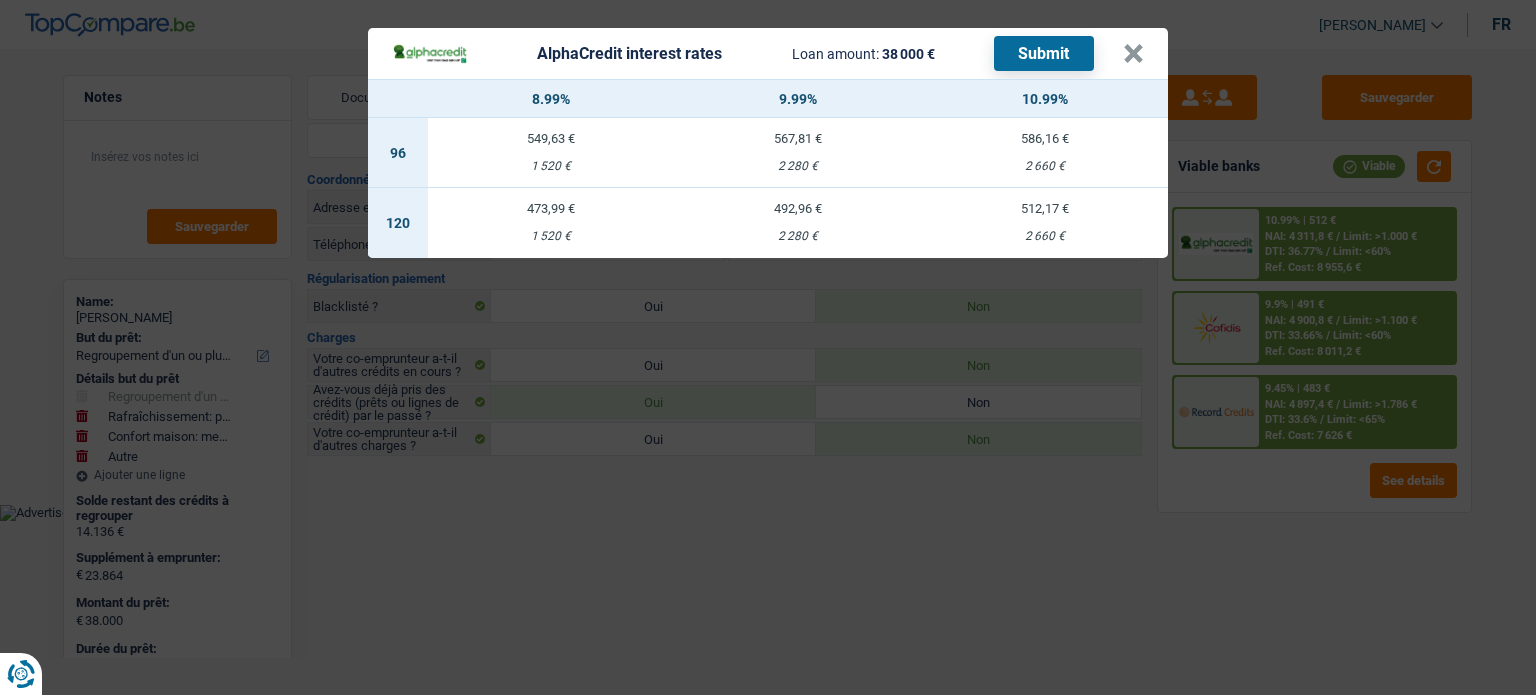 click on "473,99 €
1 520 €" at bounding box center [551, 223] 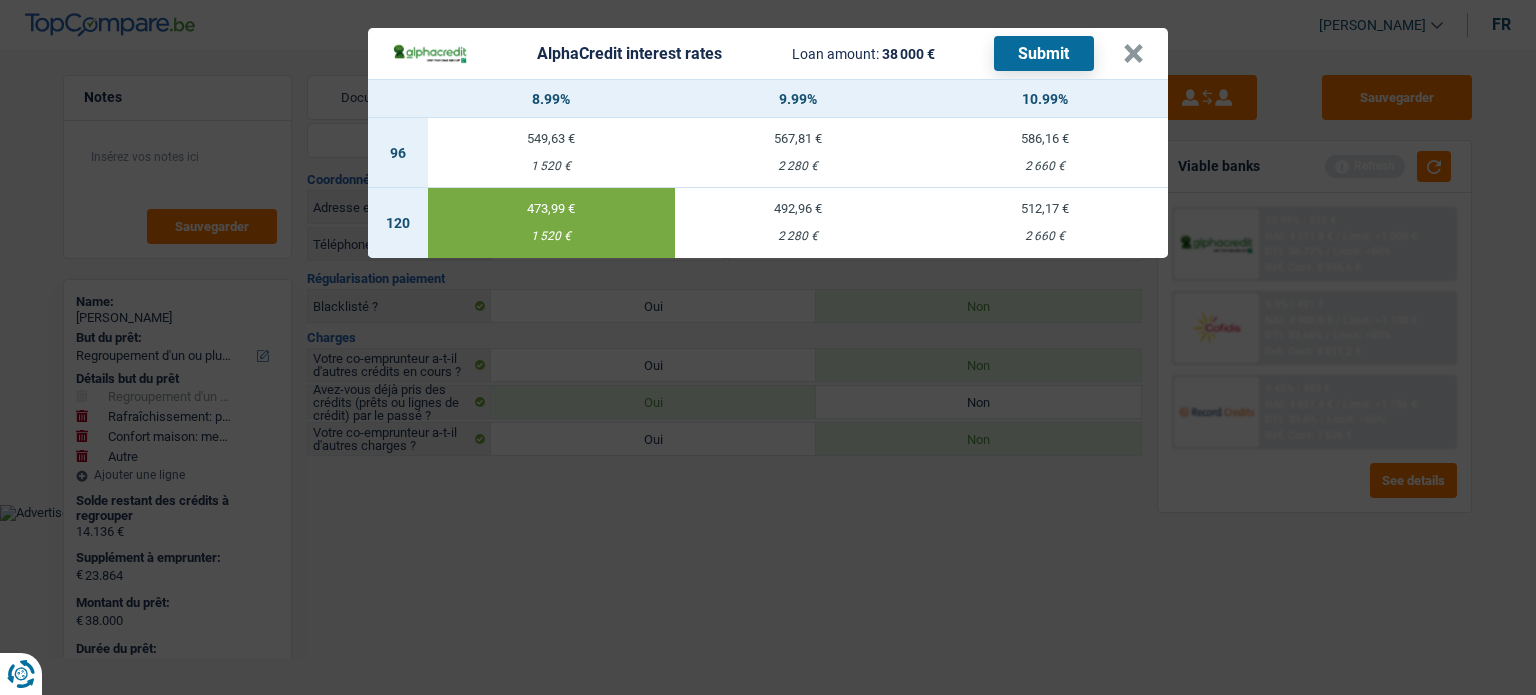 click on "Submit" at bounding box center [1044, 53] 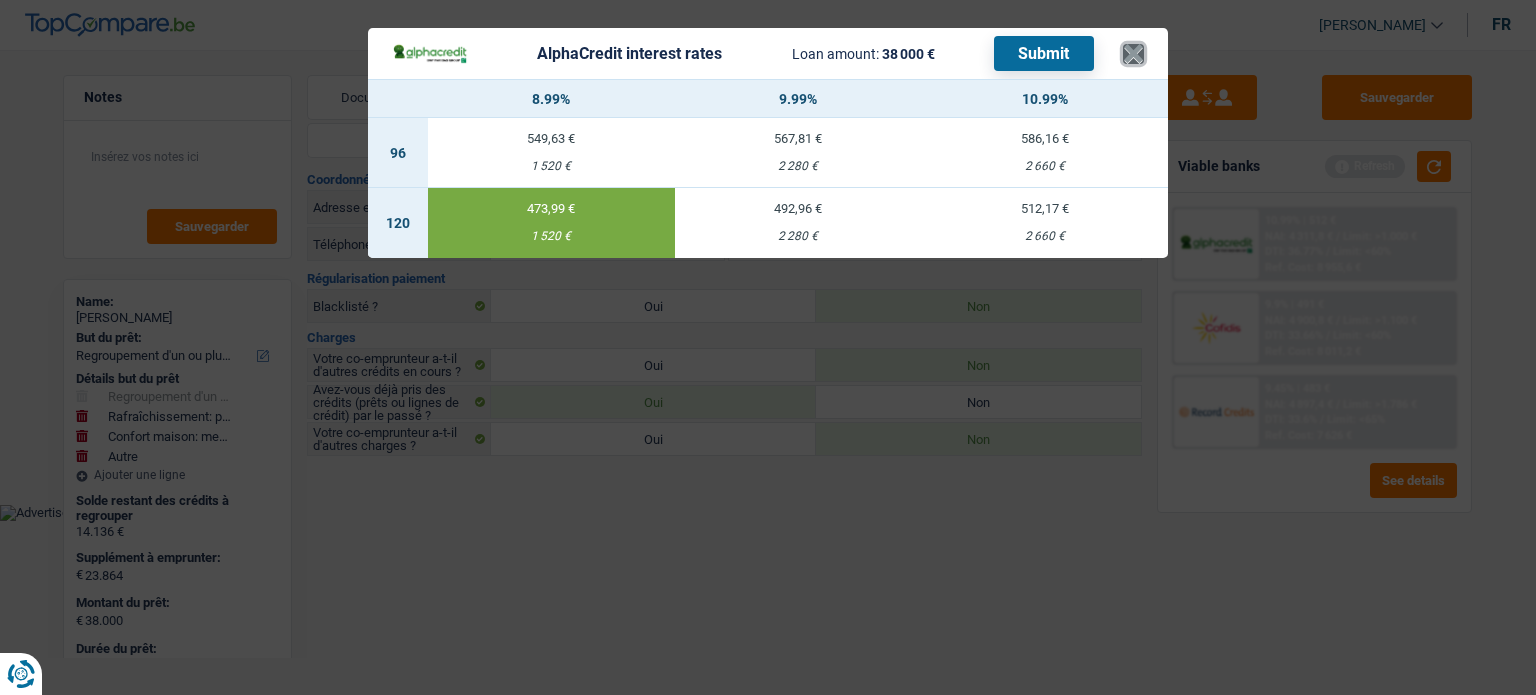click on "×" at bounding box center (1133, 54) 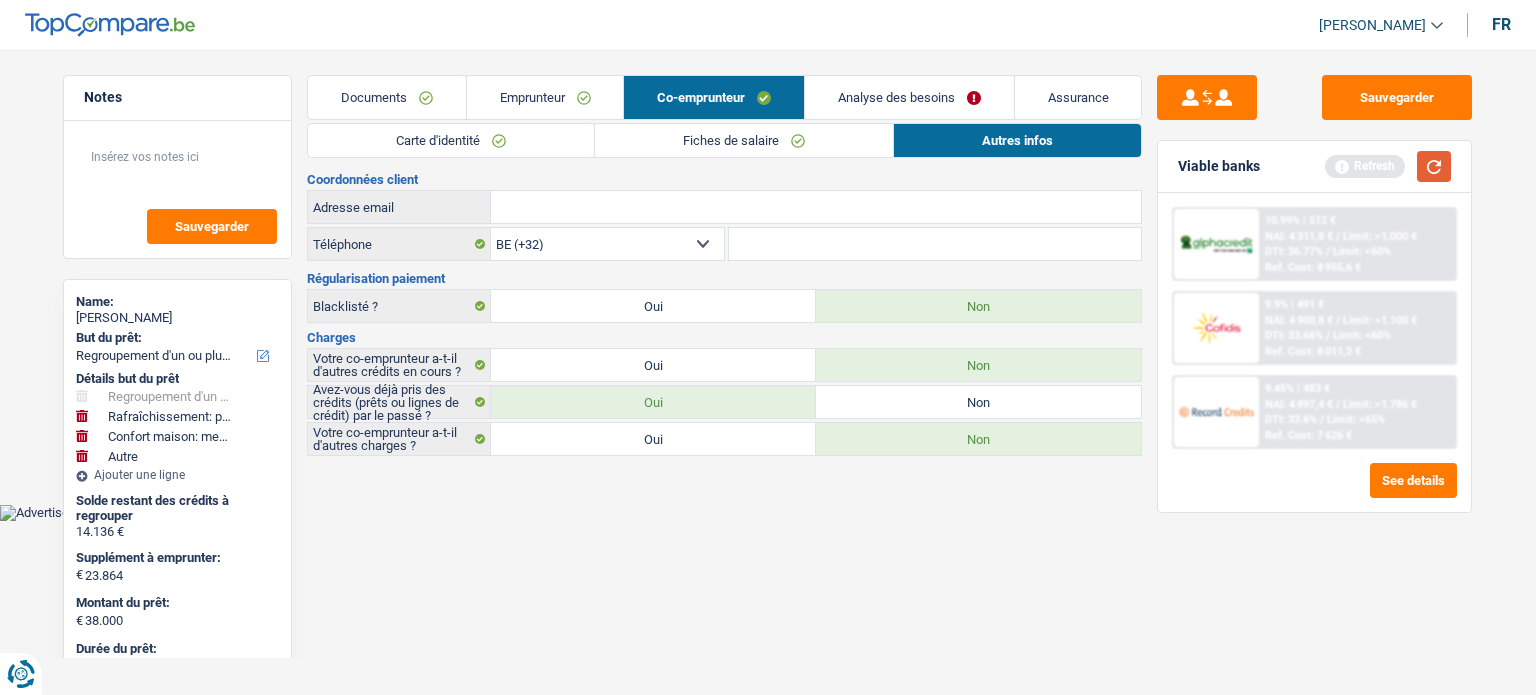 click at bounding box center [1434, 166] 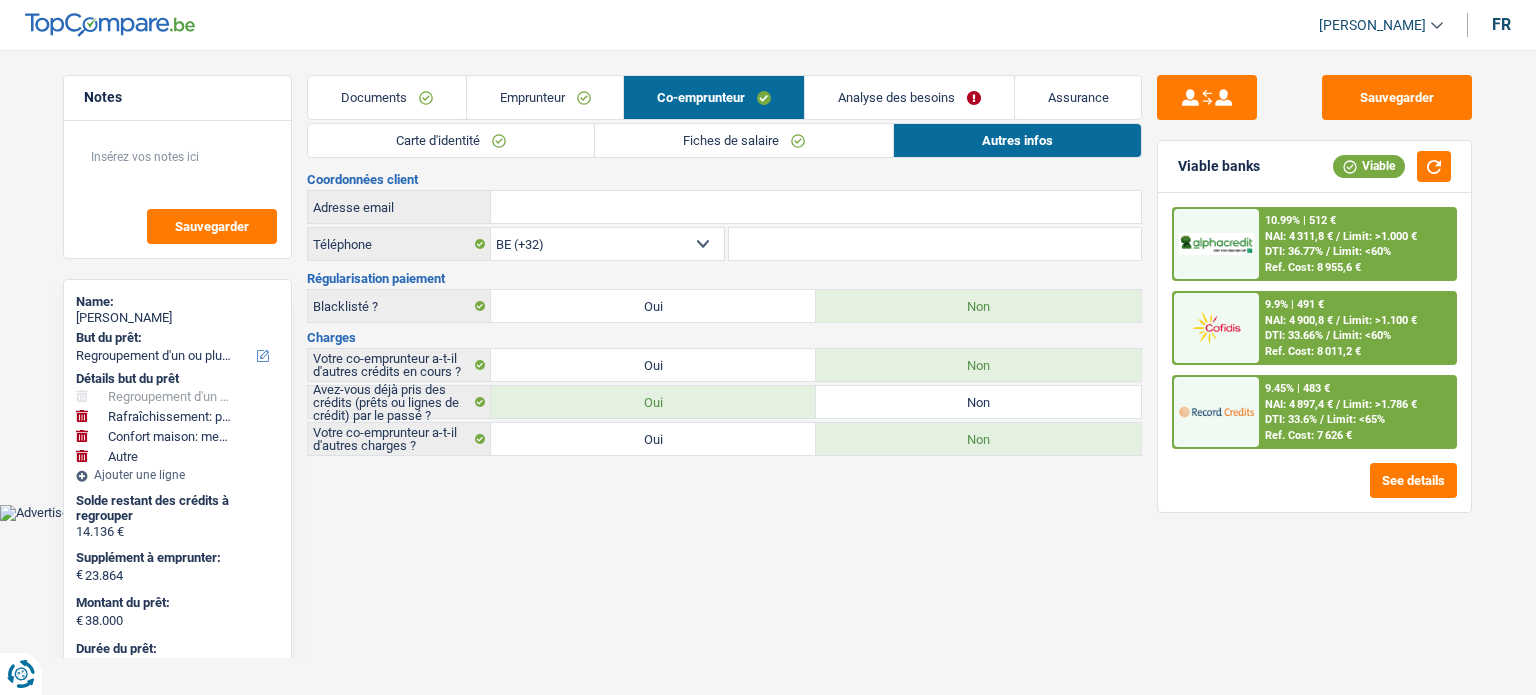 click on "9.45% | 483 €
NAI: 4 897,4 €
/
Limit: >1.786 €
DTI: 33.6%
/
Limit: <65%
Ref. Cost: 7 626 €" at bounding box center (1357, 412) 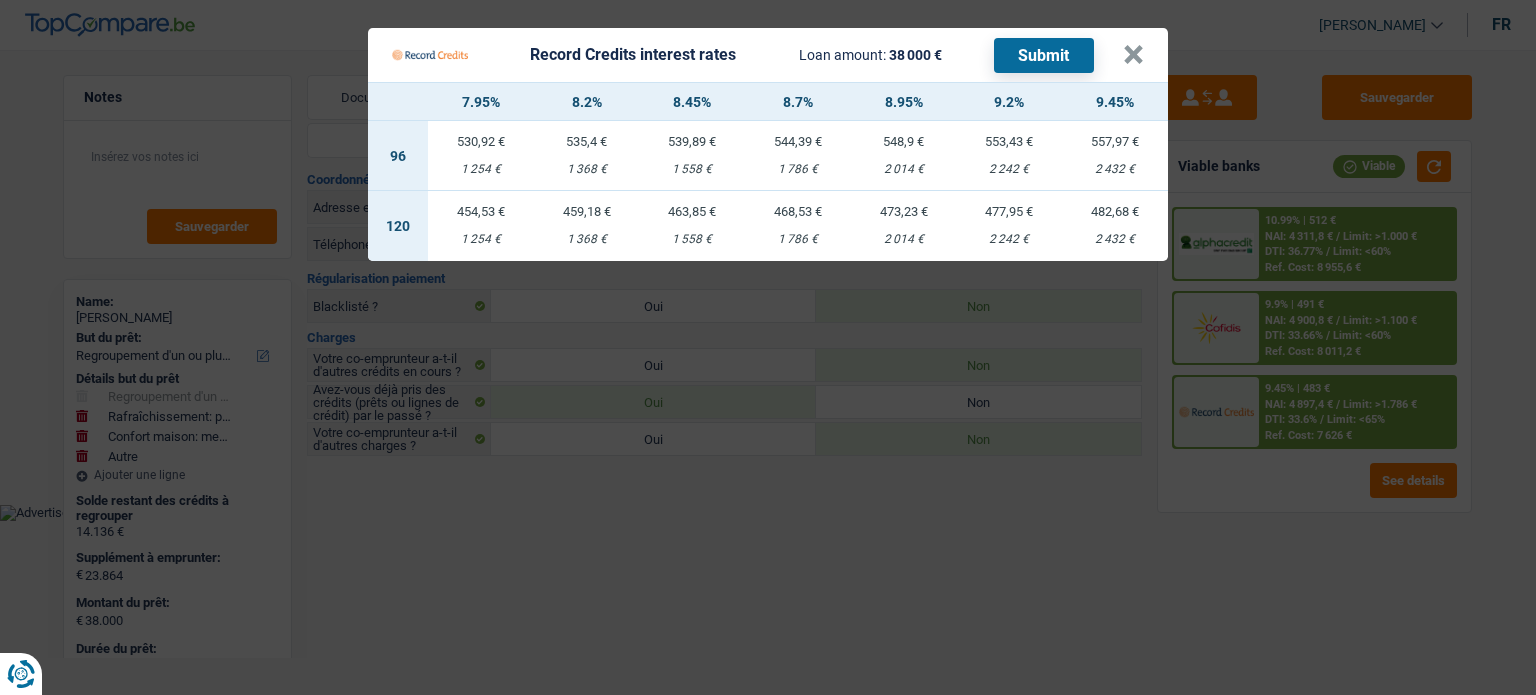 click on "1 368 €" at bounding box center [587, 239] 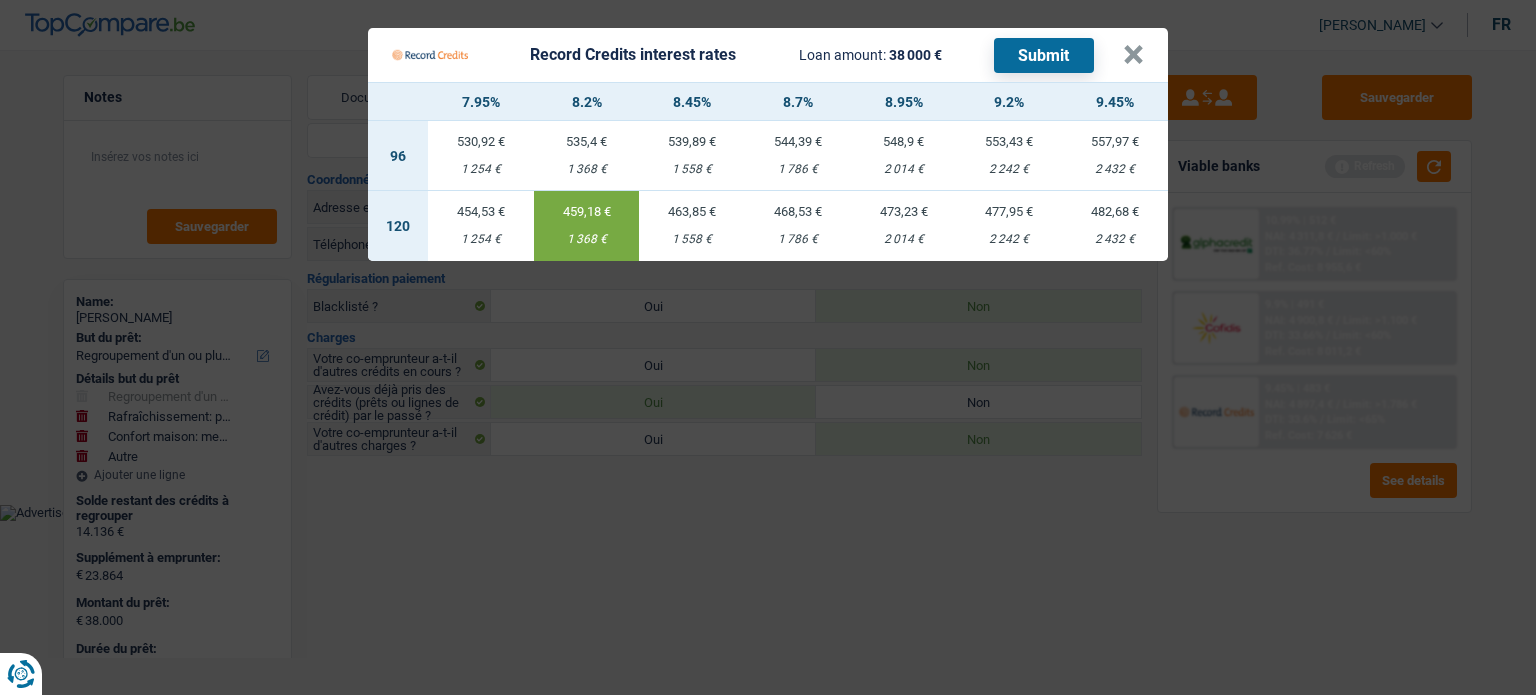 click on "Submit" at bounding box center [1044, 55] 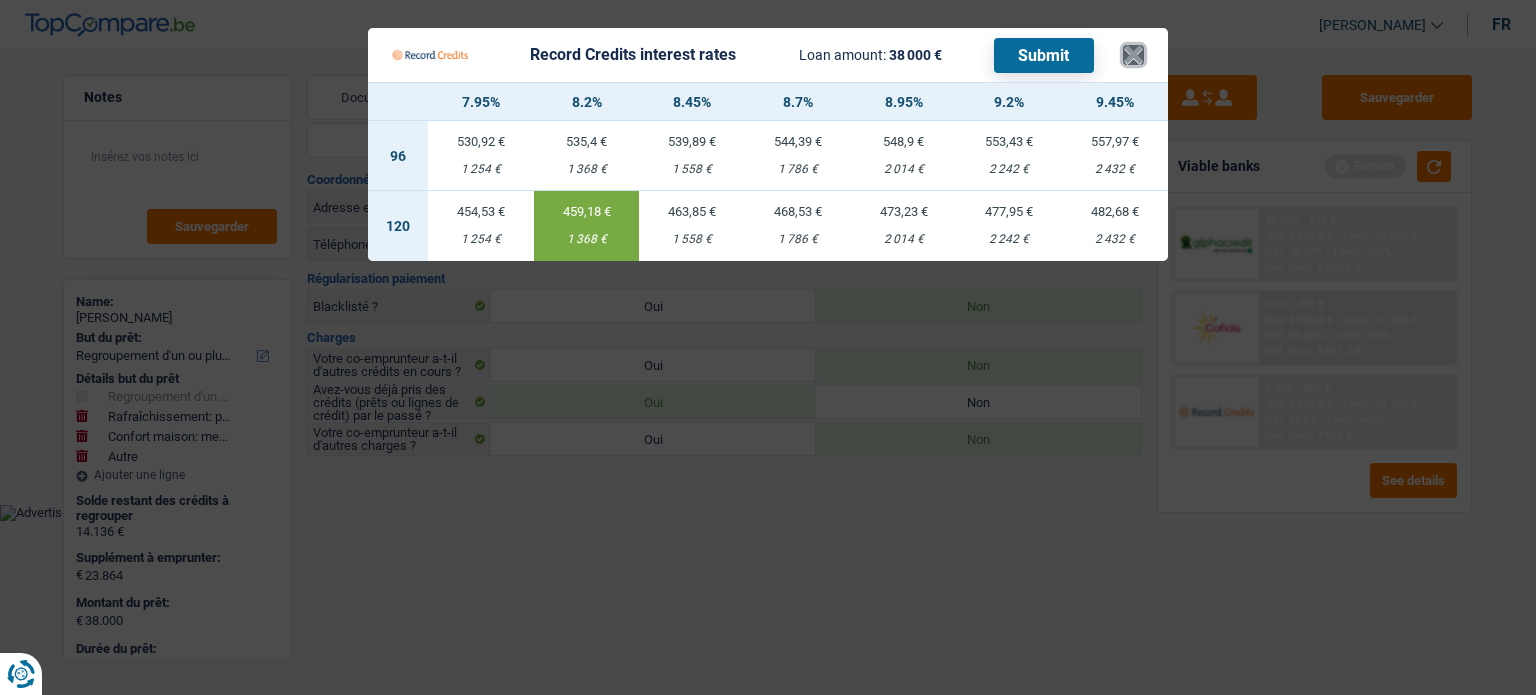 click on "×" at bounding box center [1133, 55] 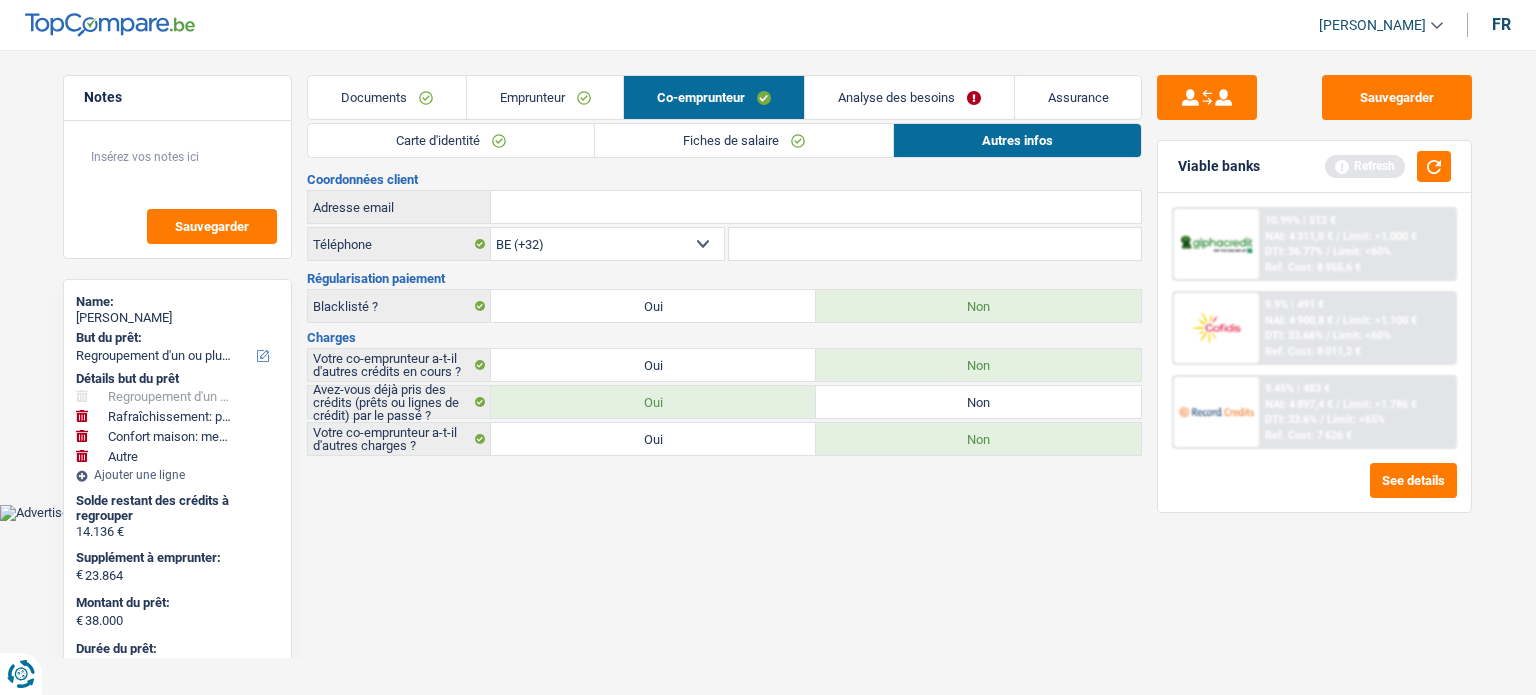 click on "Analyse des besoins" at bounding box center [909, 97] 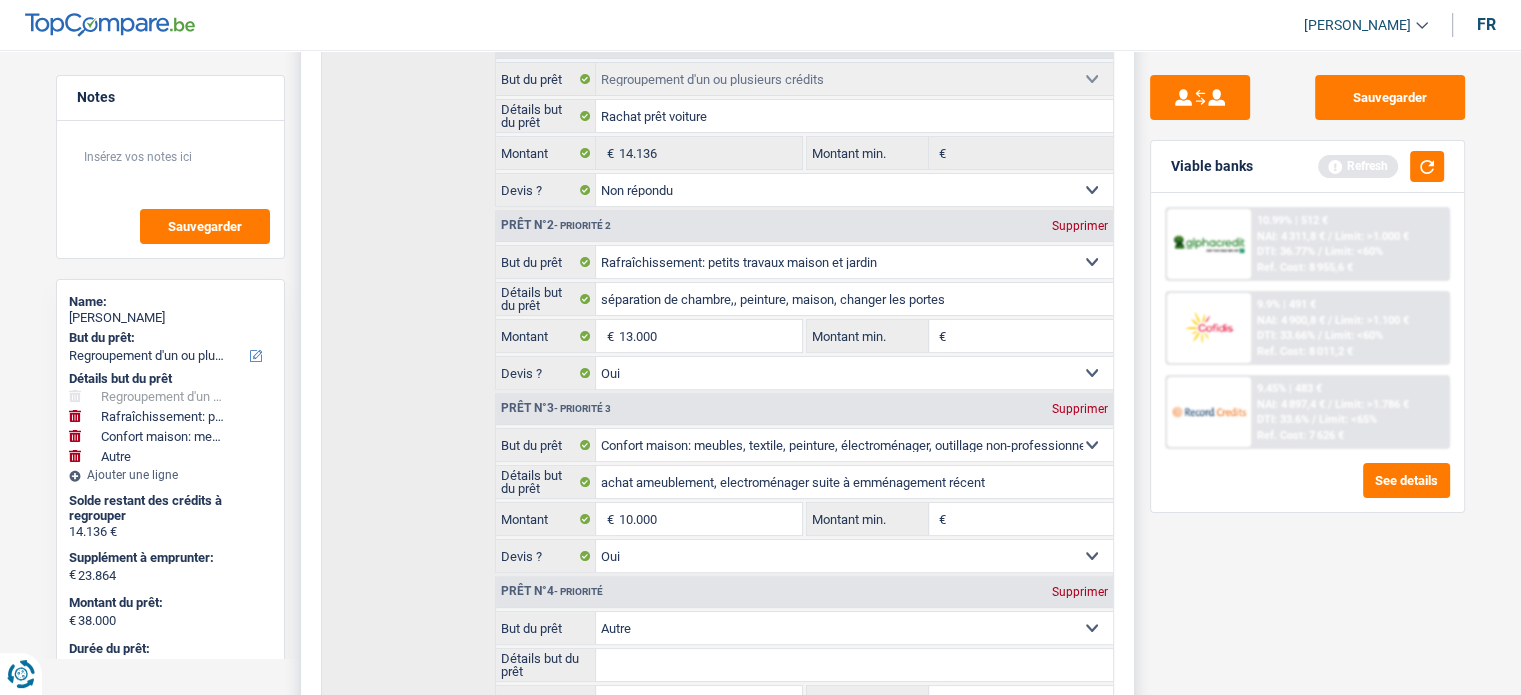 scroll, scrollTop: 400, scrollLeft: 0, axis: vertical 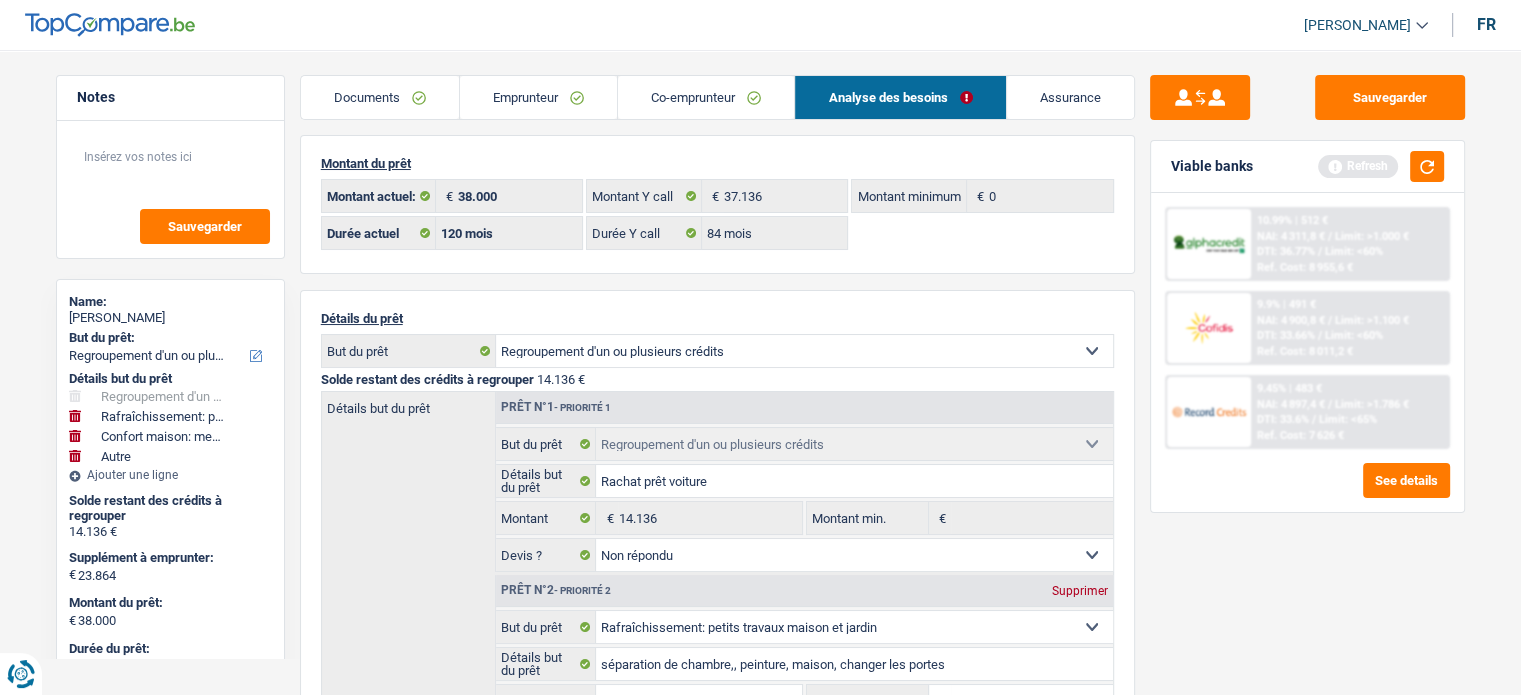 click on "Emprunteur" at bounding box center [538, 97] 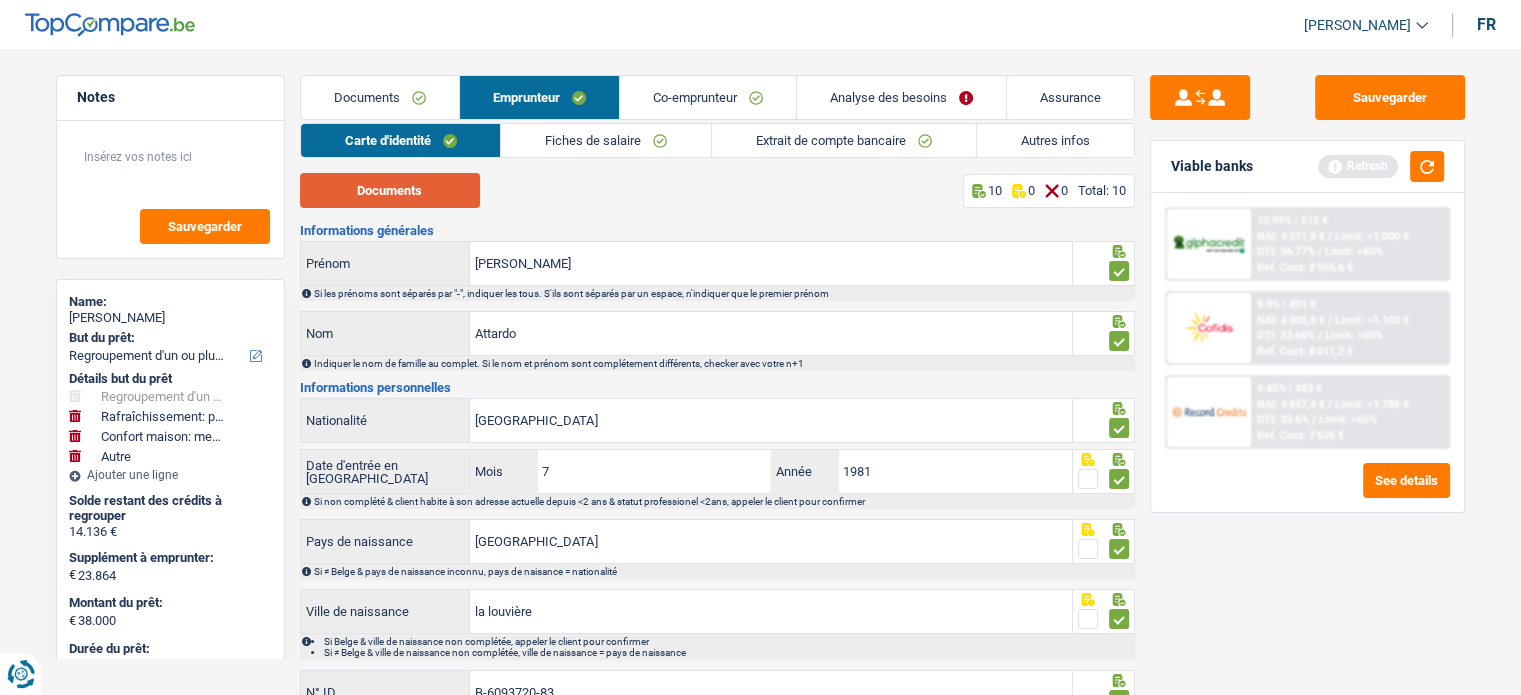click on "Documents" at bounding box center [390, 190] 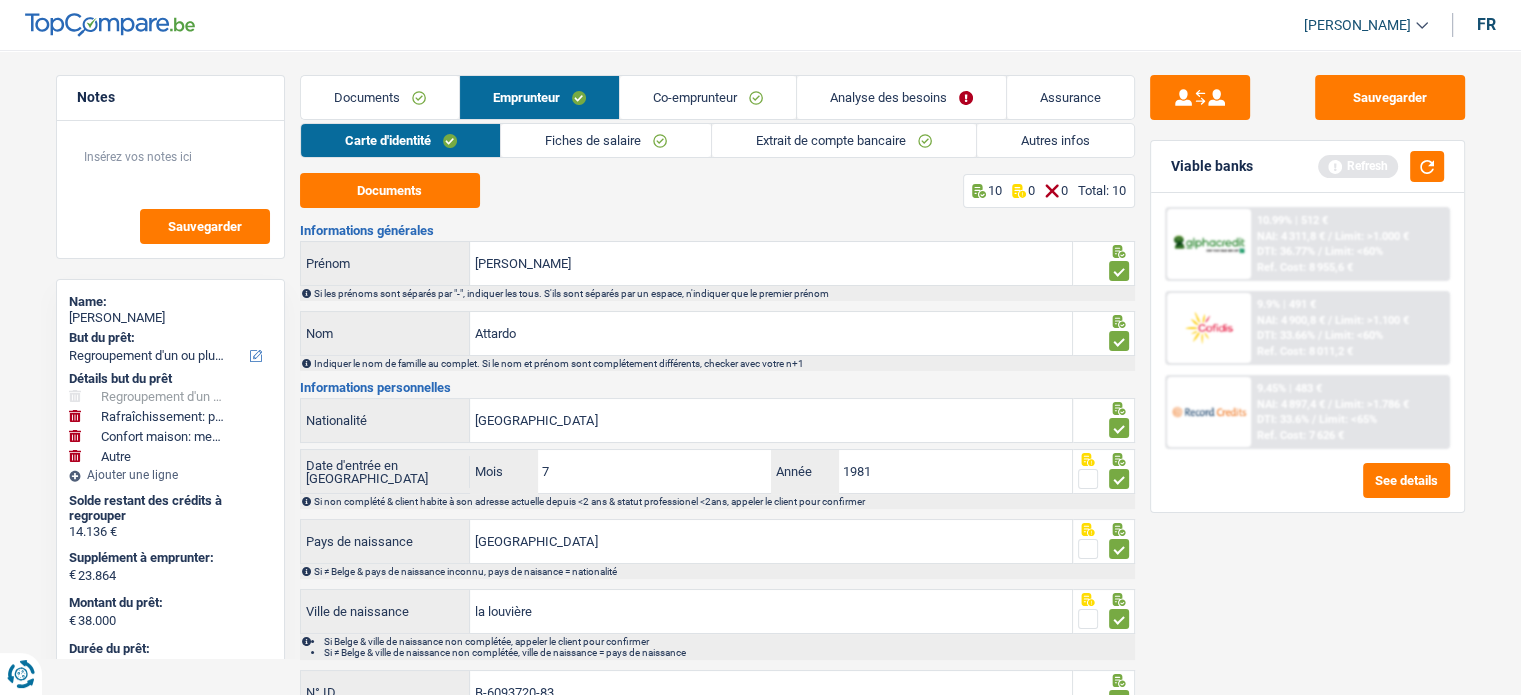 click on "Autres infos" at bounding box center [1055, 140] 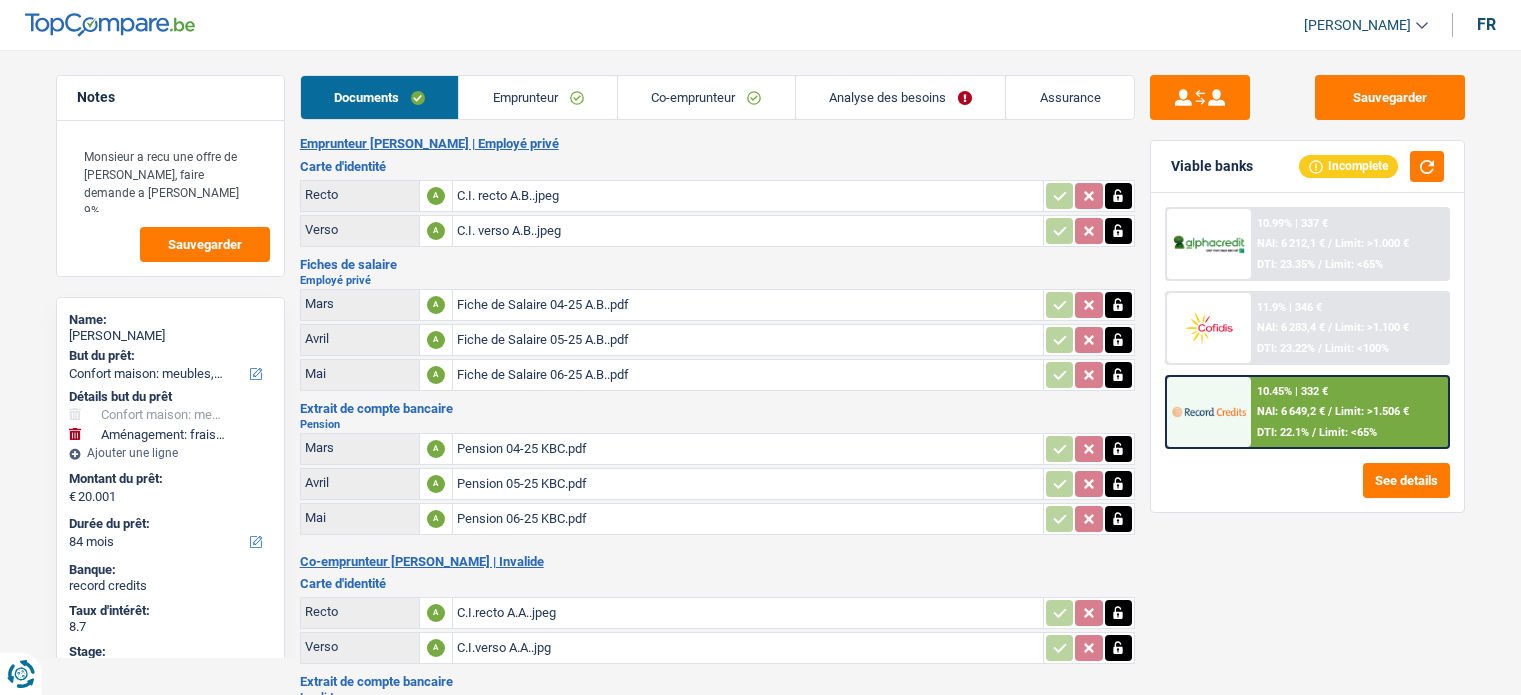 select on "household" 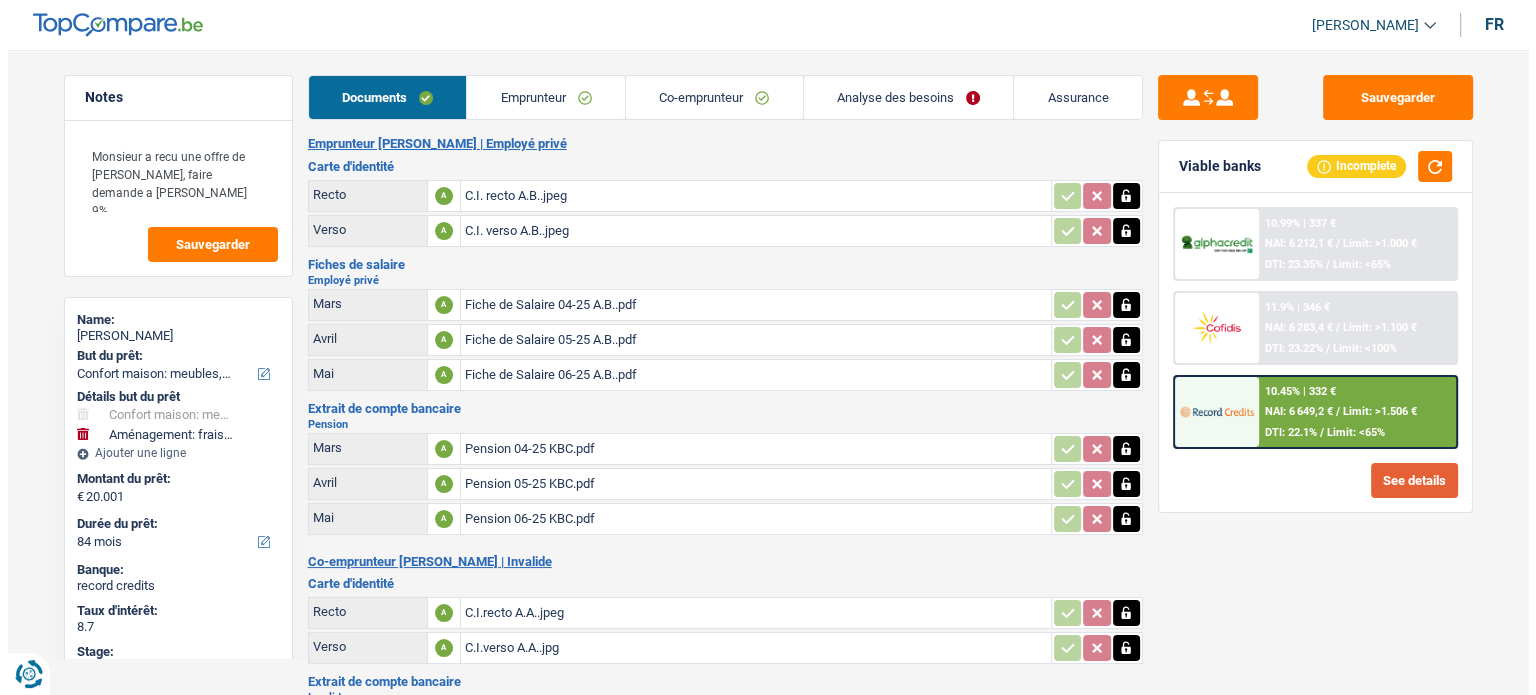scroll, scrollTop: 0, scrollLeft: 0, axis: both 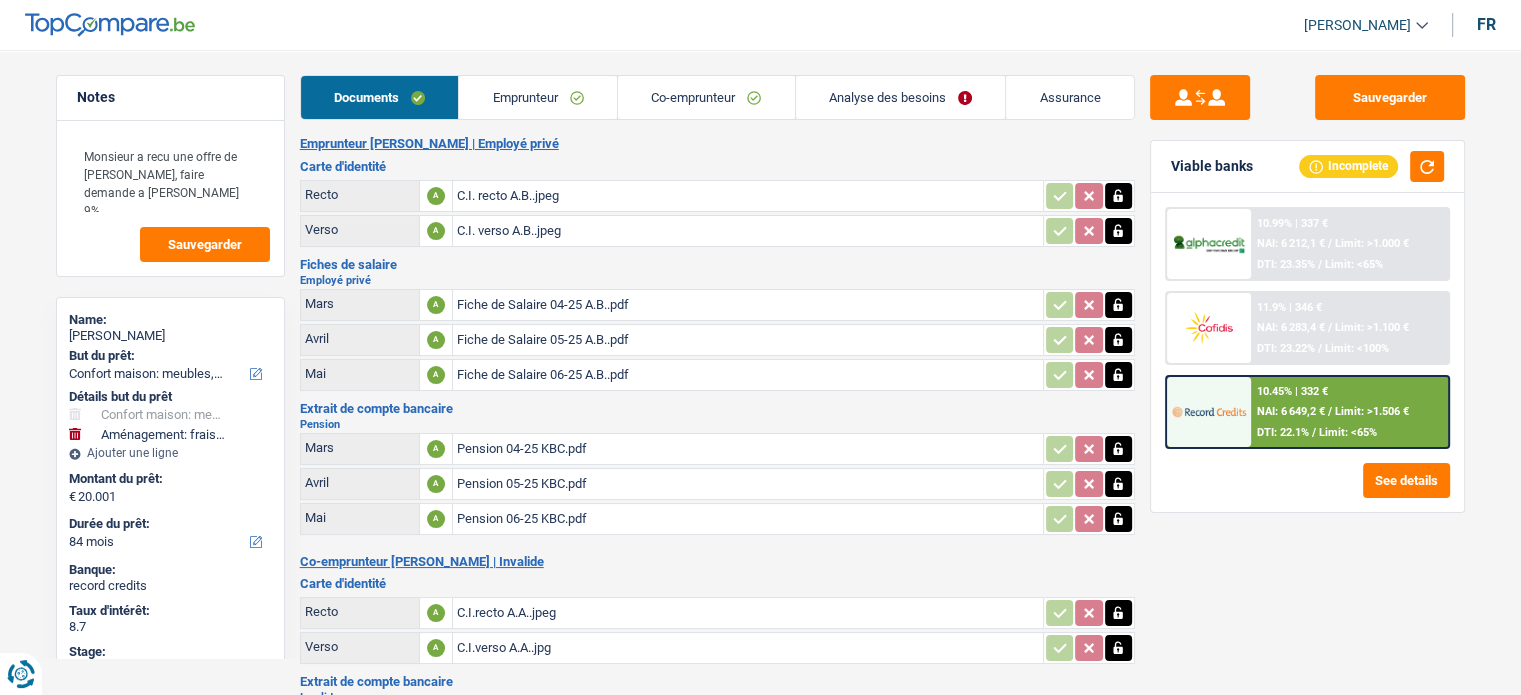 click on "Limit: <65%" at bounding box center (1348, 432) 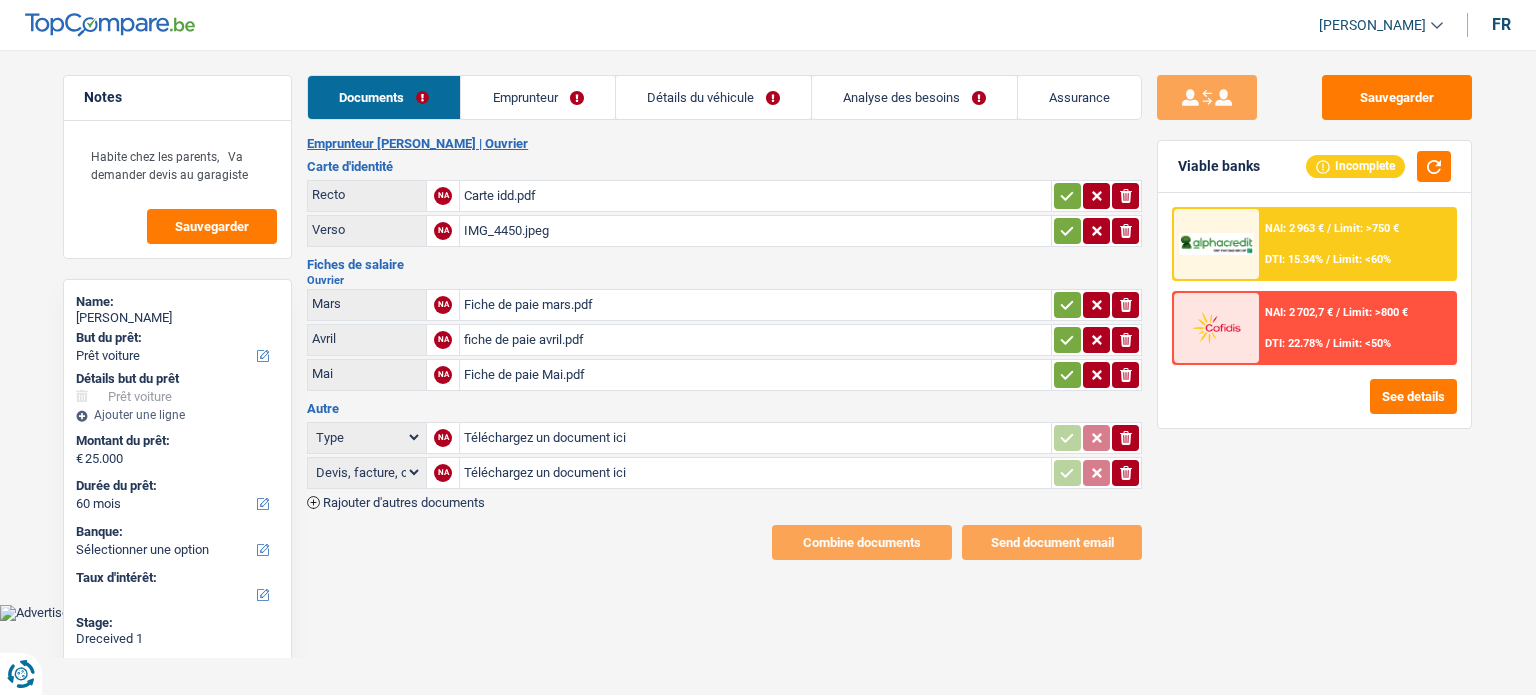select on "car" 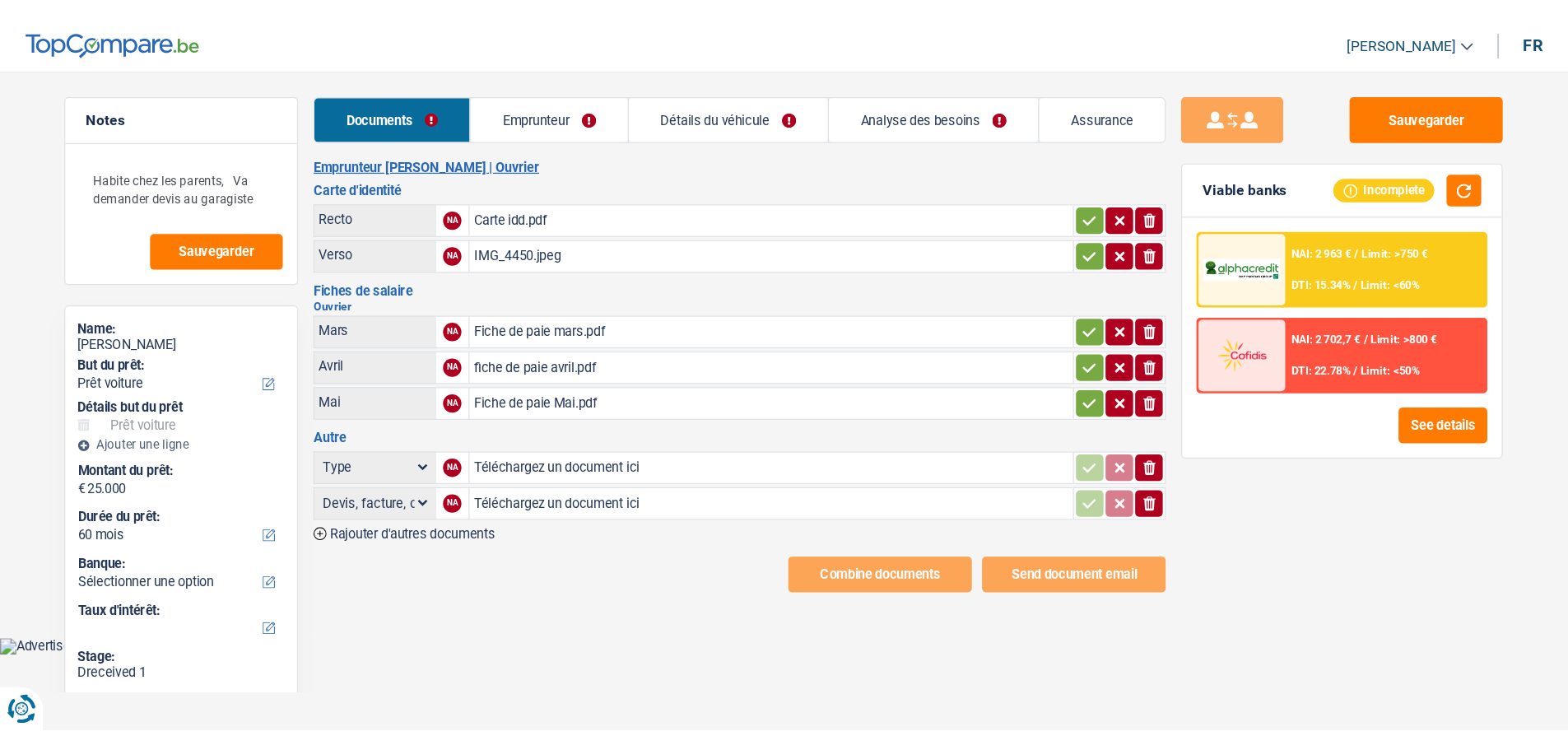 scroll, scrollTop: 0, scrollLeft: 0, axis: both 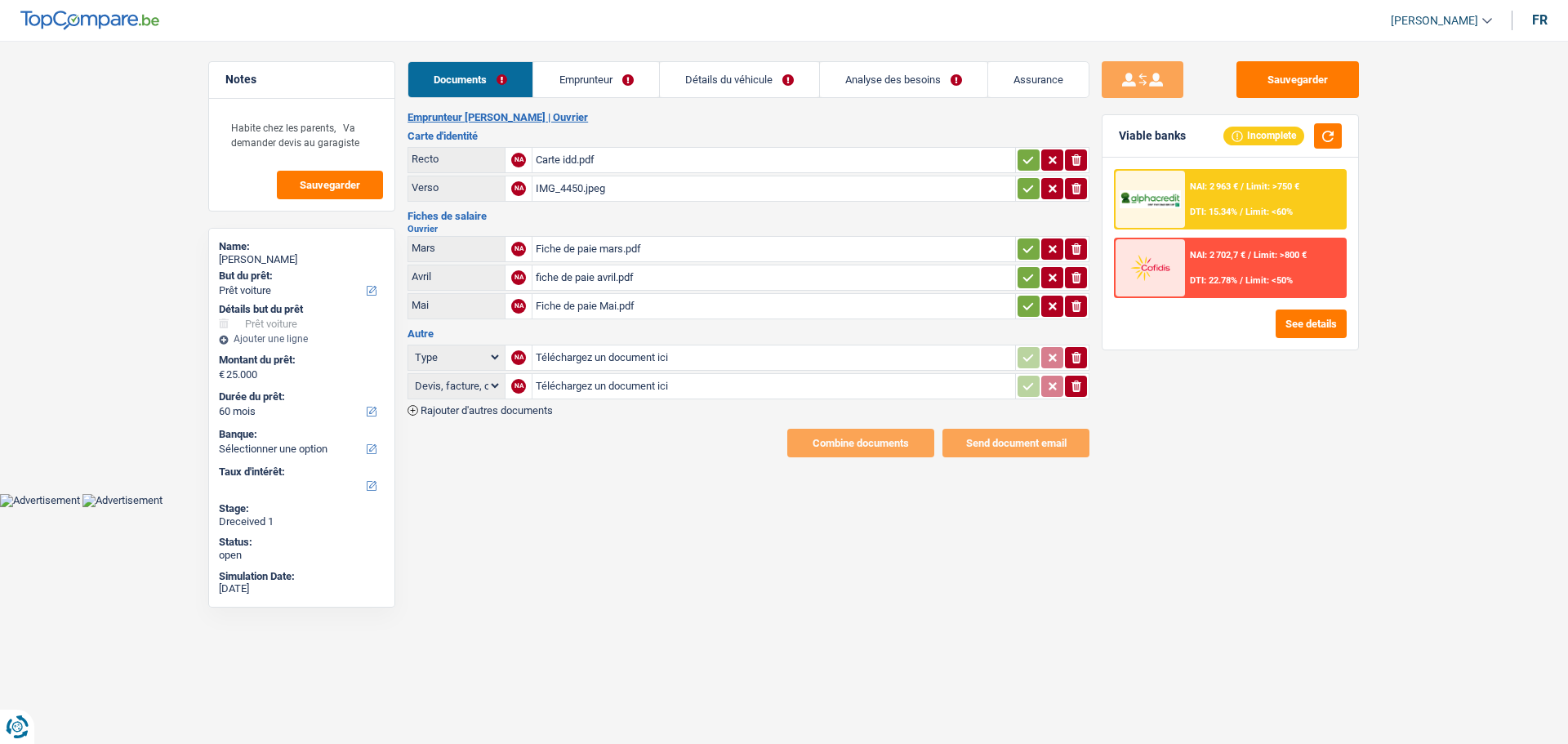click on "Emprunteur" at bounding box center (595, 79) 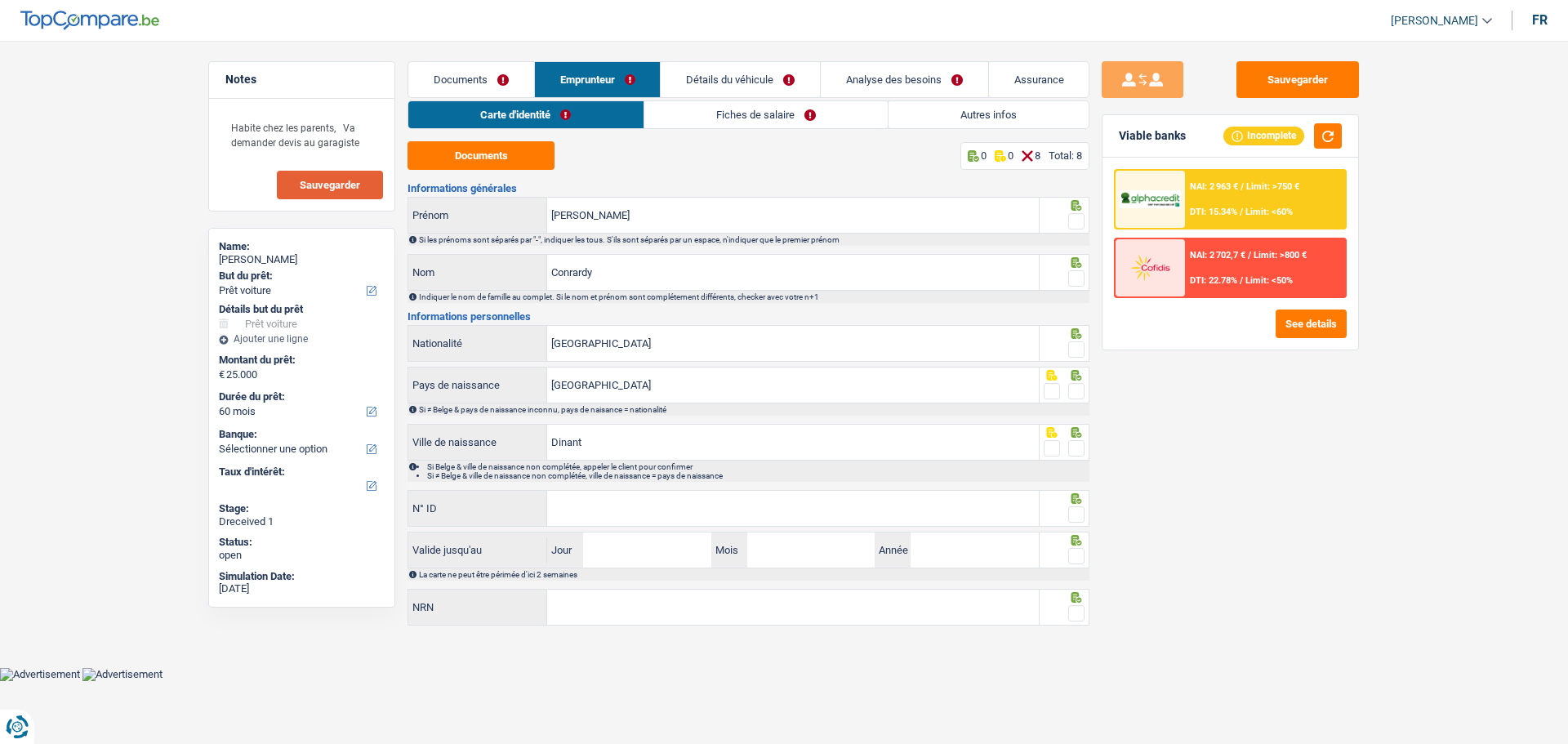 click on "Sauvegarder" at bounding box center [330, 185] 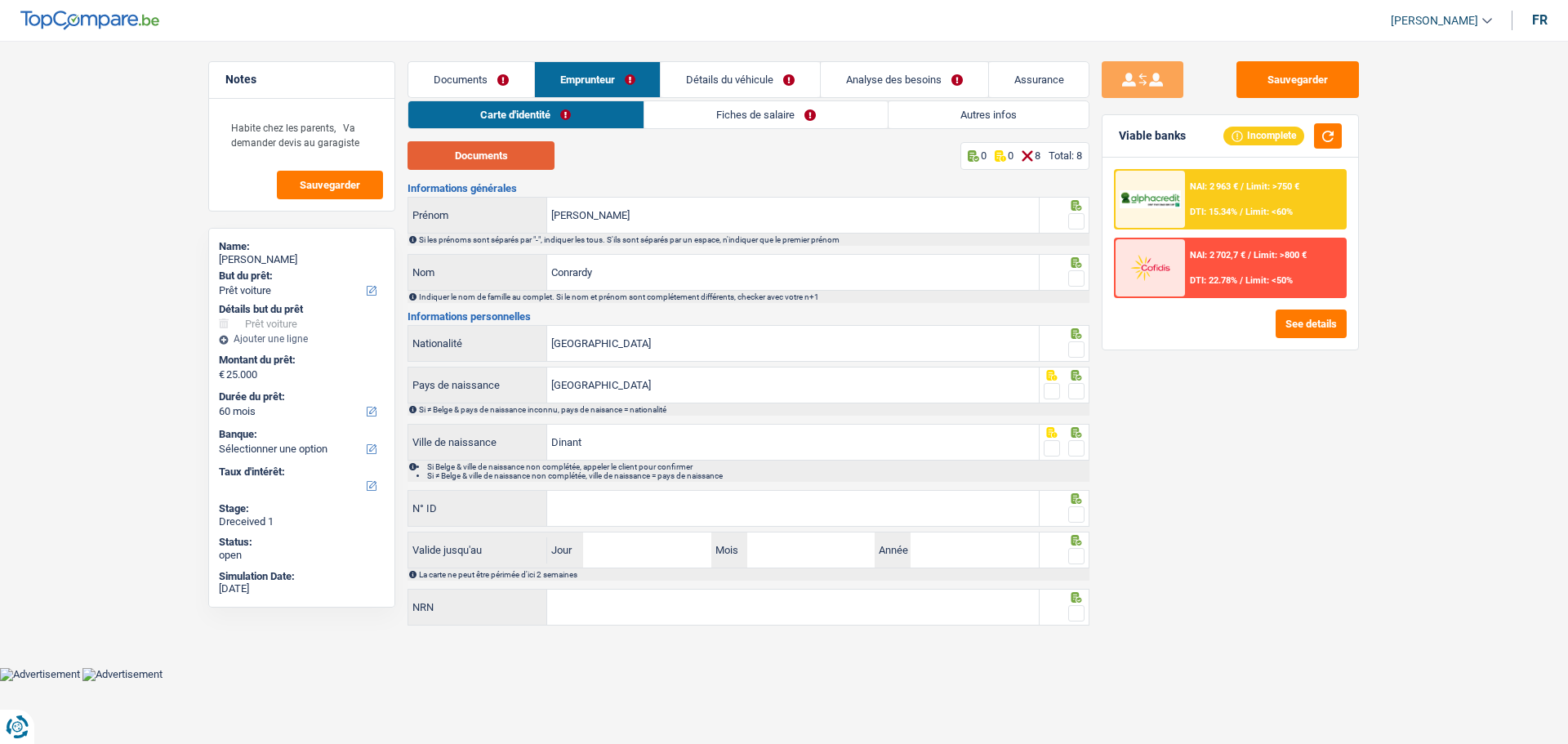 click on "Documents" at bounding box center [481, 155] 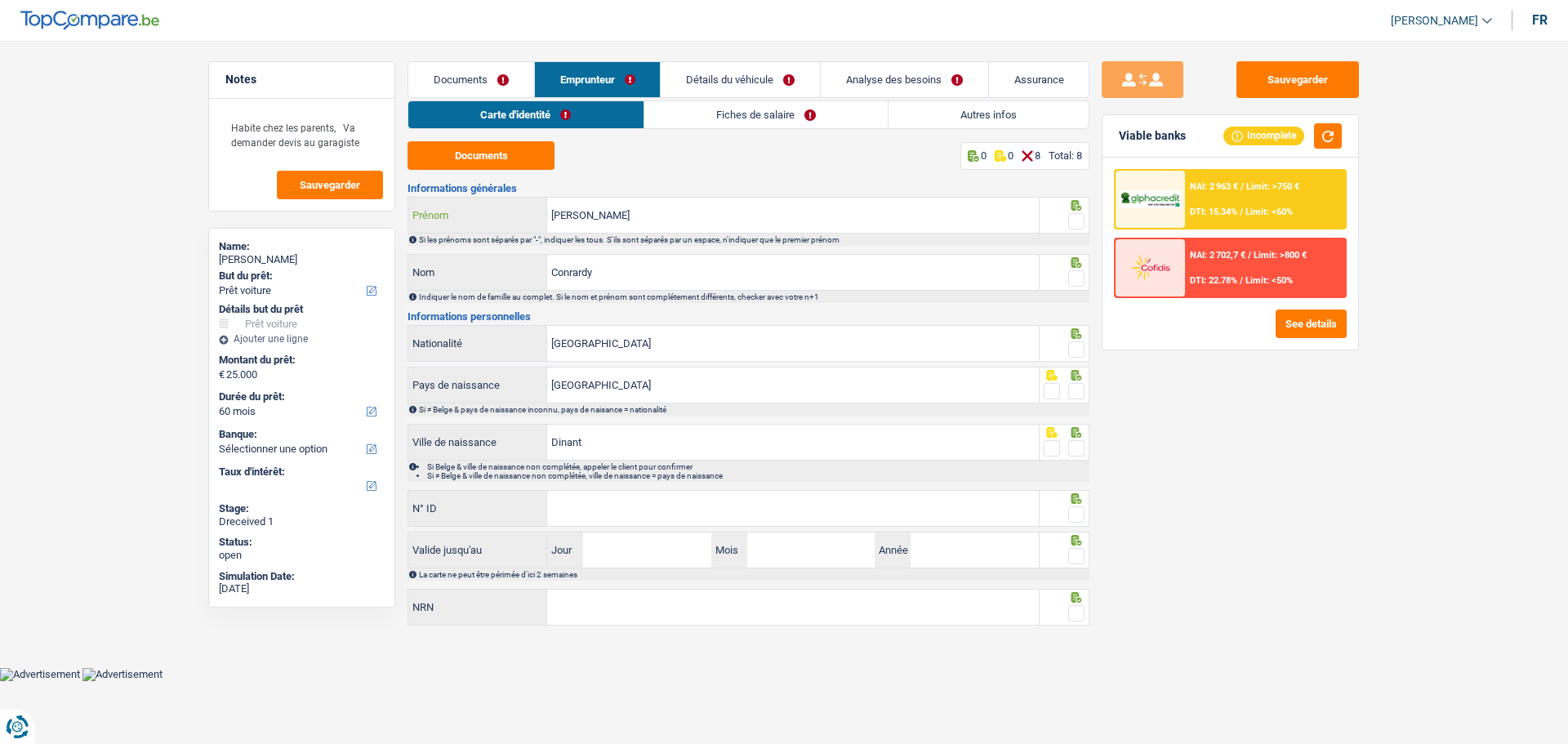 click on "[PERSON_NAME]" at bounding box center (793, 215) 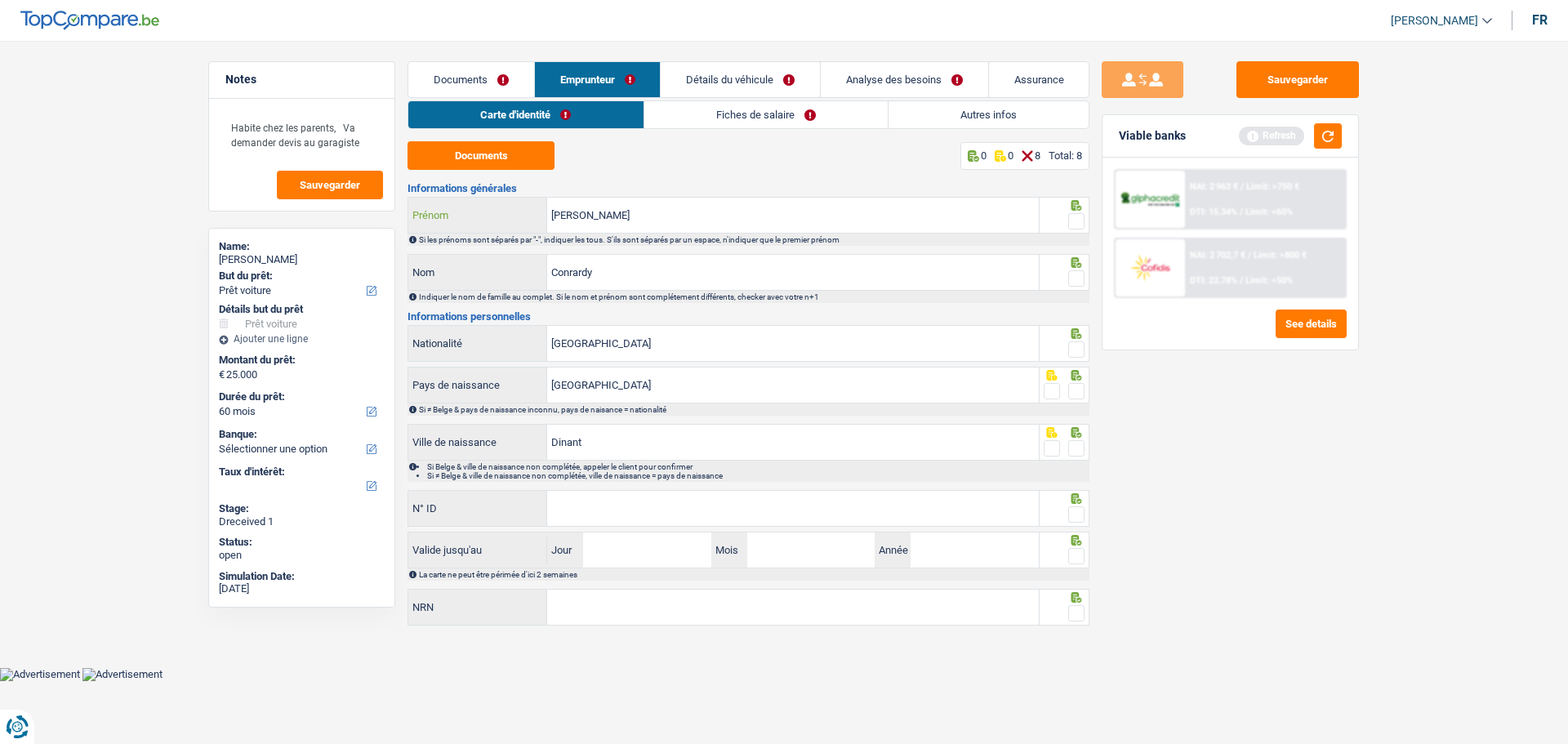 type on "[PERSON_NAME]" 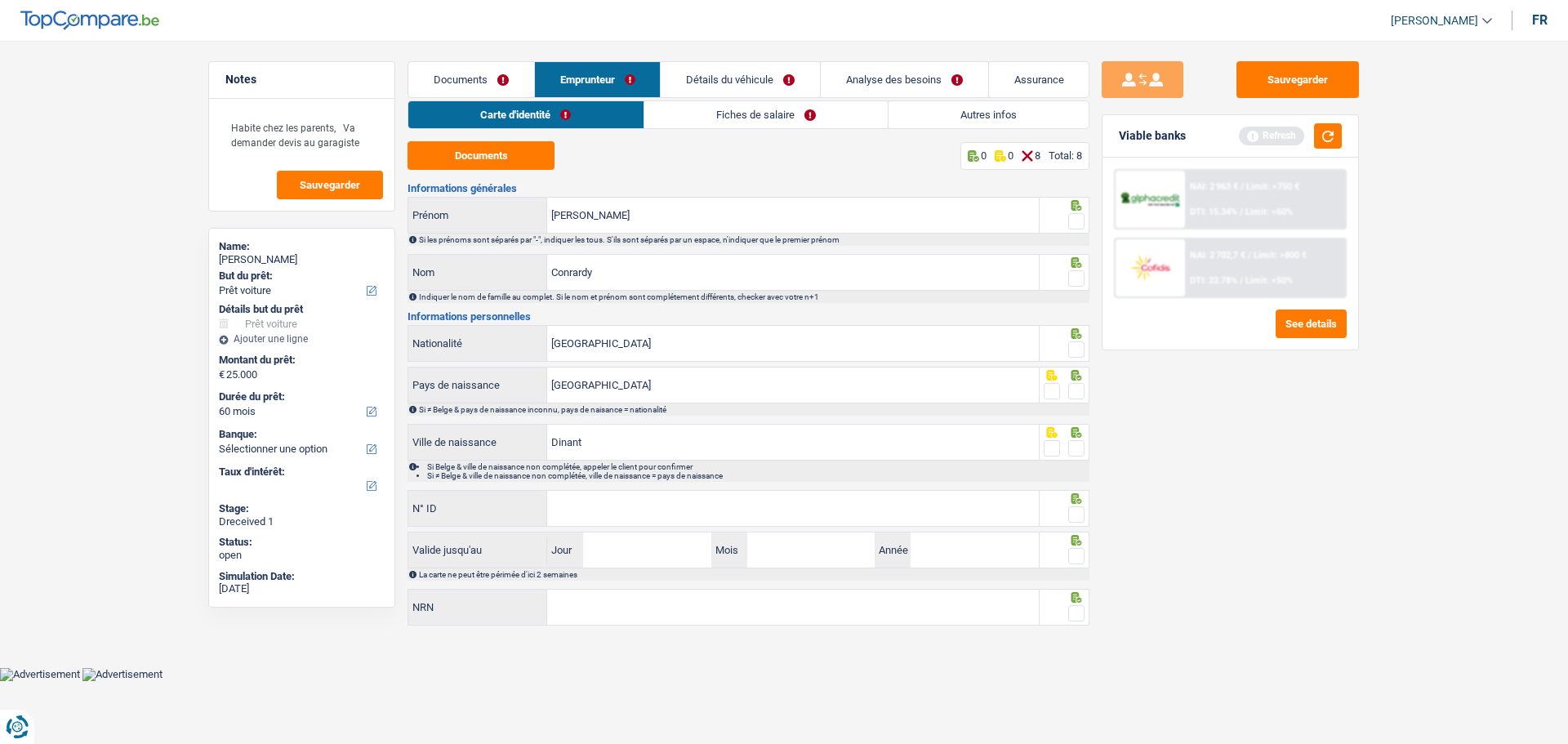 drag, startPoint x: 1071, startPoint y: 212, endPoint x: 1073, endPoint y: 233, distance: 21.095023 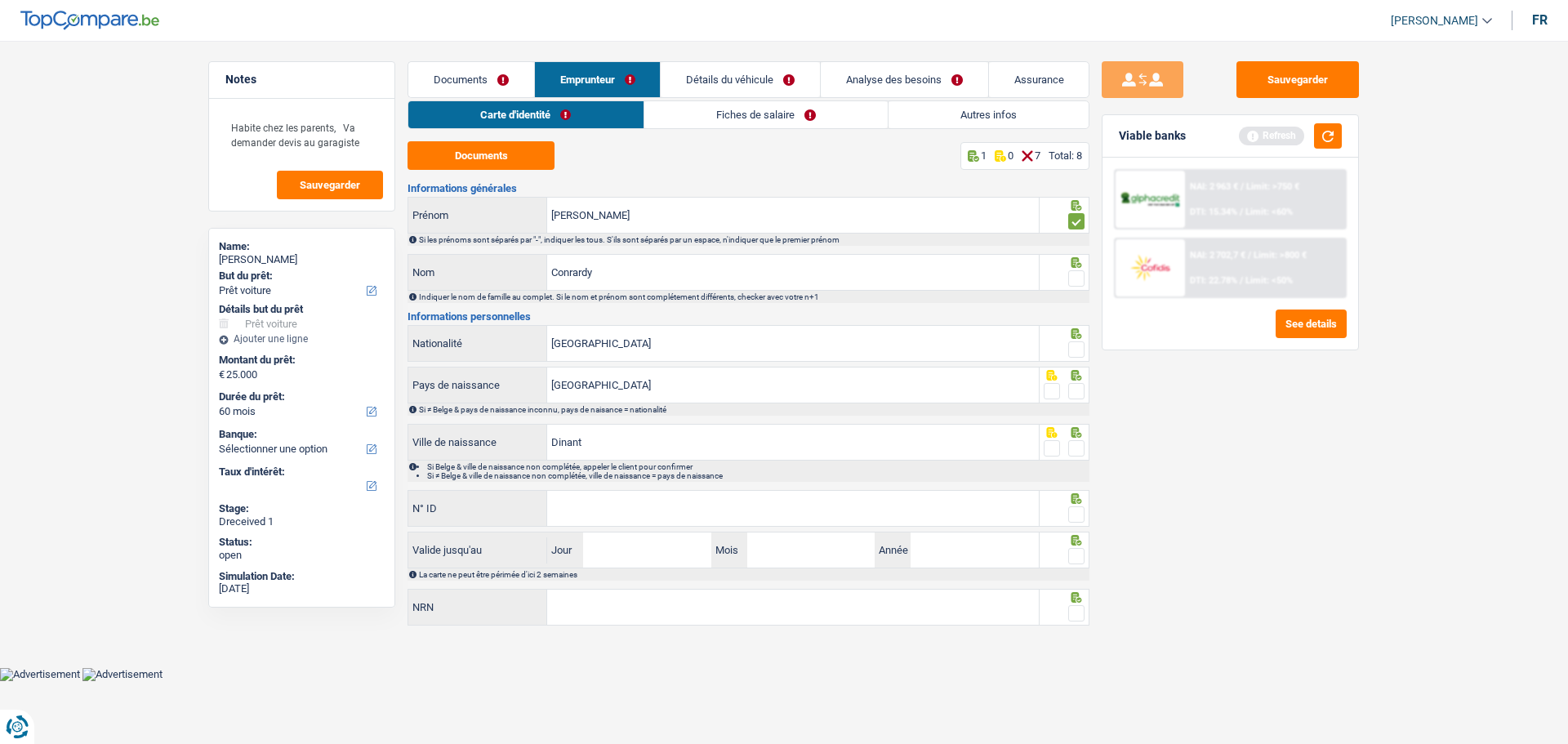 click at bounding box center (1076, 278) 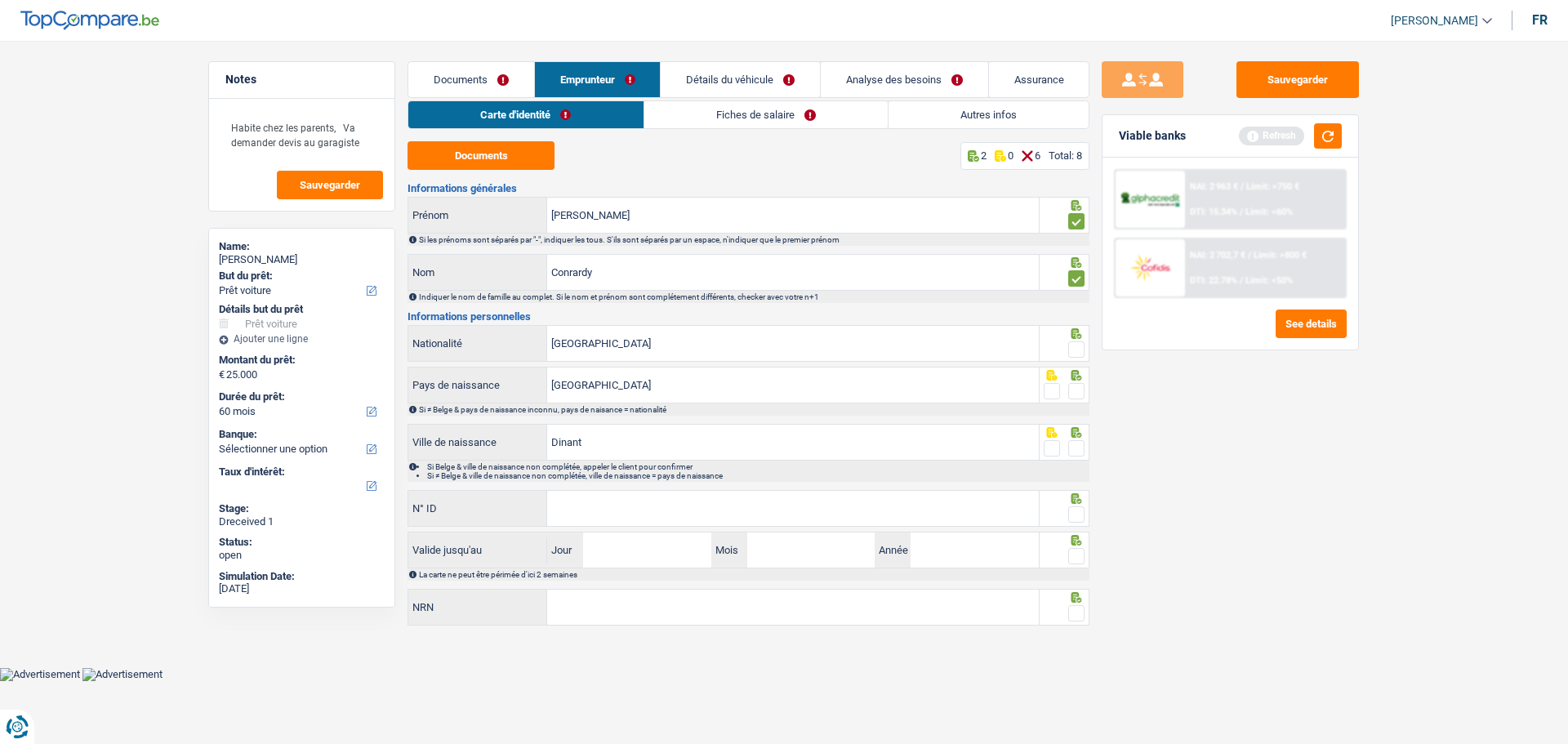 click at bounding box center (1076, 350) 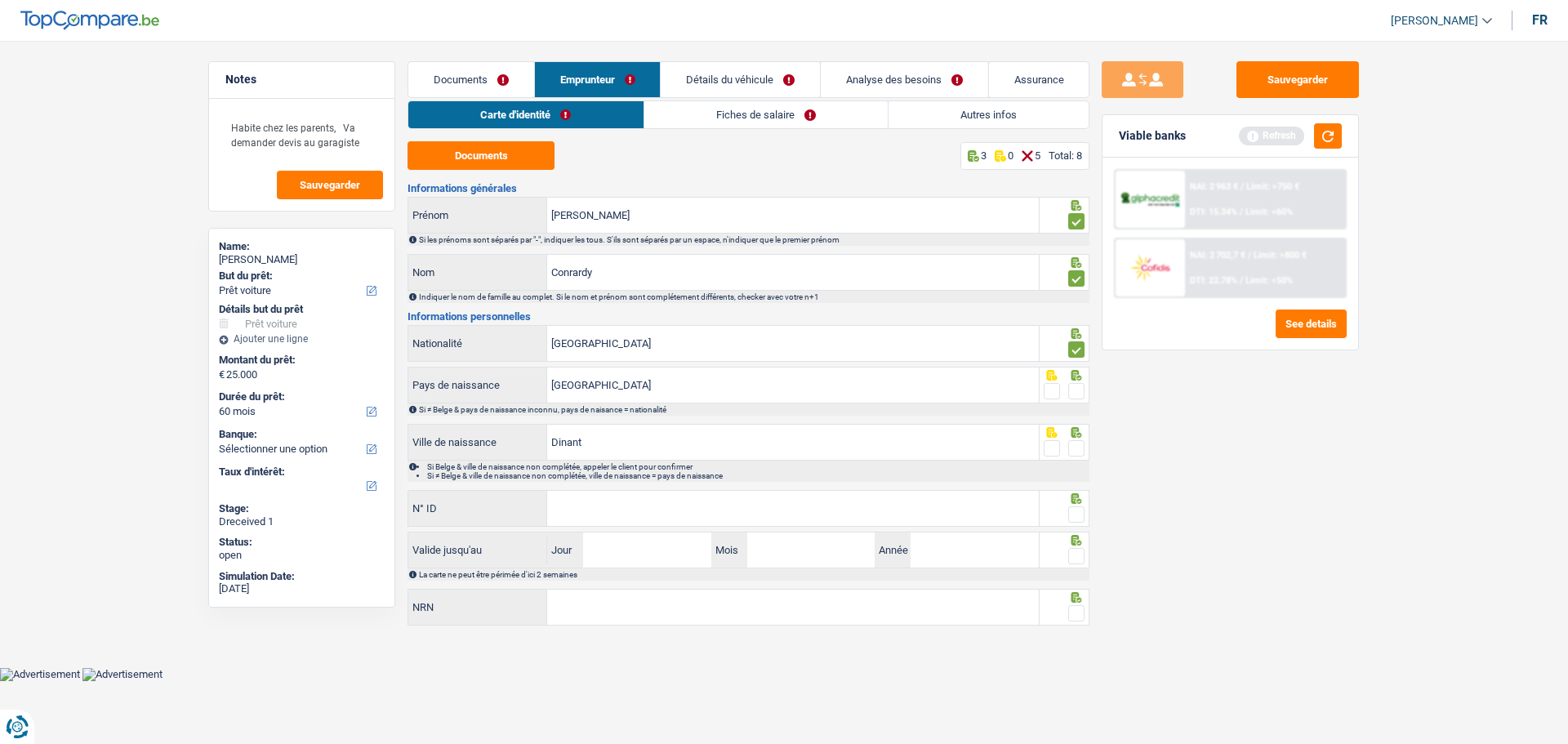 click at bounding box center (1076, 391) 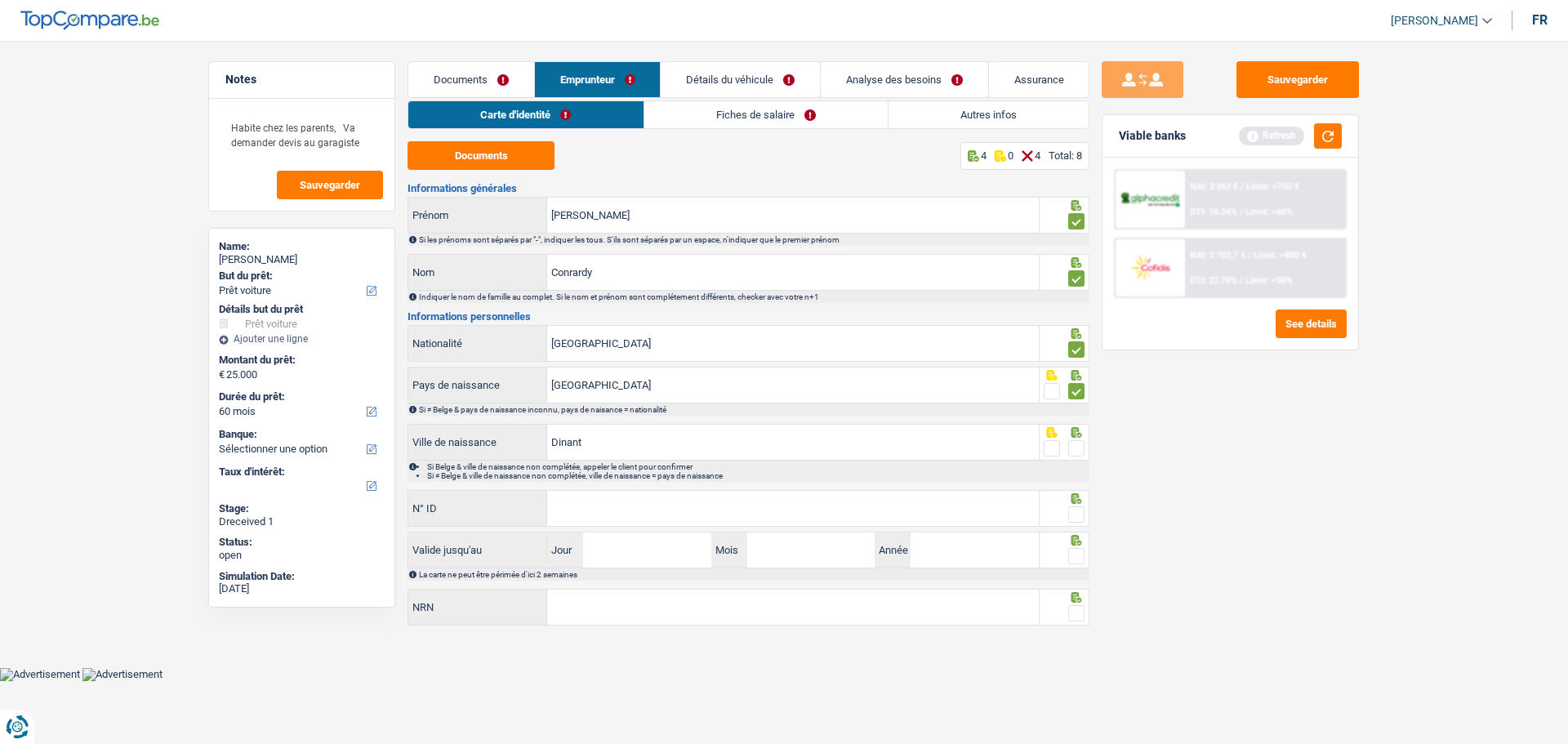 drag, startPoint x: 1073, startPoint y: 441, endPoint x: 1060, endPoint y: 445, distance: 13.601471 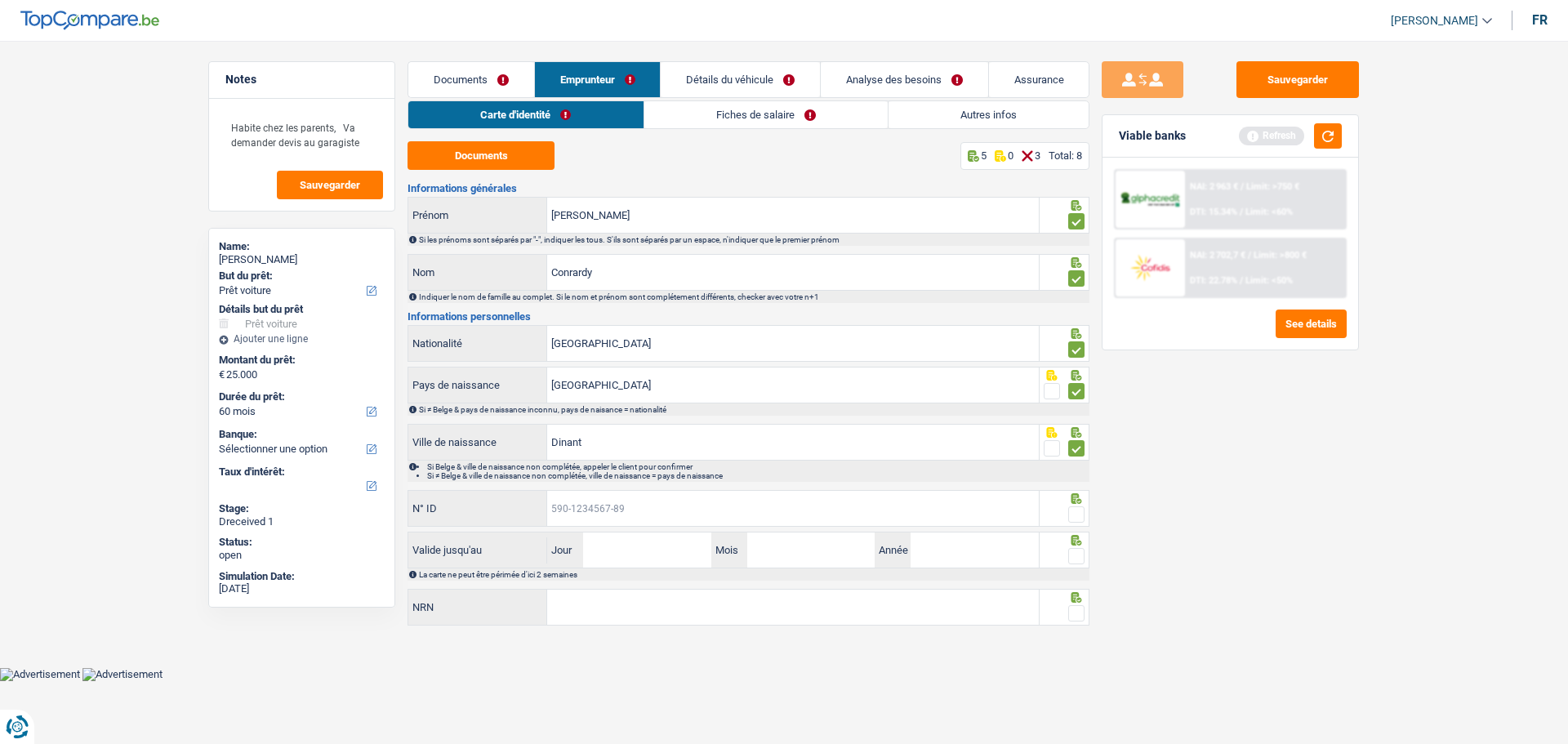 click on "N° ID" at bounding box center [793, 508] 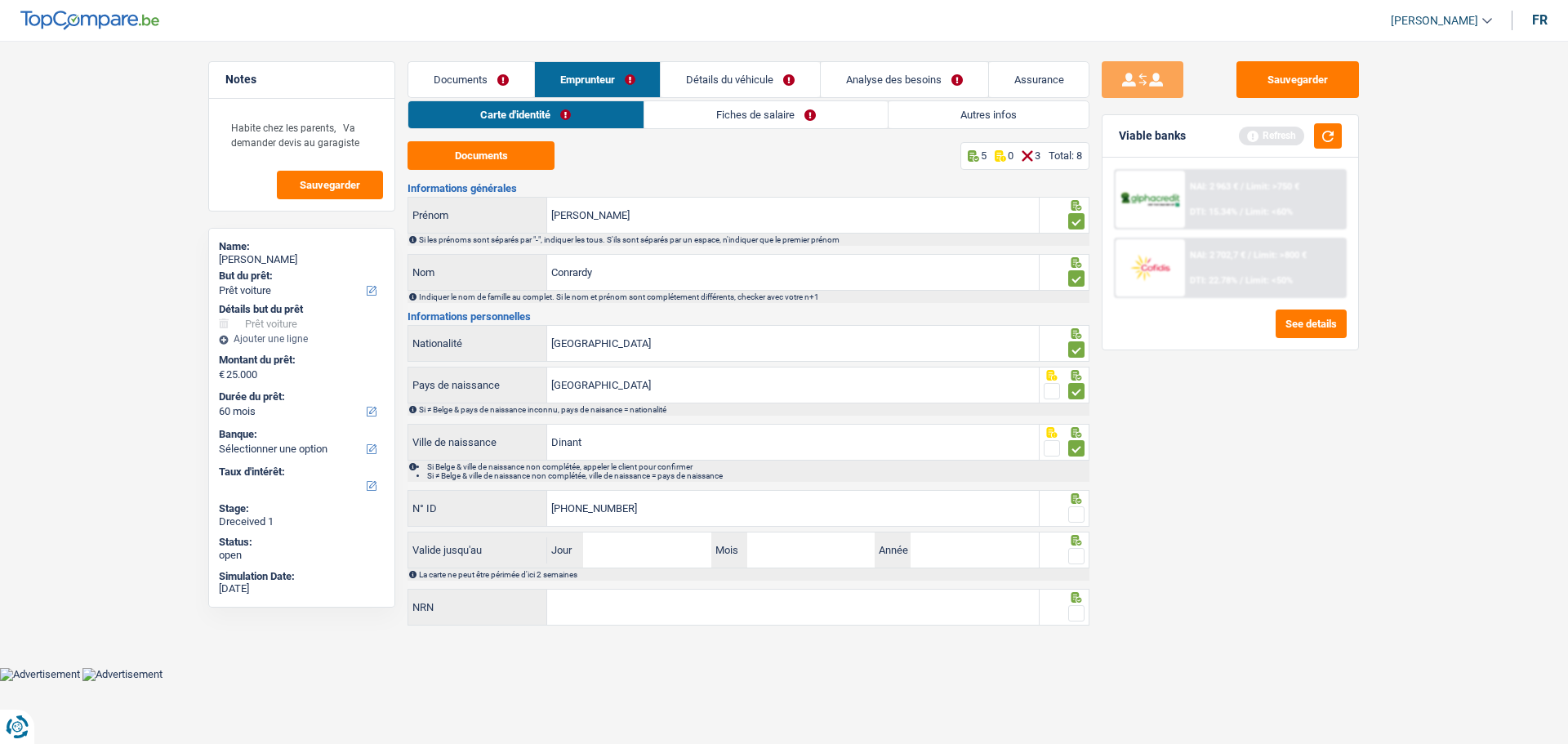 type on "[PHONE_NUMBER]" 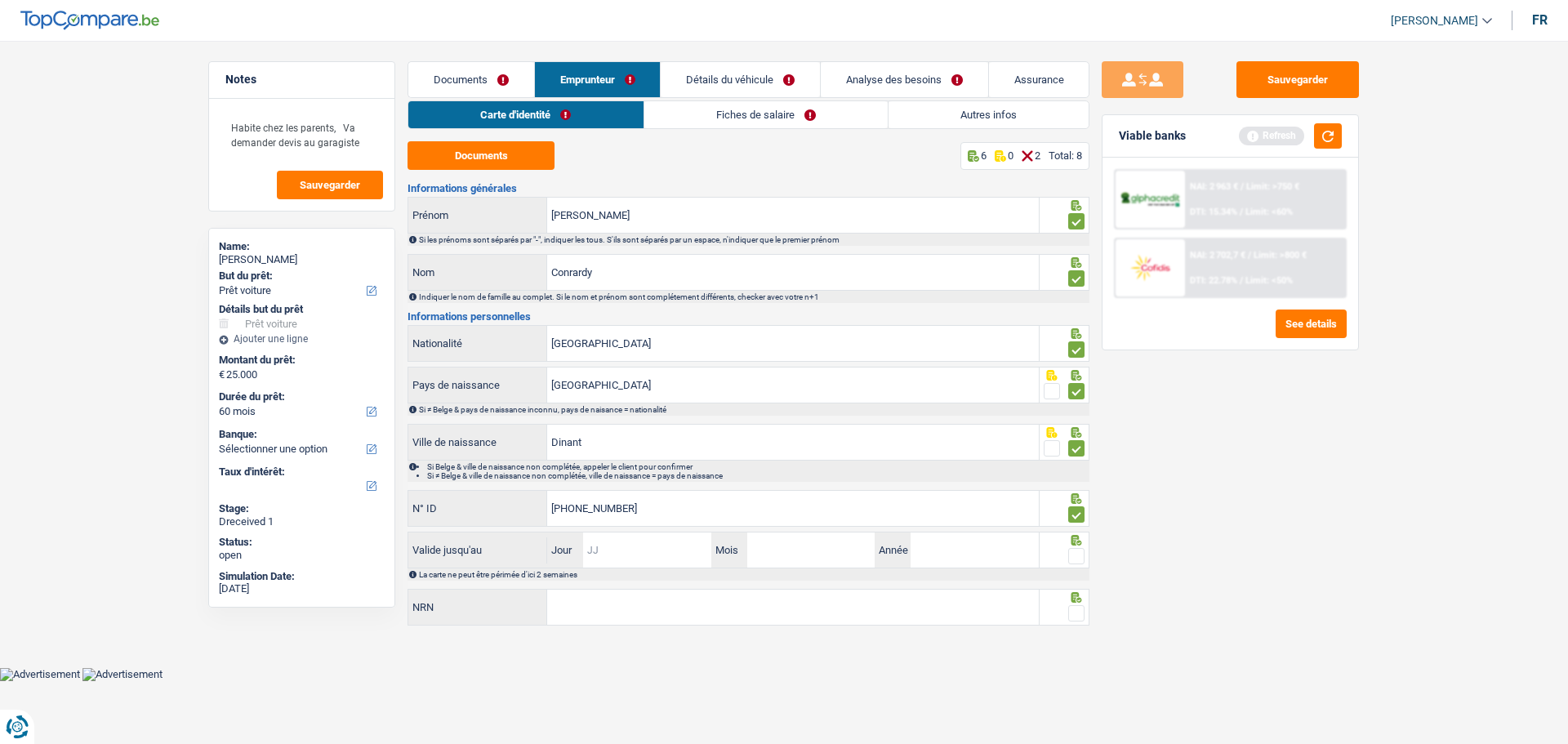 click on "Jour" at bounding box center (647, 550) 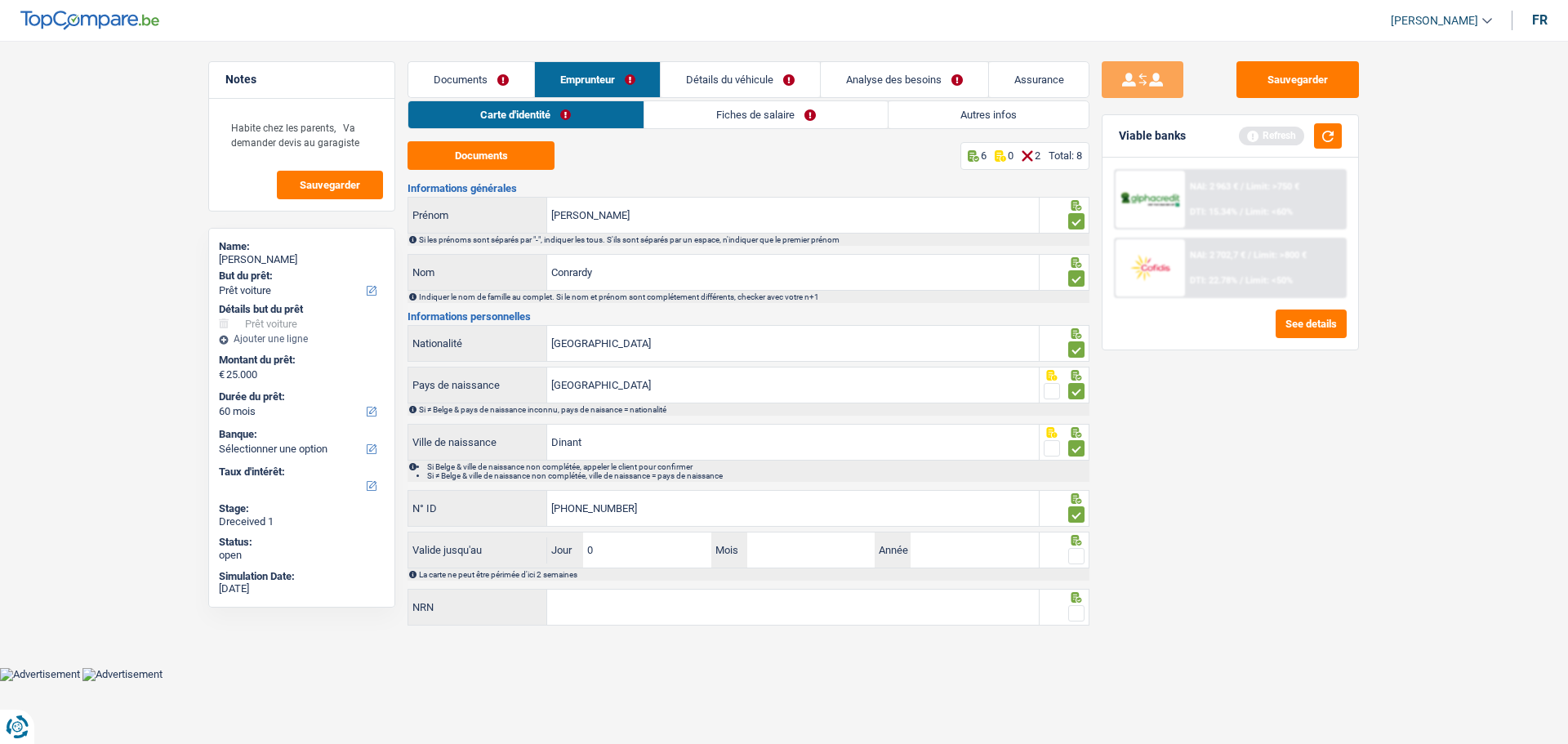 type on "08" 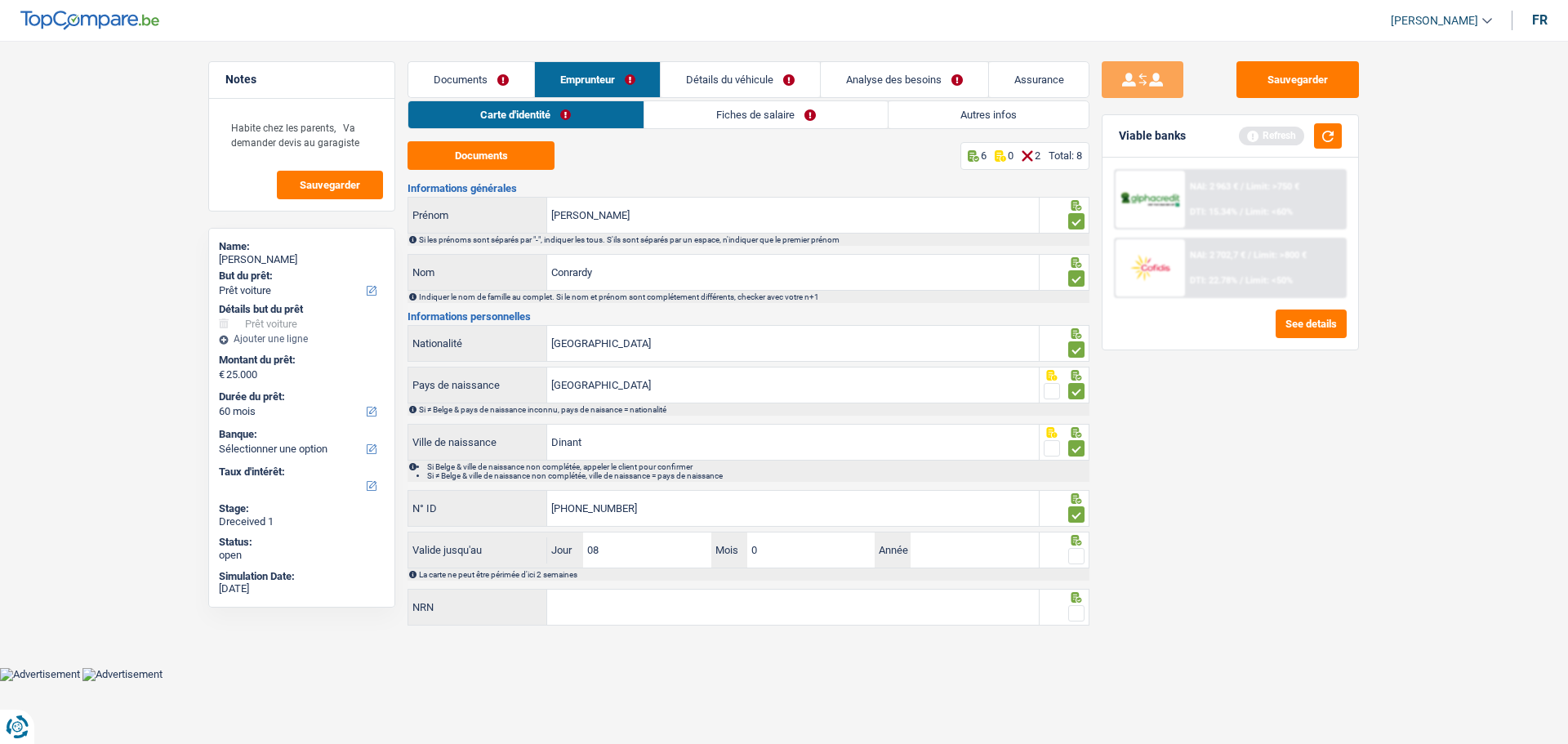 type on "08" 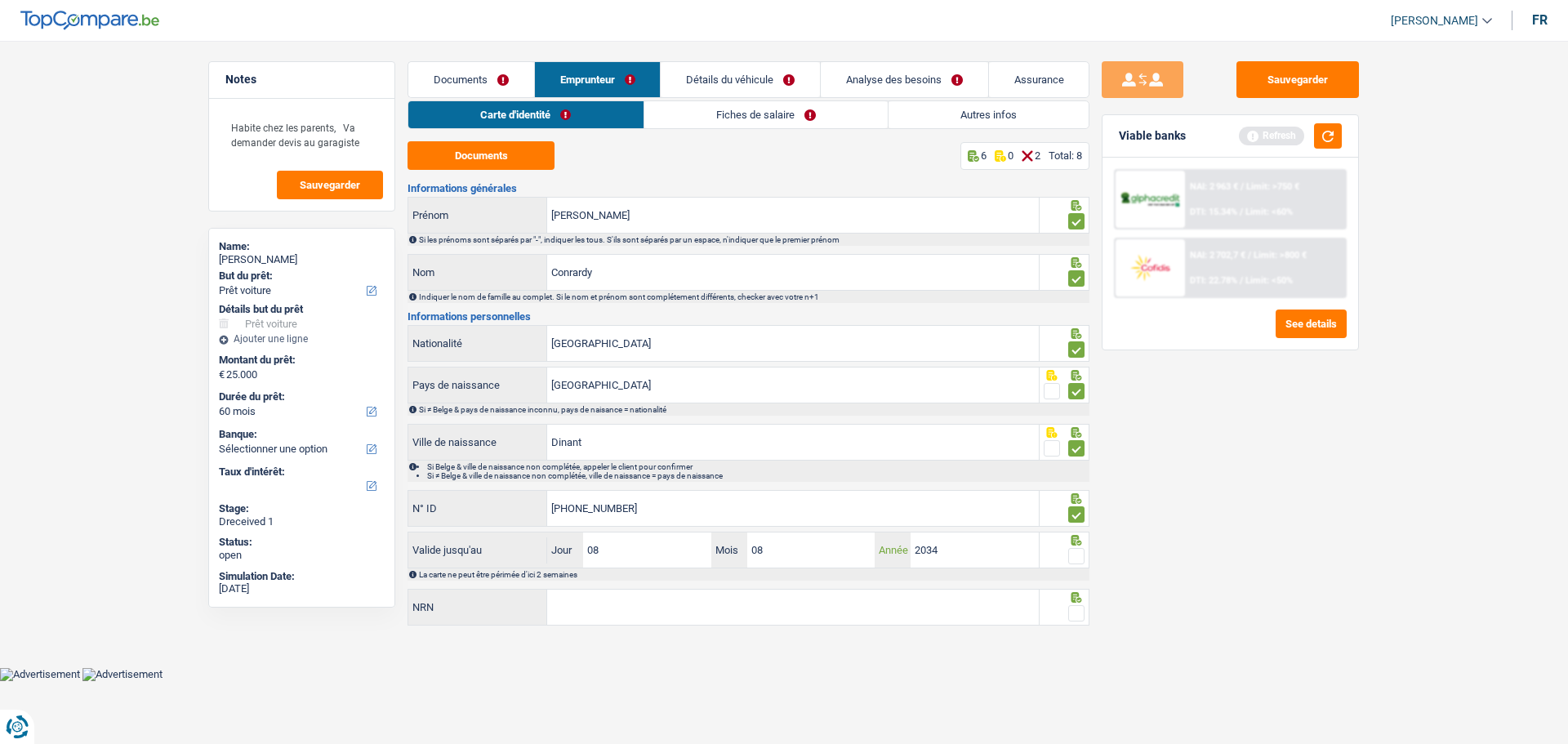type on "2034" 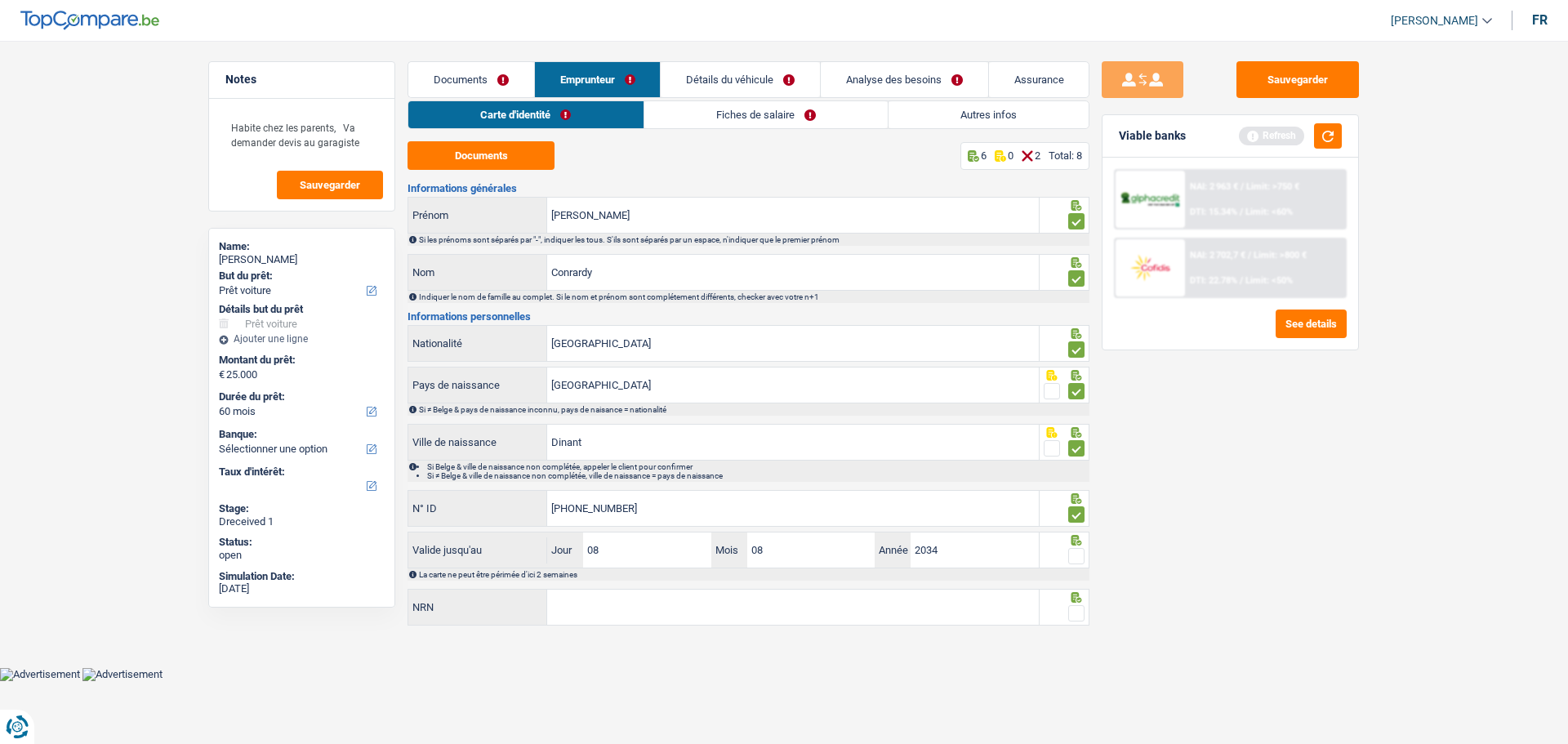 click at bounding box center [1076, 556] 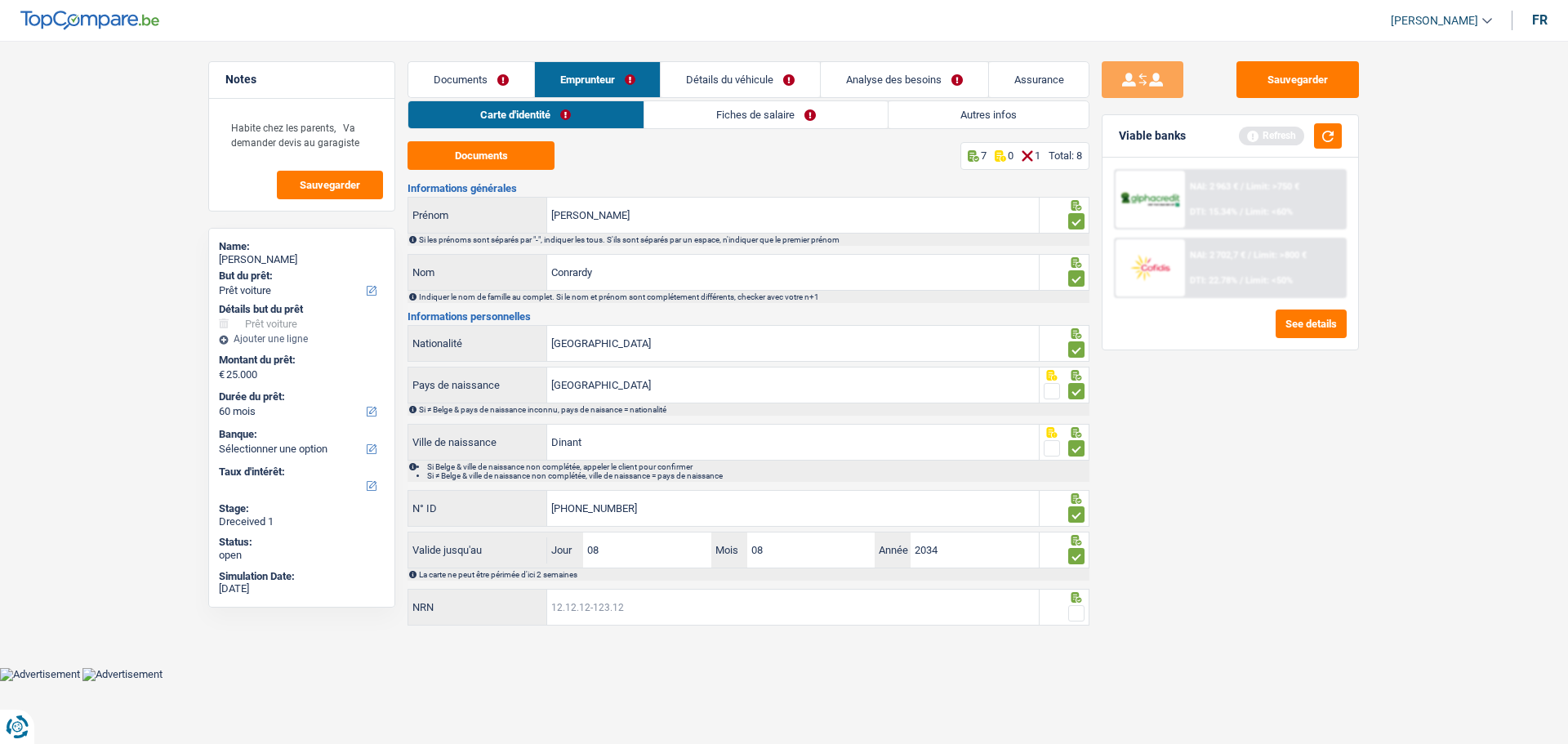 click on "NRN" at bounding box center [793, 607] 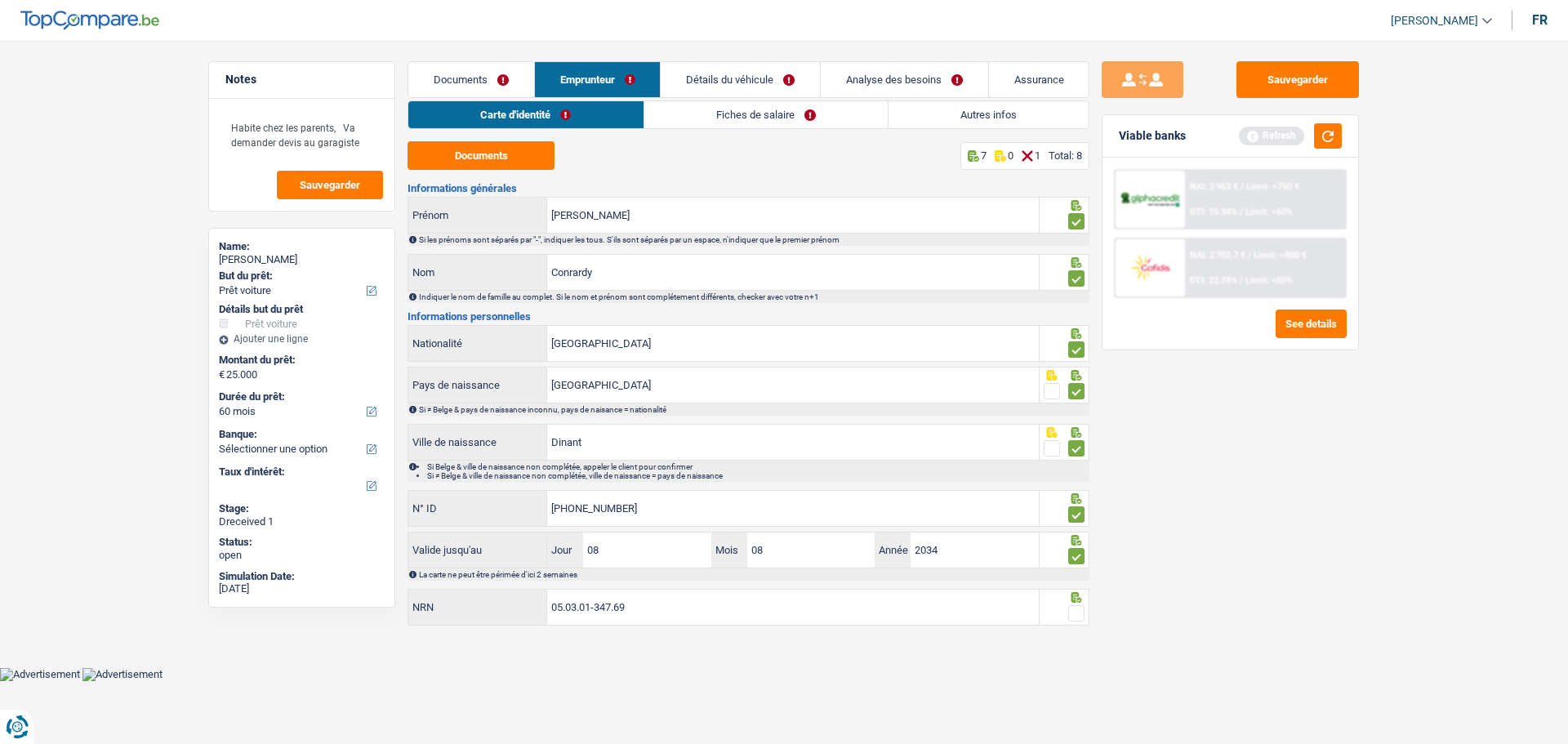 type on "05.03.01-347.69" 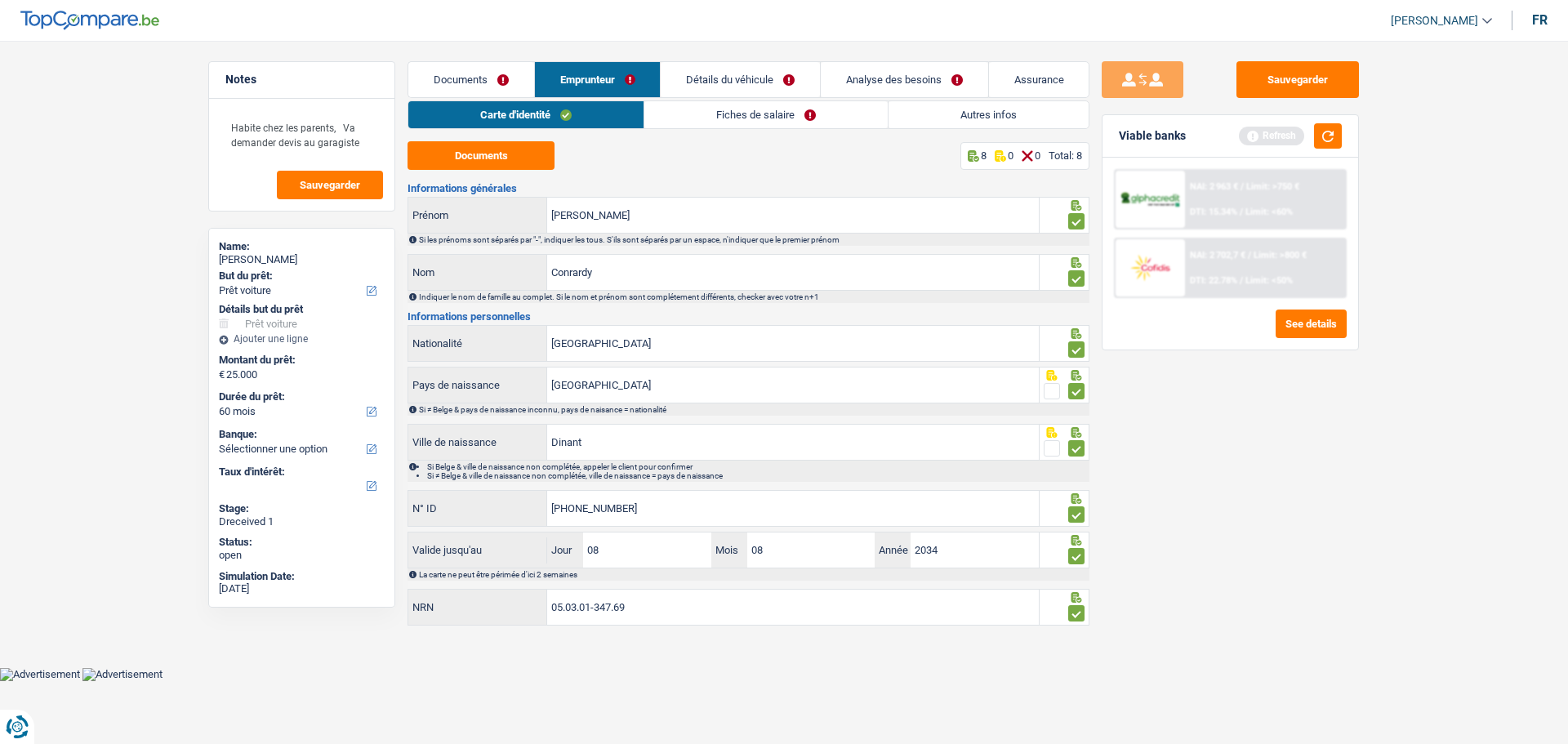 drag, startPoint x: 785, startPoint y: 100, endPoint x: 781, endPoint y: 108, distance: 8.94427 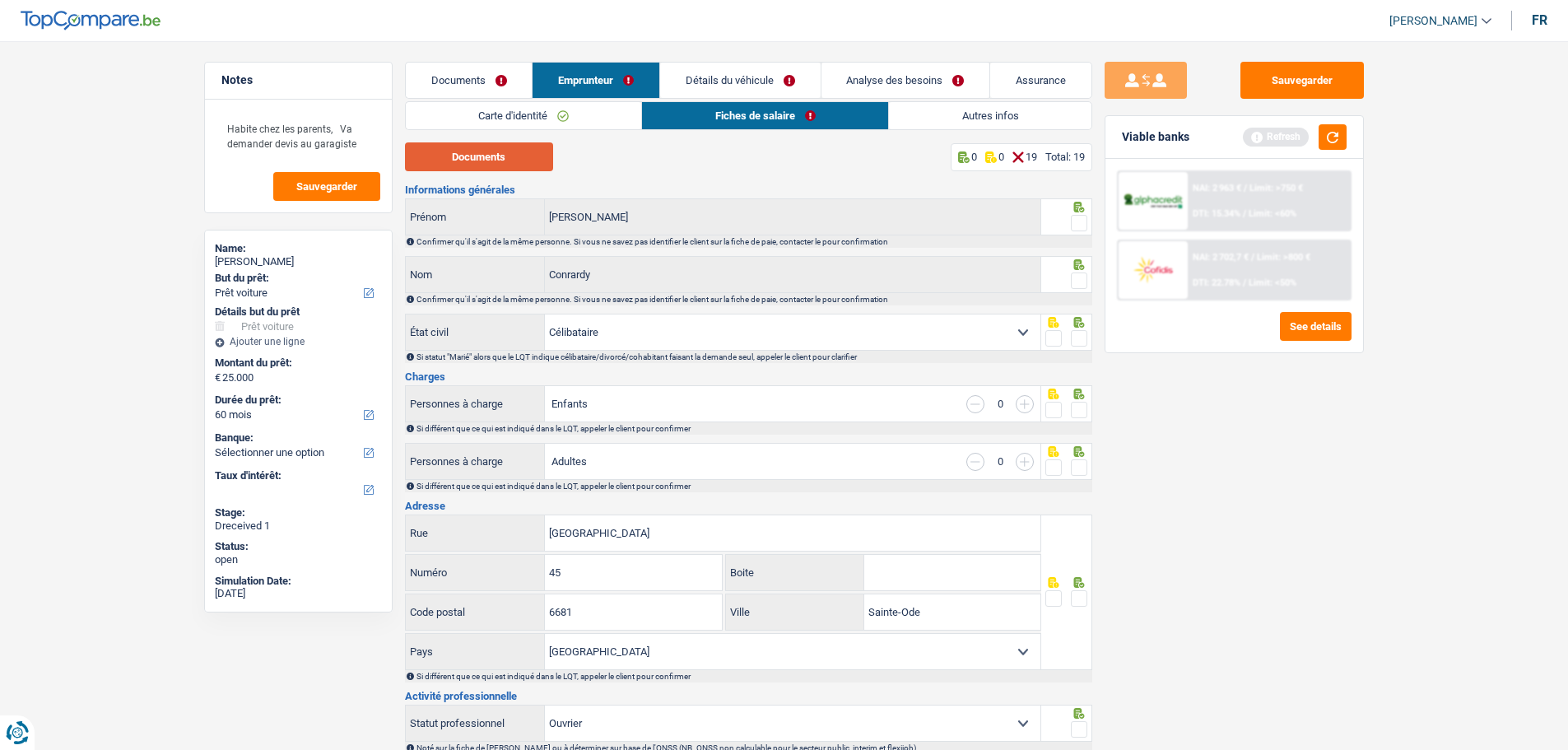 click on "Documents" at bounding box center (479, 156) 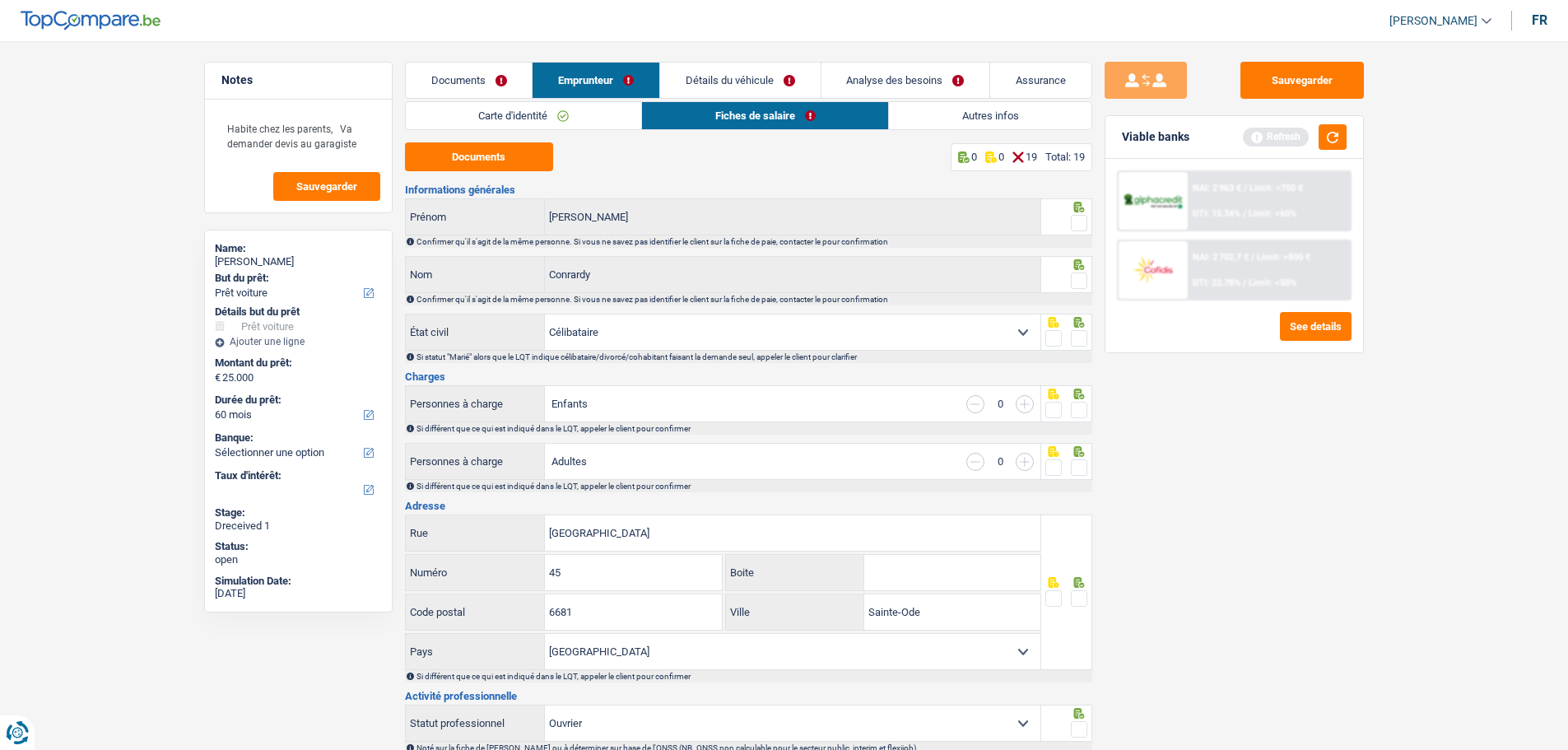 click at bounding box center [1079, 223] 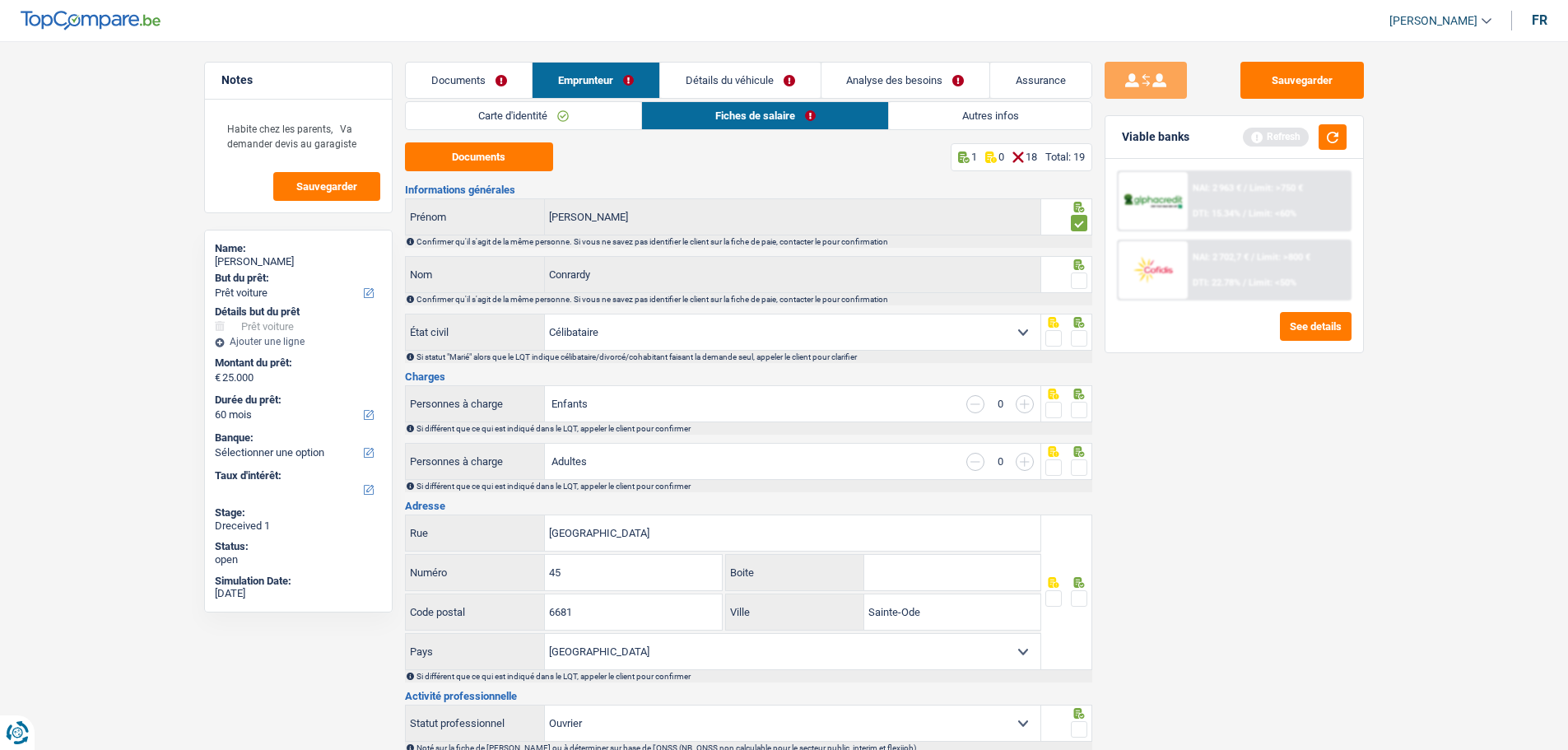click at bounding box center (1079, 281) 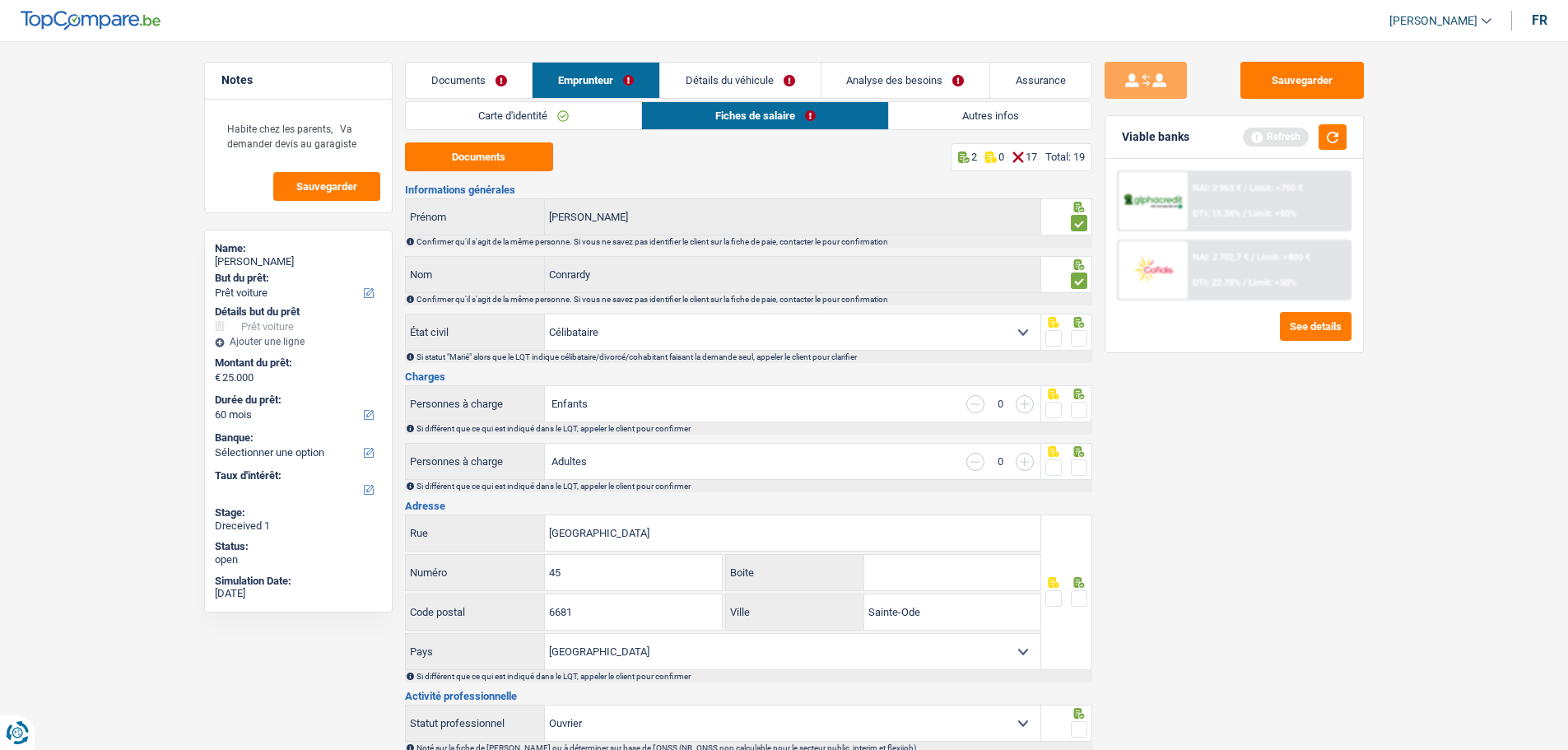 click at bounding box center [1079, 338] 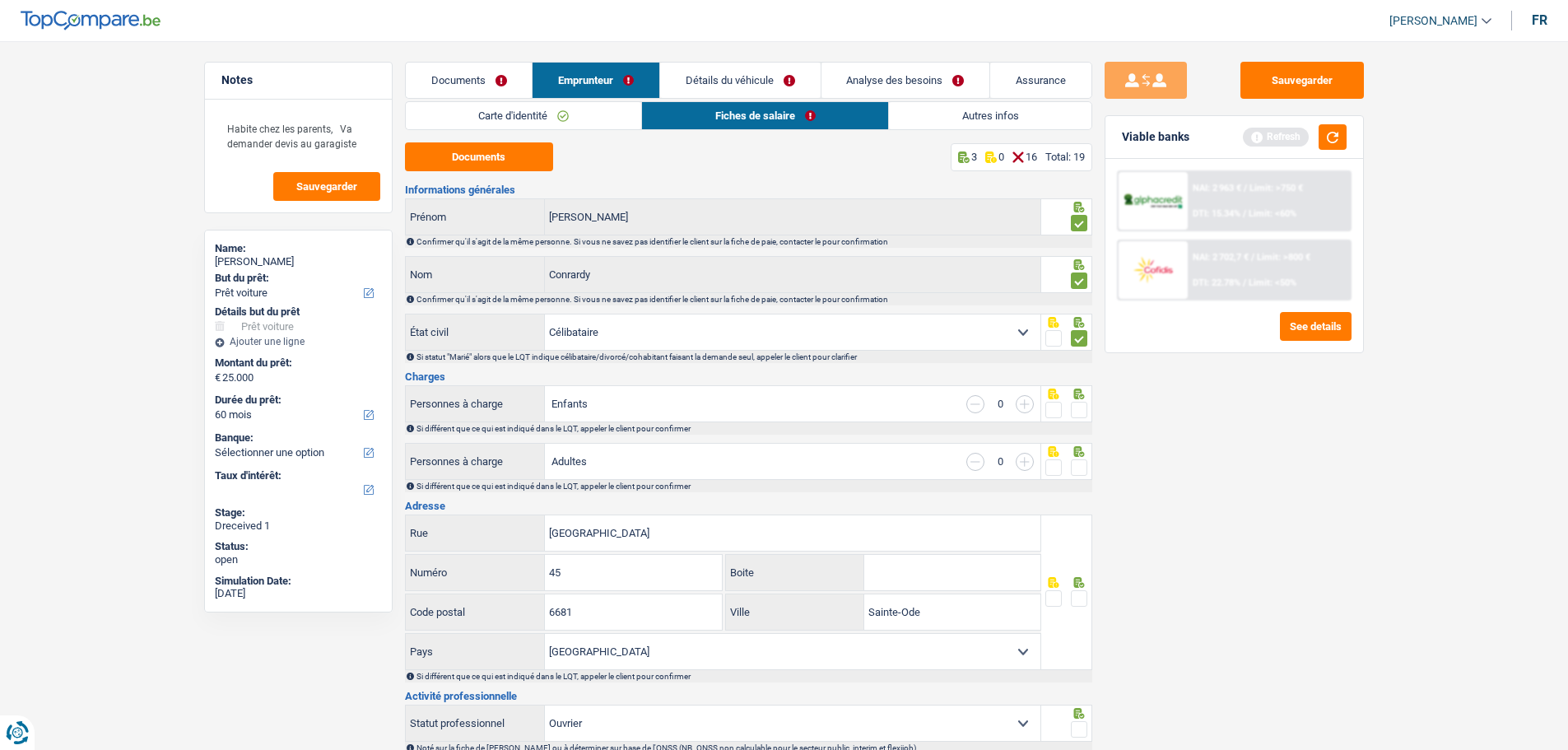 click at bounding box center [1079, 410] 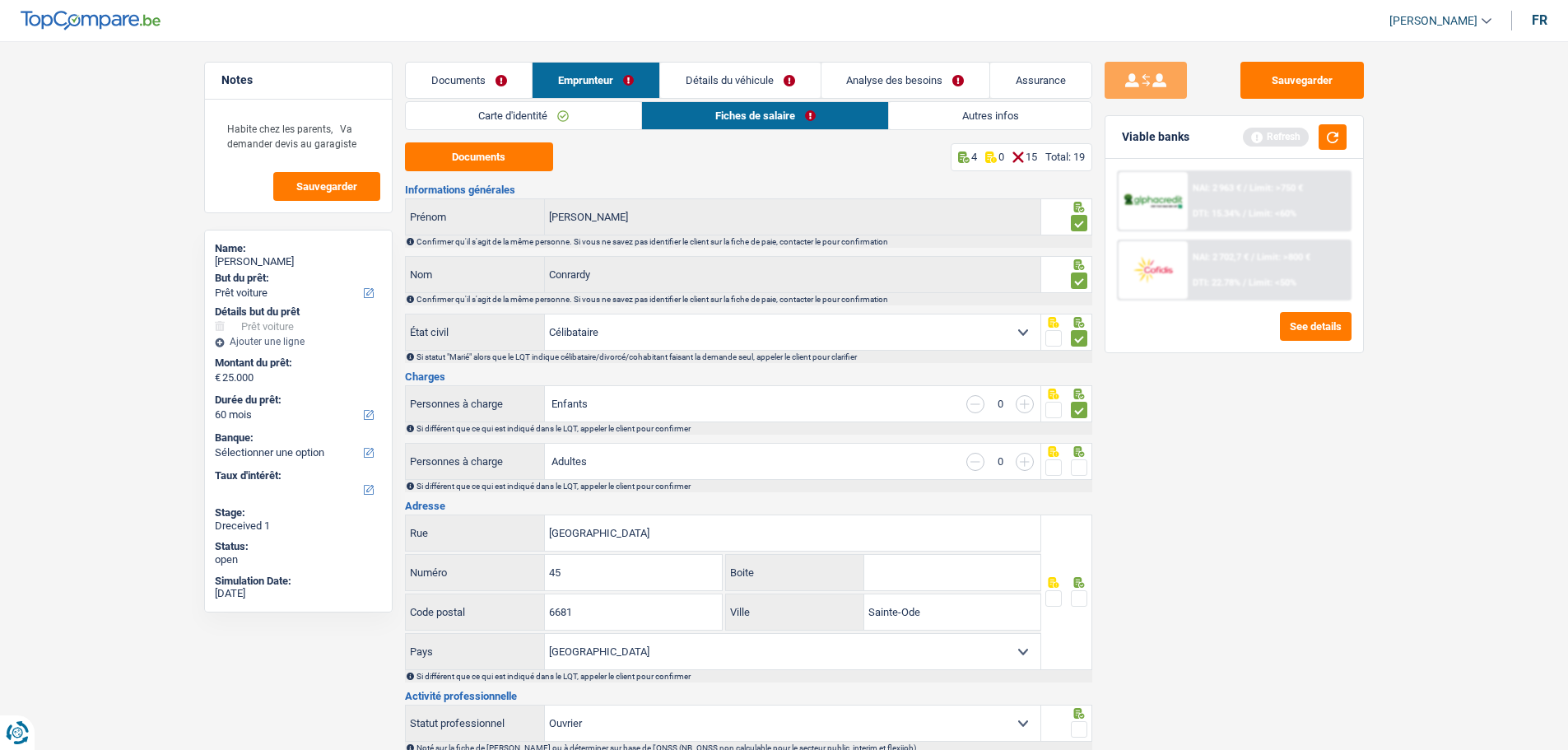 click at bounding box center [1079, 468] 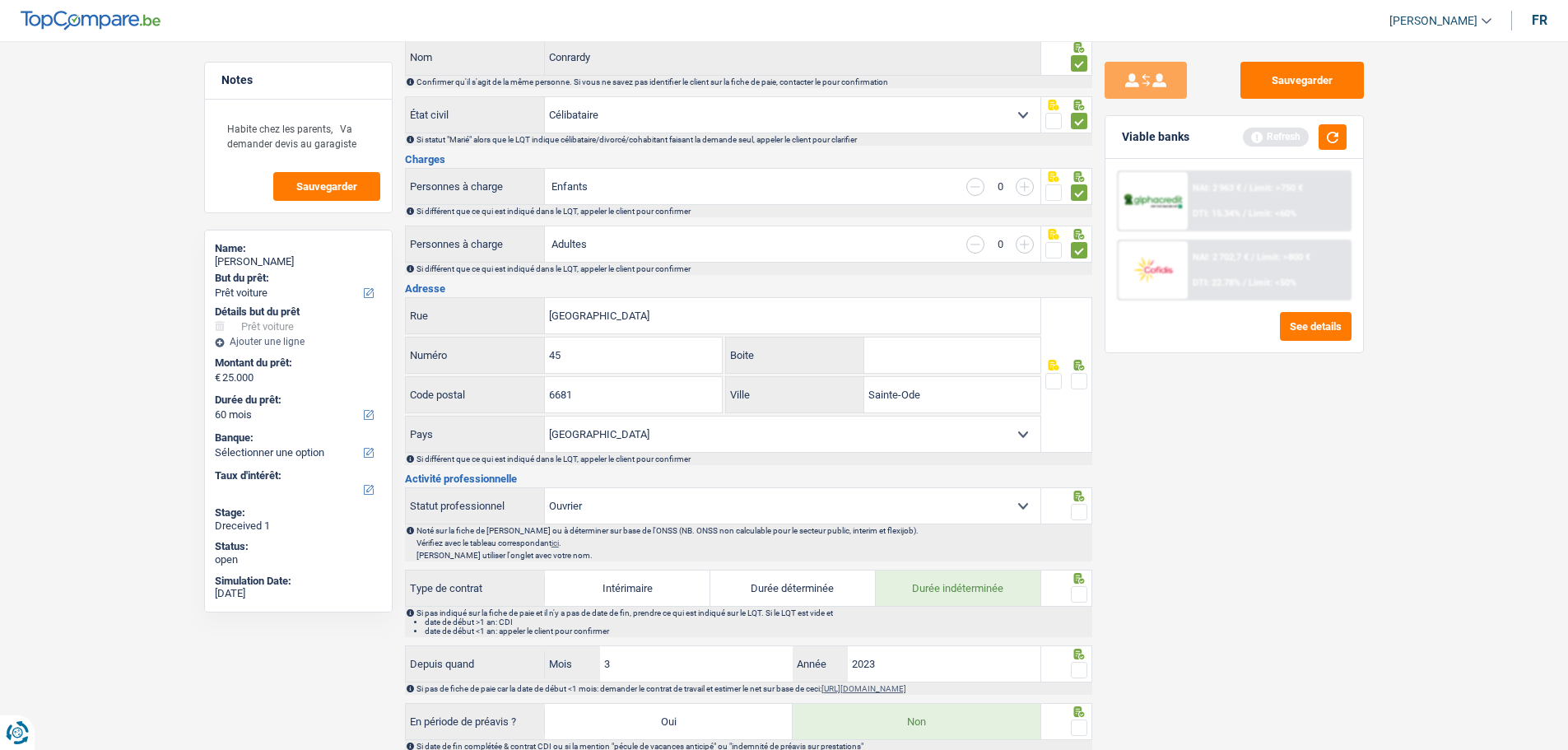 scroll, scrollTop: 247, scrollLeft: 0, axis: vertical 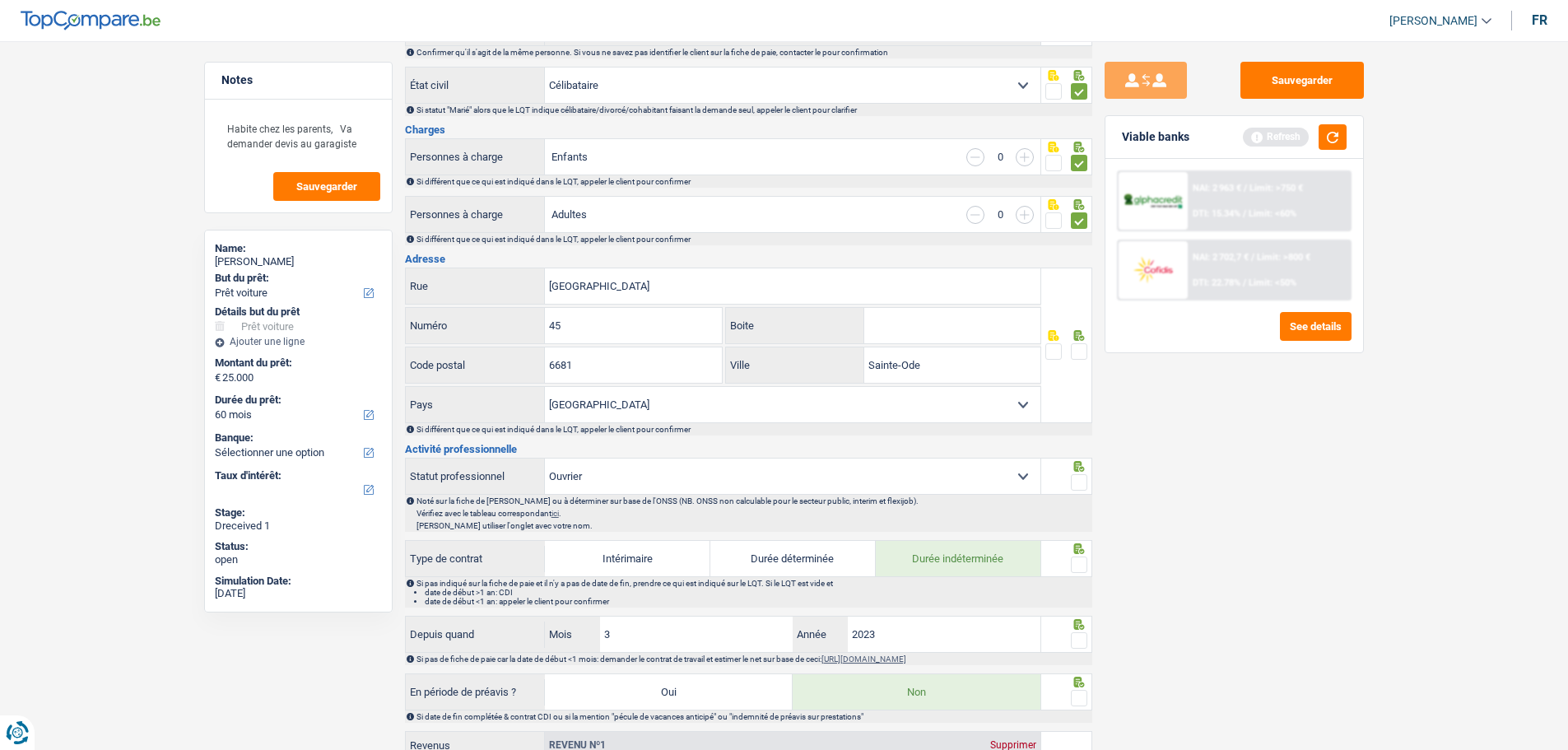 click at bounding box center [1079, 352] 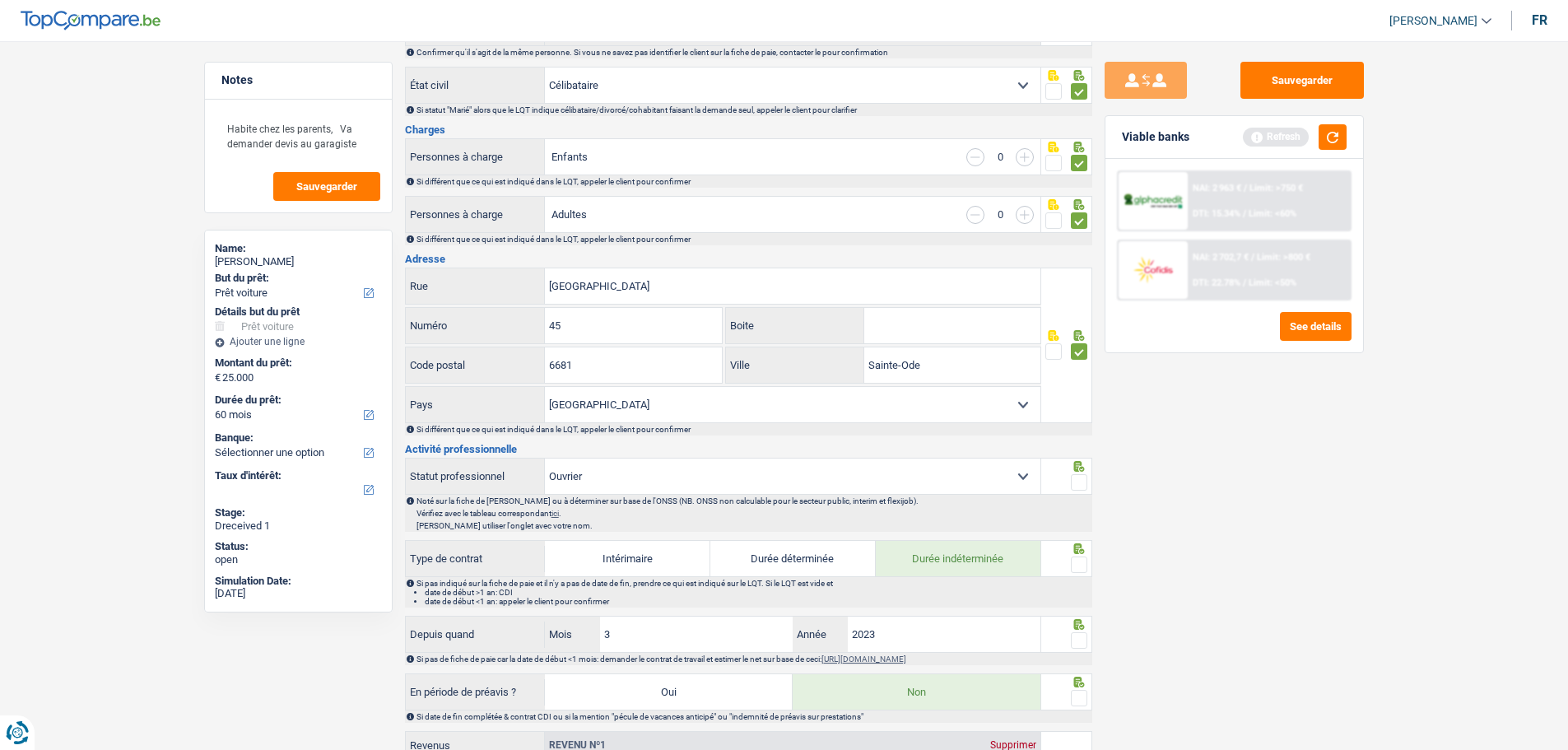 click at bounding box center [1079, 482] 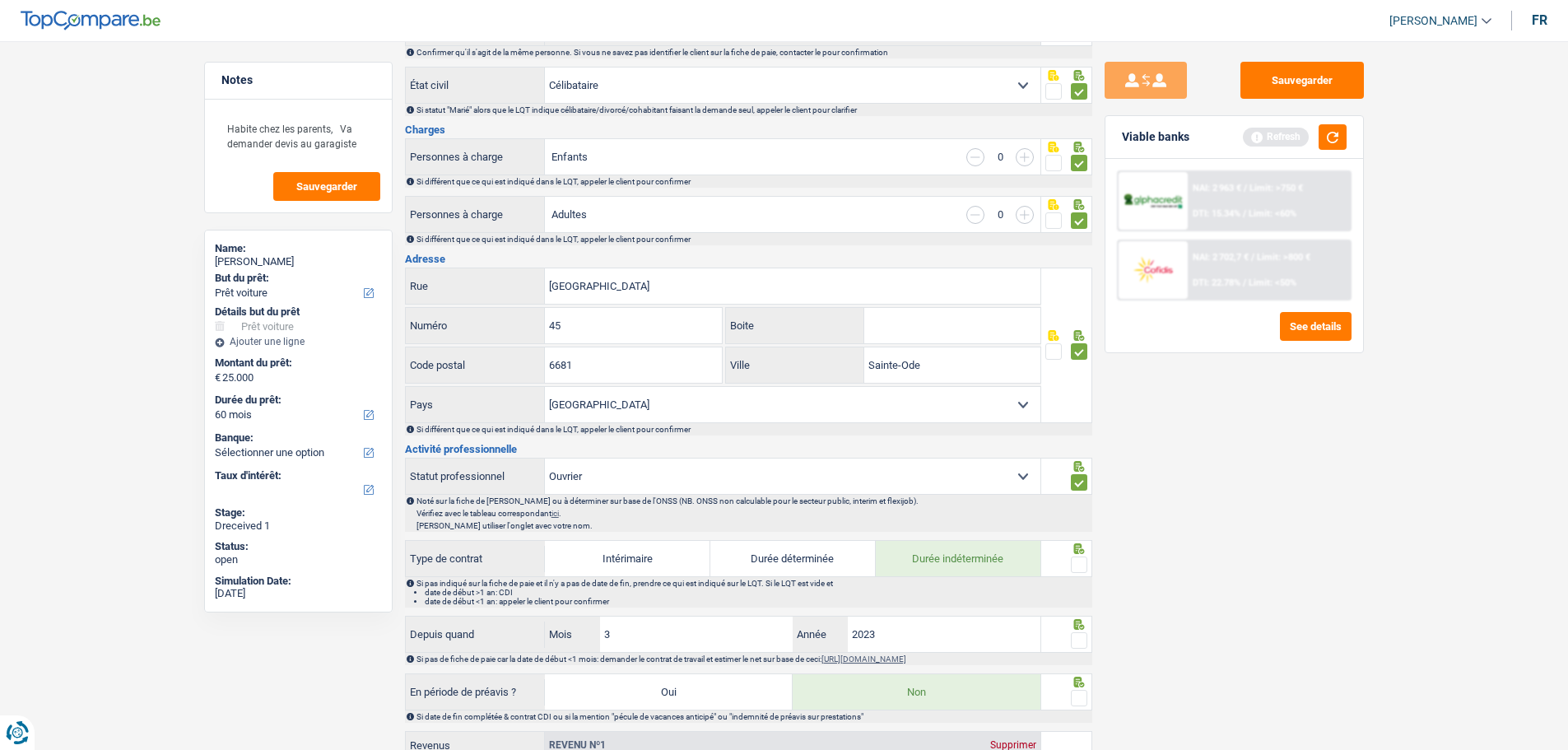 click at bounding box center (1079, 565) 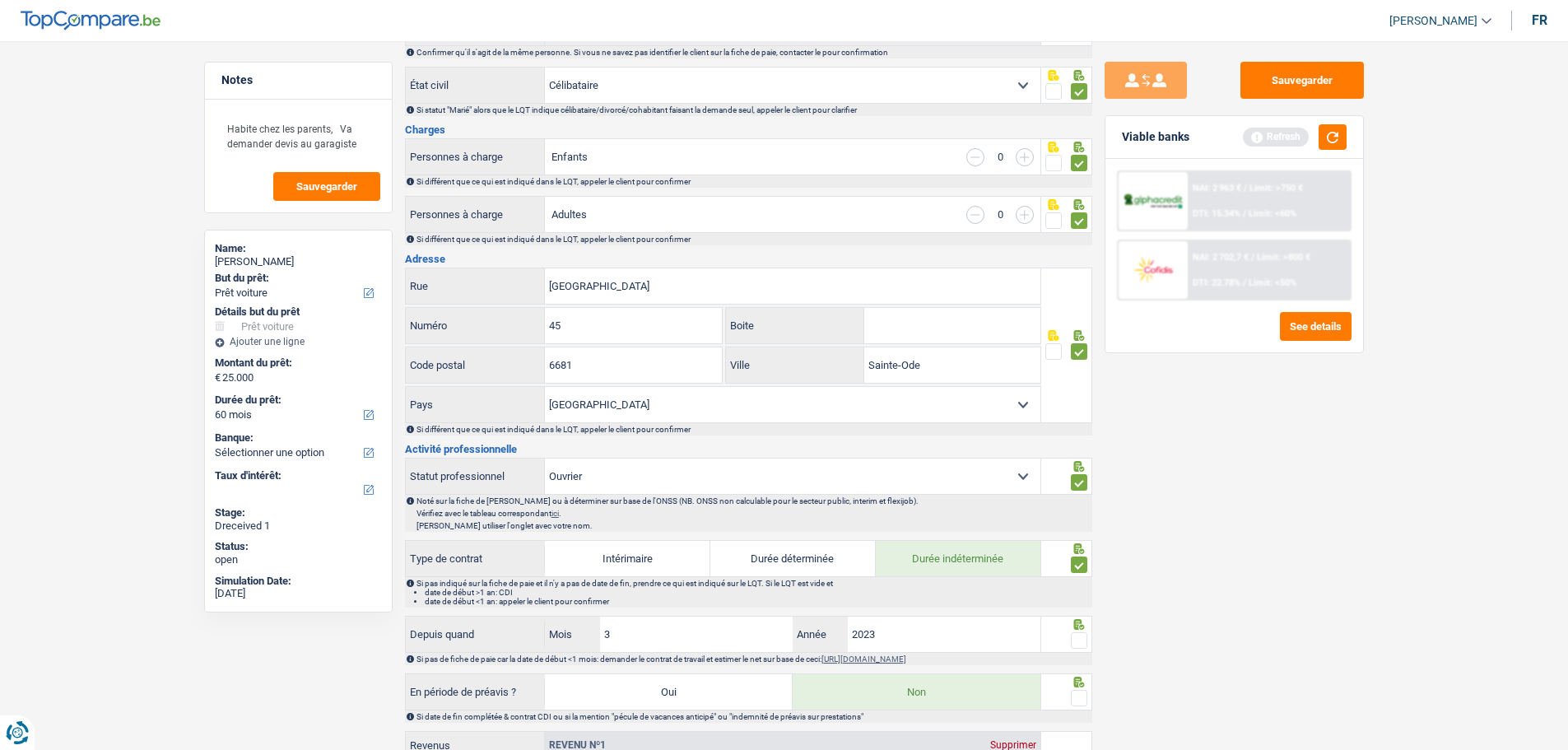 click at bounding box center (1079, 641) 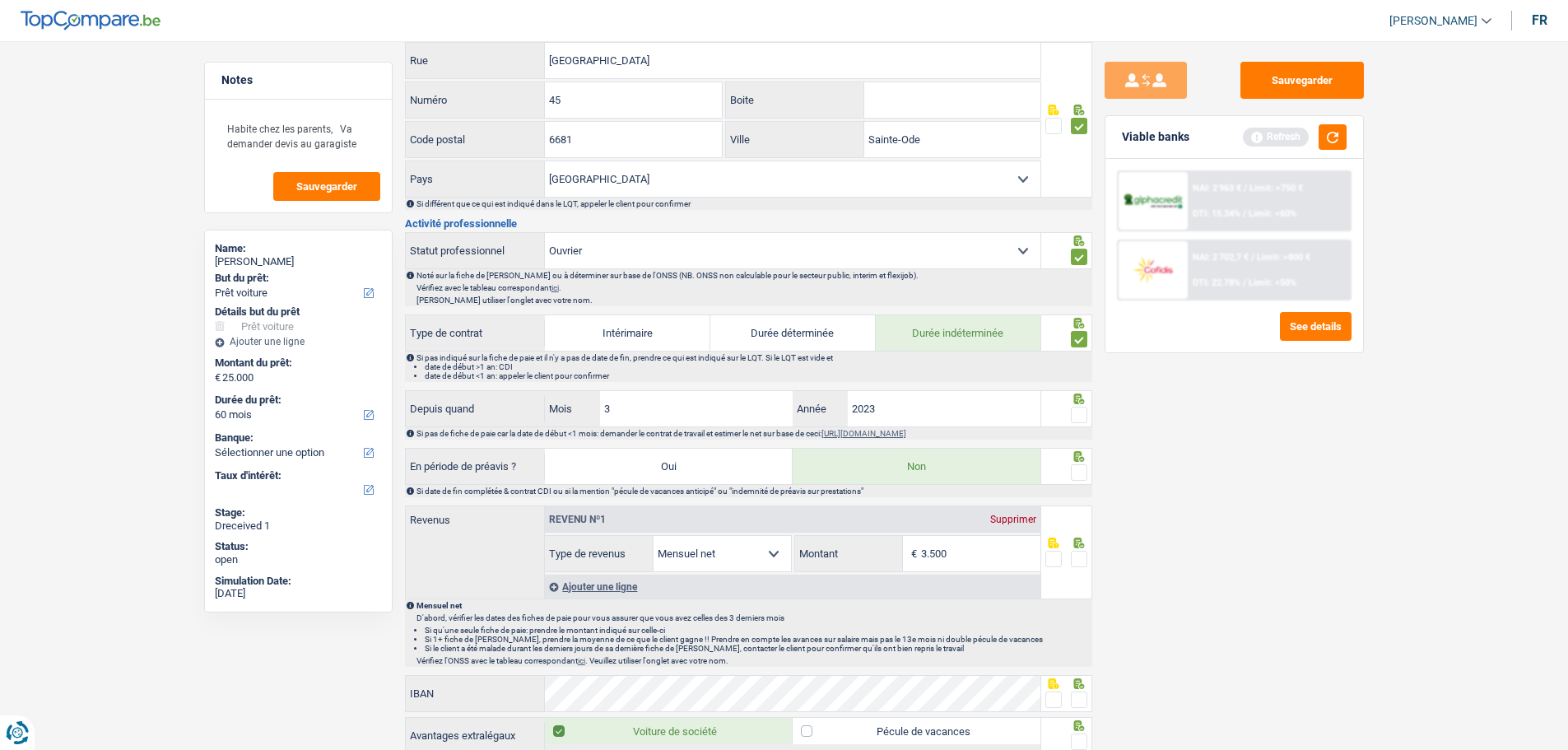 scroll, scrollTop: 494, scrollLeft: 0, axis: vertical 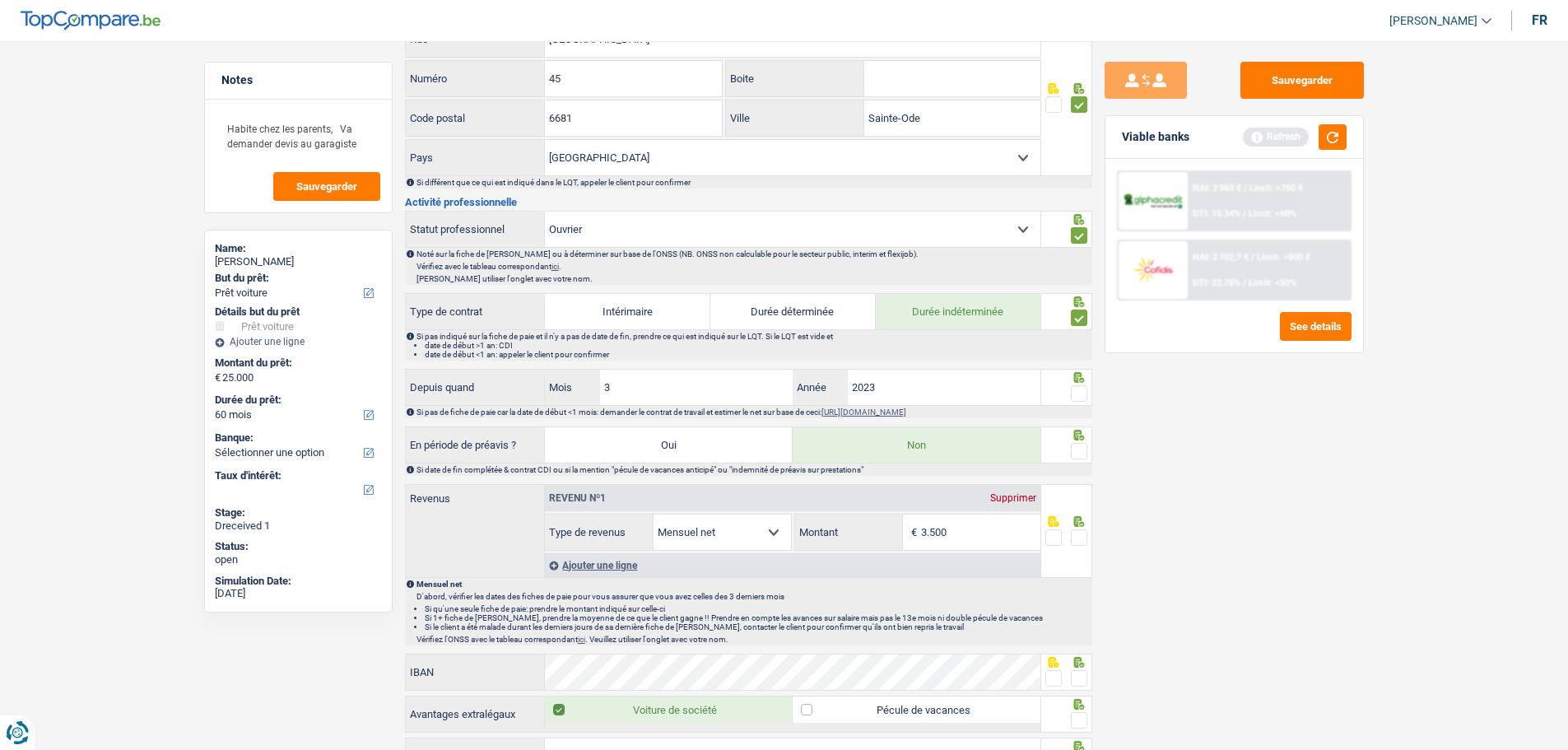click 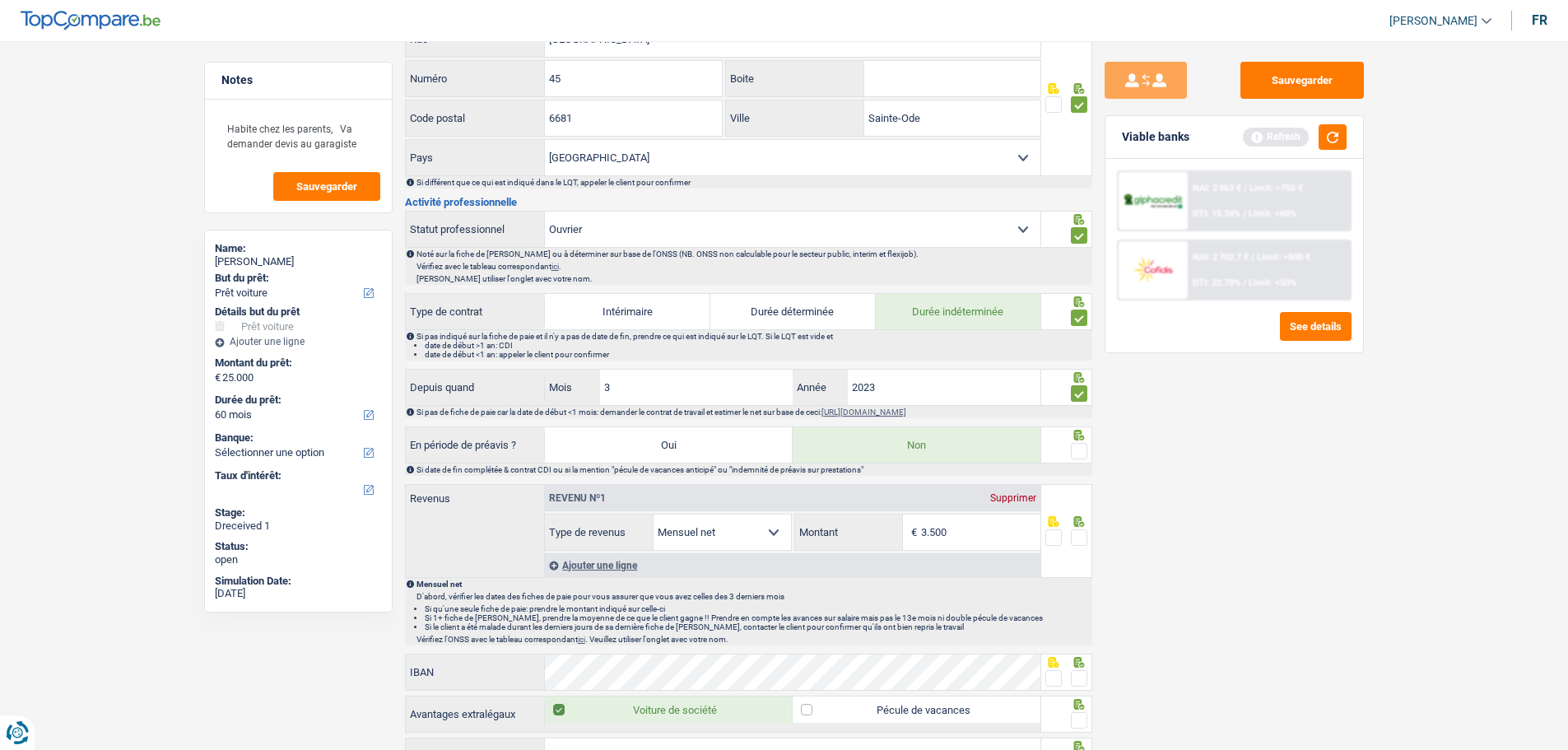 click at bounding box center (1079, 451) 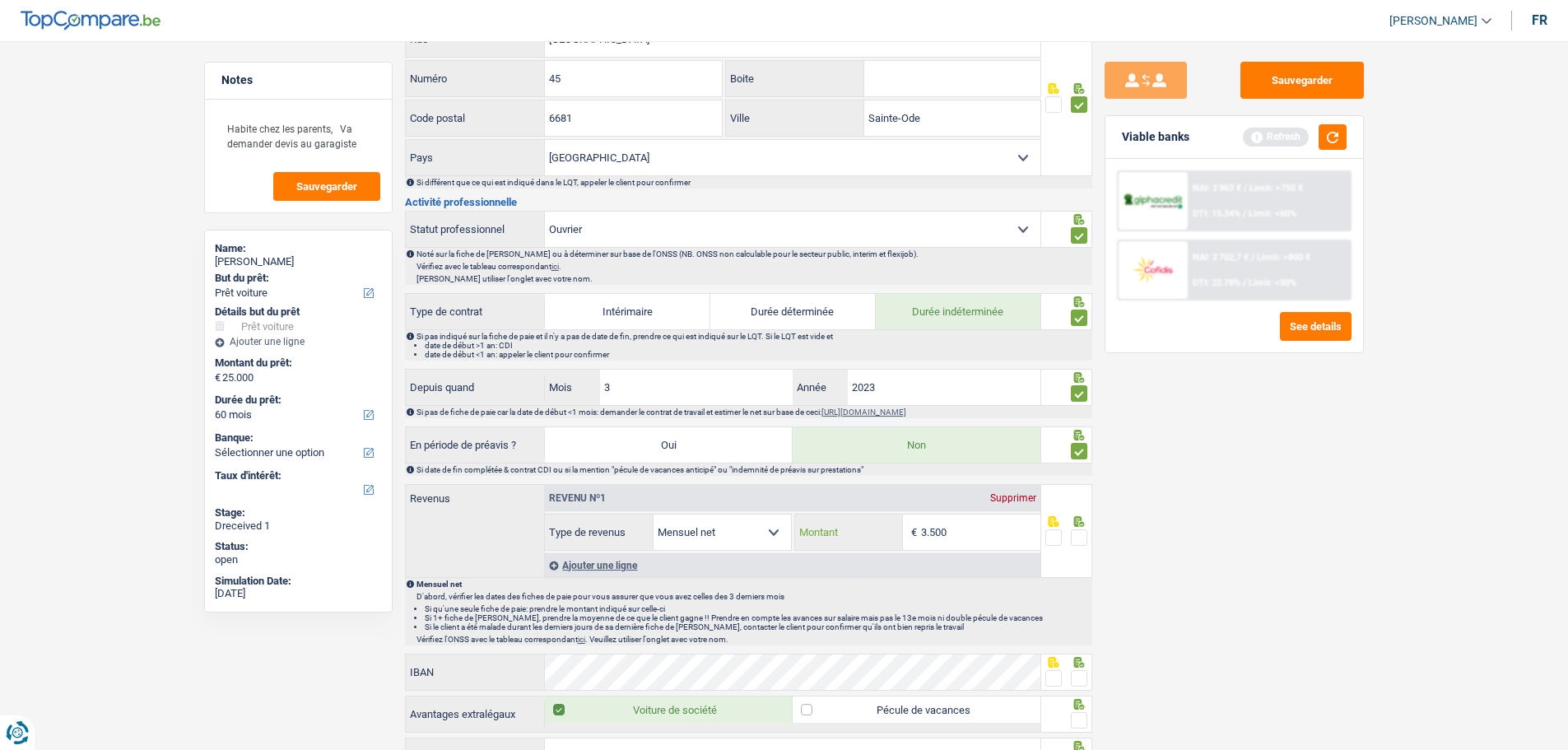 drag, startPoint x: 973, startPoint y: 528, endPoint x: 931, endPoint y: 523, distance: 42.296572 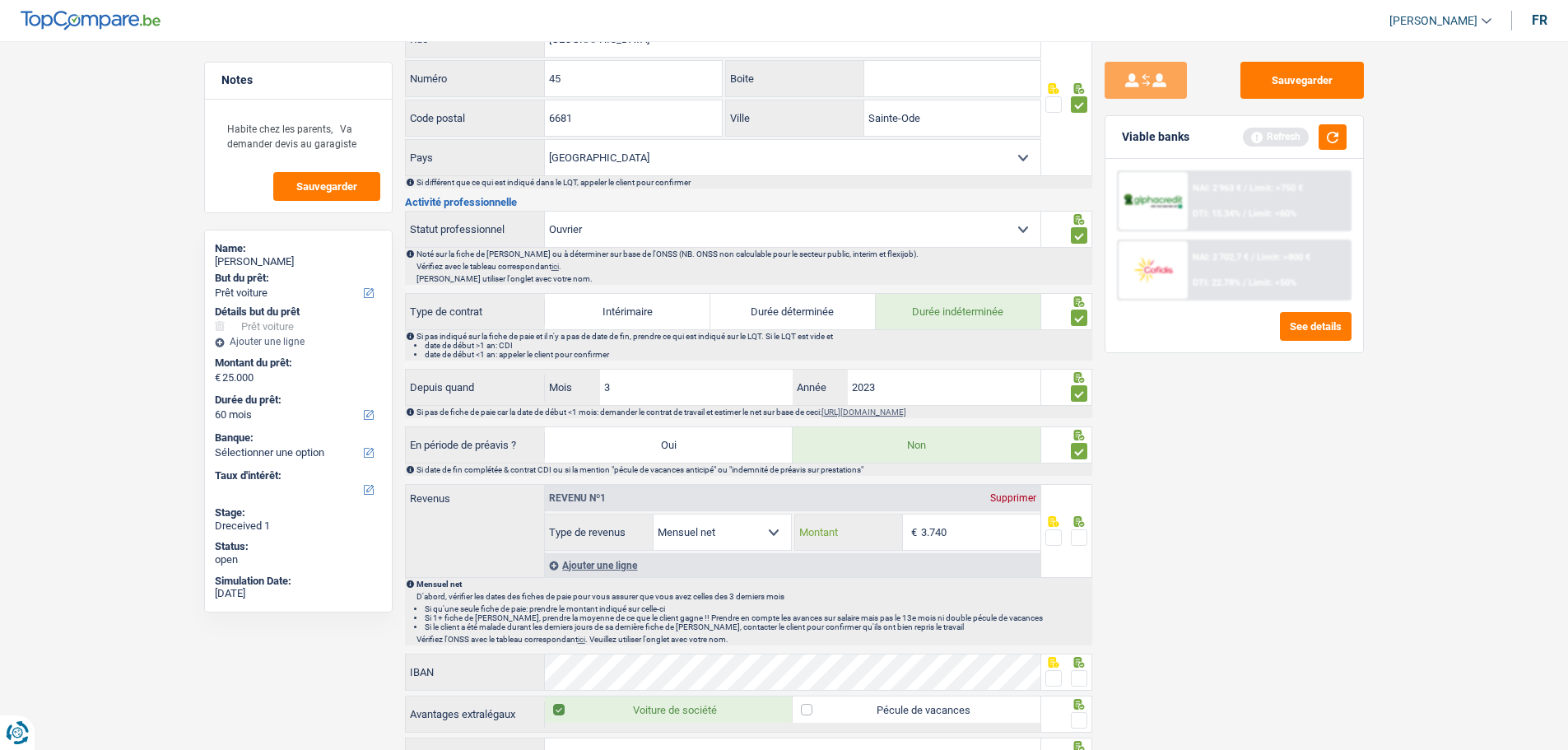 type on "3.740" 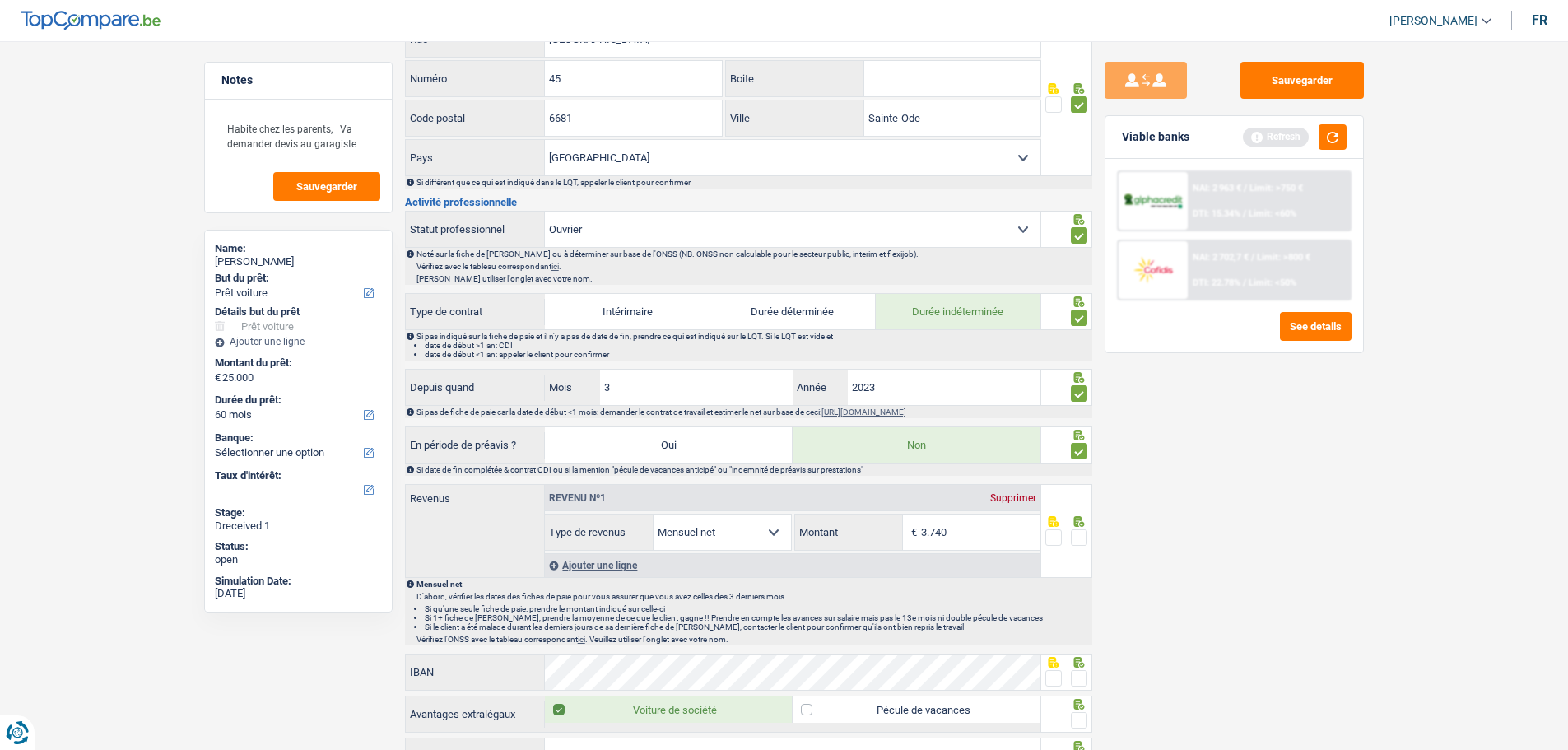 click at bounding box center [1079, 538] 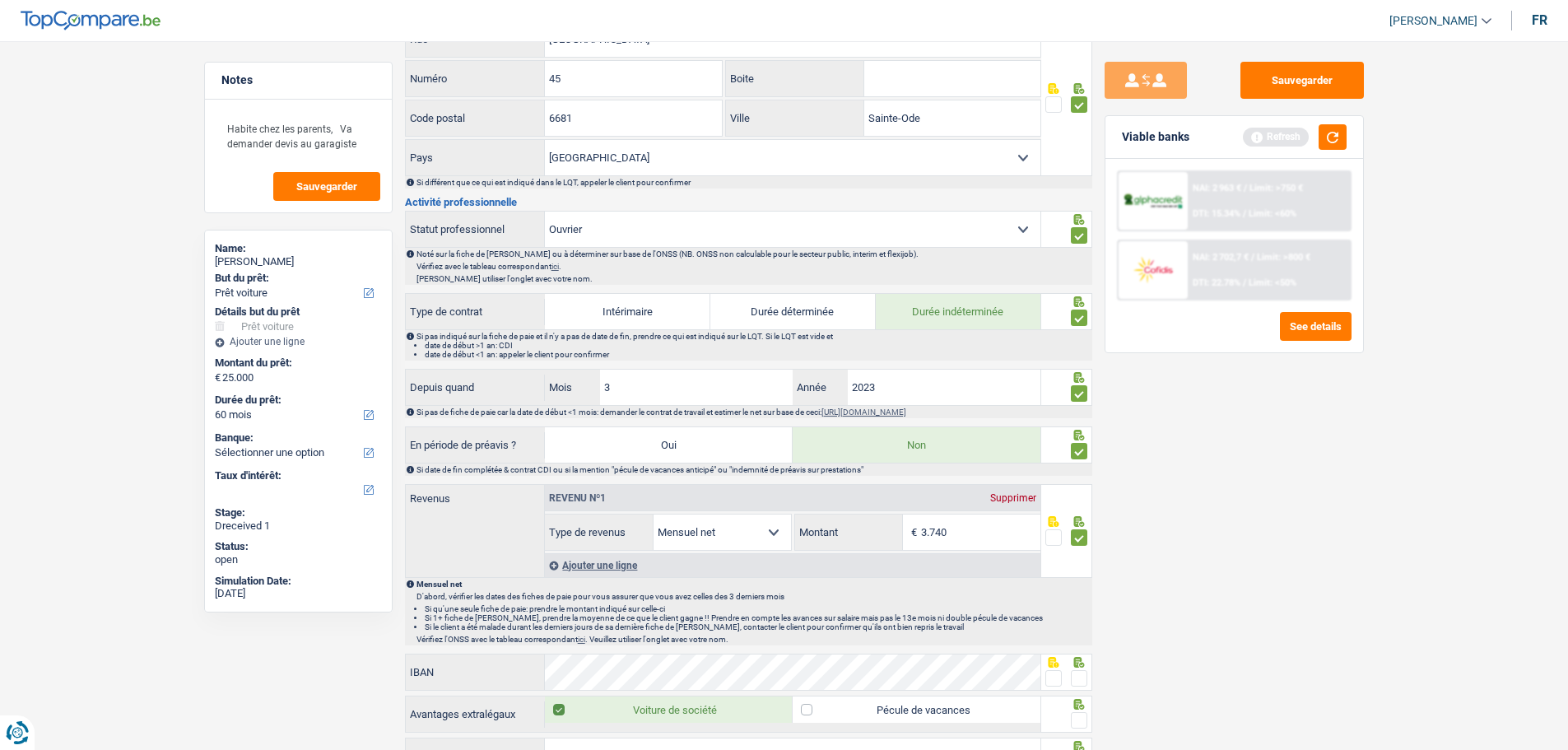click at bounding box center (1054, 678) 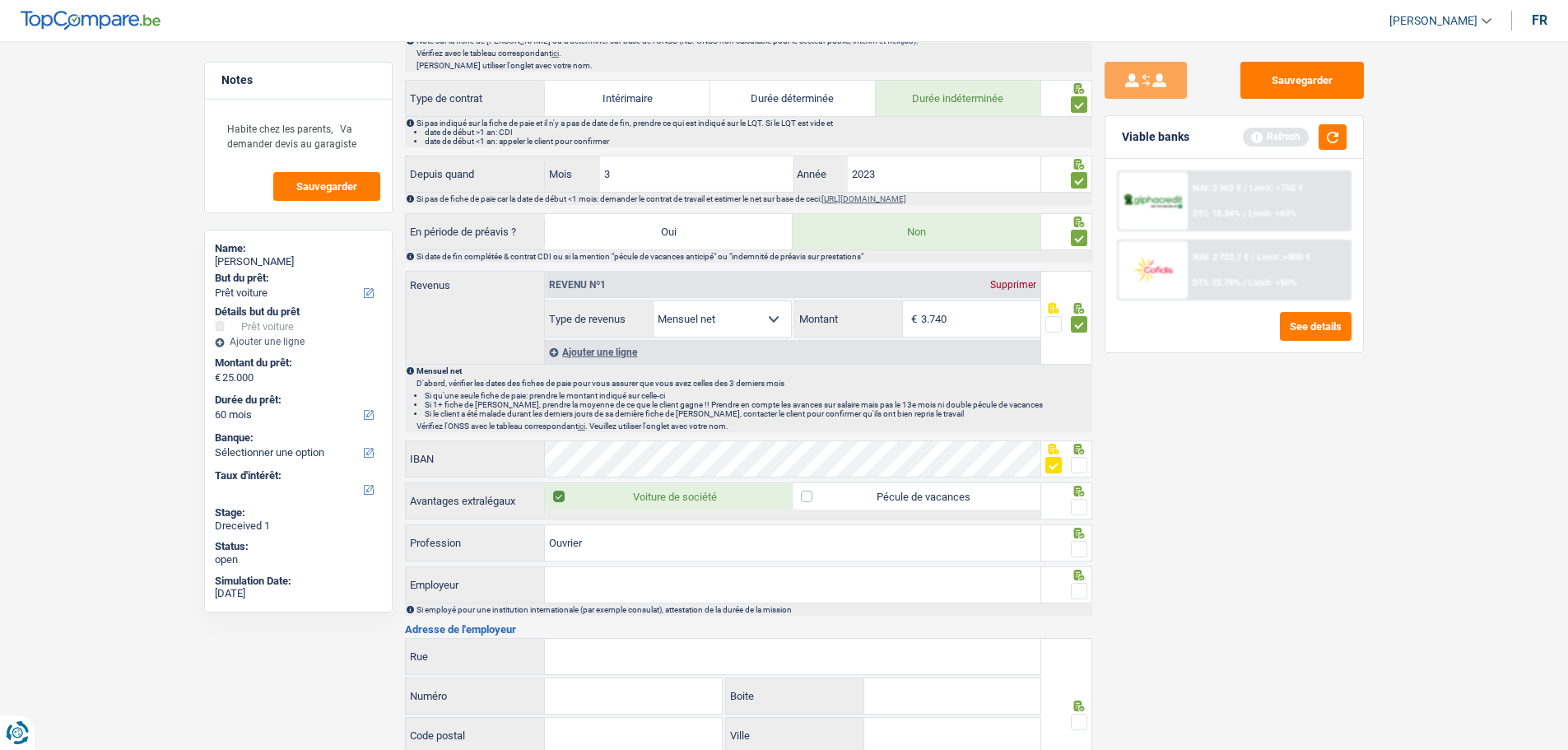 scroll, scrollTop: 741, scrollLeft: 0, axis: vertical 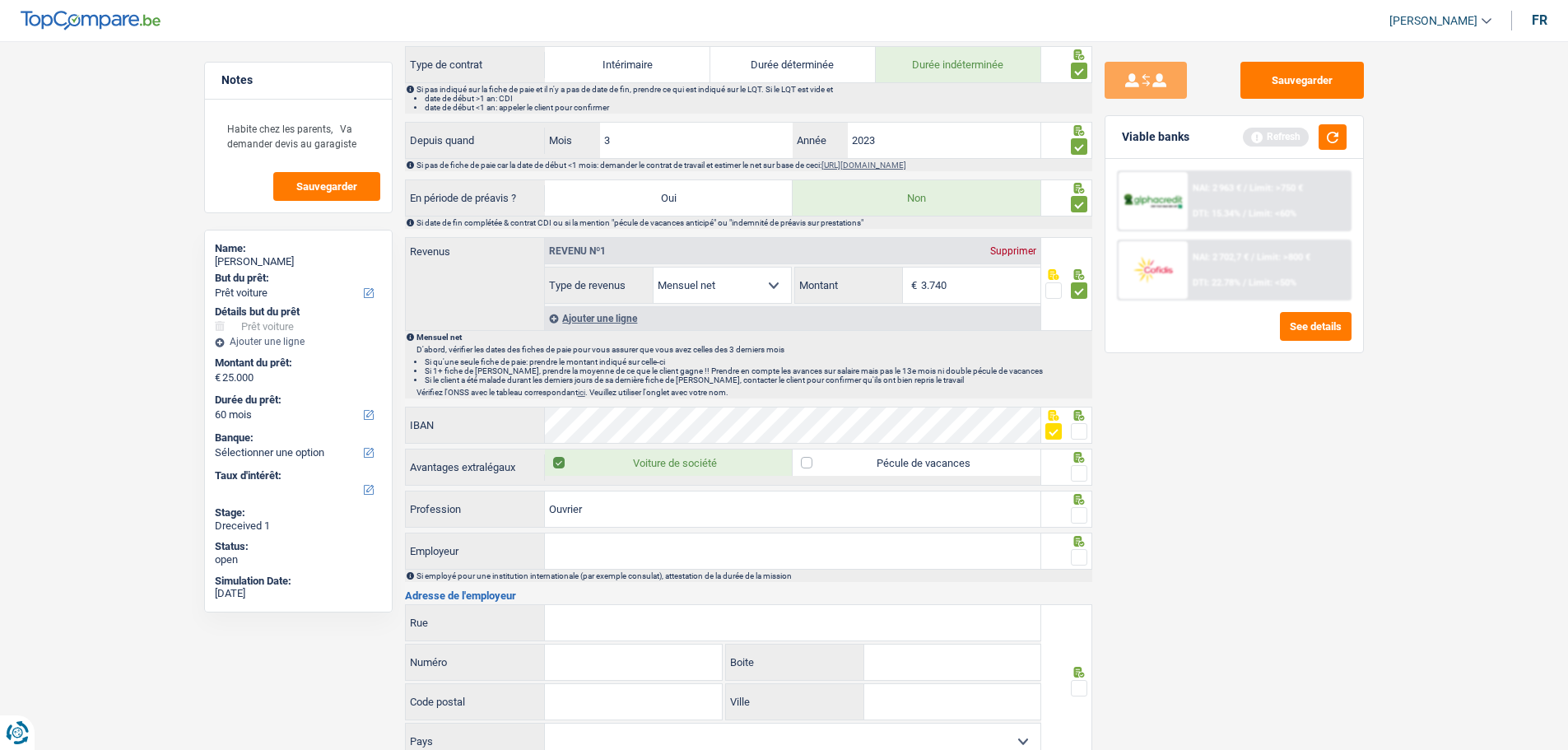 click at bounding box center [1079, 473] 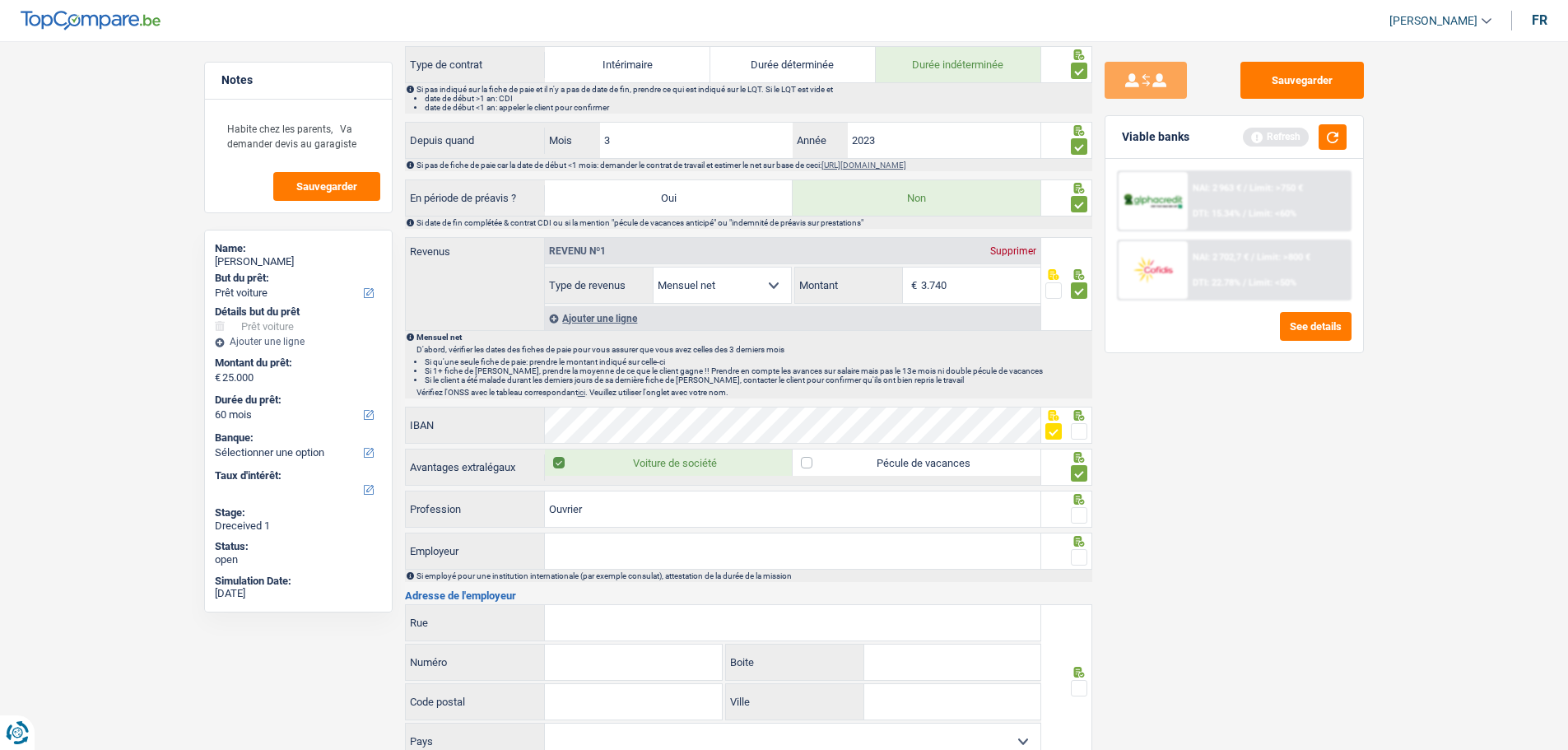 click at bounding box center (1079, 515) 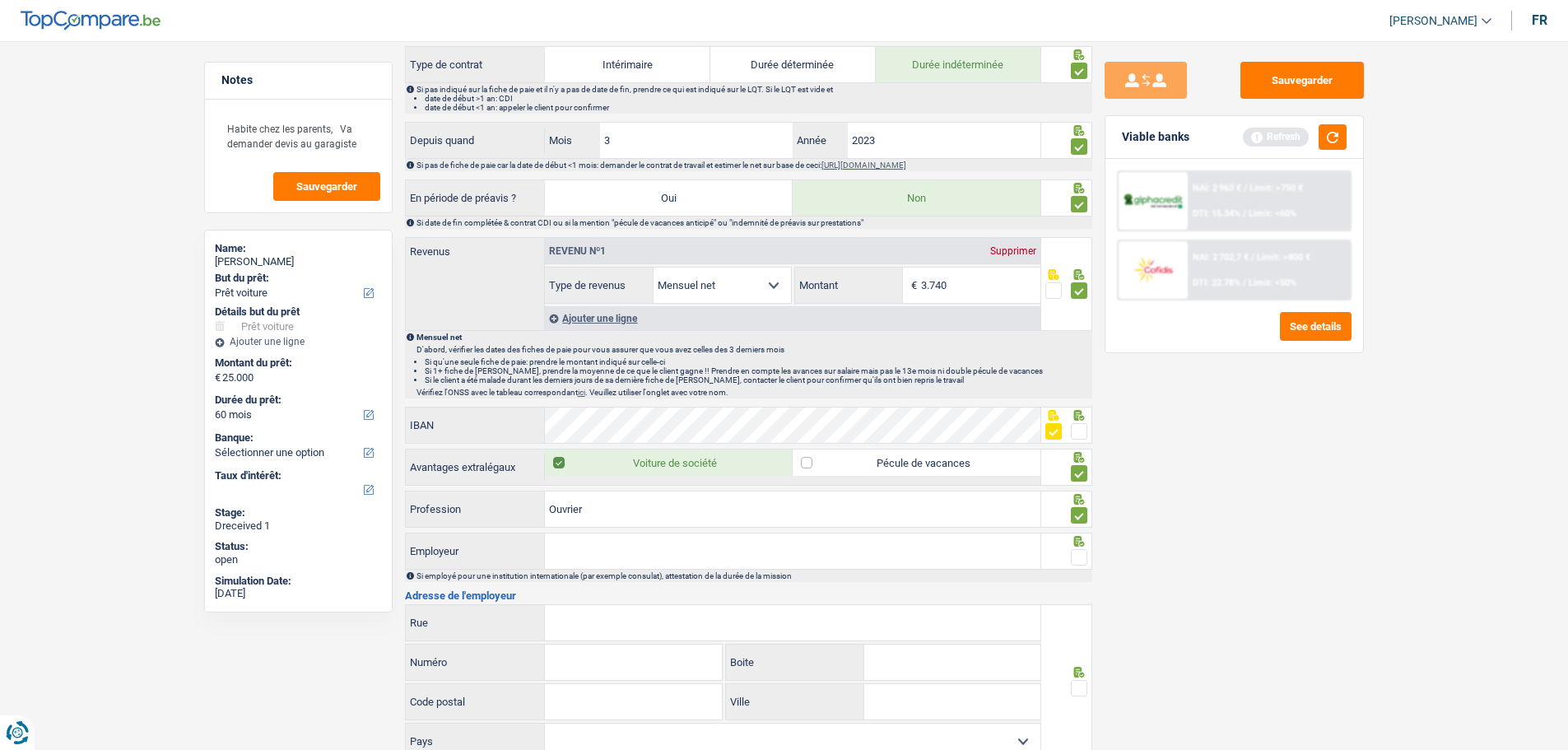 click on "Employeur" at bounding box center (793, 551) 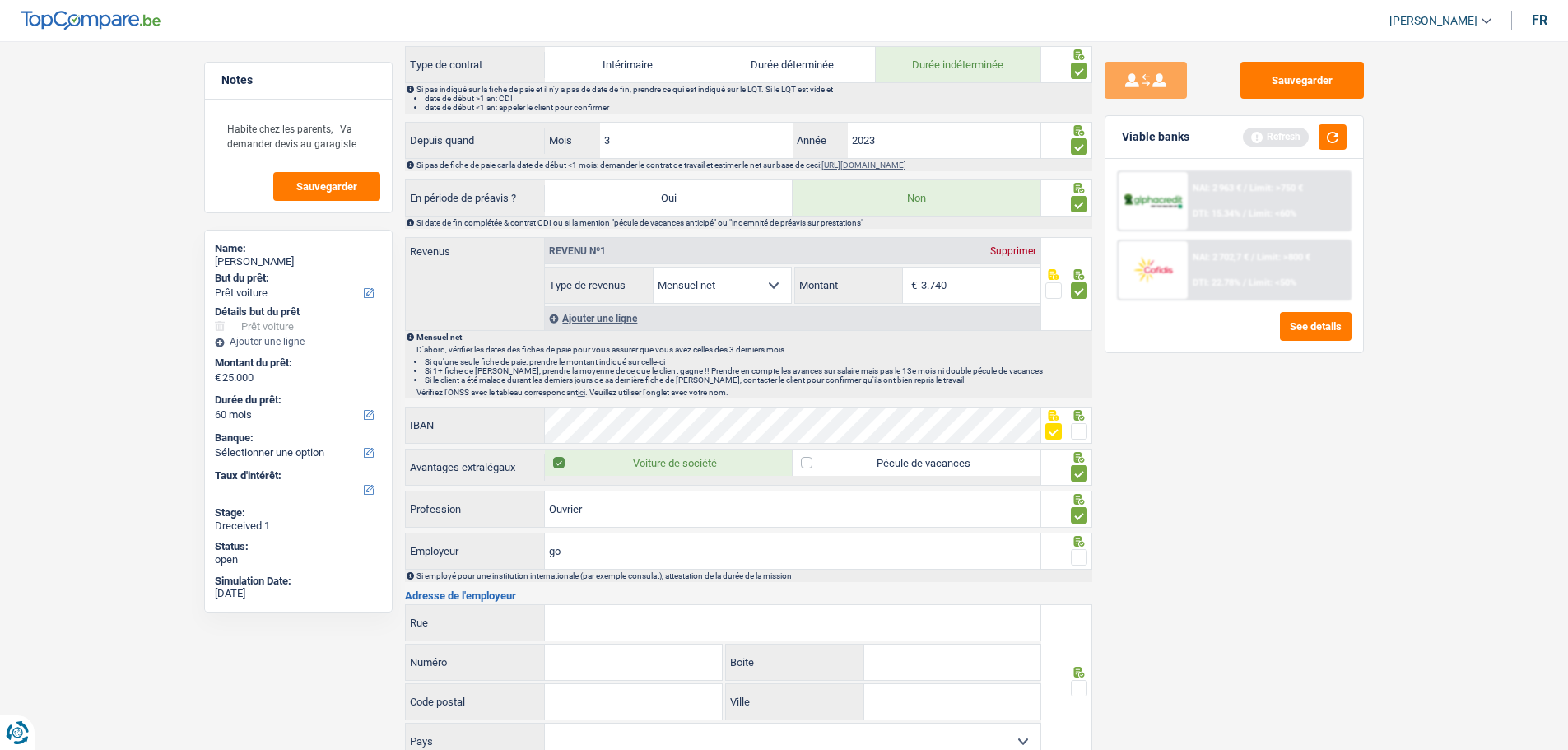 type on "g" 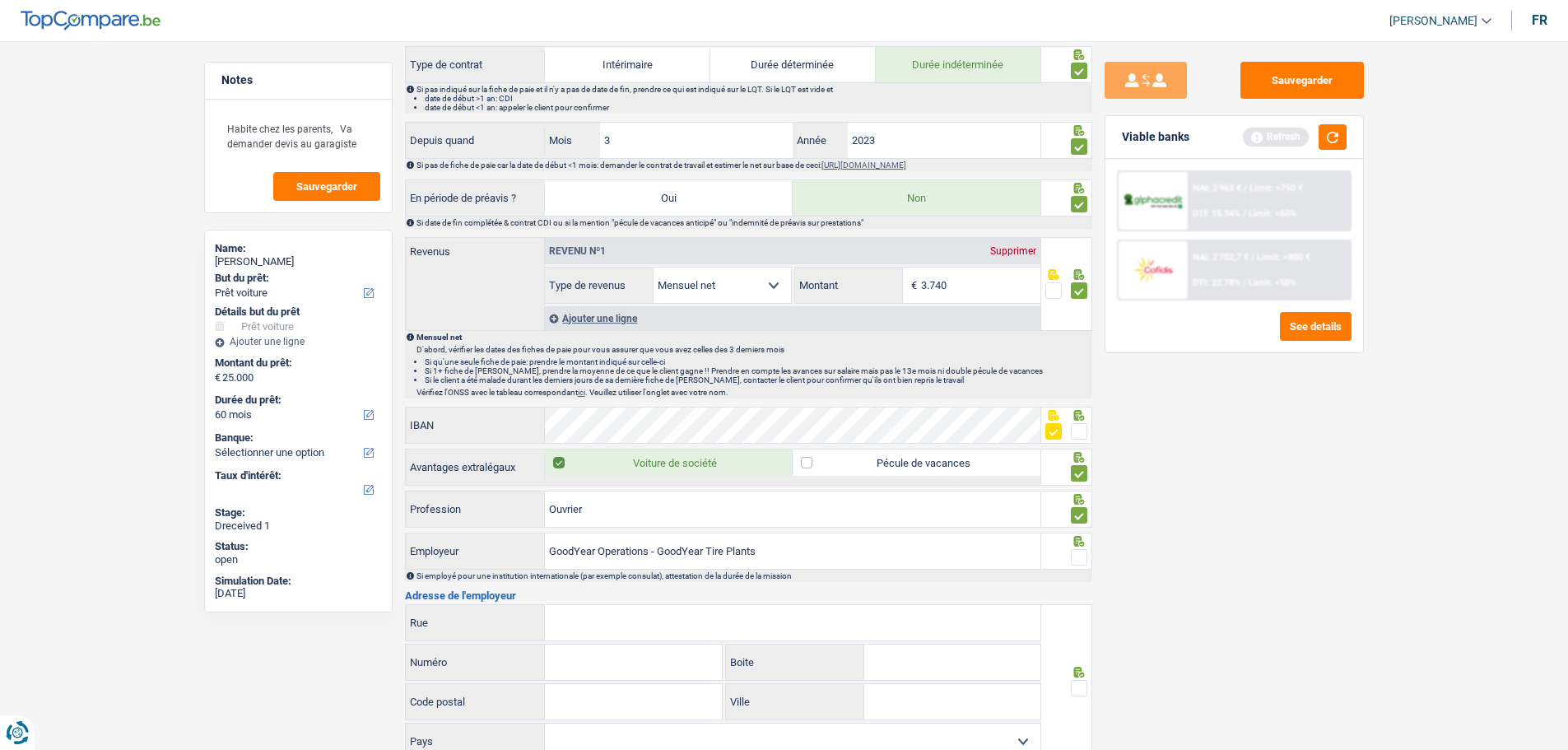 type on "GoodYear Operations - GoodYear Tire Plants" 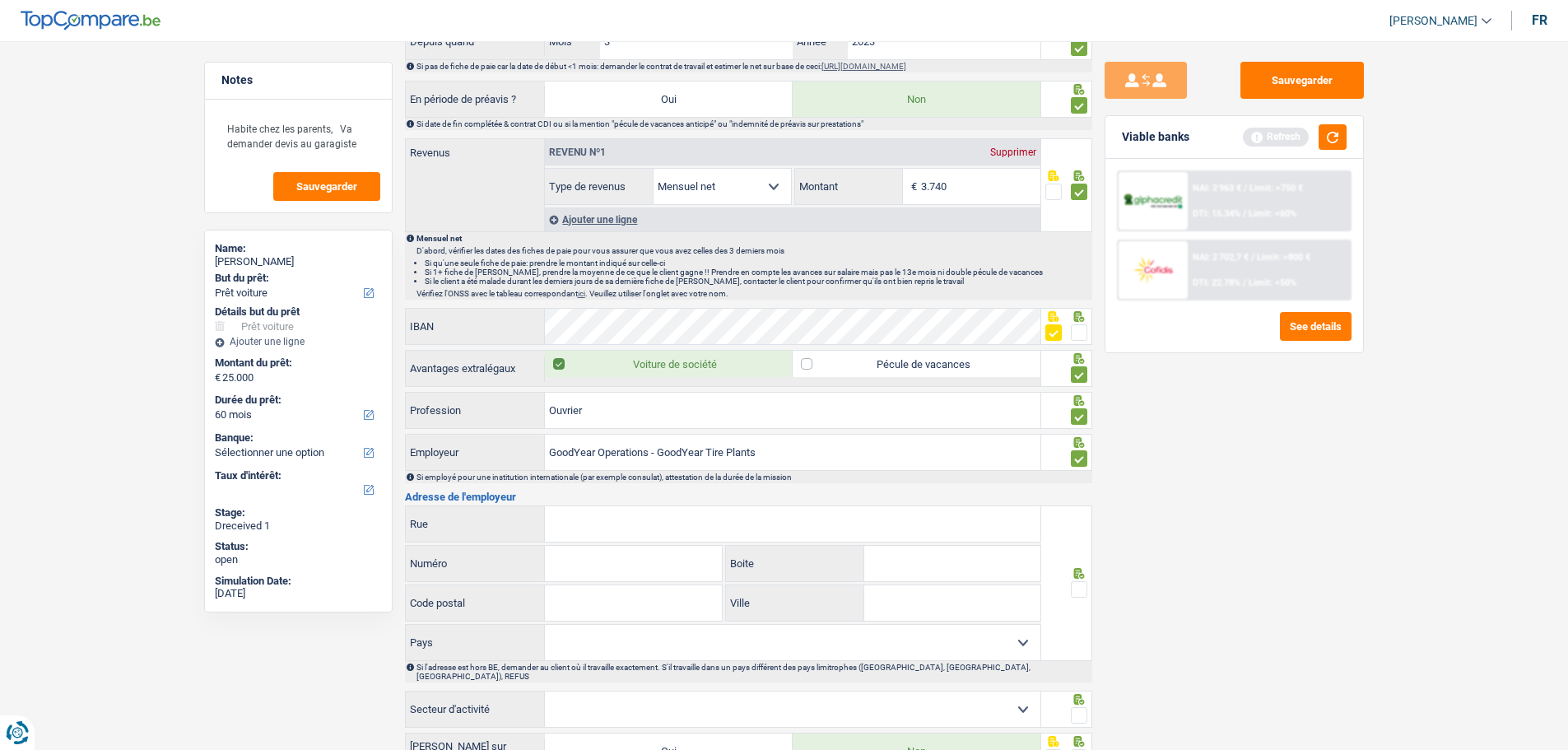 scroll, scrollTop: 906, scrollLeft: 0, axis: vertical 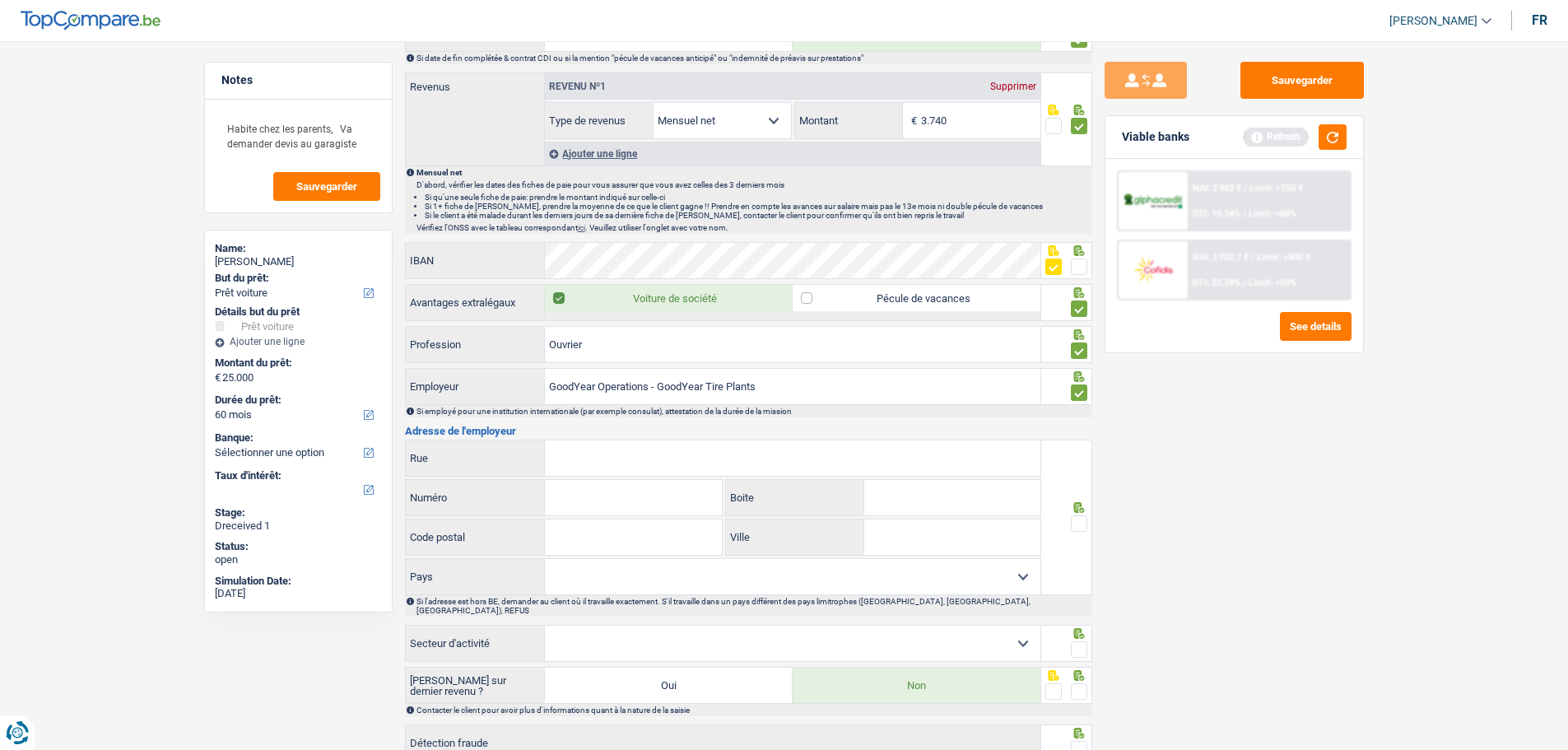 click on "Rue" at bounding box center (793, 458) 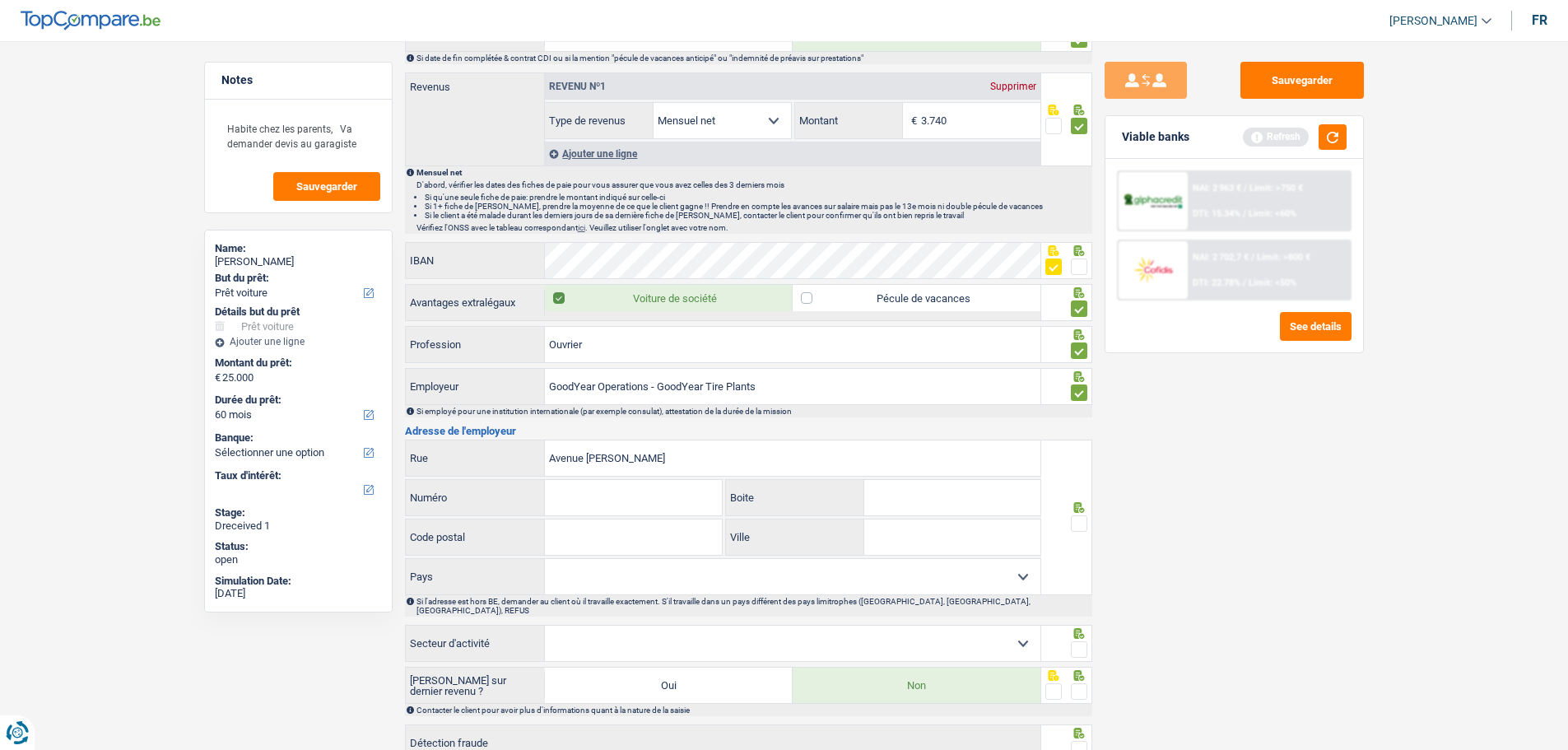 type on "Avenue [PERSON_NAME]" 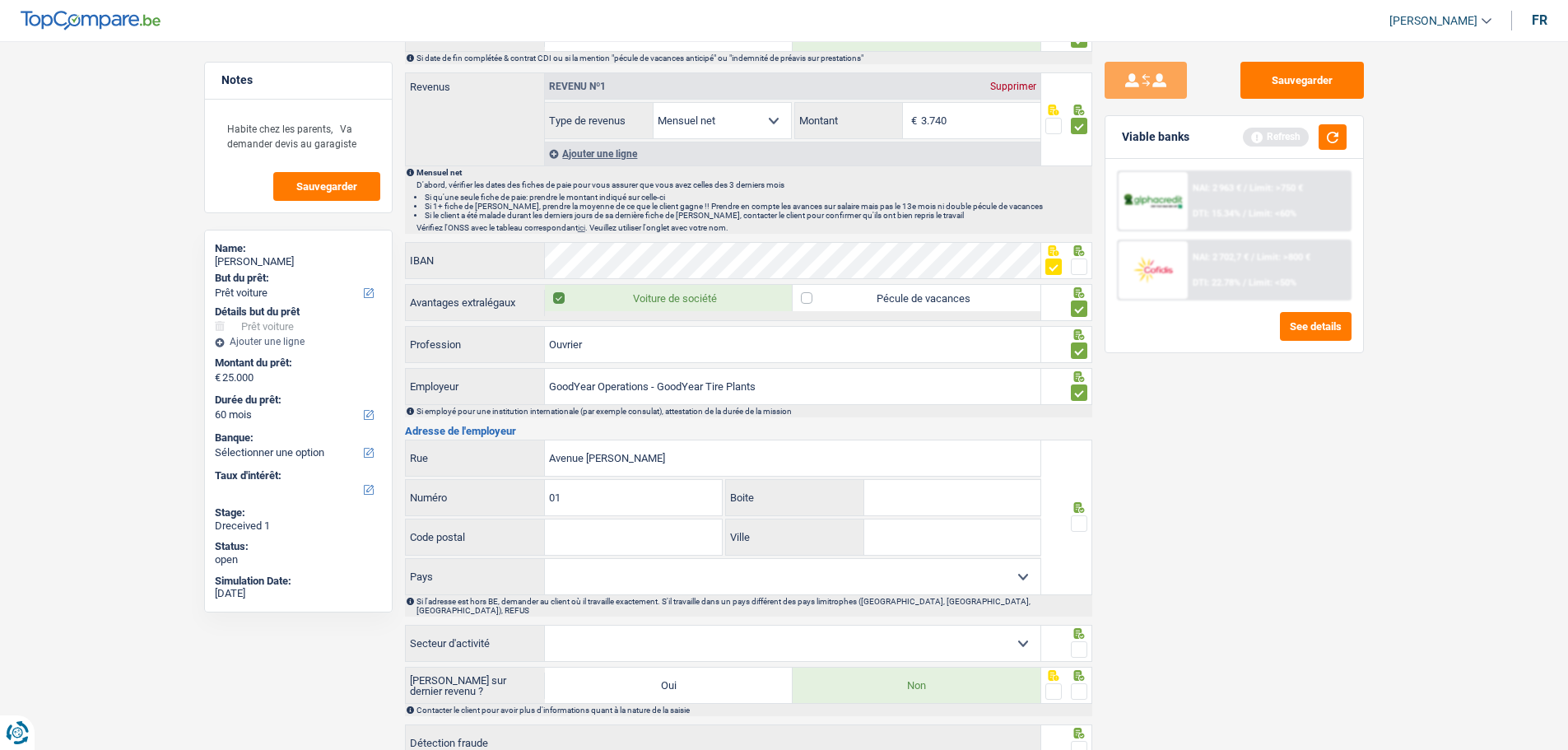 type on "01" 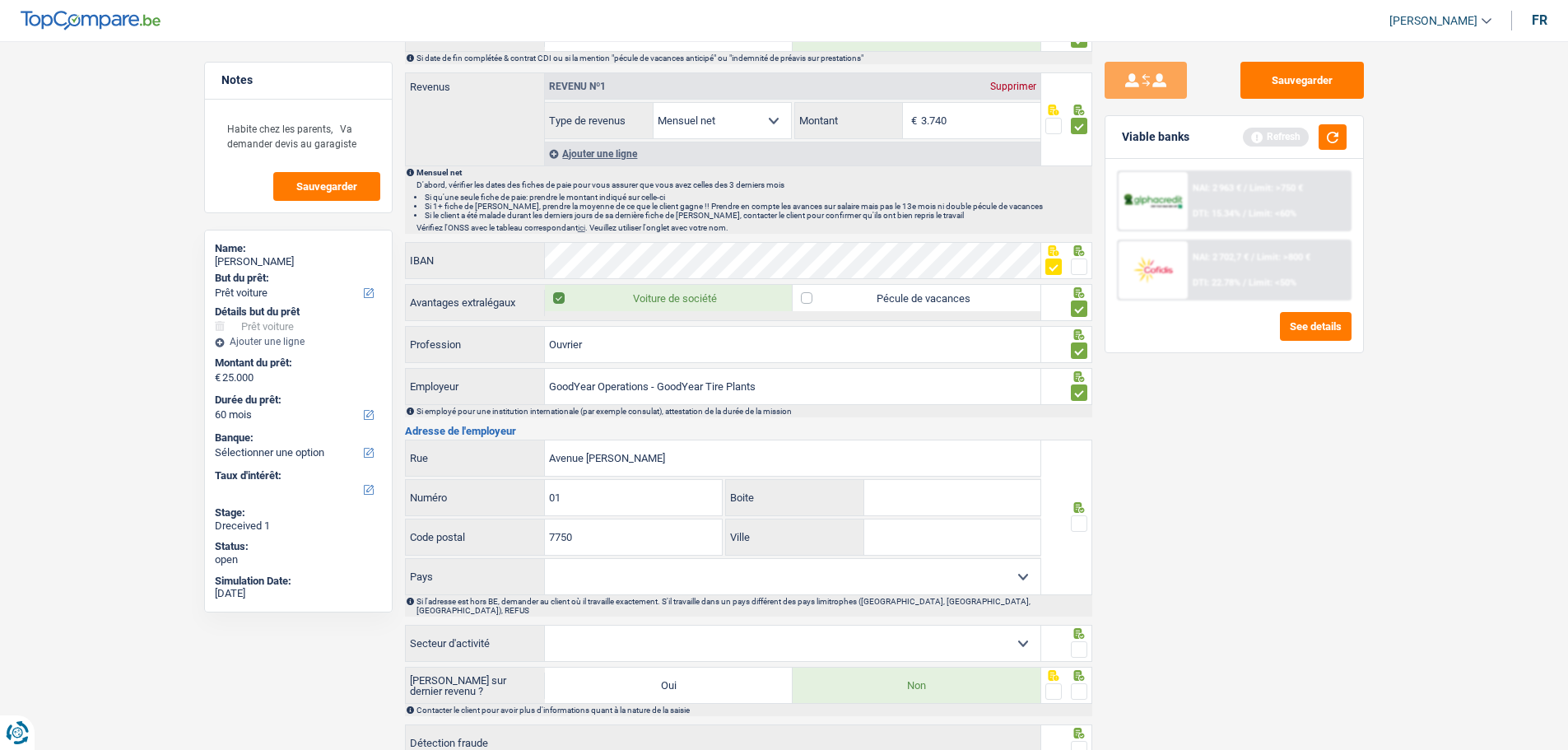 type on "7750" 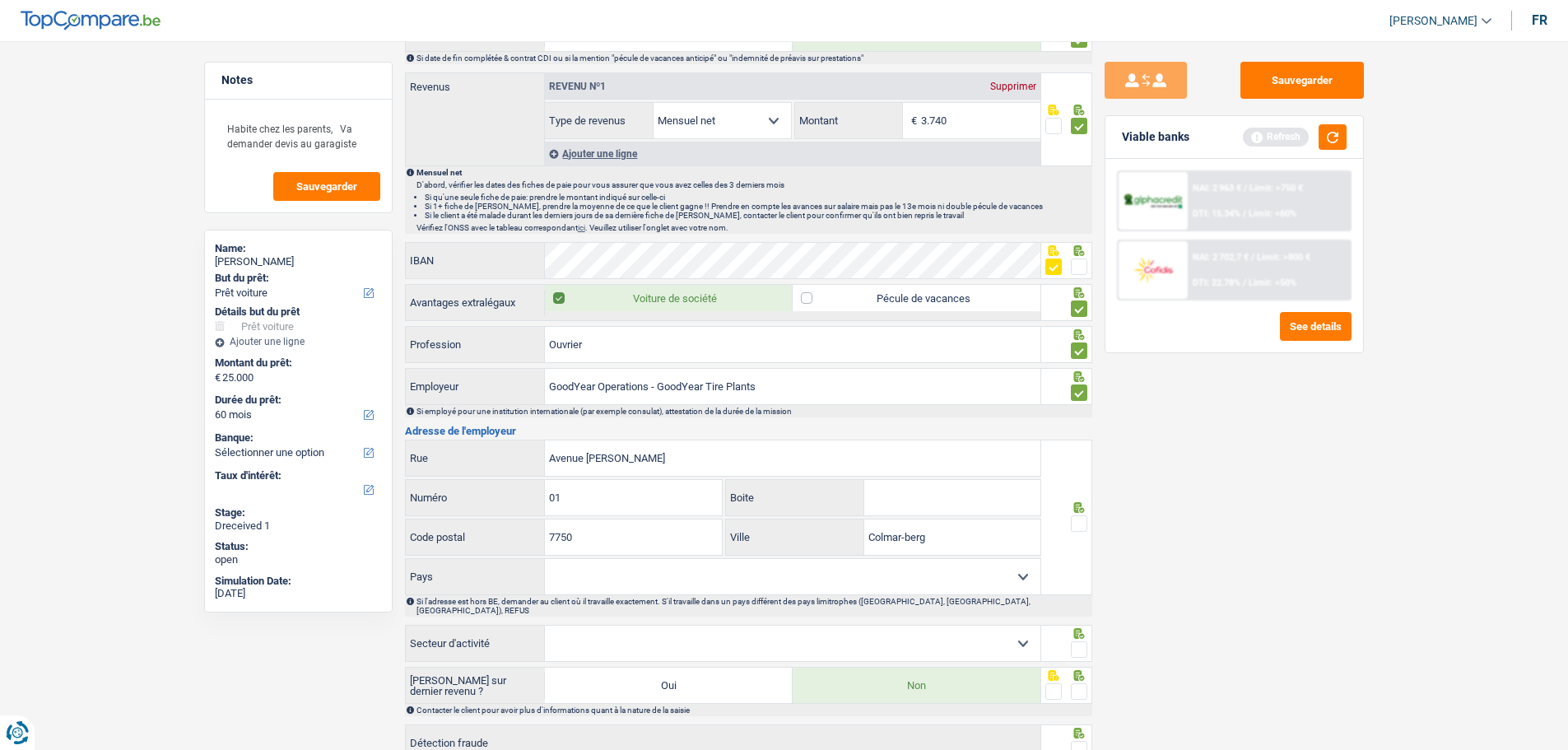 click on "Colmar-berg" at bounding box center (952, 537) 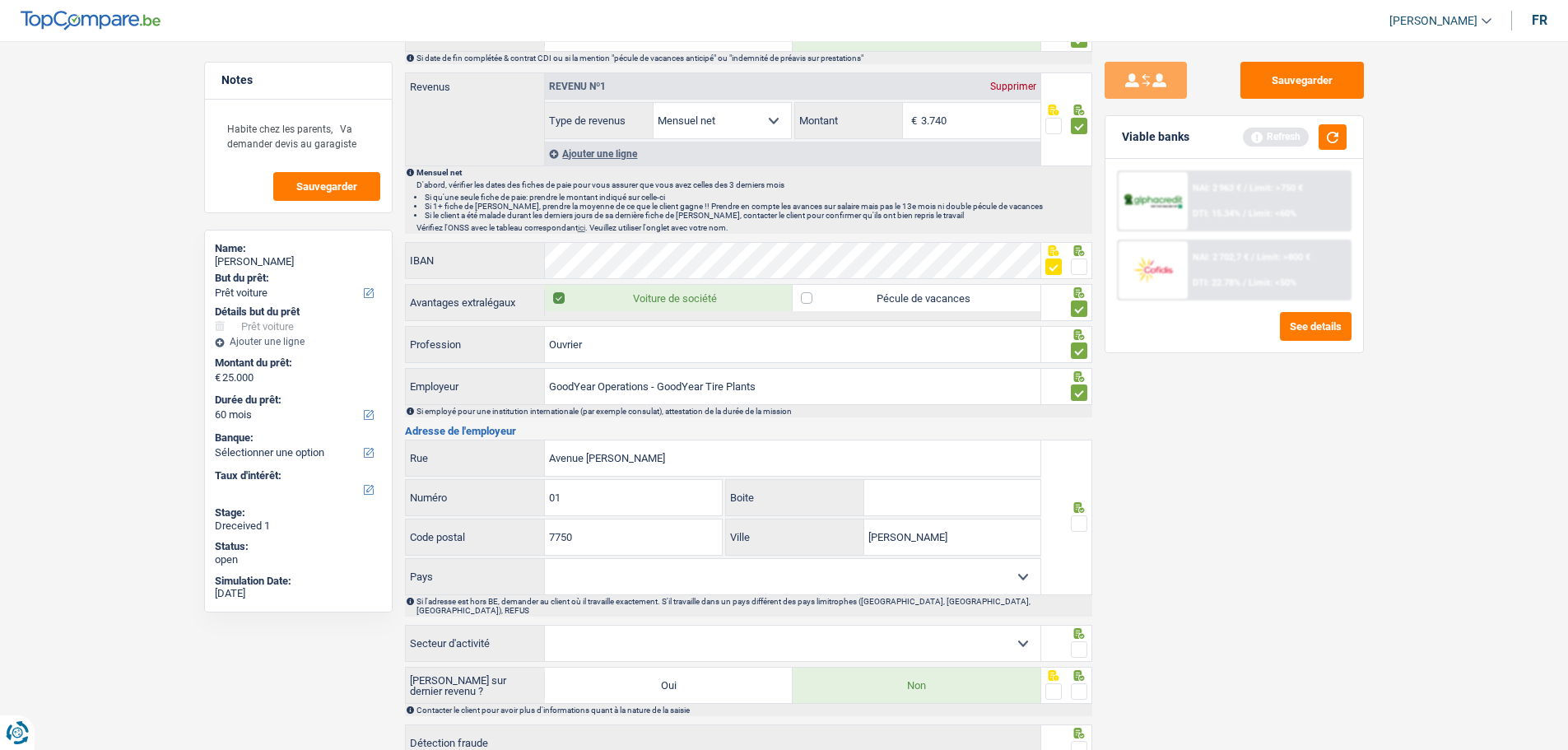 type on "[PERSON_NAME]" 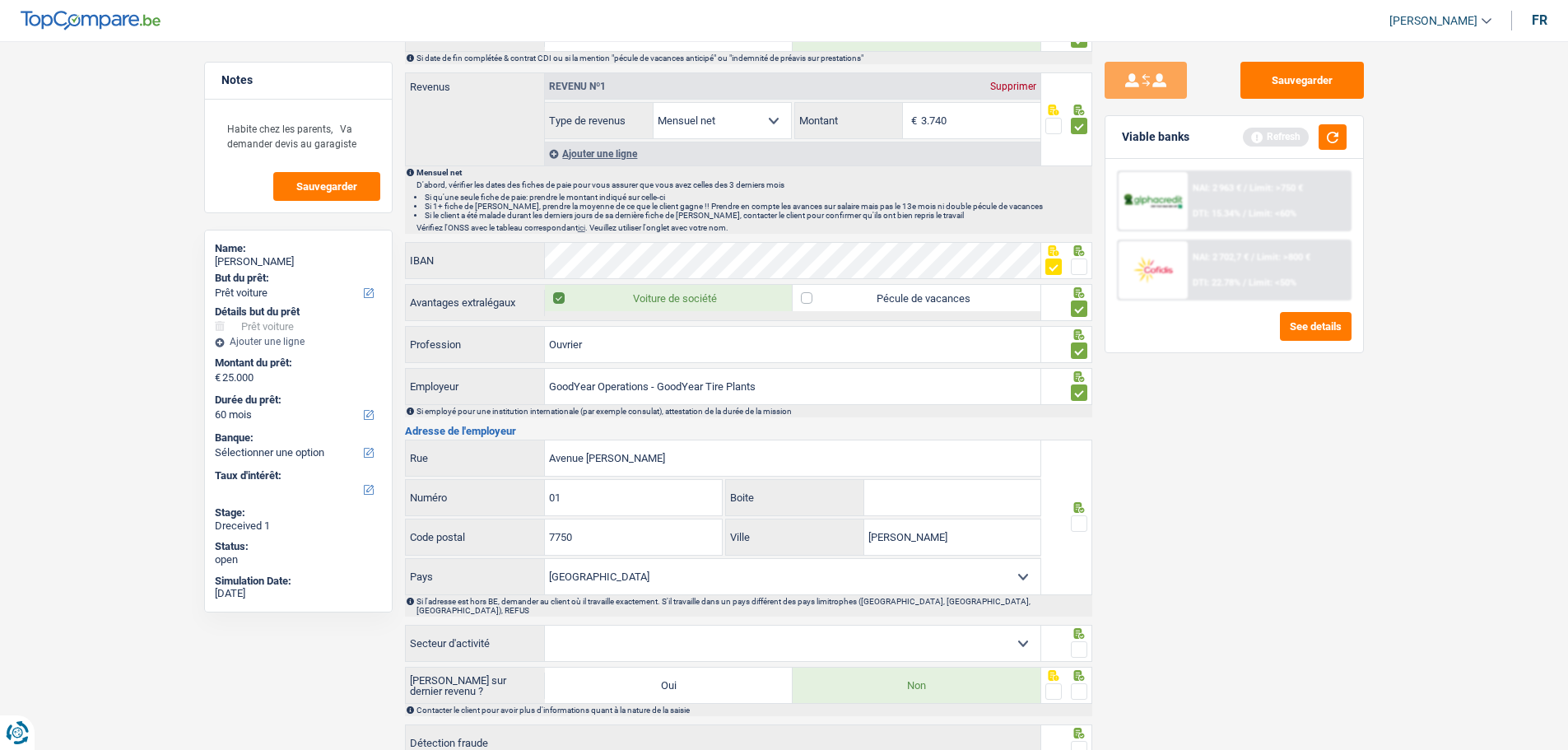click at bounding box center (1079, 524) 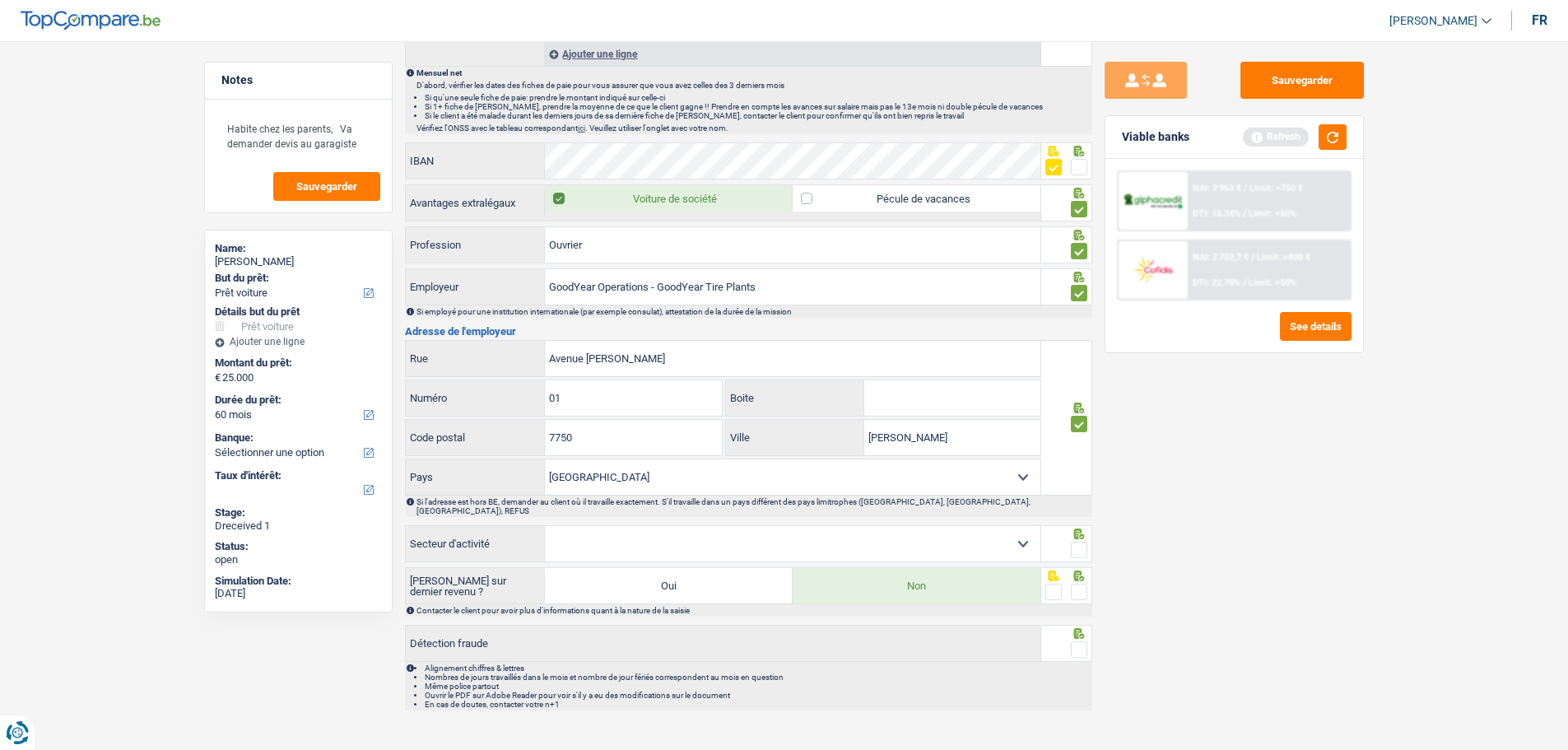 scroll, scrollTop: 1011, scrollLeft: 0, axis: vertical 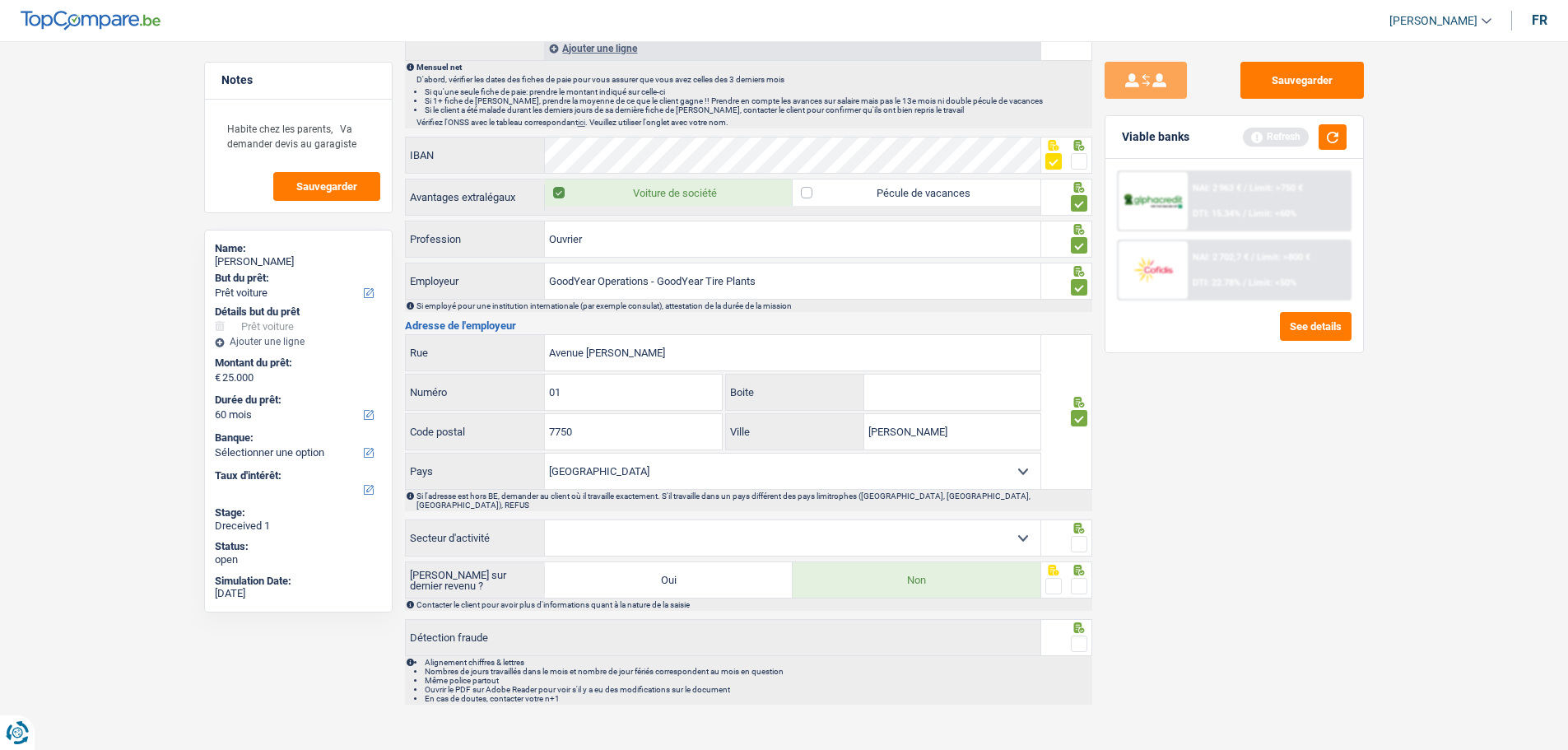 click on "Agriculture/Pêche Industrie Horeca Courier/Fitness/Taxi Construction Banques/Assurances Etat/Université ou Union Européenne Petites entreprises (-50pers) Grandes entreprises (+50pers) Autres institutions internationales
Sélectionner une option" at bounding box center [793, 538] 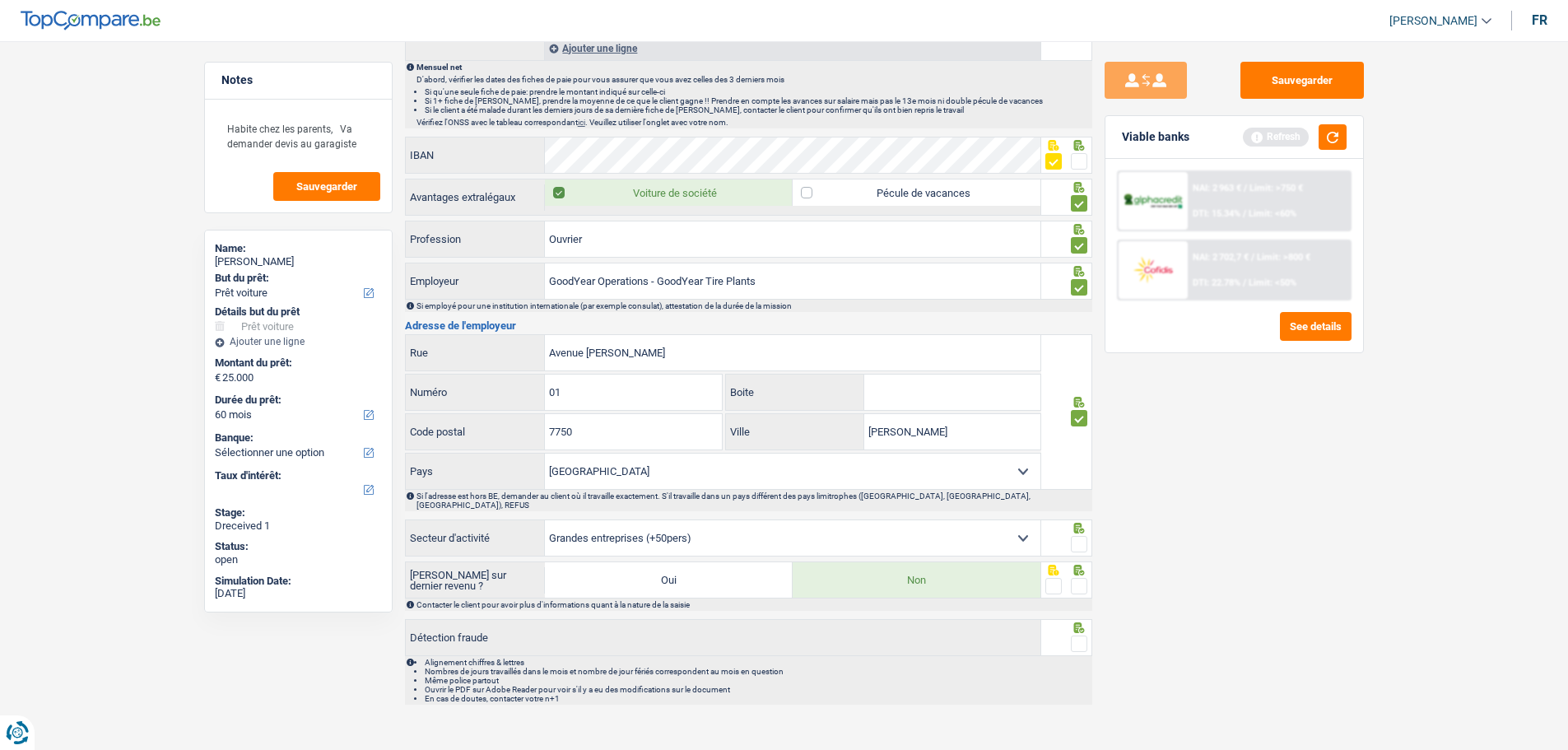 drag, startPoint x: 1075, startPoint y: 530, endPoint x: 1071, endPoint y: 540, distance: 11 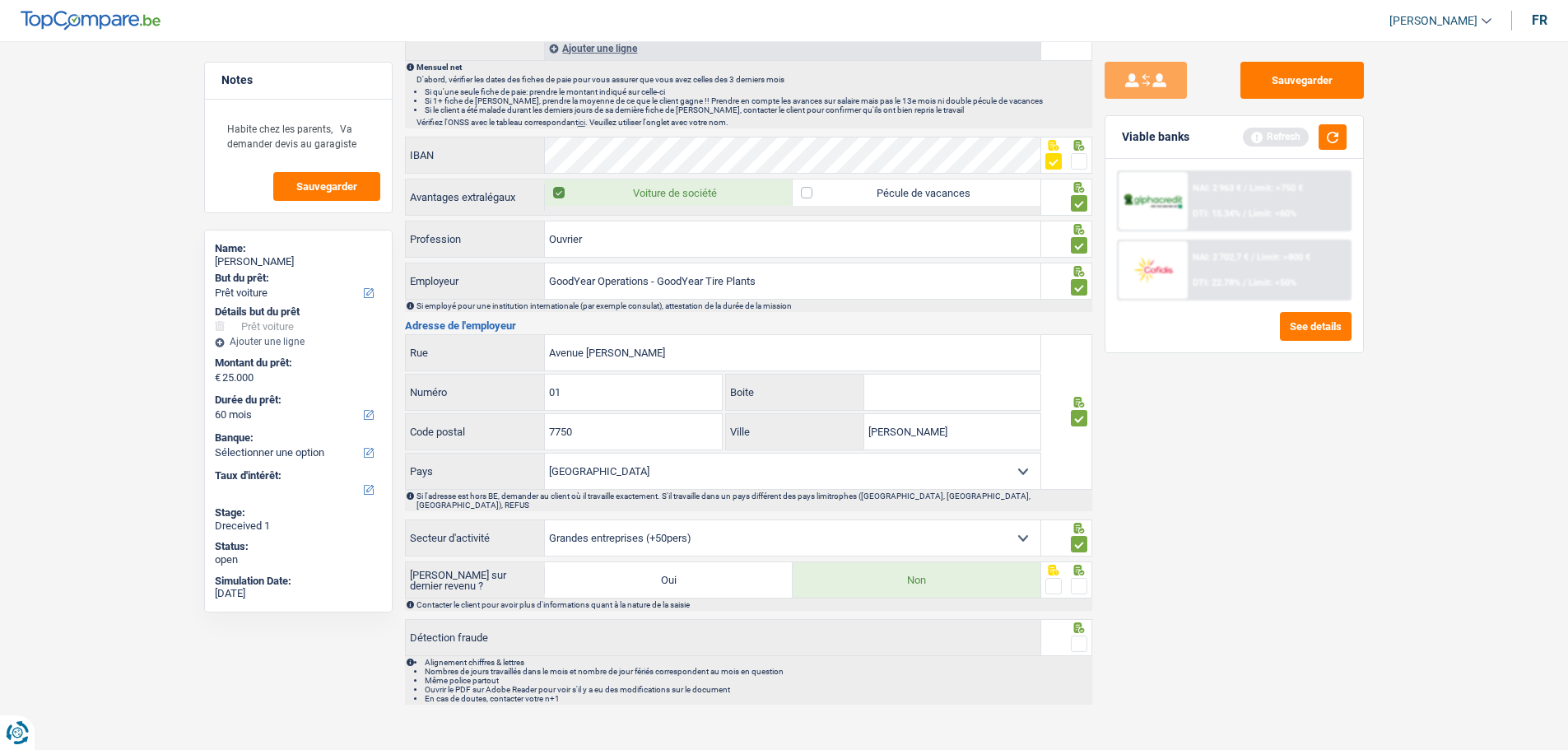 click at bounding box center (1079, 586) 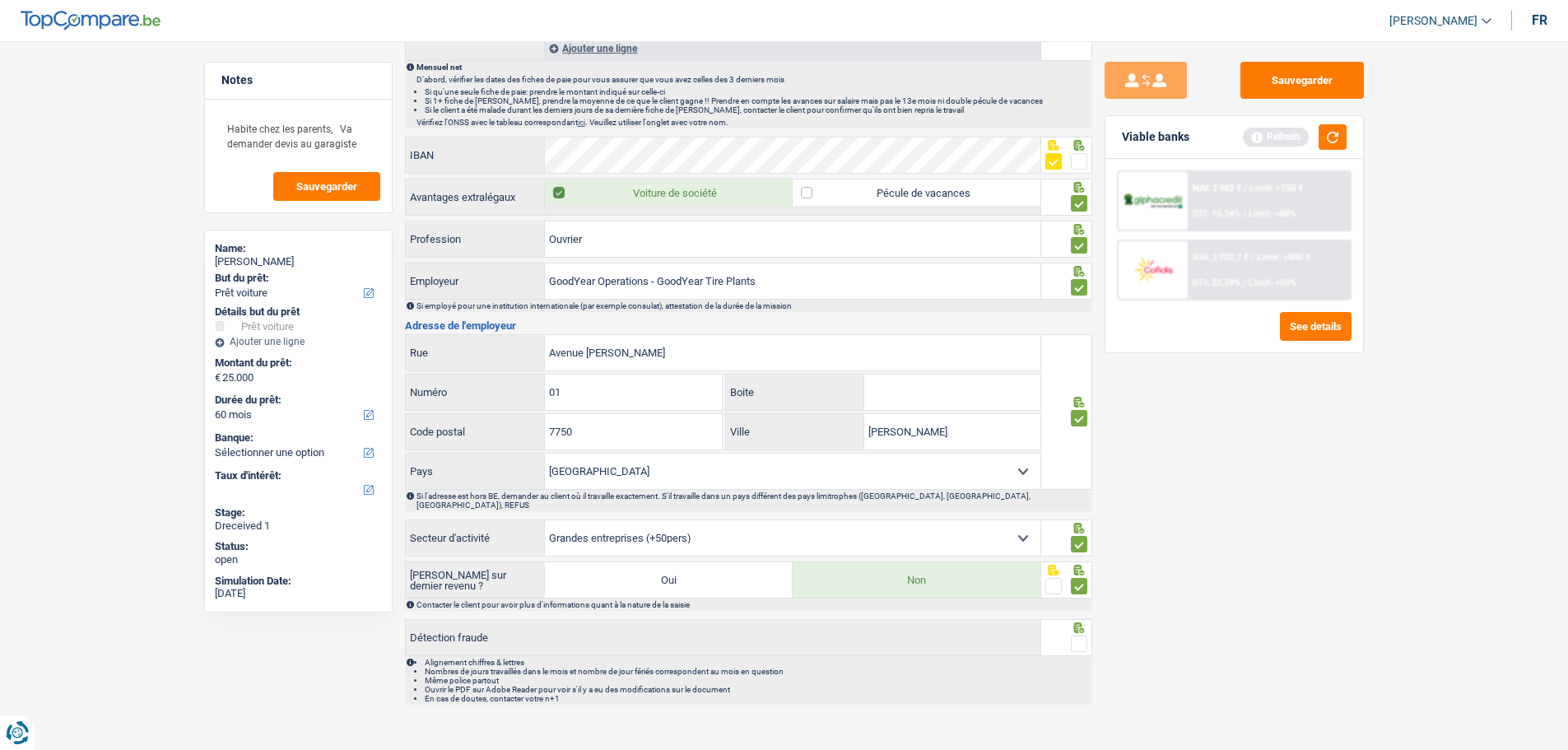 click at bounding box center [1079, 644] 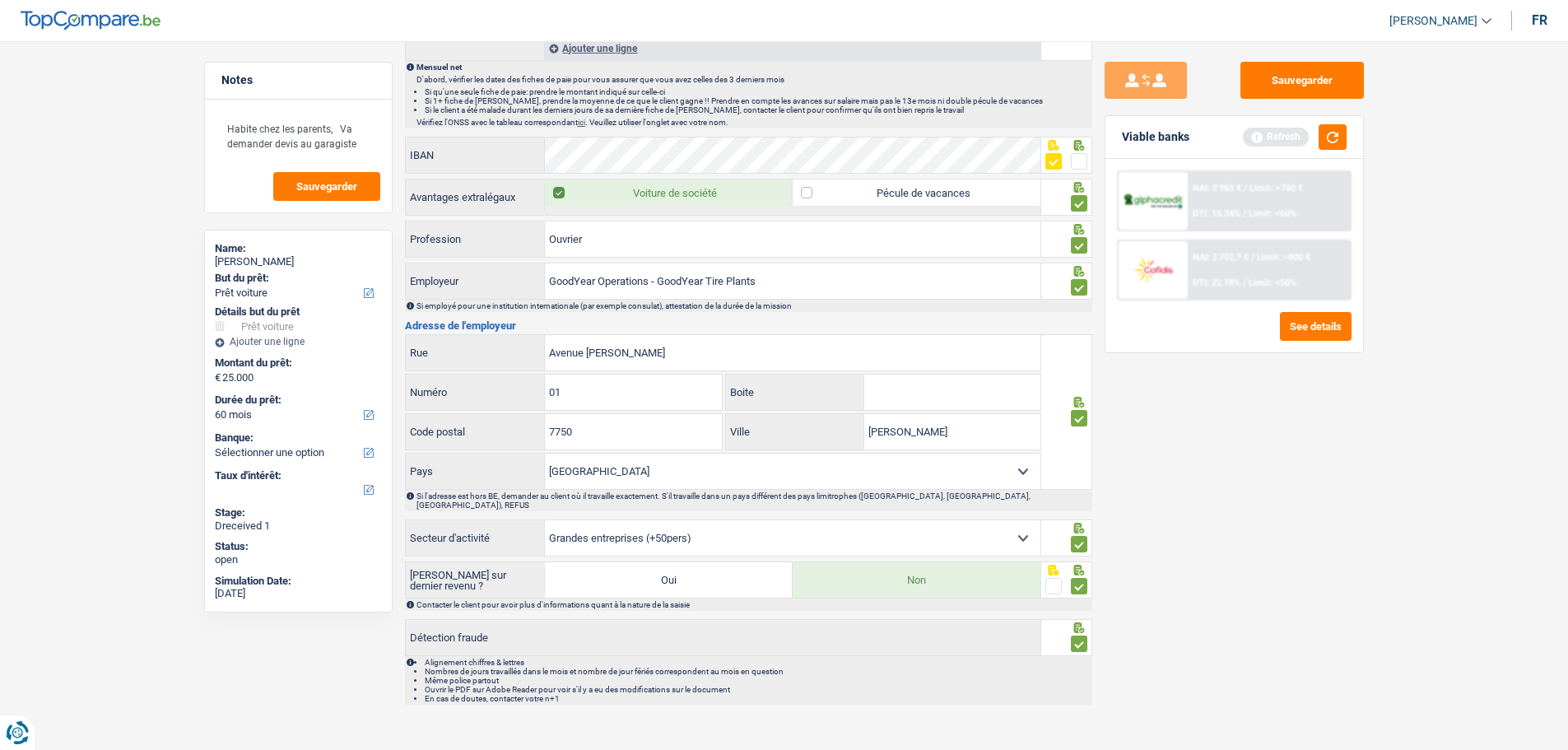 drag, startPoint x: 1272, startPoint y: 487, endPoint x: 1272, endPoint y: 474, distance: 13 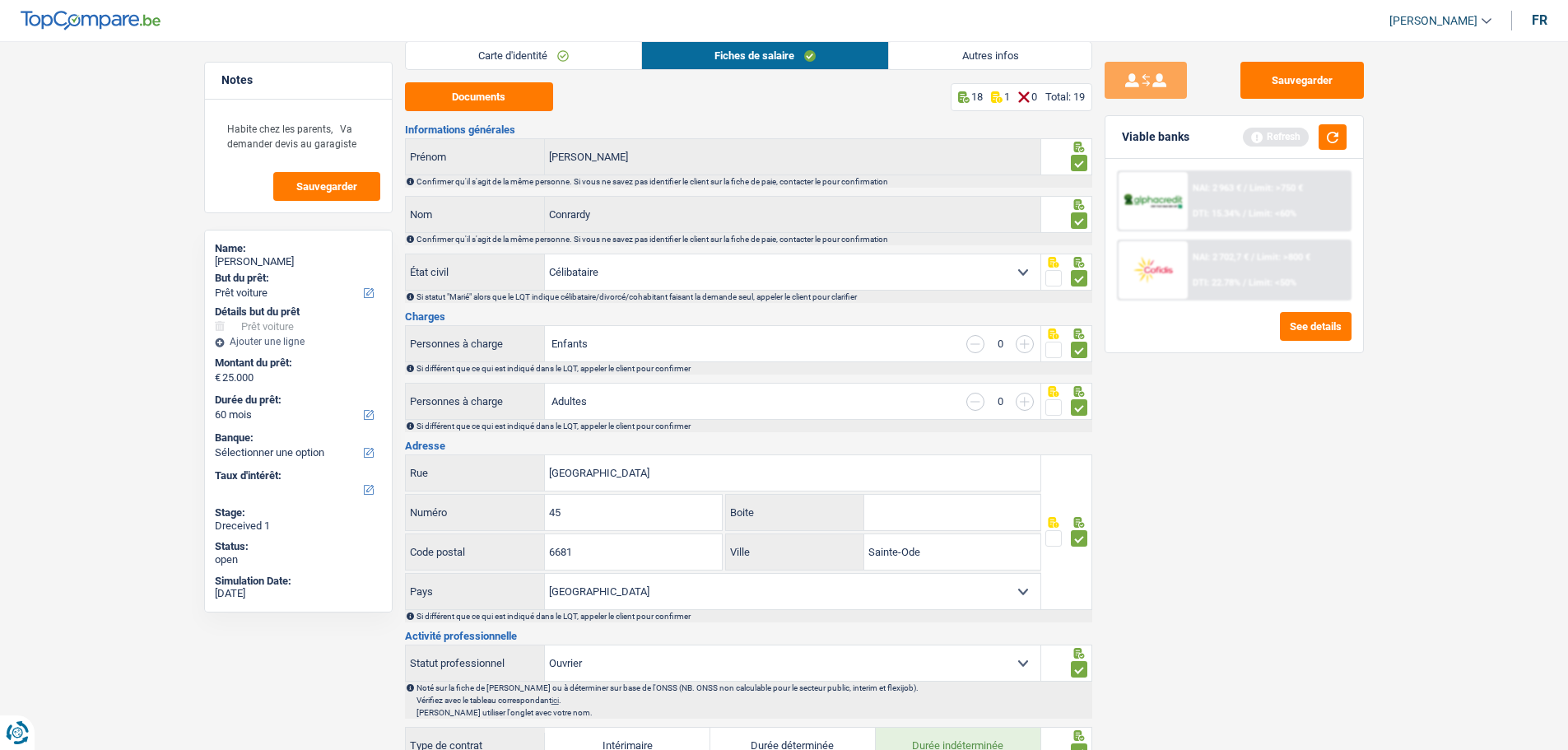scroll, scrollTop: 0, scrollLeft: 0, axis: both 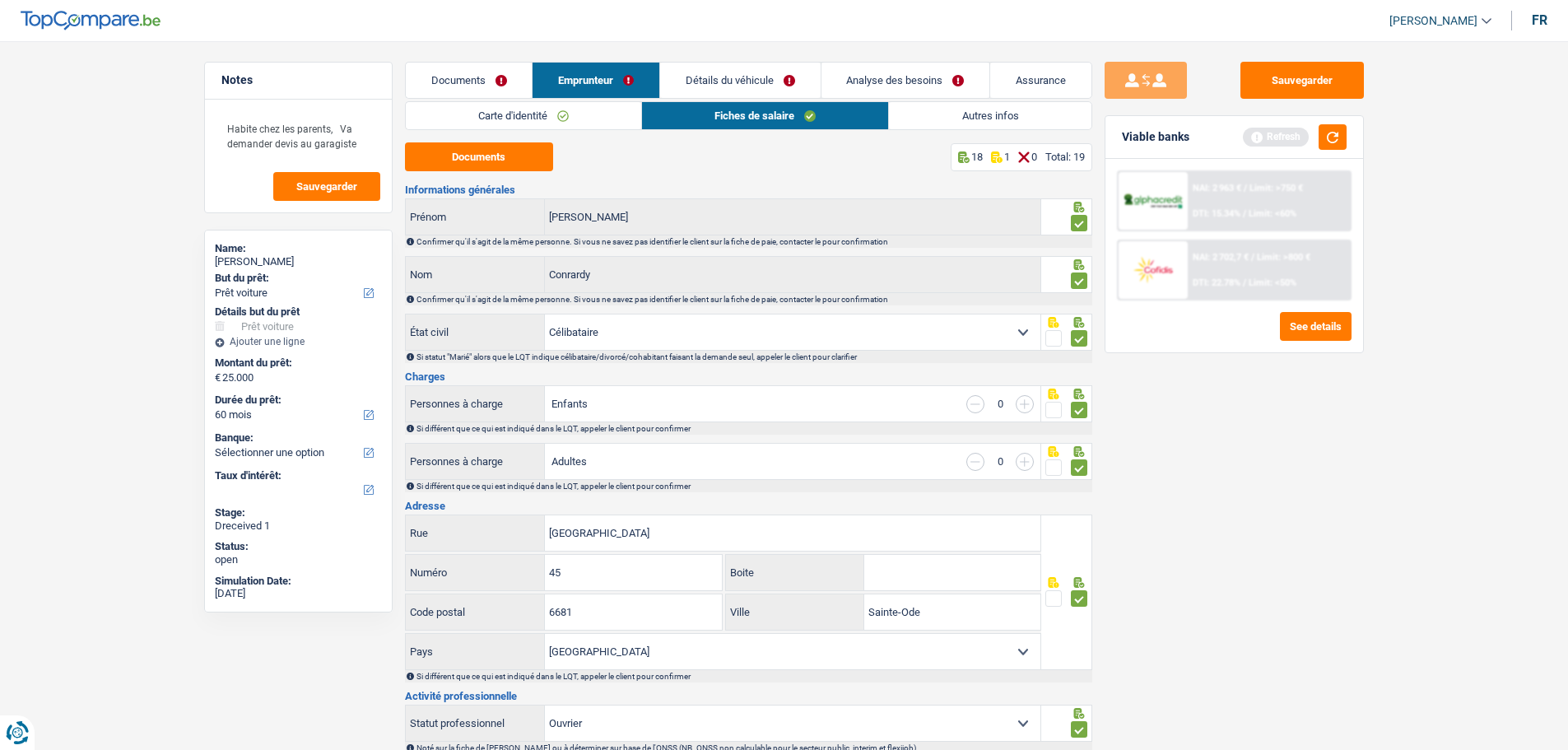click on "Autres infos" at bounding box center (989, 115) 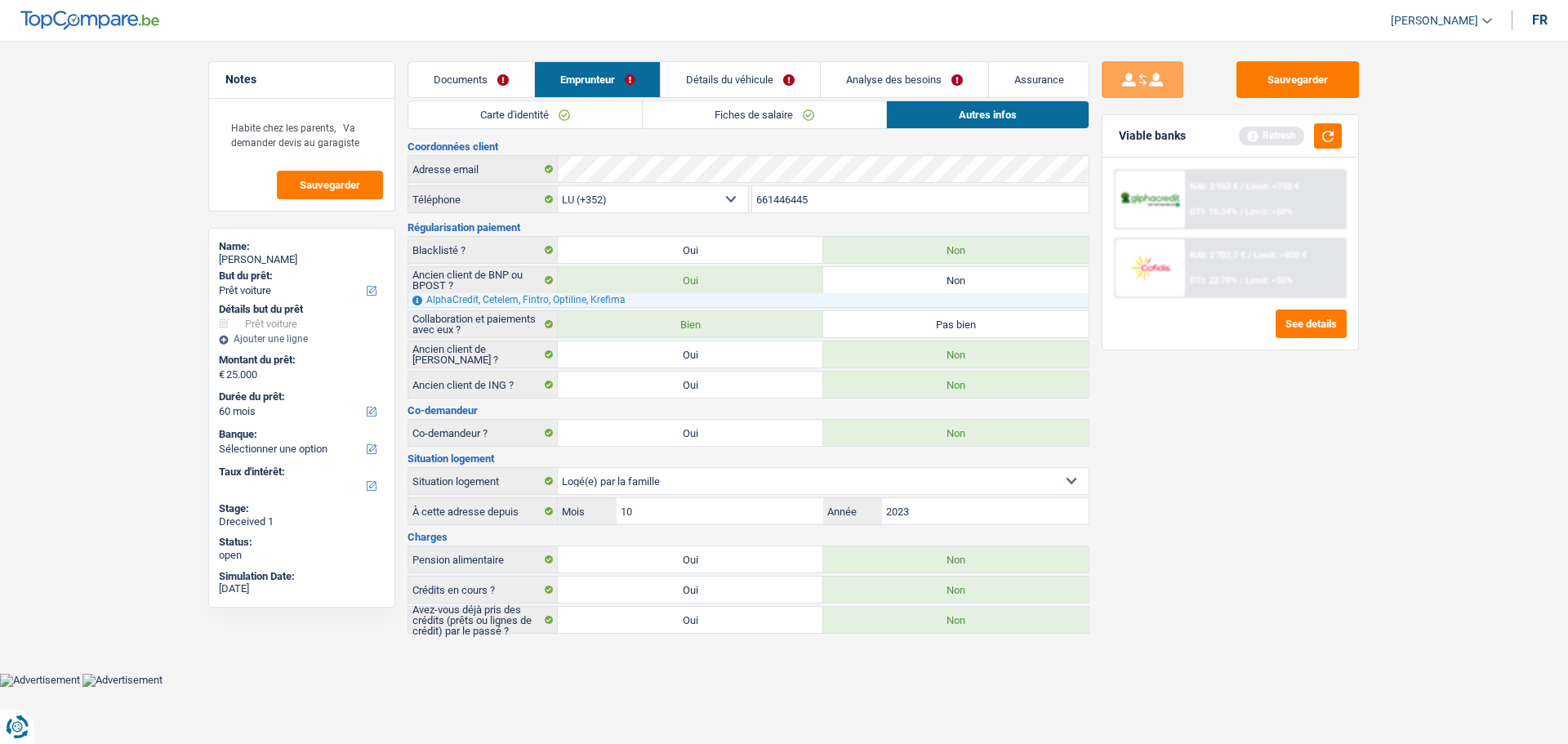 click on "Fiches de salaire" at bounding box center (764, 114) 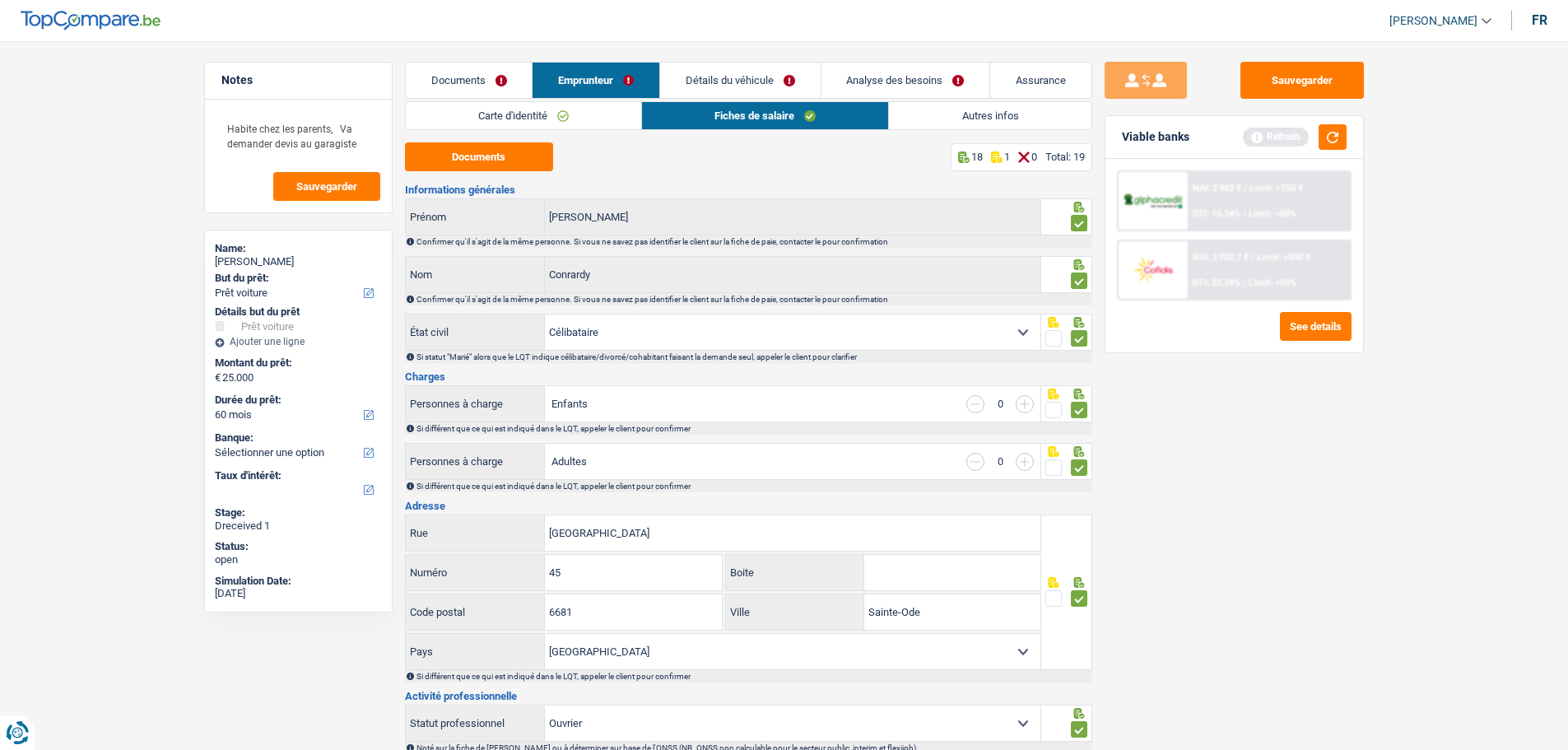 click on "Détails du véhicule" at bounding box center [740, 80] 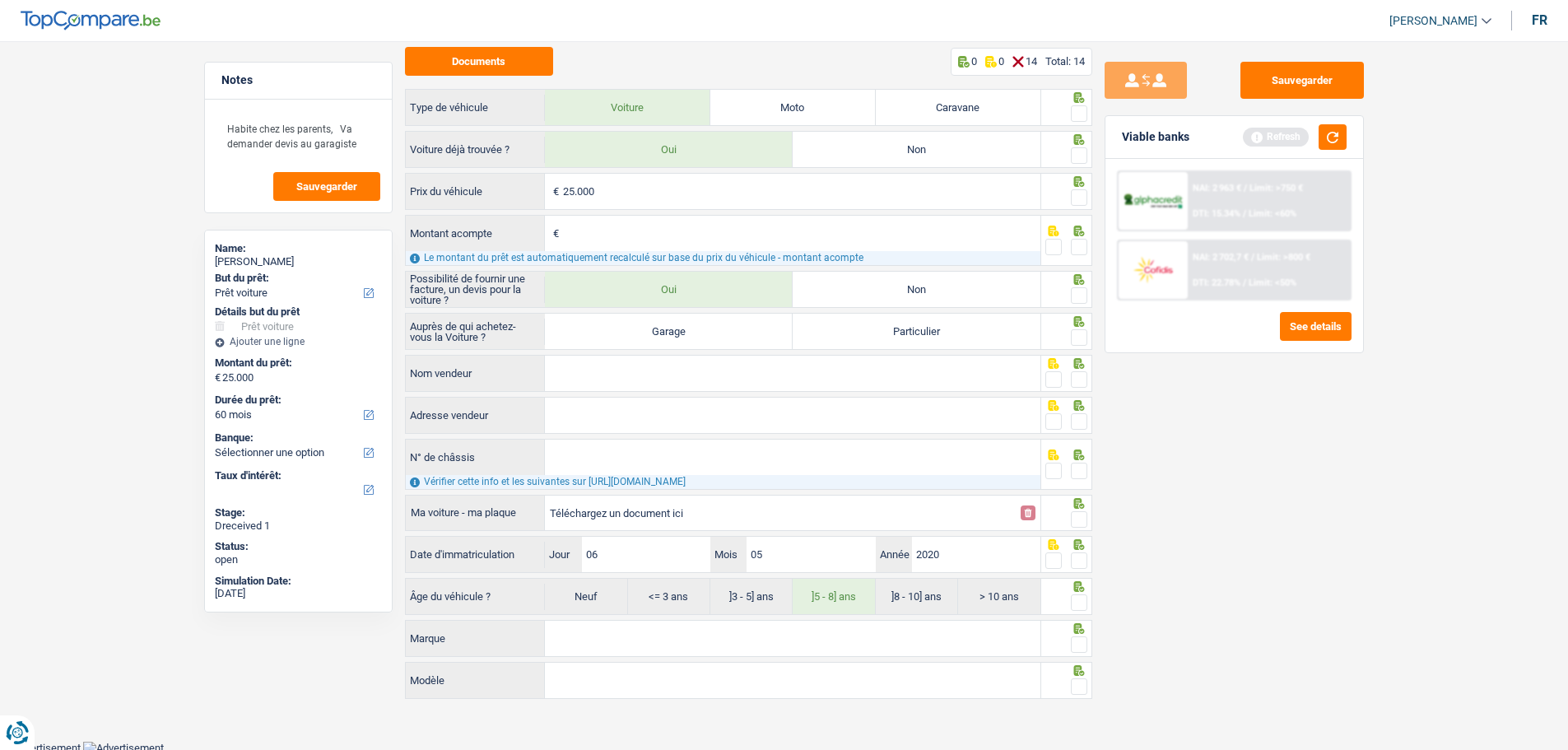scroll, scrollTop: 0, scrollLeft: 0, axis: both 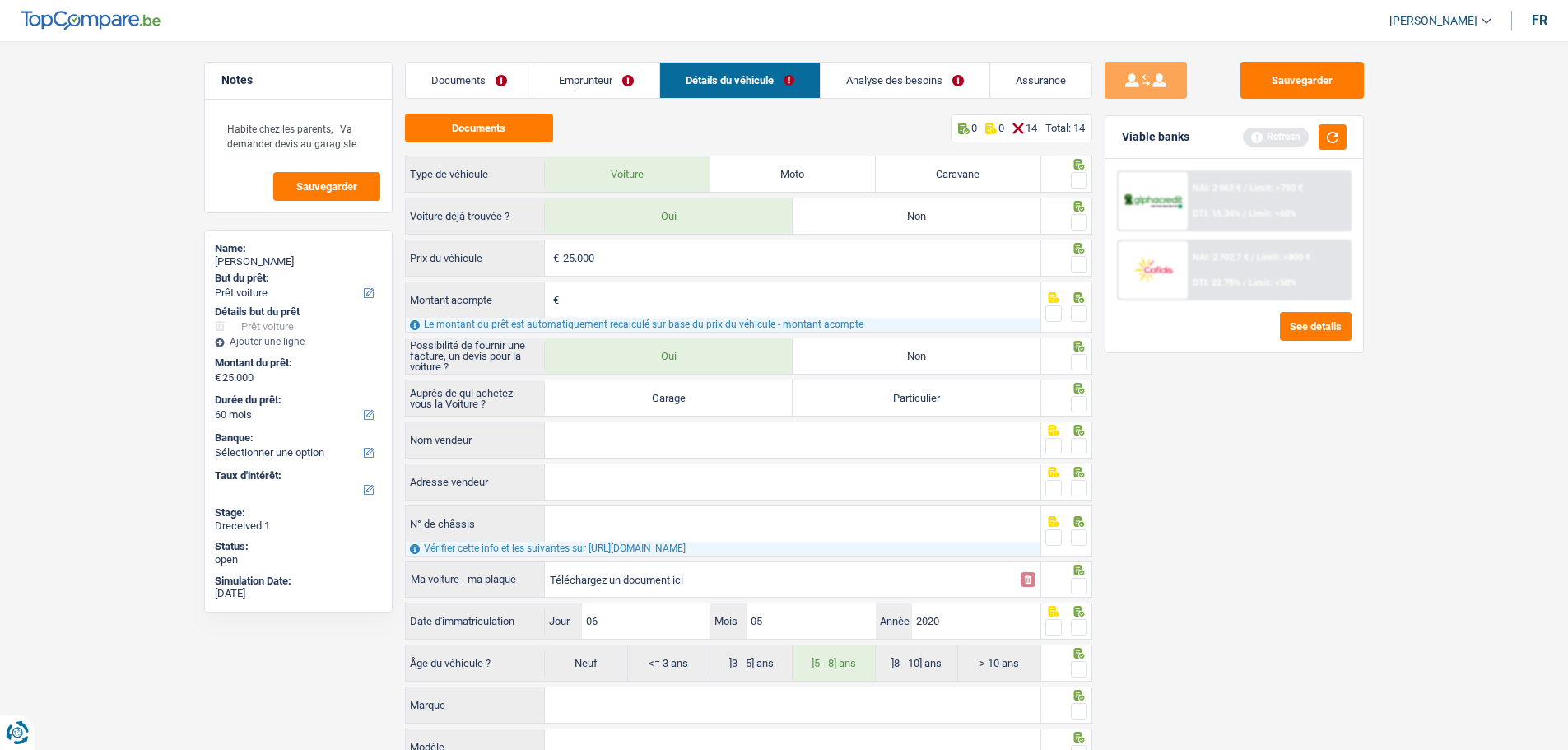 click on "Non" at bounding box center (916, 356) 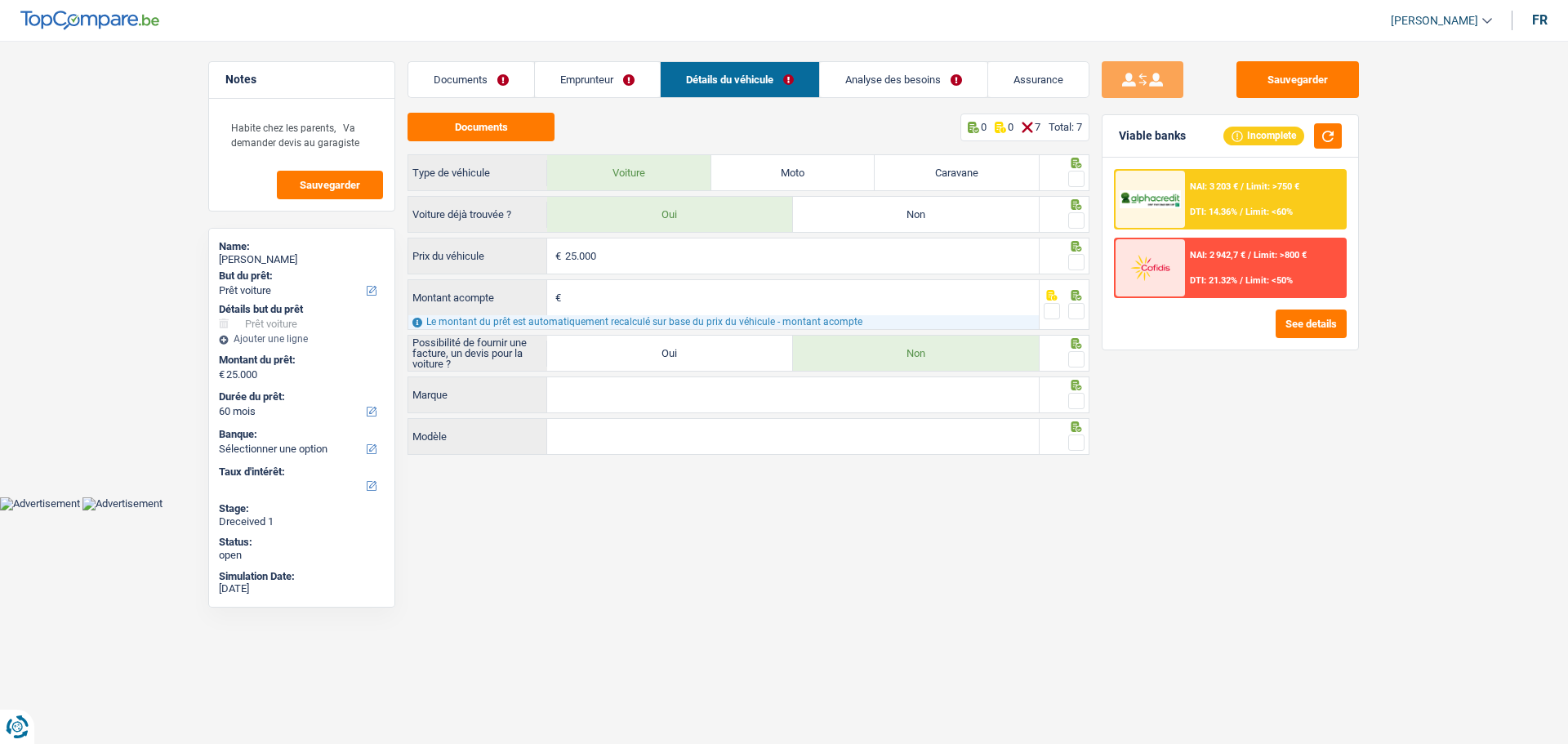 click on "Non" at bounding box center (915, 214) 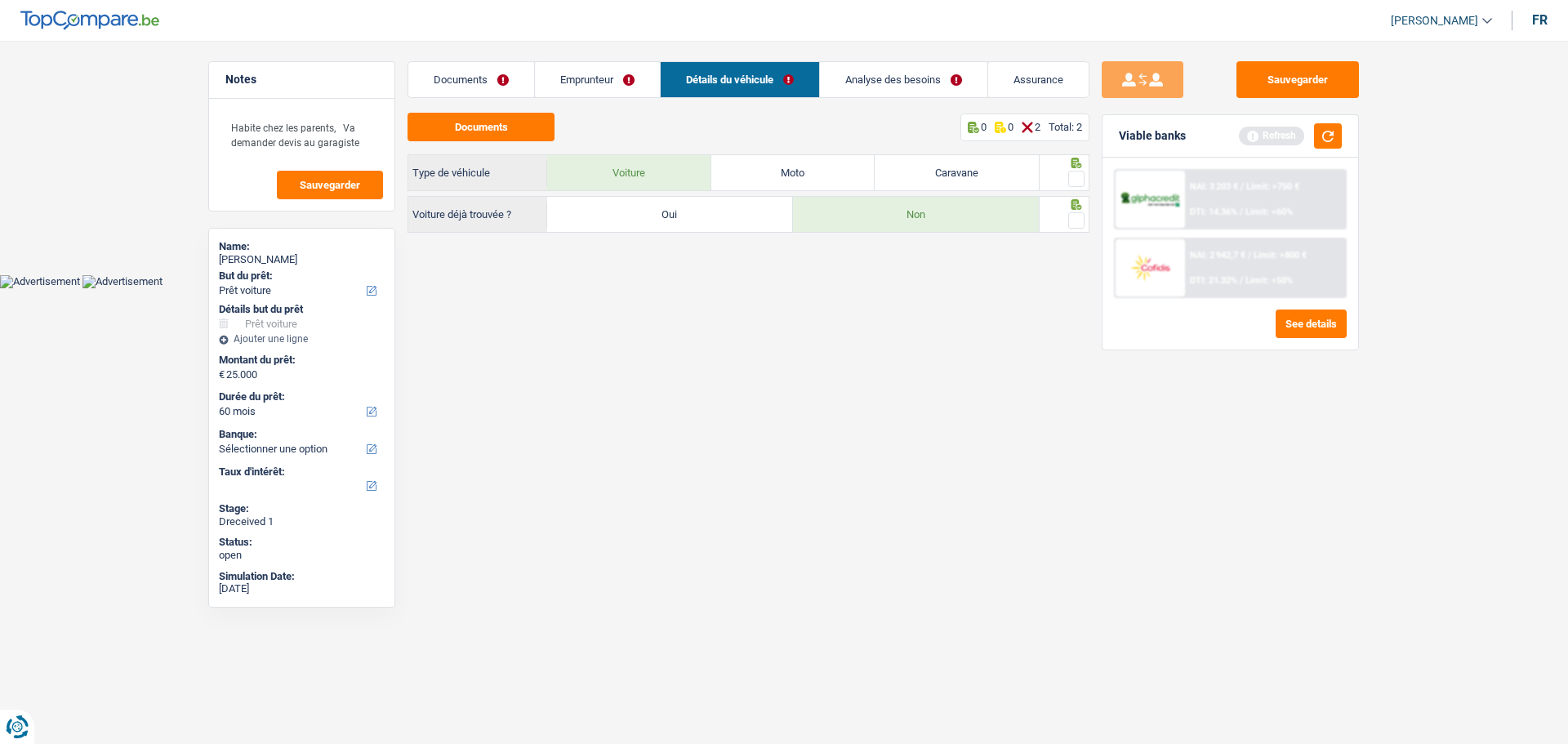 click at bounding box center [1076, 179] 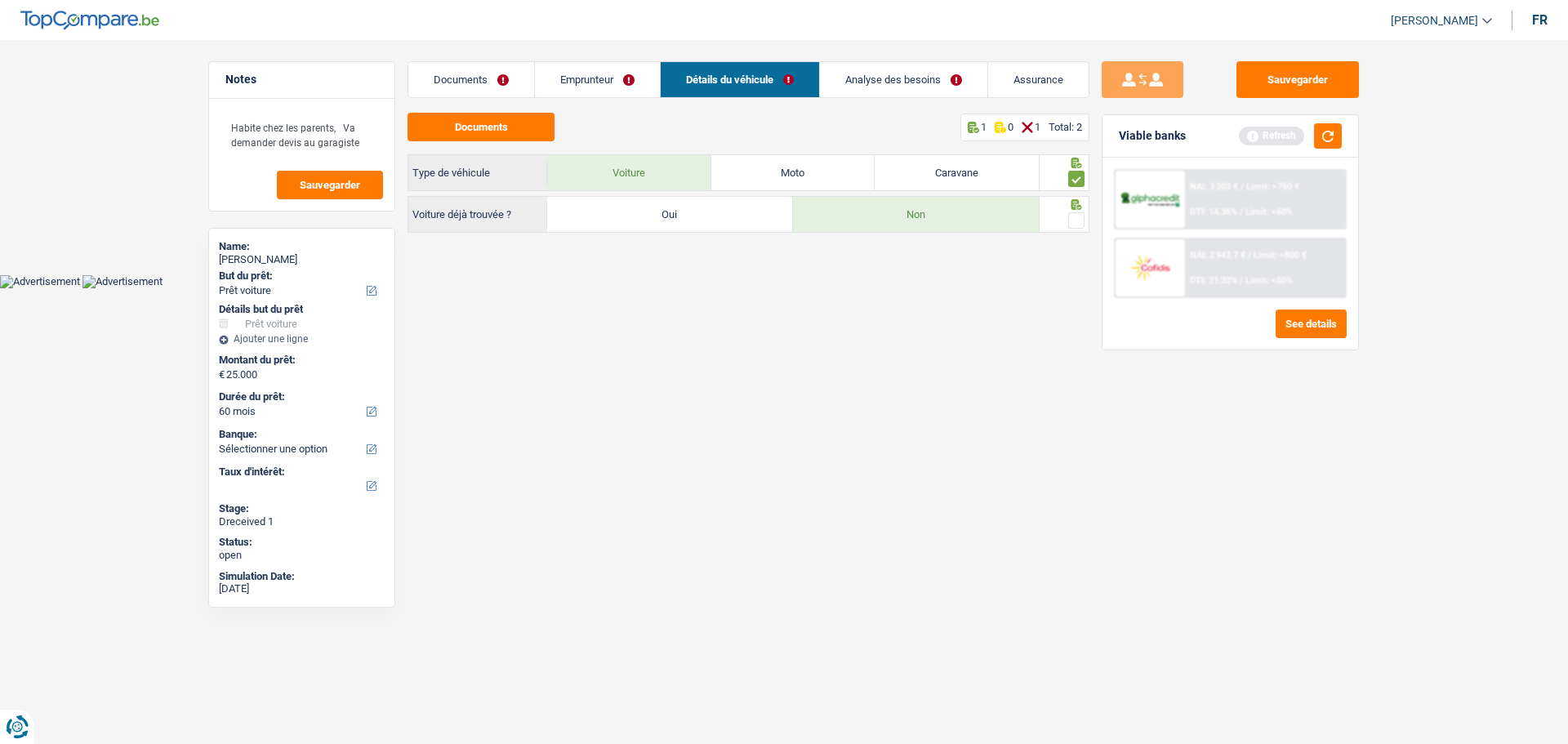 click 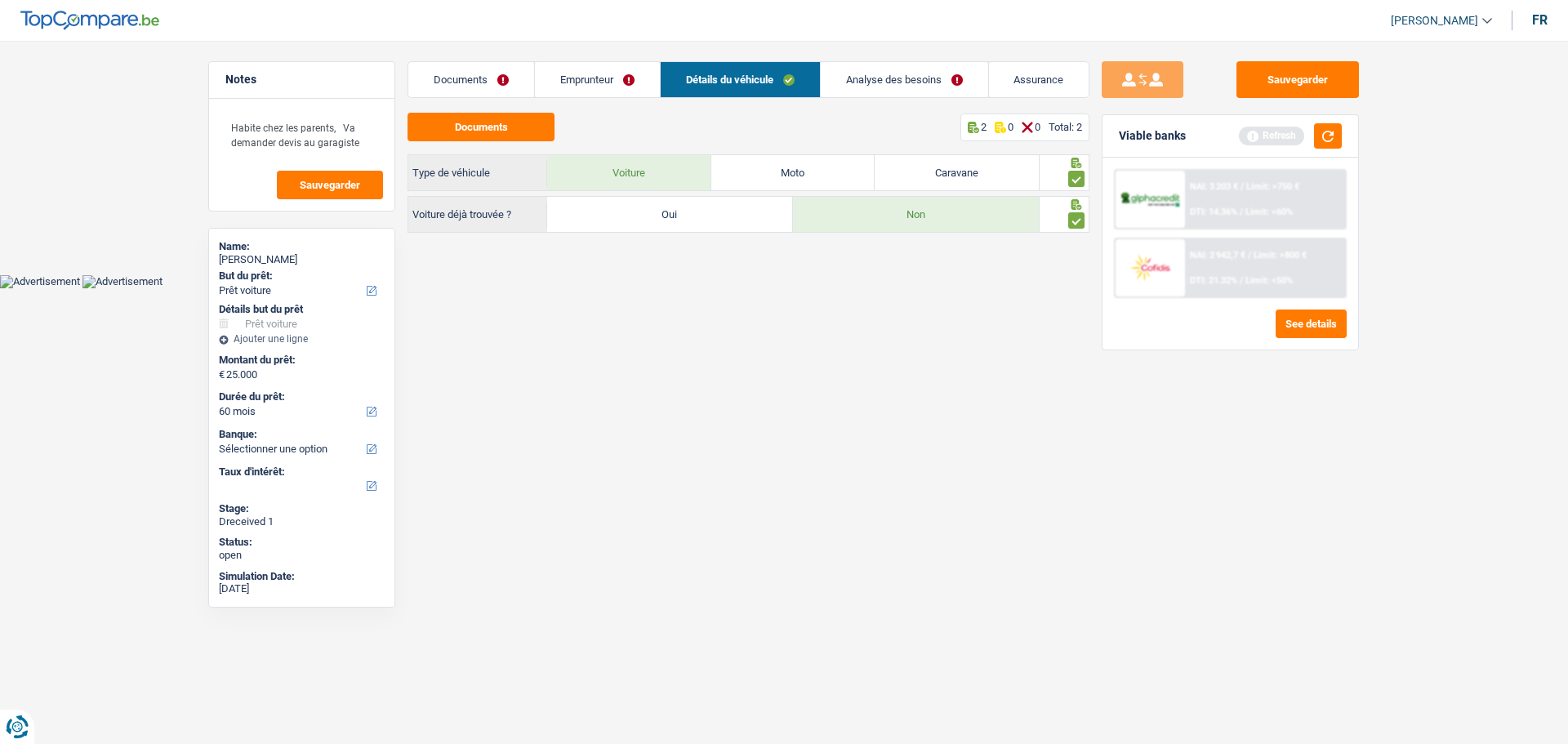 click on "Emprunteur" at bounding box center [597, 79] 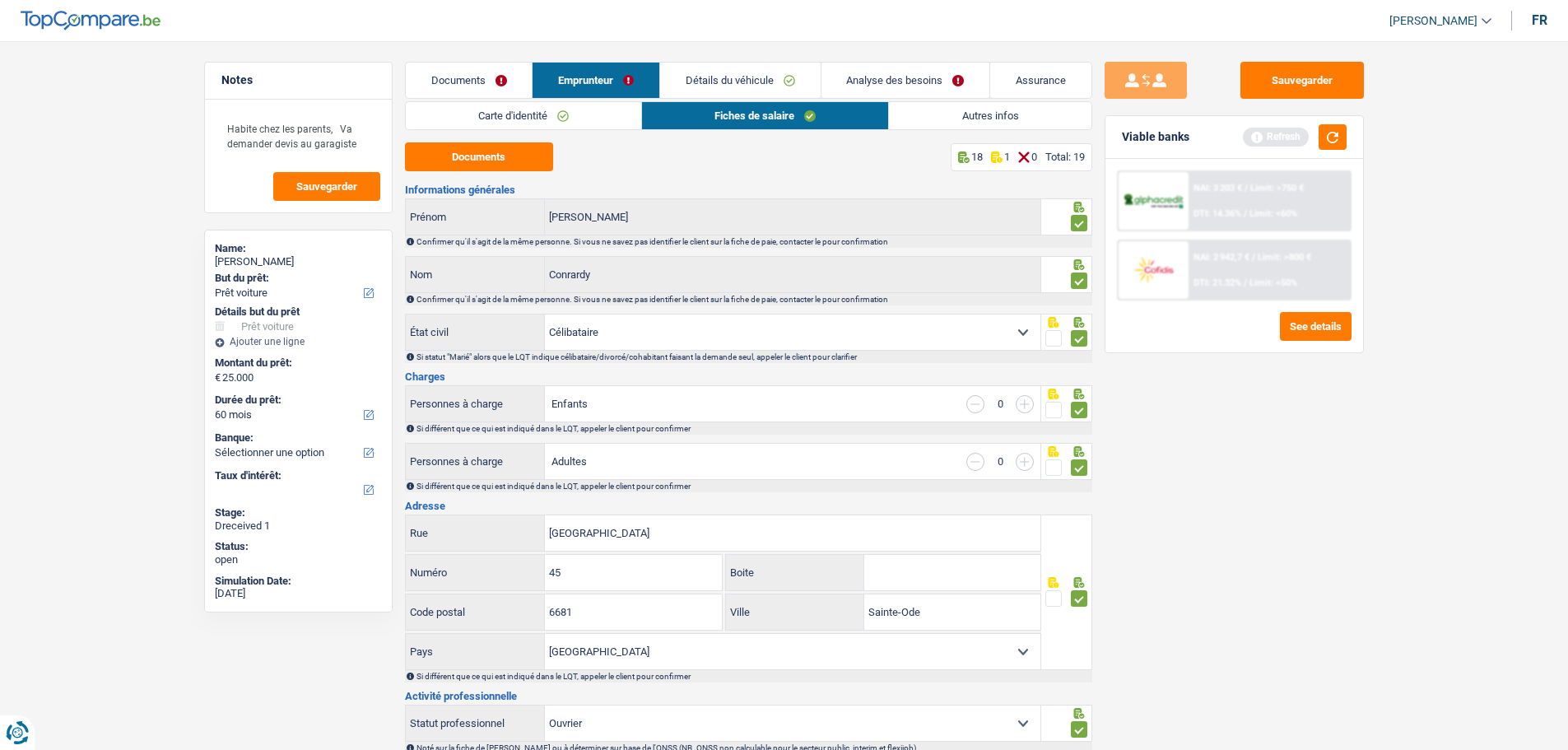 click on "Documents" at bounding box center (469, 80) 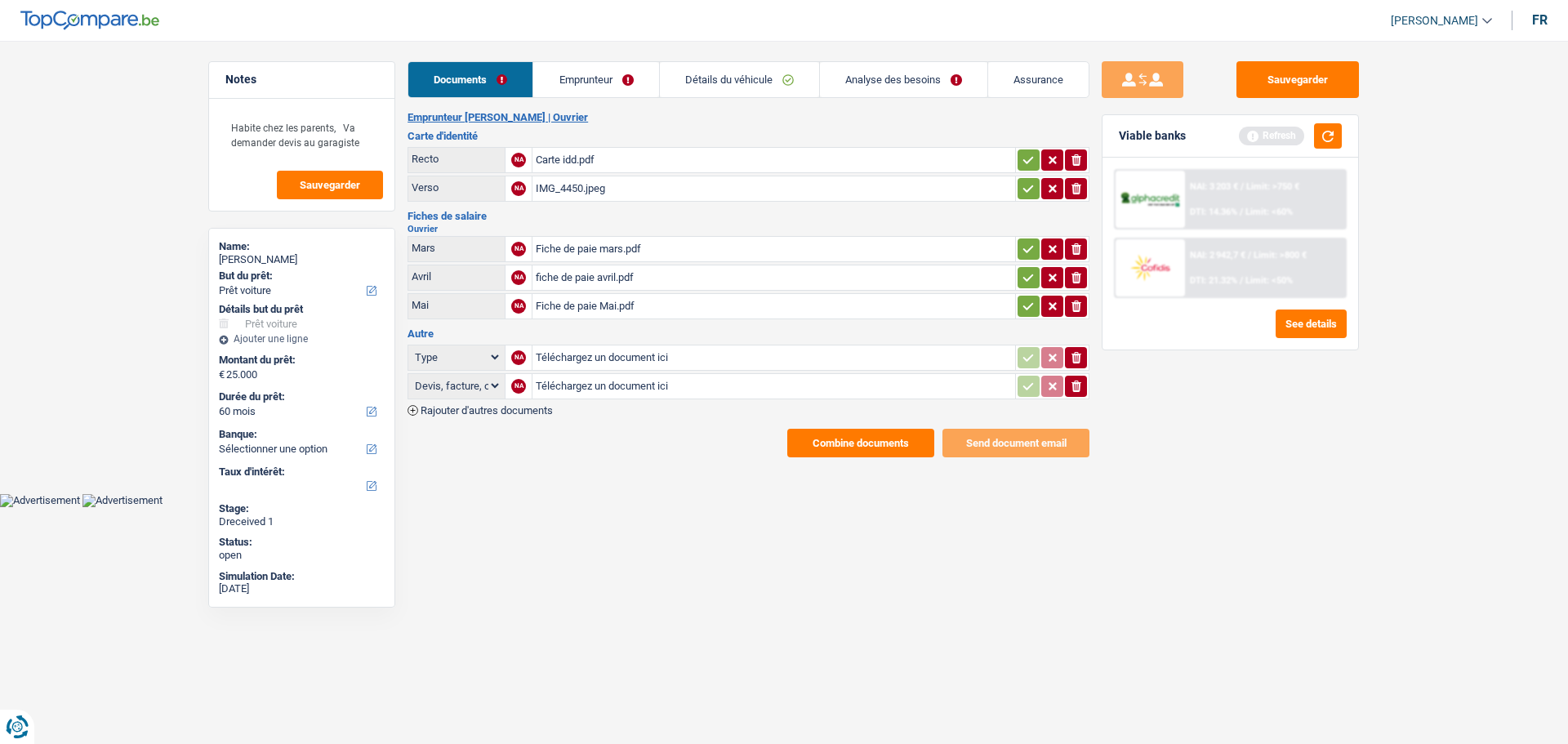 click 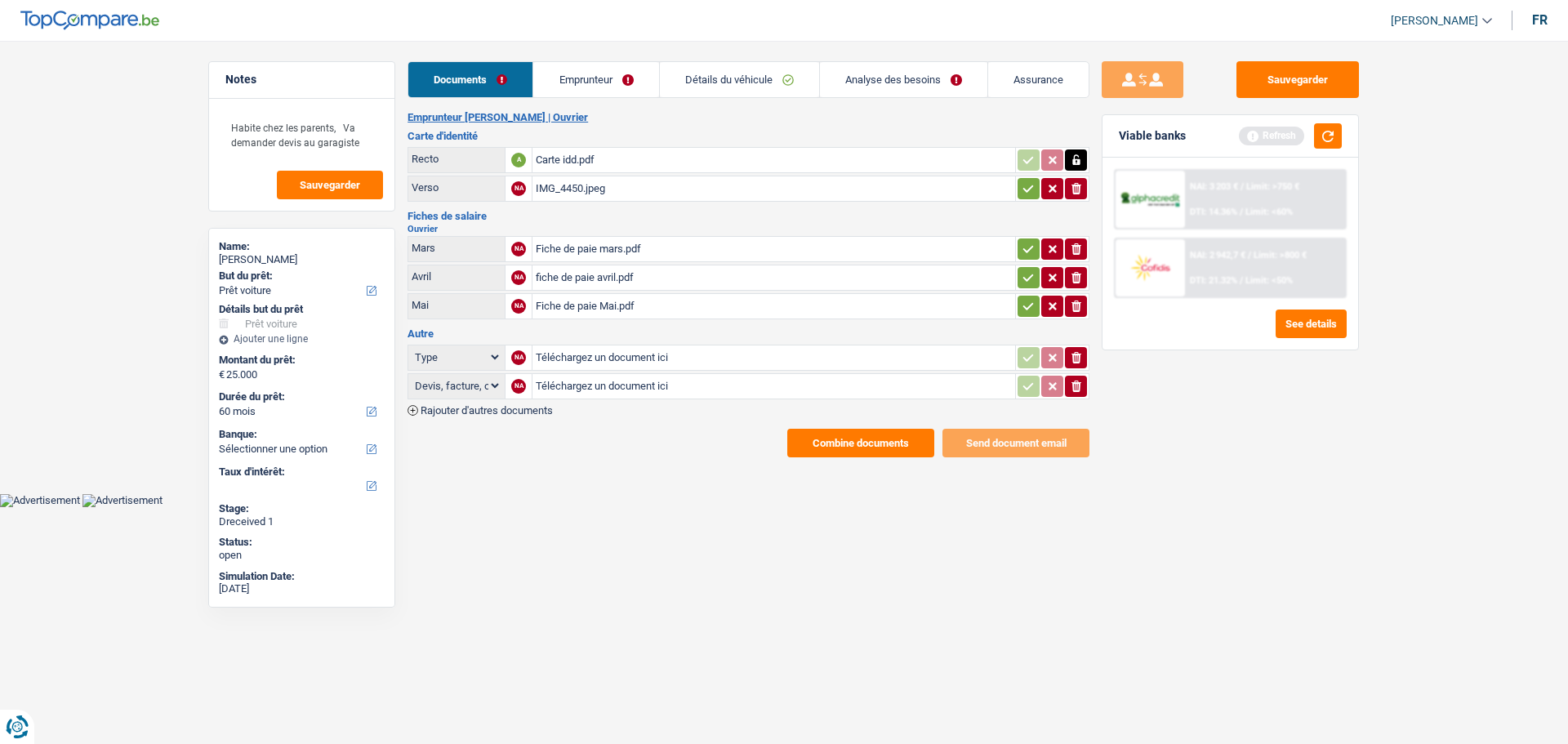 click at bounding box center [1028, 189] 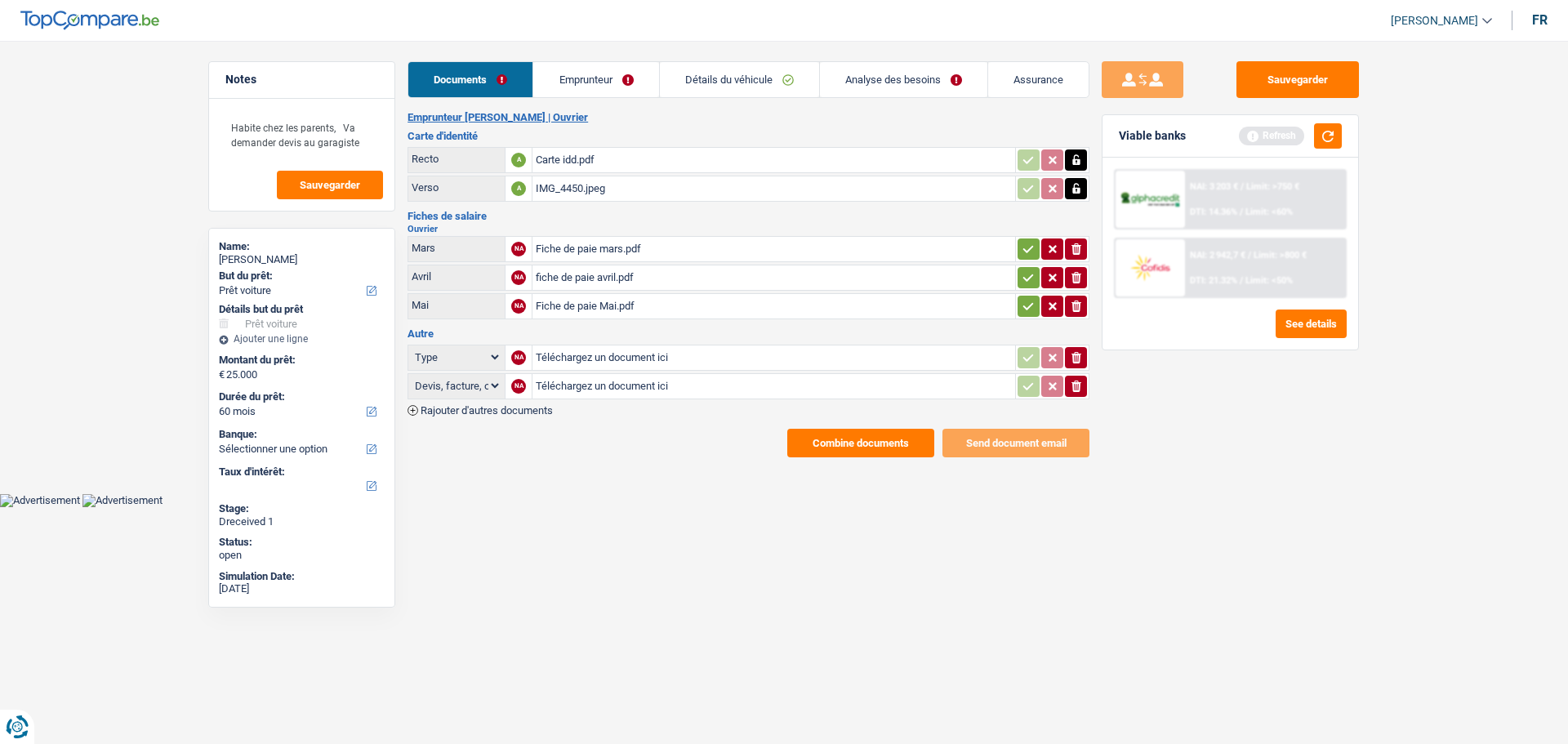 click at bounding box center (1028, 249) 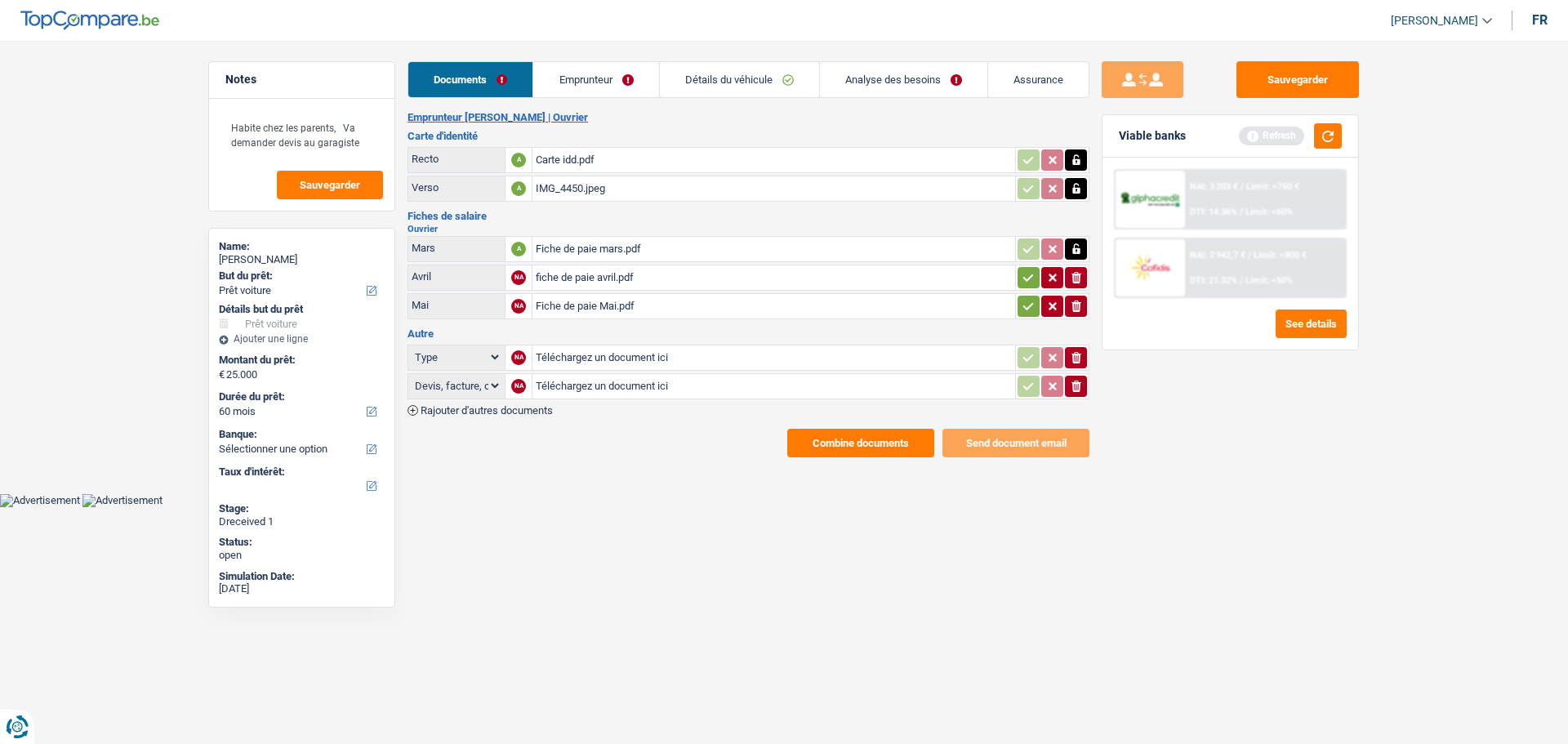 drag, startPoint x: 1020, startPoint y: 269, endPoint x: 1020, endPoint y: 292, distance: 23 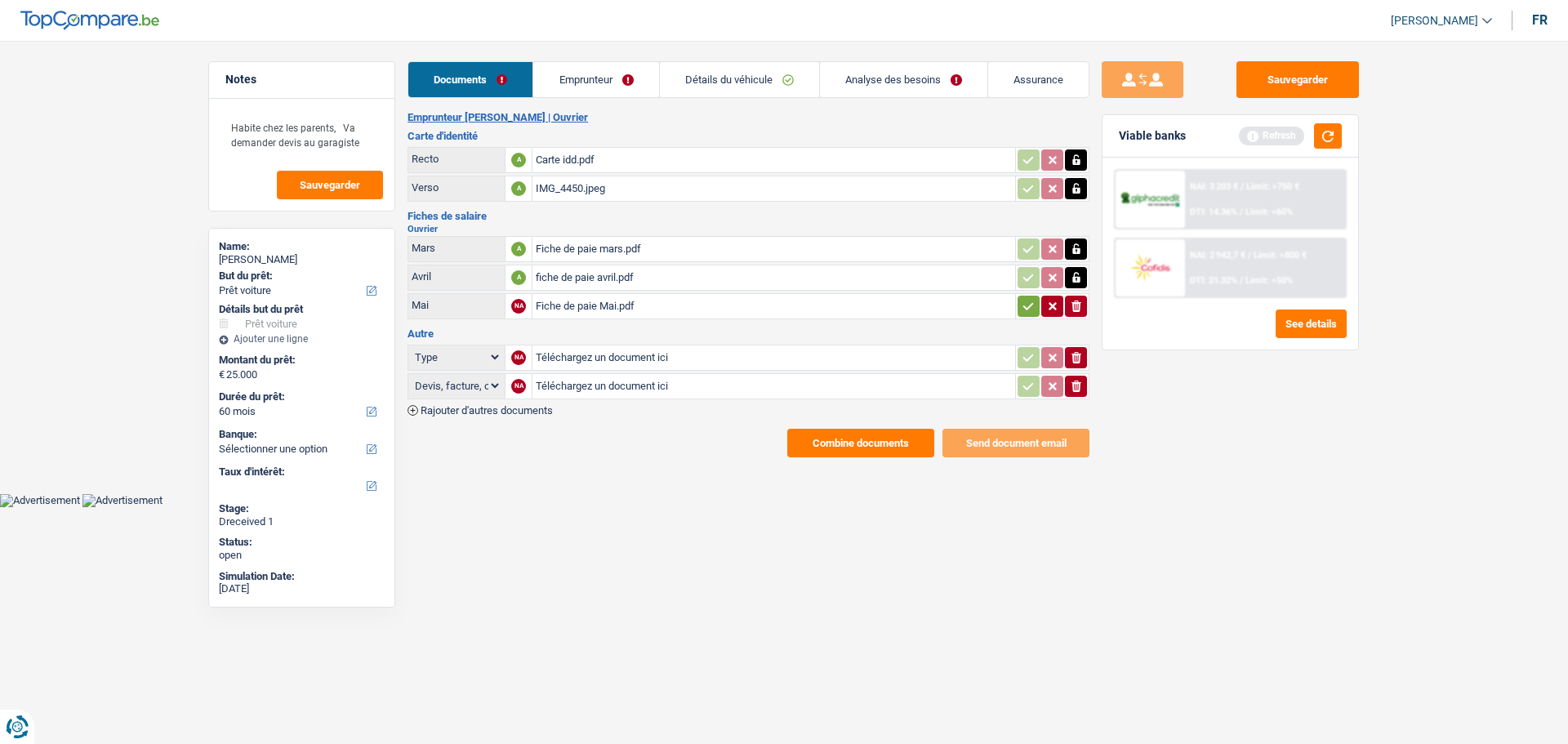 click at bounding box center (1028, 306) 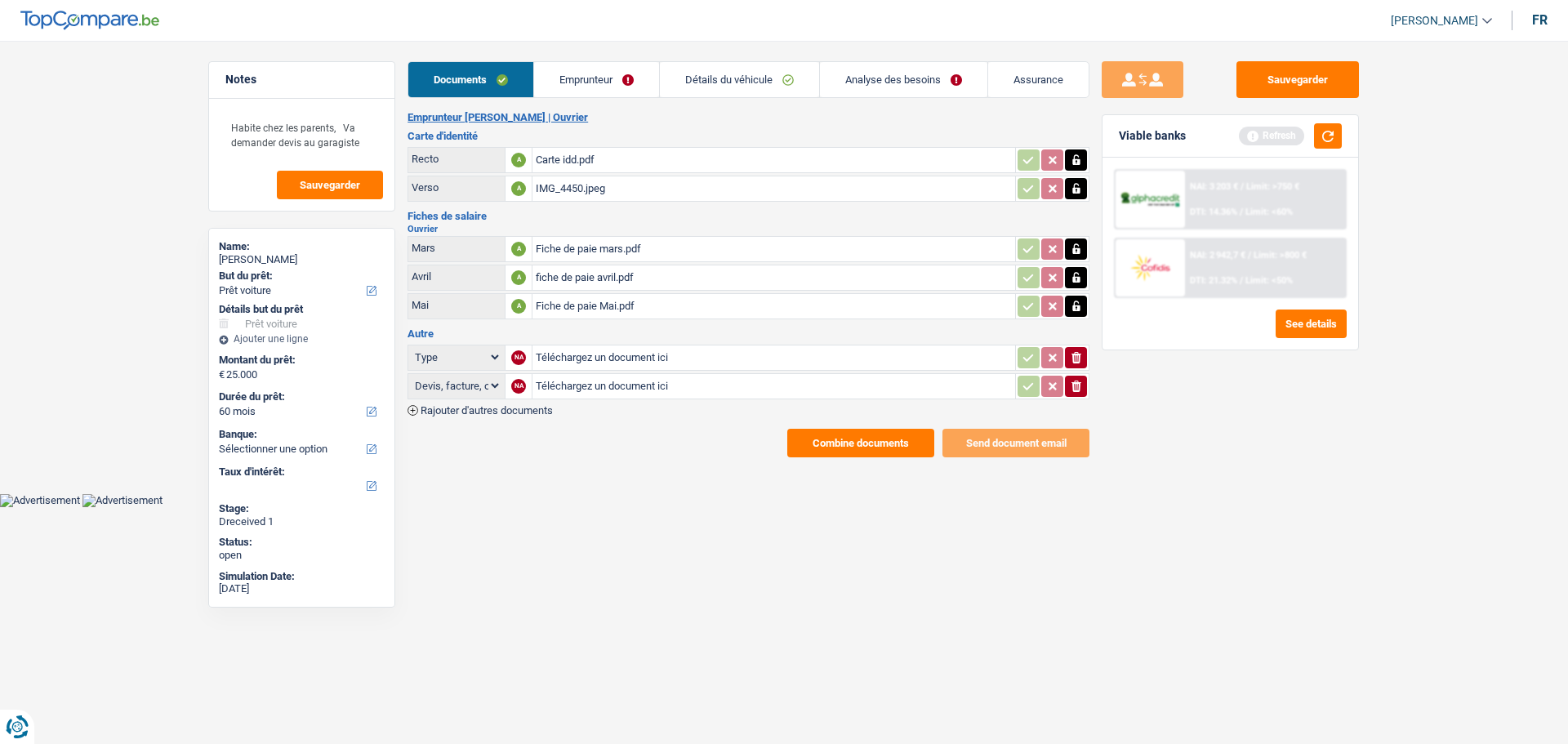 click on "Emprunteur" at bounding box center (596, 79) 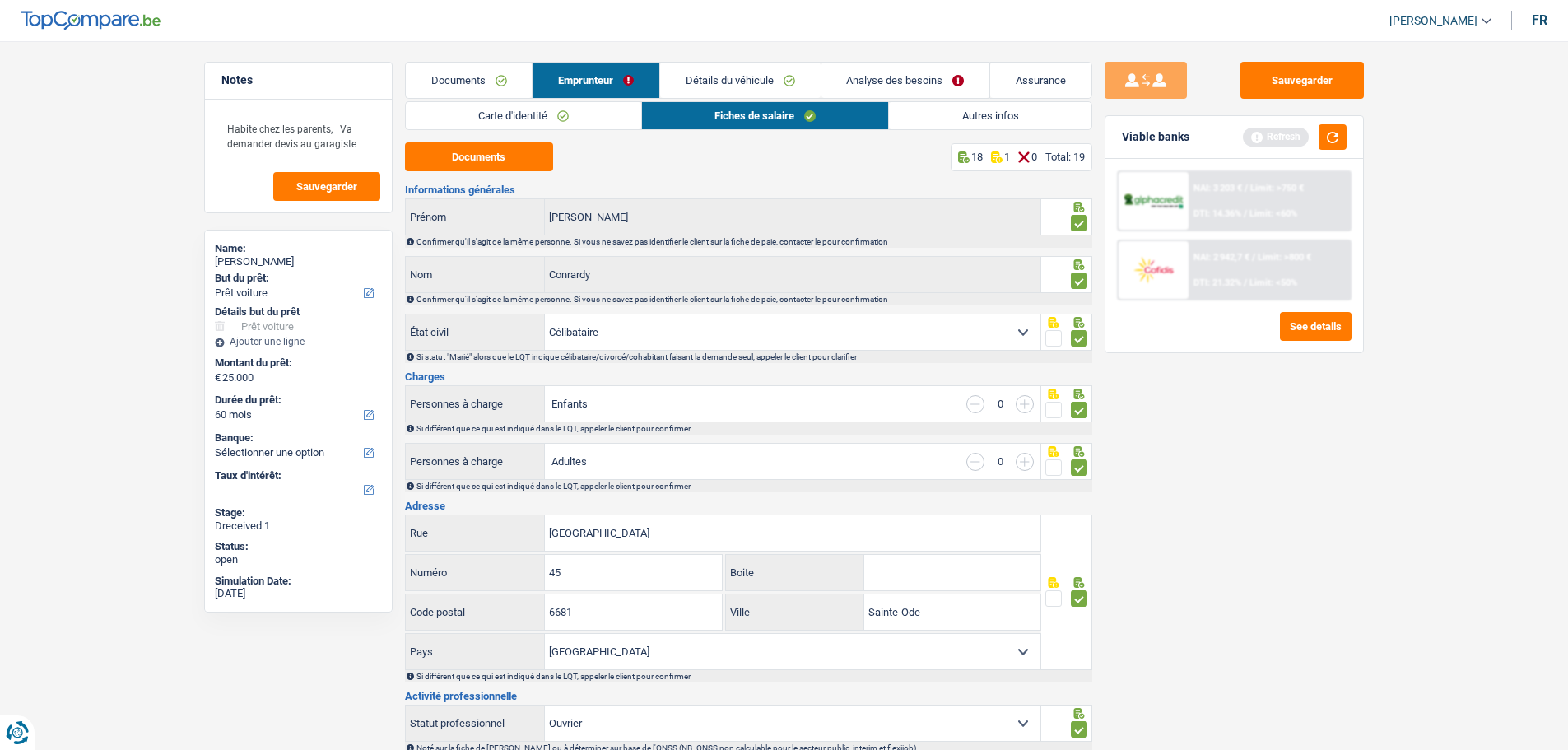 click on "Analyse des besoins" at bounding box center [905, 80] 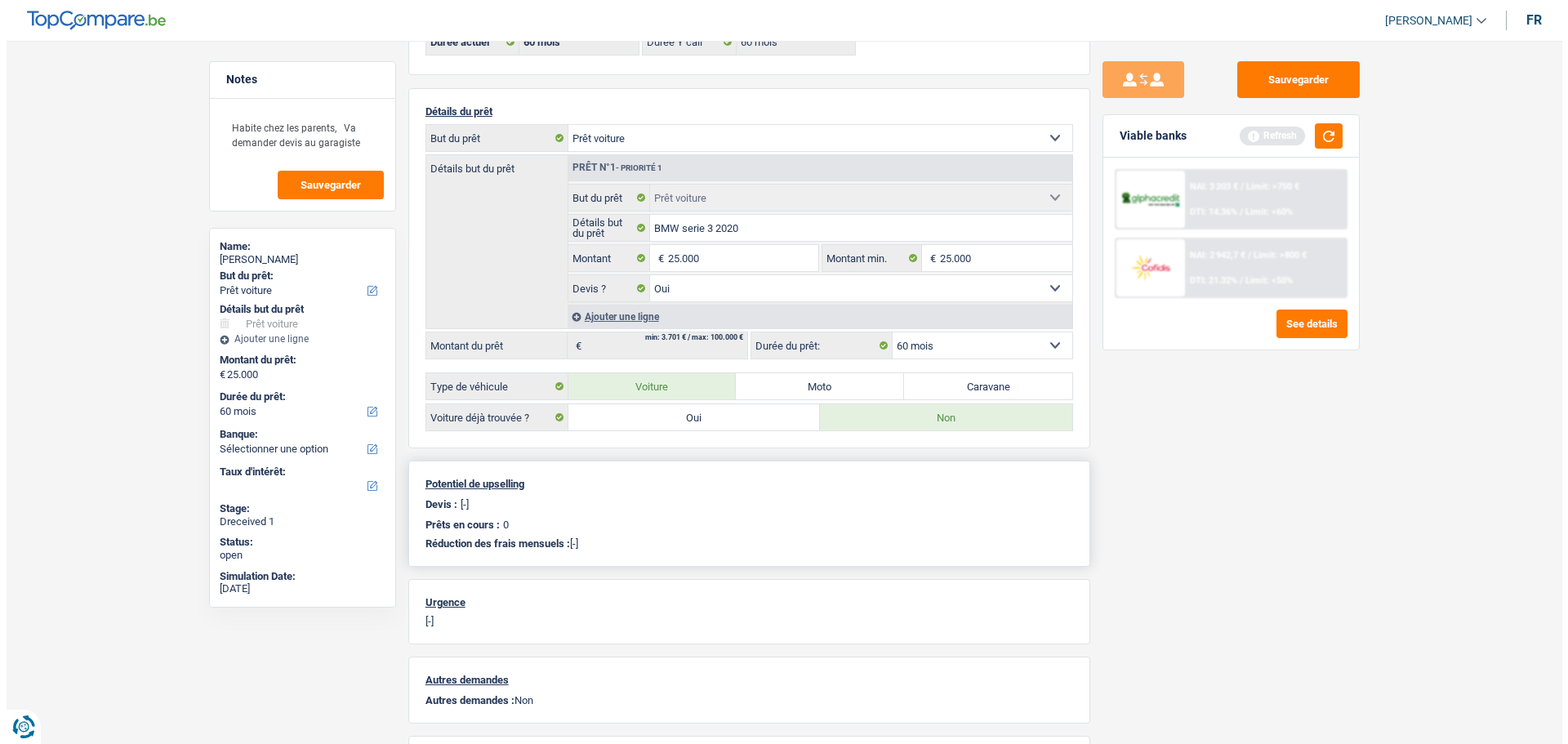 scroll, scrollTop: 0, scrollLeft: 0, axis: both 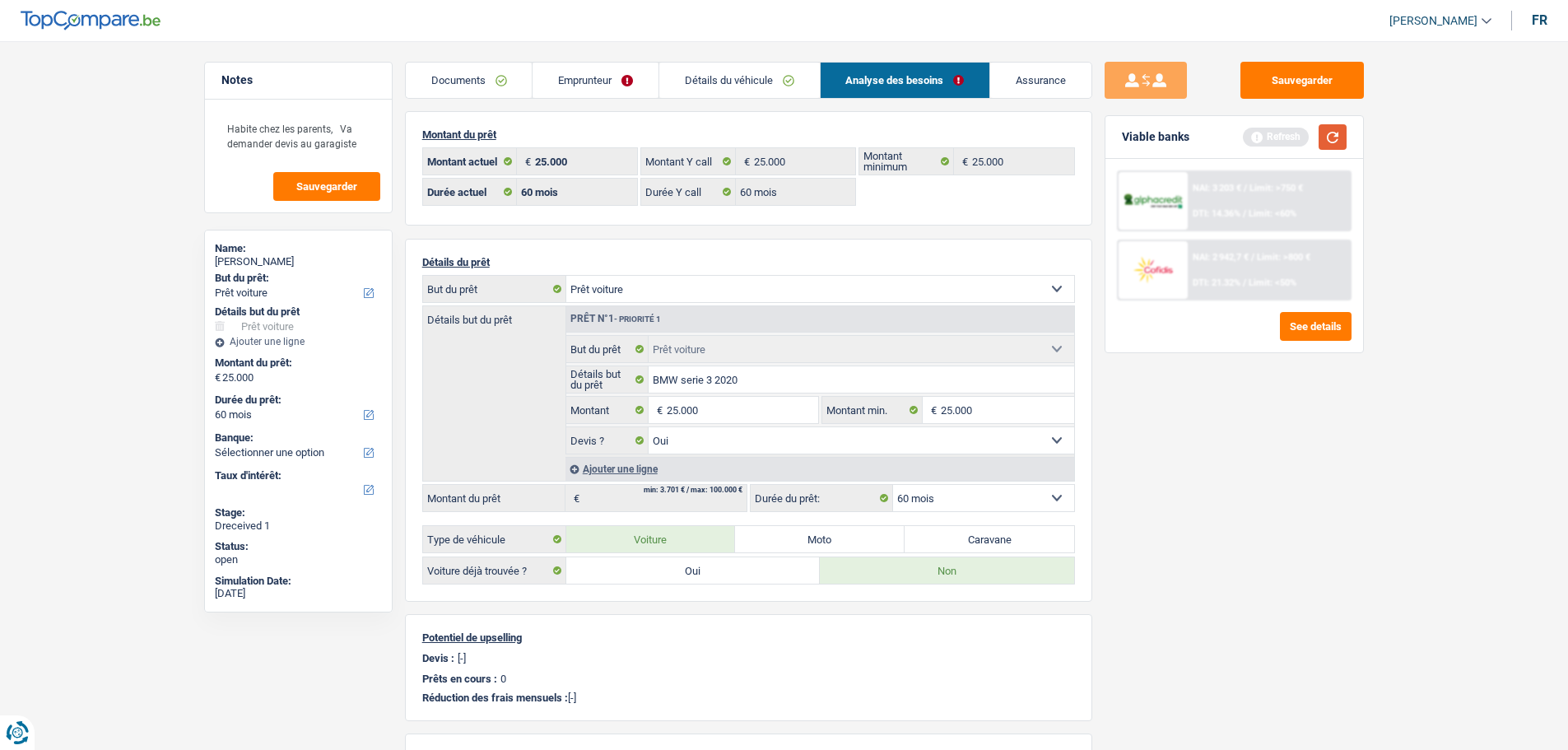 click at bounding box center [1333, 137] 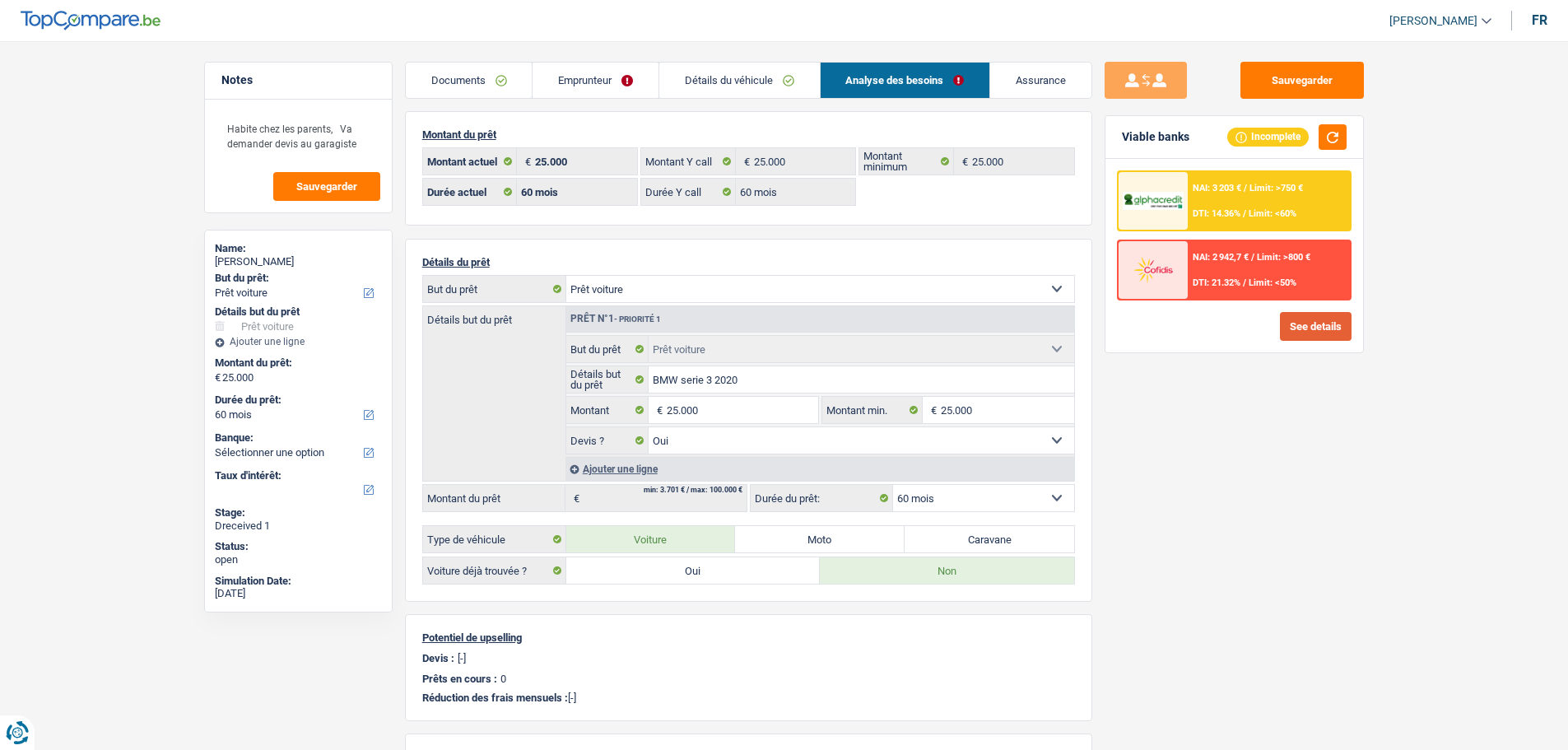 click on "See details" at bounding box center (1315, 326) 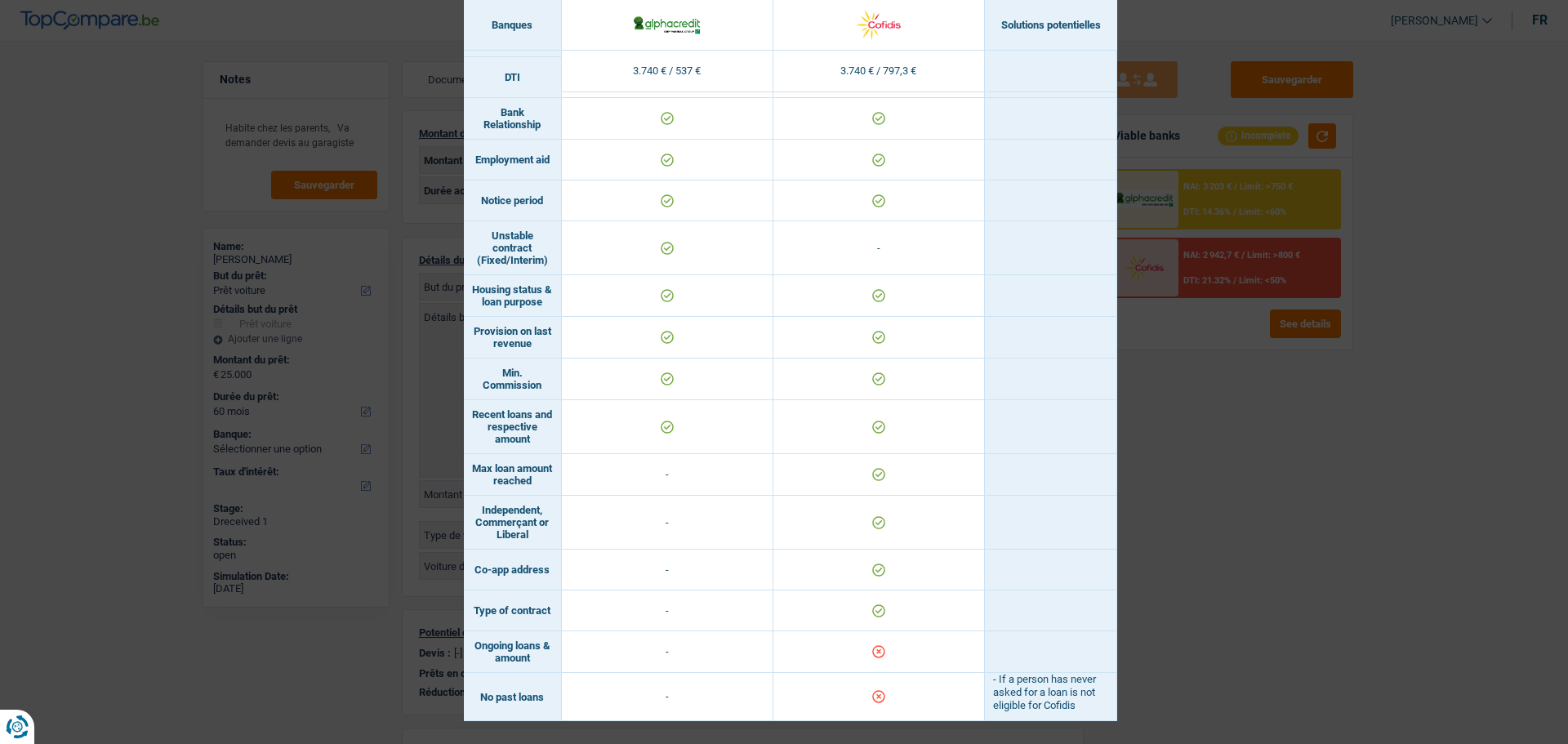 scroll, scrollTop: 746, scrollLeft: 0, axis: vertical 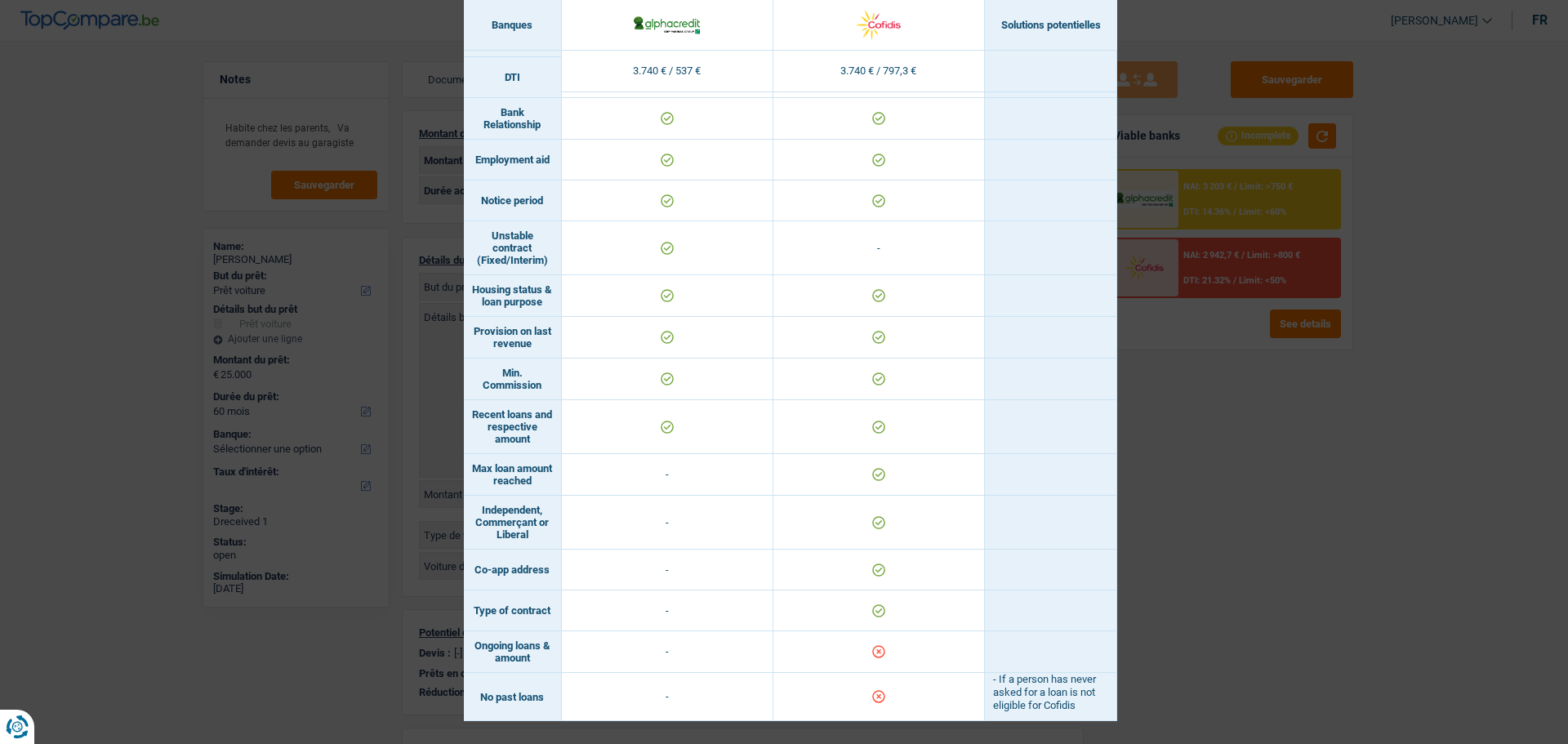 click on "Banks conditions ×
Banques
Solutions potentielles
Revenus / Charges
3.740 € / 537 €
3.740 € / 797,3 €
Professional activity
ID card type
Unable to evaluate this rule for some providers. Missing information.
Min. revenue
Revenue Country Origin" at bounding box center [784, 372] 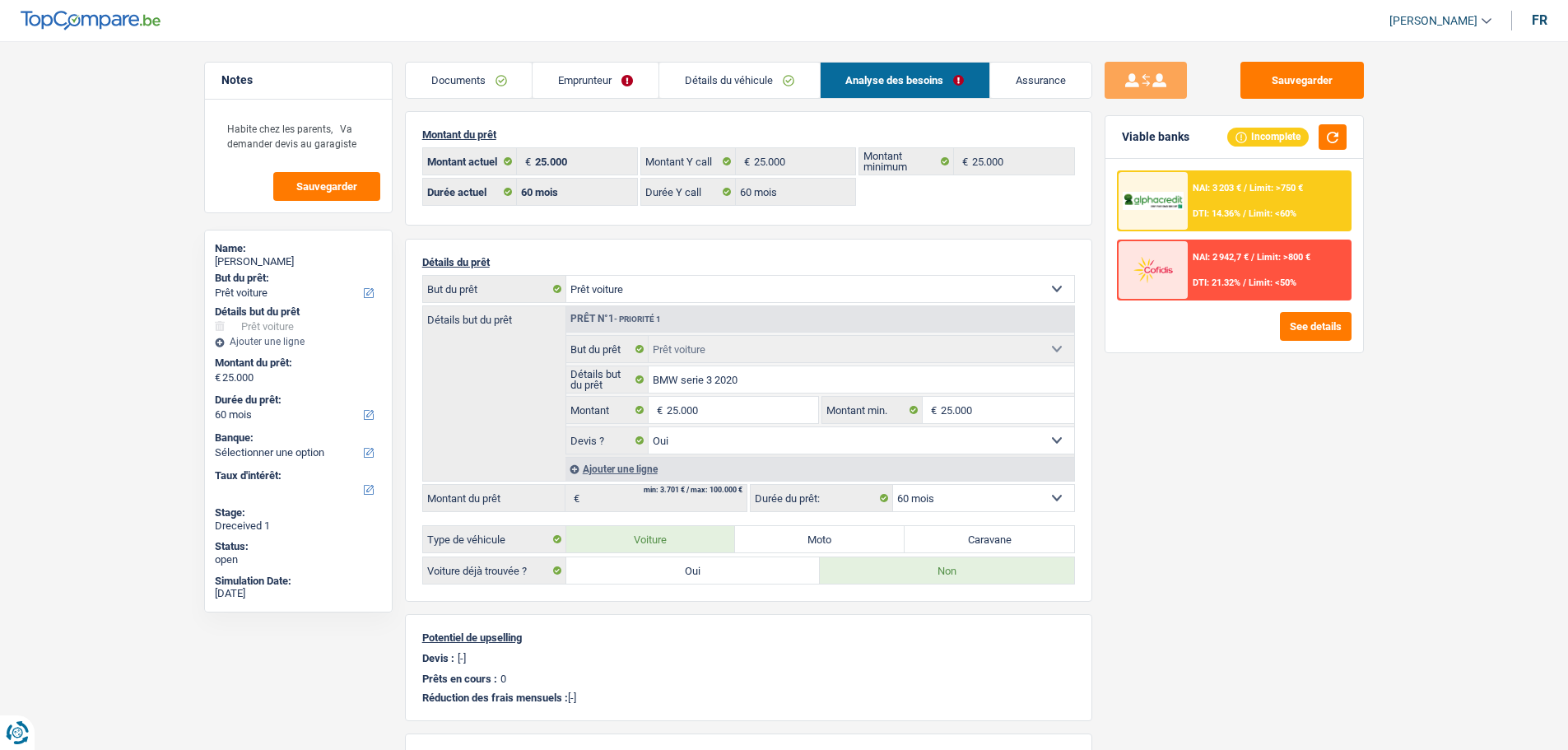 click on "NAI: 3 203 €
/
Limit: >750 €
DTI: 14.36%
/
Limit: <60%" at bounding box center (1268, 201) 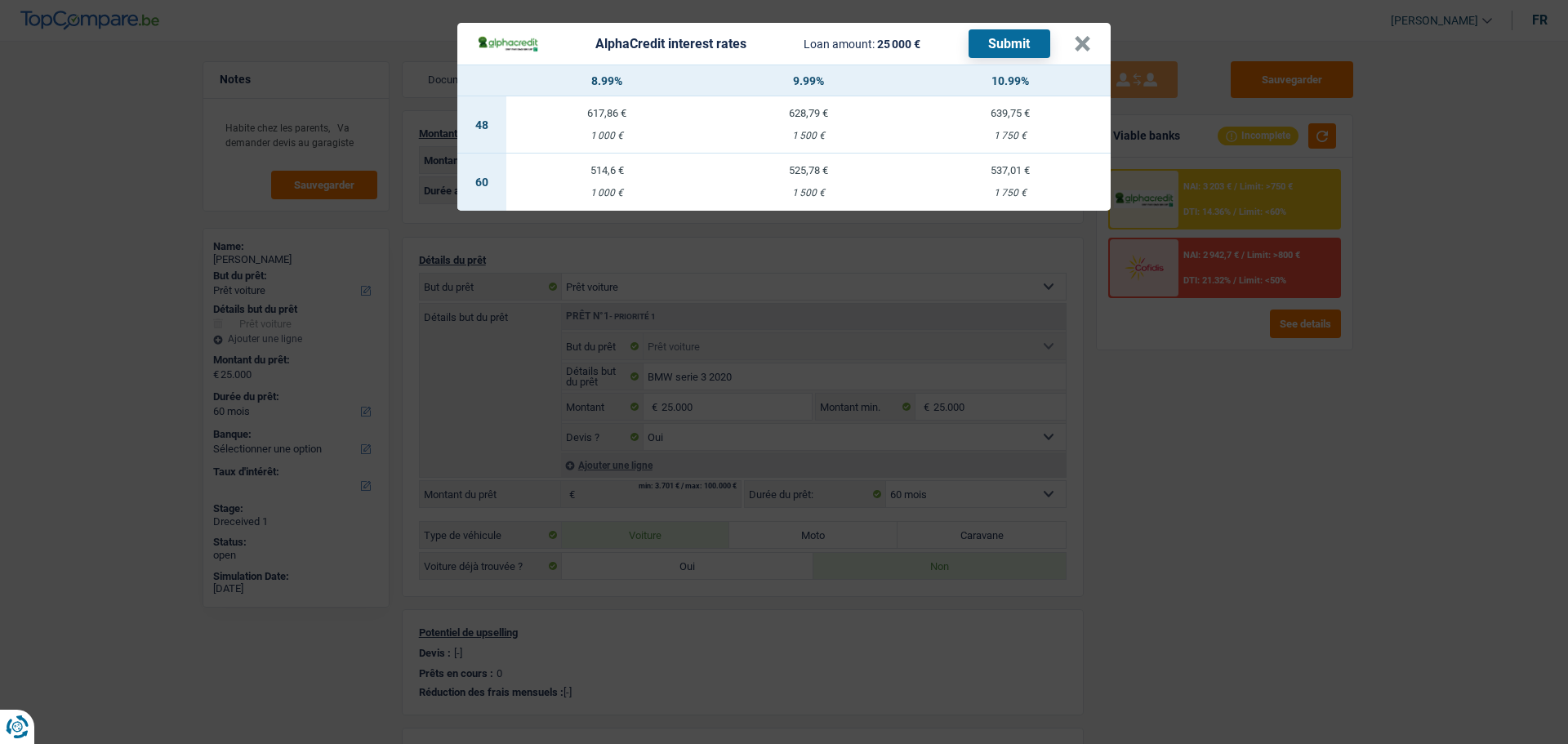 click on "514,6 €
1 000 €" at bounding box center (607, 182) 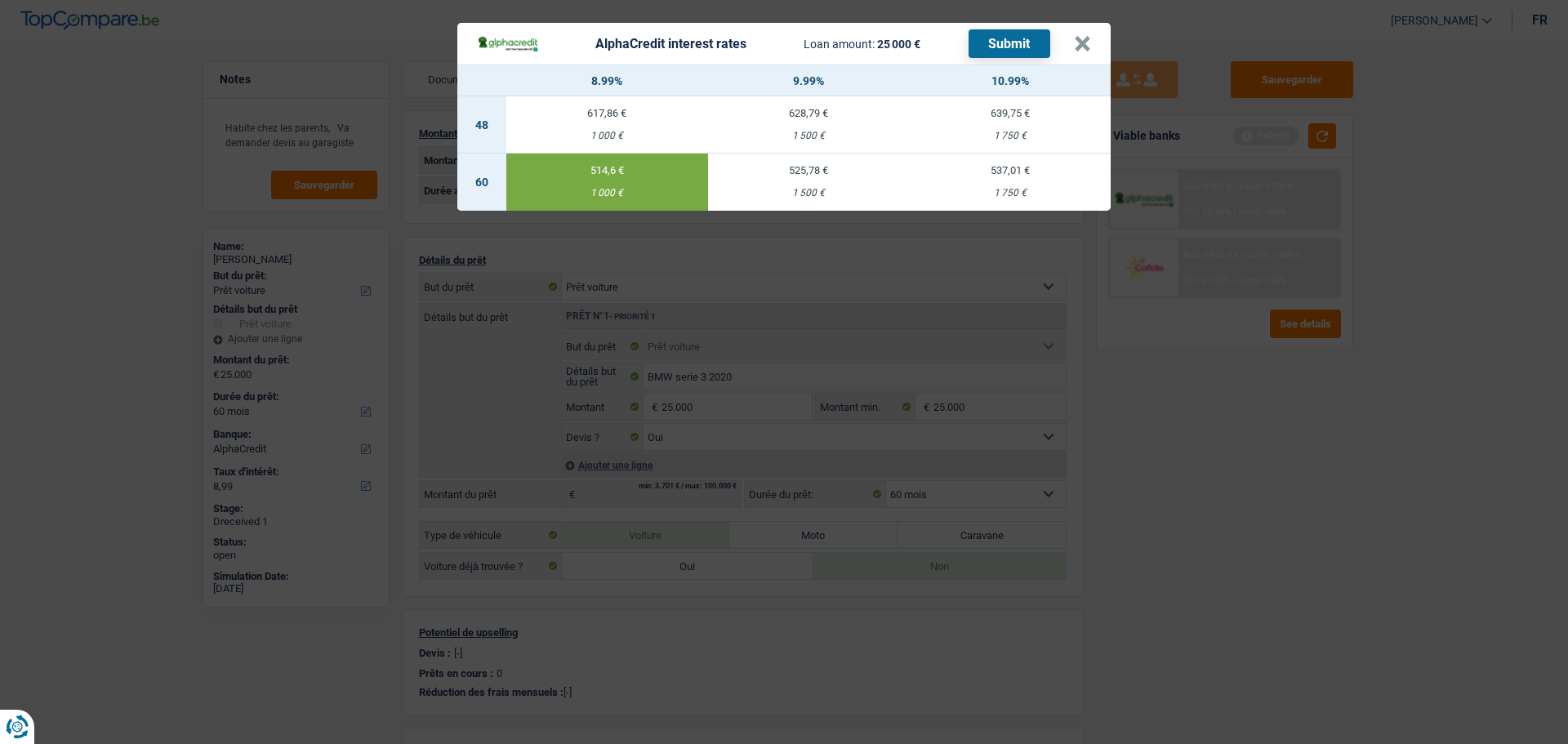 click on "Submit" at bounding box center (1009, 43) 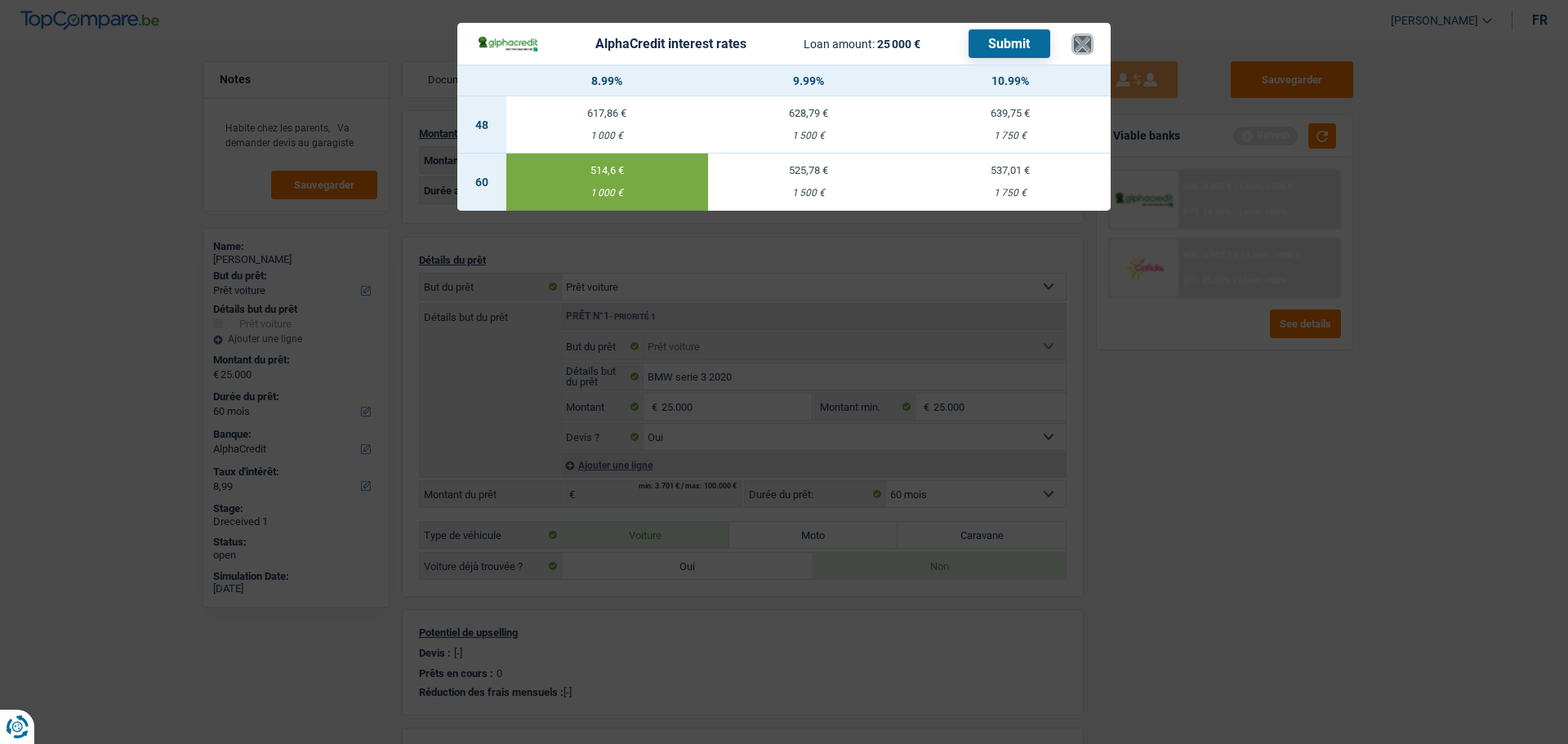 click on "×" at bounding box center (1082, 44) 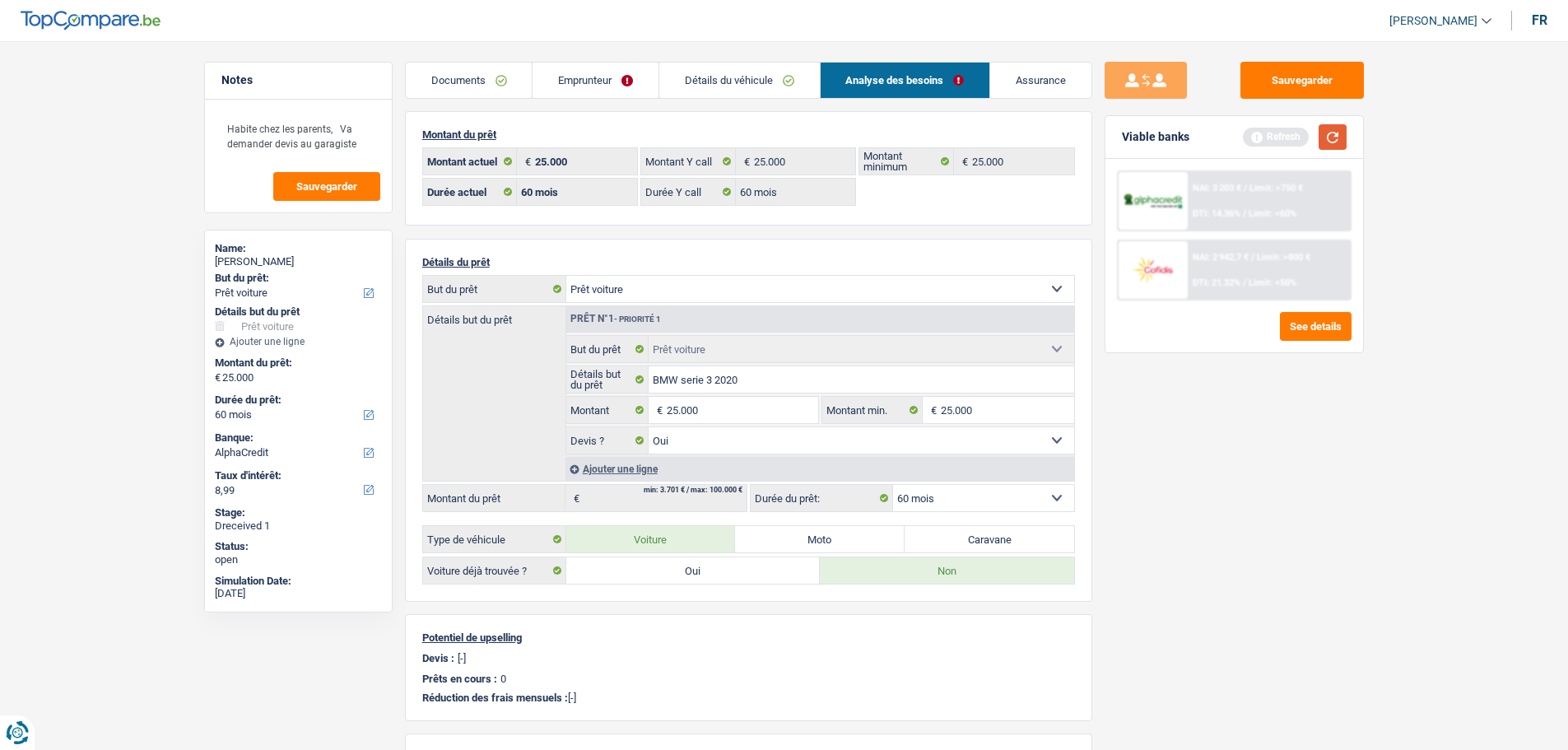click at bounding box center [1333, 137] 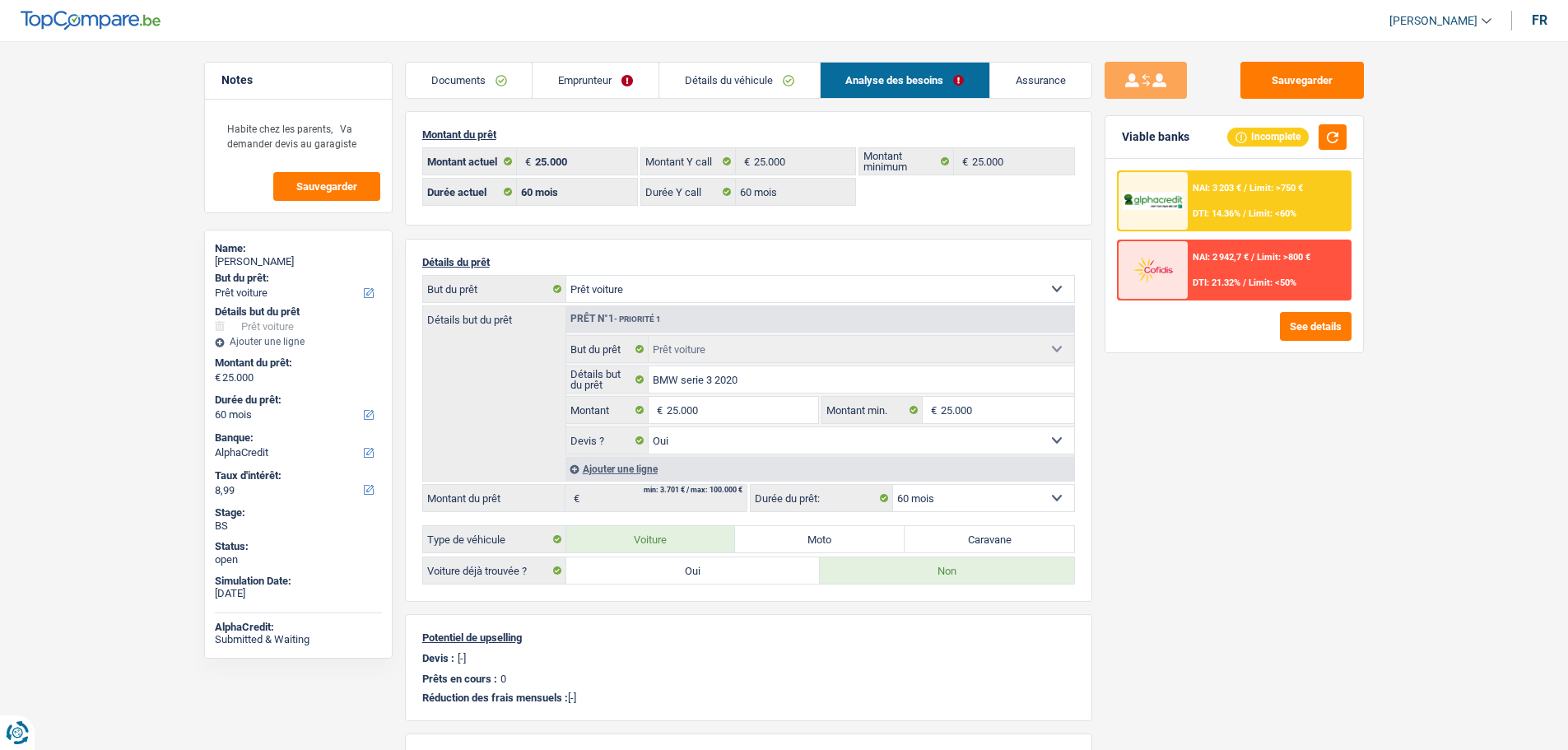 click on "NAI: 2 942,7 €
/
Limit: >800 €
DTI: 21.32%
/
Limit: <50%" at bounding box center (1268, 270) 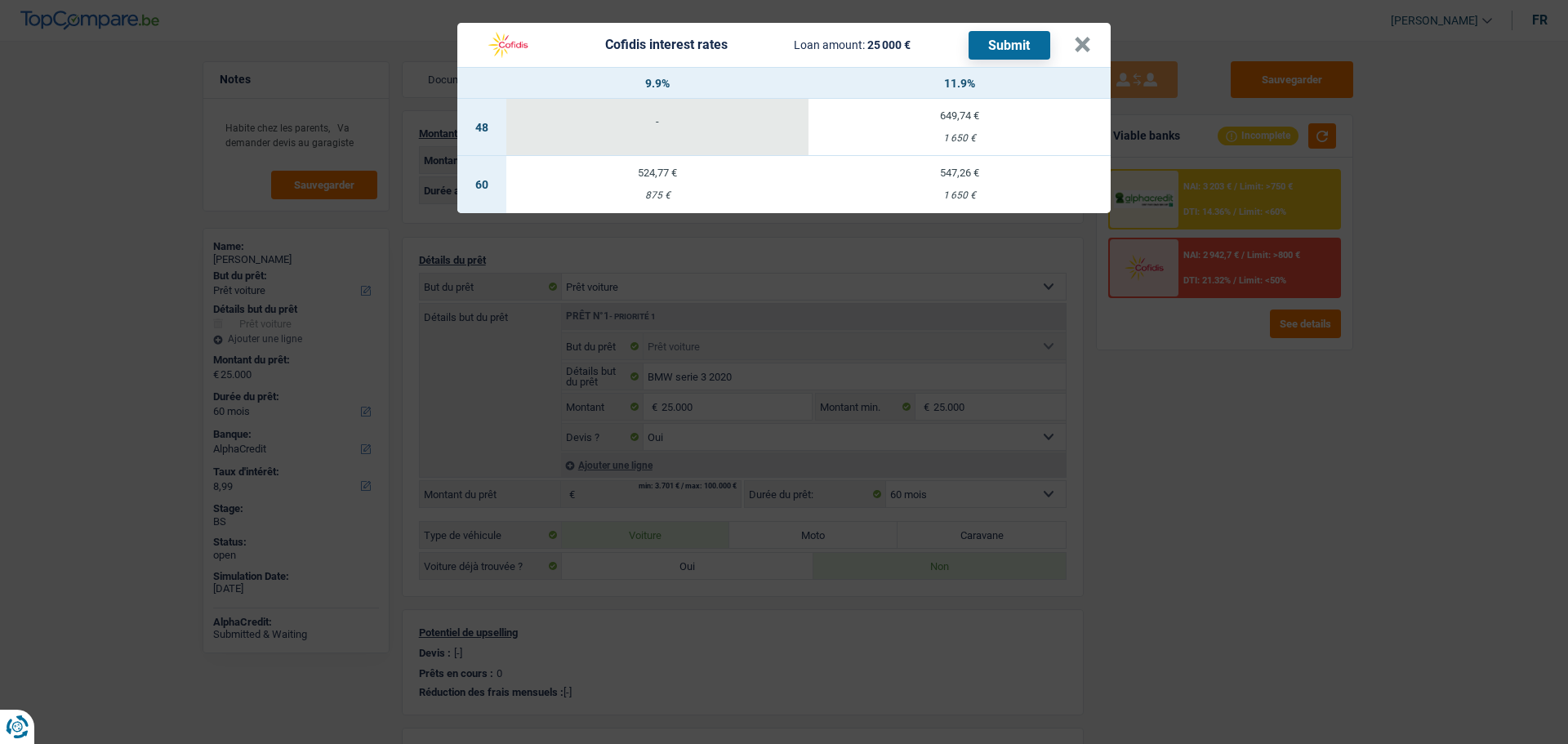 click on "524,77 €
875 €" at bounding box center (657, 185) 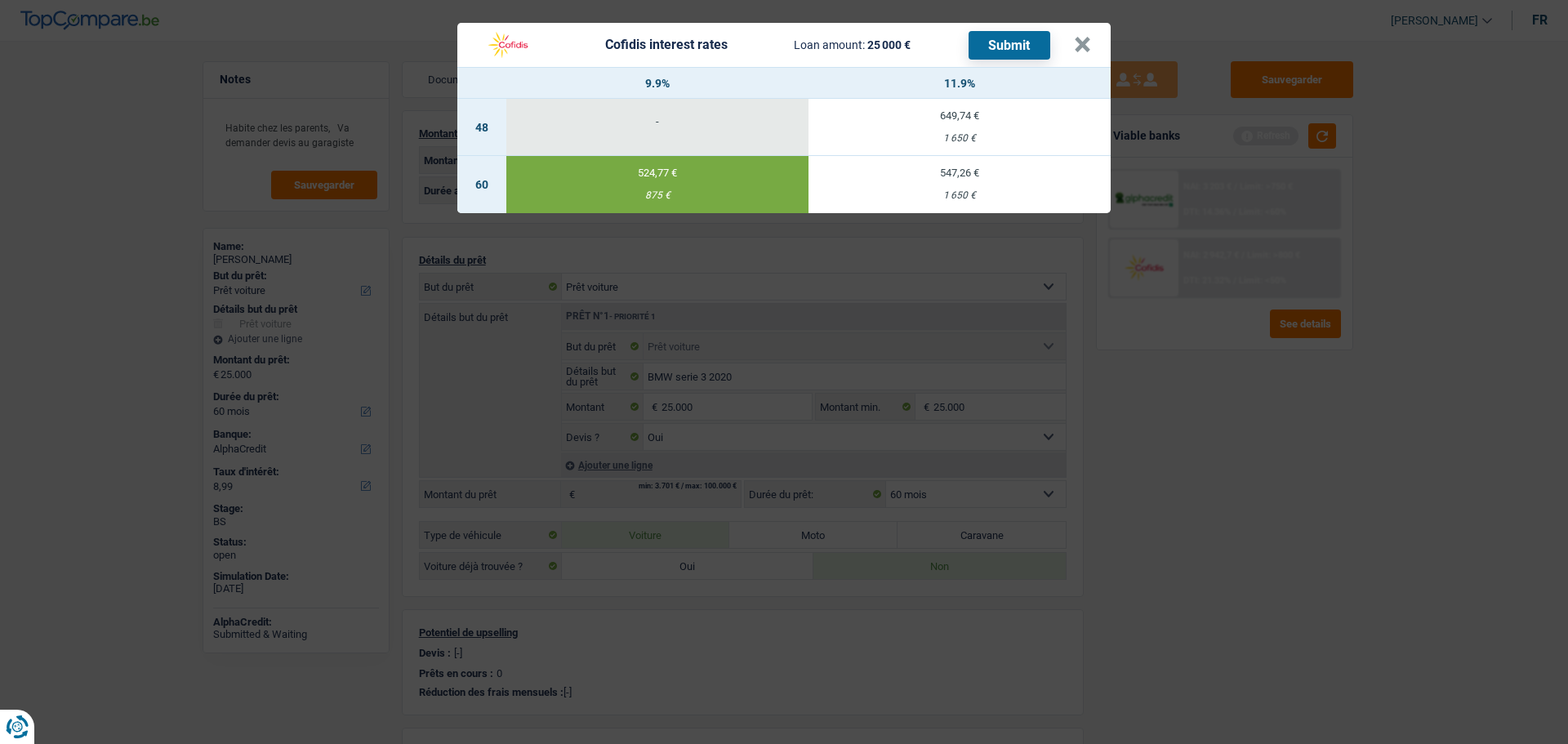 select on "cofidis" 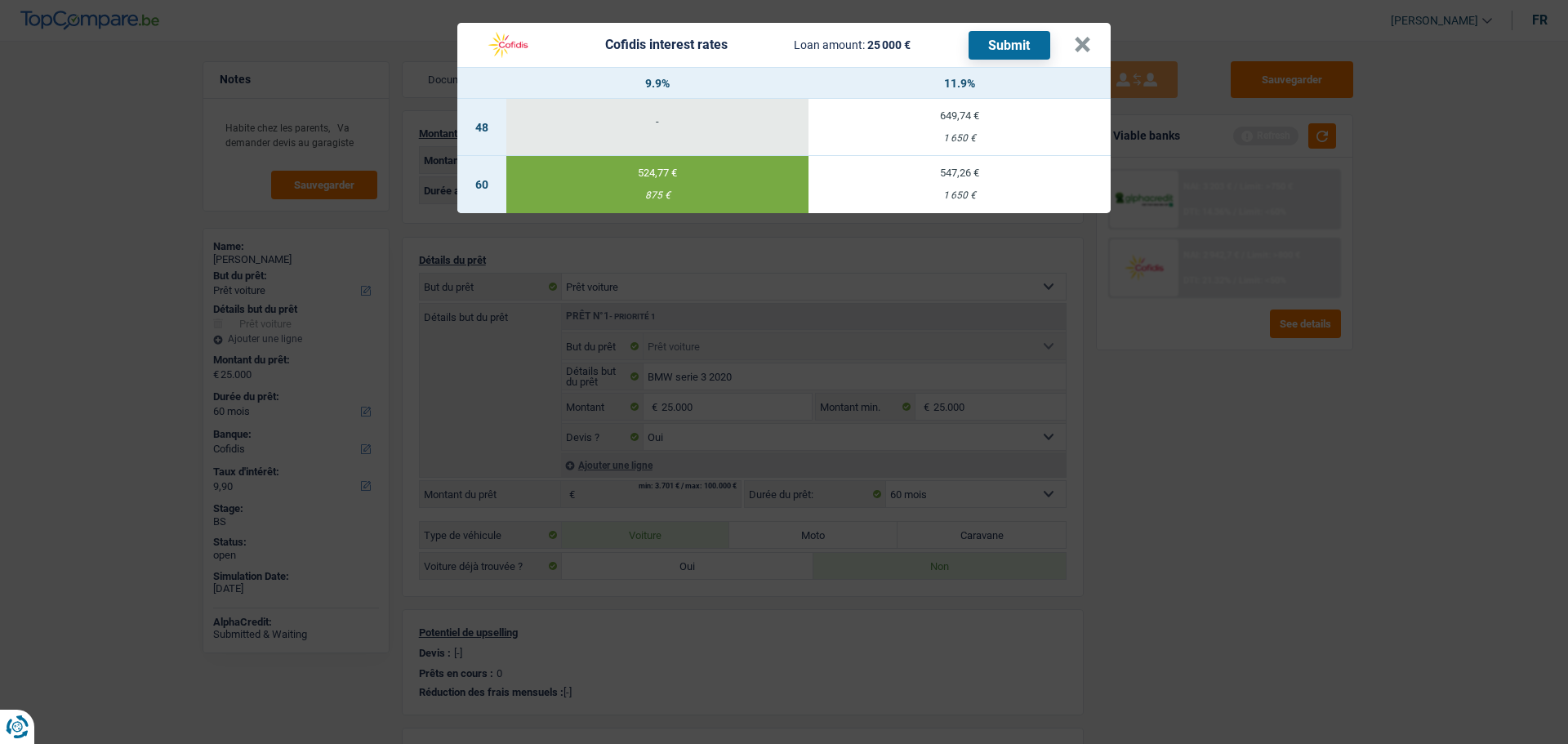 click on "Submit" at bounding box center [1009, 45] 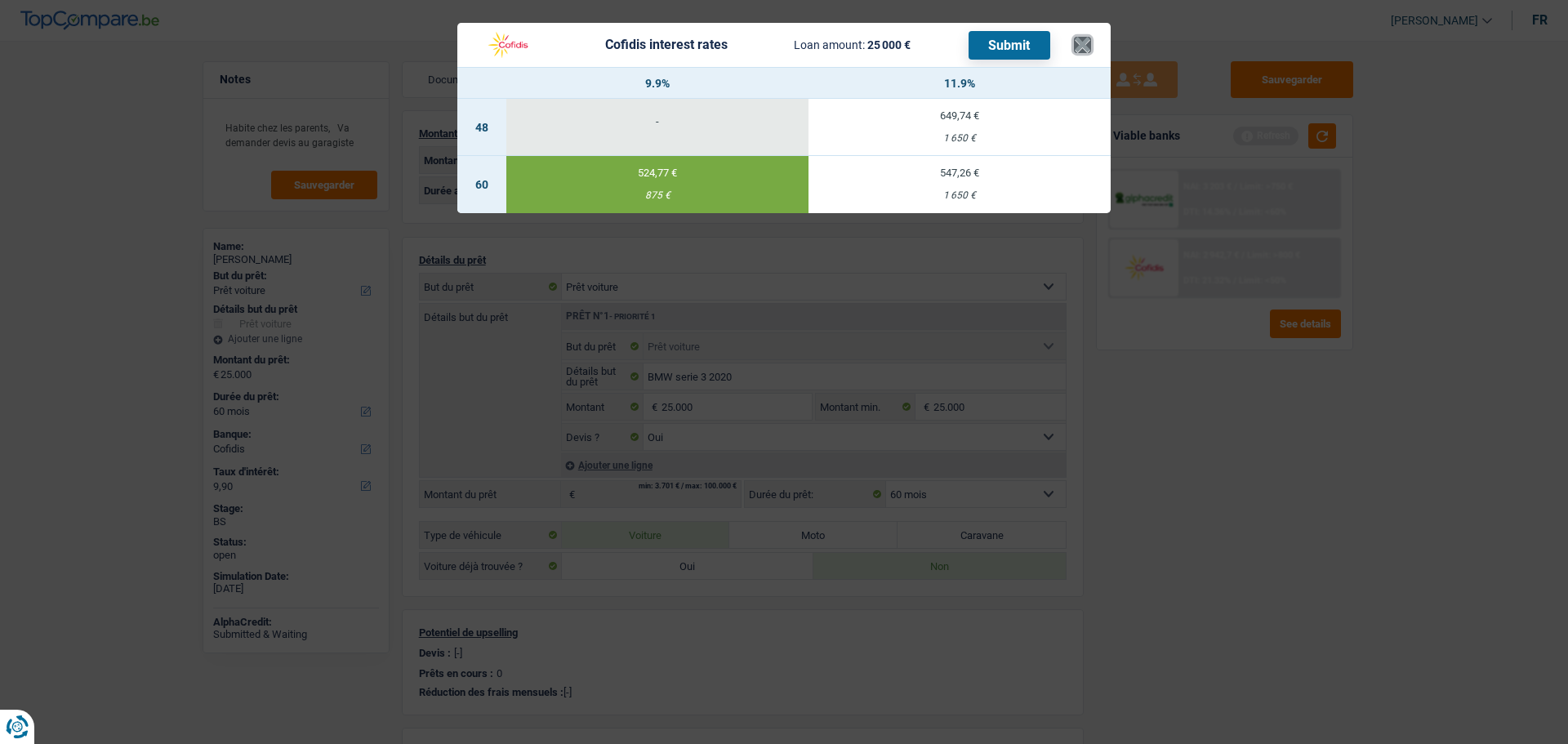 click on "×" at bounding box center (1082, 45) 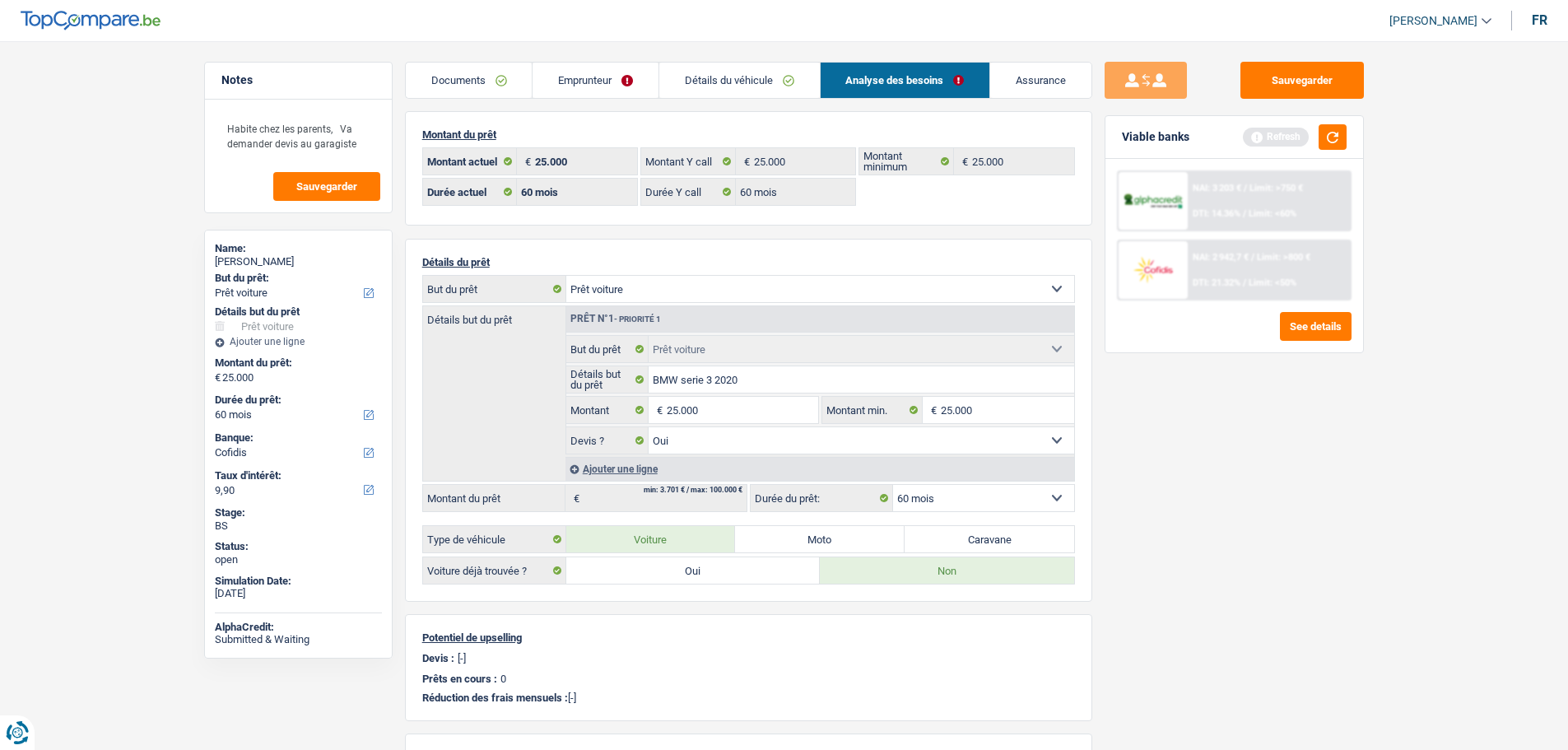 click on "NAI: 3 203 €
/
Limit: >750 €
DTI: 14.36%
/
Limit: <60%" at bounding box center (1268, 201) 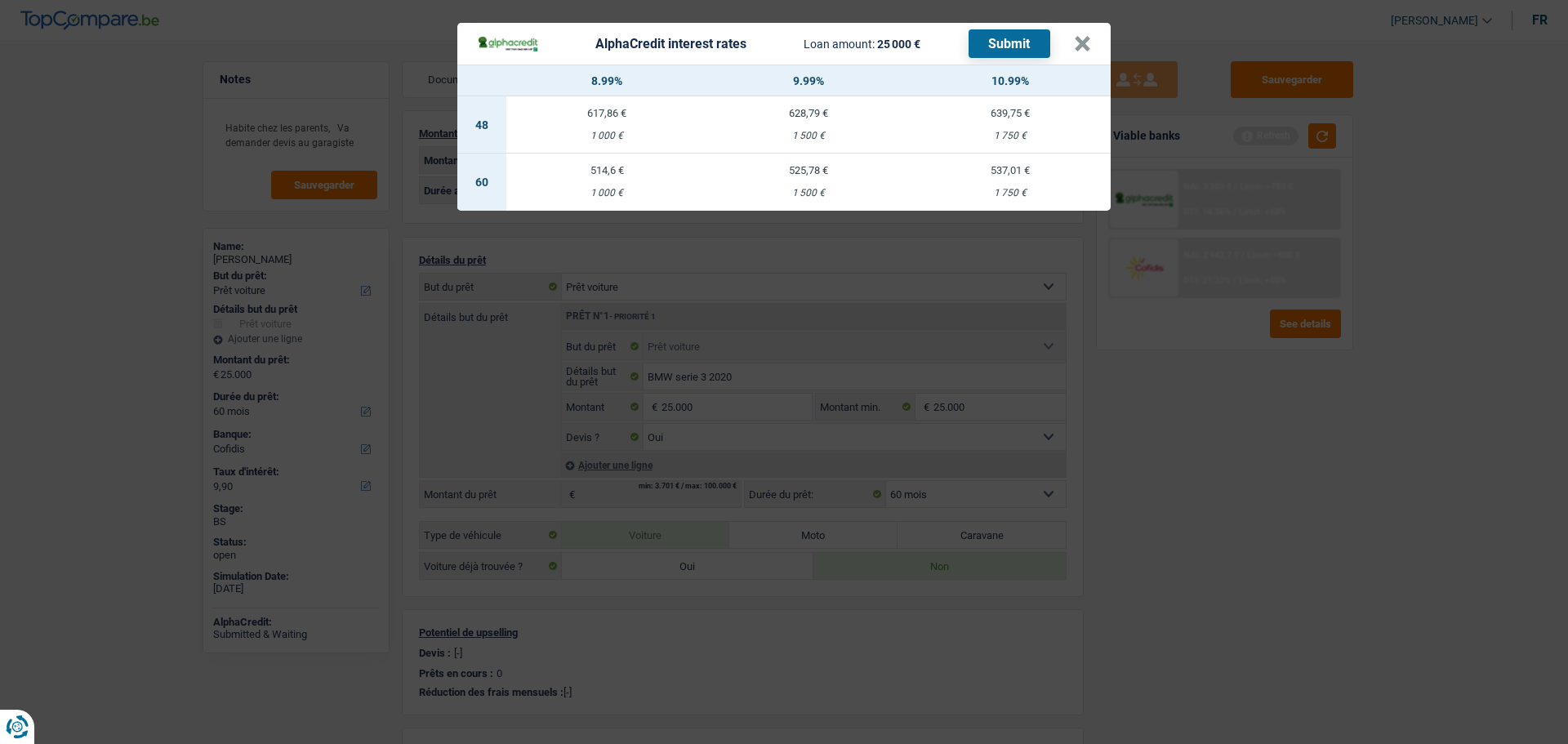 click on "514,6 €" at bounding box center (607, 170) 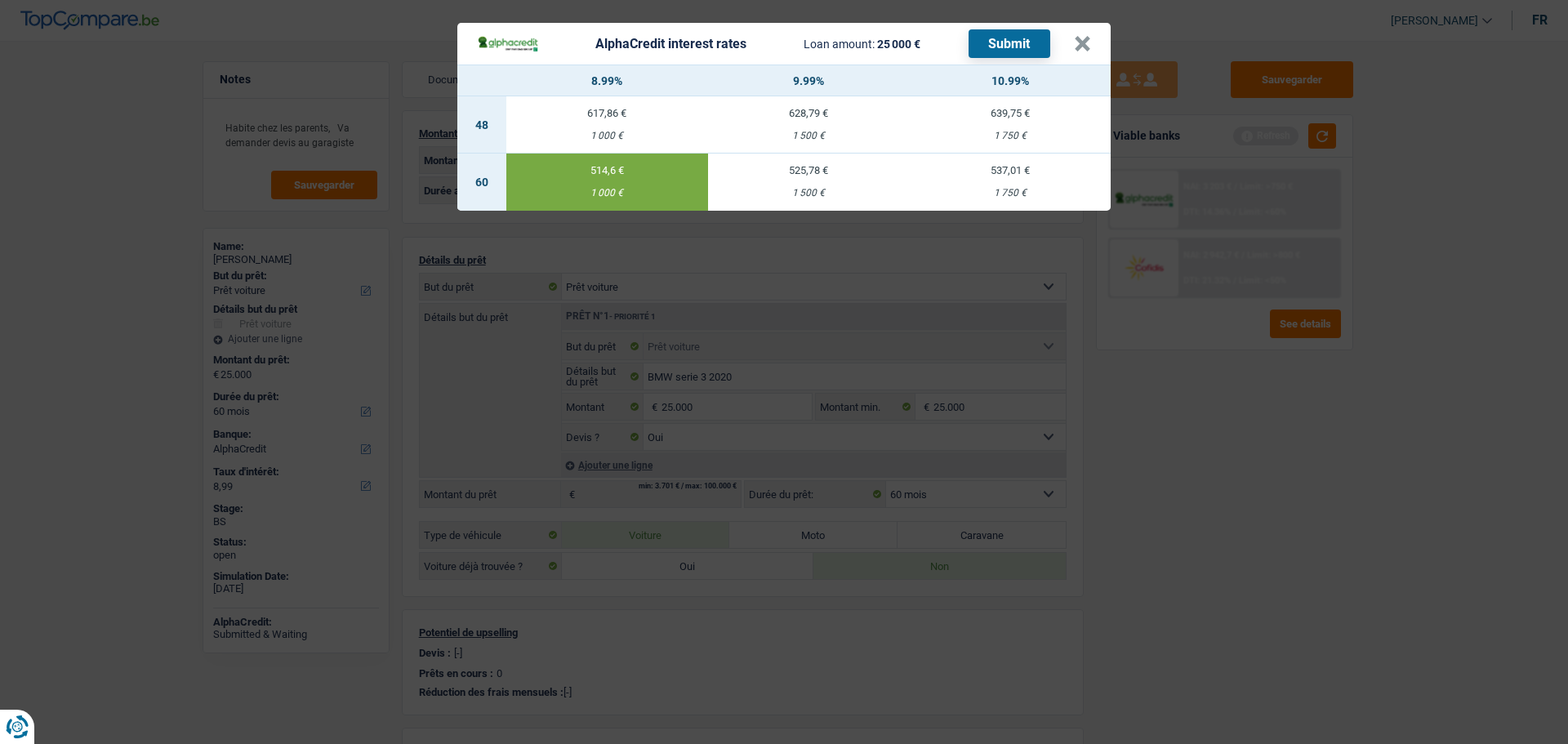 click on "Submit" at bounding box center (1009, 43) 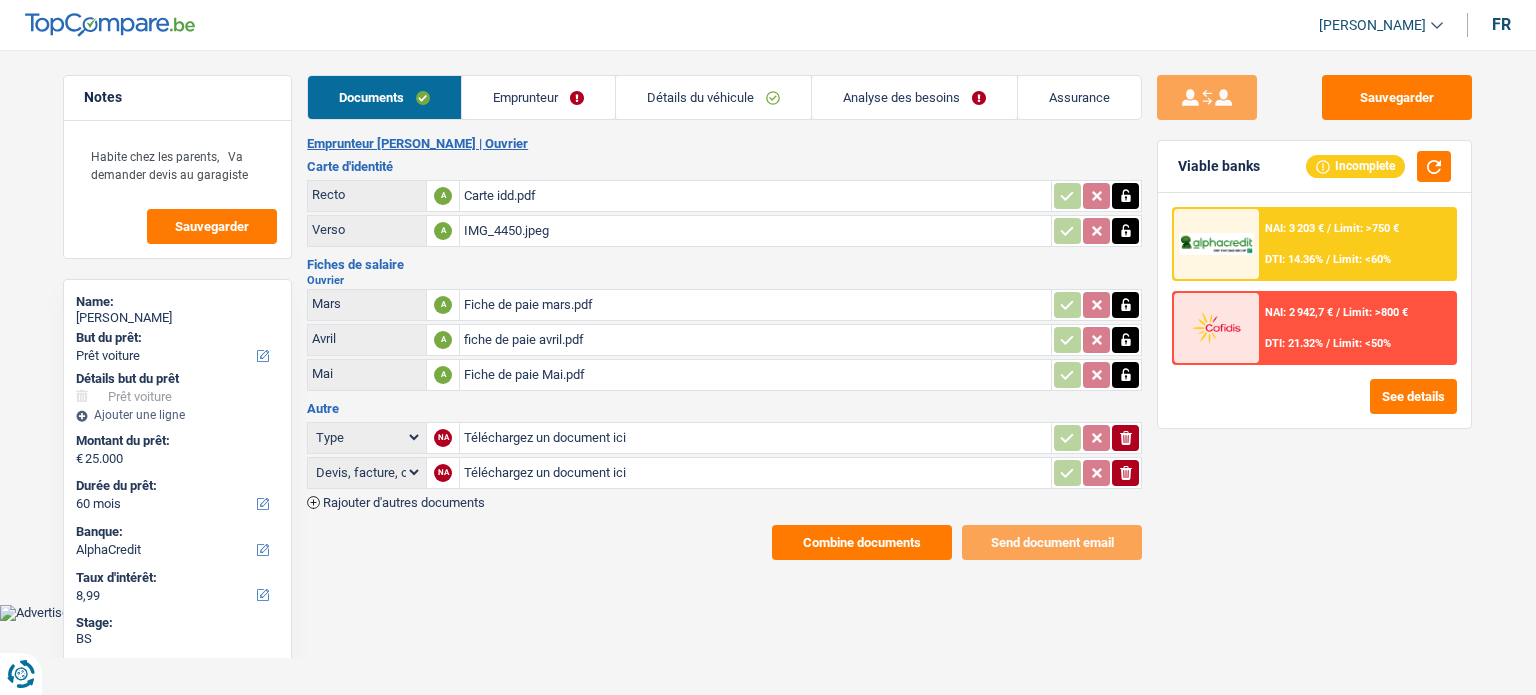 select on "car" 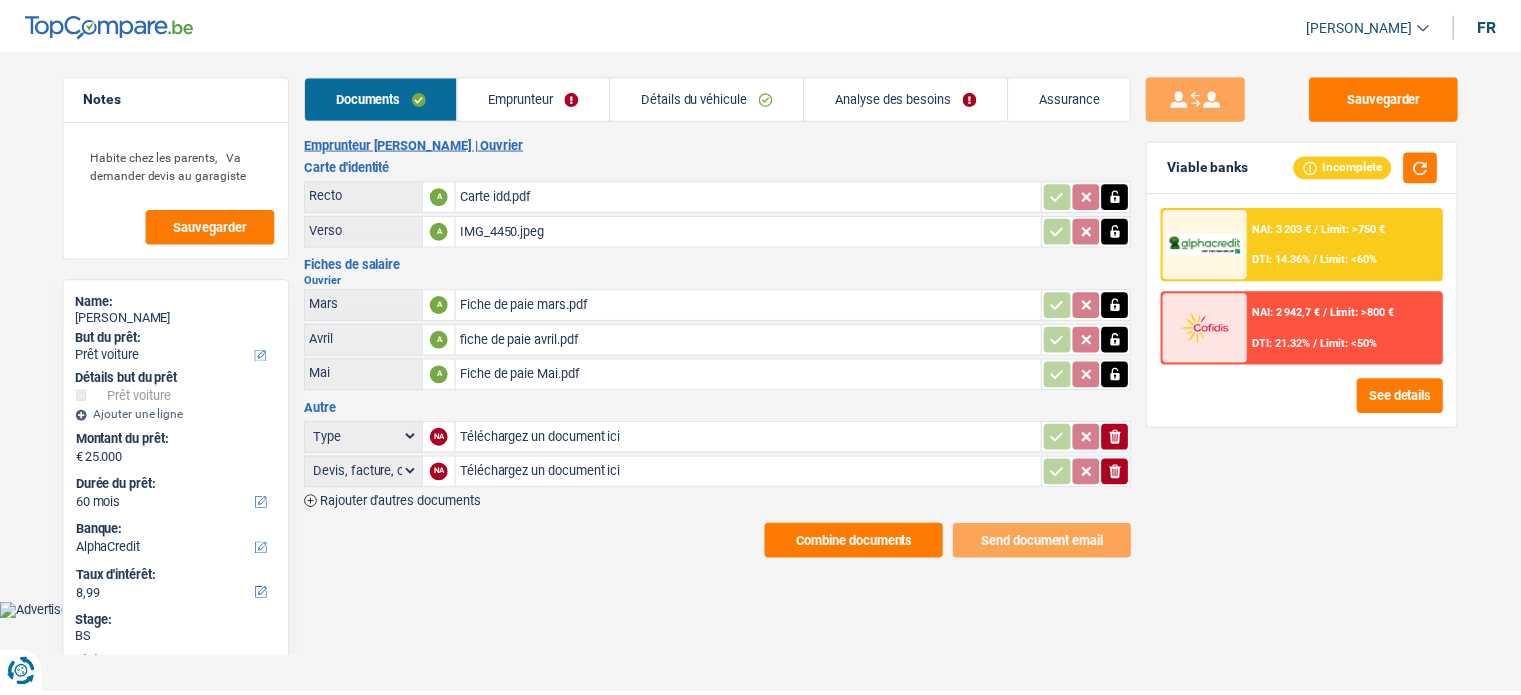 scroll, scrollTop: 0, scrollLeft: 0, axis: both 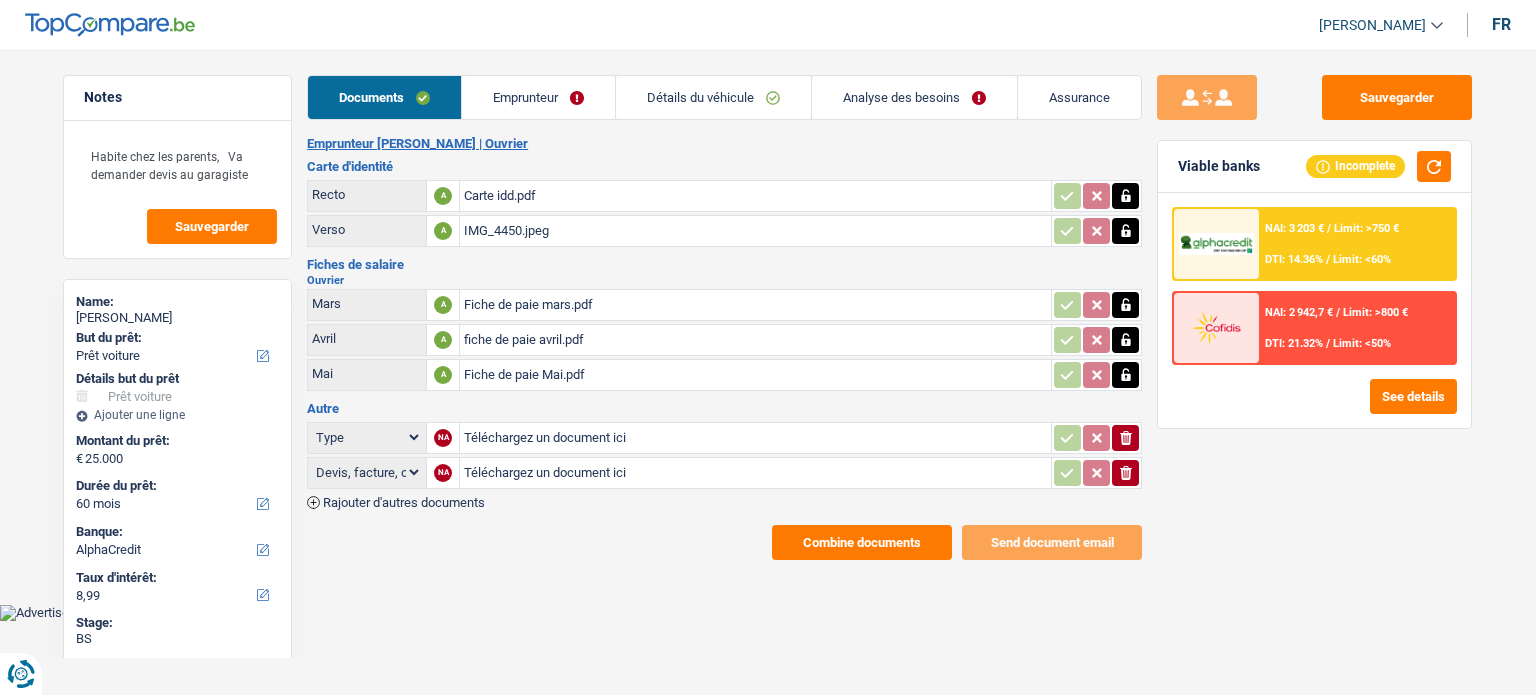 click on "Détails du véhicule" at bounding box center [713, 97] 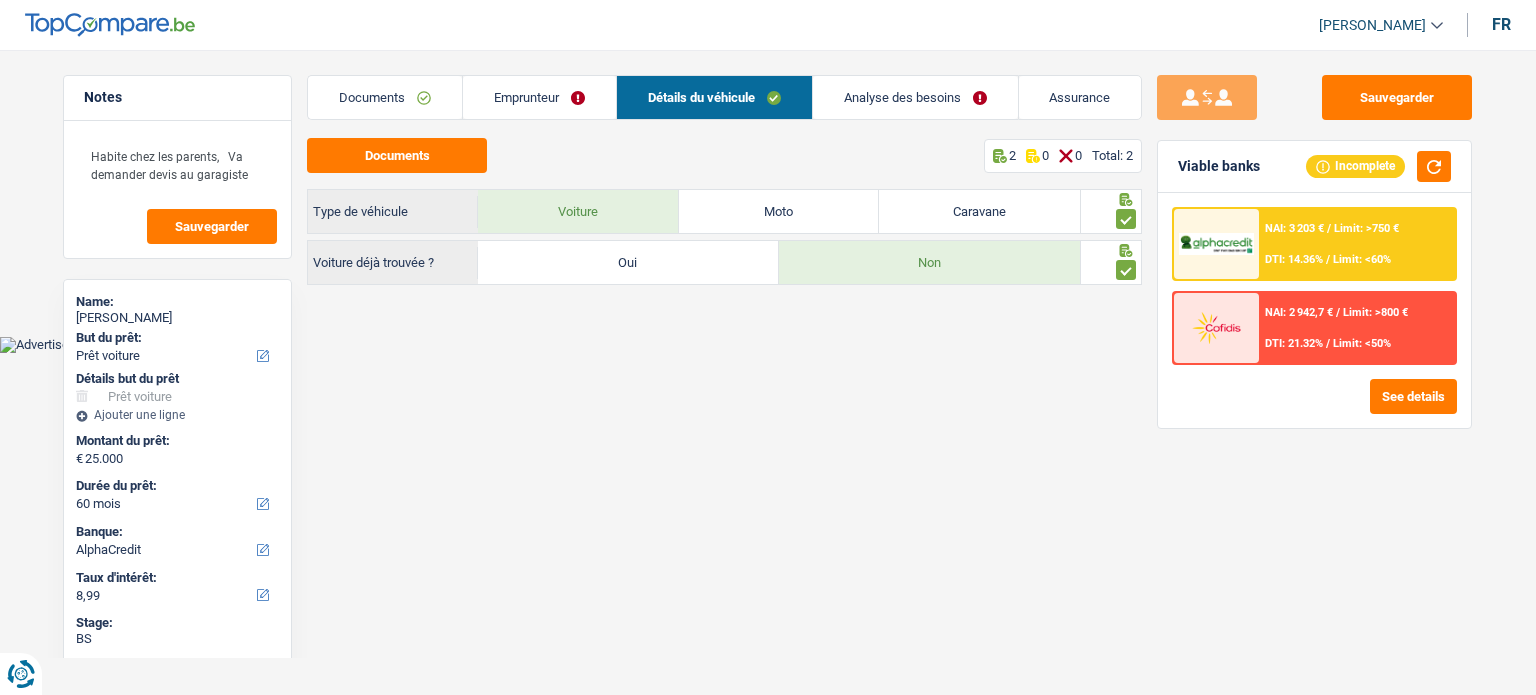 click on "Oui" at bounding box center (628, 262) 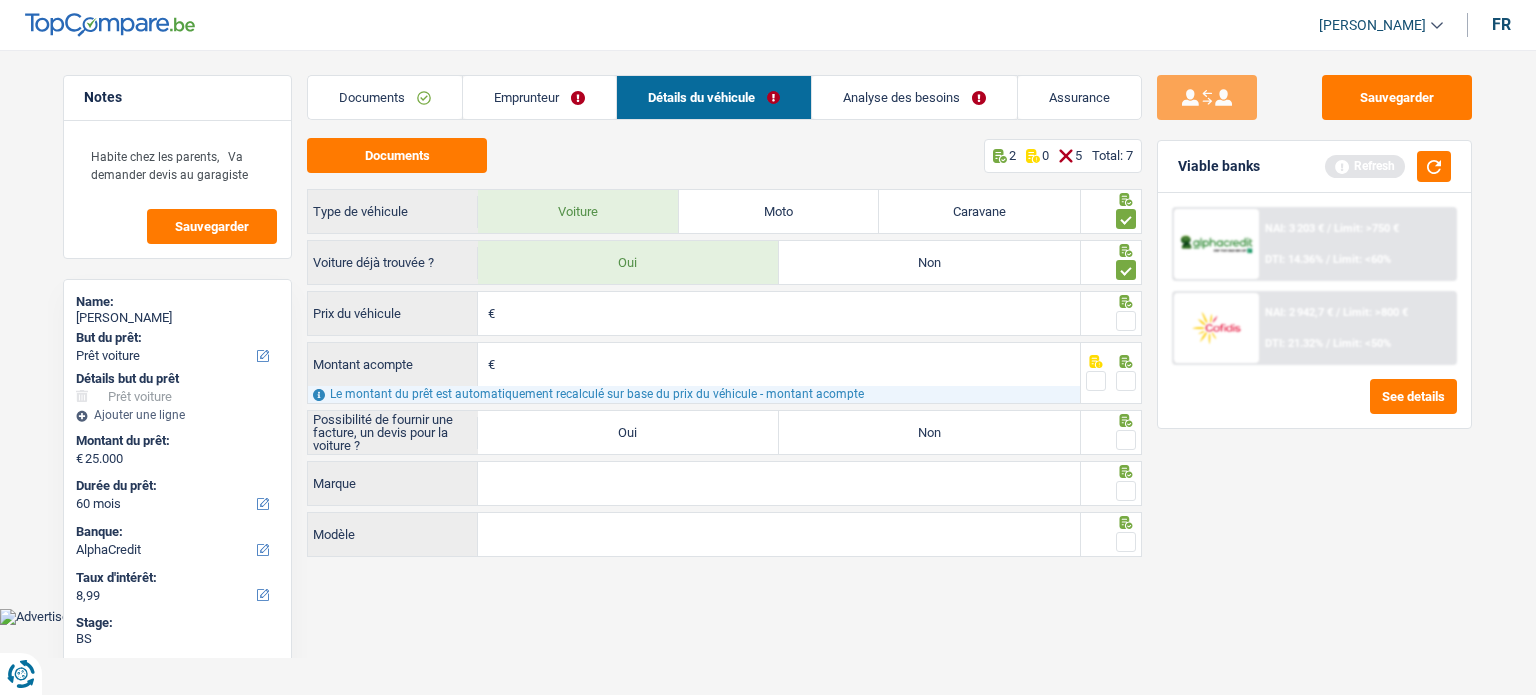 click on "Non" at bounding box center [929, 432] 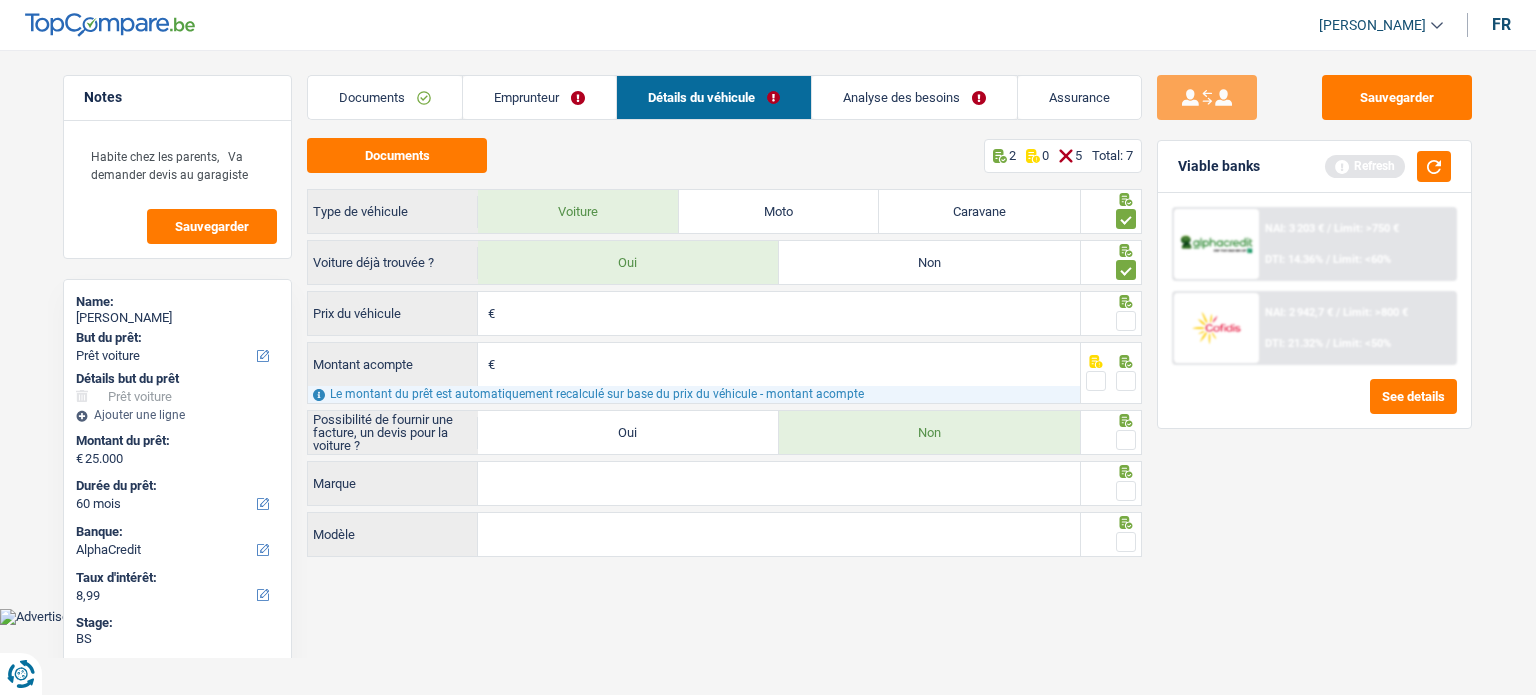 click on "Oui" at bounding box center [628, 432] 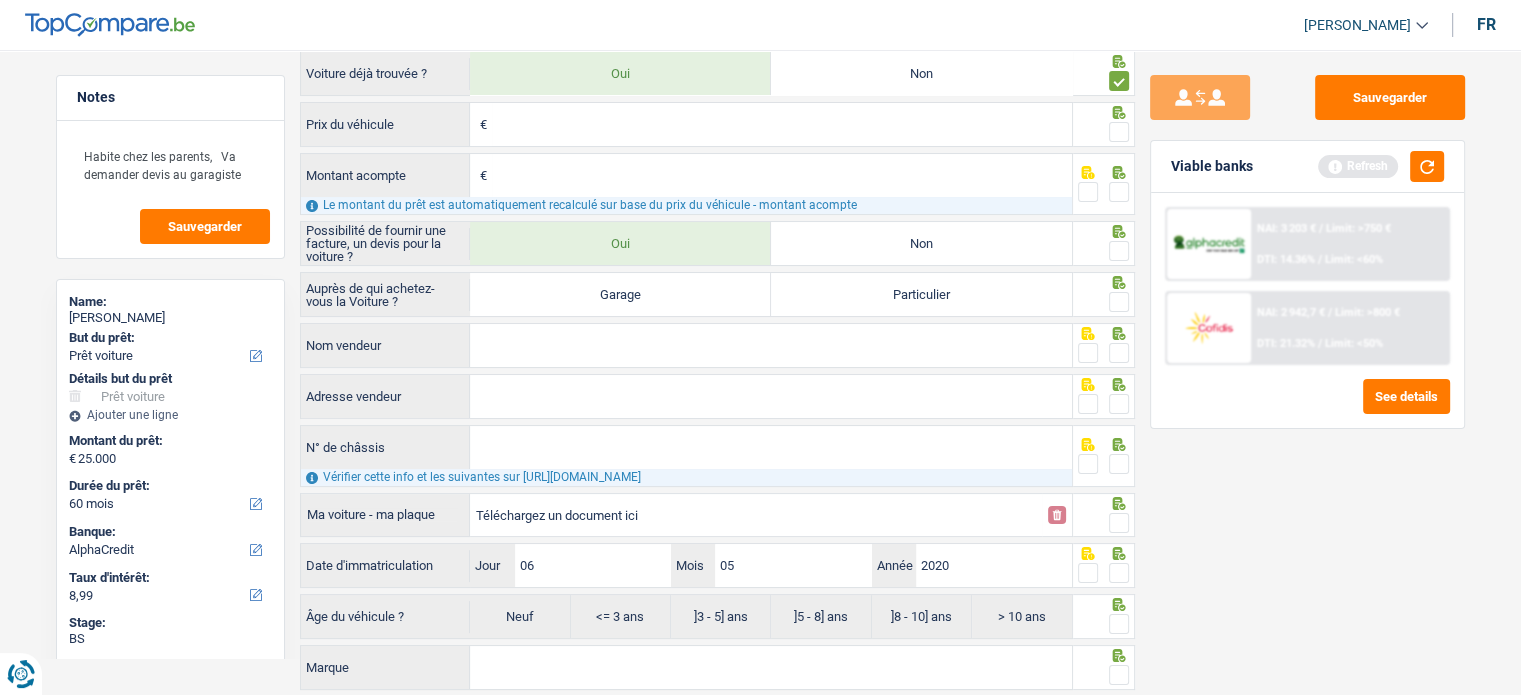 scroll, scrollTop: 292, scrollLeft: 0, axis: vertical 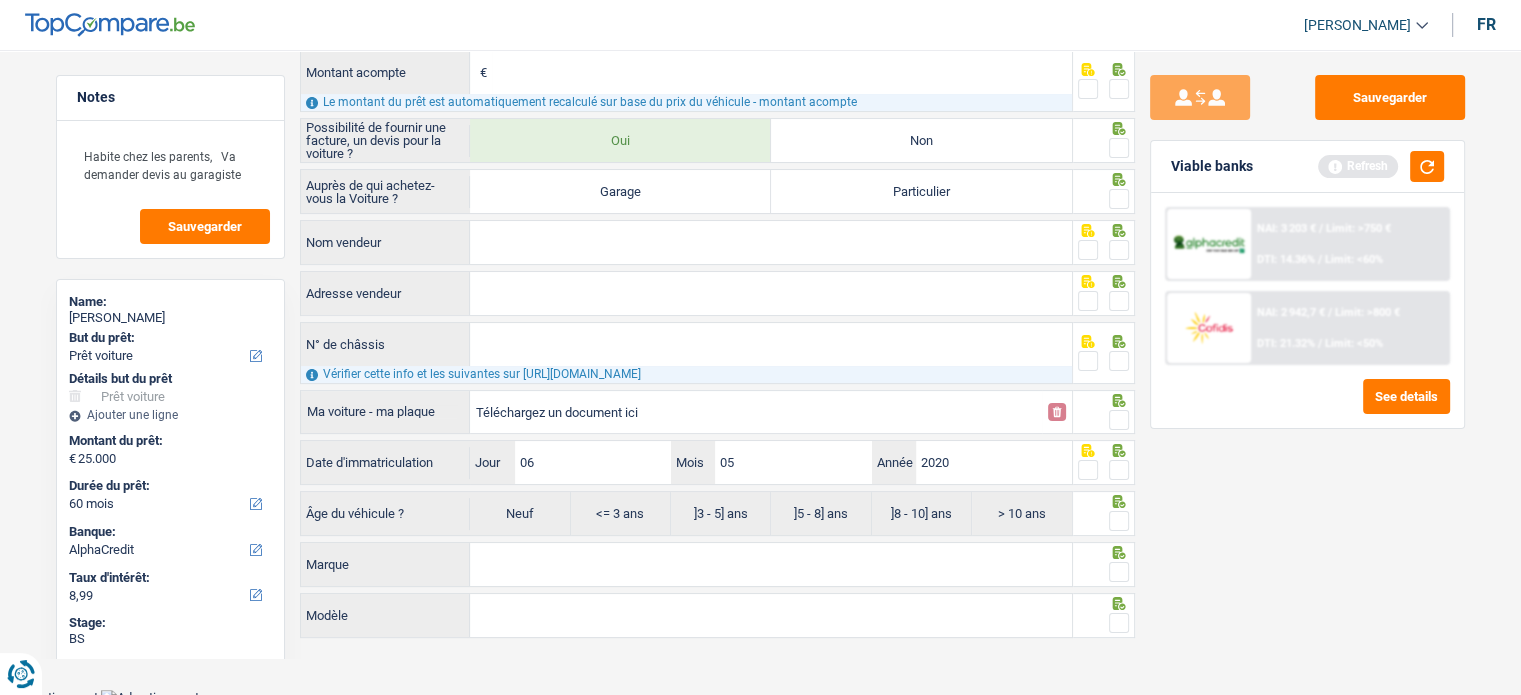click on "]5 - 8] ans" at bounding box center [821, 513] 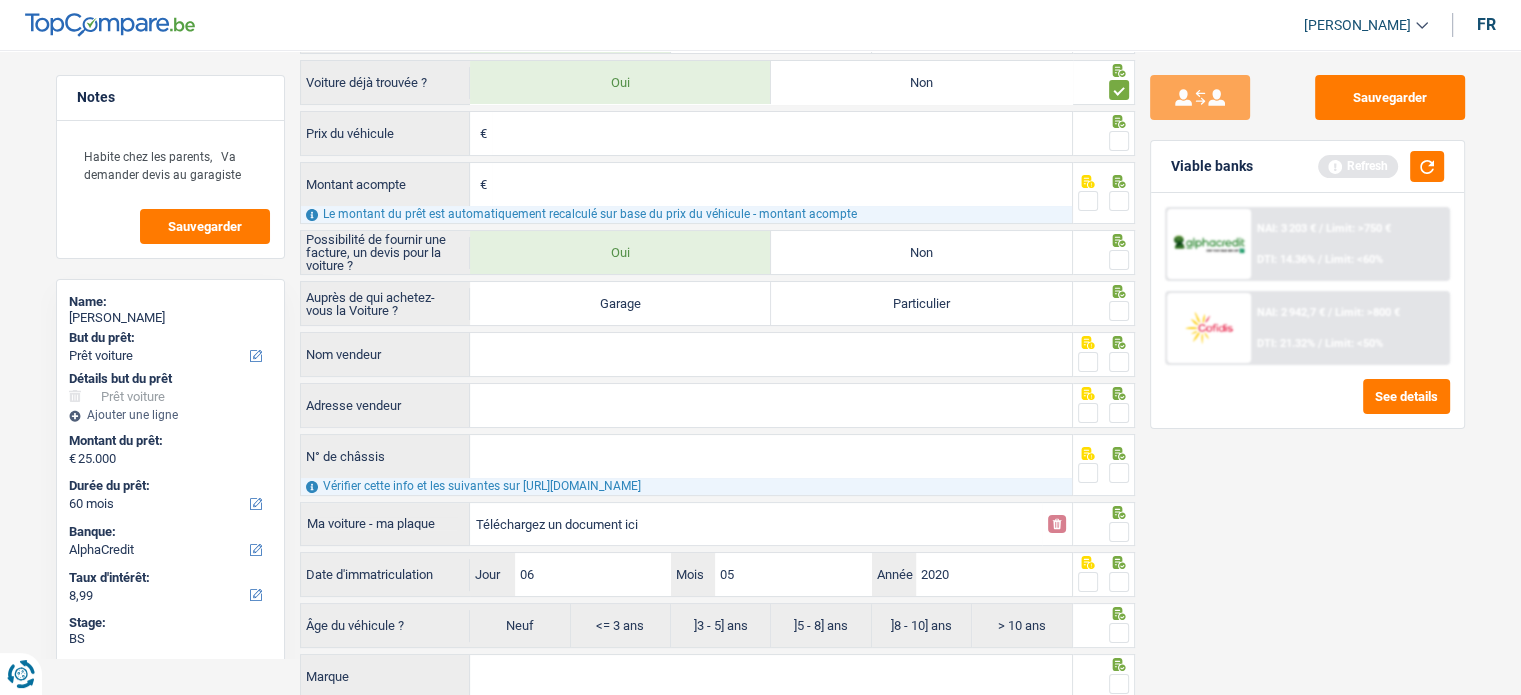 scroll, scrollTop: 292, scrollLeft: 0, axis: vertical 